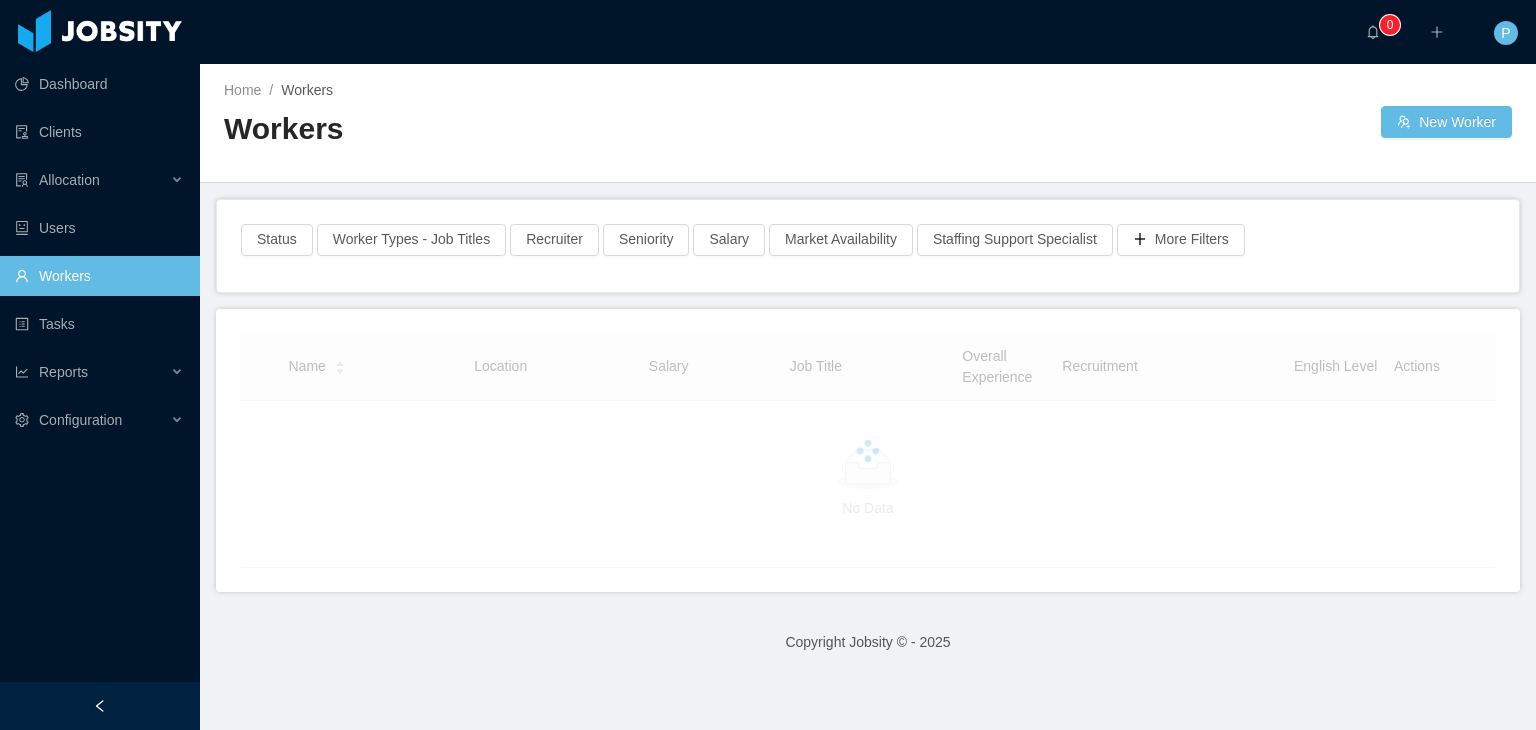scroll, scrollTop: 0, scrollLeft: 0, axis: both 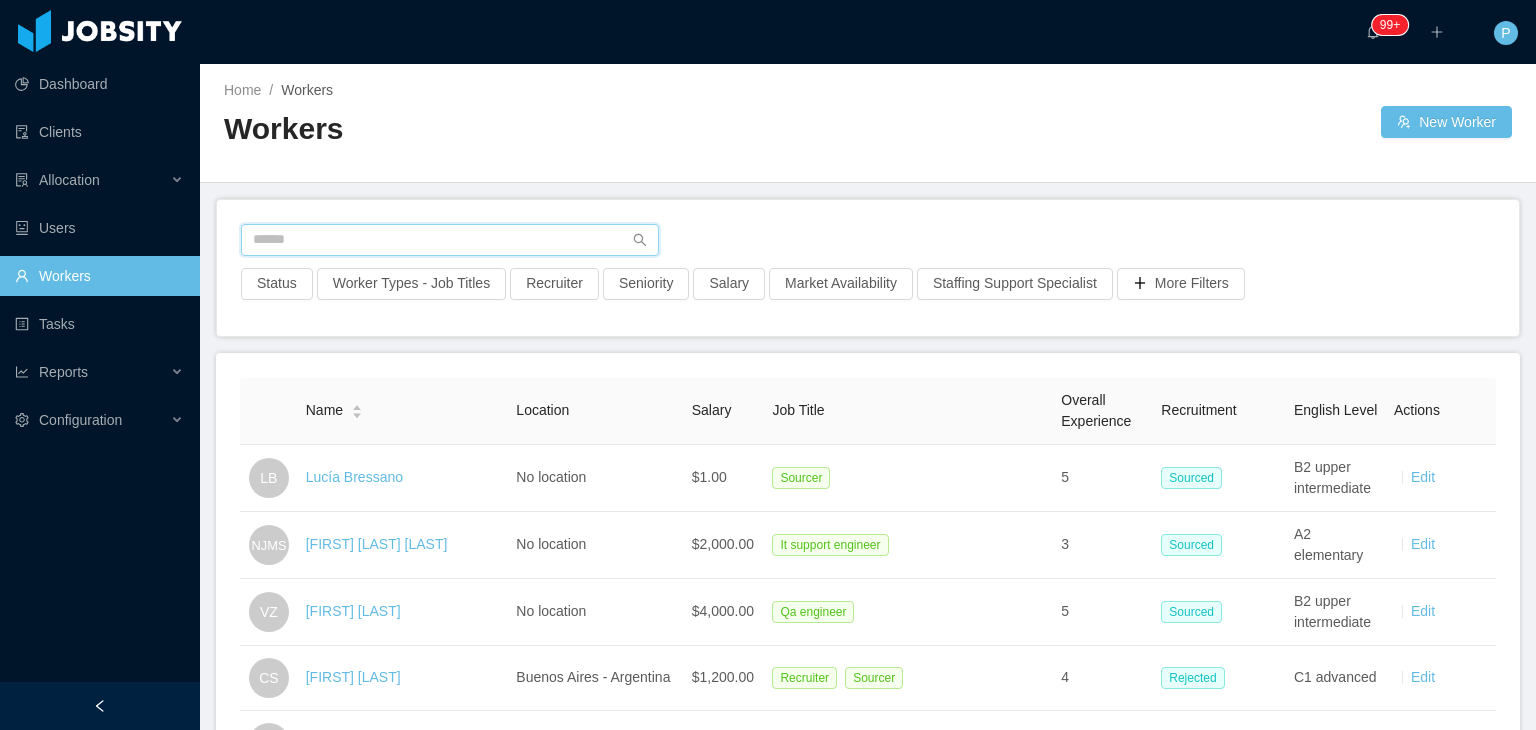 click at bounding box center [450, 240] 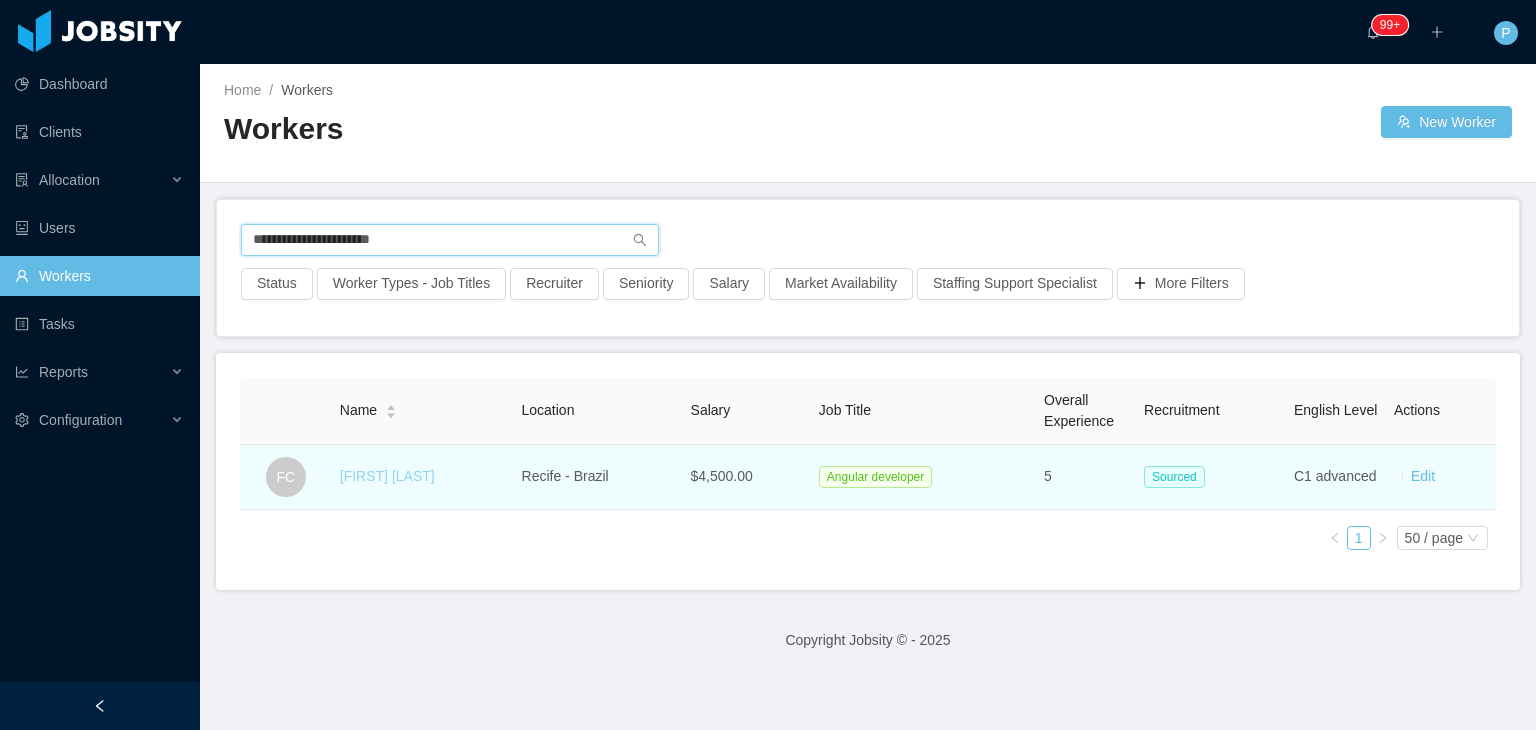 type on "**********" 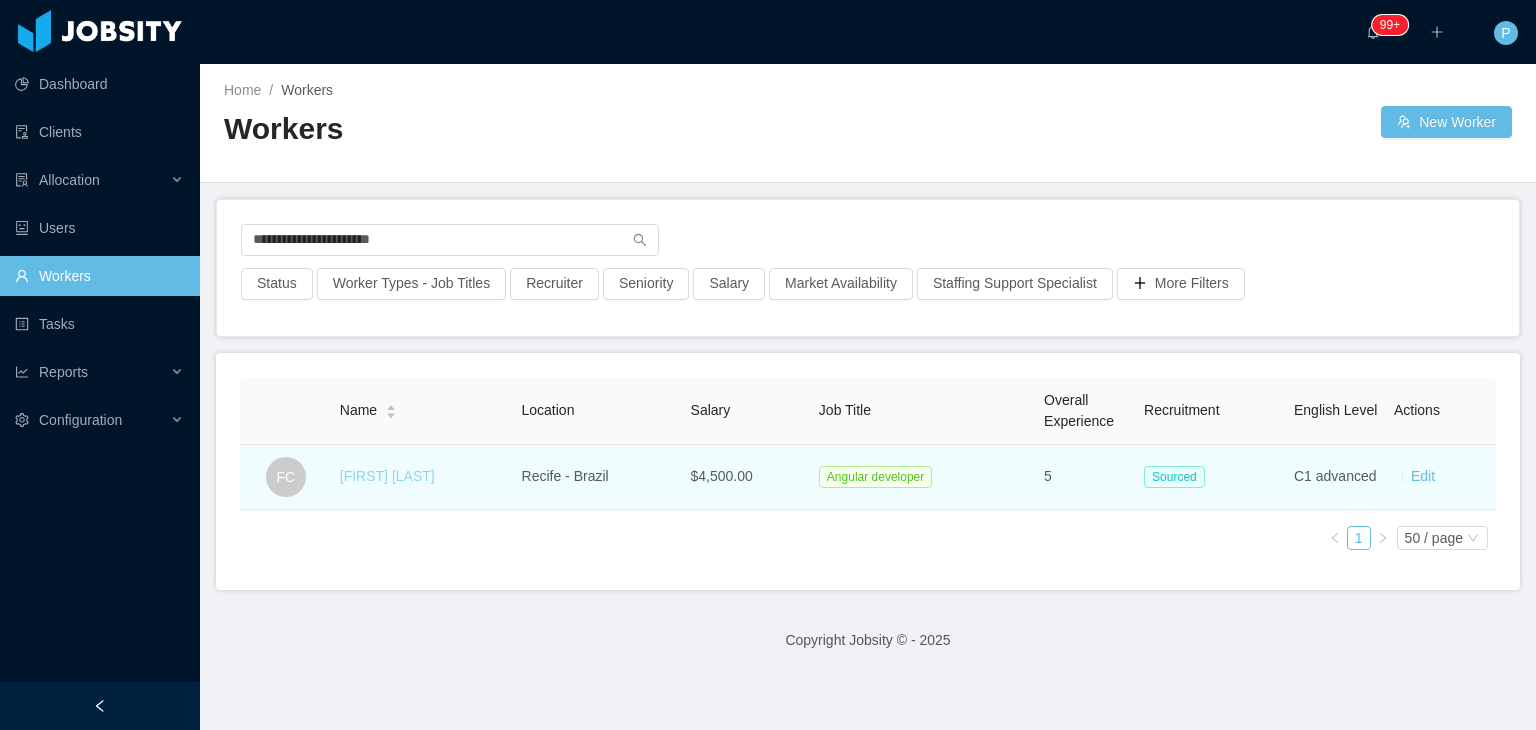 click on "[FIRST] [LAST]" at bounding box center (387, 476) 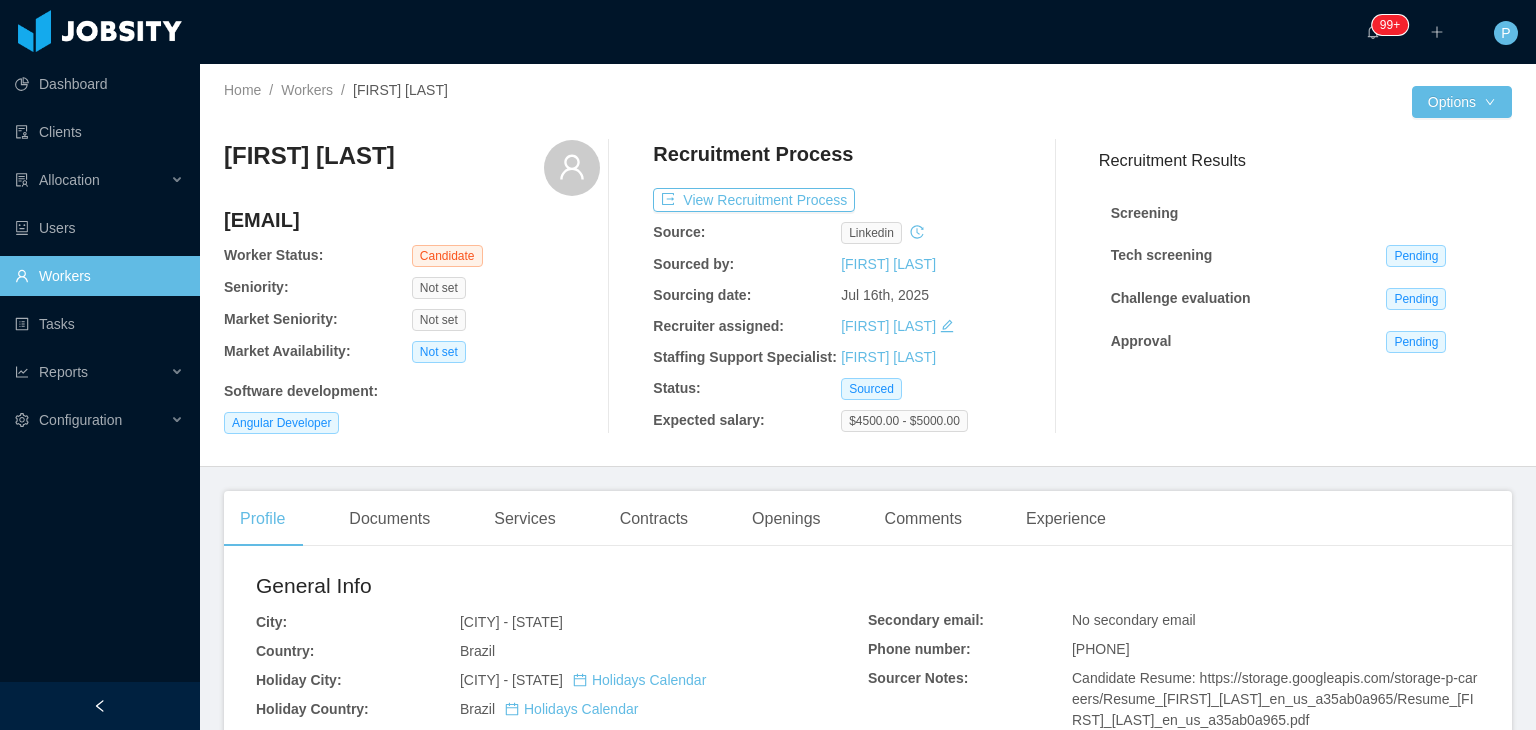 click on "Angular Developer" at bounding box center (412, 423) 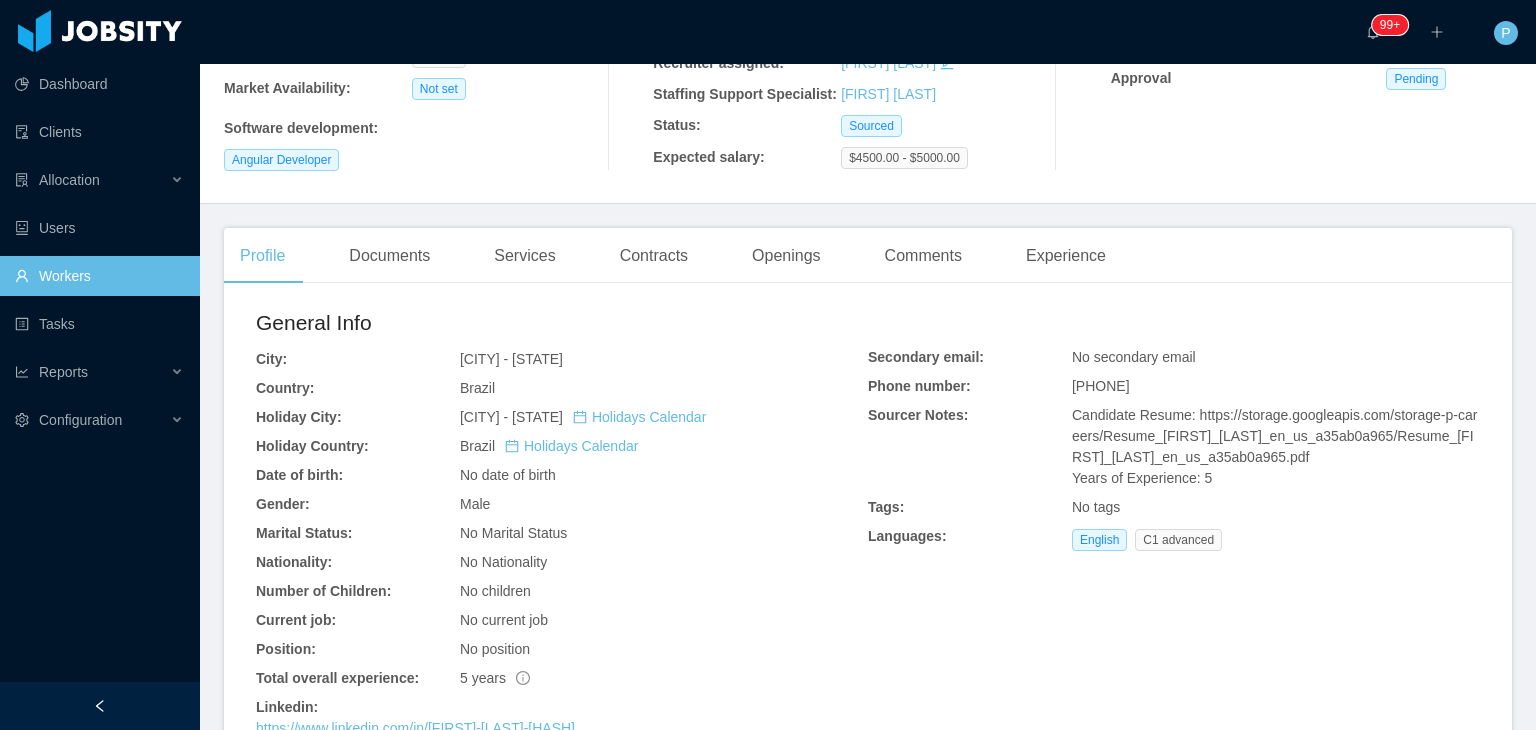 scroll, scrollTop: 455, scrollLeft: 0, axis: vertical 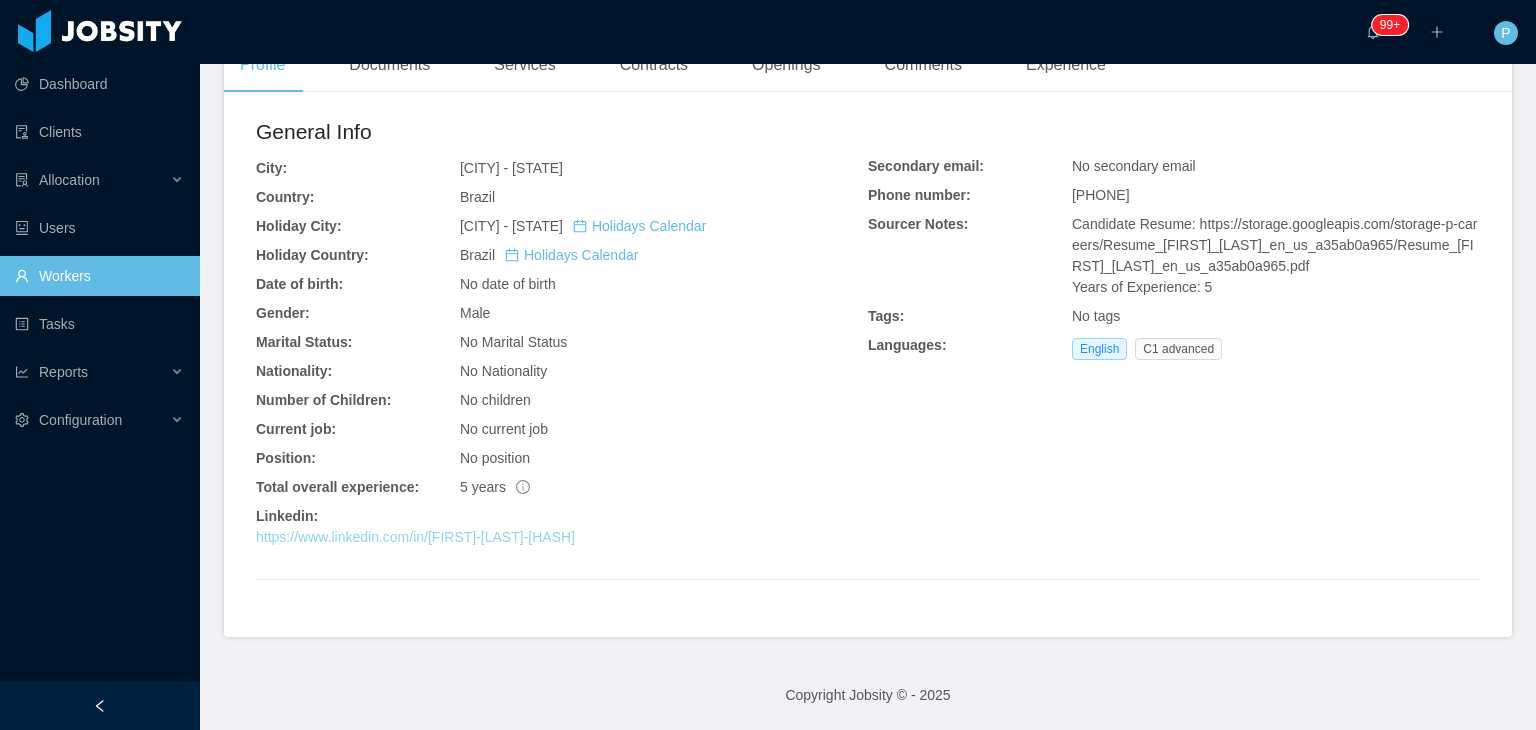 click on "https://www.linkedin.com/in/[FIRST]-[LAST]-[HASH]" at bounding box center (415, 537) 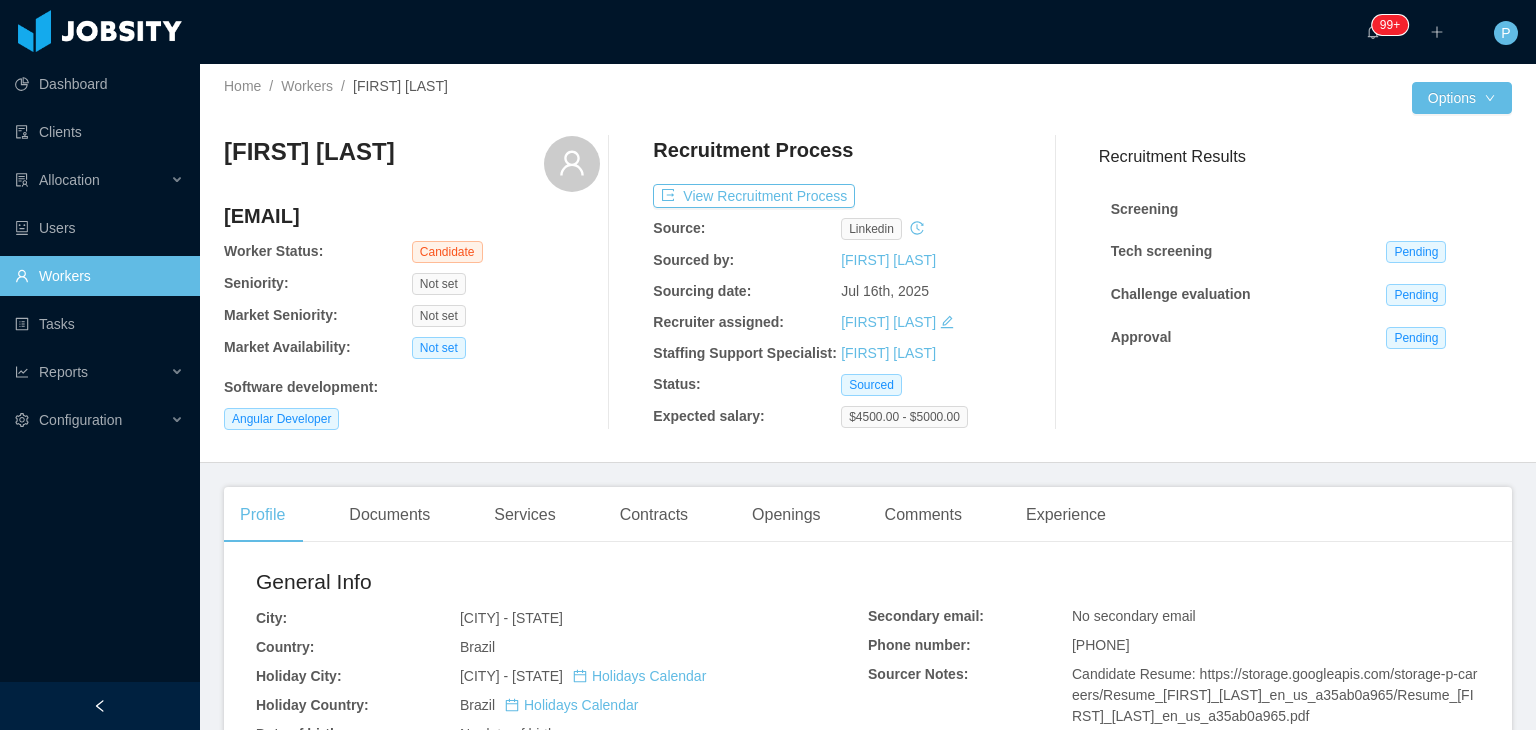 scroll, scrollTop: 0, scrollLeft: 0, axis: both 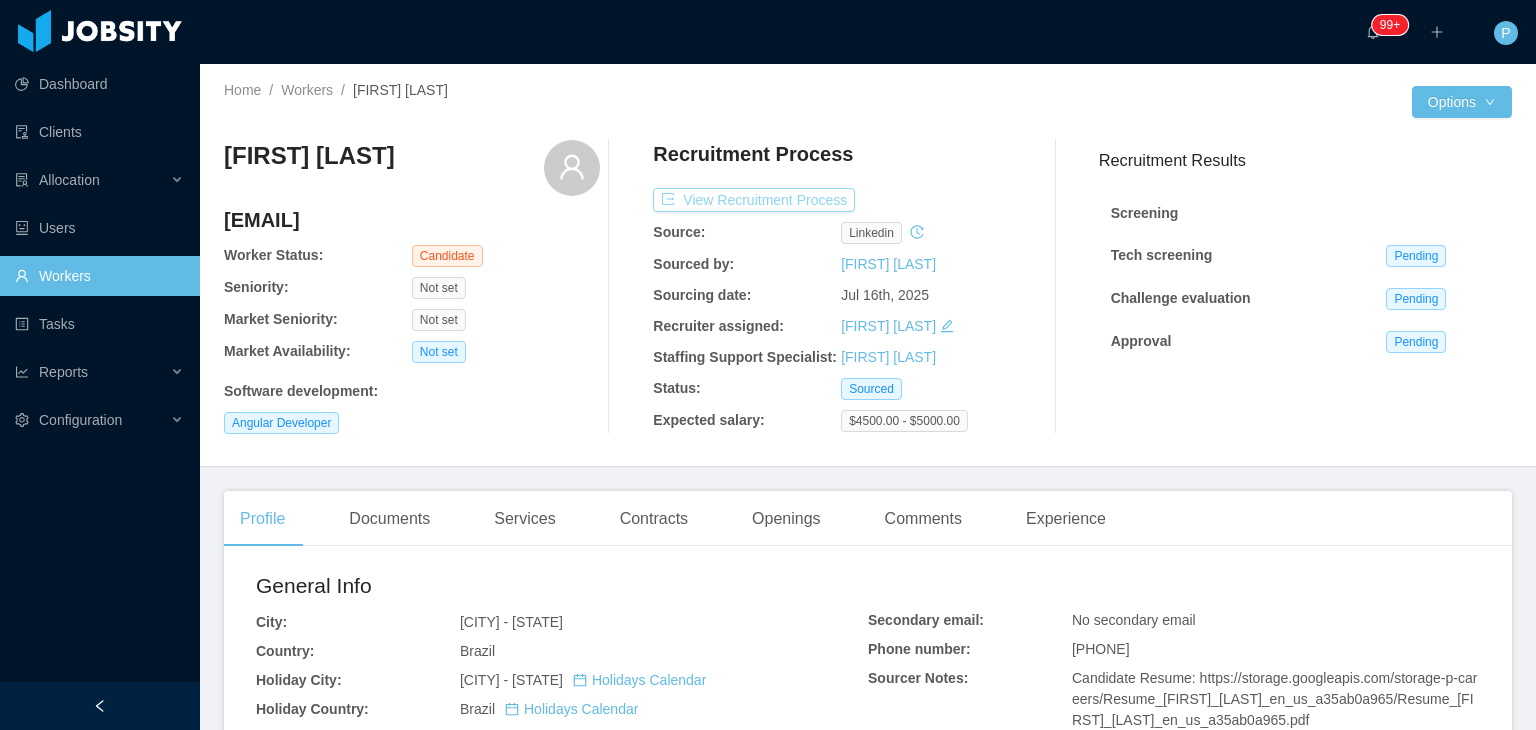 click on "View Recruitment Process" at bounding box center (754, 200) 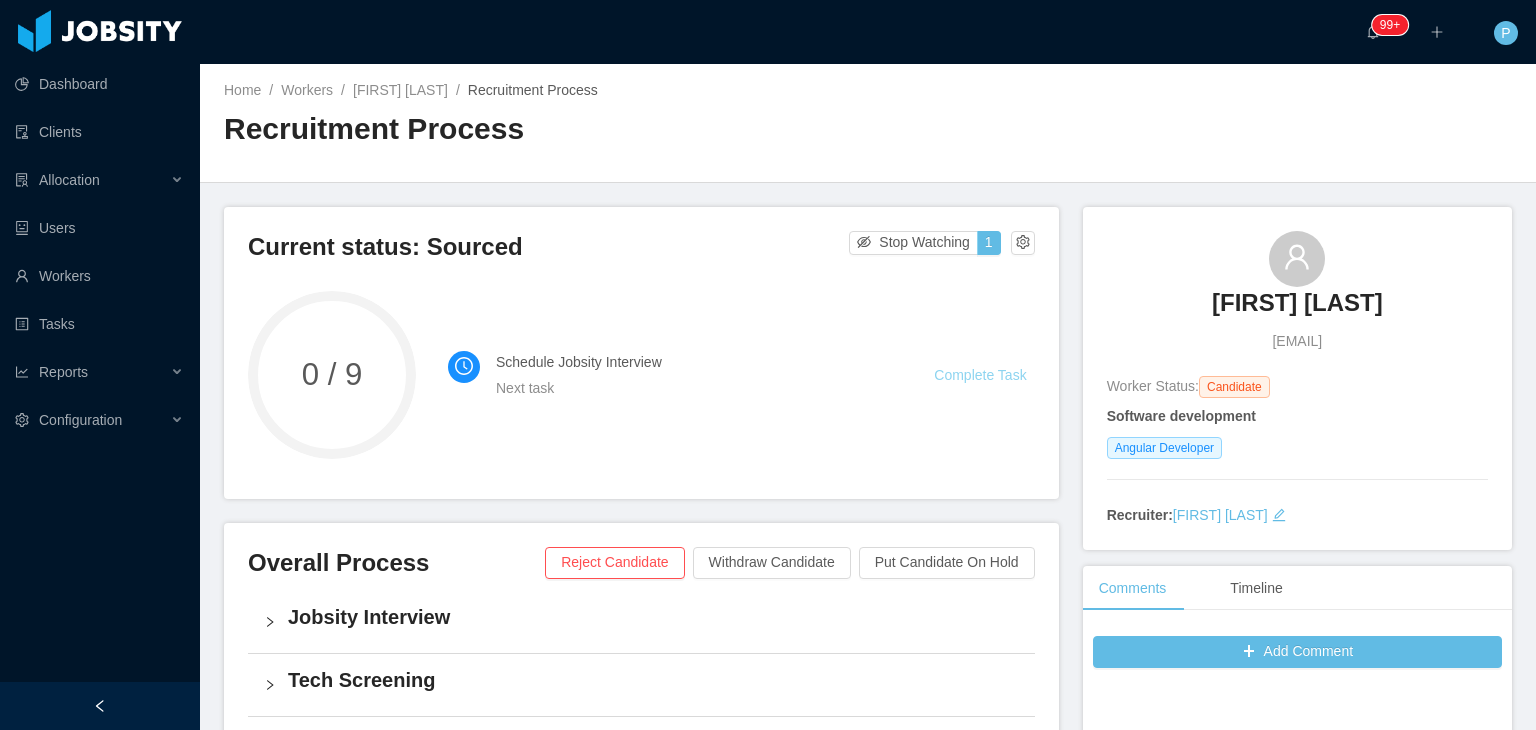 click on "Complete Task" at bounding box center [980, 375] 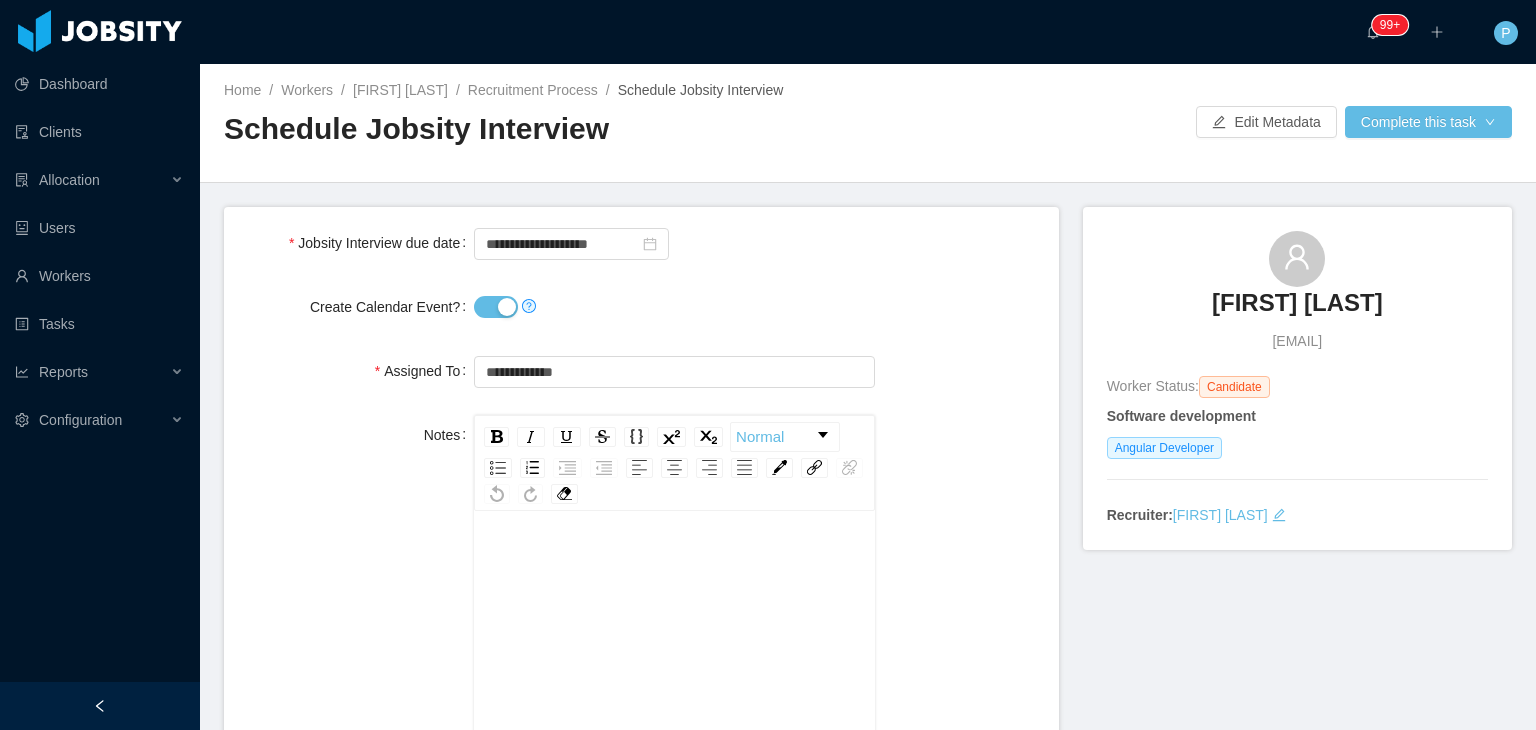 click on "Create Calendar Event?" at bounding box center (496, 307) 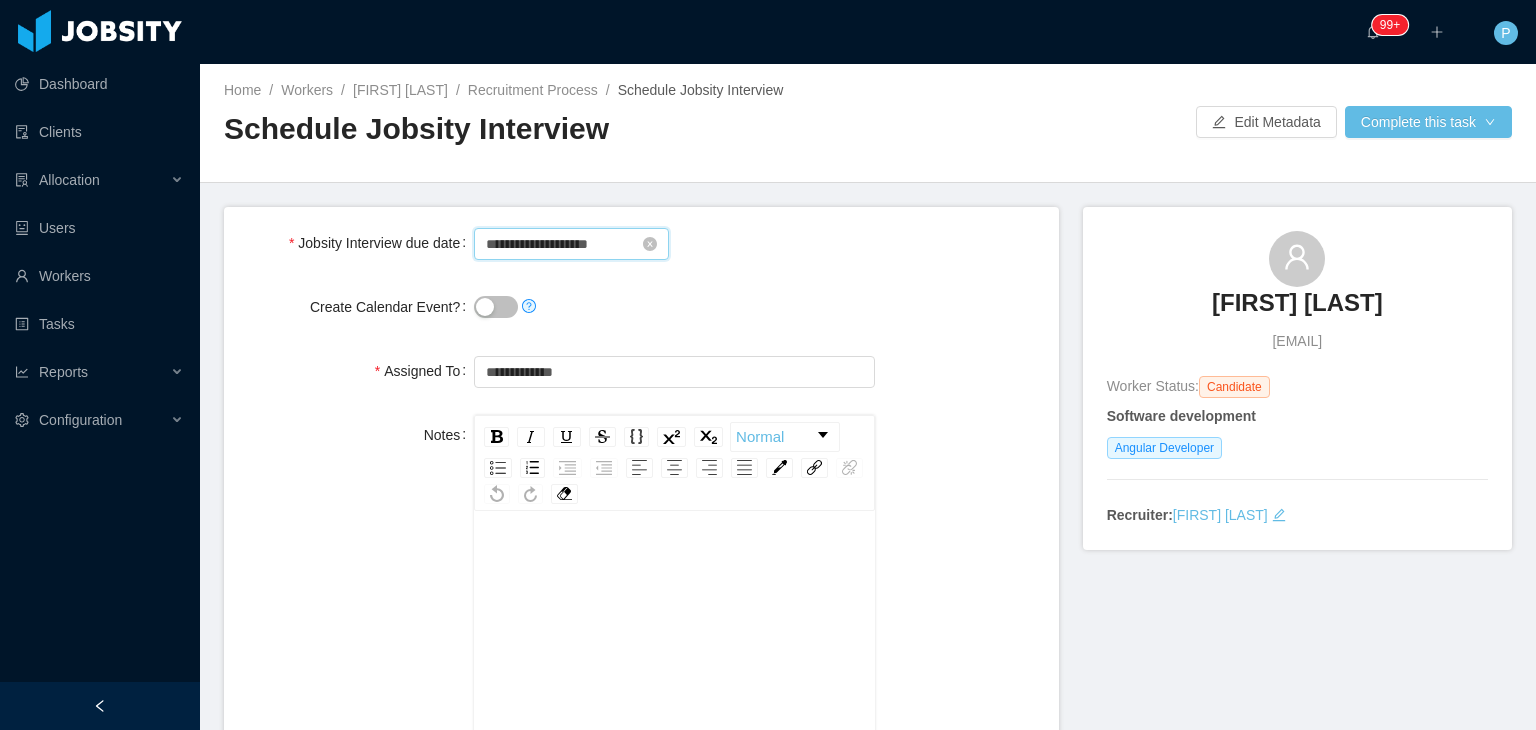 click on "**********" at bounding box center (571, 244) 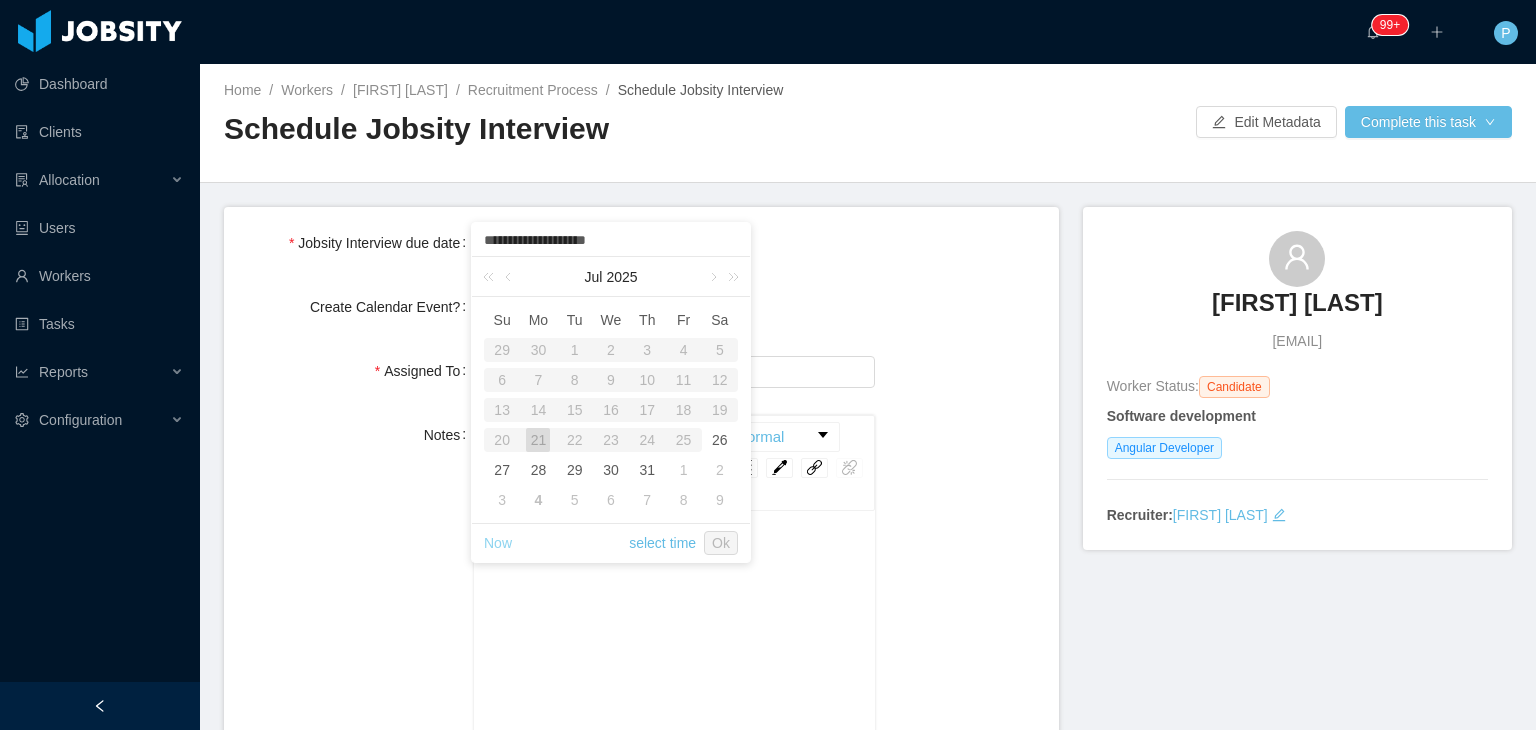 click on "Now" at bounding box center [498, 543] 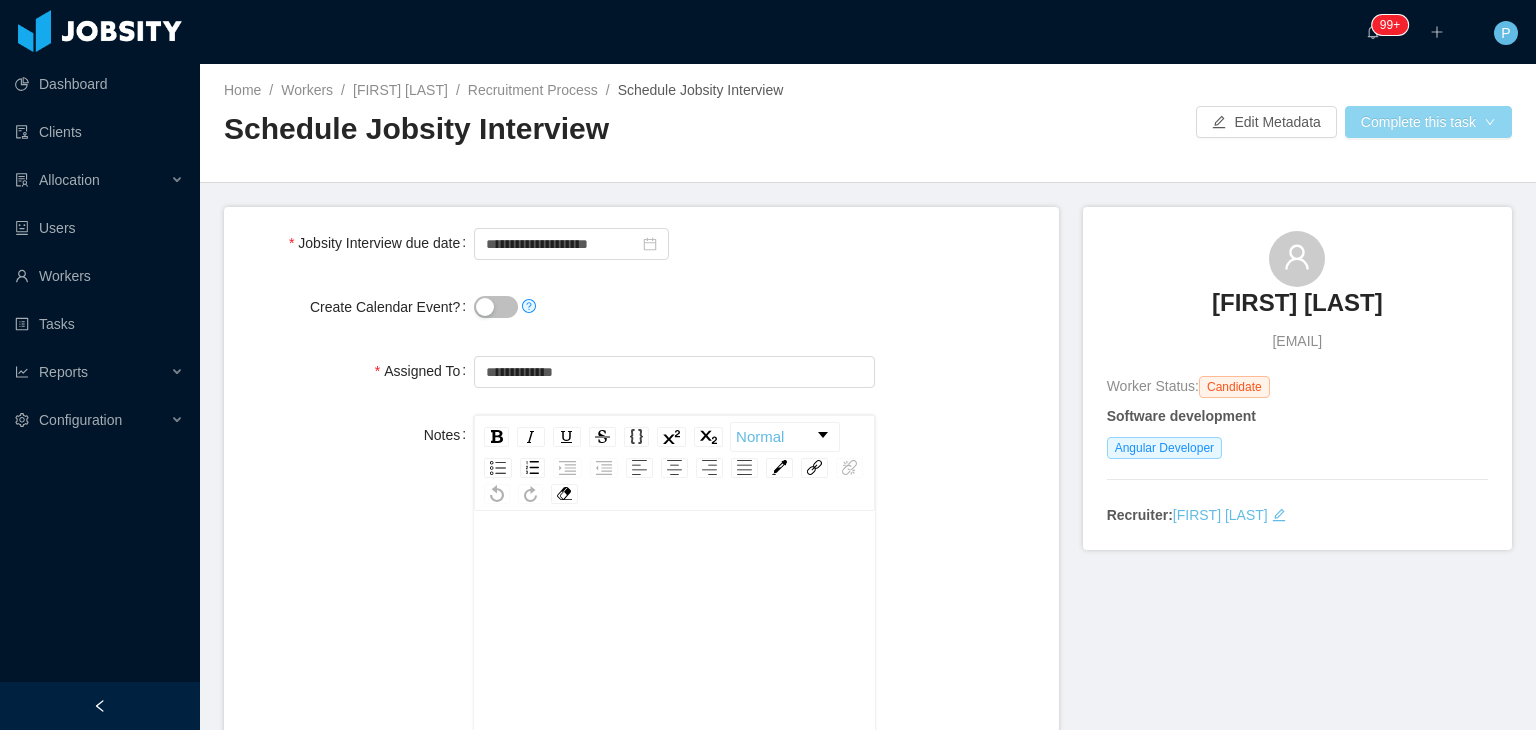 click on "Complete this task" at bounding box center (1428, 122) 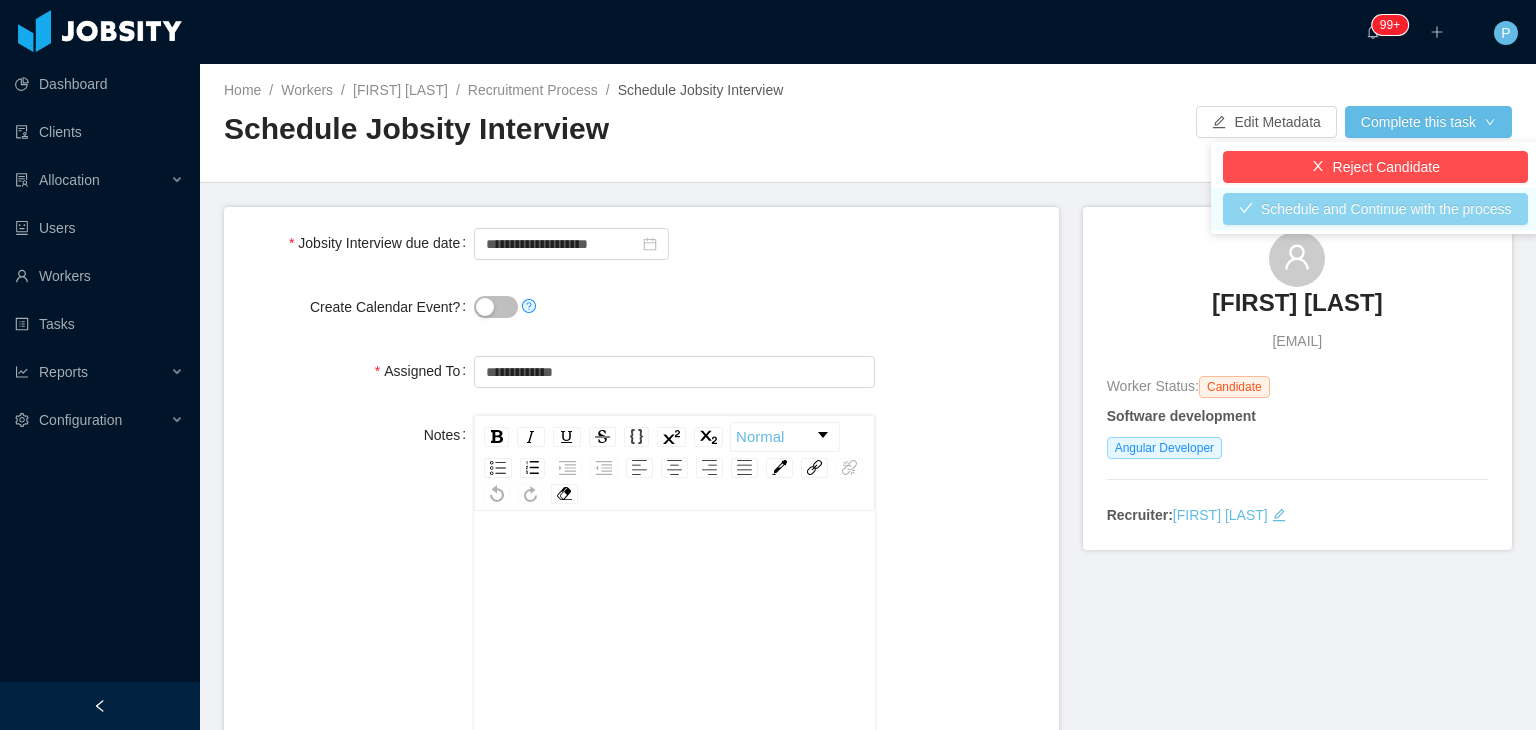 click on "Schedule and Continue with the process" at bounding box center (1375, 209) 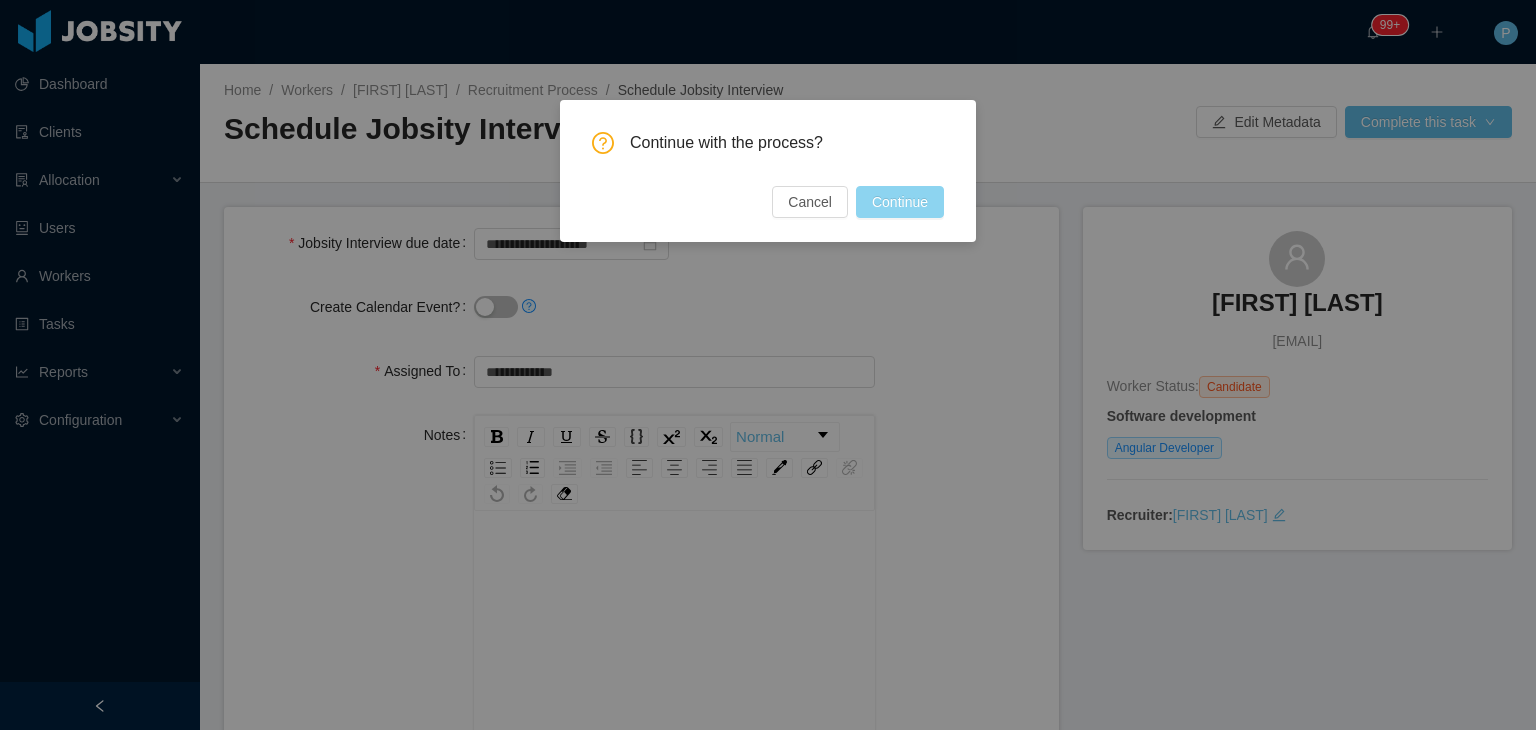 click on "Continue" at bounding box center (900, 202) 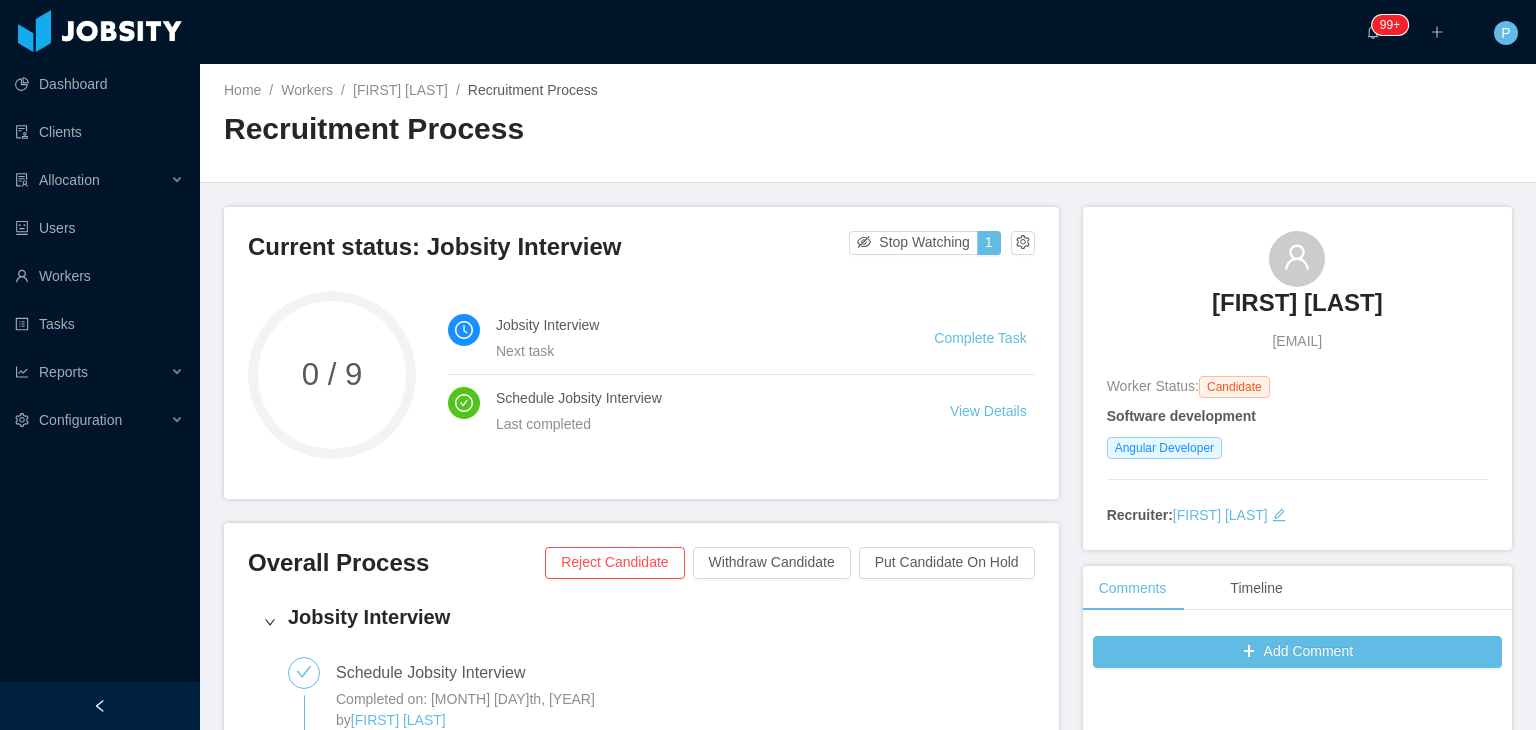 click on "Home / Workers / [FIRST] [LAST] / Recruitment Process / Recruitment Process" at bounding box center [868, 123] 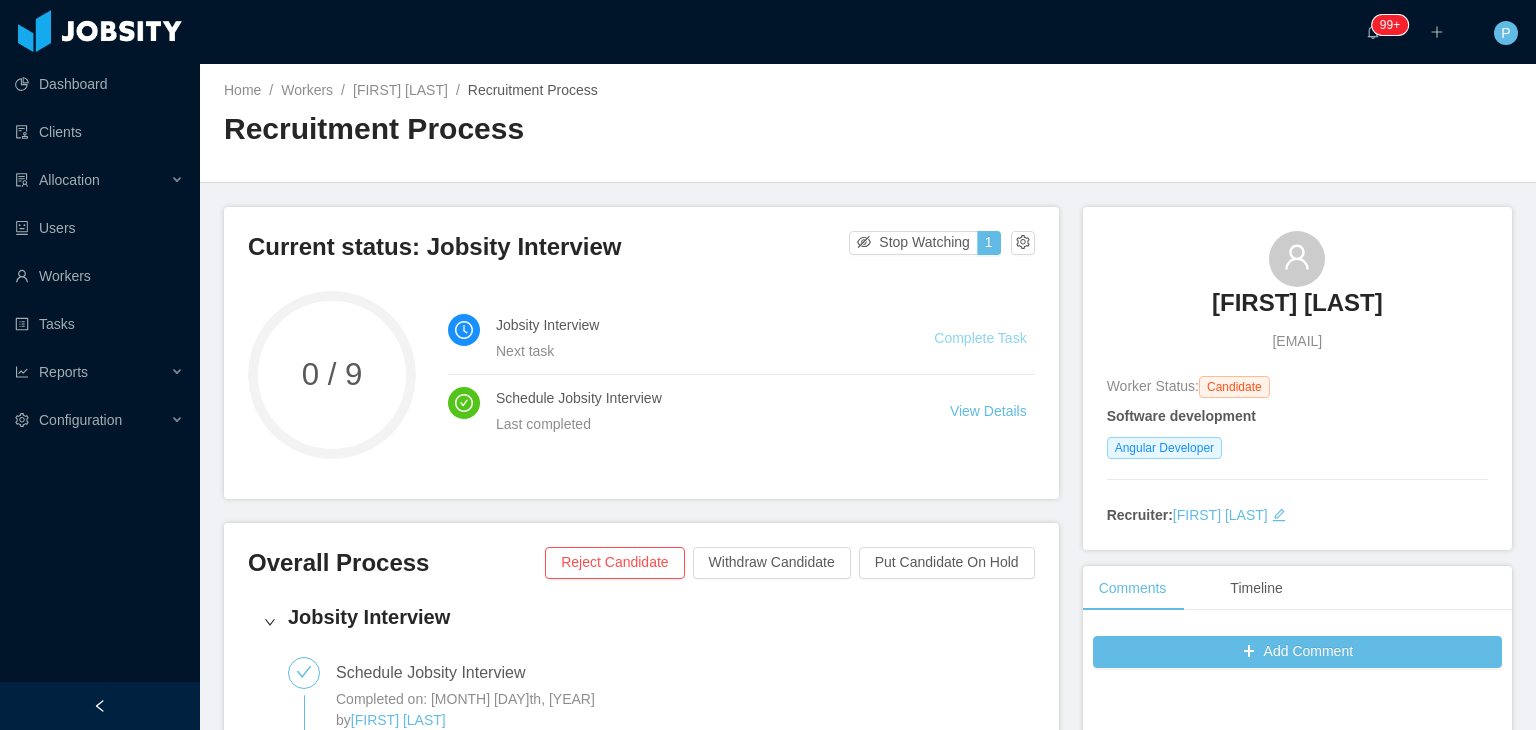 click on "Complete Task" at bounding box center (980, 338) 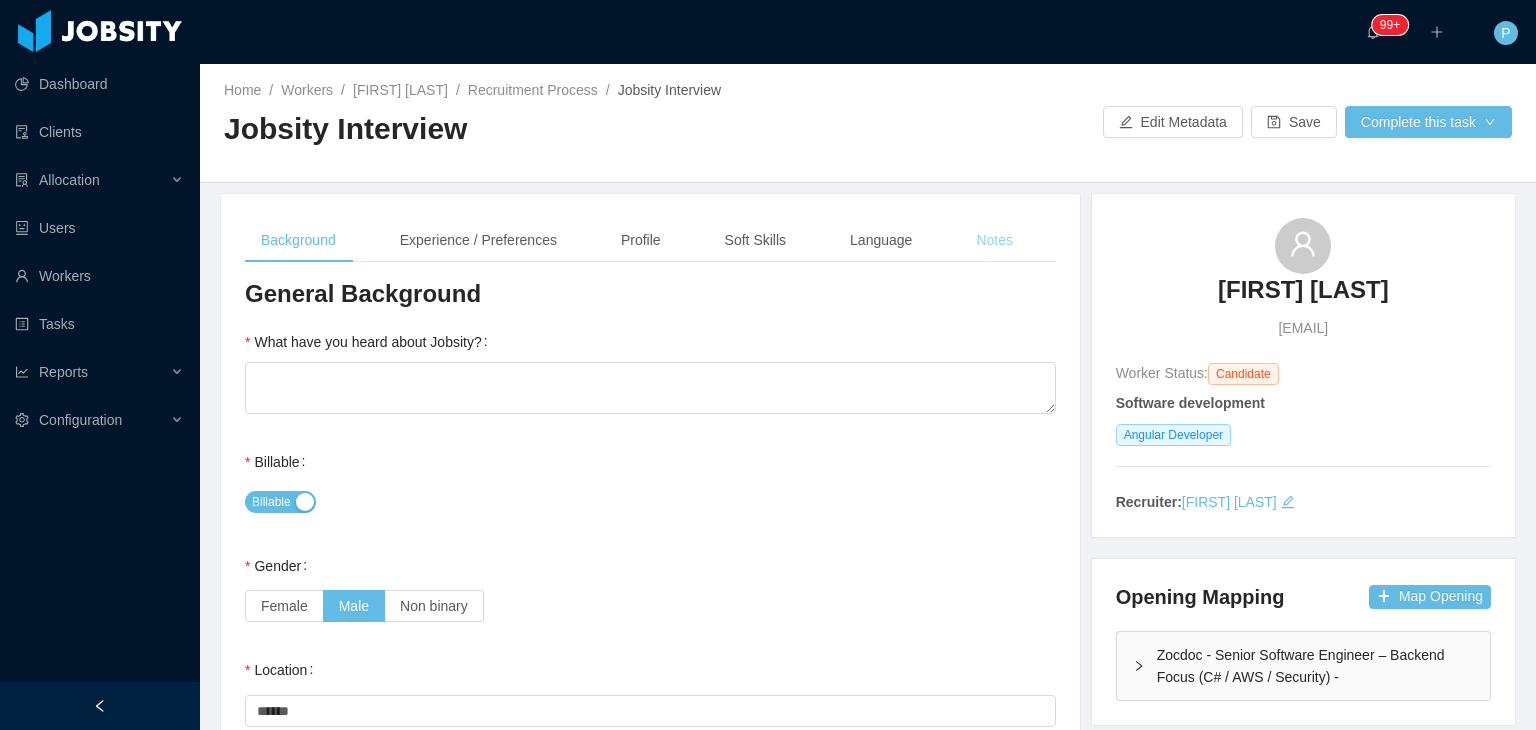 click on "Notes" at bounding box center [994, 240] 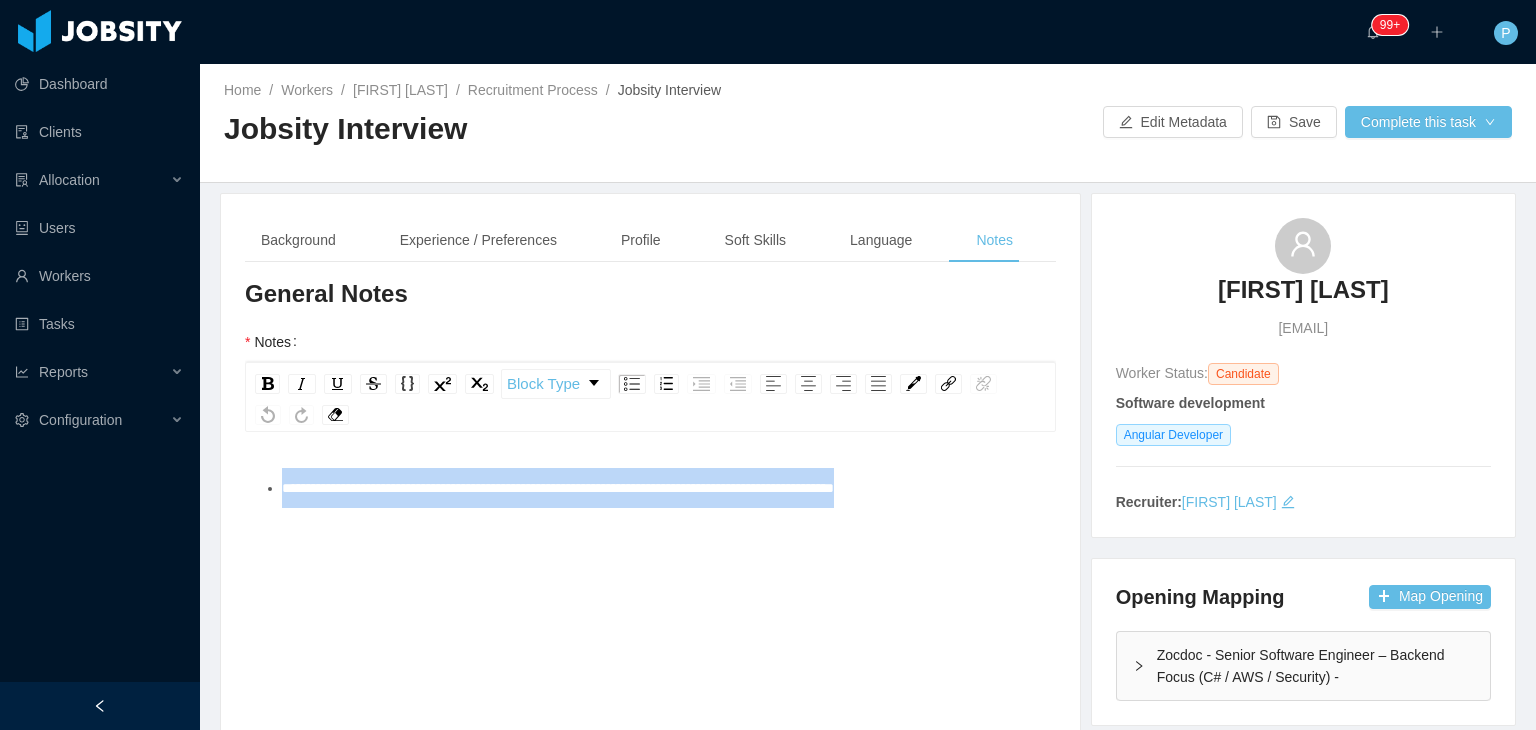 drag, startPoint x: 980, startPoint y: 505, endPoint x: 260, endPoint y: 474, distance: 720.66705 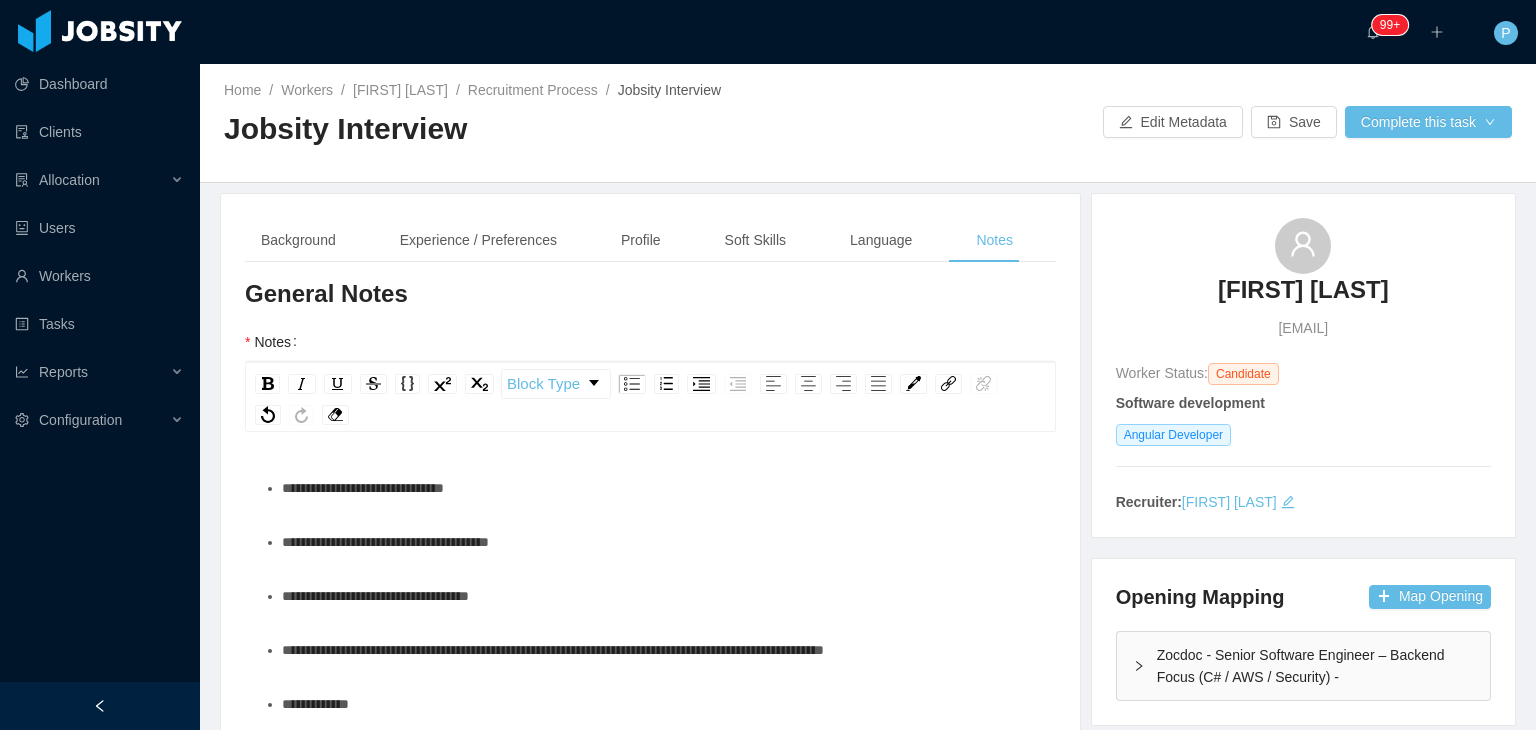 click on "**********" at bounding box center (661, 542) 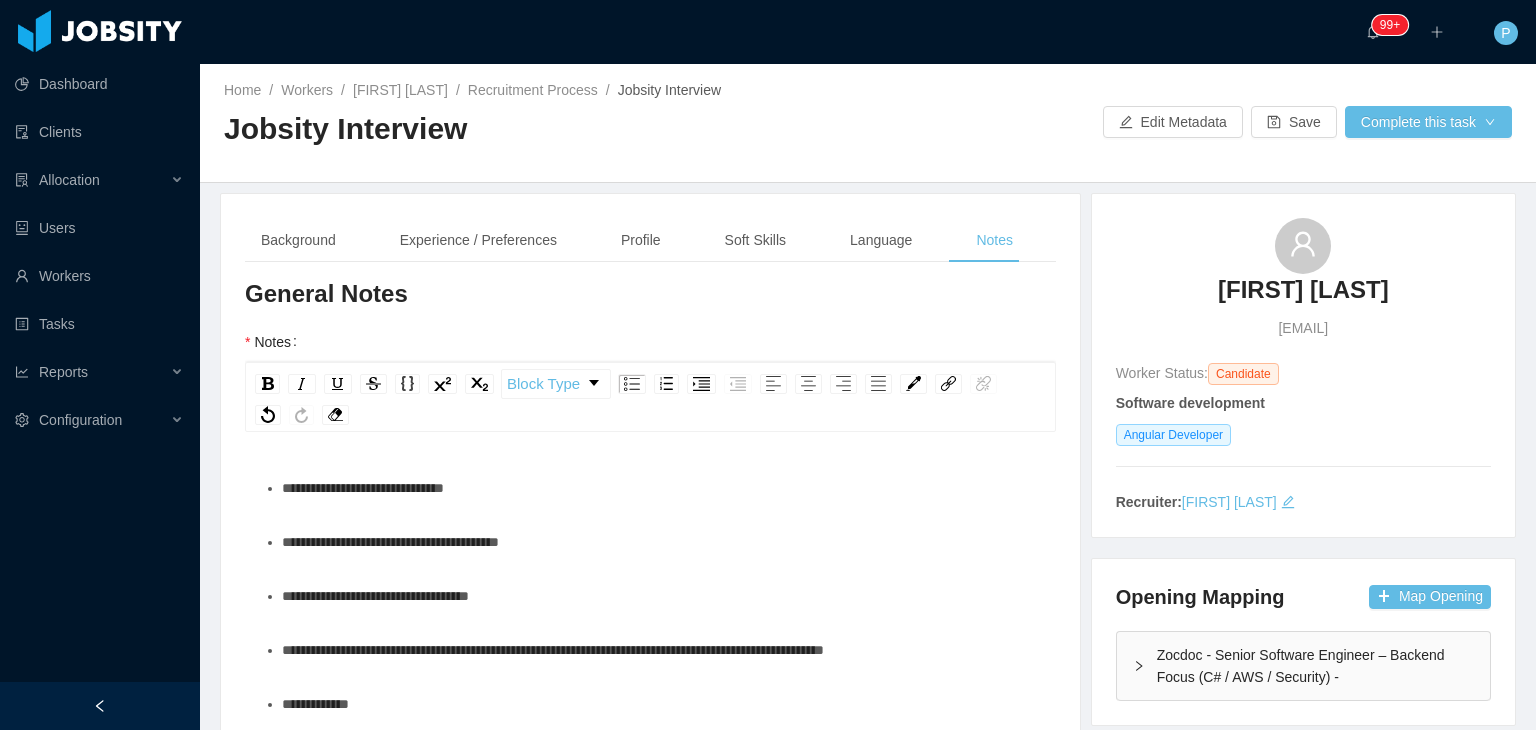 paste 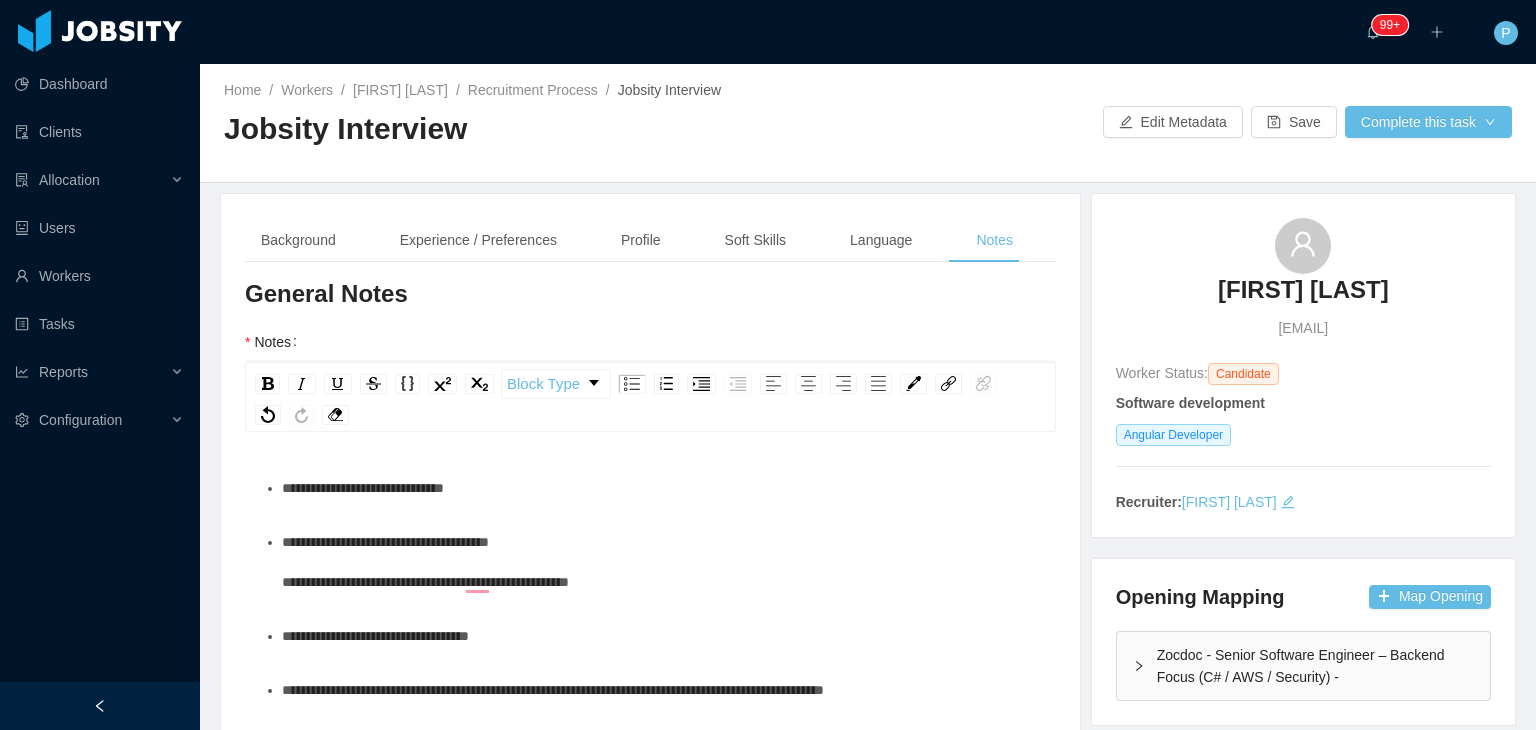 type 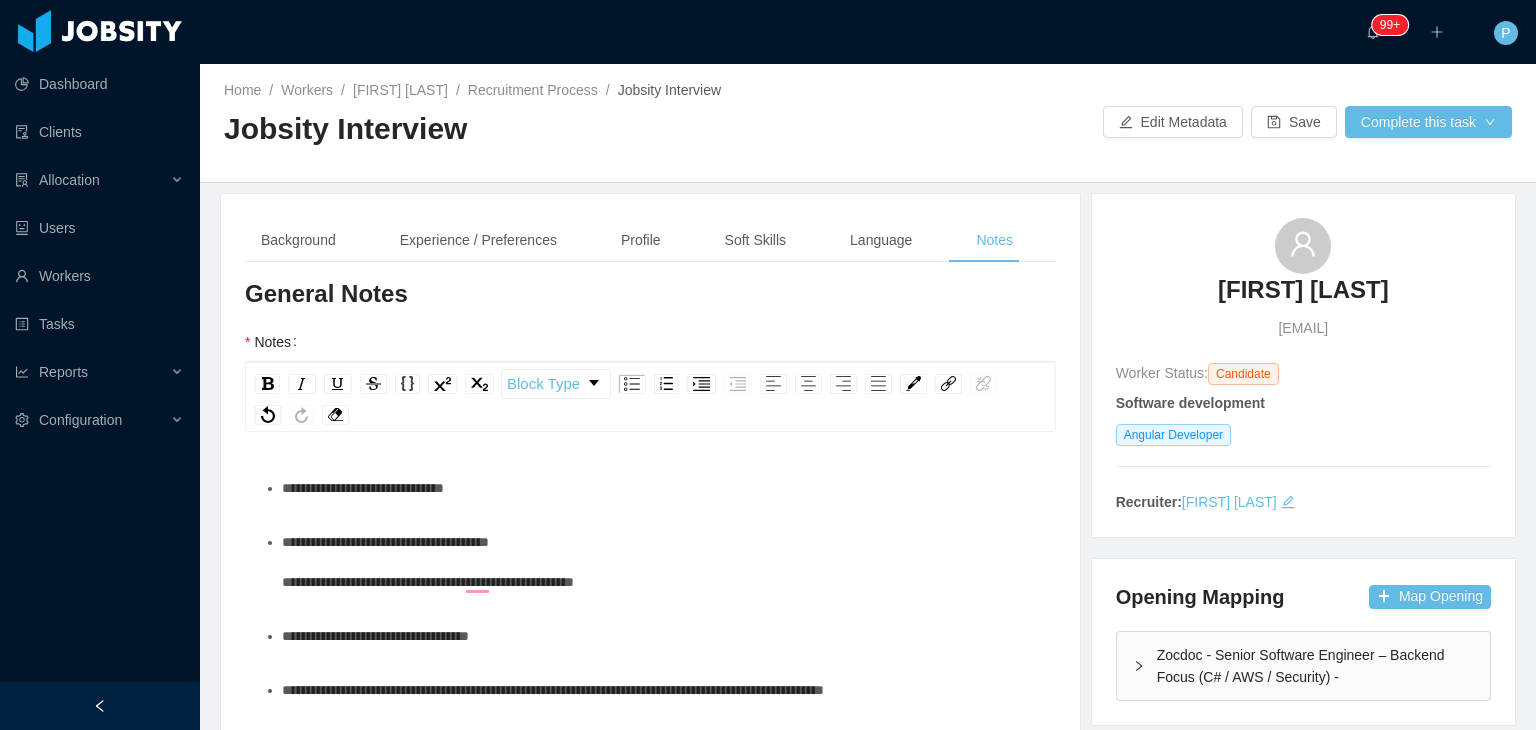 click on "**********" at bounding box center [428, 562] 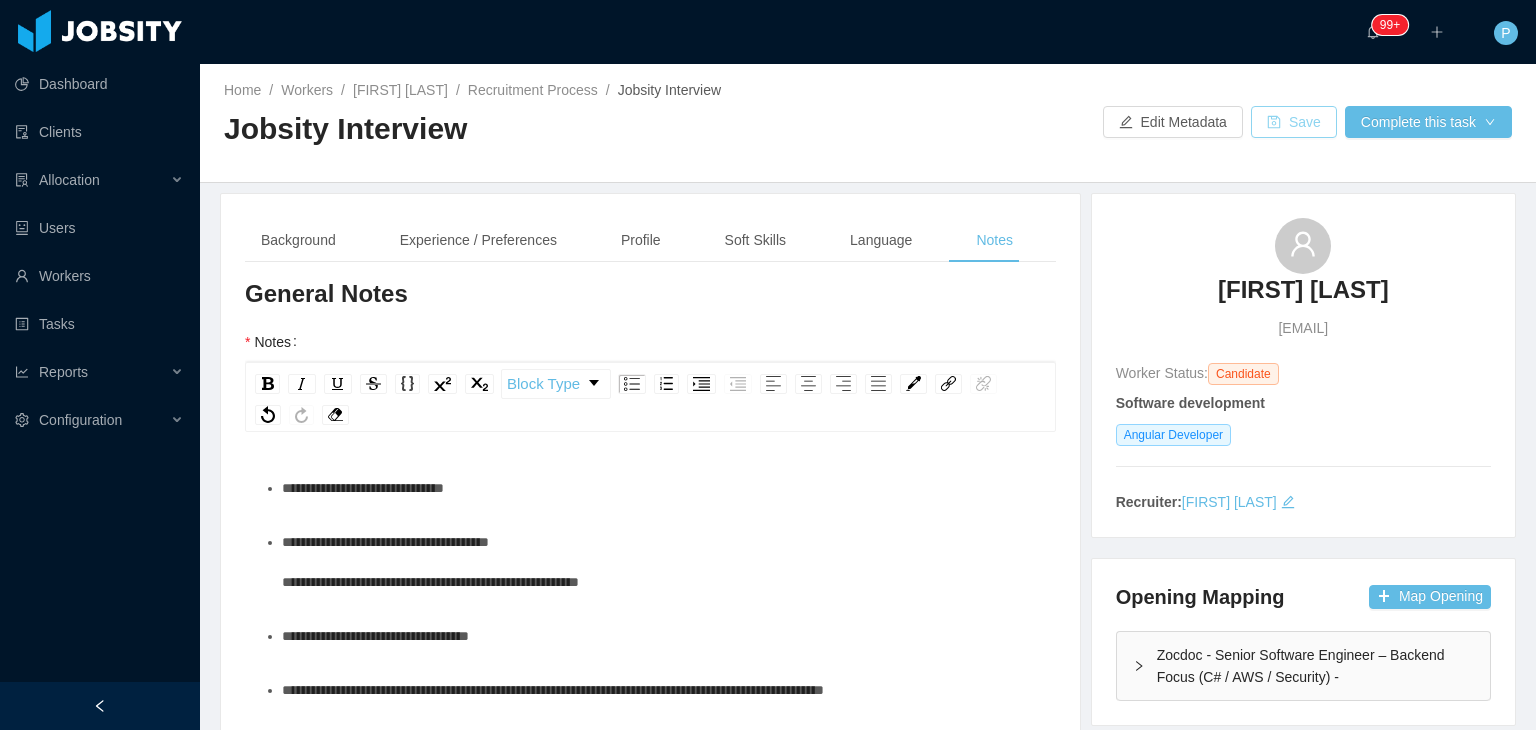 click on "Save" at bounding box center [1294, 122] 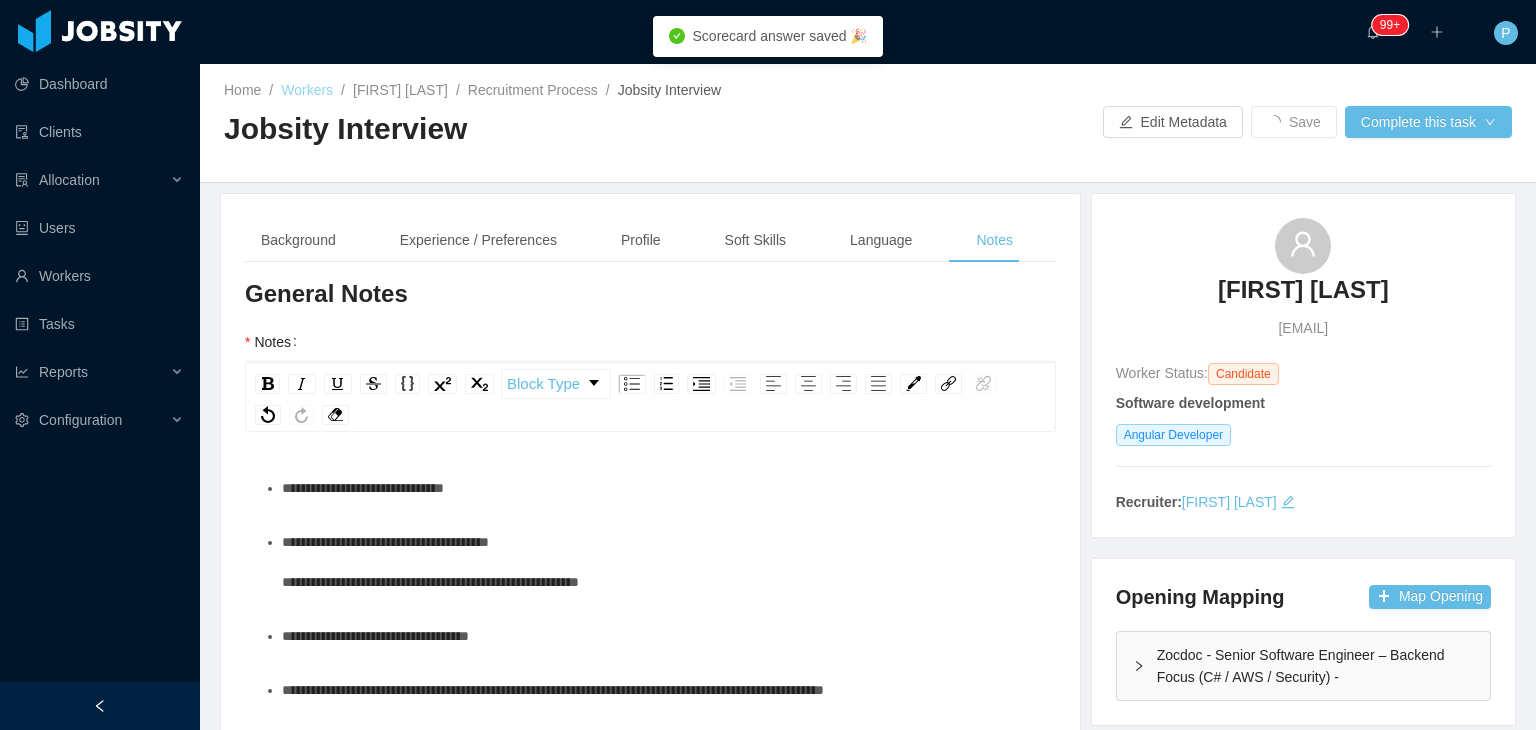 click on "Workers" at bounding box center [307, 90] 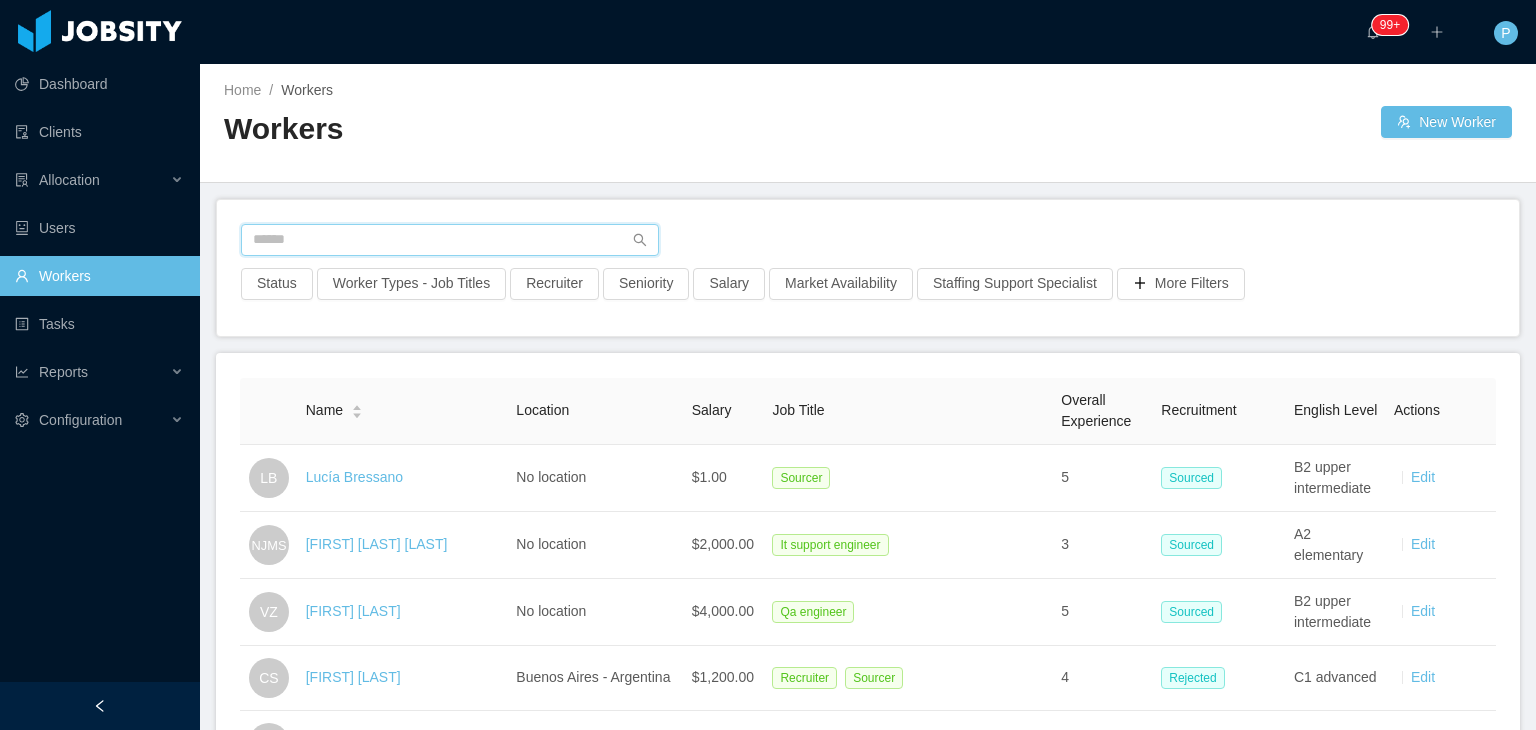click at bounding box center (450, 240) 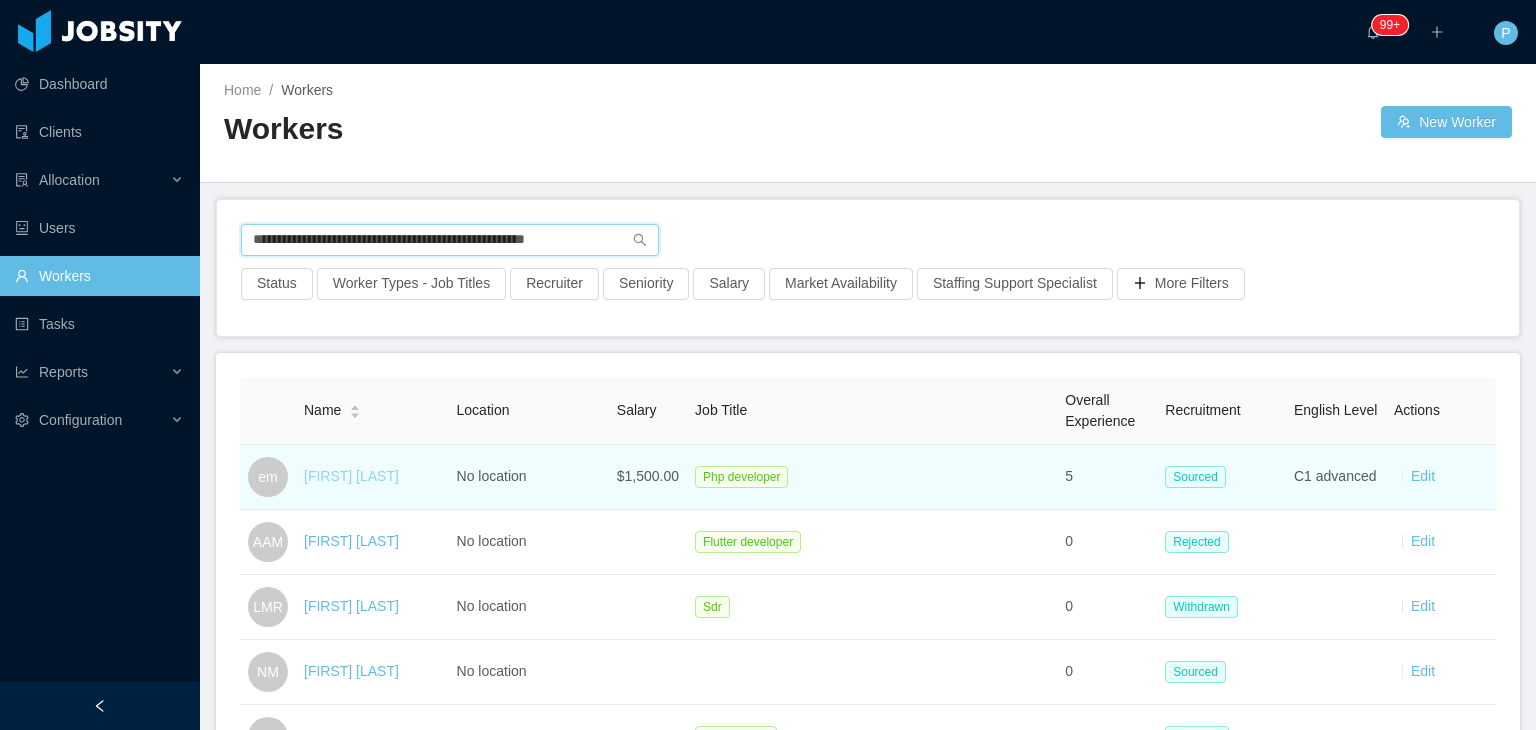 type on "**********" 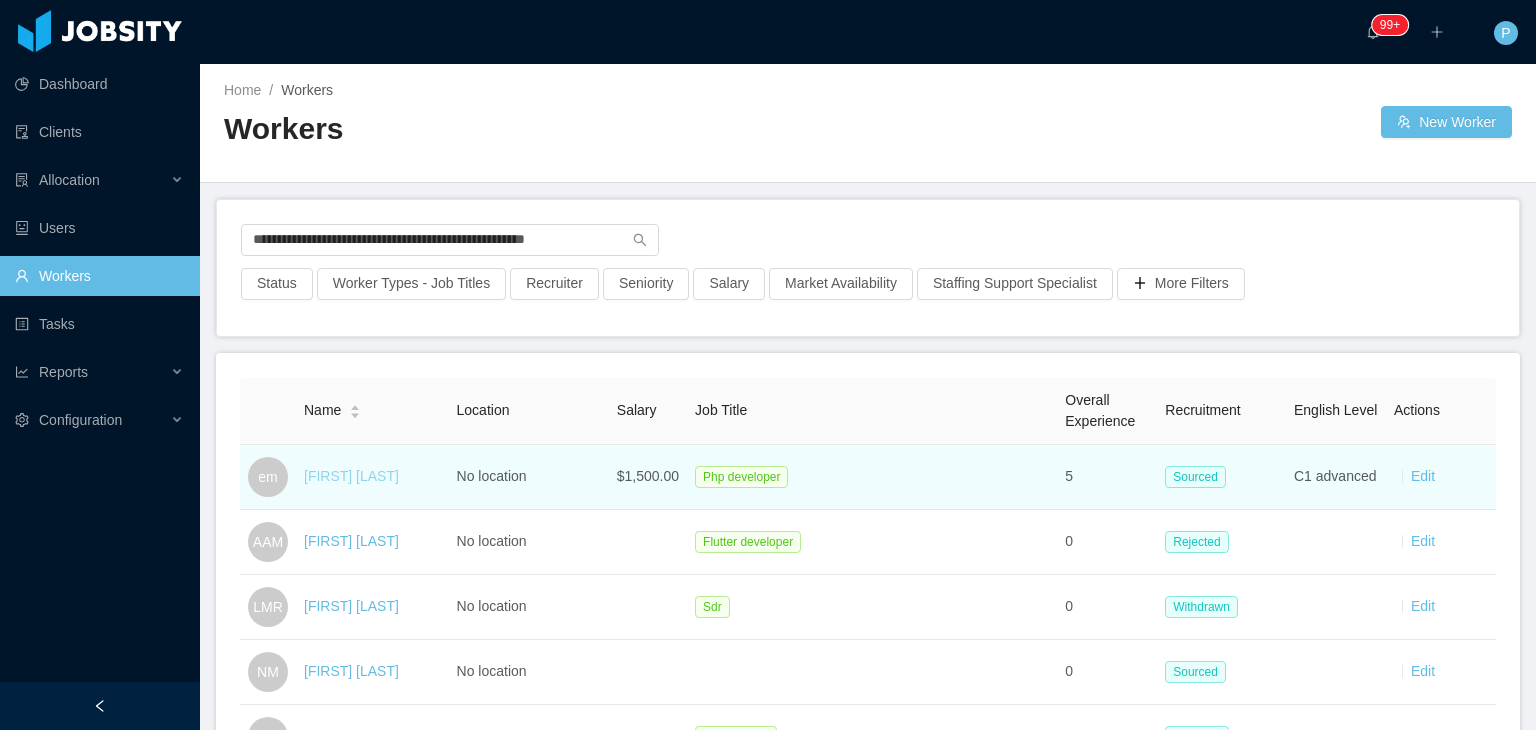 click on "[FIRST] [LAST]" at bounding box center [351, 476] 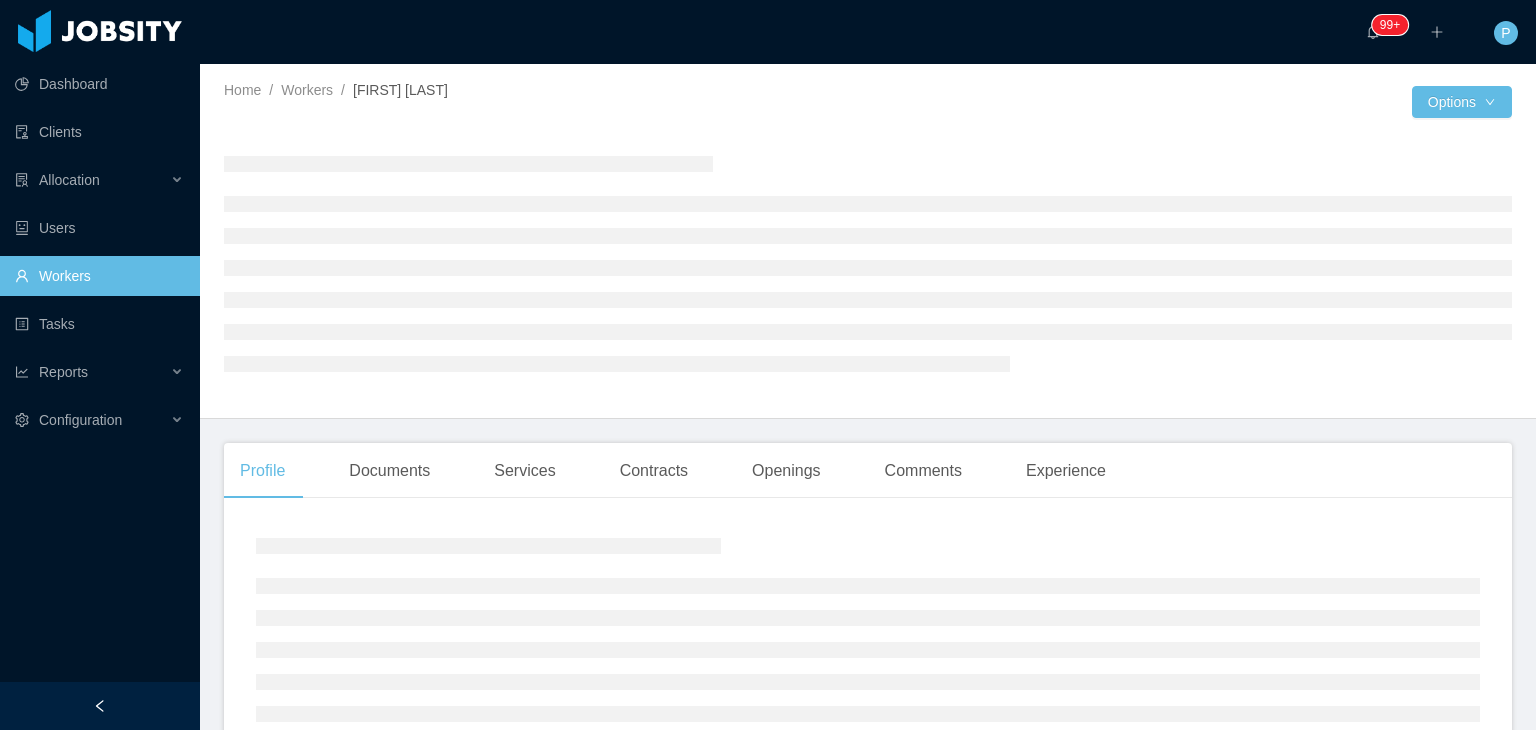 click at bounding box center [868, 263] 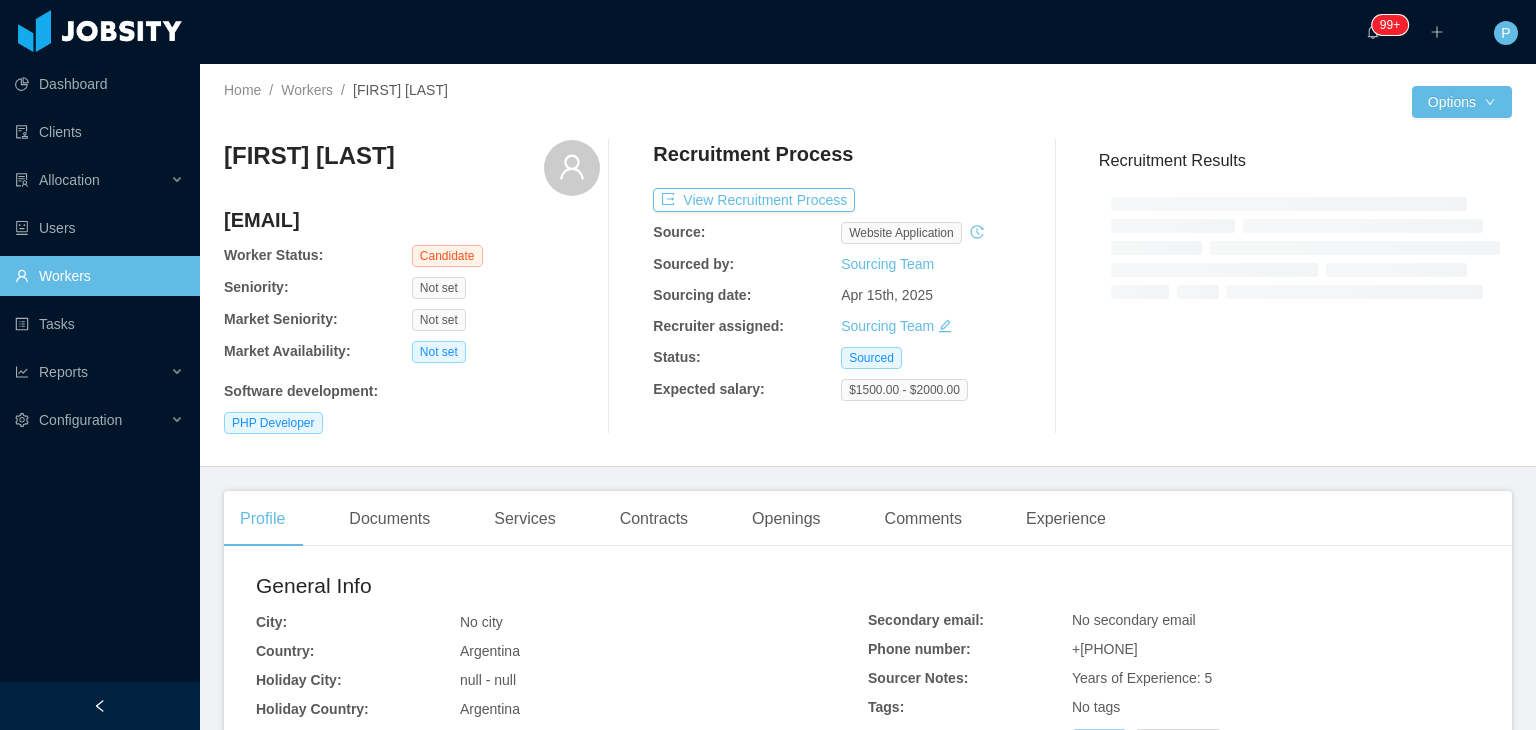 click on "[CITY] - [STATE] Worker Status: Candidate Seniority:  Not set  Market Seniority:  Not set  Market Availability: Not set Software development : PHP Developer Recruitment Process View Recruitment Process  Source: website application Sourced by: Sourcing Team Sourcing date: [DATE] Recruiter assigned: Sourcing Team   Status: Sourced Expected salary: [PRICE] - [PRICE] Recruitment Results" at bounding box center [868, 287] 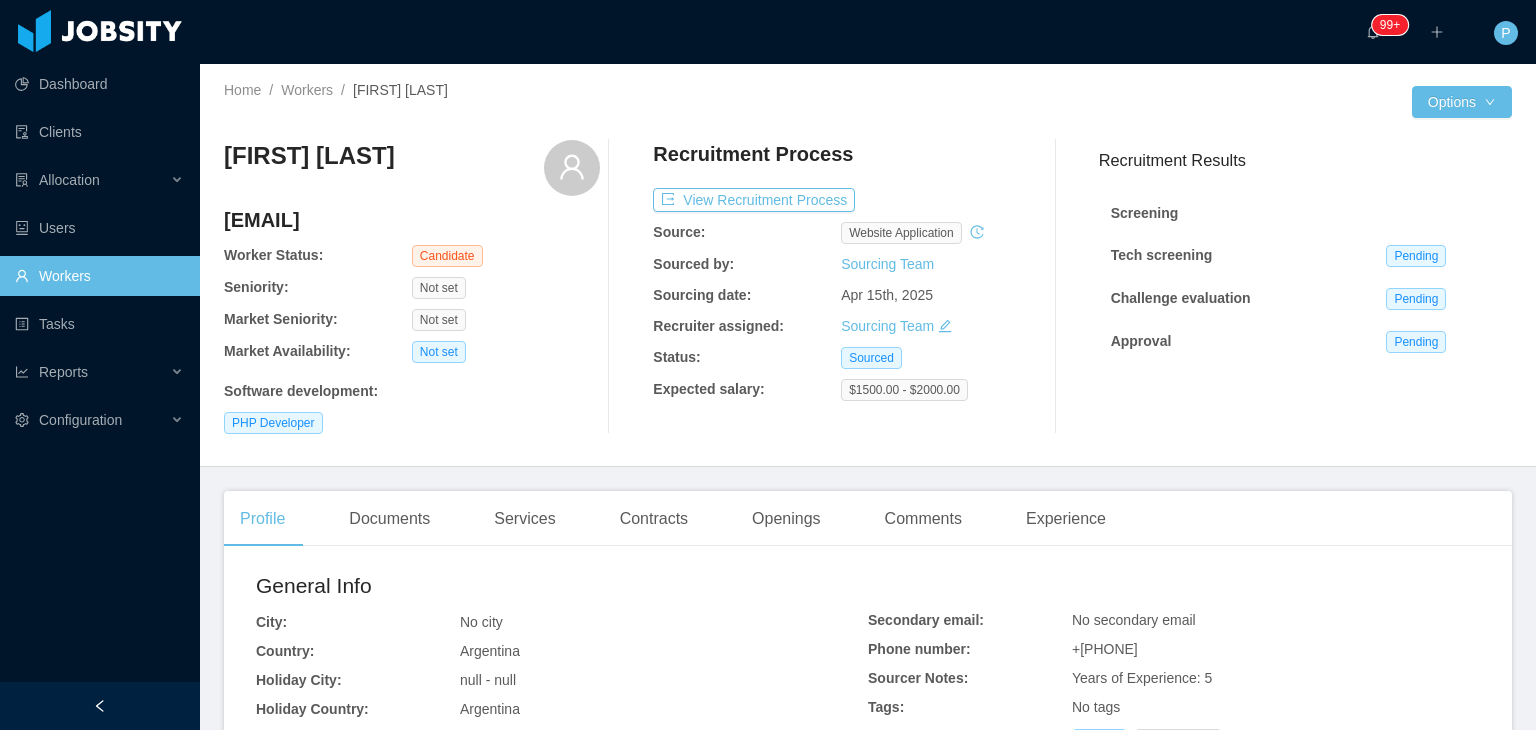 click 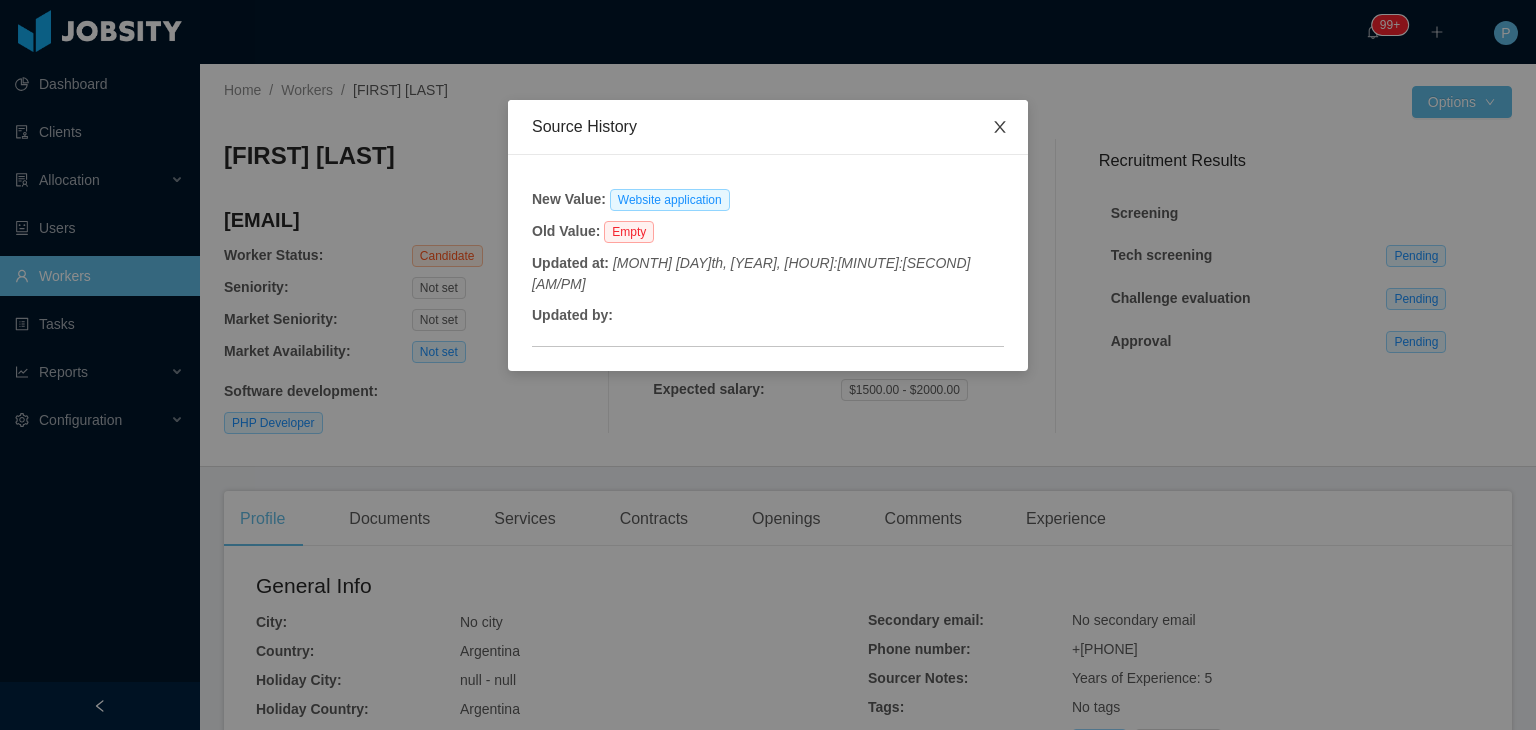 click at bounding box center [1000, 128] 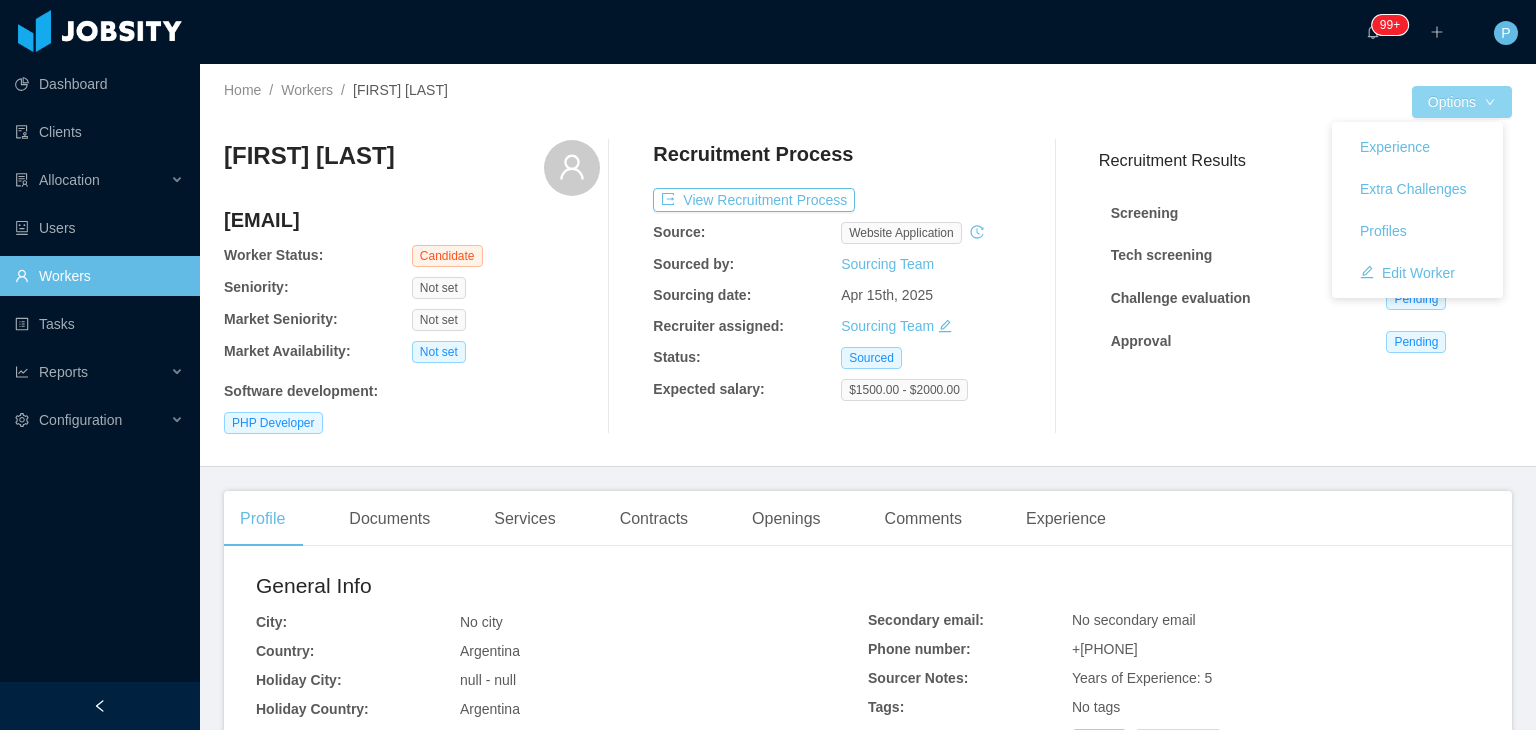 click on "Experience Extra Challenges Profiles Edit Worker" at bounding box center [1417, 210] 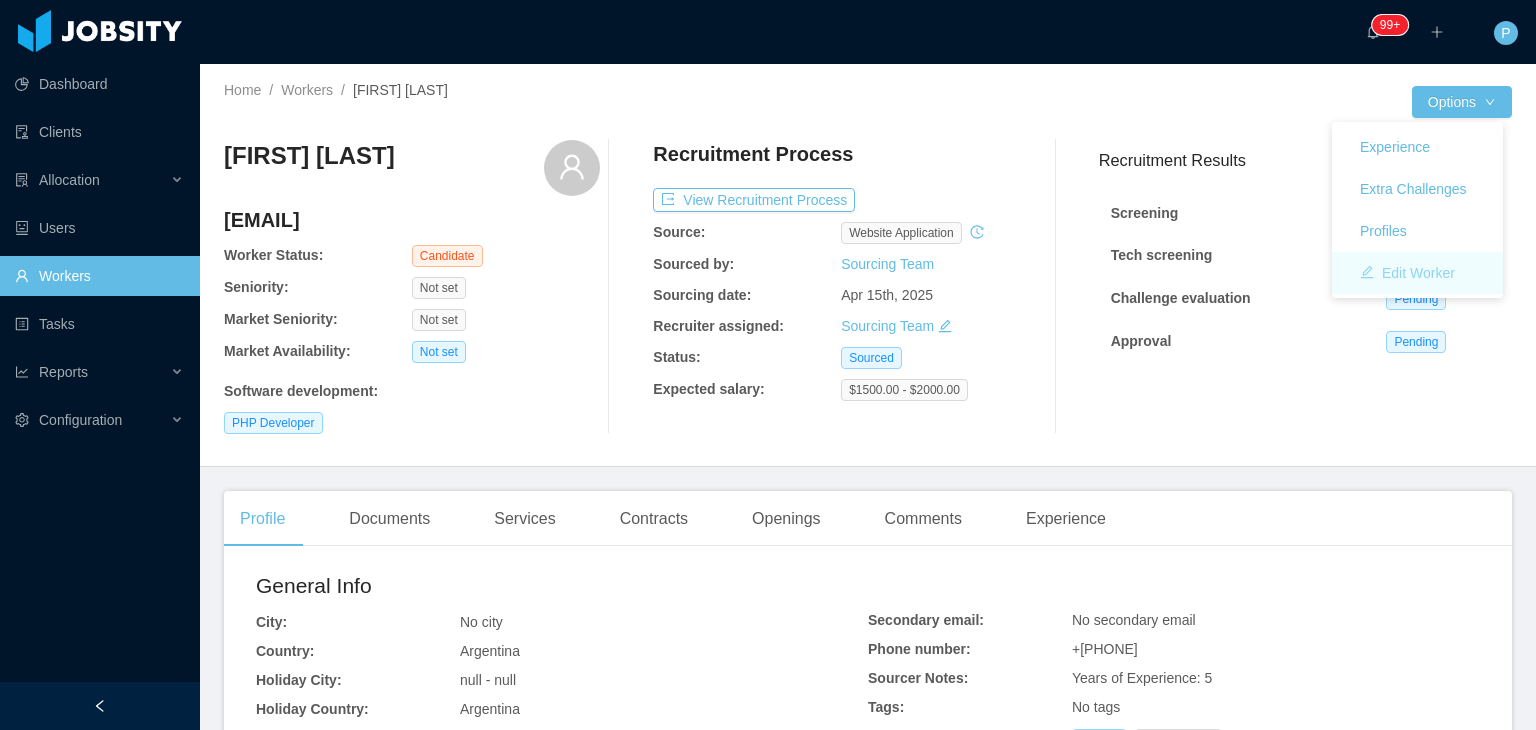 click on "Edit Worker" at bounding box center [1407, 273] 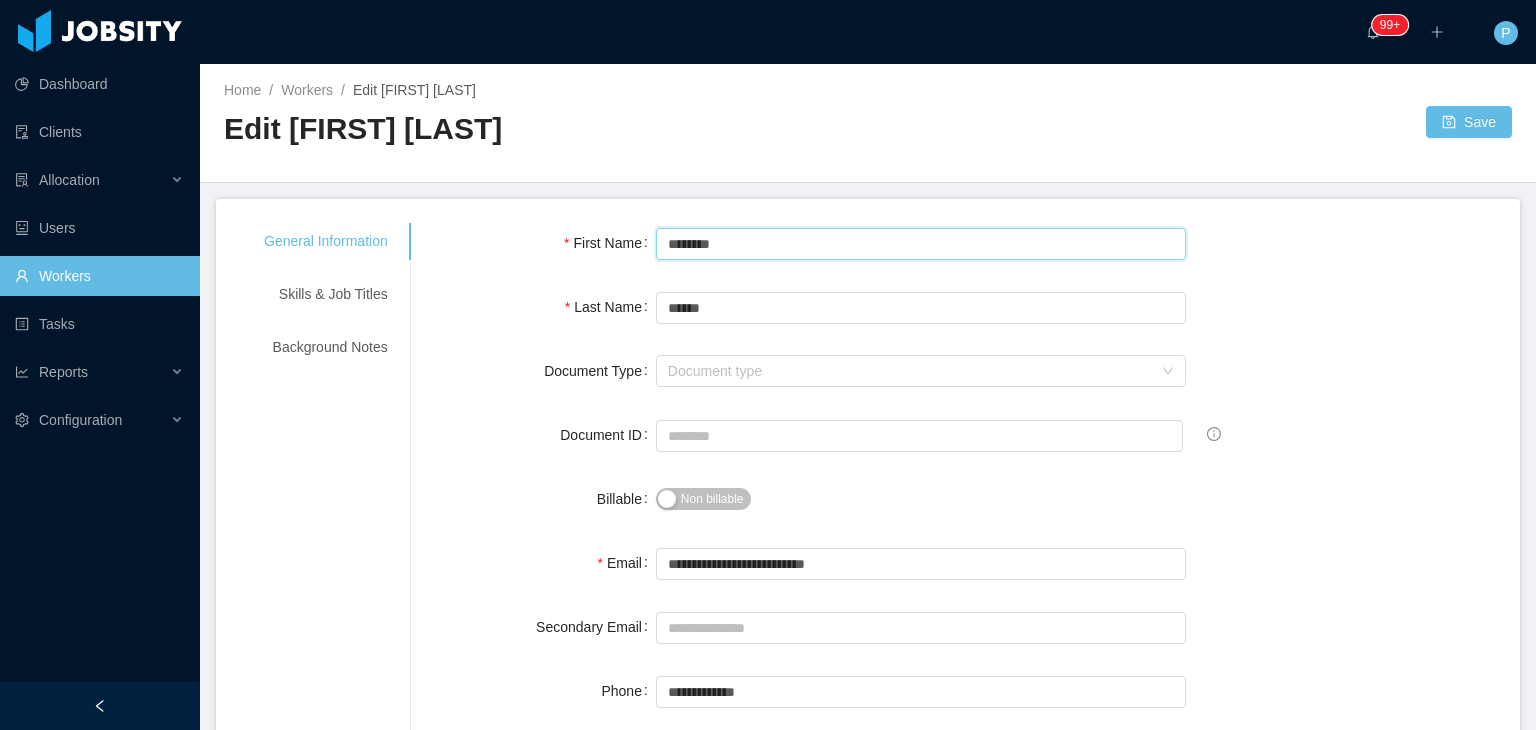 click on "********" at bounding box center [921, 244] 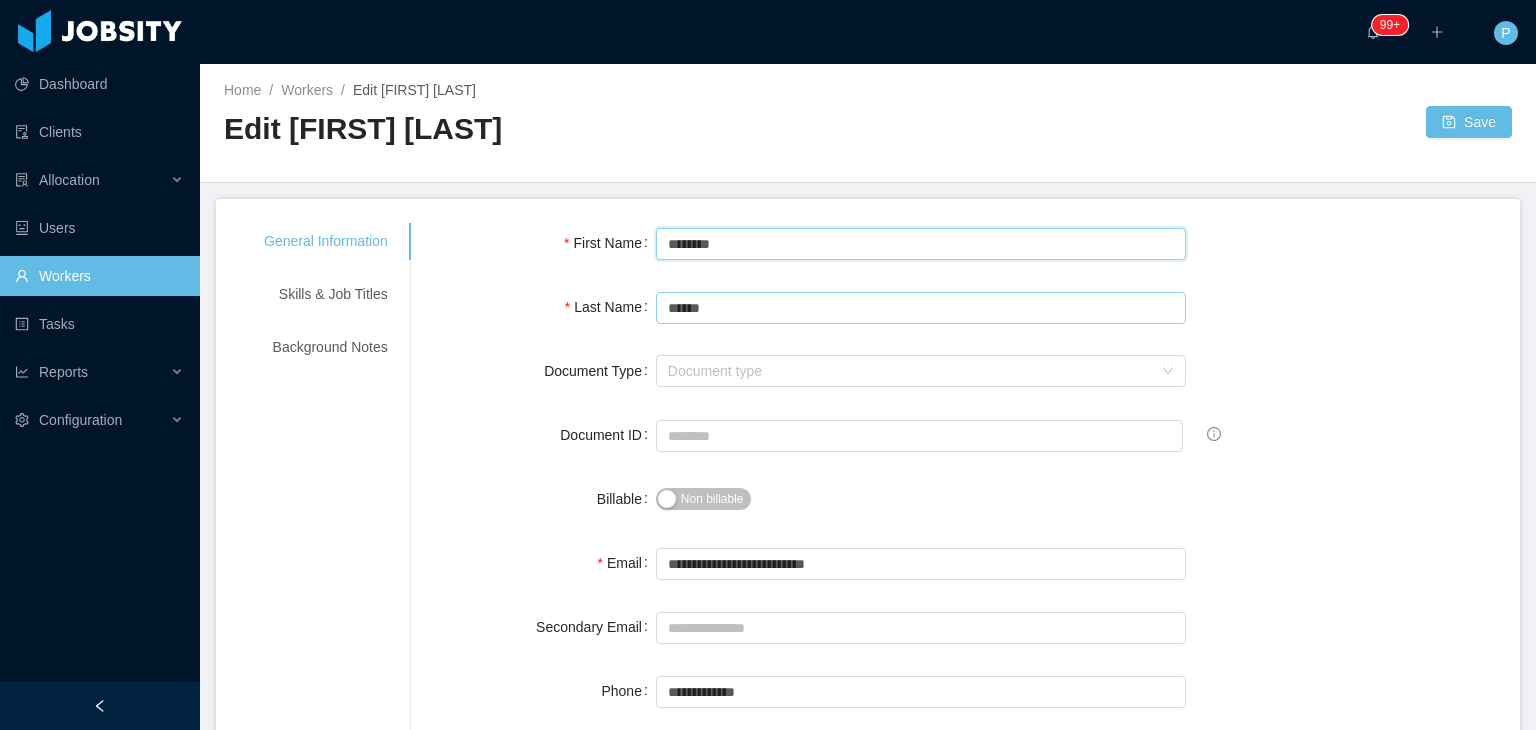 type on "********" 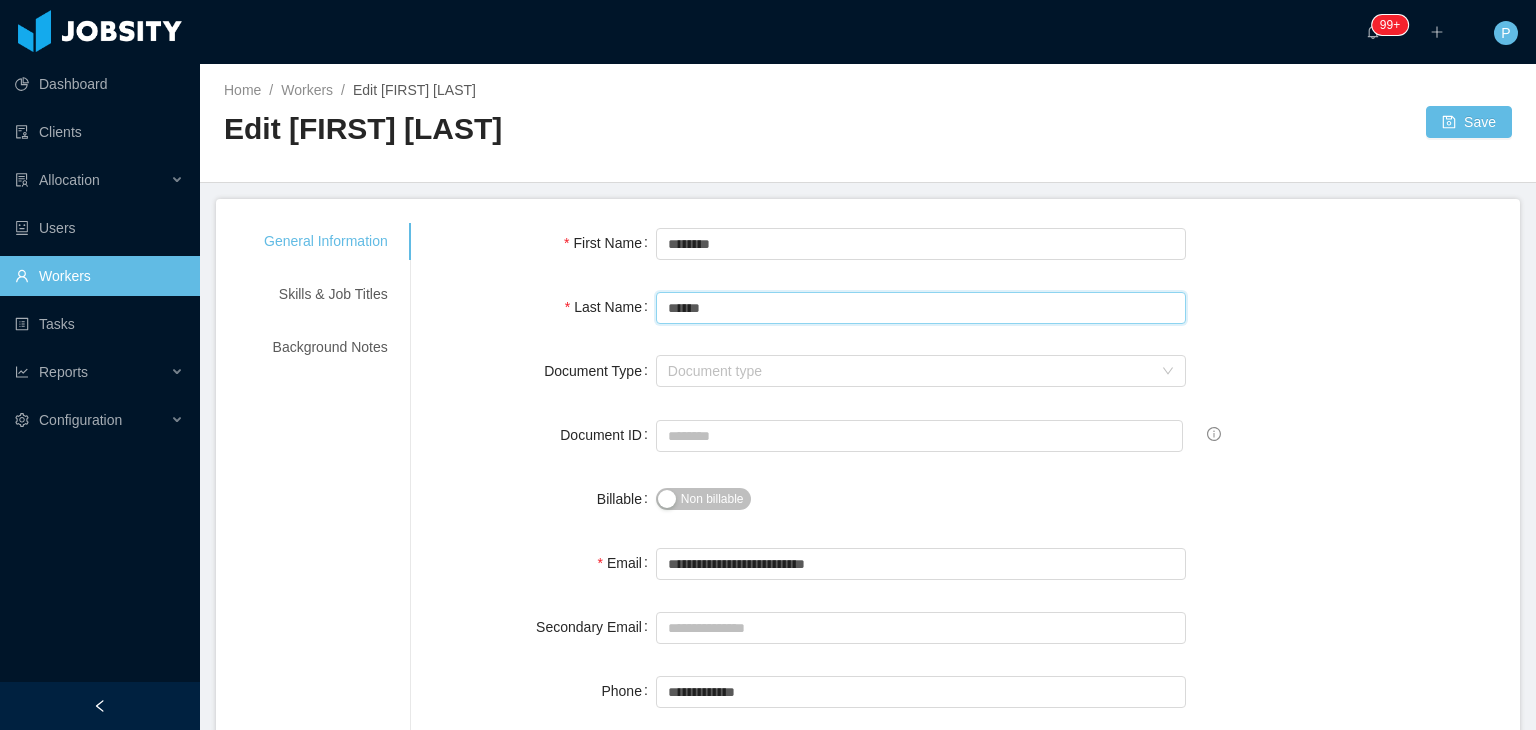 click on "******" at bounding box center (921, 308) 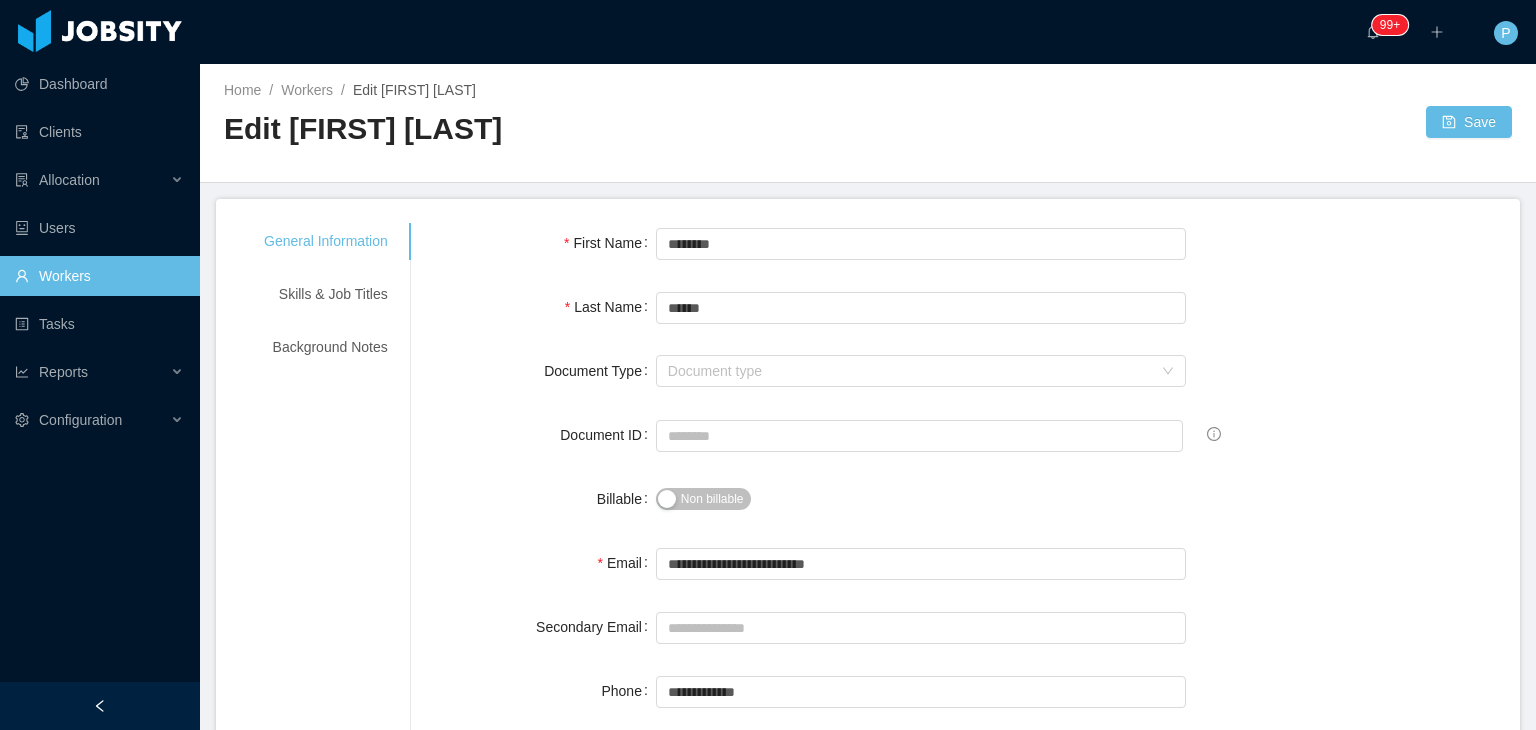 click on "Non billable" at bounding box center (712, 499) 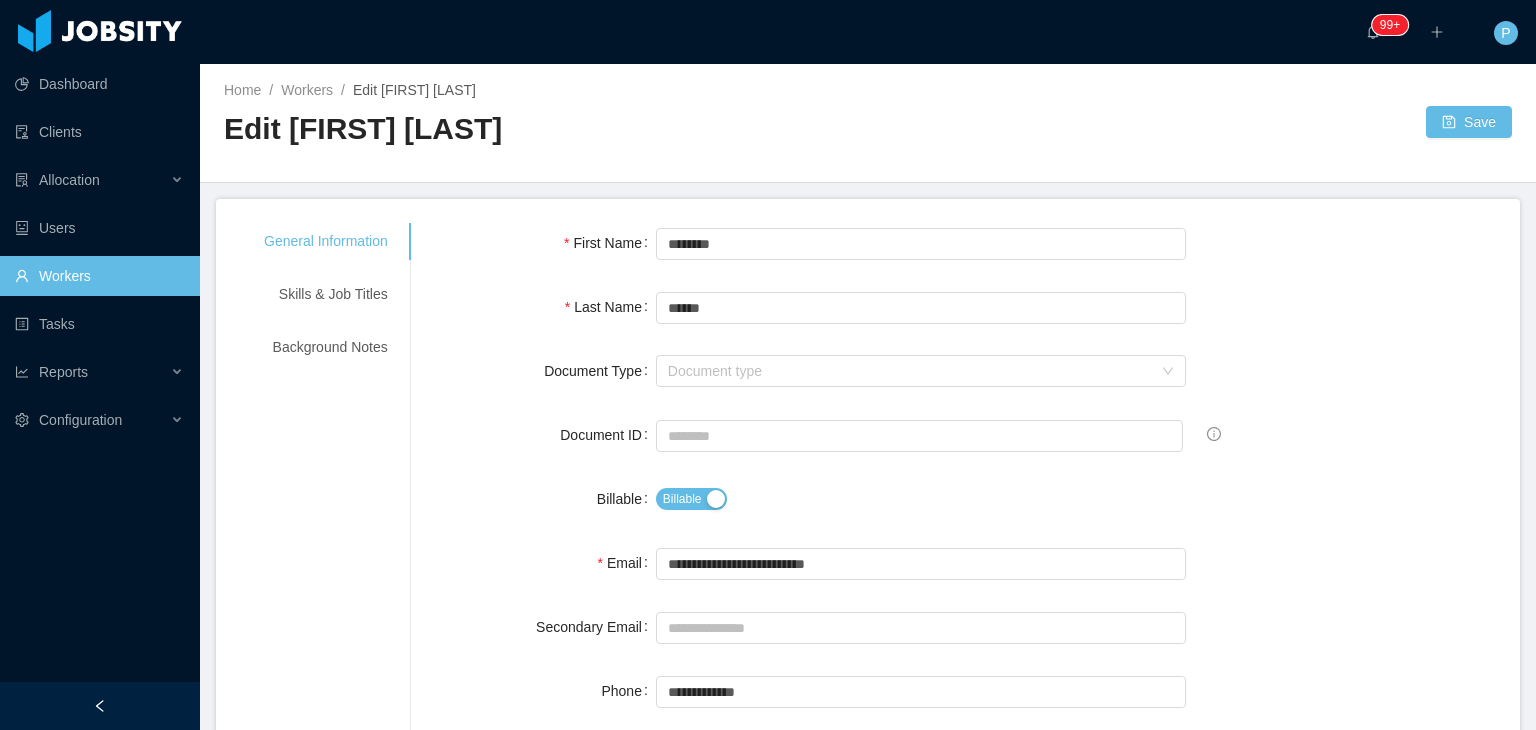 click on "Email" at bounding box center [545, 563] 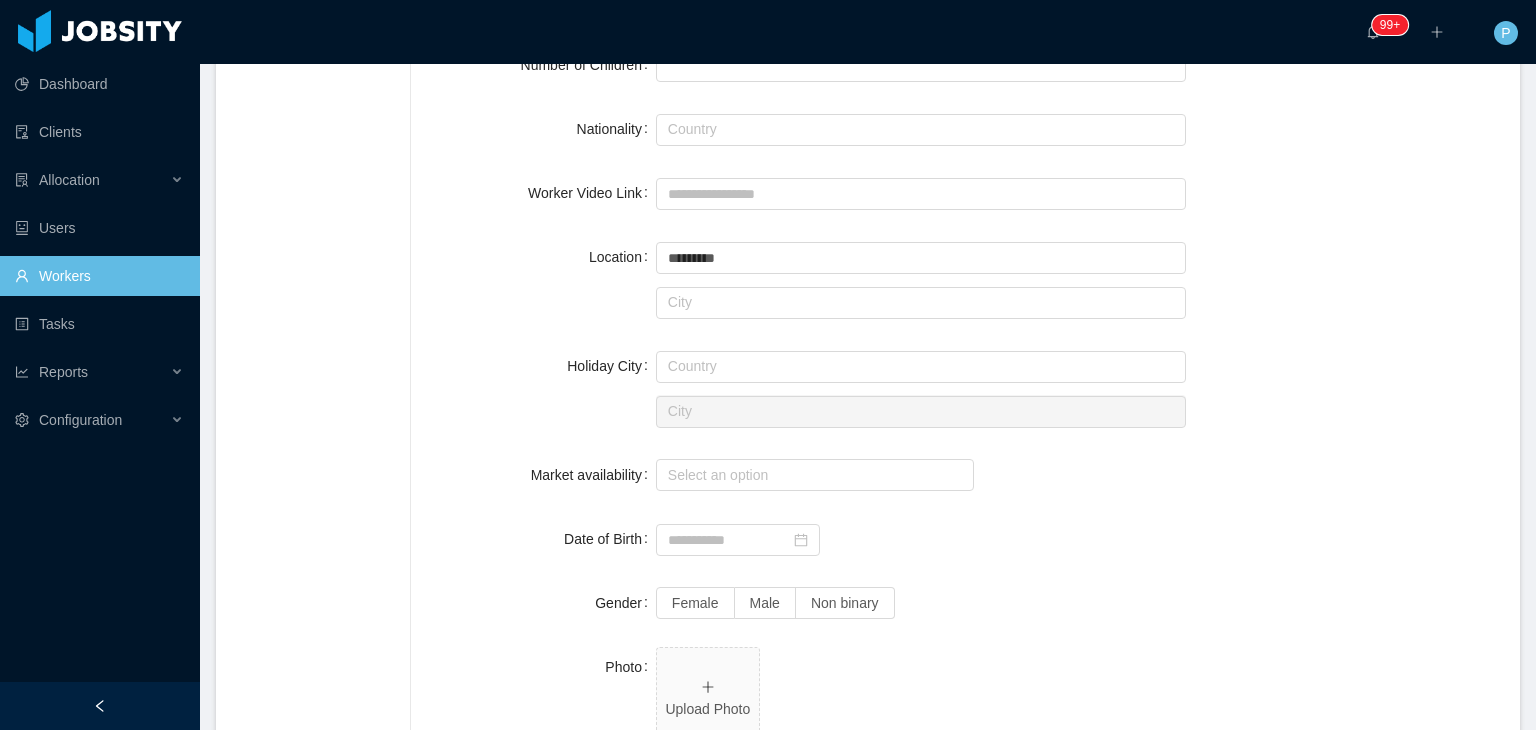scroll, scrollTop: 760, scrollLeft: 0, axis: vertical 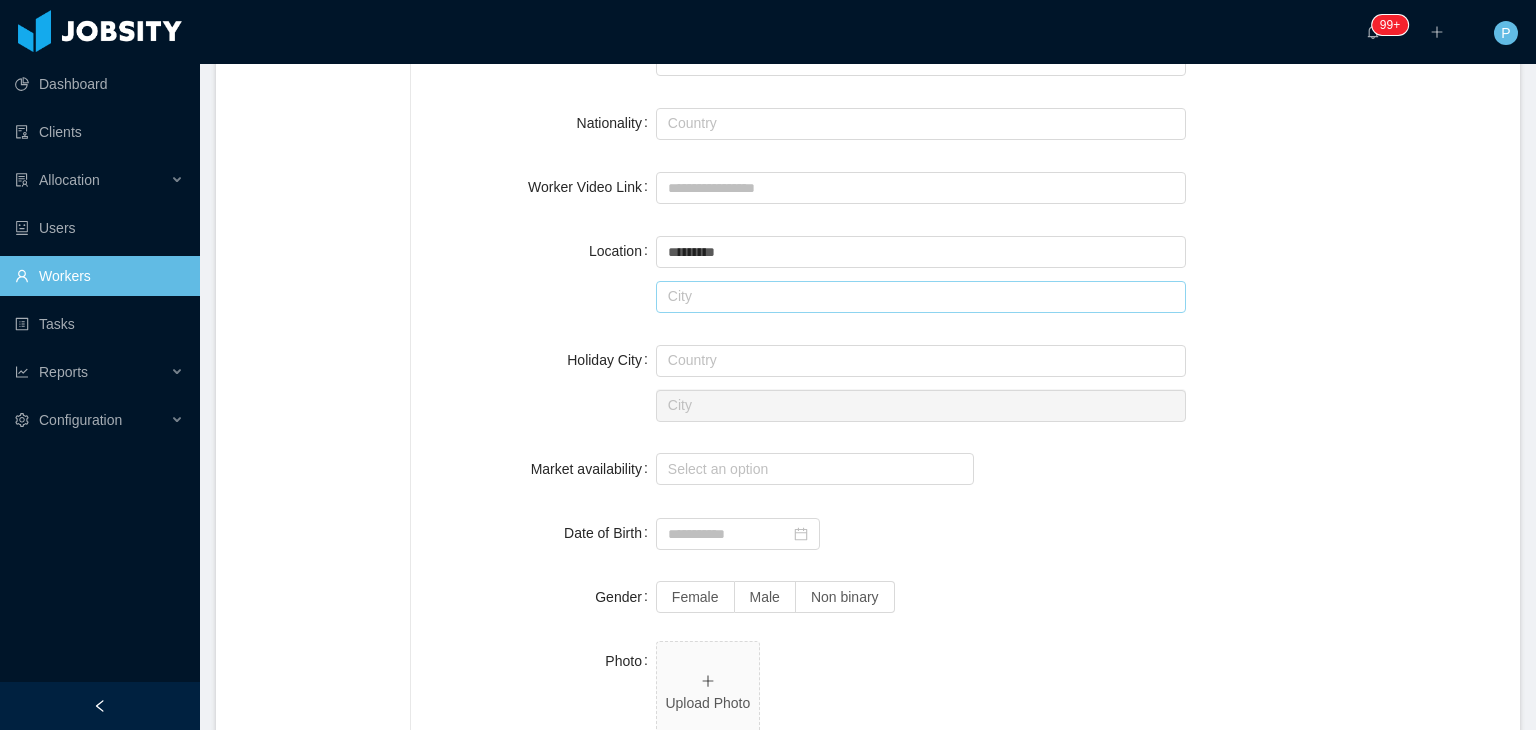 click at bounding box center [921, 297] 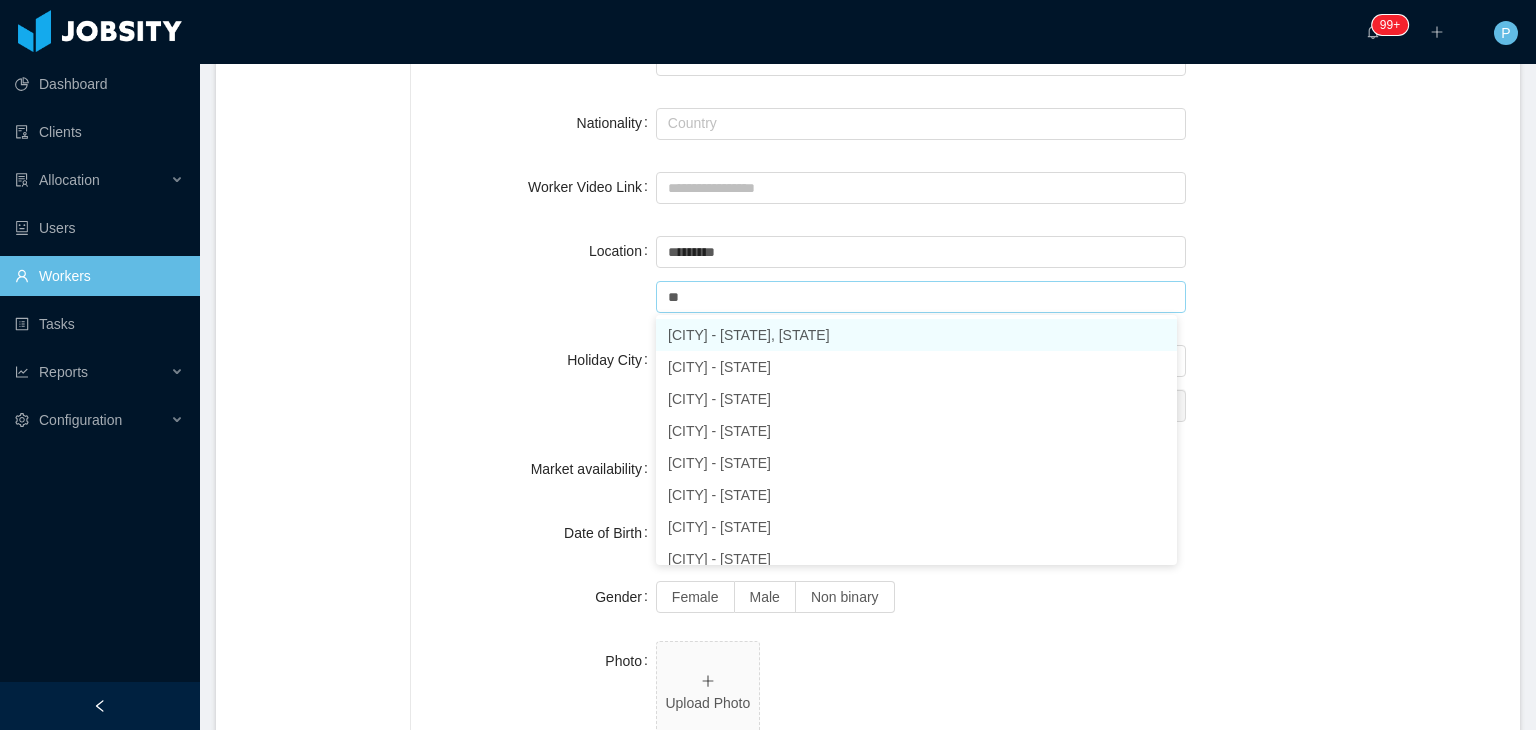 click on "[CITY] - [STATE], [STATE]" at bounding box center (916, 335) 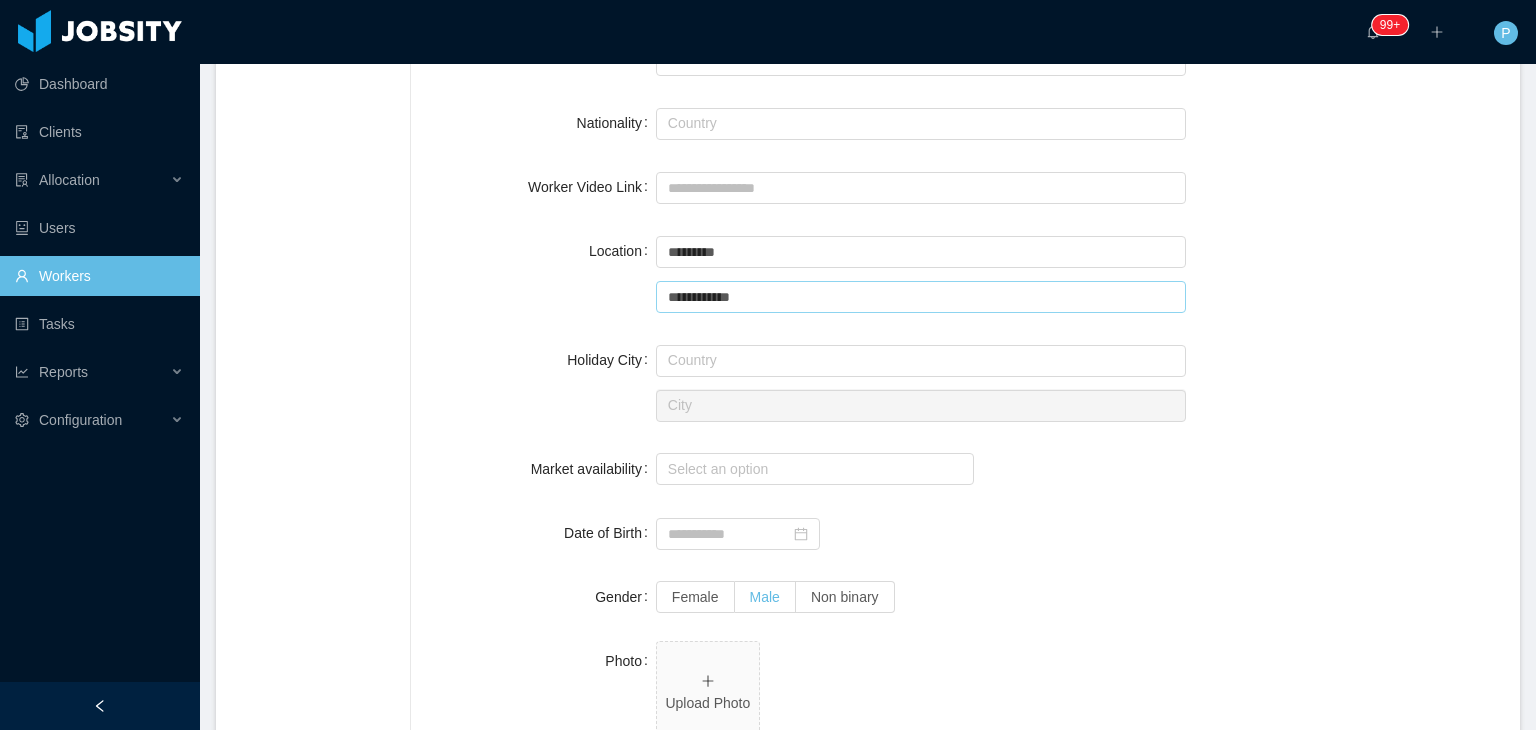 type on "**********" 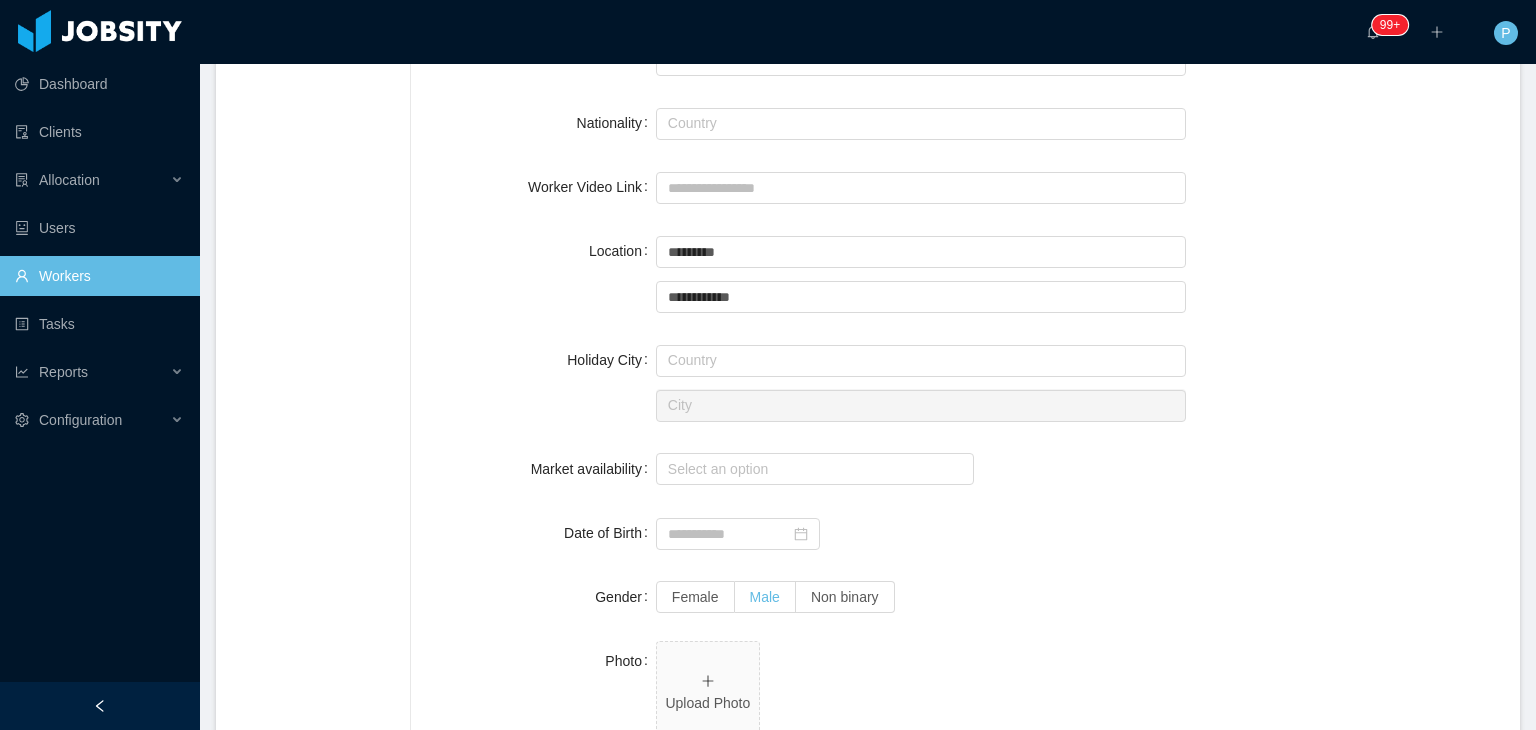 click on "Male" at bounding box center [765, 597] 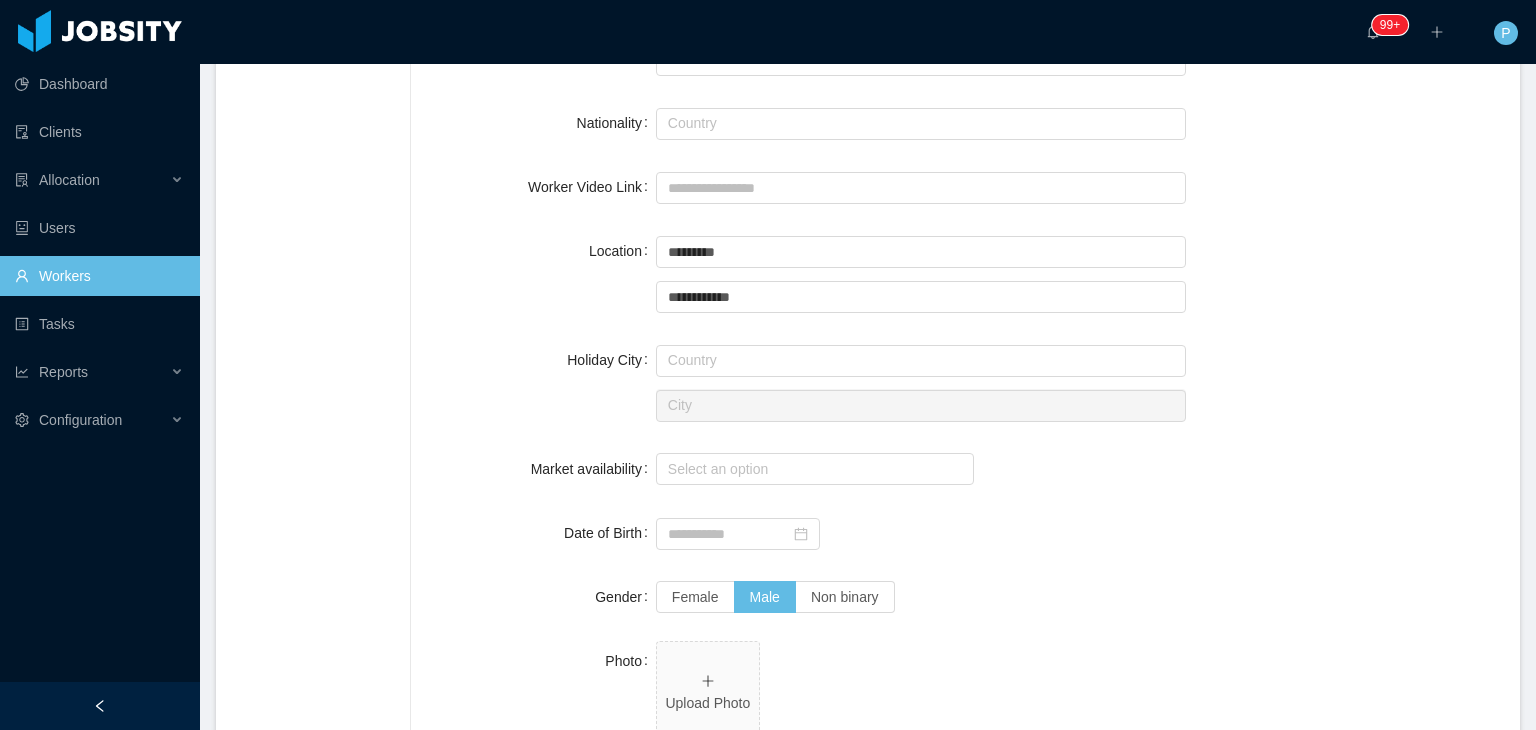 click at bounding box center (921, 533) 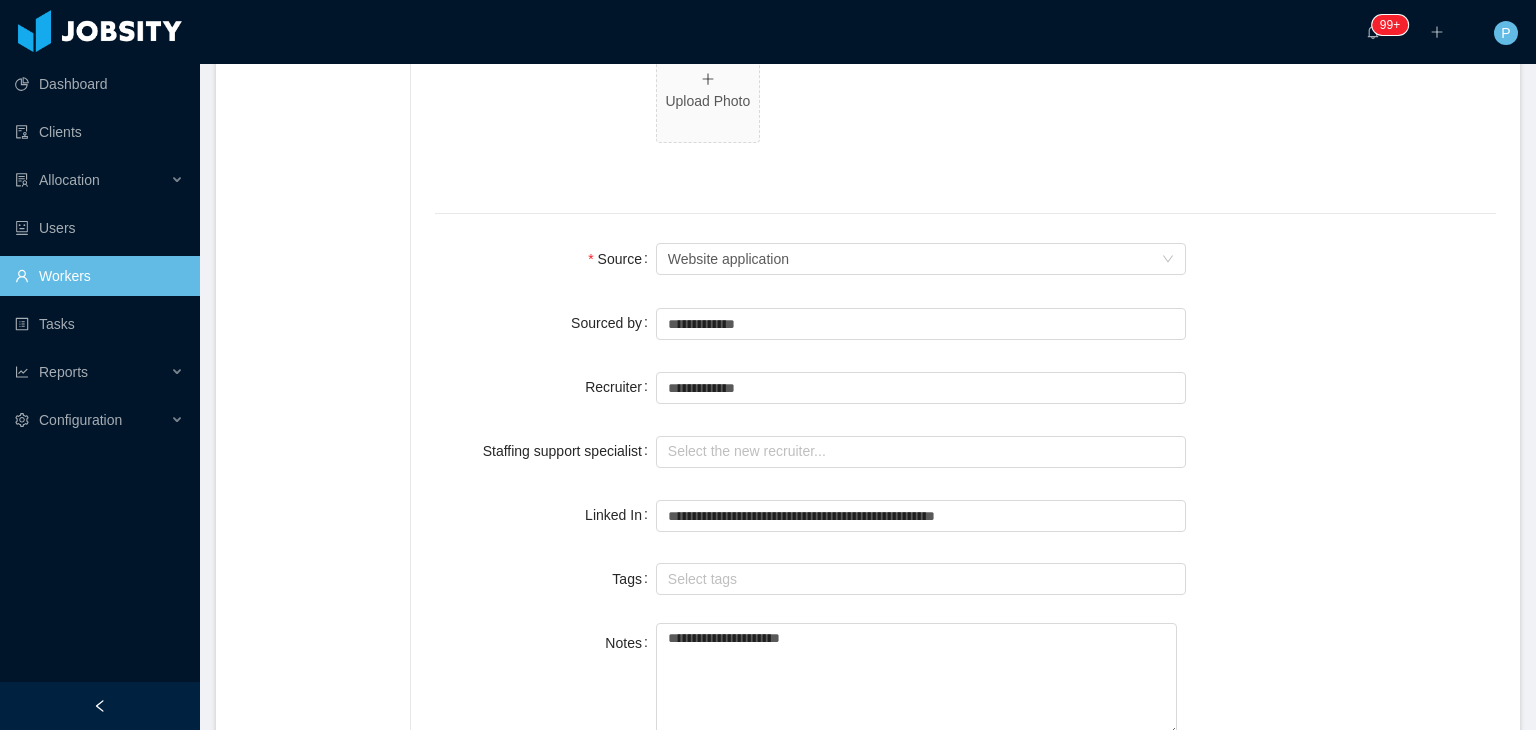 scroll, scrollTop: 1440, scrollLeft: 0, axis: vertical 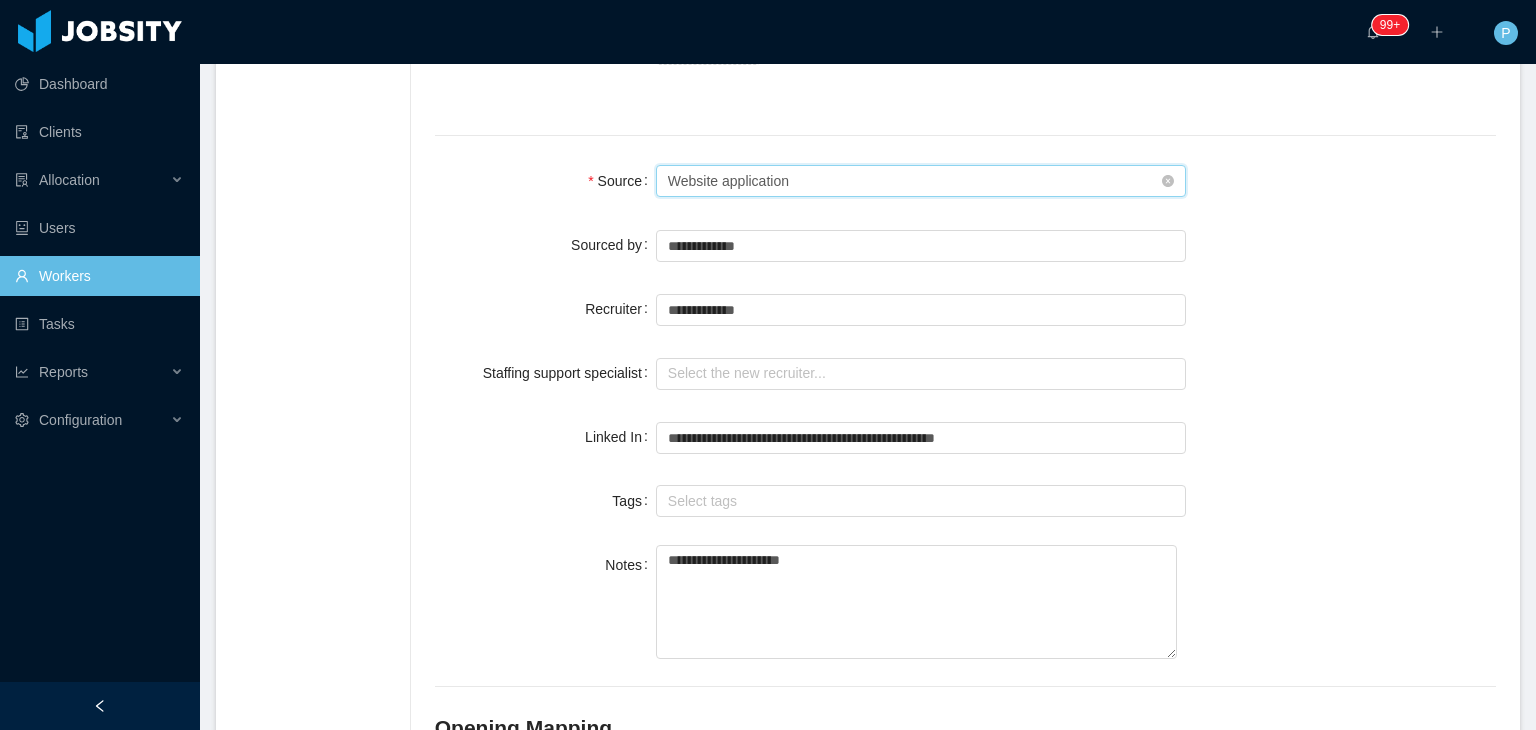 click on "Seniority Website application" at bounding box center [915, 181] 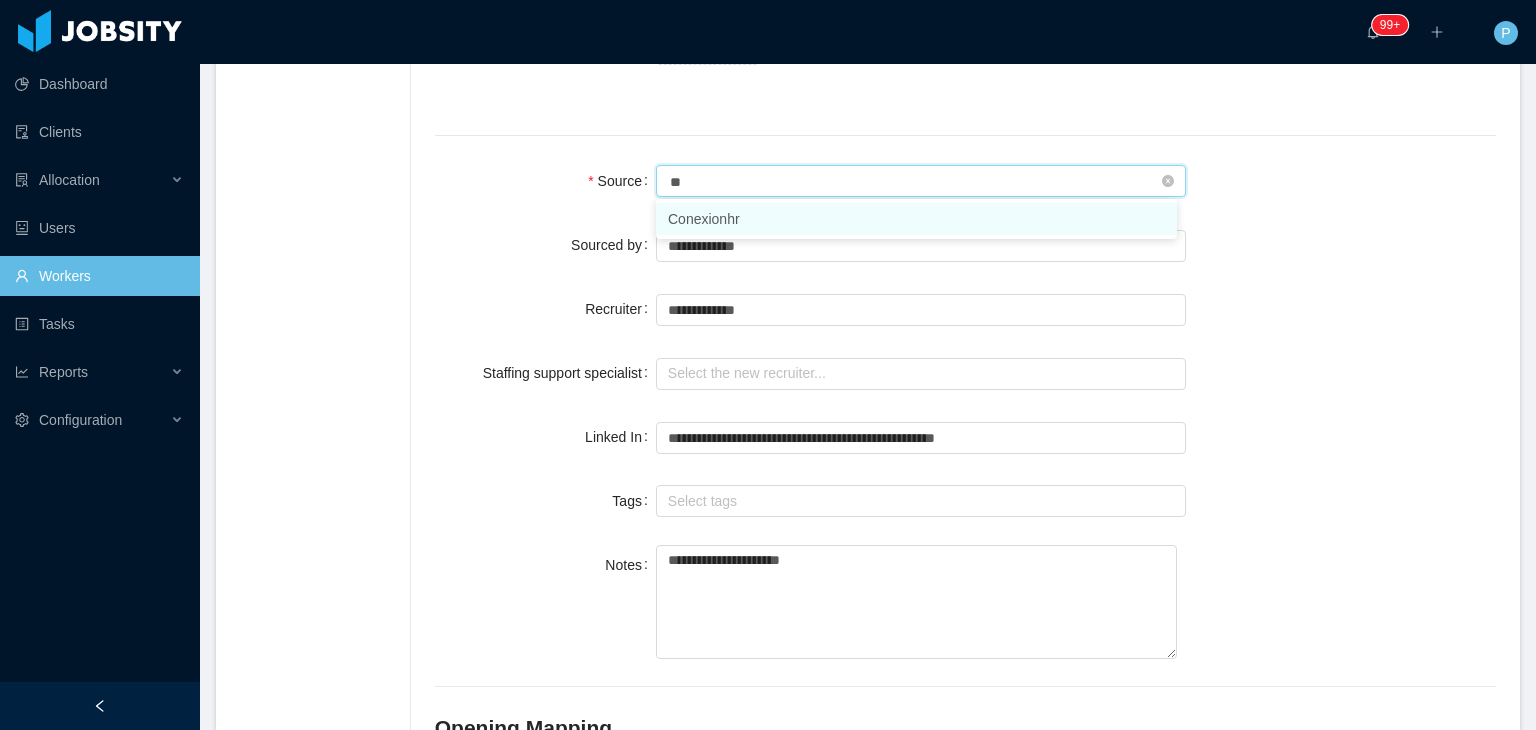 type on "***" 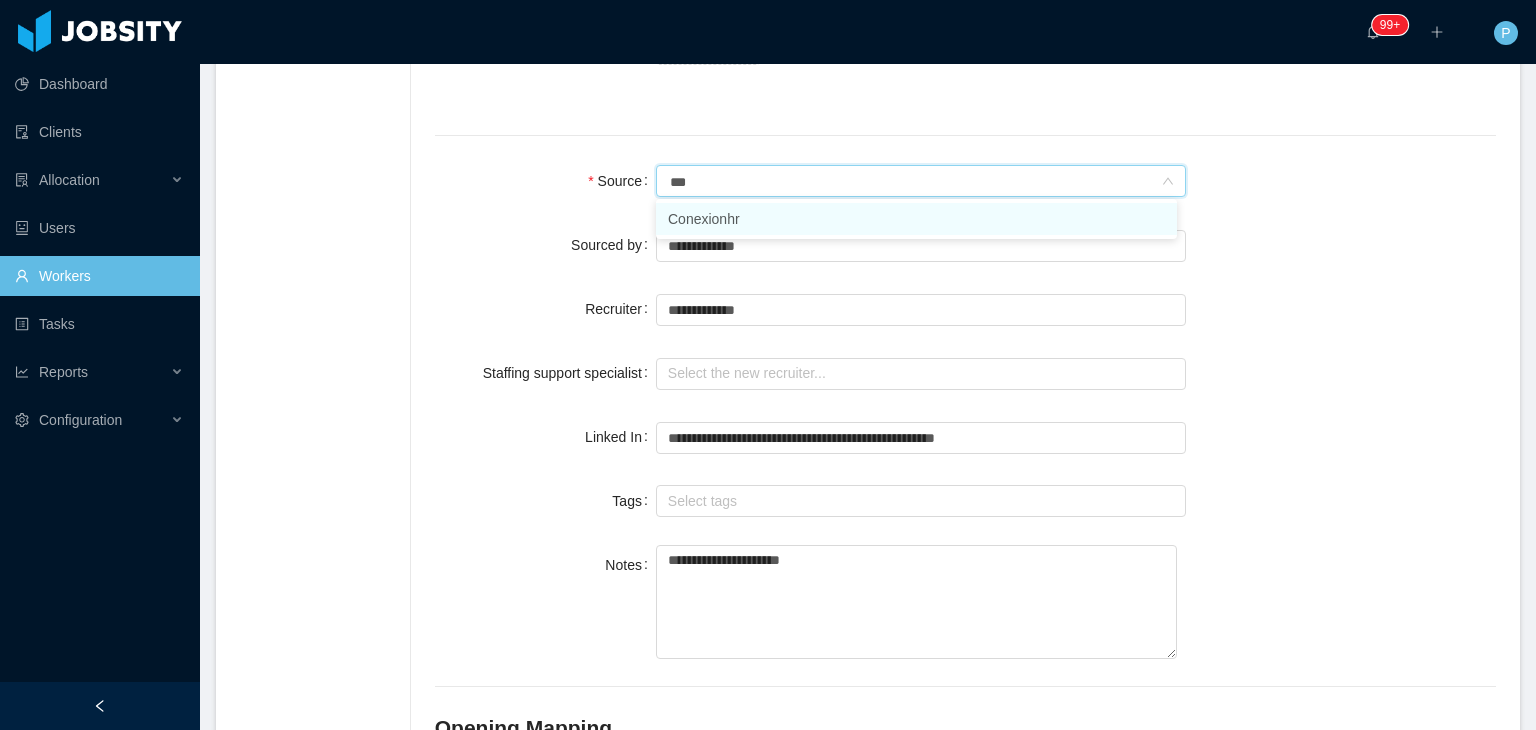 click on "Conexionhr" at bounding box center [916, 219] 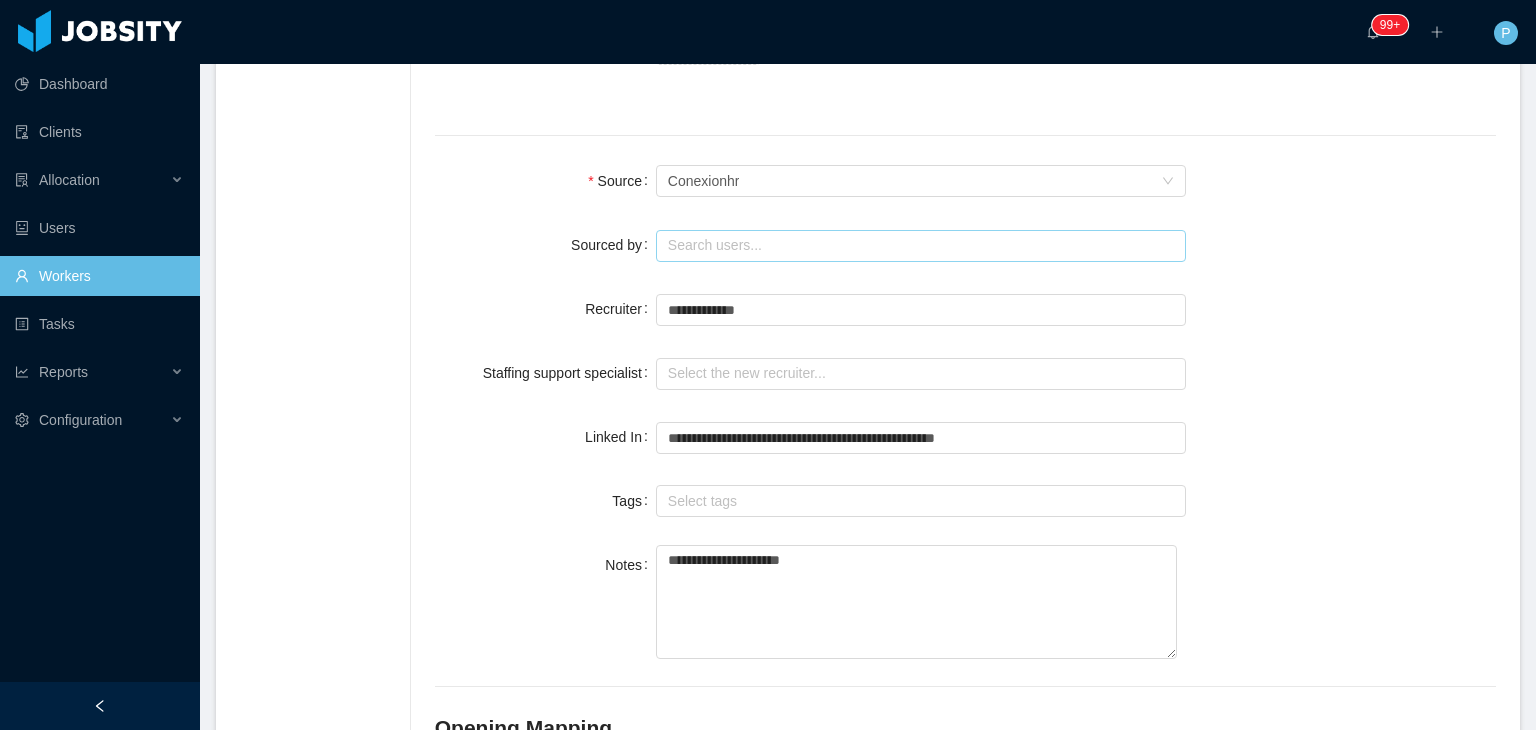 click at bounding box center [921, 246] 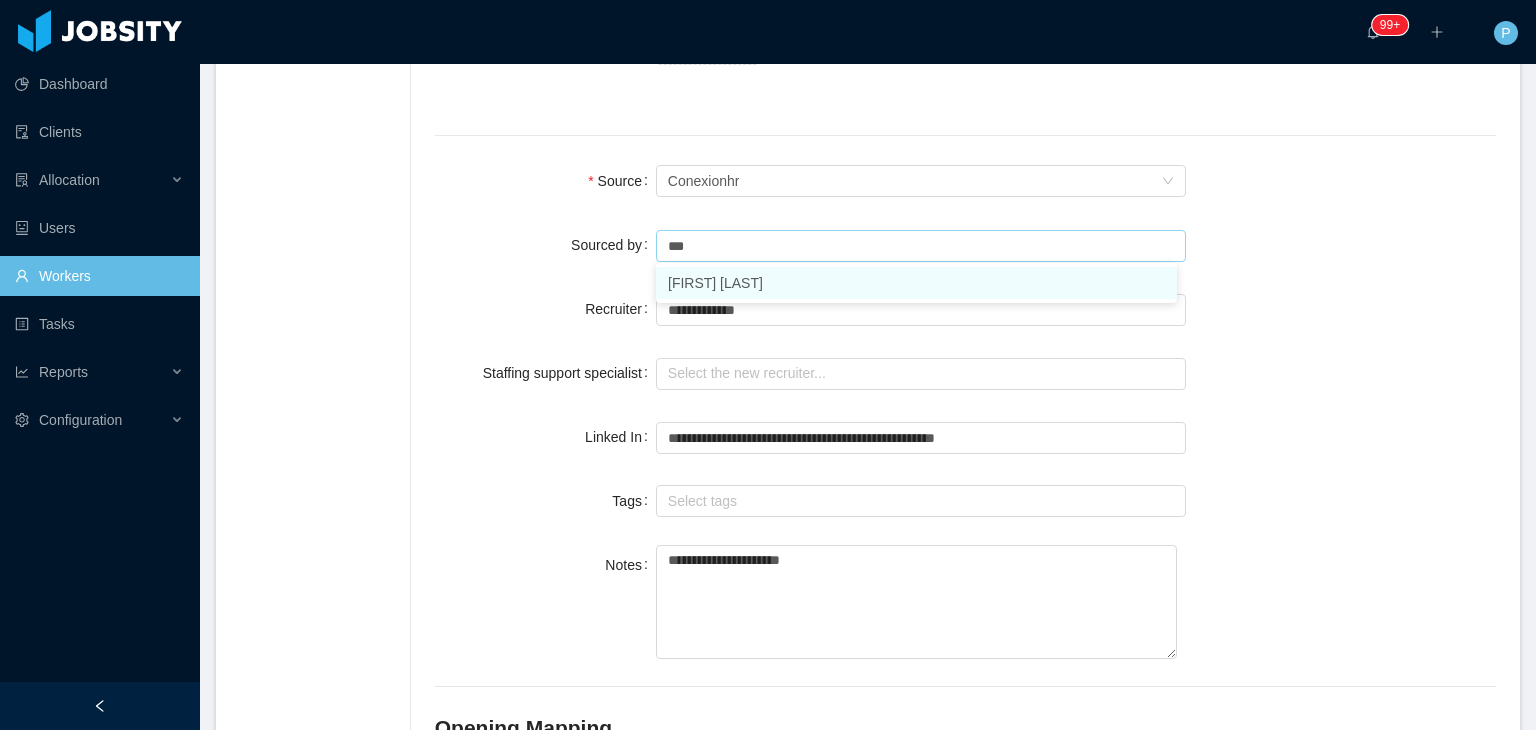 click on "[FIRST] [LAST]" at bounding box center [916, 283] 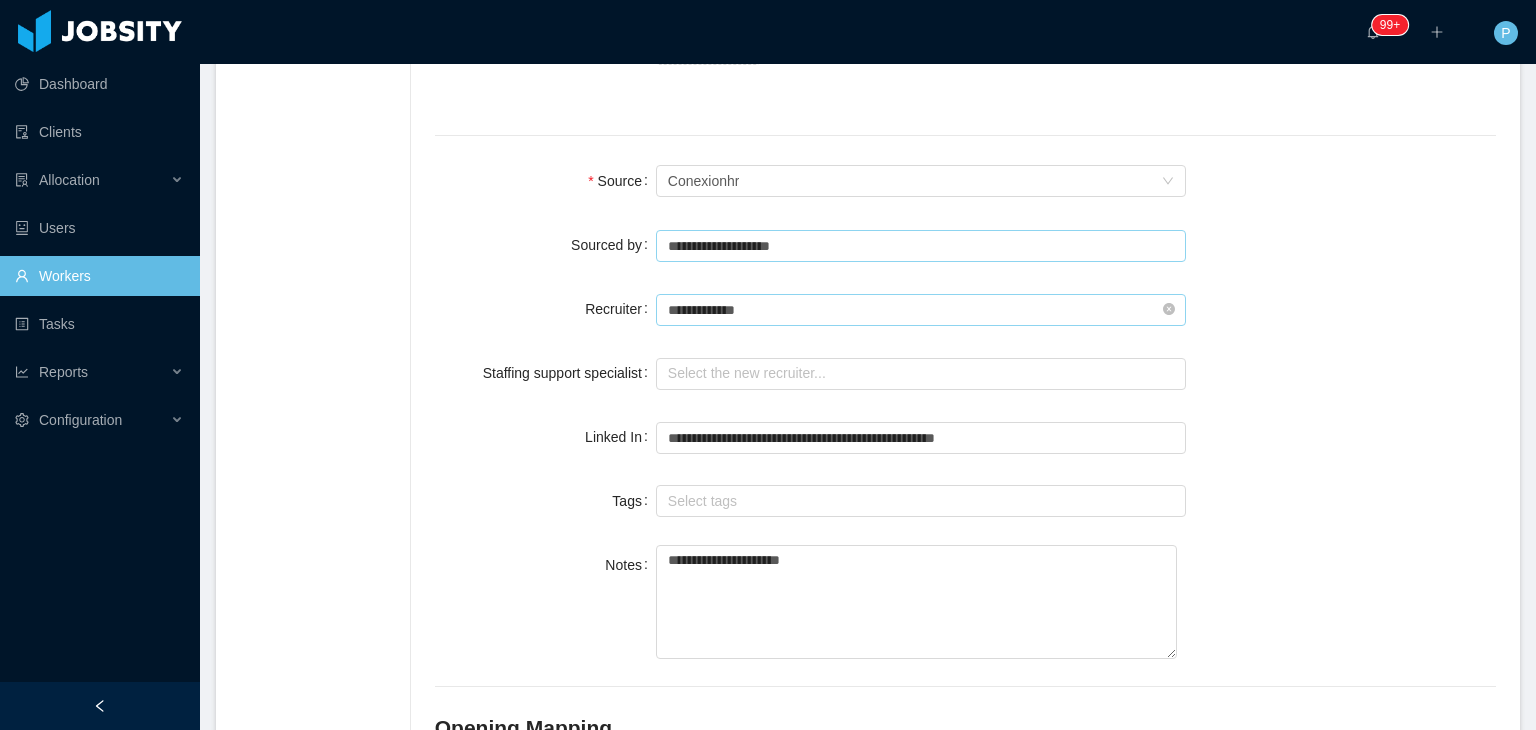 type on "**********" 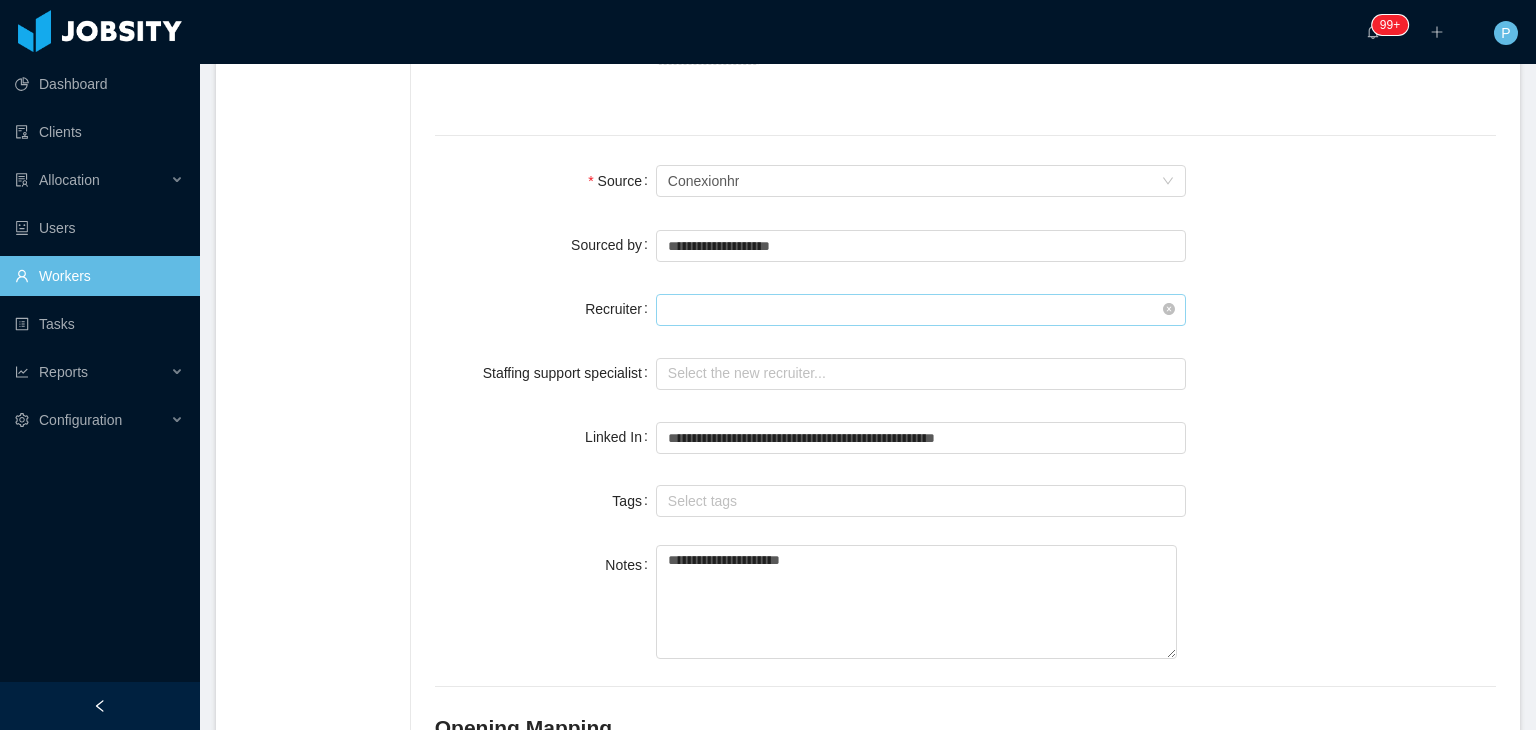 click at bounding box center [921, 310] 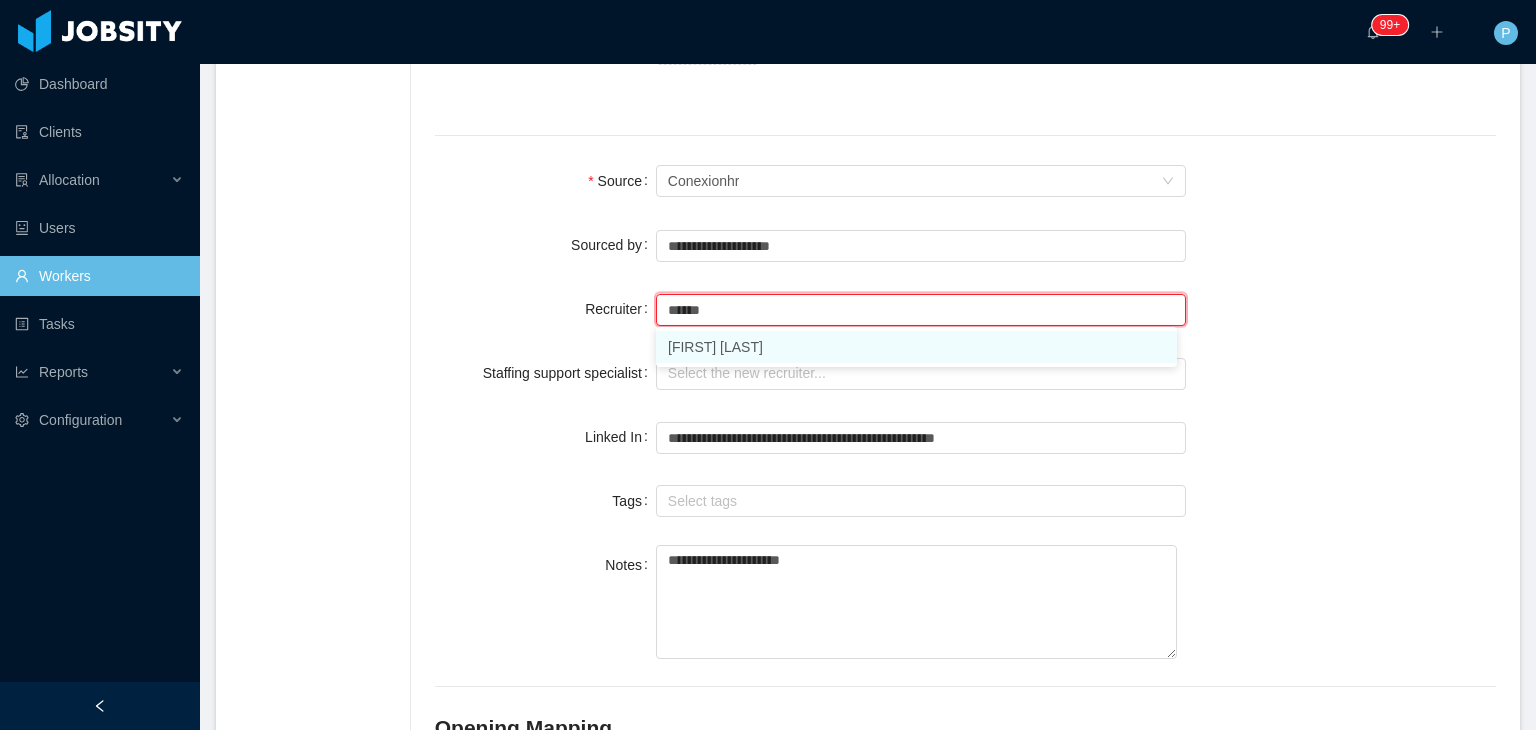 click on "[FIRST] [LAST]" at bounding box center (916, 347) 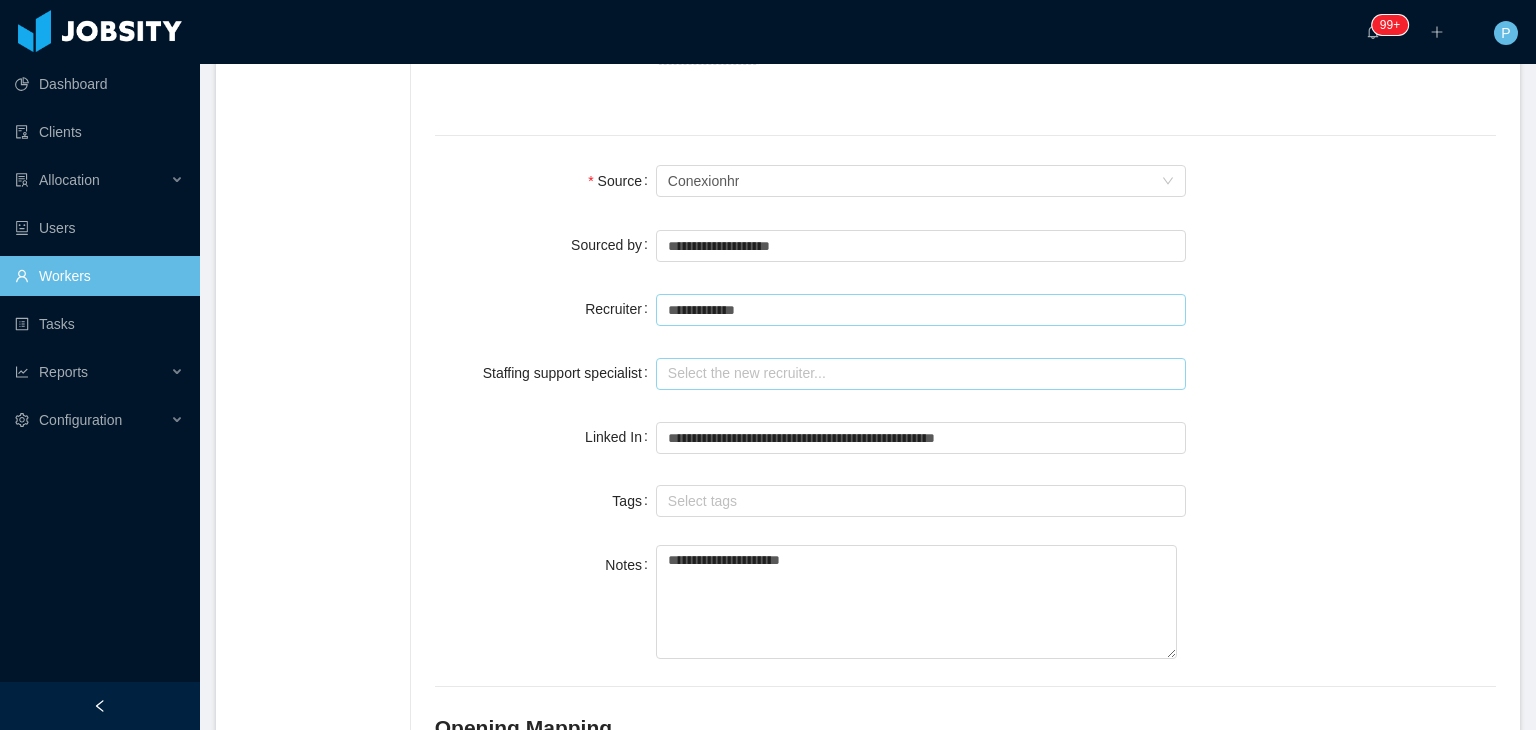 type on "**********" 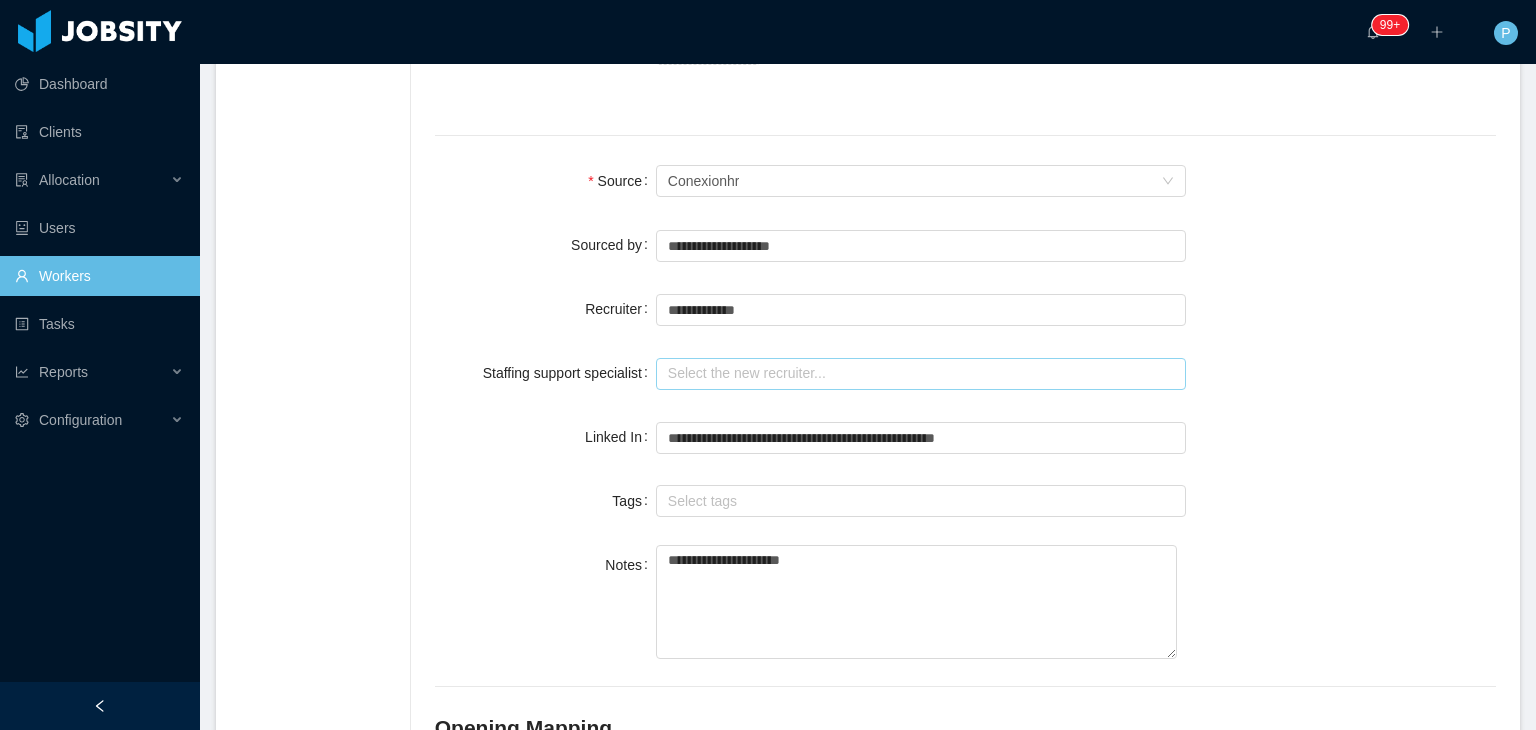 click at bounding box center (921, 374) 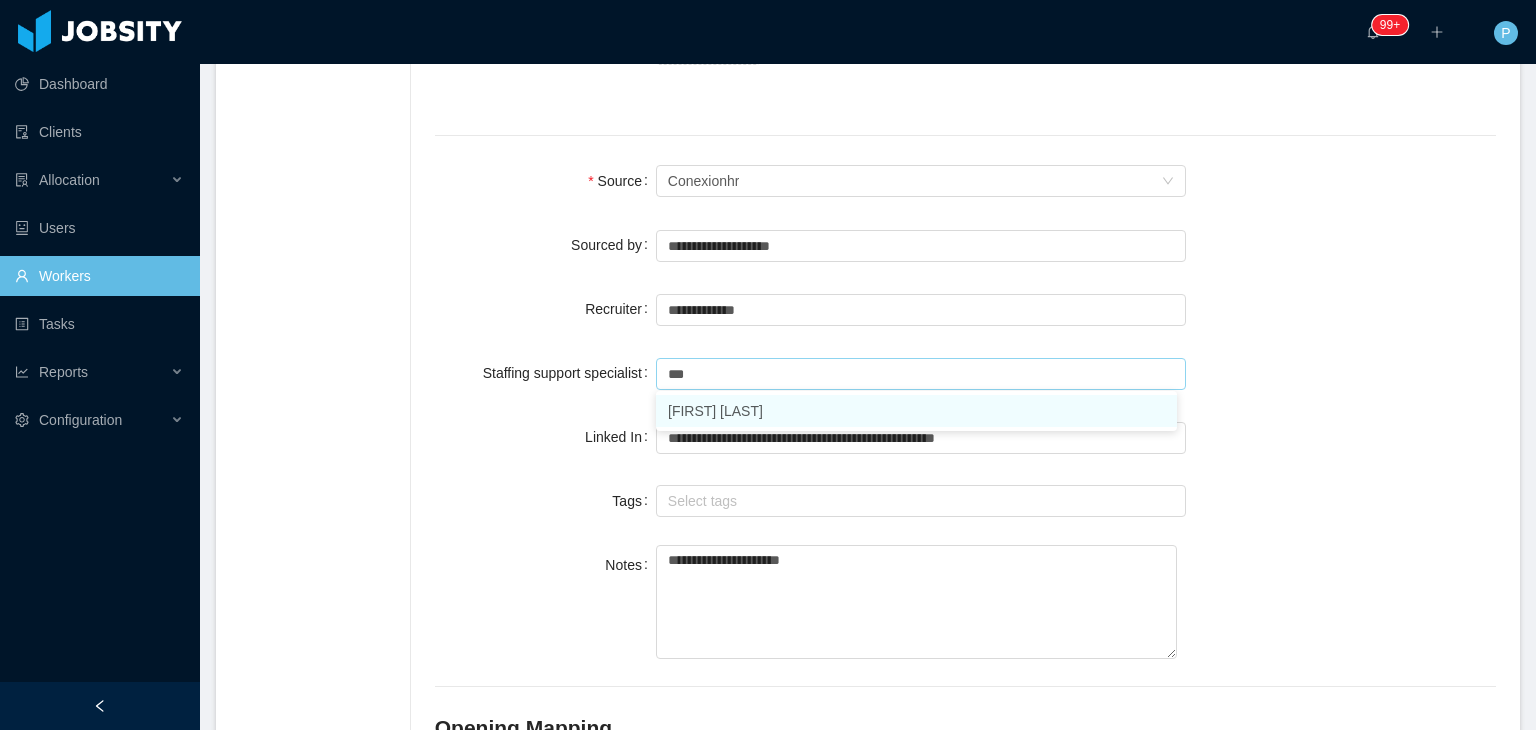 click on "[FIRST] [LAST]" at bounding box center (916, 411) 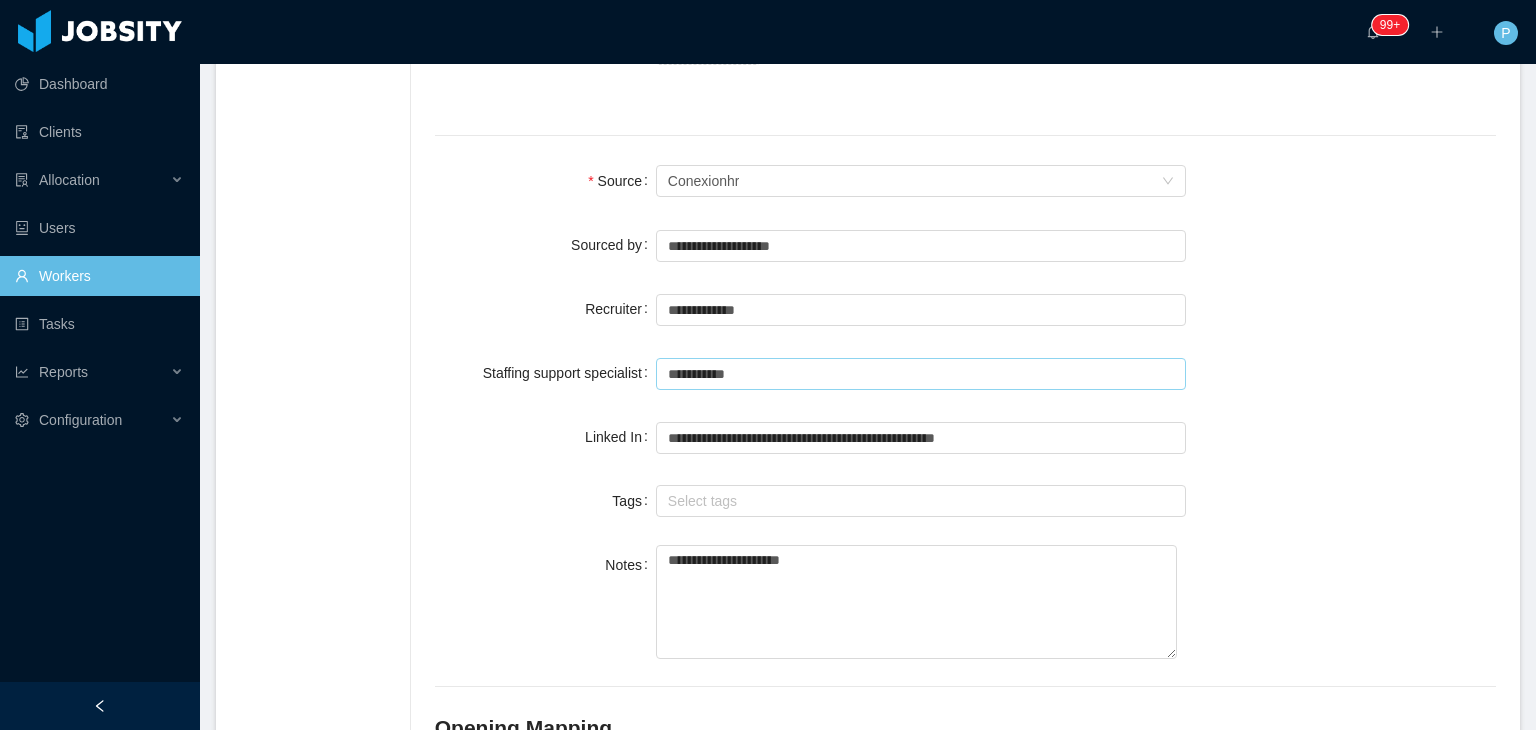 type on "**********" 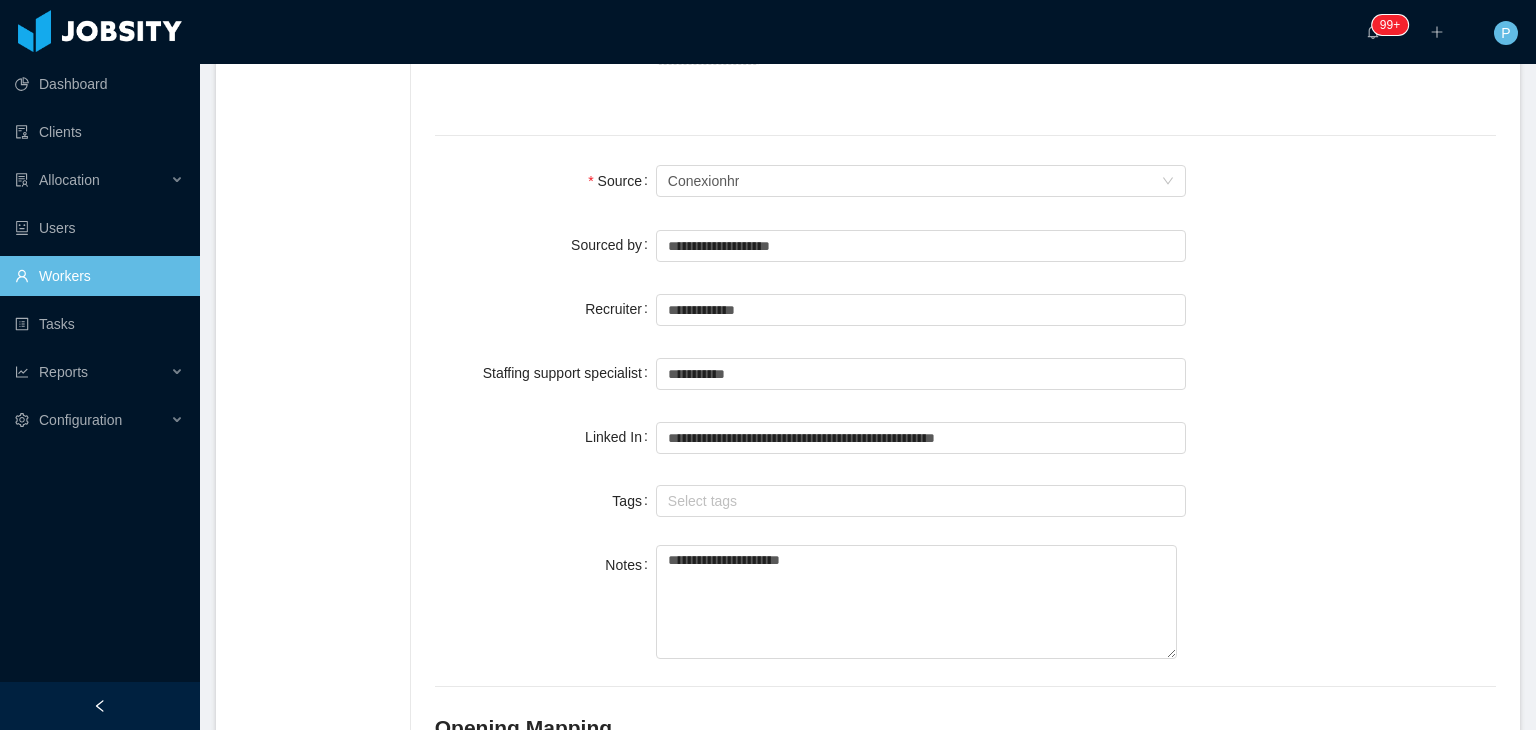 click on "**********" at bounding box center [965, -211] 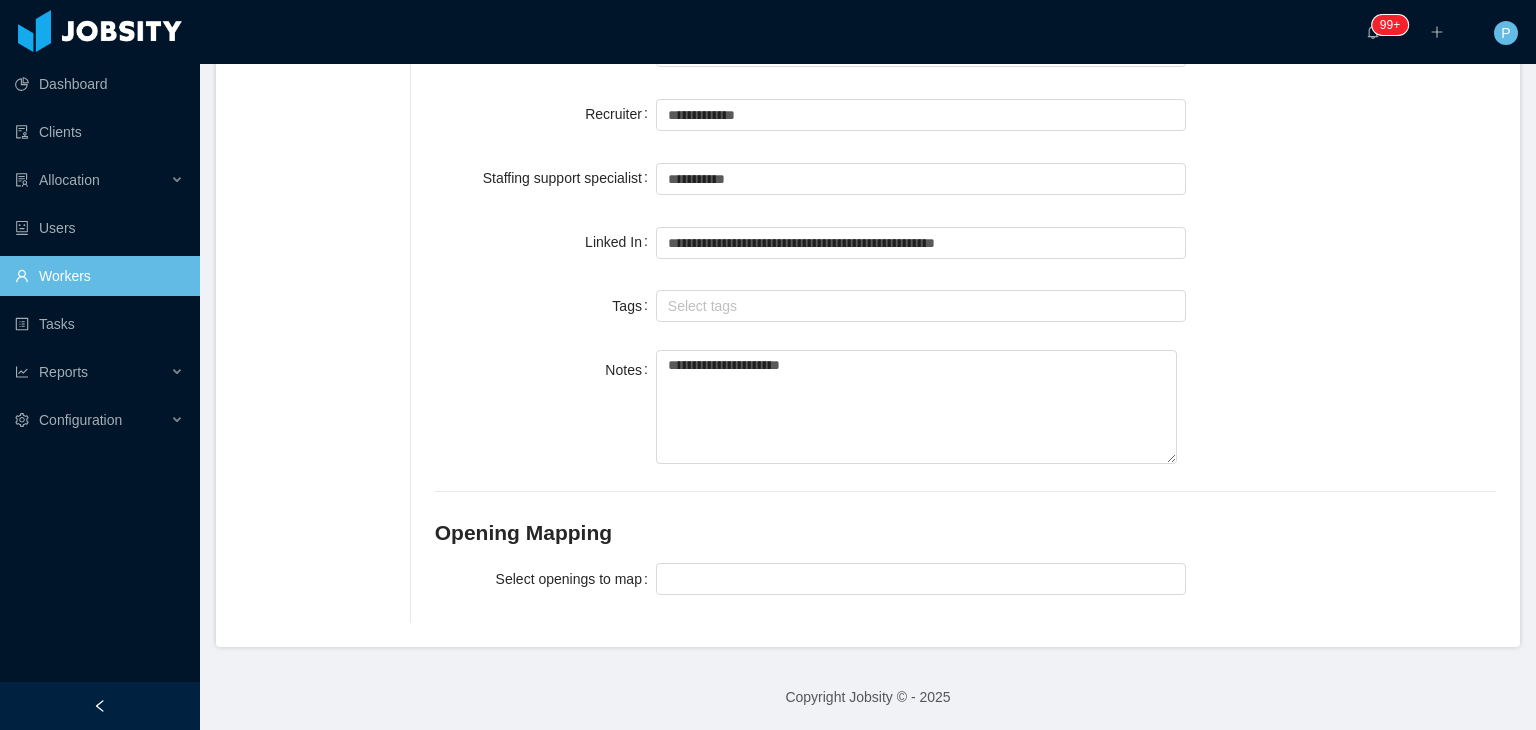 scroll, scrollTop: 1636, scrollLeft: 0, axis: vertical 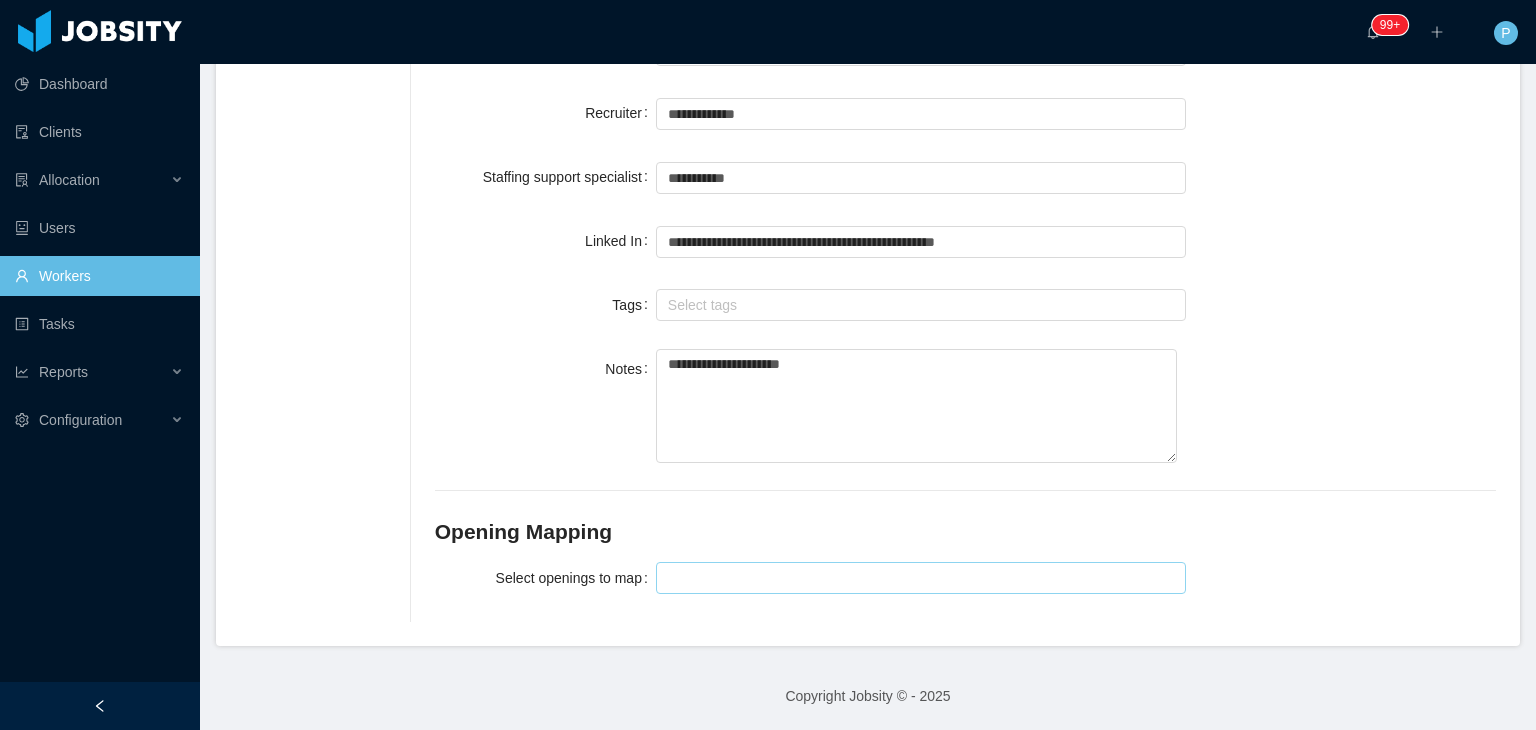 click at bounding box center (921, 578) 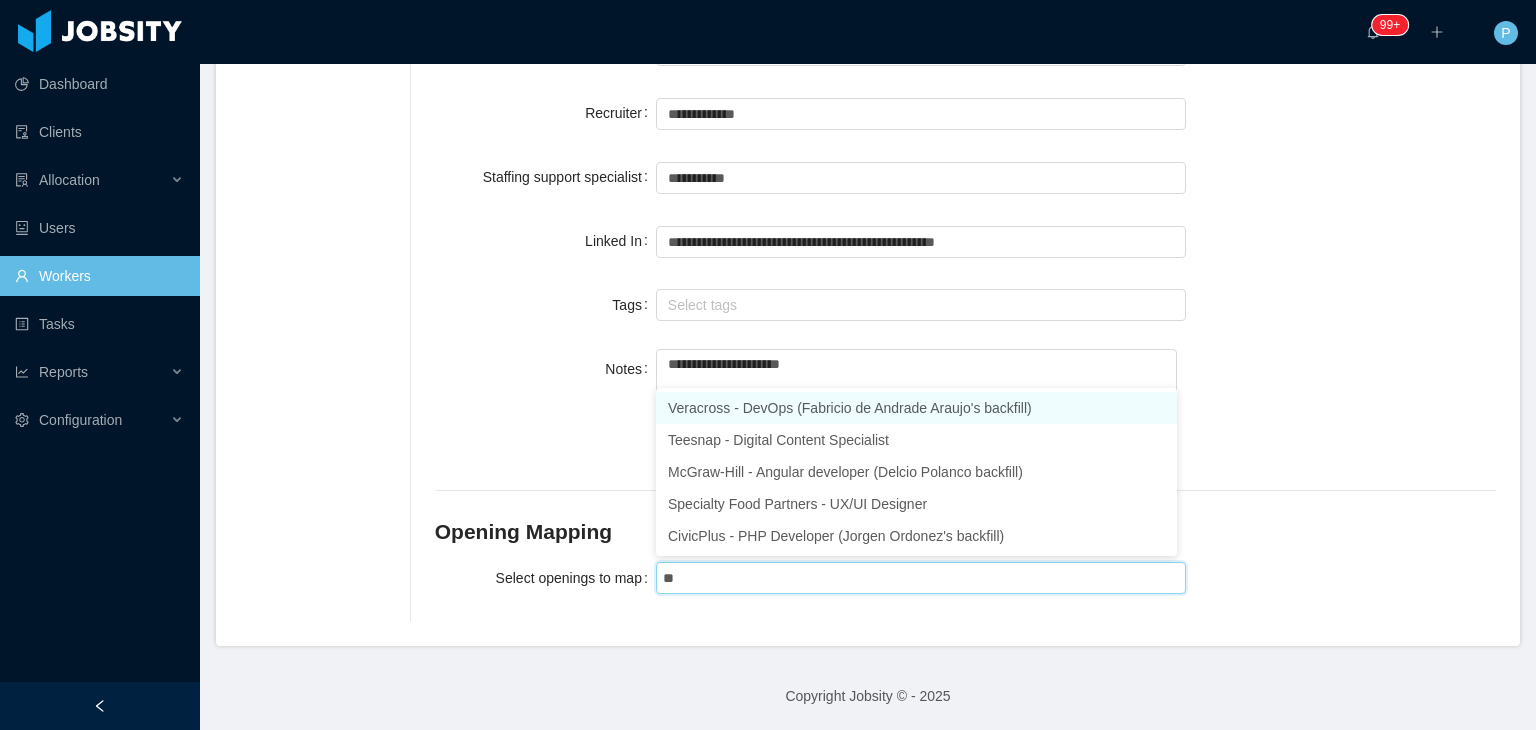 type on "***" 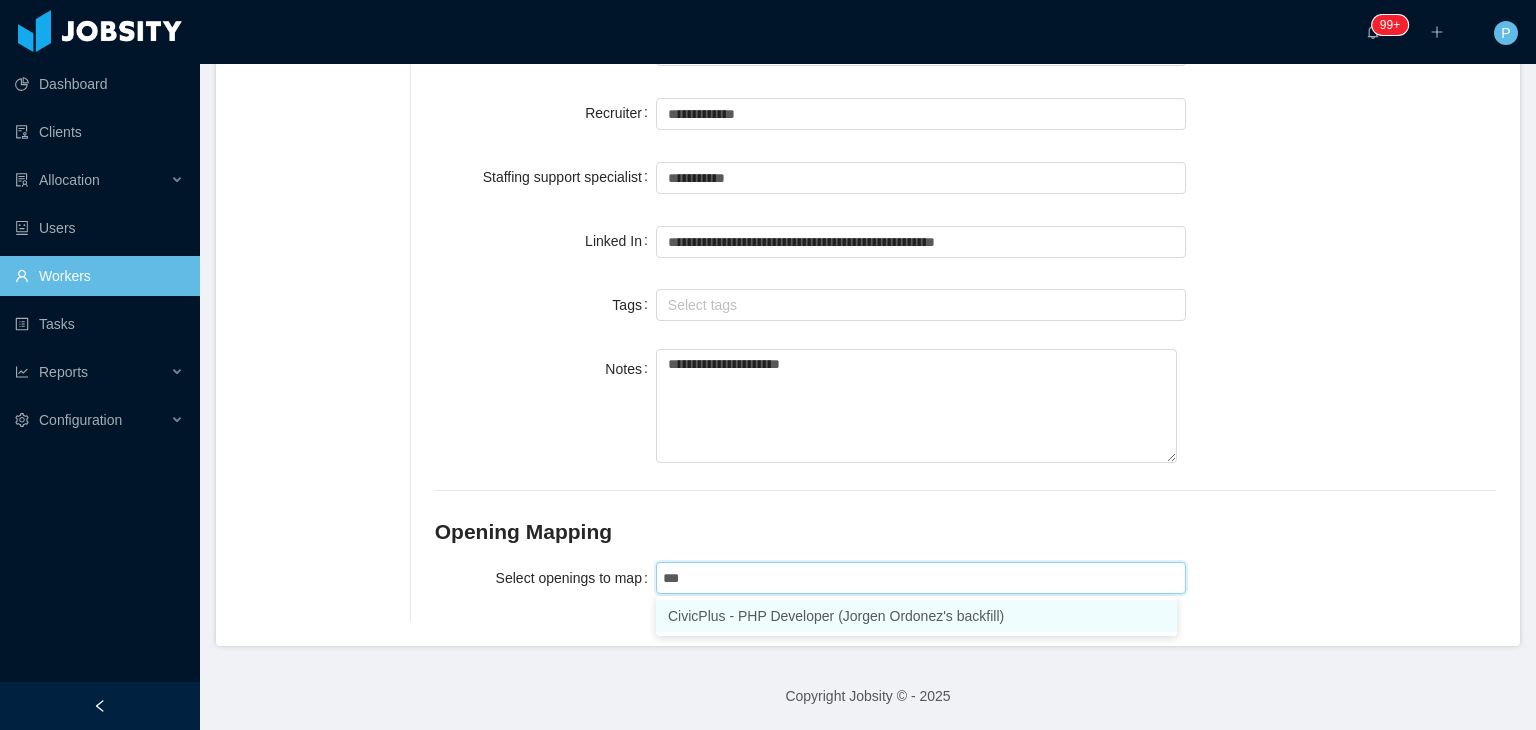type 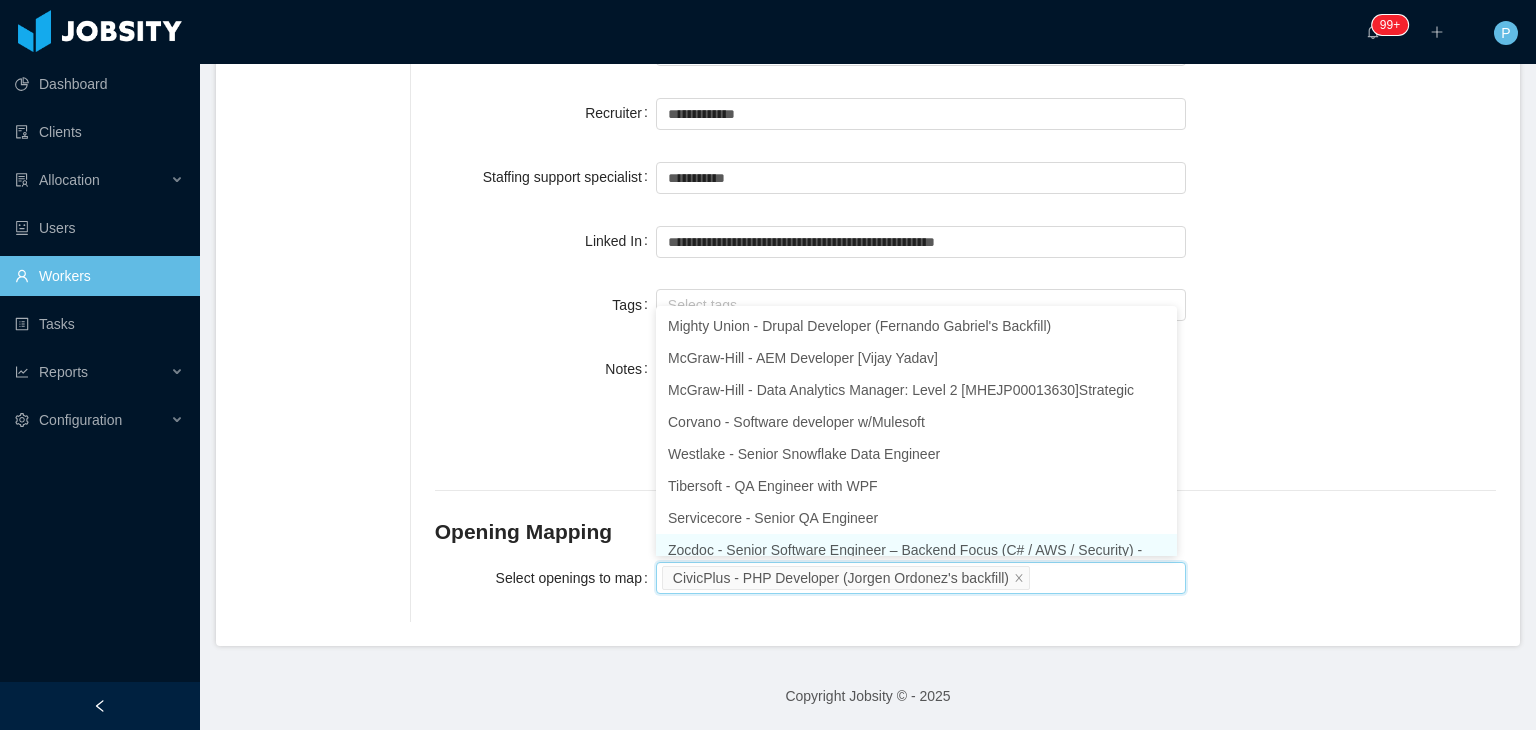 scroll, scrollTop: 10, scrollLeft: 0, axis: vertical 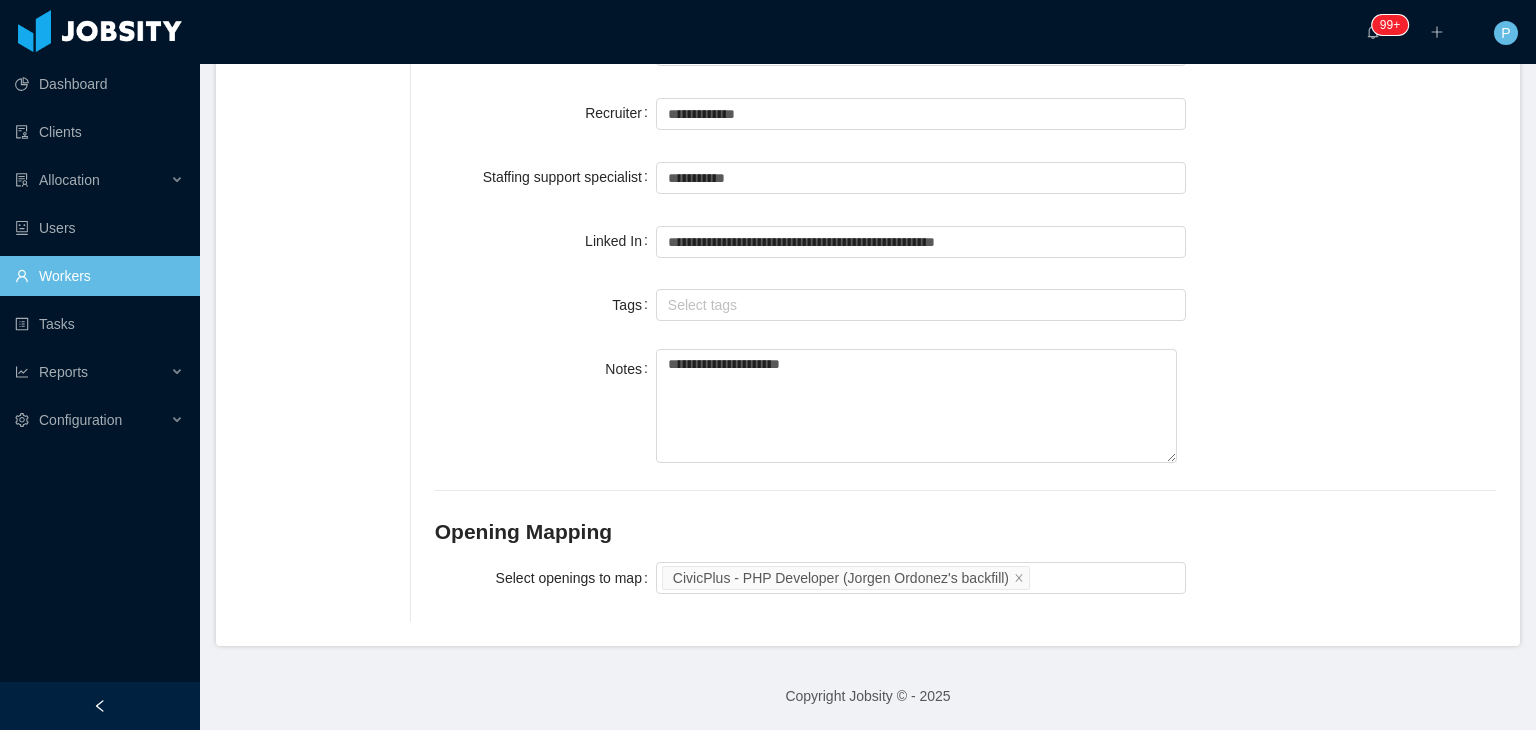 click on "Select openings to map CivicPlus - PHP Developer ([FIRST] [LAST]'s backfill)" at bounding box center [965, 578] 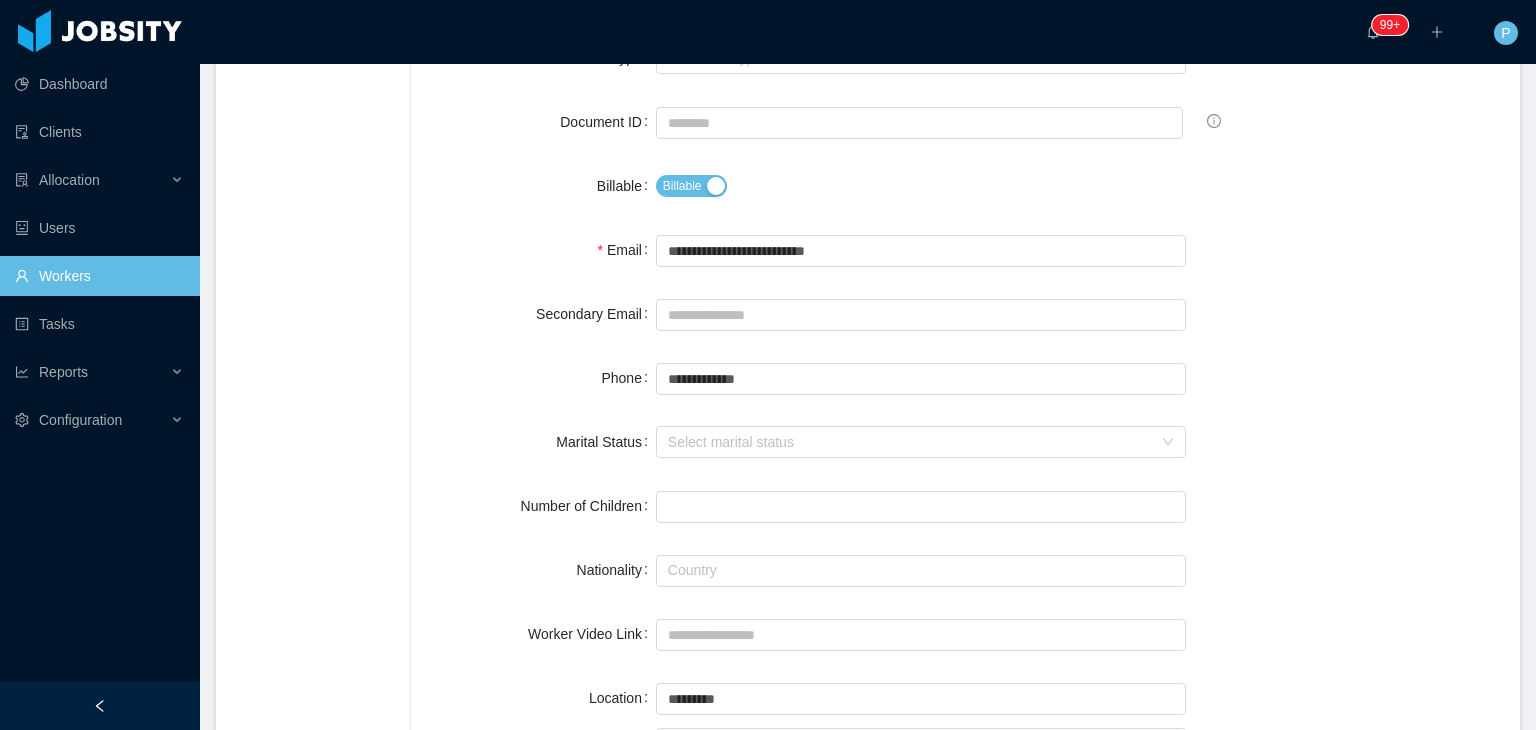 scroll, scrollTop: 0, scrollLeft: 0, axis: both 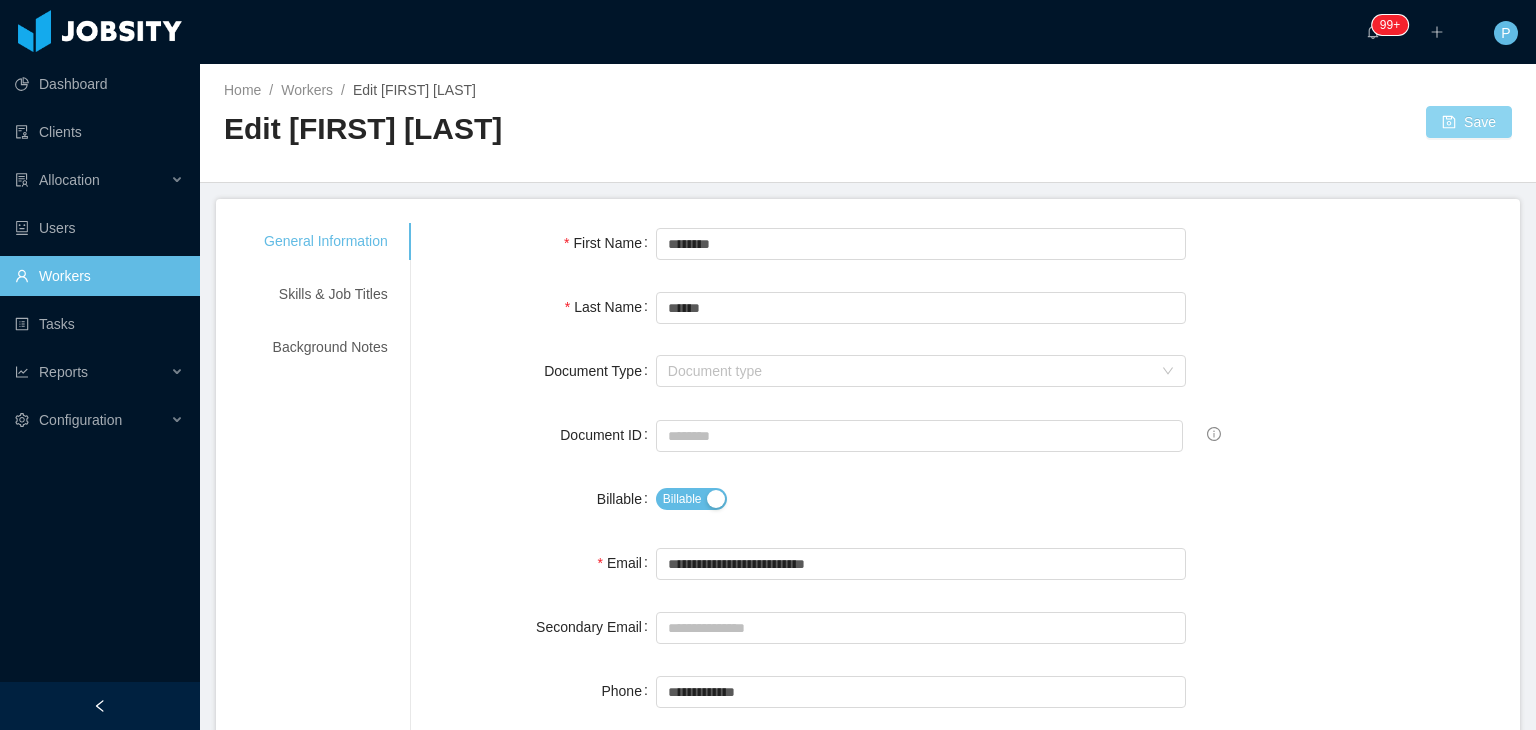 click on "Save" at bounding box center [1469, 122] 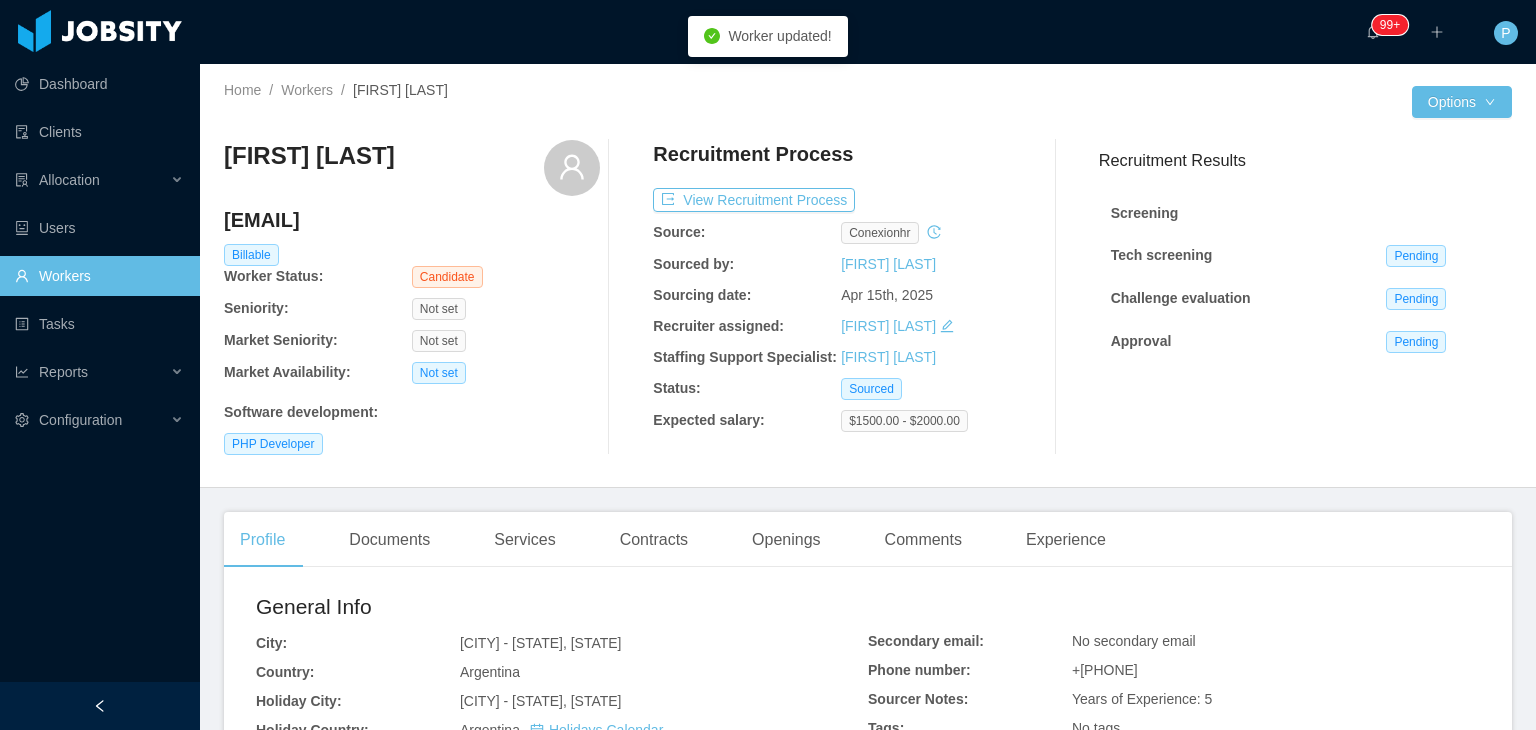 click on "Not set" at bounding box center (506, 373) 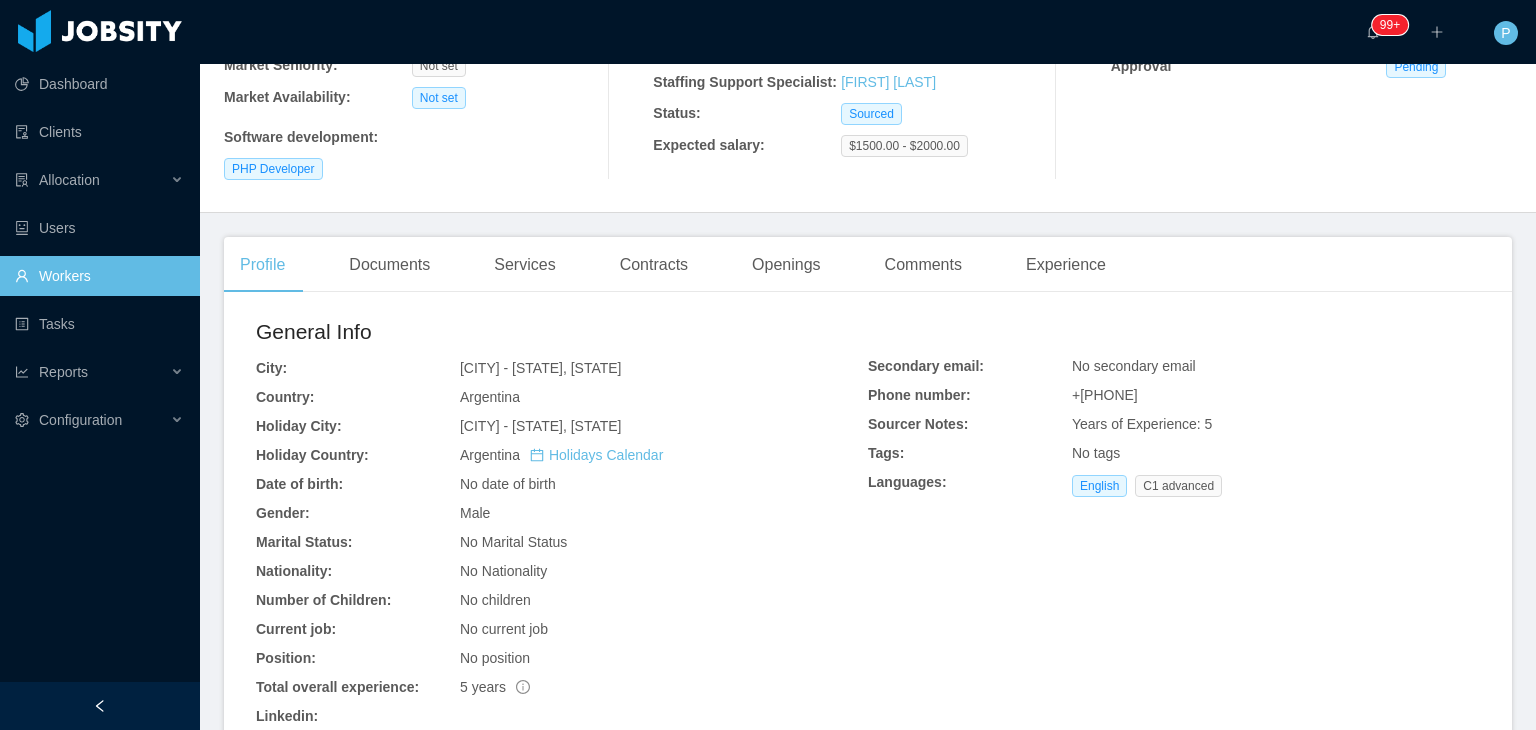 scroll, scrollTop: 400, scrollLeft: 0, axis: vertical 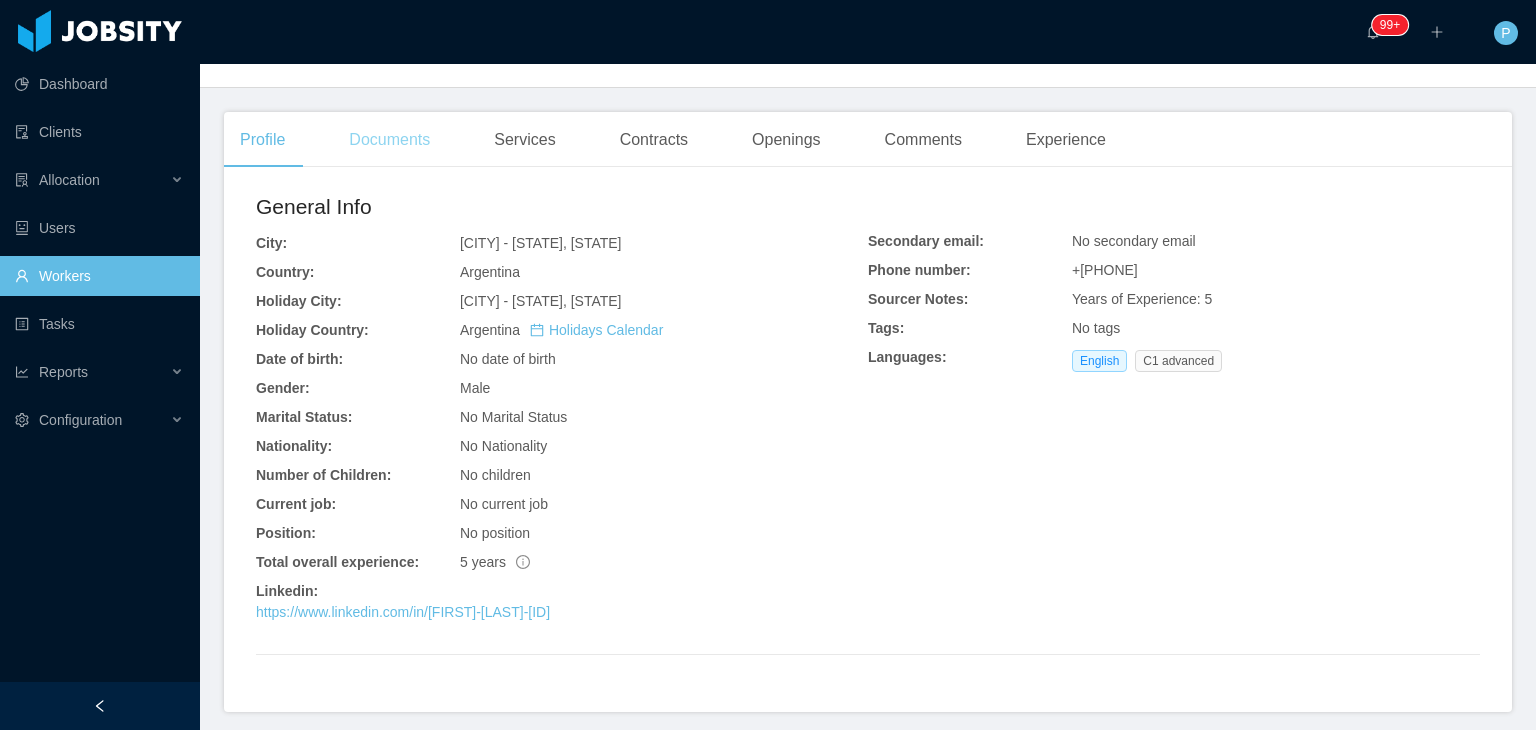 click on "Documents" at bounding box center (389, 140) 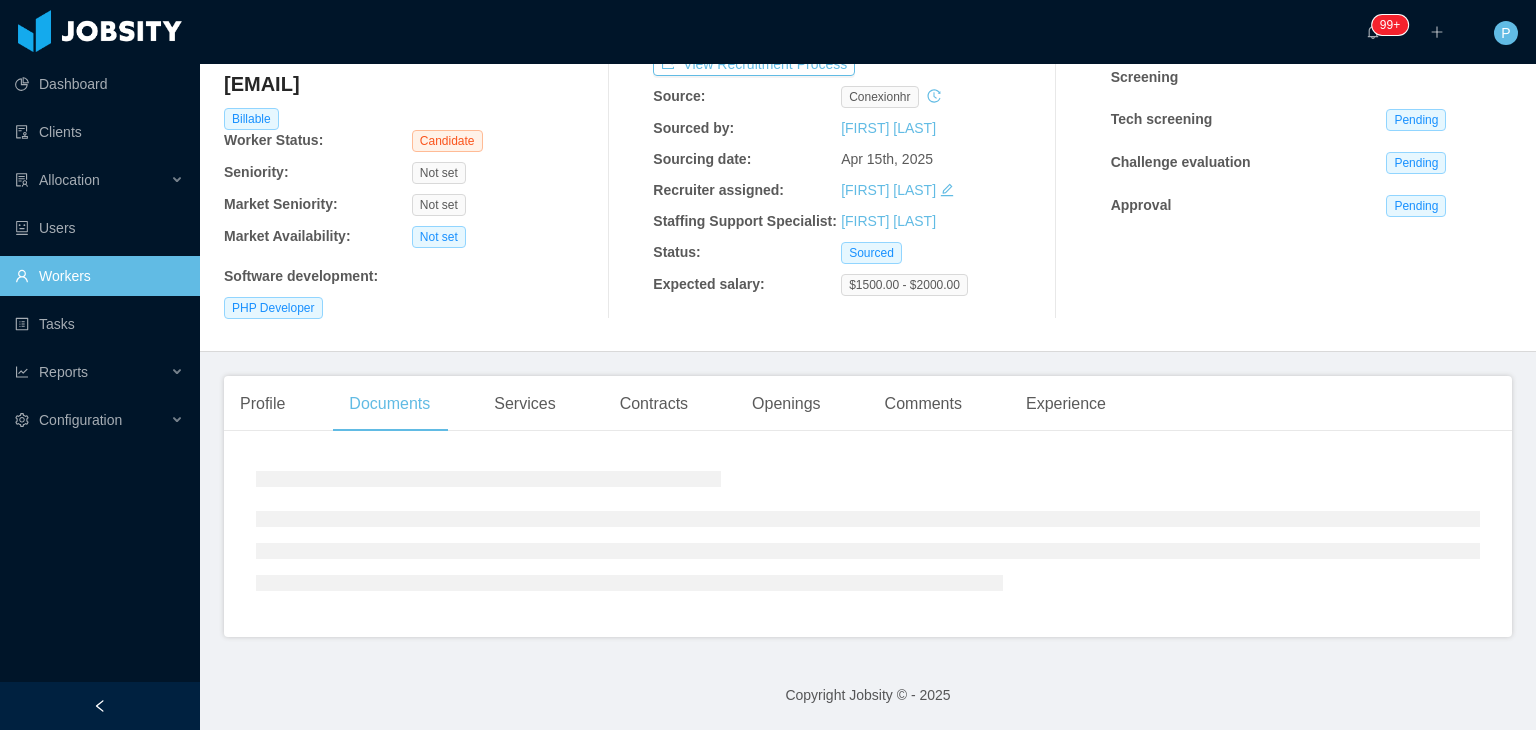 scroll, scrollTop: 256, scrollLeft: 0, axis: vertical 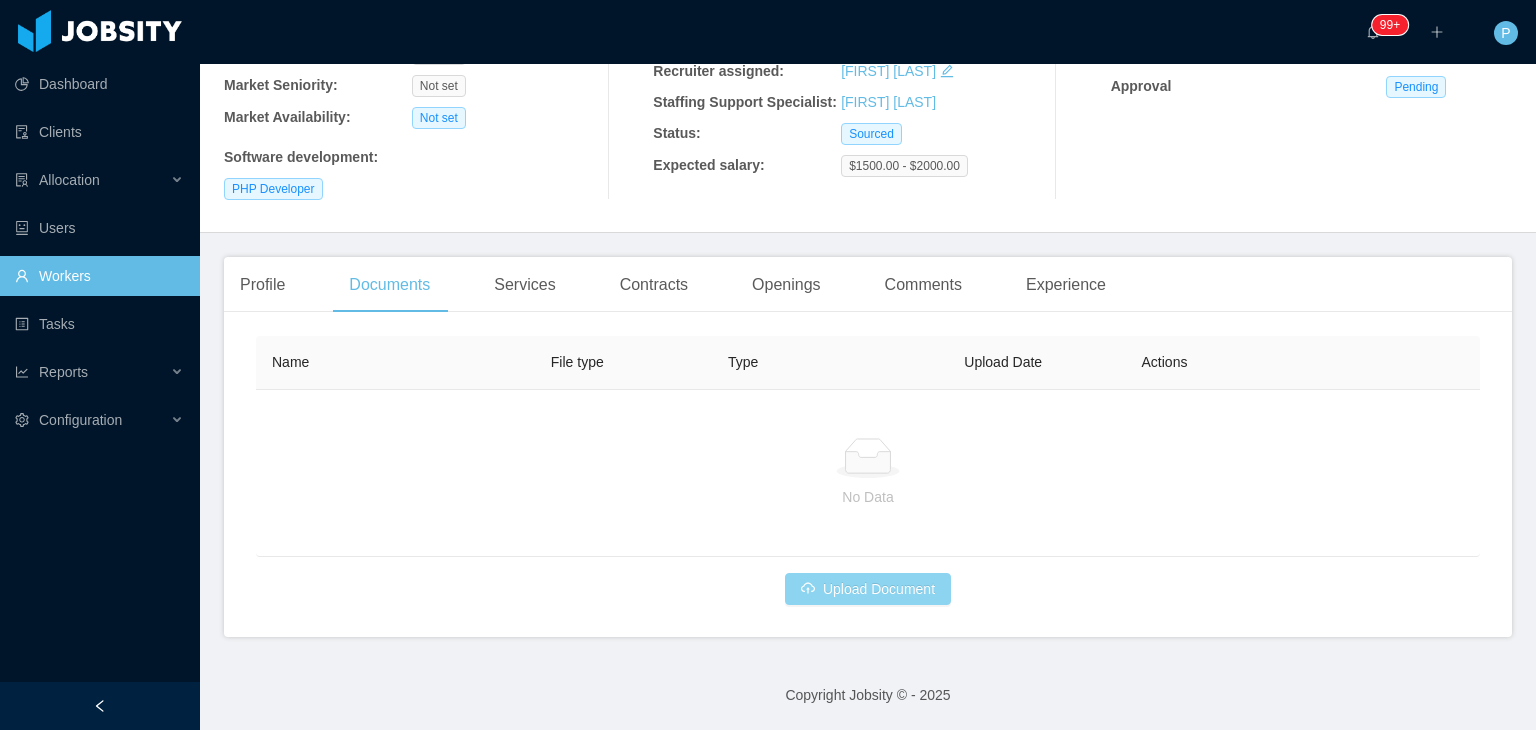 click on "Upload Document" at bounding box center [868, 589] 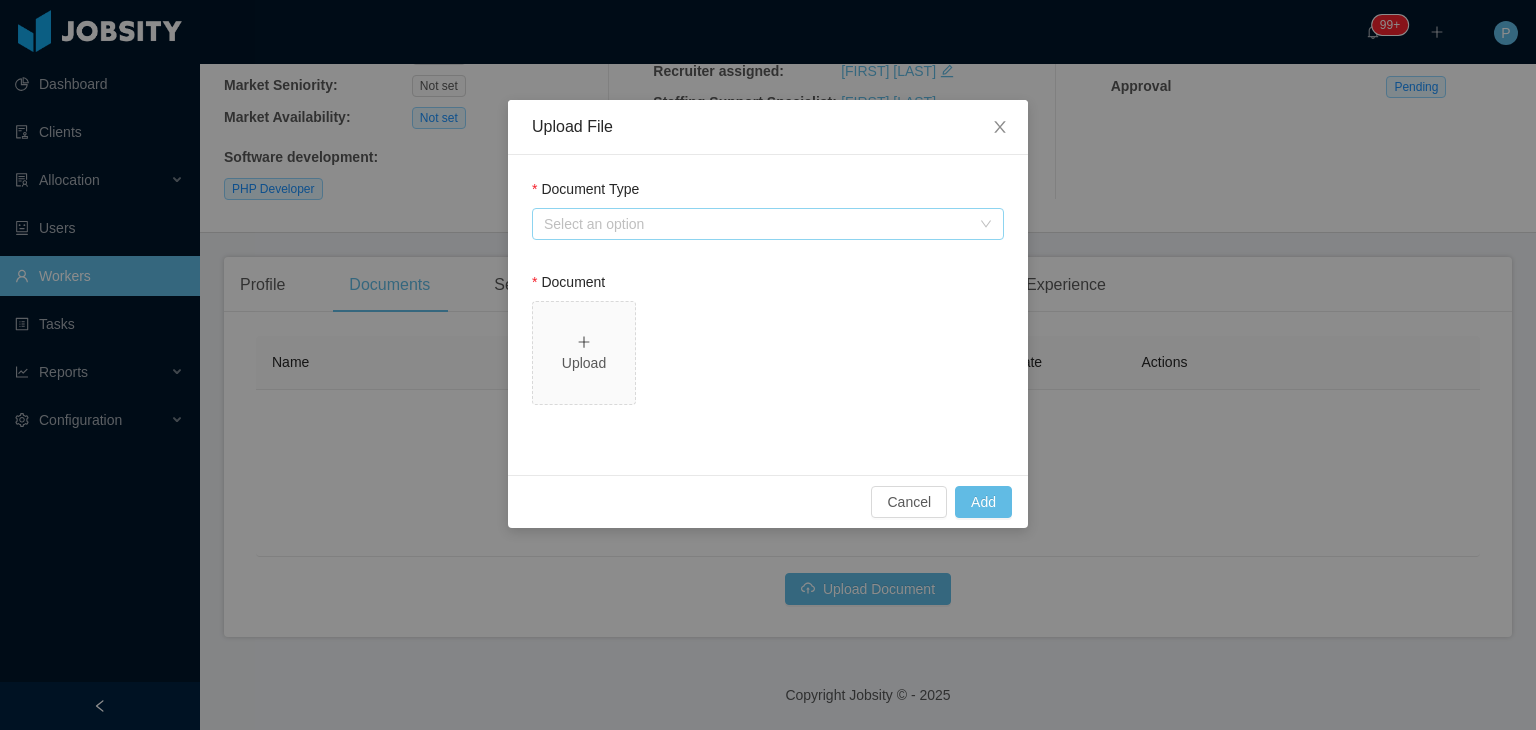 click on "Select an option" at bounding box center (757, 224) 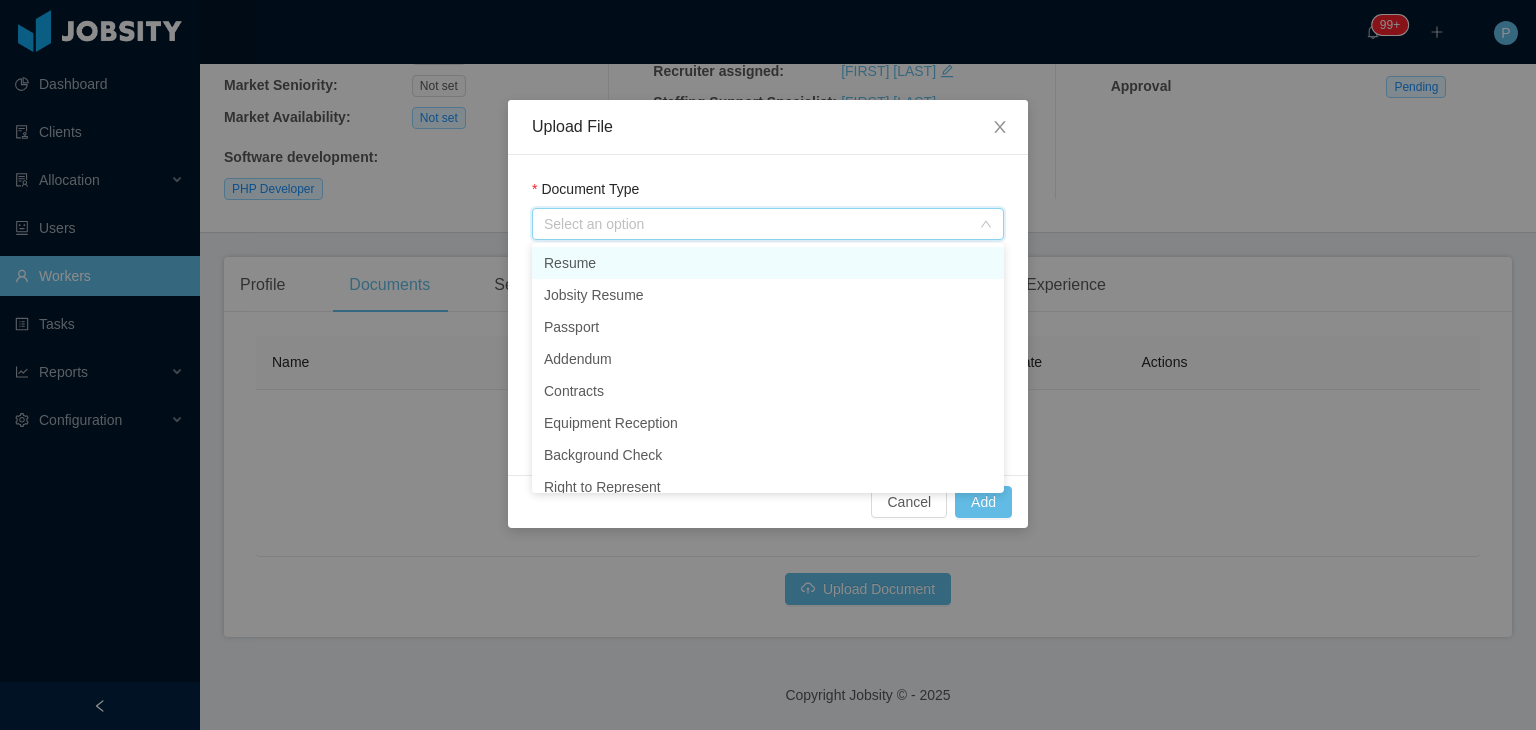 click on "Resume" at bounding box center [768, 263] 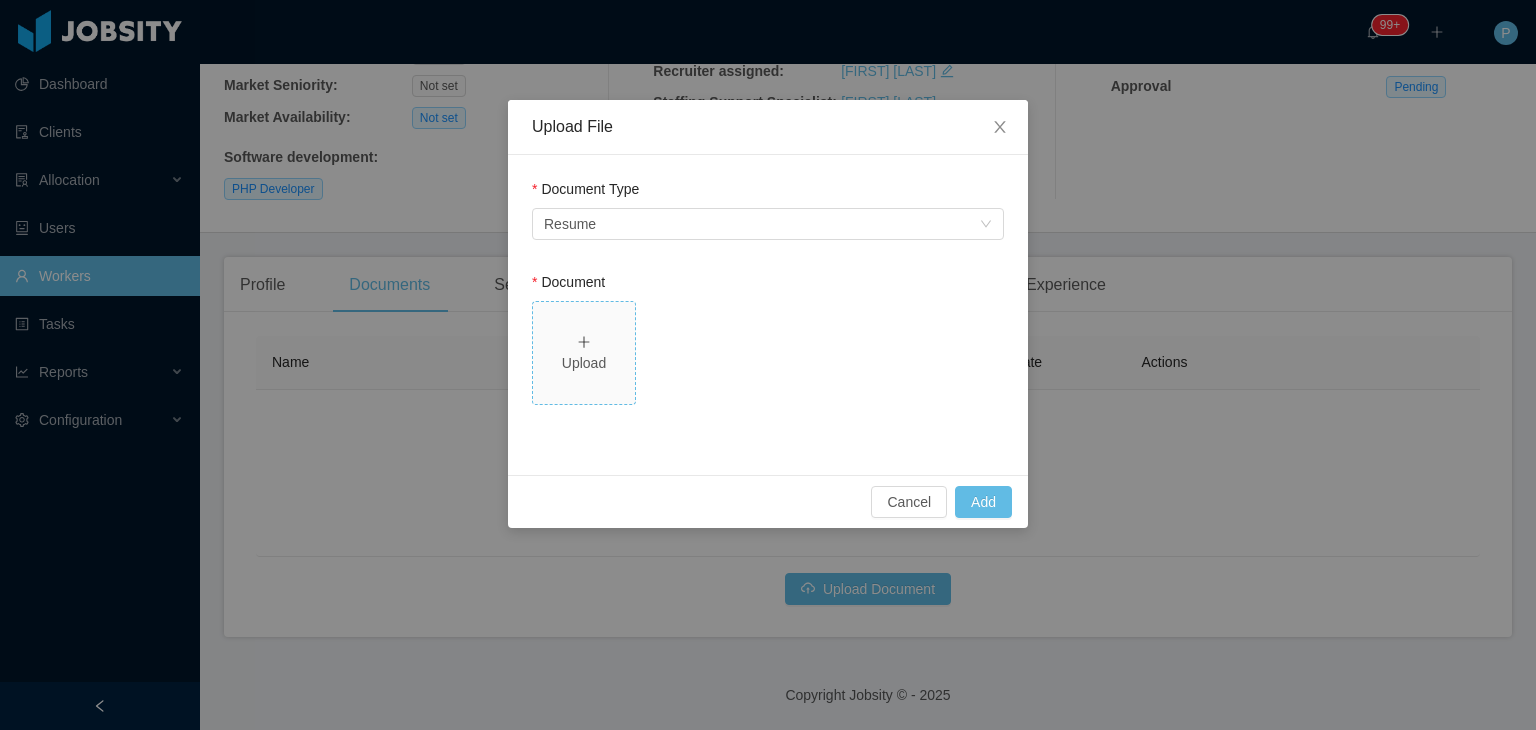 click on "Upload" at bounding box center (584, 363) 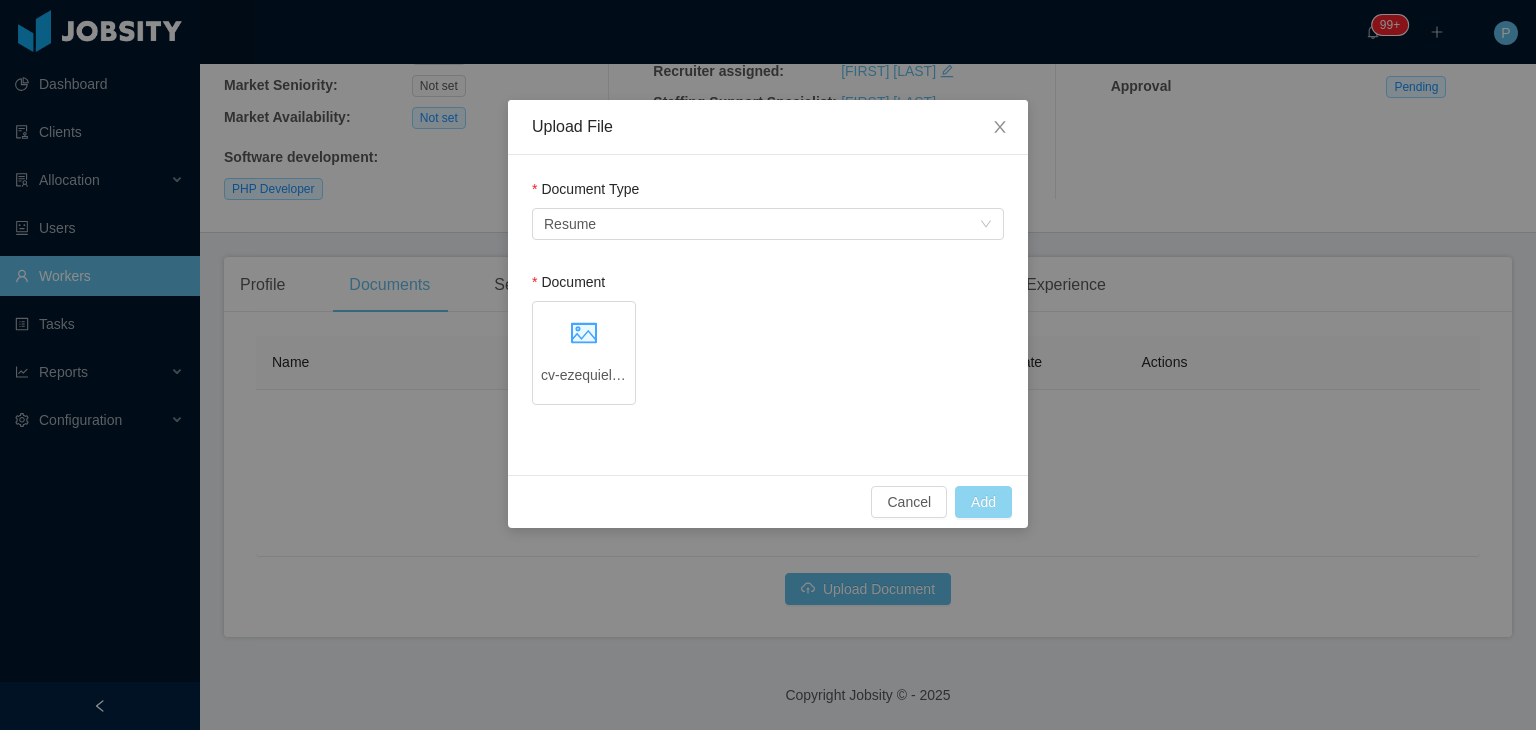 click on "Add" at bounding box center [983, 502] 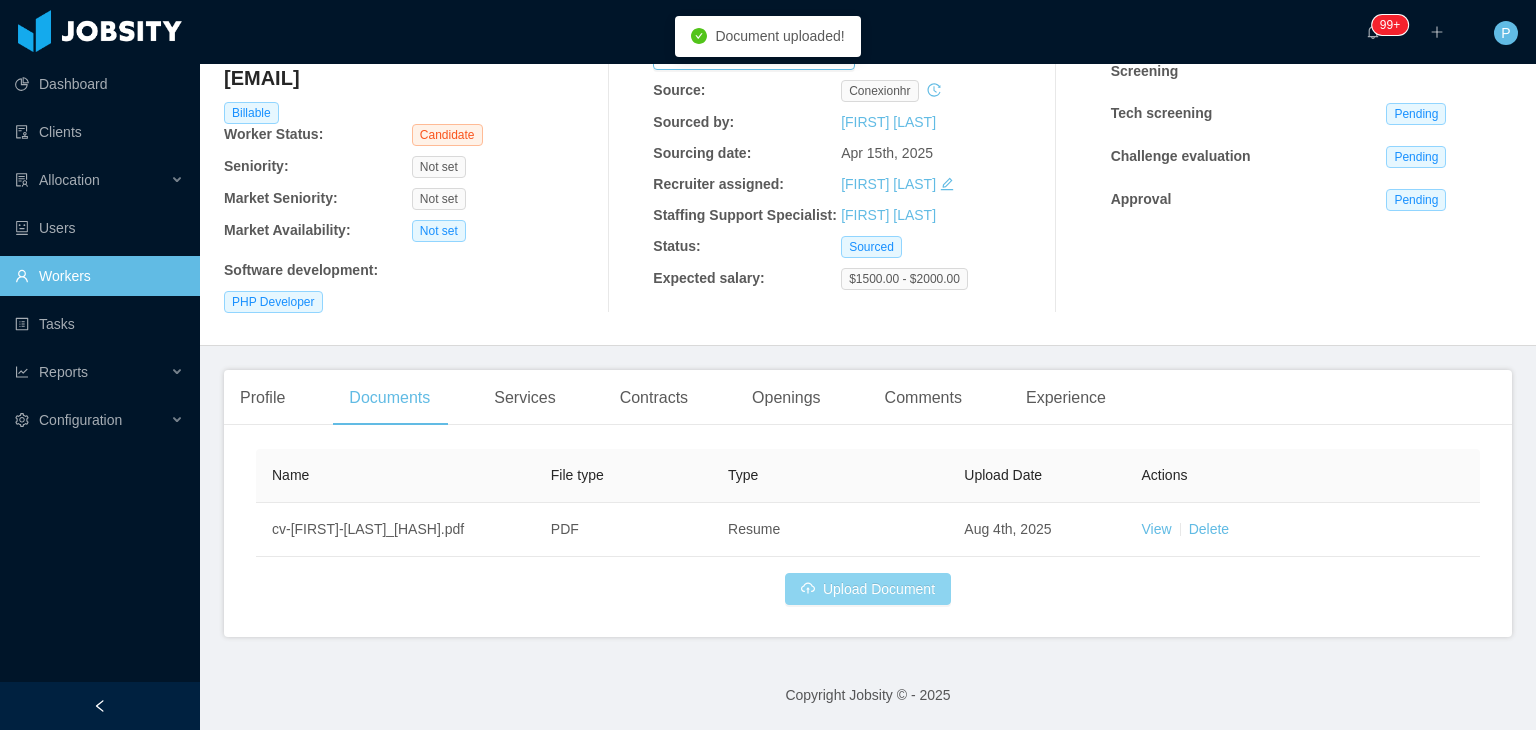 scroll, scrollTop: 0, scrollLeft: 0, axis: both 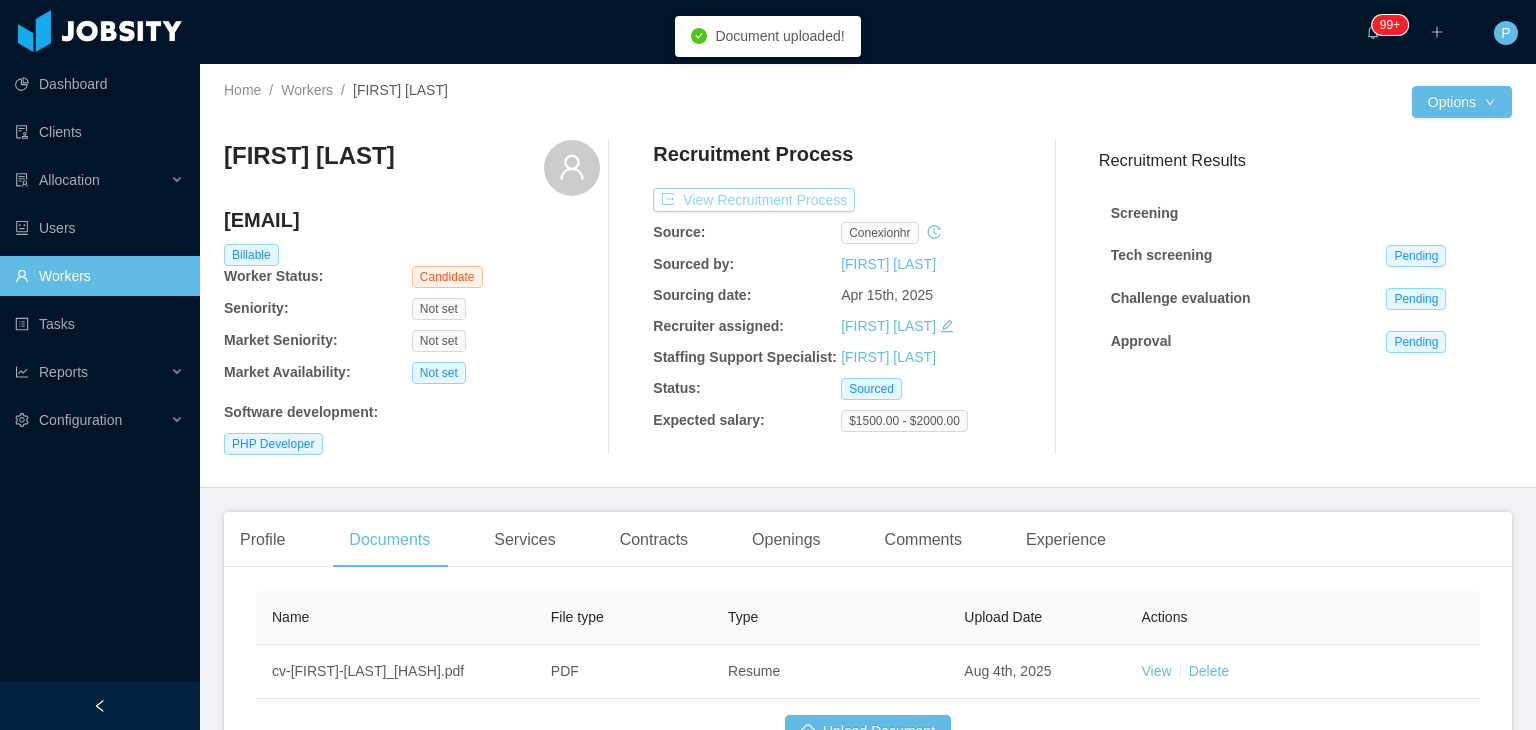 click on "View Recruitment Process" at bounding box center [754, 200] 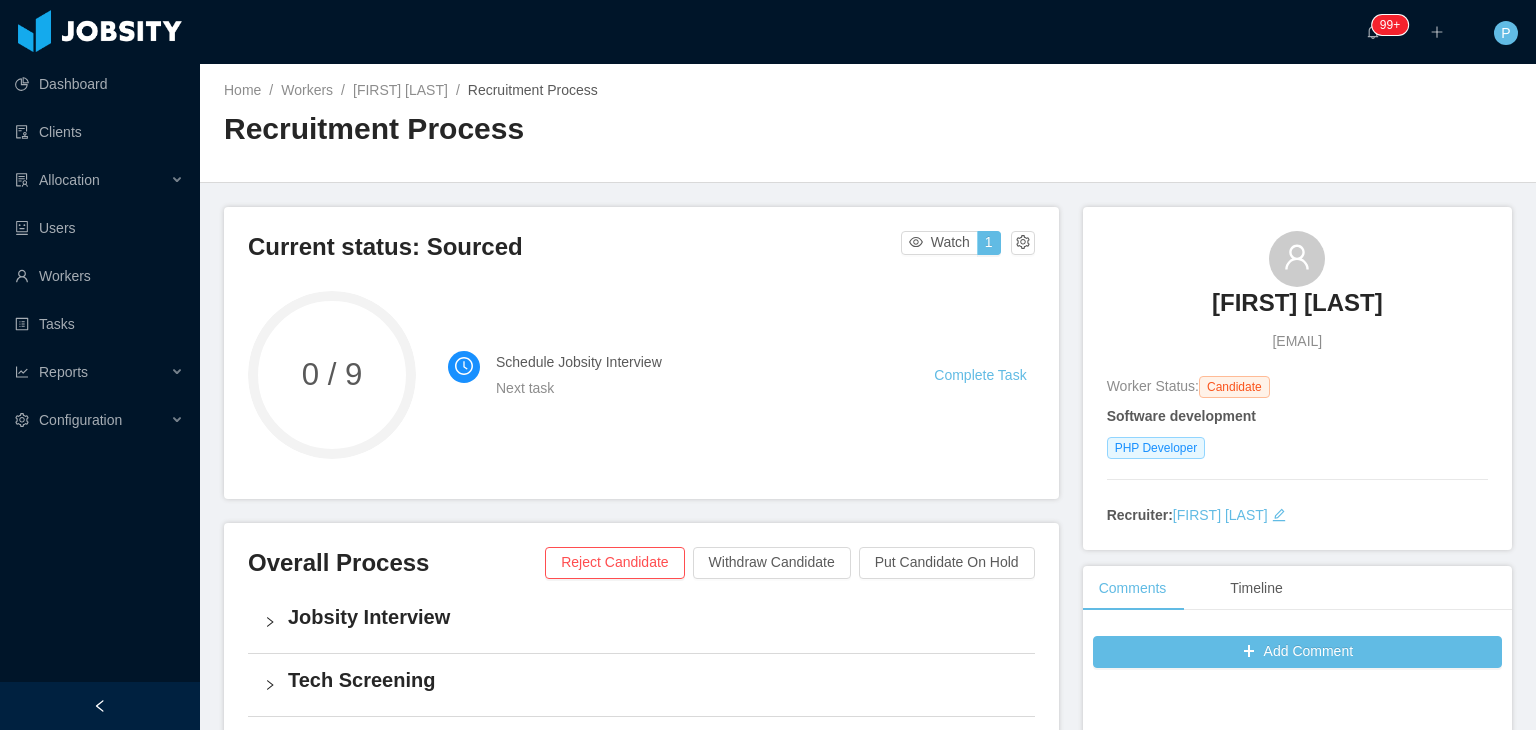 drag, startPoint x: 1385, startPoint y: 301, endPoint x: 1196, endPoint y: 317, distance: 189.67604 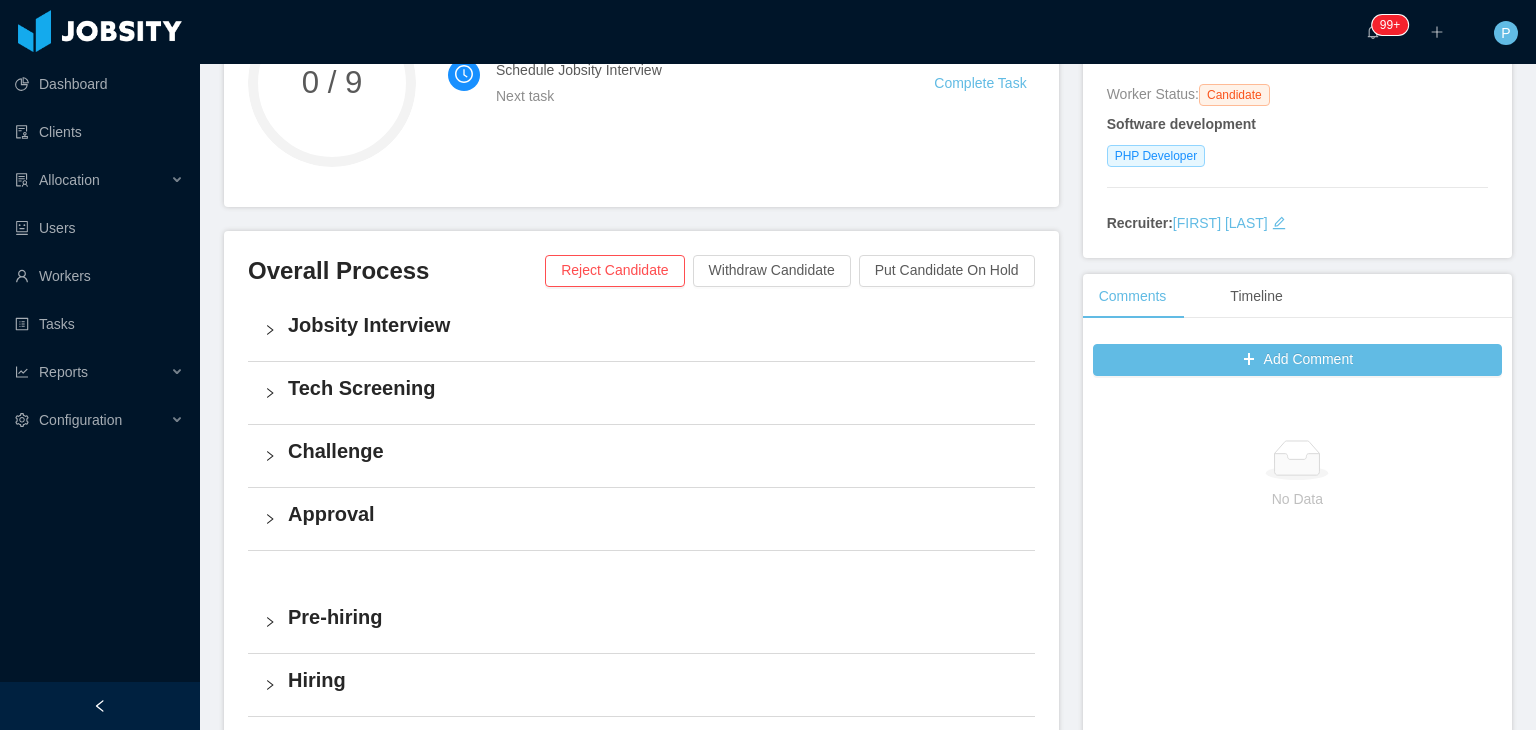 click on "Add Comment No Data" at bounding box center (1297, 668) 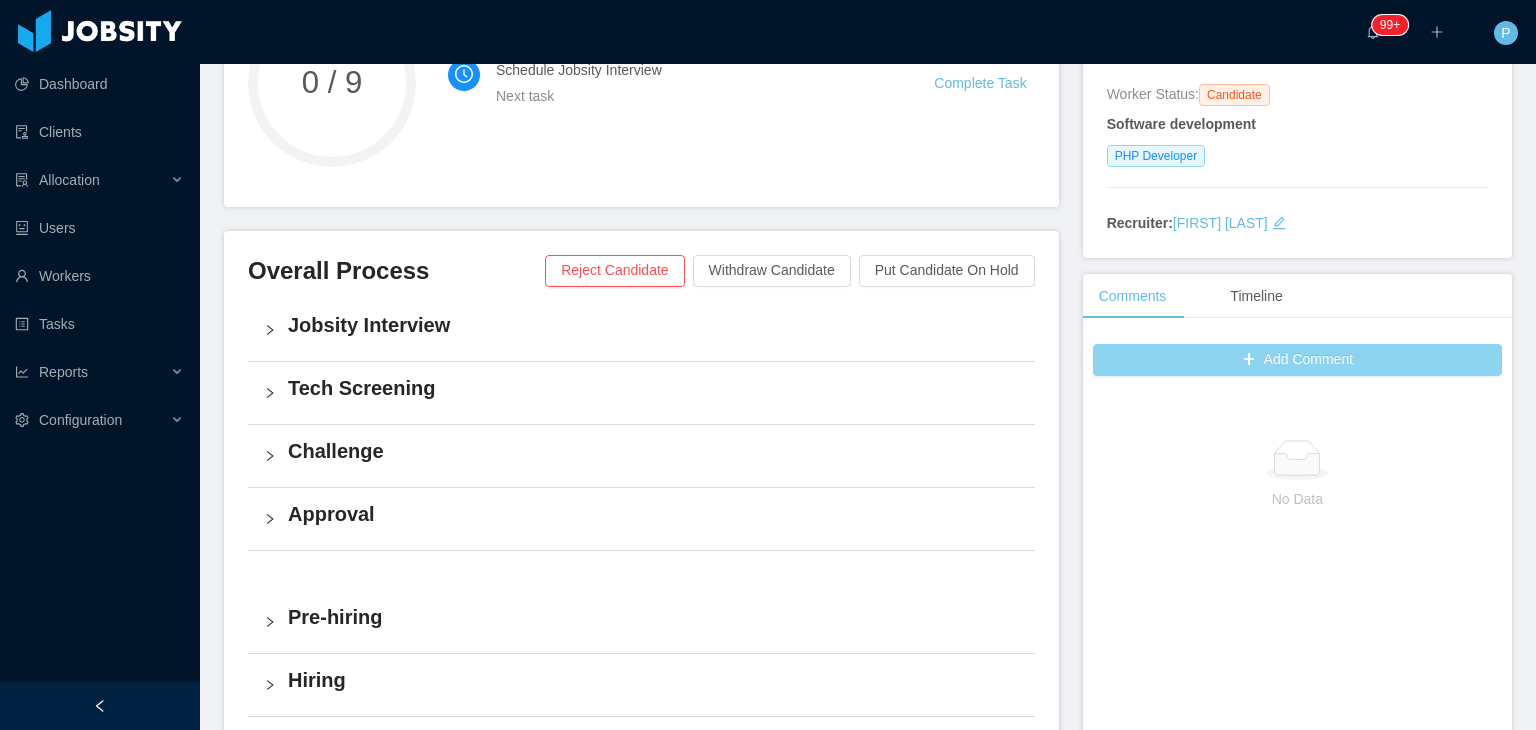 click on "Add Comment" at bounding box center (1297, 360) 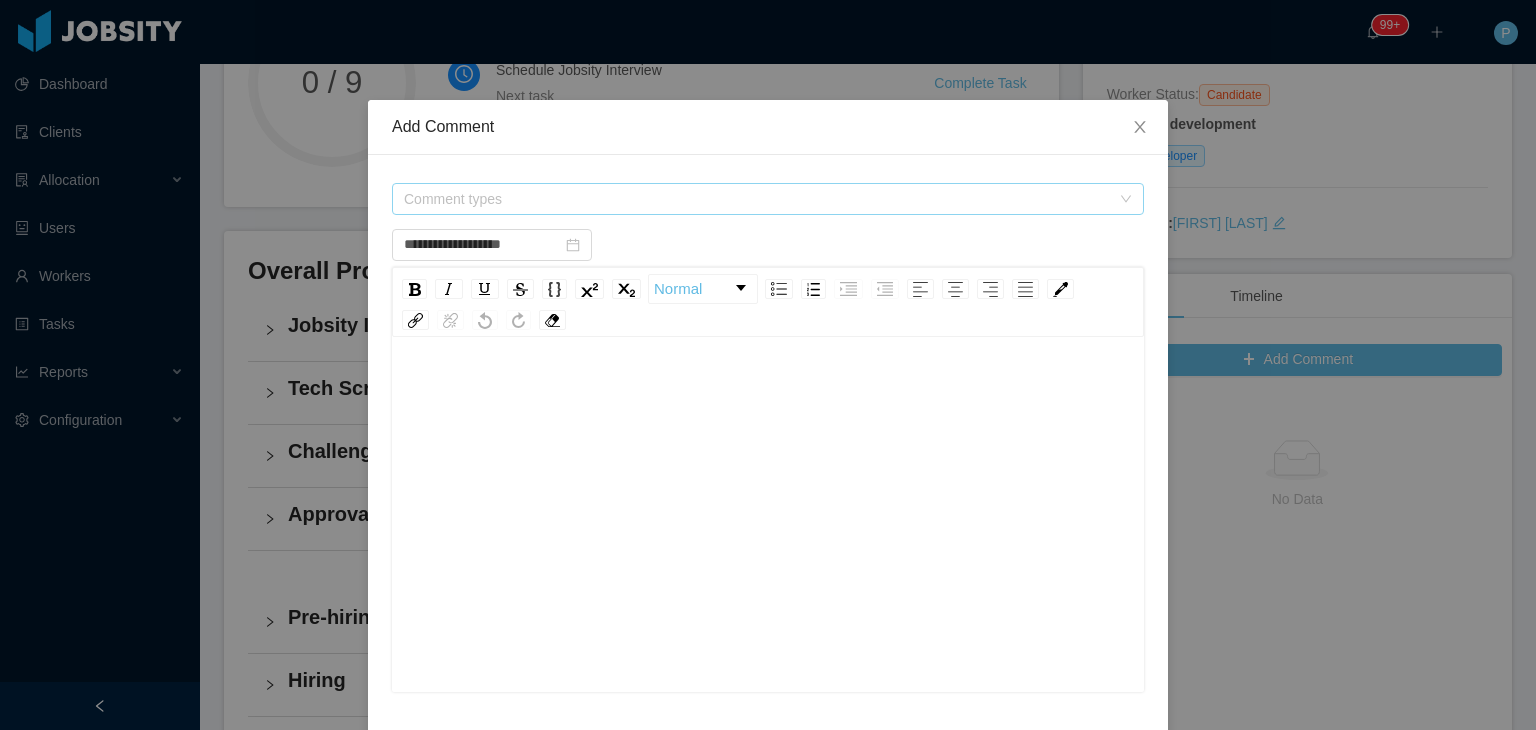 click on "Comment types" at bounding box center (757, 199) 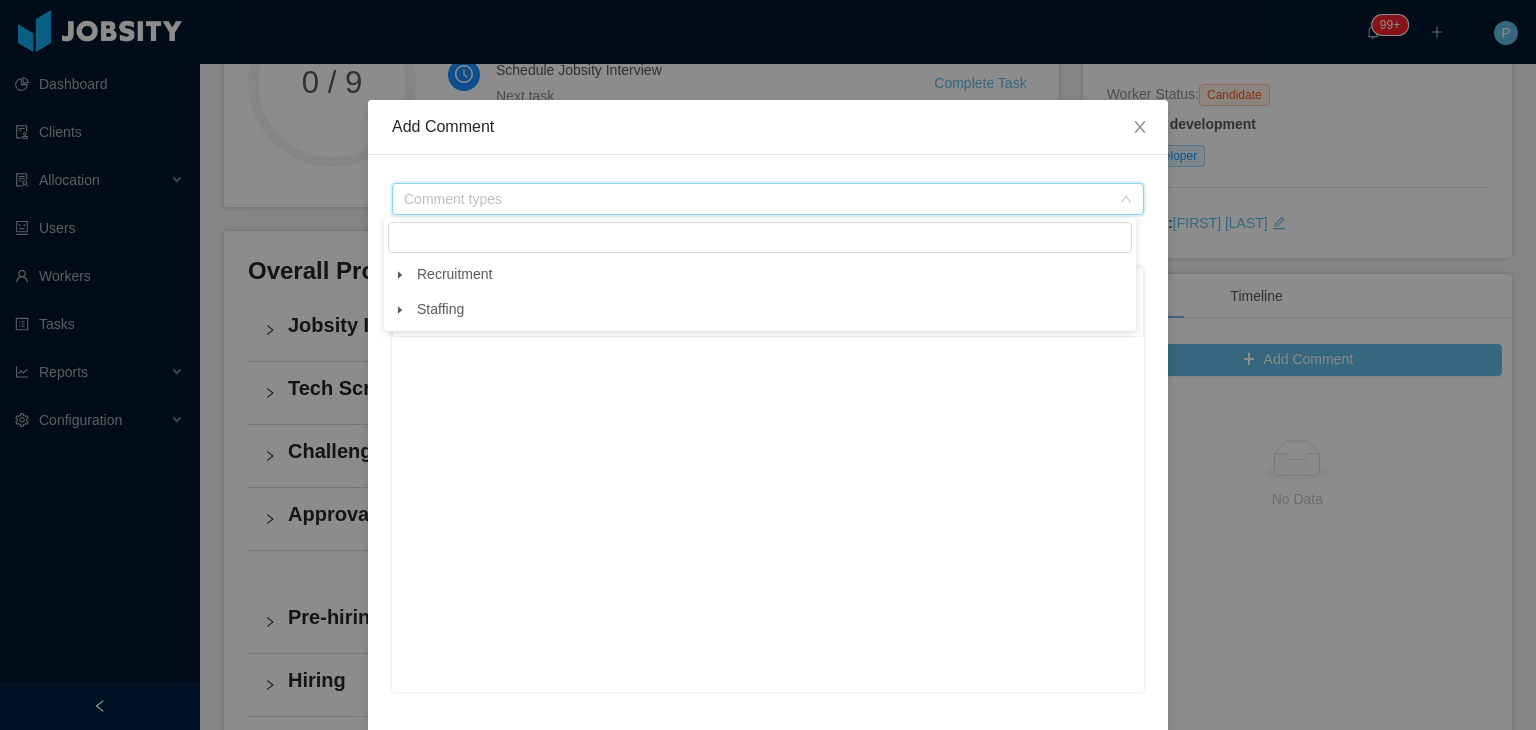 click 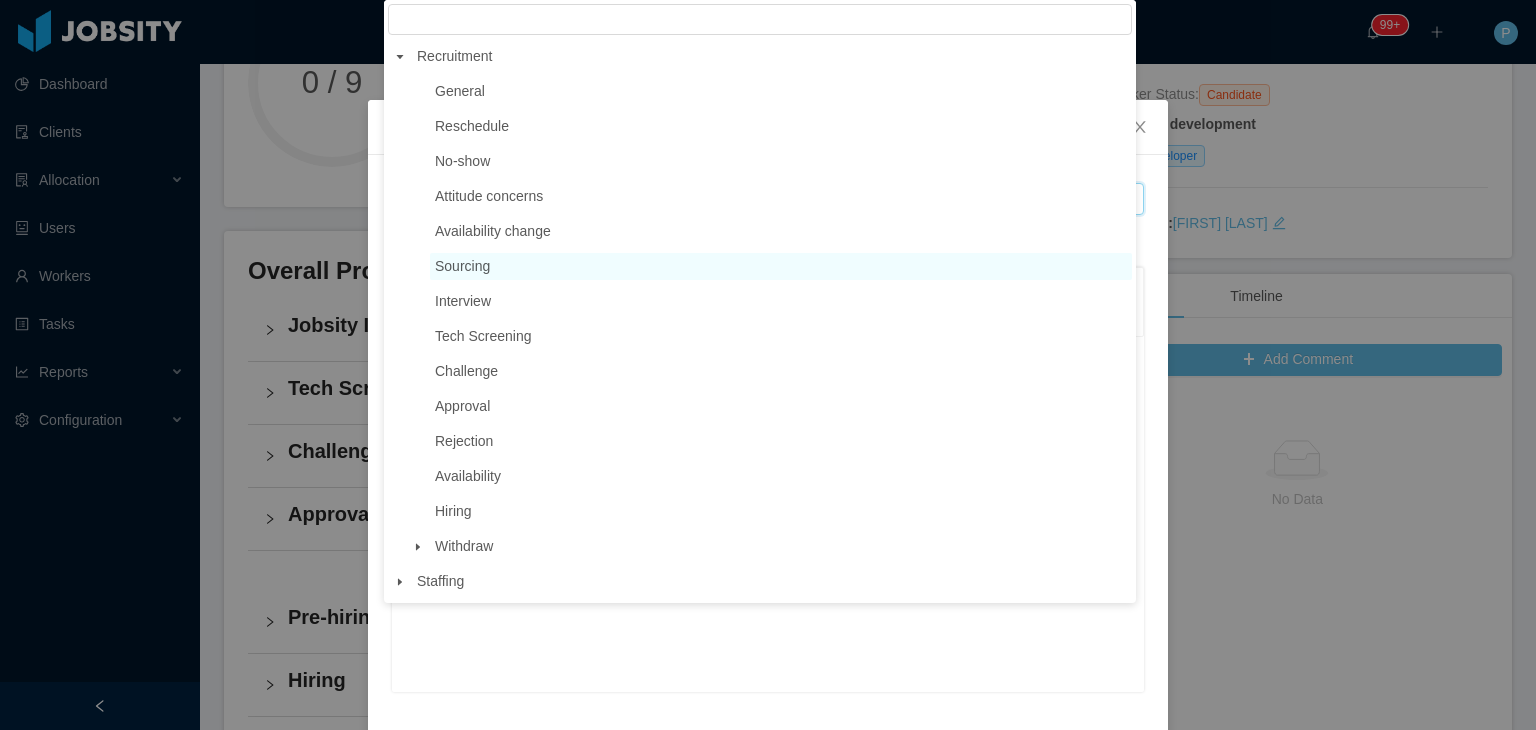 click on "Sourcing" at bounding box center [462, 266] 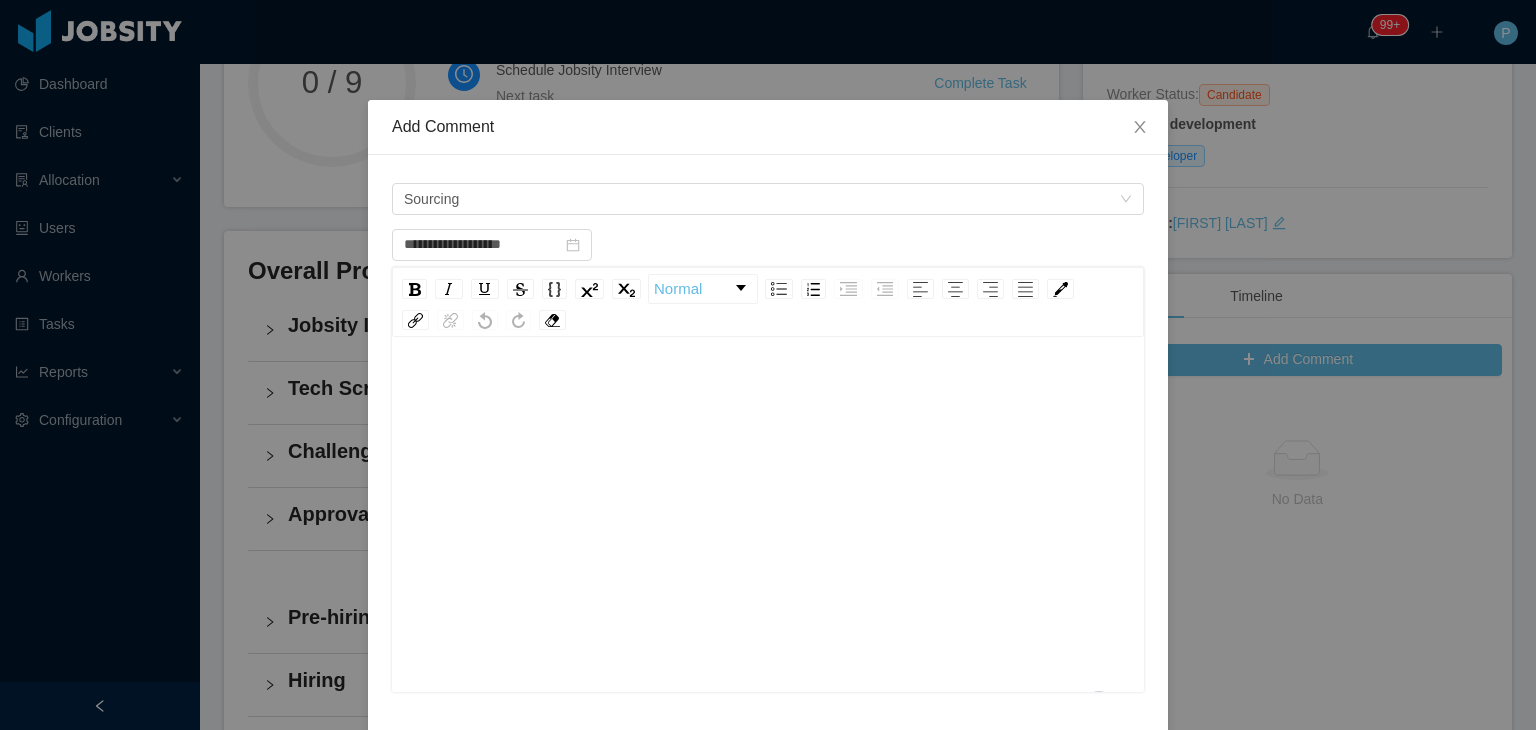 click at bounding box center (768, 546) 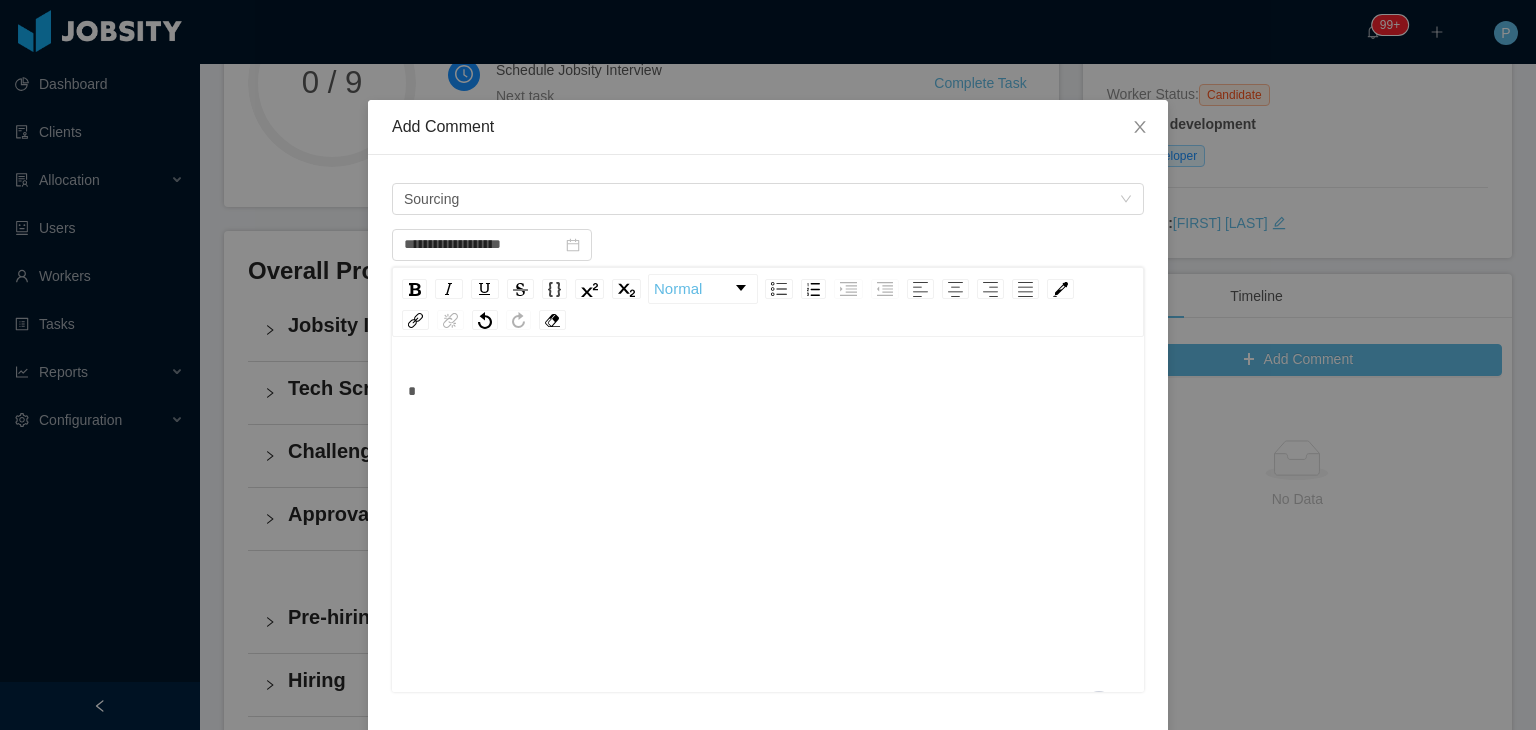 type 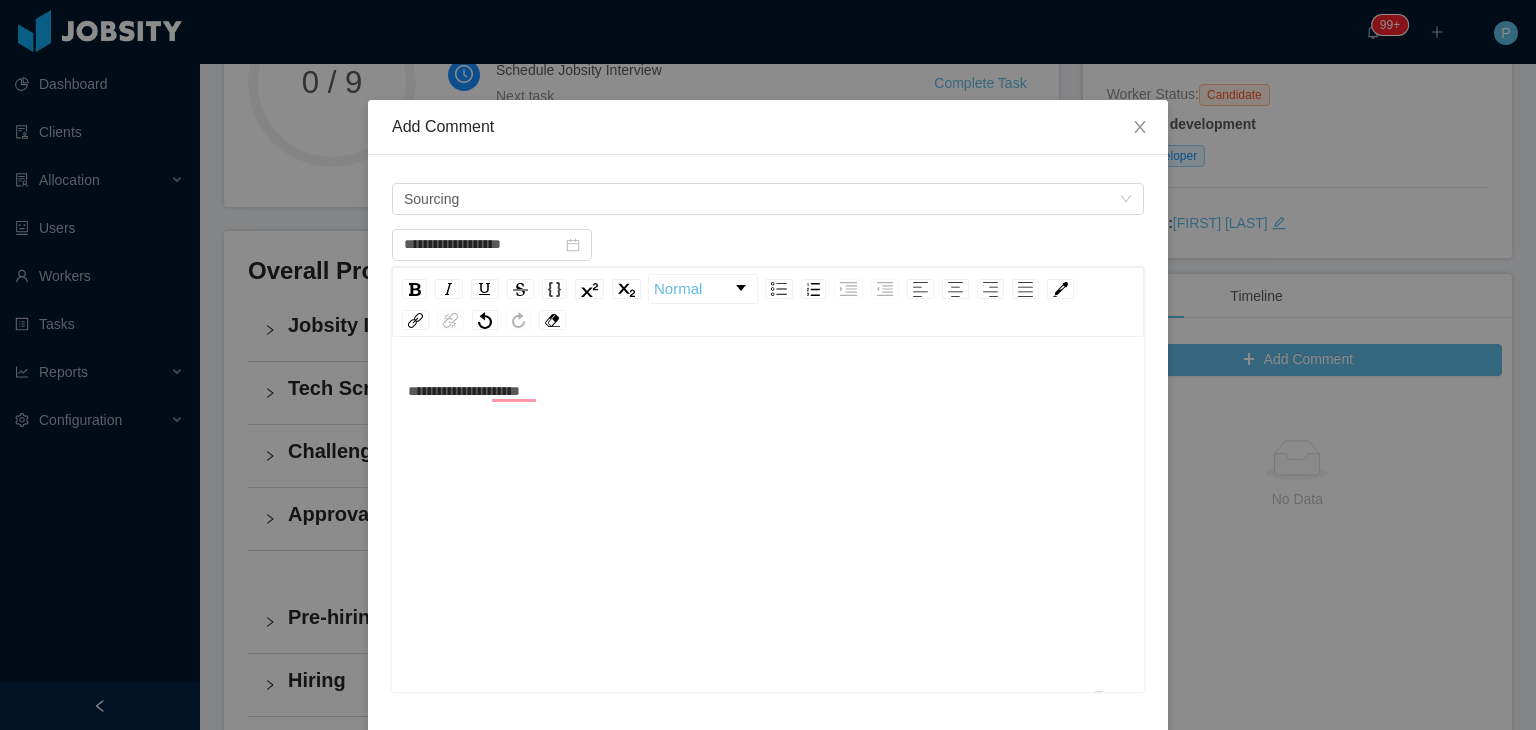 scroll, scrollTop: 388, scrollLeft: 0, axis: vertical 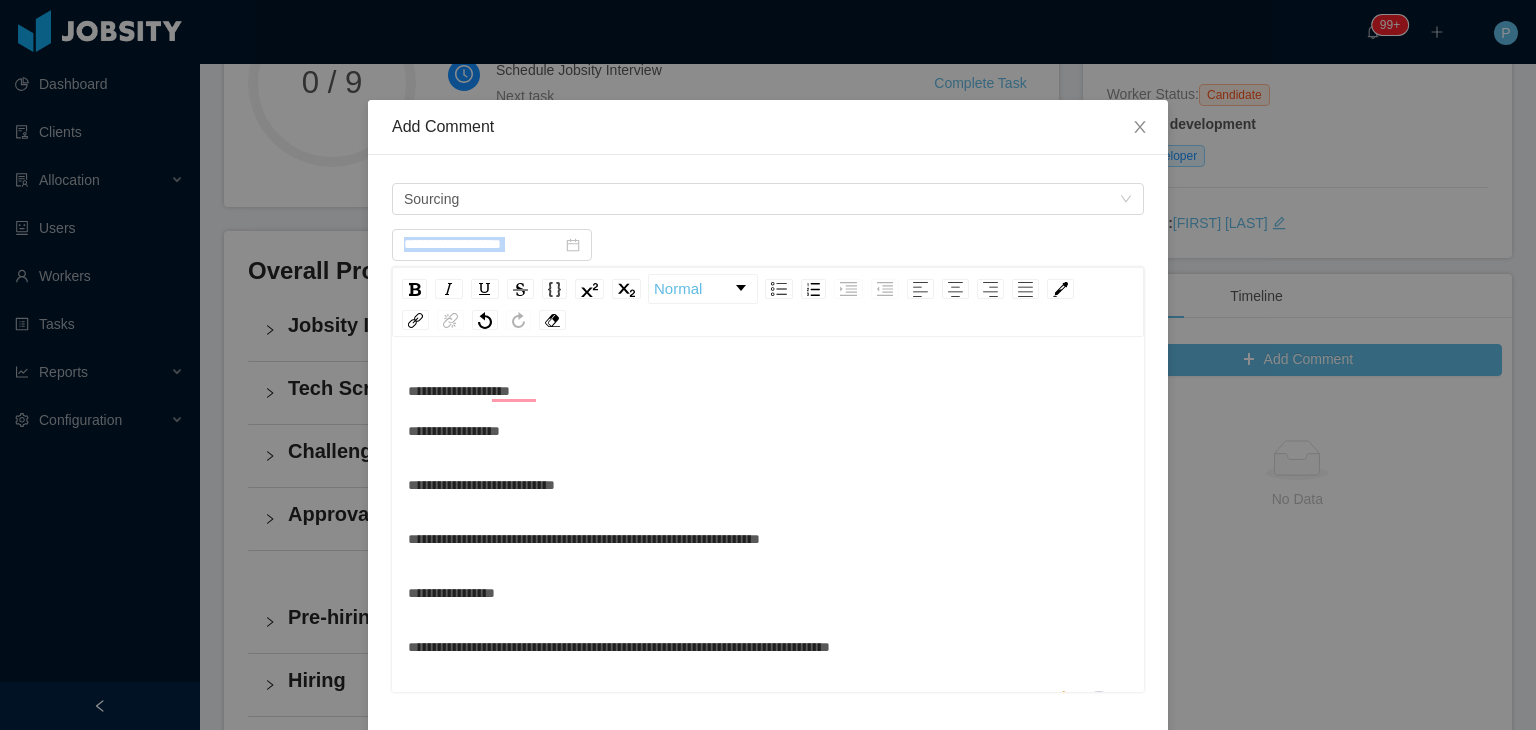 drag, startPoint x: 395, startPoint y: 429, endPoint x: 409, endPoint y: 429, distance: 14 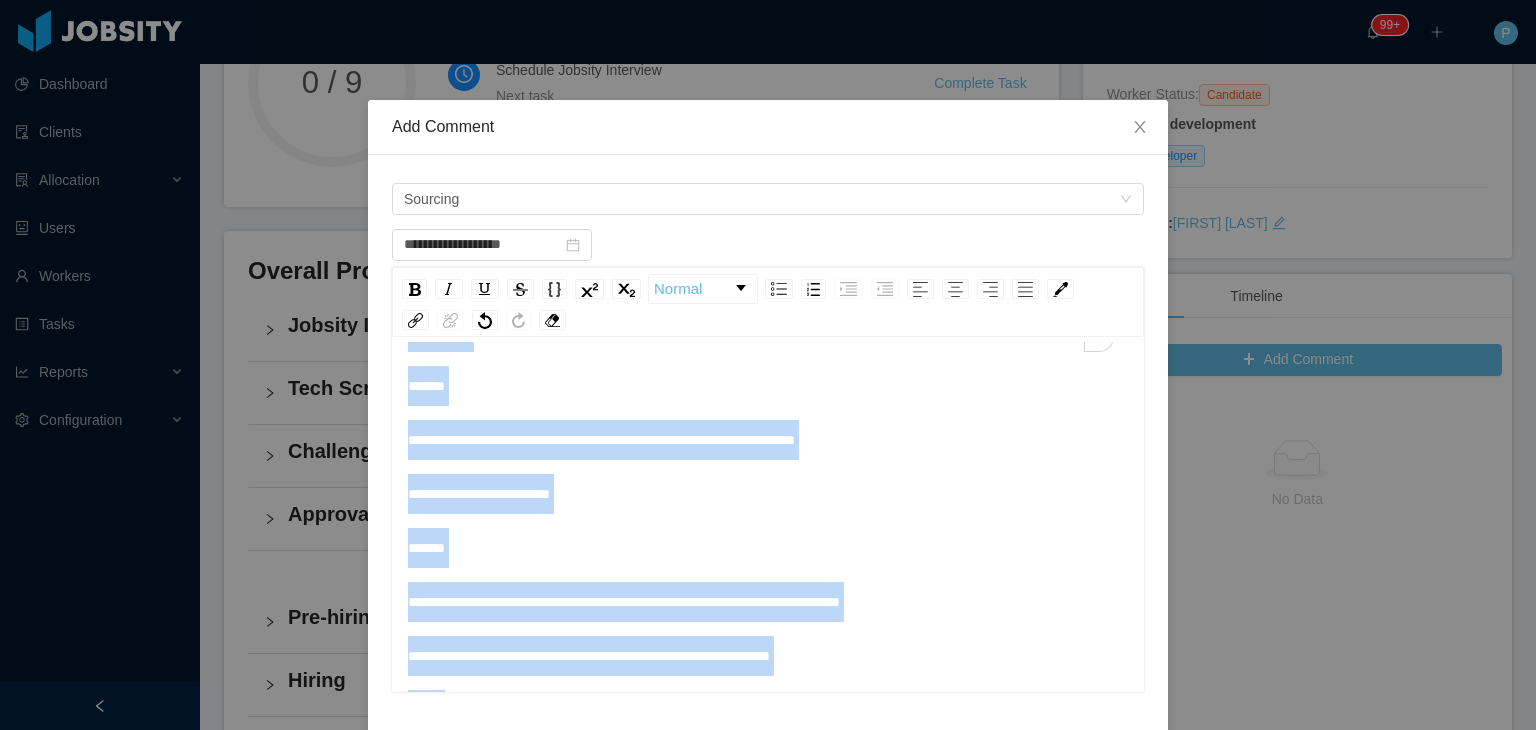 scroll, scrollTop: 406, scrollLeft: 0, axis: vertical 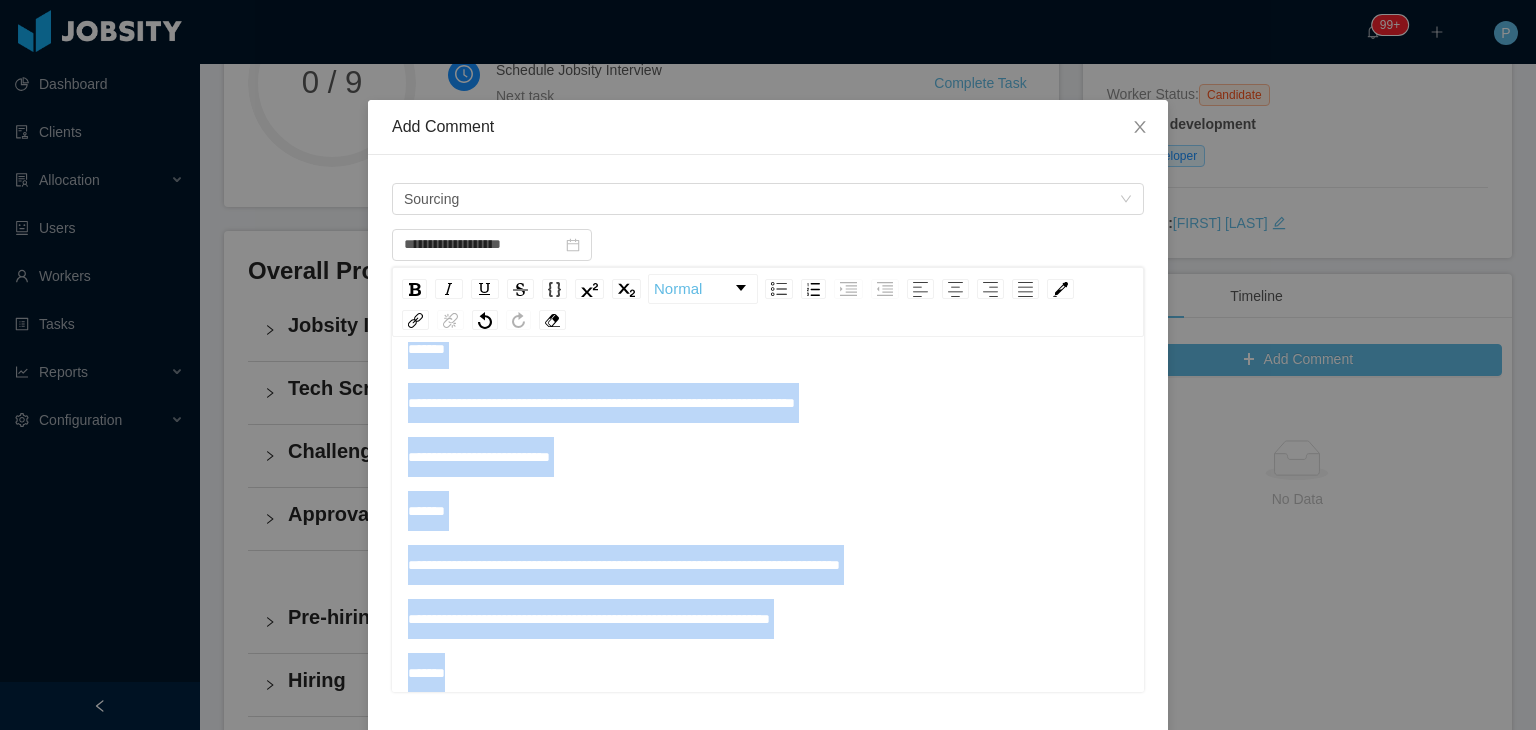 drag, startPoint x: 404, startPoint y: 430, endPoint x: 624, endPoint y: 681, distance: 333.76788 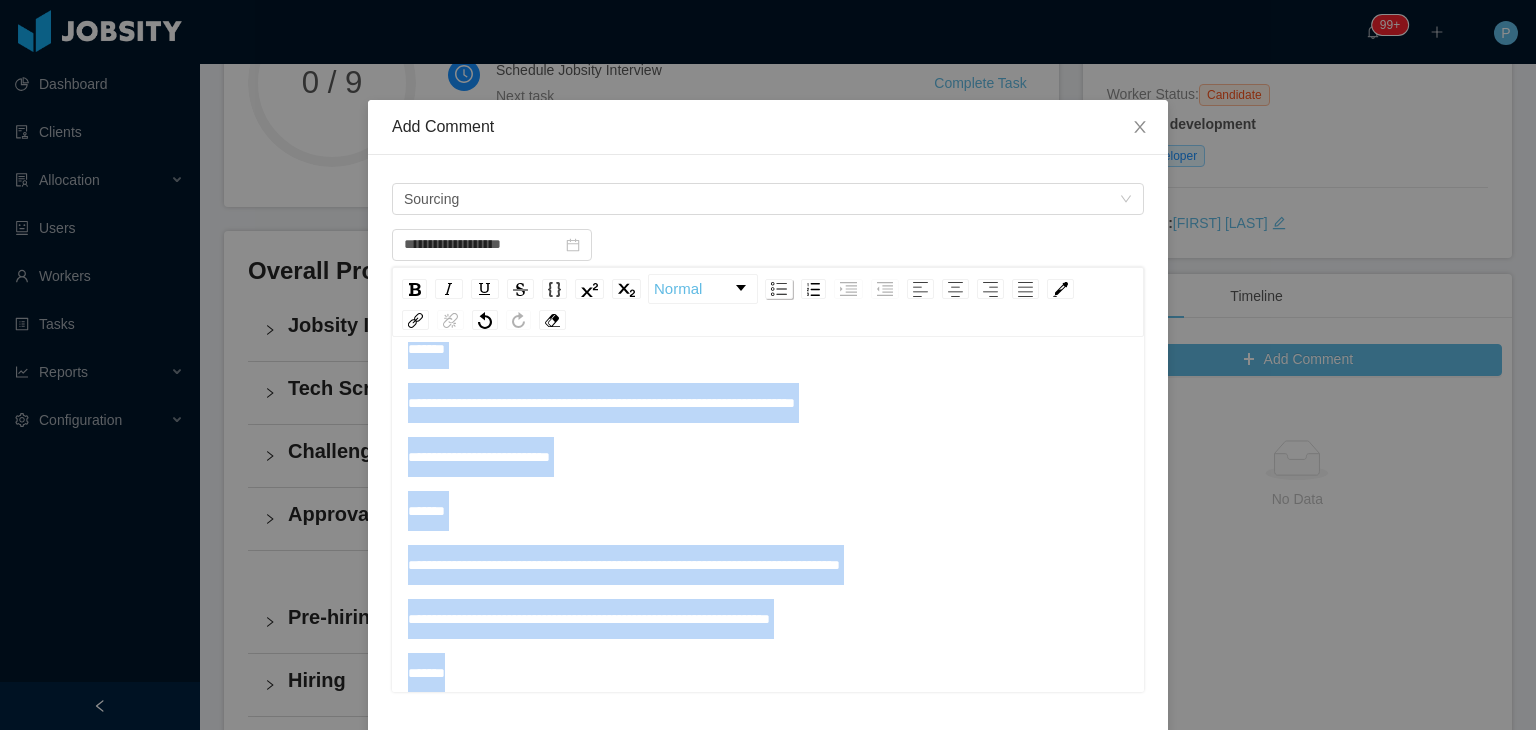 click at bounding box center (779, 289) 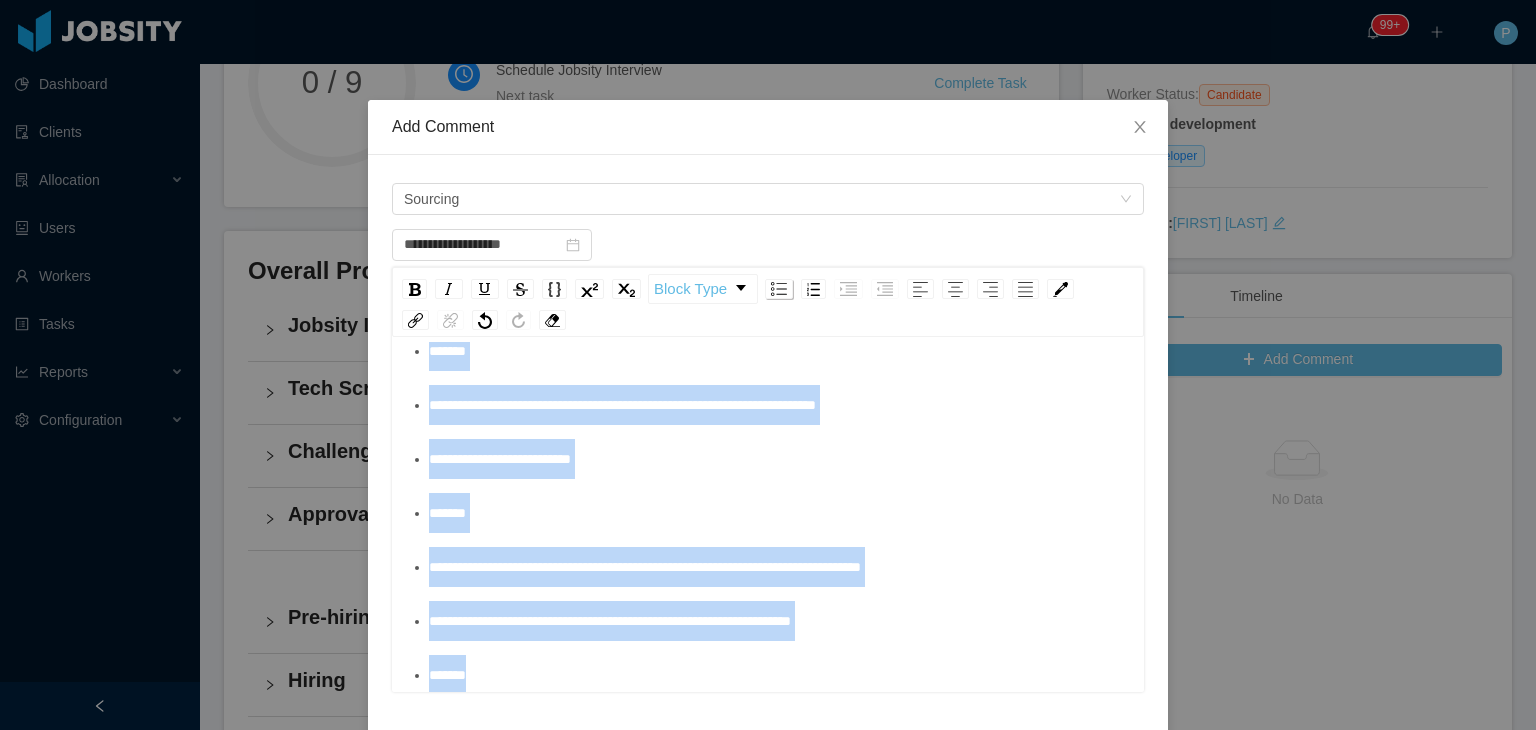 scroll, scrollTop: 408, scrollLeft: 0, axis: vertical 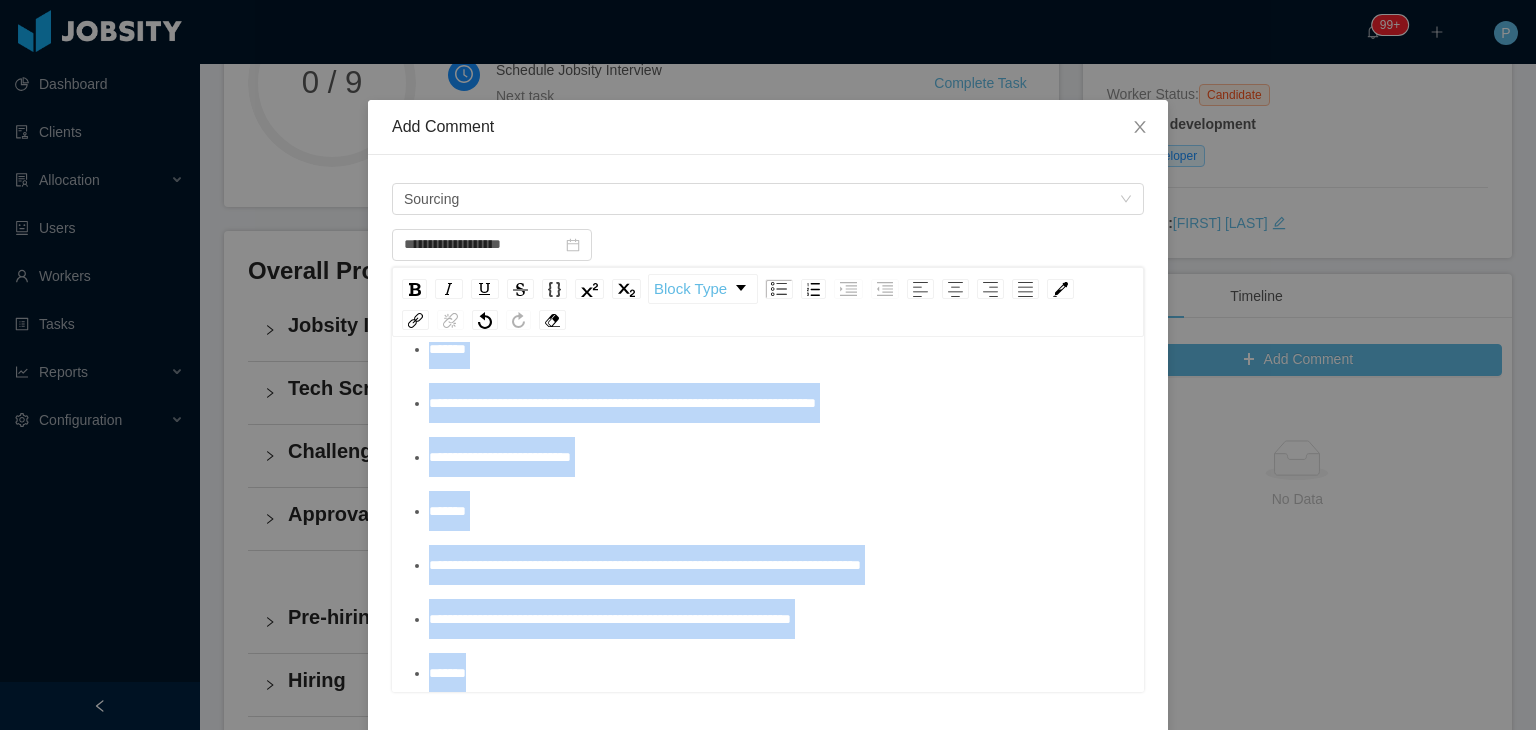 click on "*******" at bounding box center (779, 511) 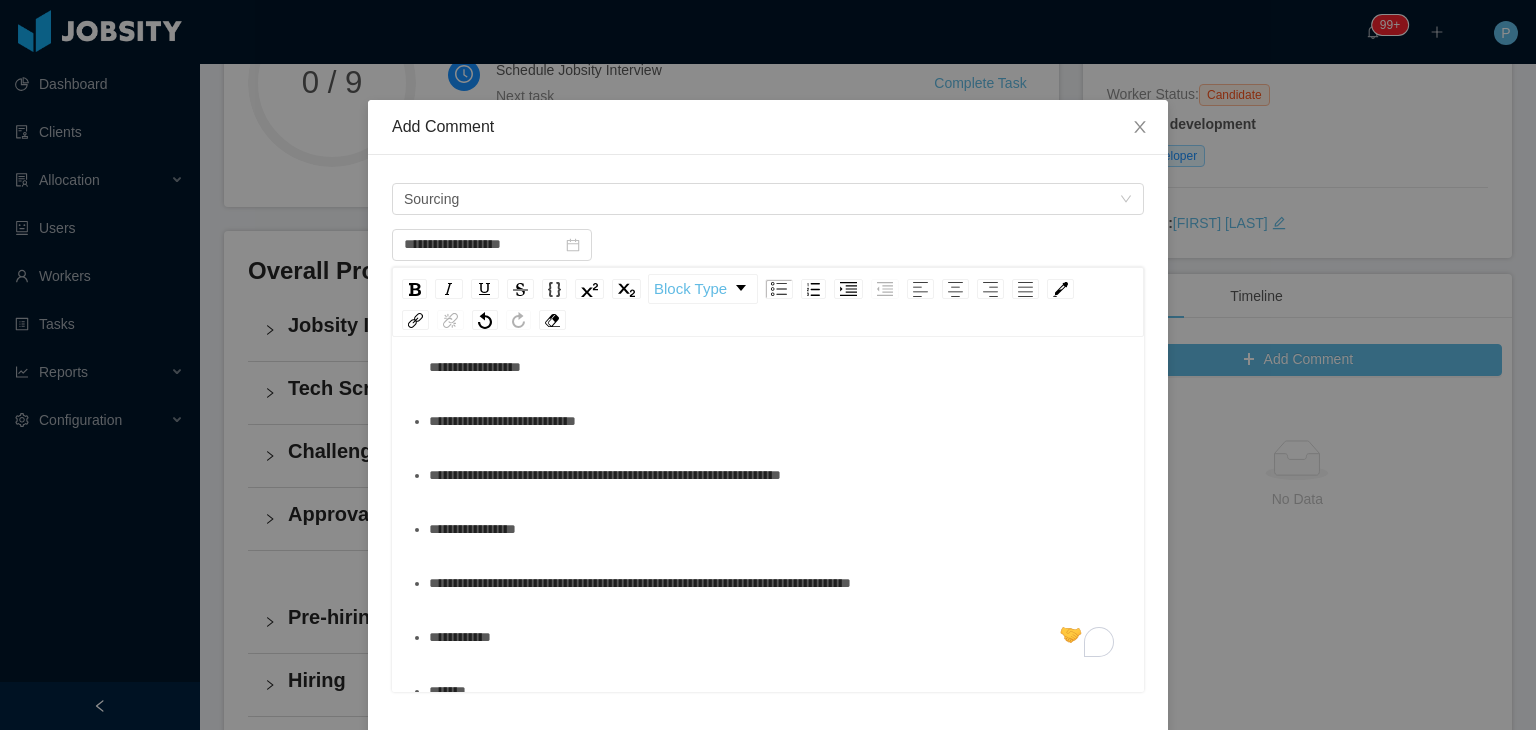 scroll, scrollTop: 0, scrollLeft: 0, axis: both 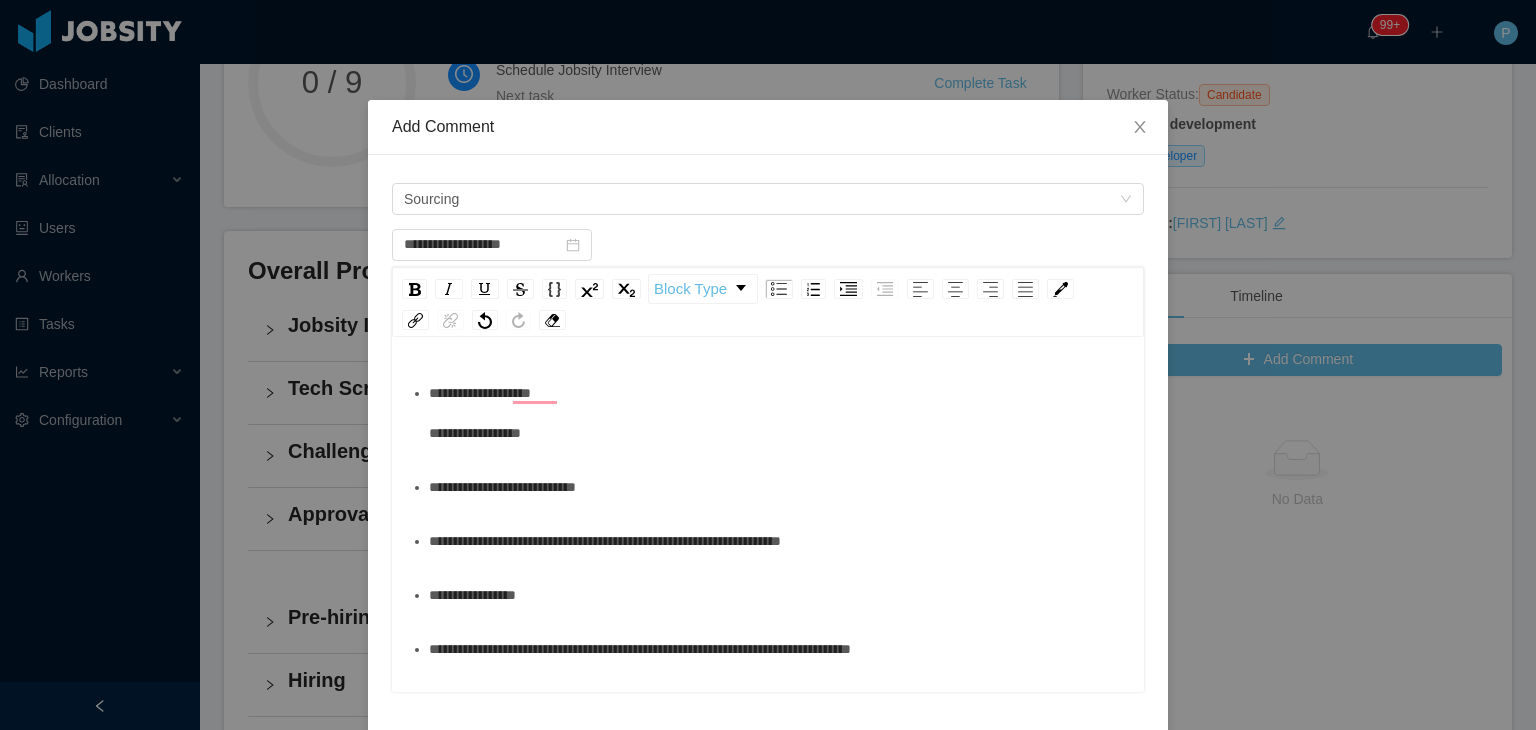 click on "**********" at bounding box center [502, 487] 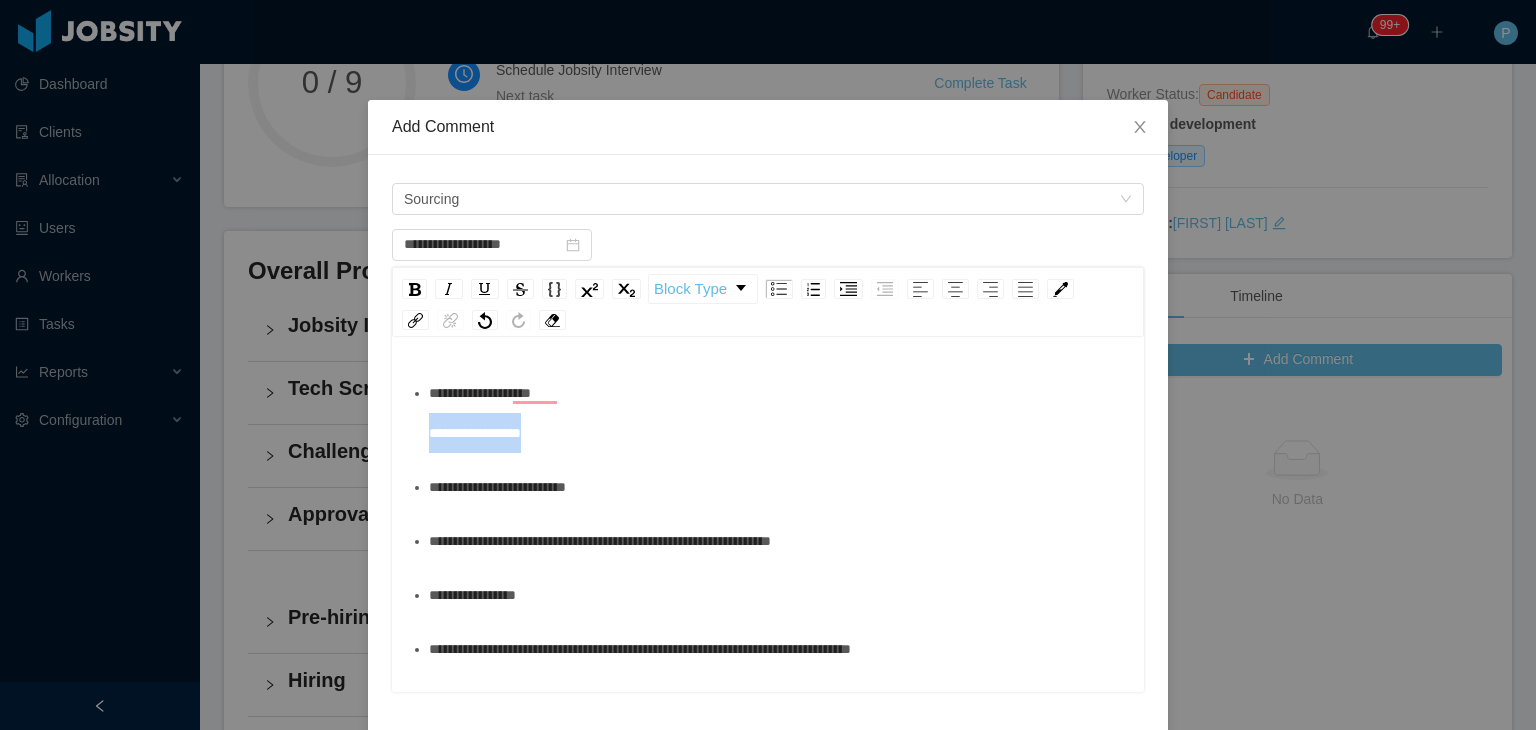 drag, startPoint x: 538, startPoint y: 433, endPoint x: 412, endPoint y: 445, distance: 126.57014 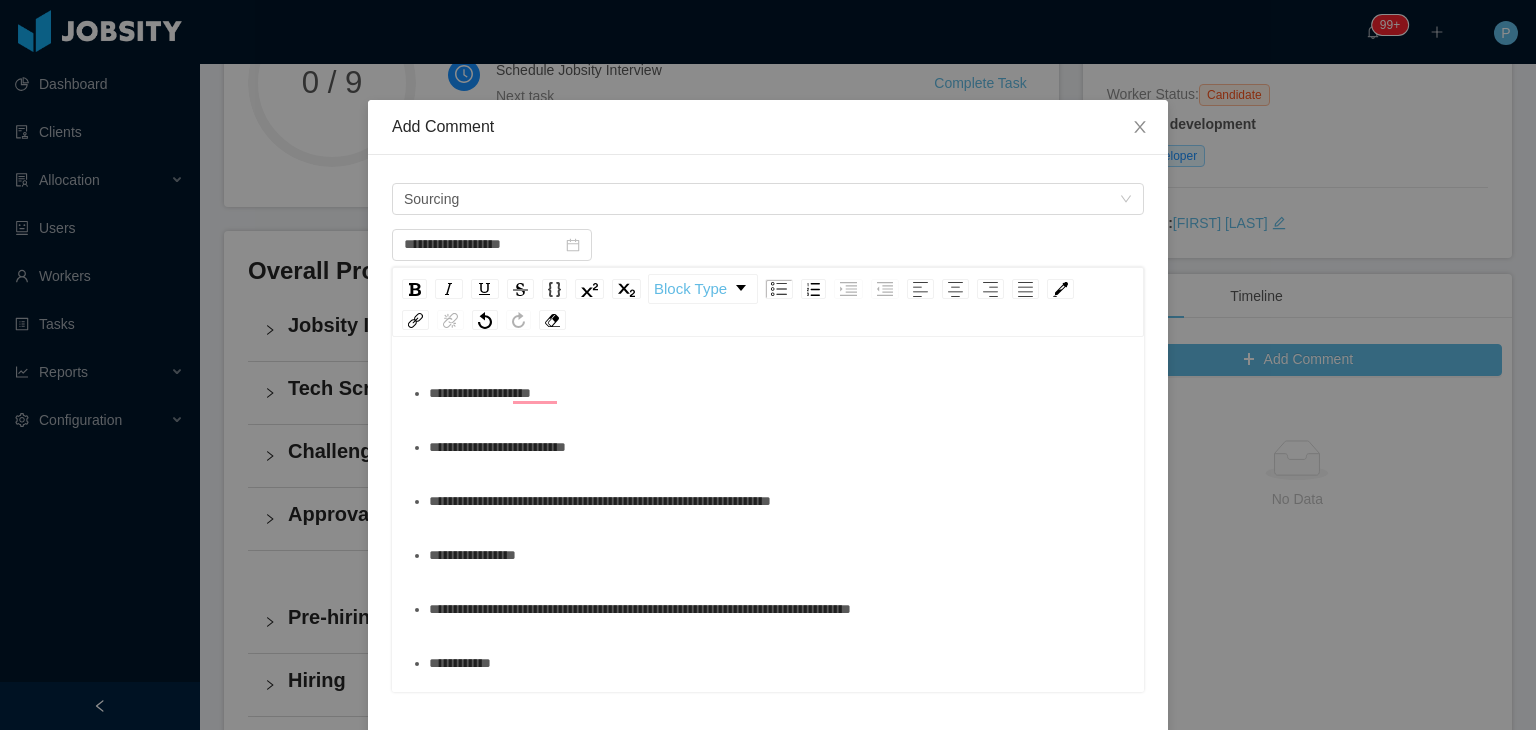 click on "**********" at bounding box center (768, 717) 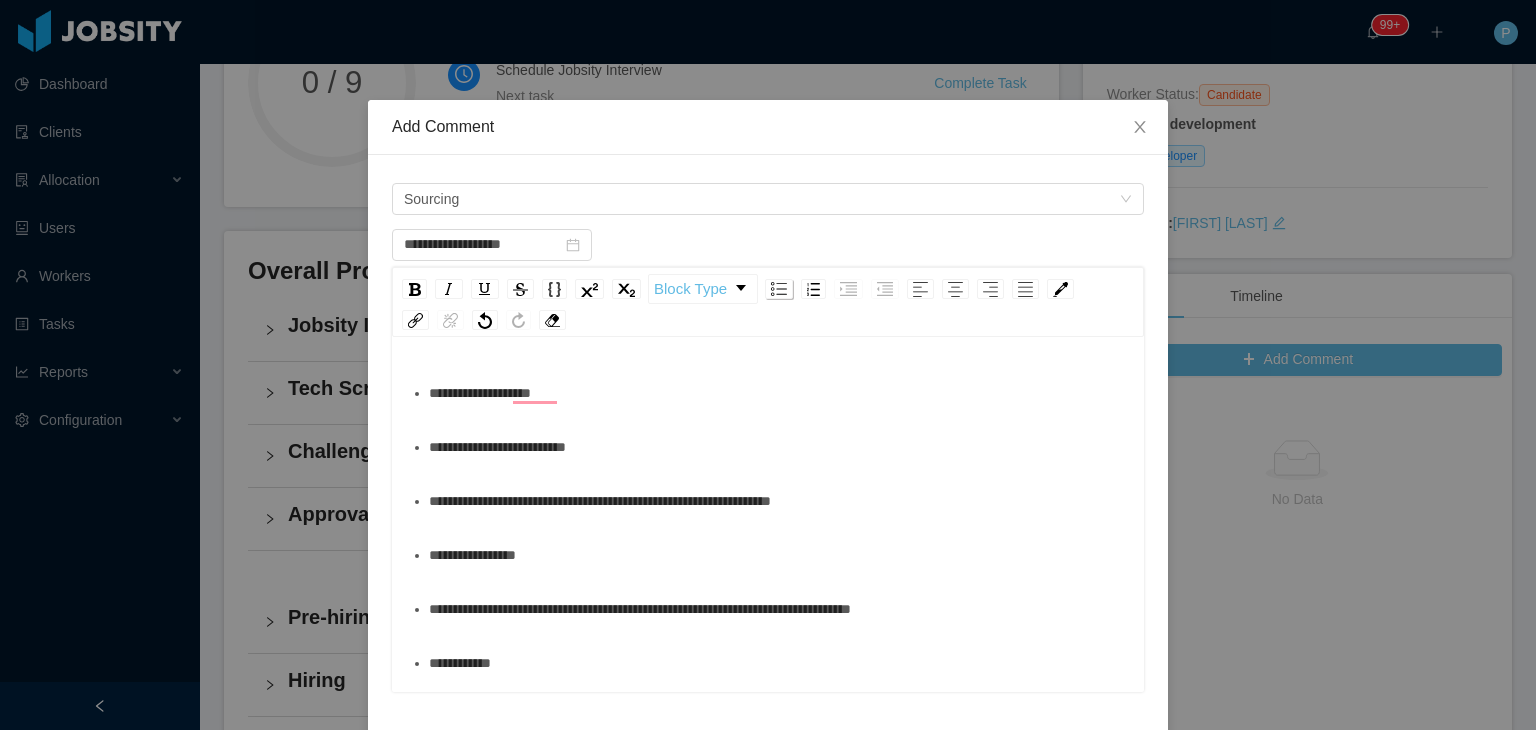 click at bounding box center [779, 289] 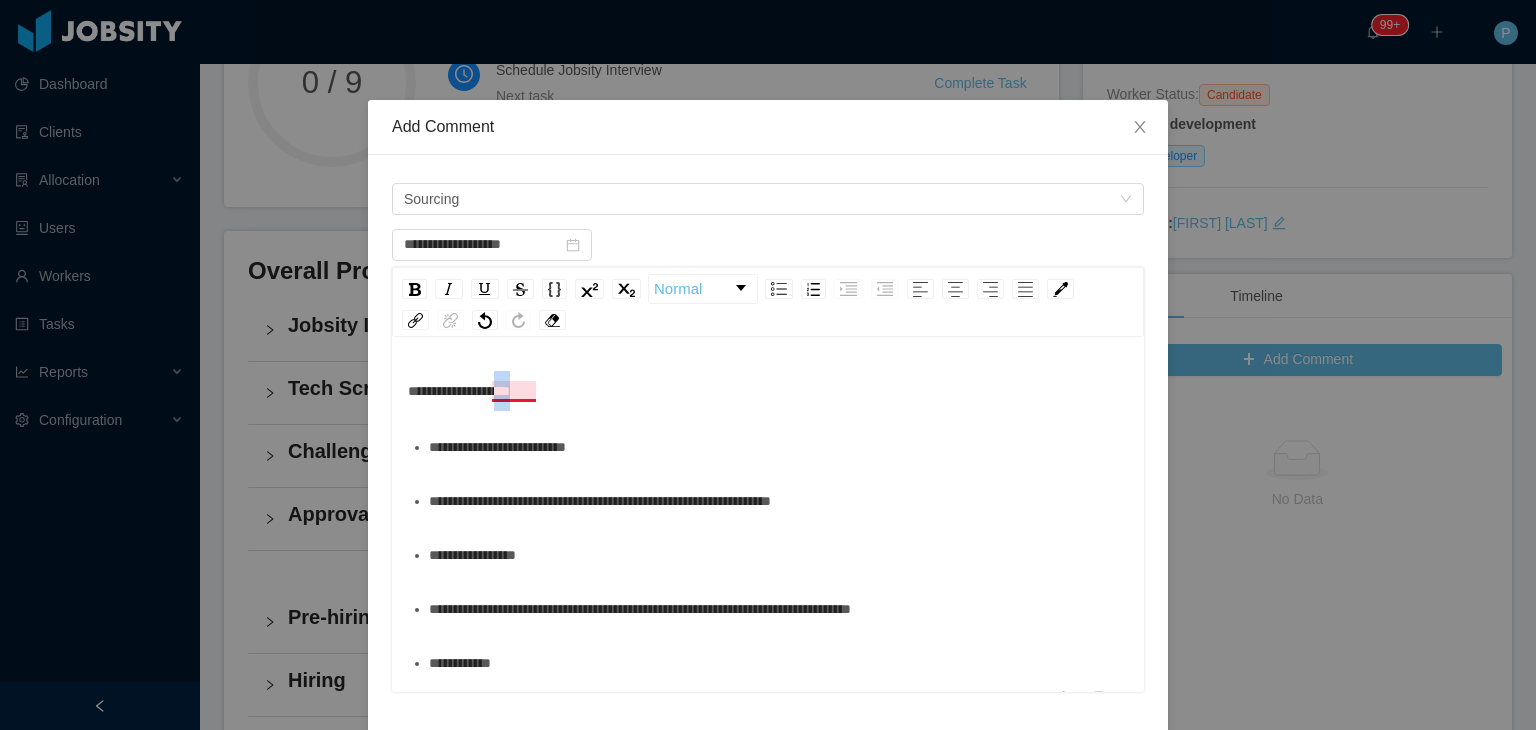 drag, startPoint x: 556, startPoint y: 389, endPoint x: 514, endPoint y: 391, distance: 42.047592 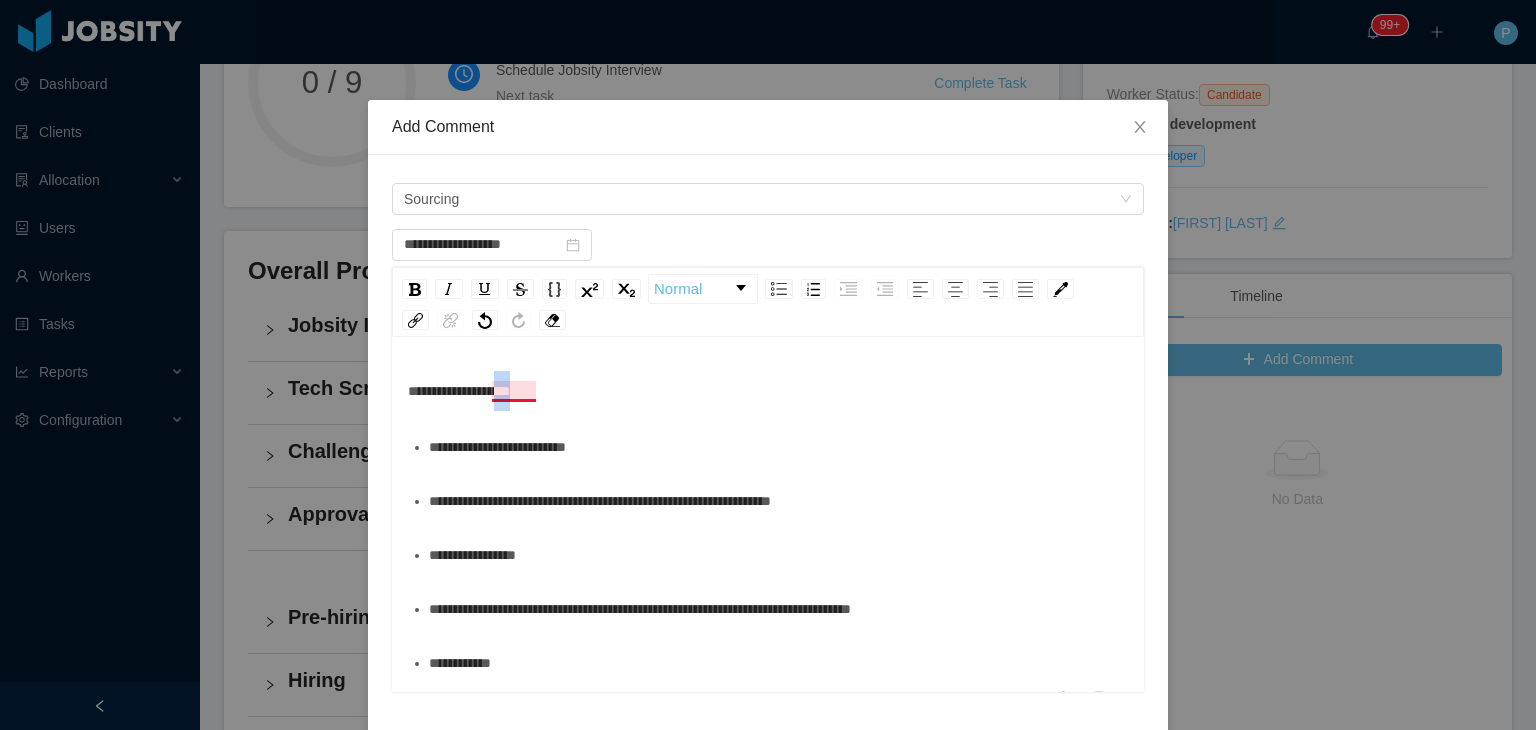 click on "**********" at bounding box center [768, 391] 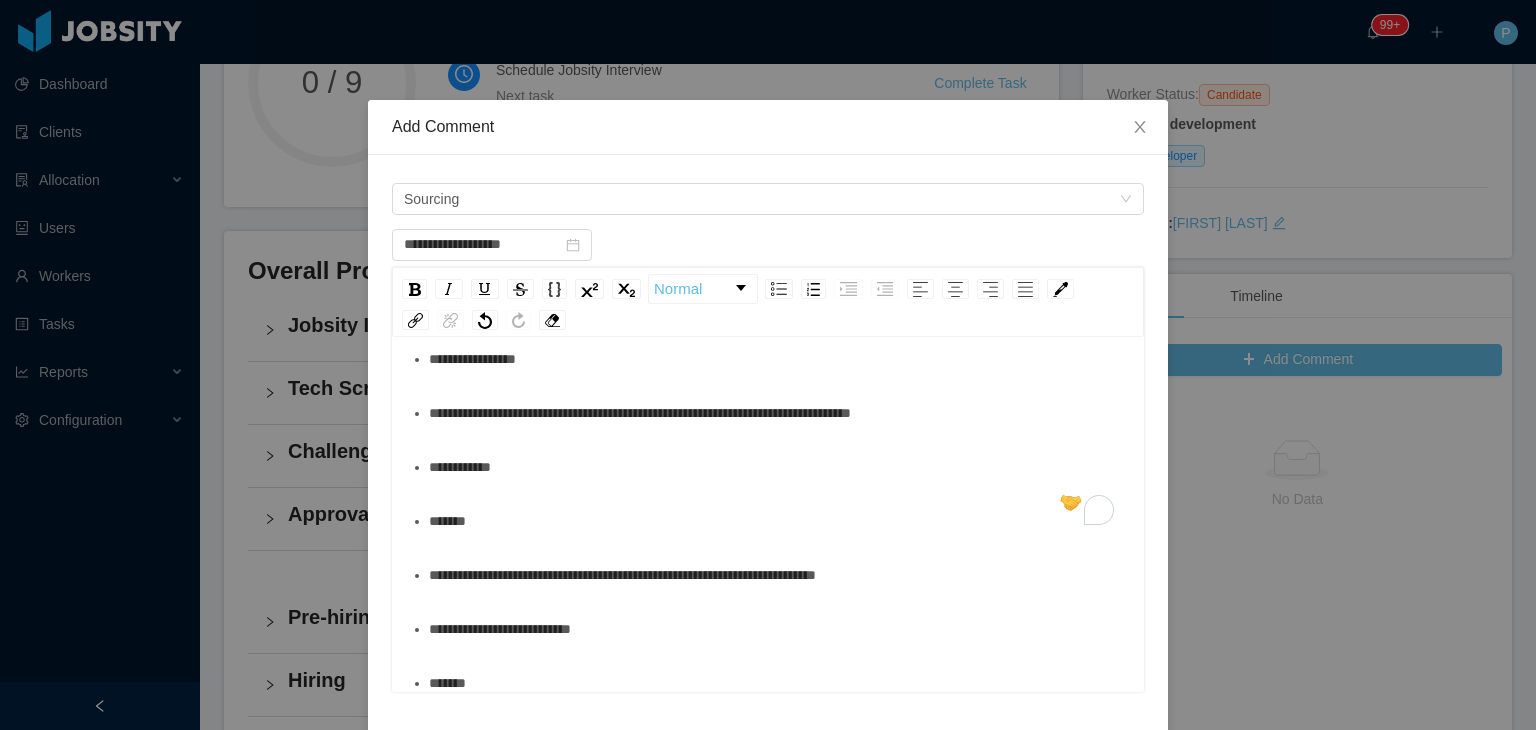 scroll, scrollTop: 201, scrollLeft: 0, axis: vertical 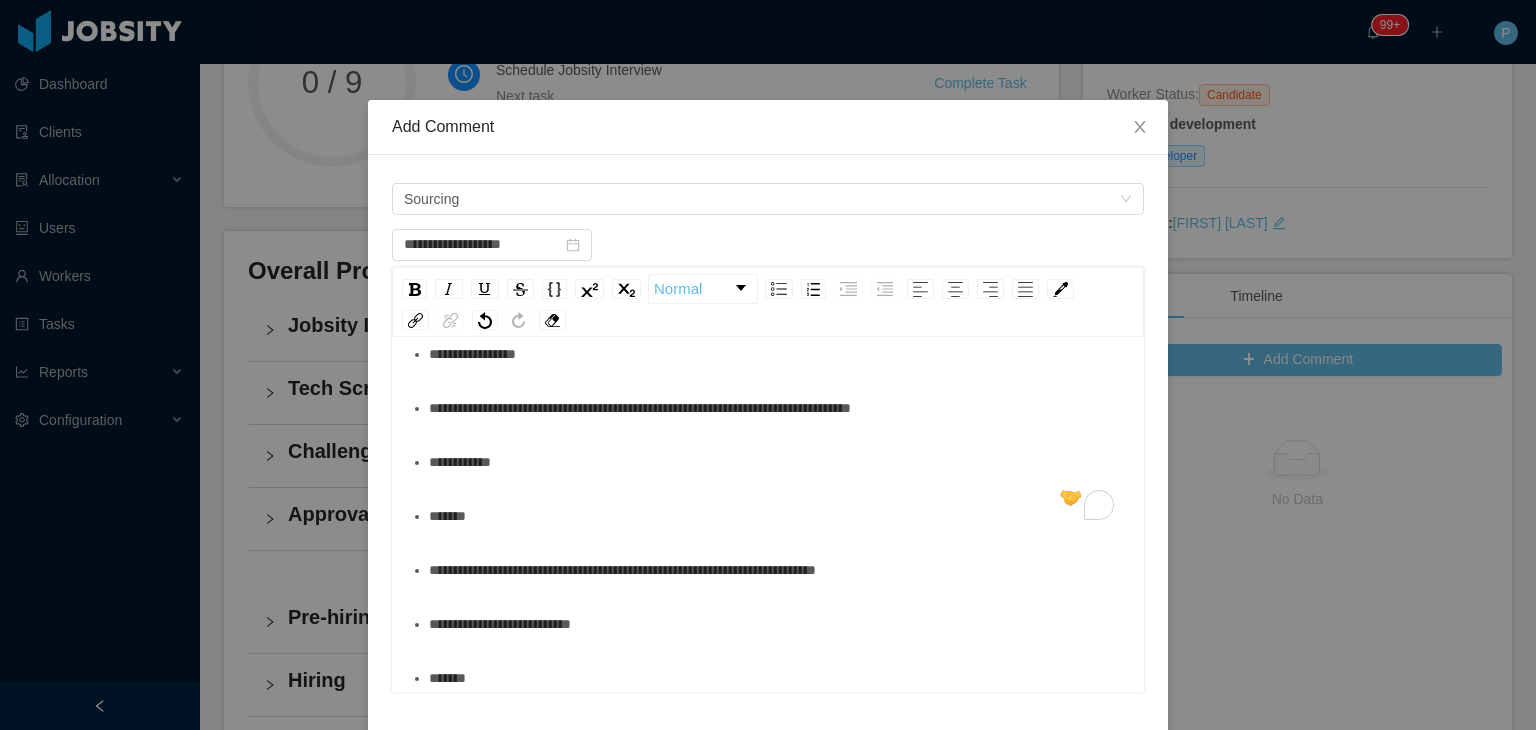 click on "**********" at bounding box center [779, 408] 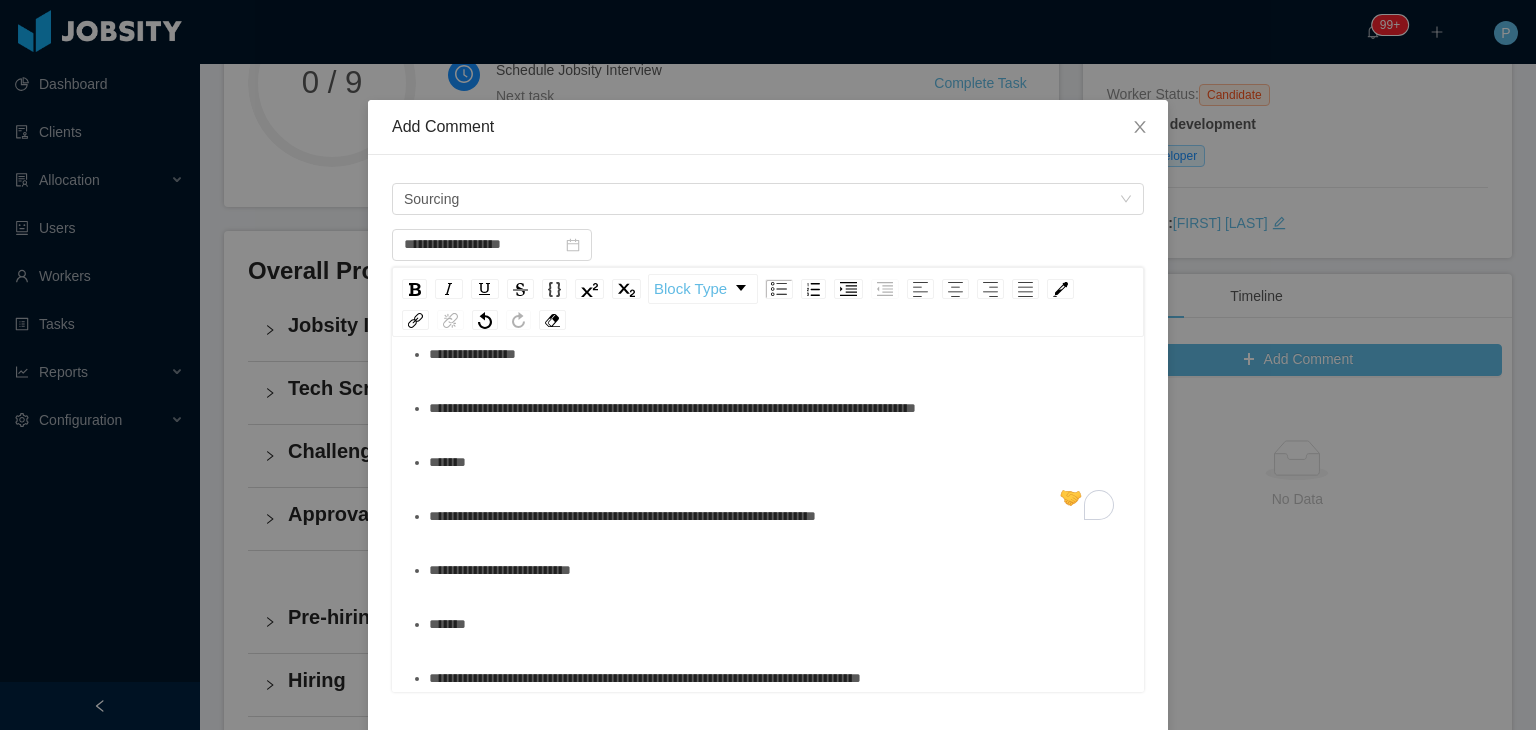 click on "**********" at bounding box center [779, 408] 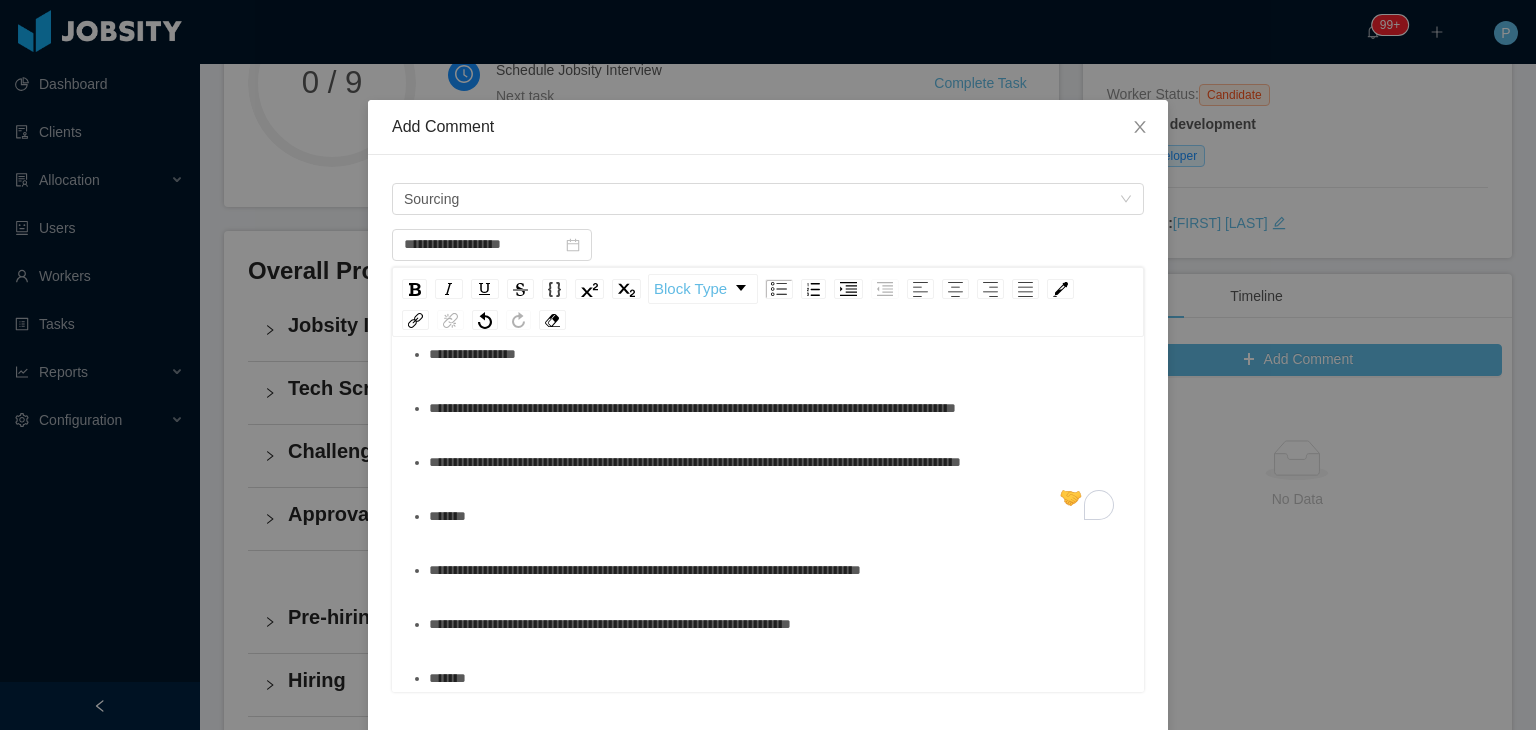 click on "**********" at bounding box center (779, 462) 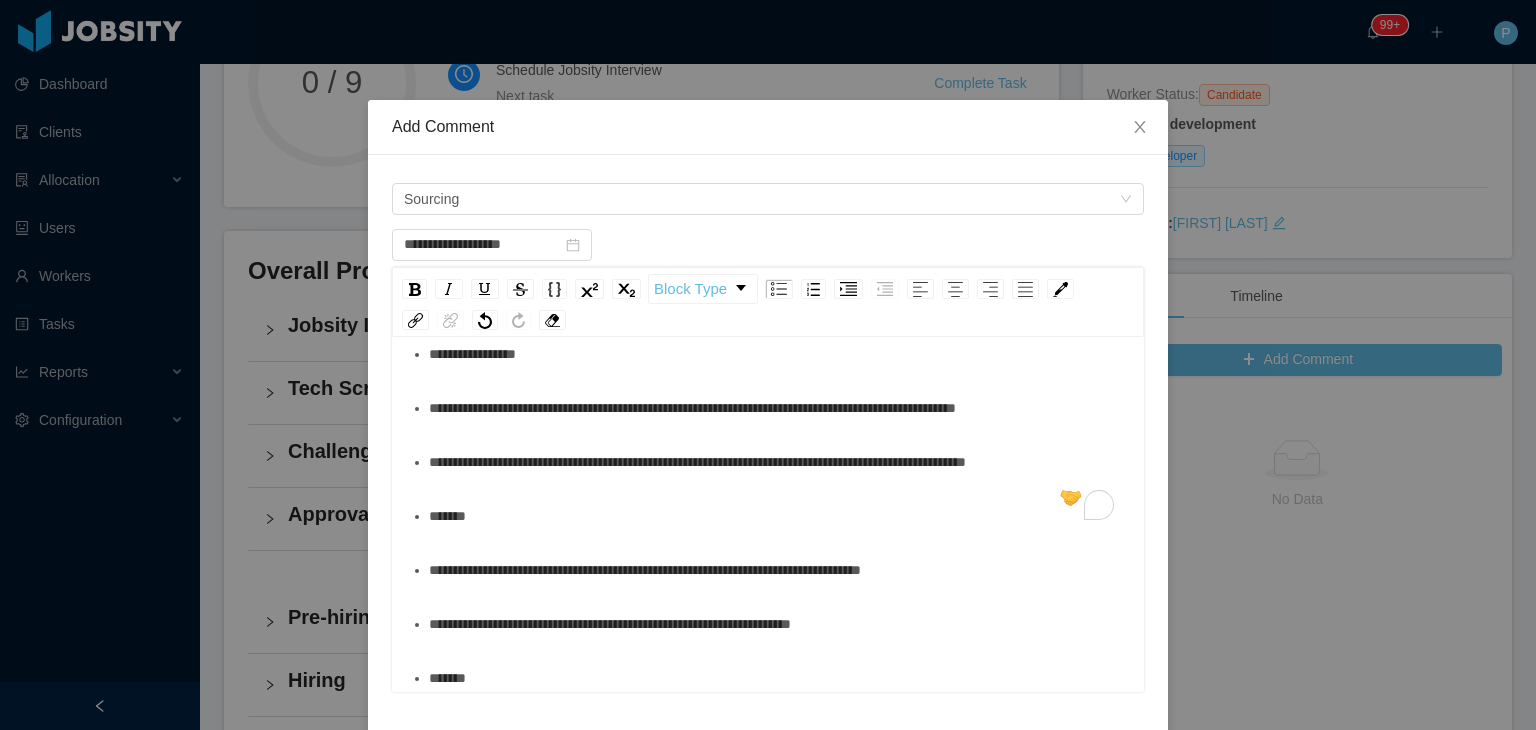 scroll, scrollTop: 192, scrollLeft: 0, axis: vertical 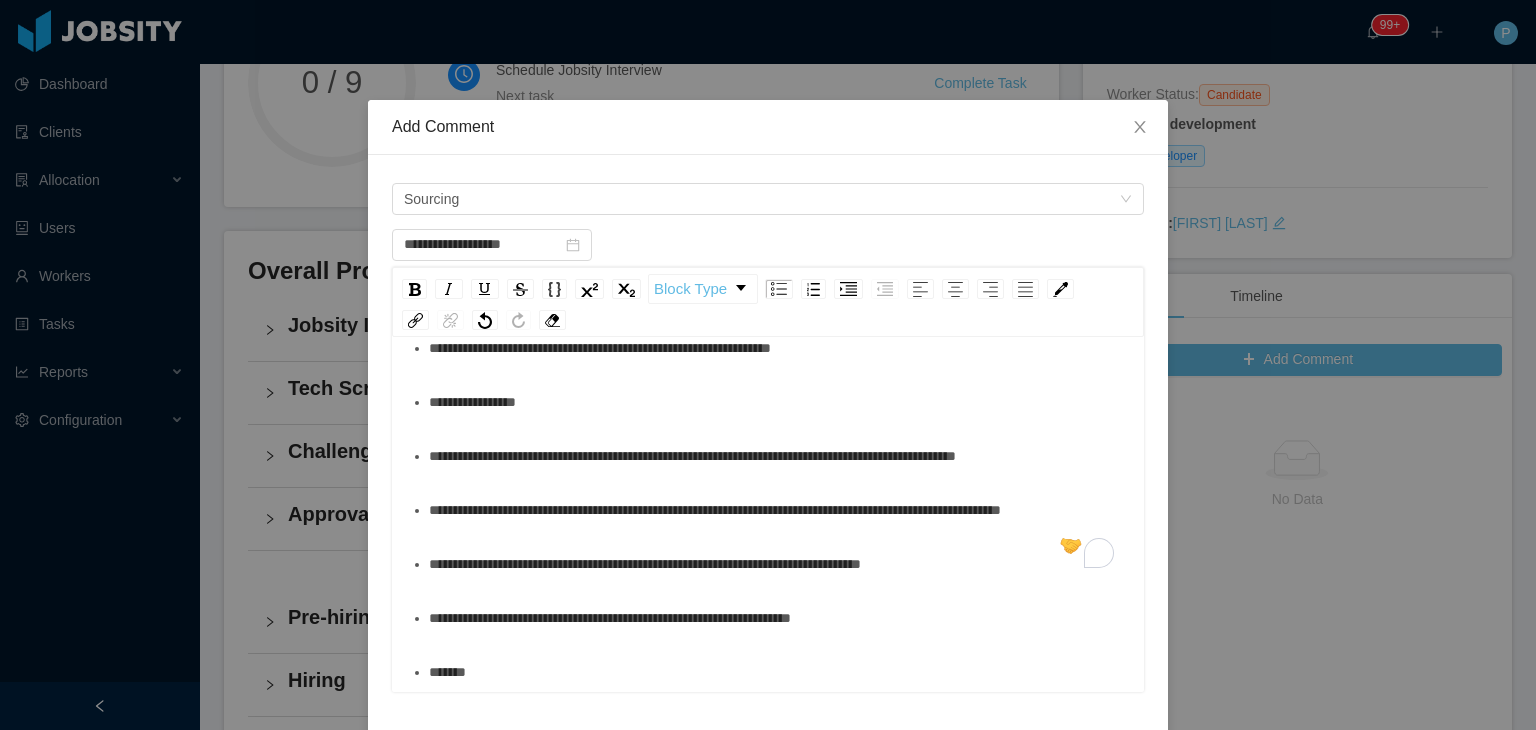 click on "**********" at bounding box center [779, 564] 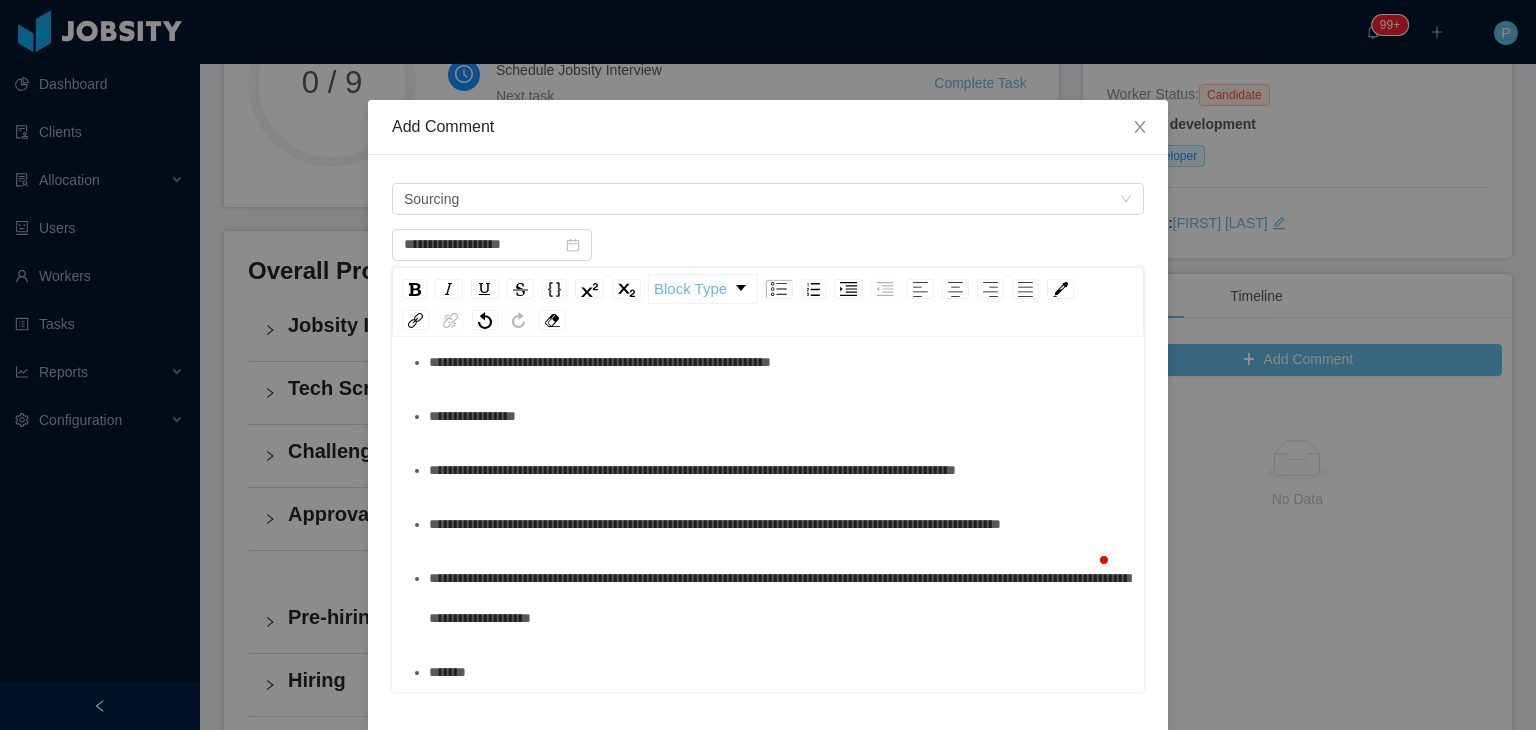 scroll, scrollTop: 124, scrollLeft: 0, axis: vertical 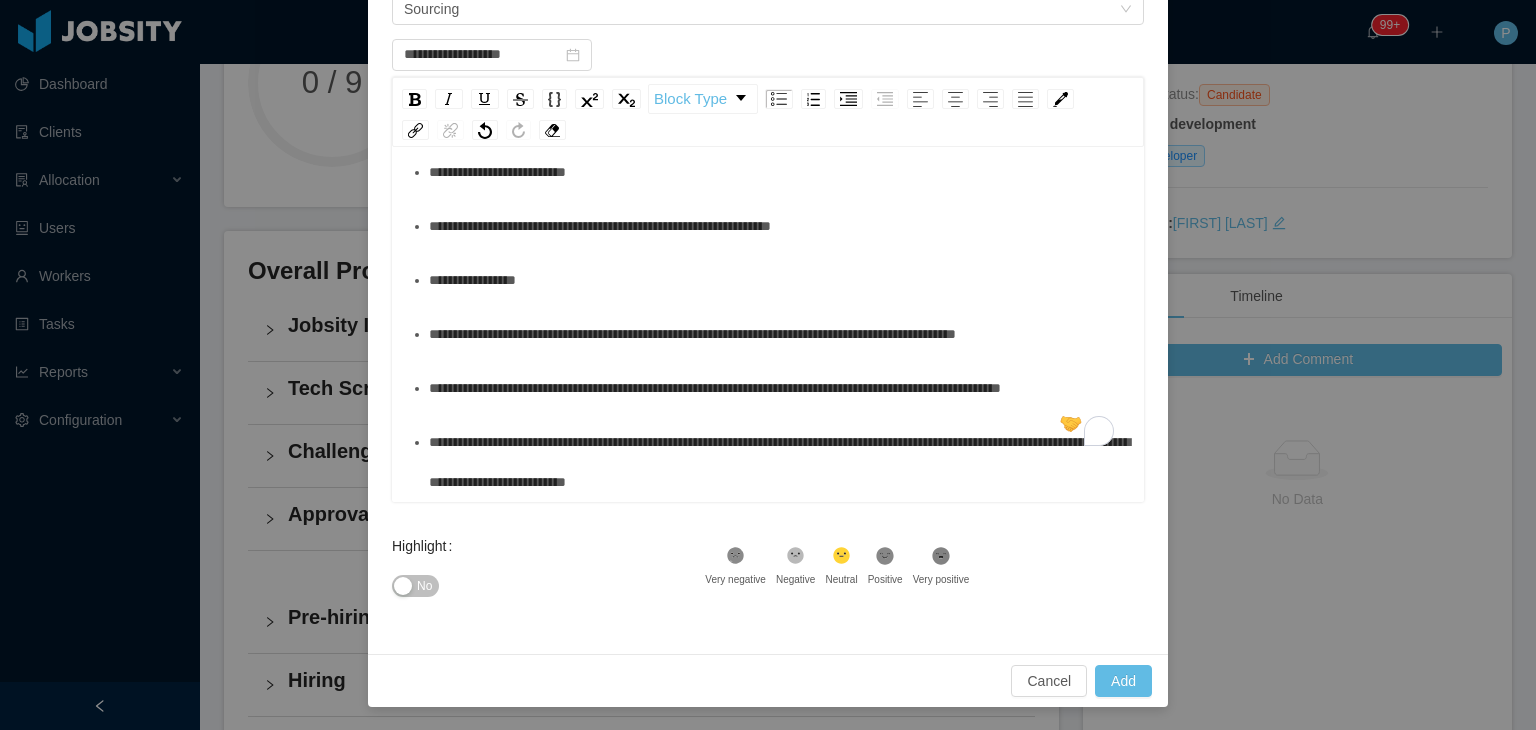 click on "No" at bounding box center (415, 586) 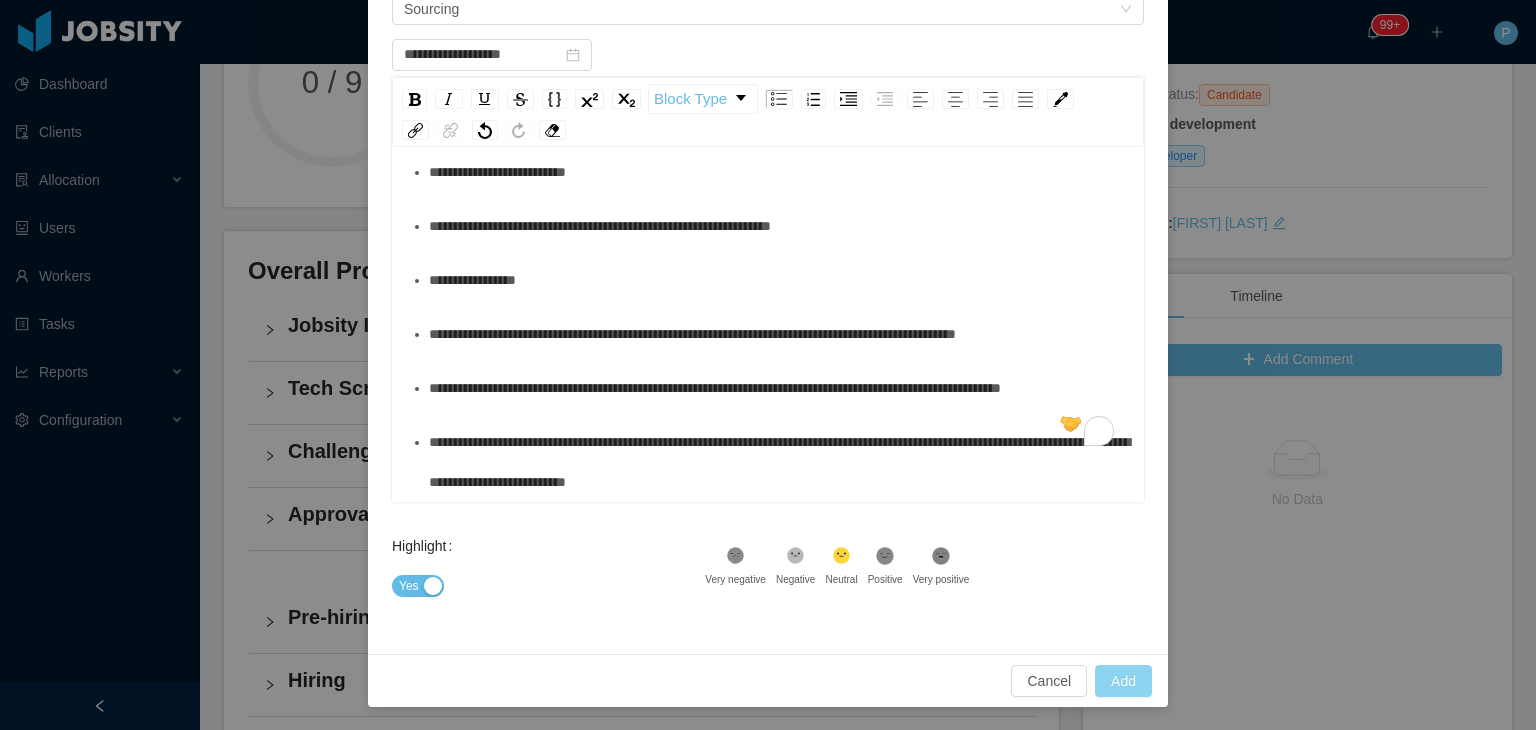 click on "Add" at bounding box center (1123, 681) 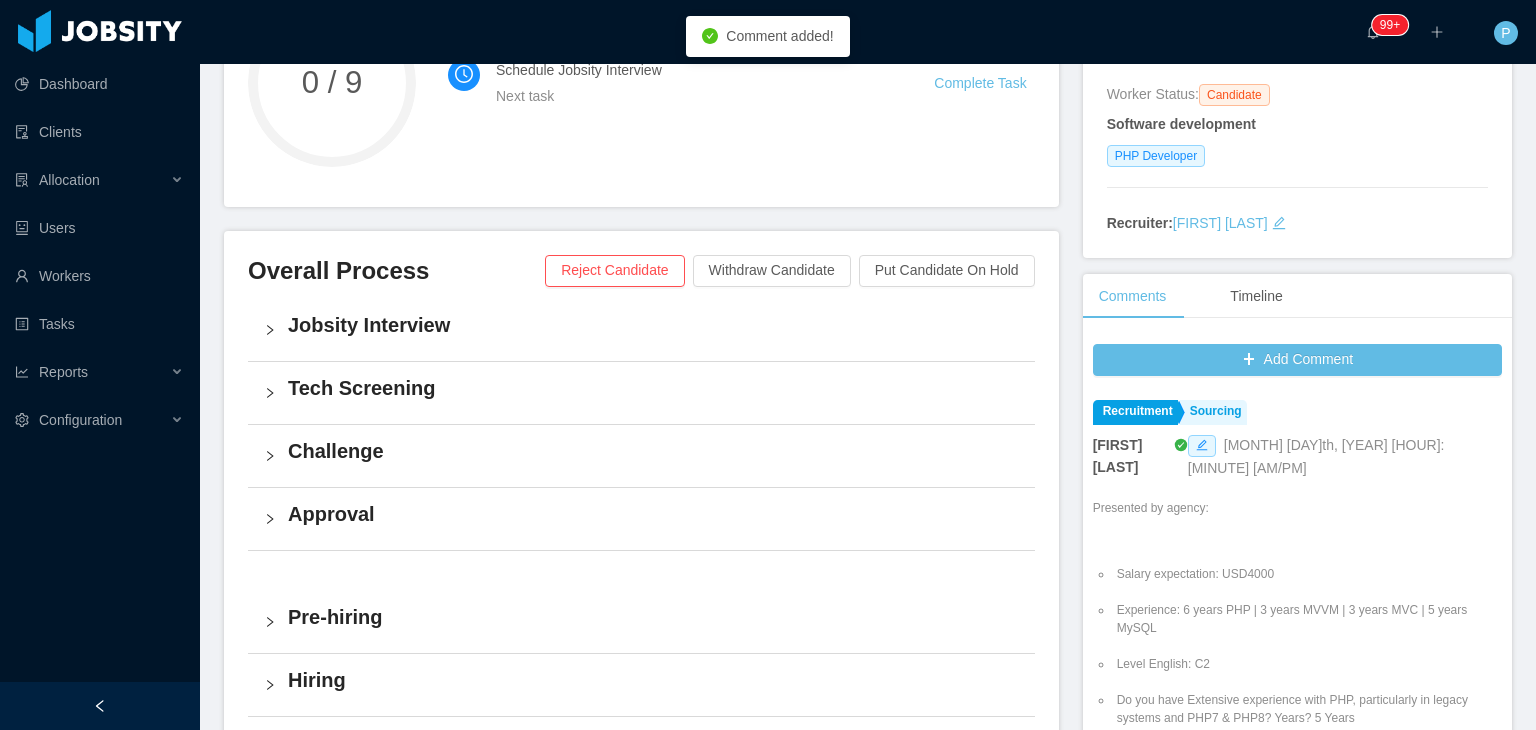 scroll, scrollTop: 0, scrollLeft: 0, axis: both 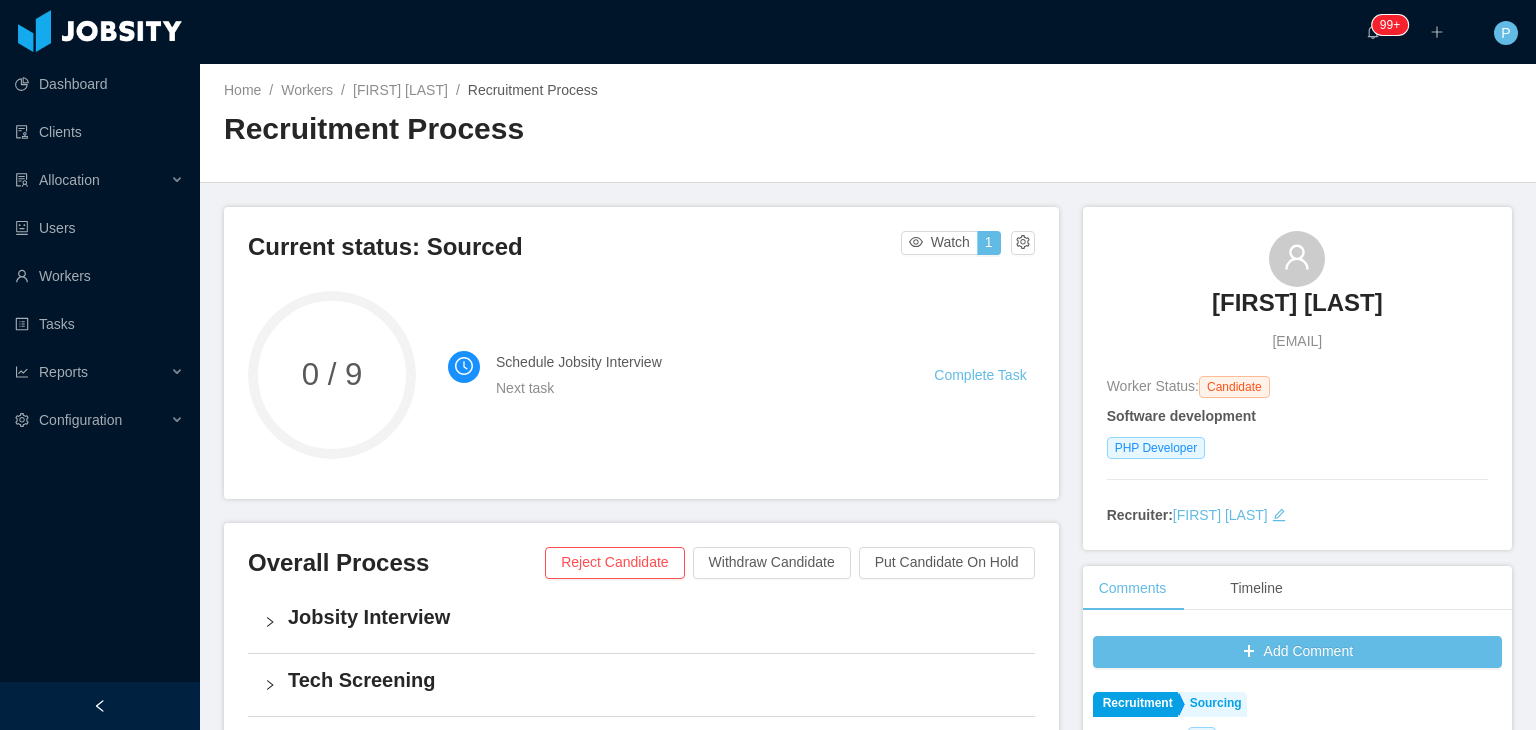 drag, startPoint x: 1388, startPoint y: 300, endPoint x: 1200, endPoint y: 310, distance: 188.26576 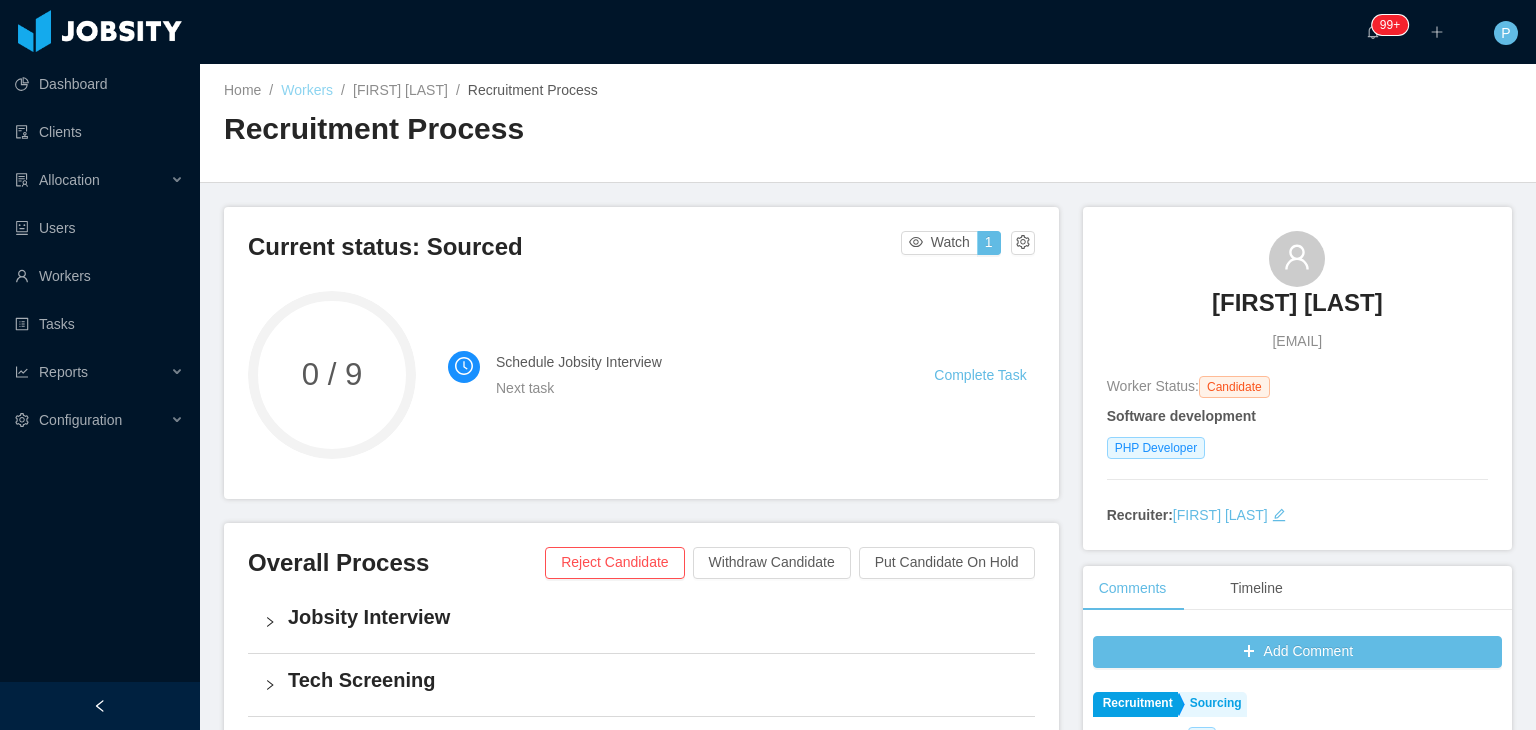 click on "Workers" at bounding box center [307, 90] 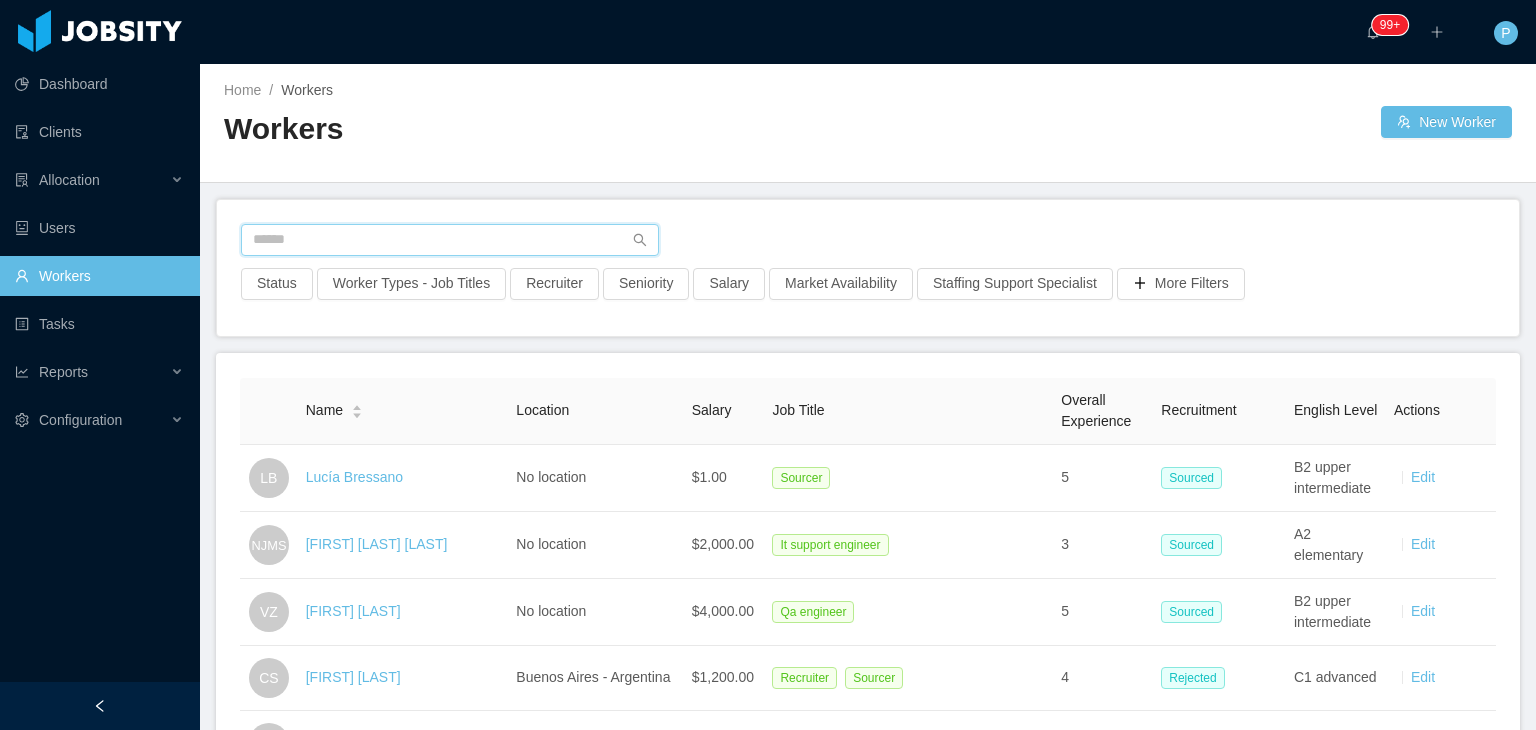 click at bounding box center [450, 240] 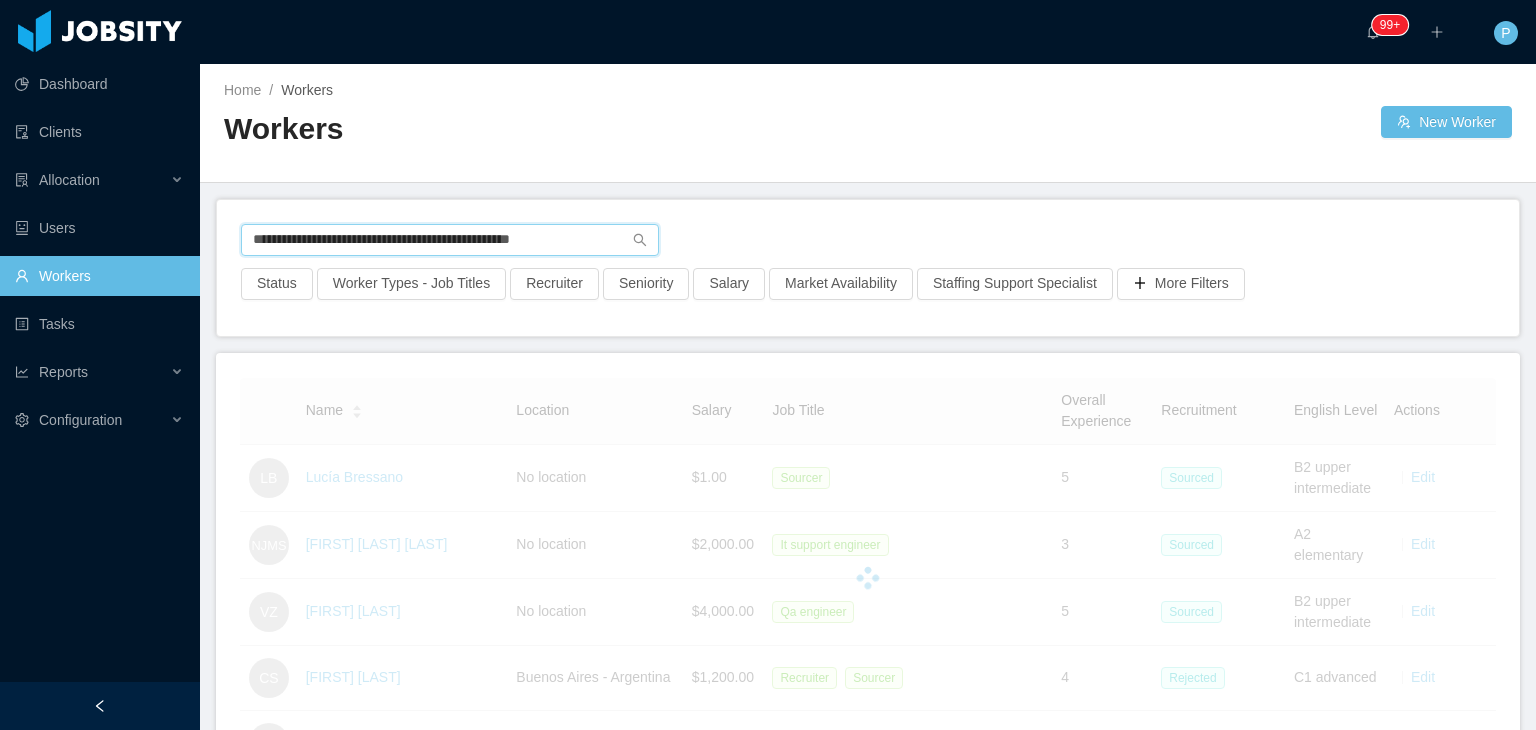 type on "**********" 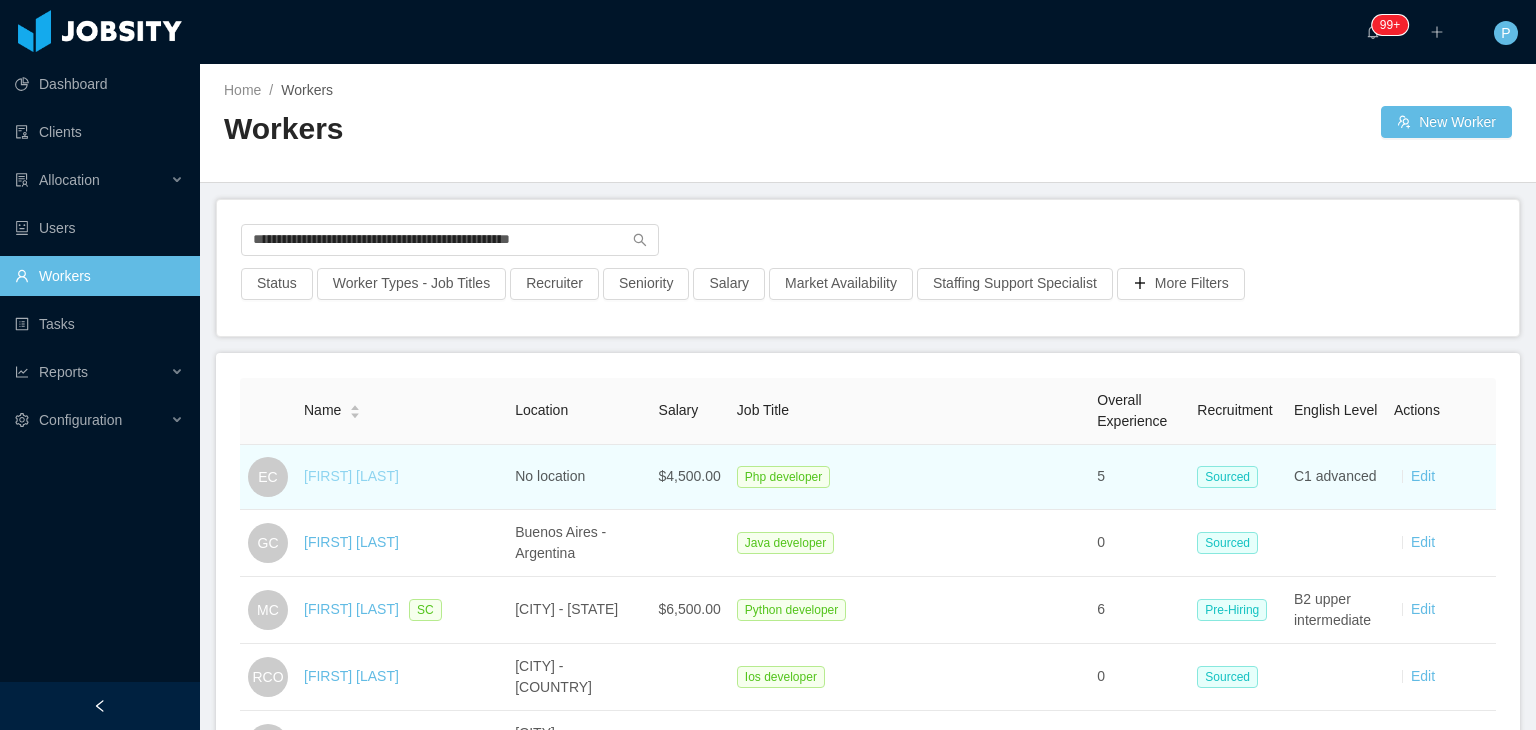 click on "[FIRST] [LAST]" at bounding box center [351, 476] 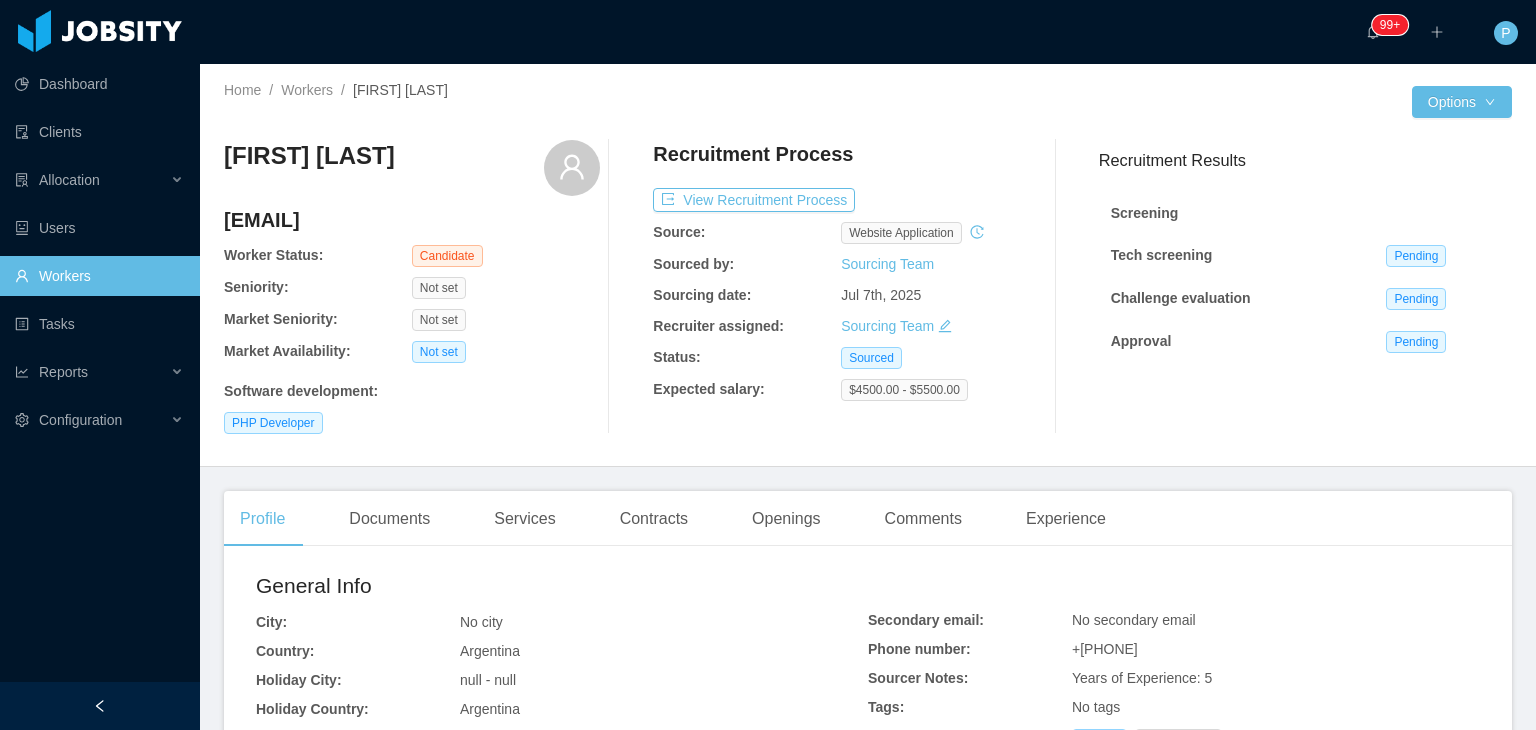 click 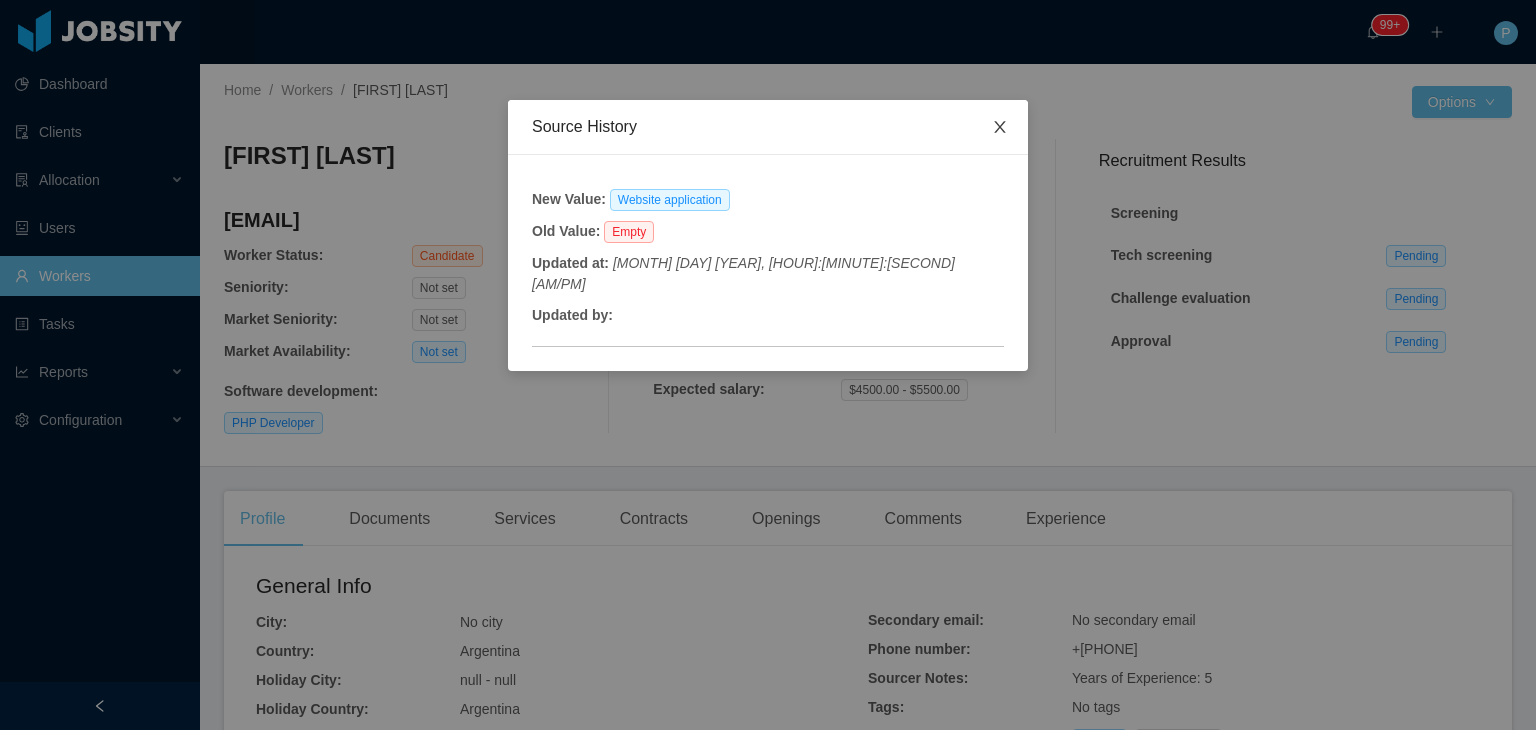 click 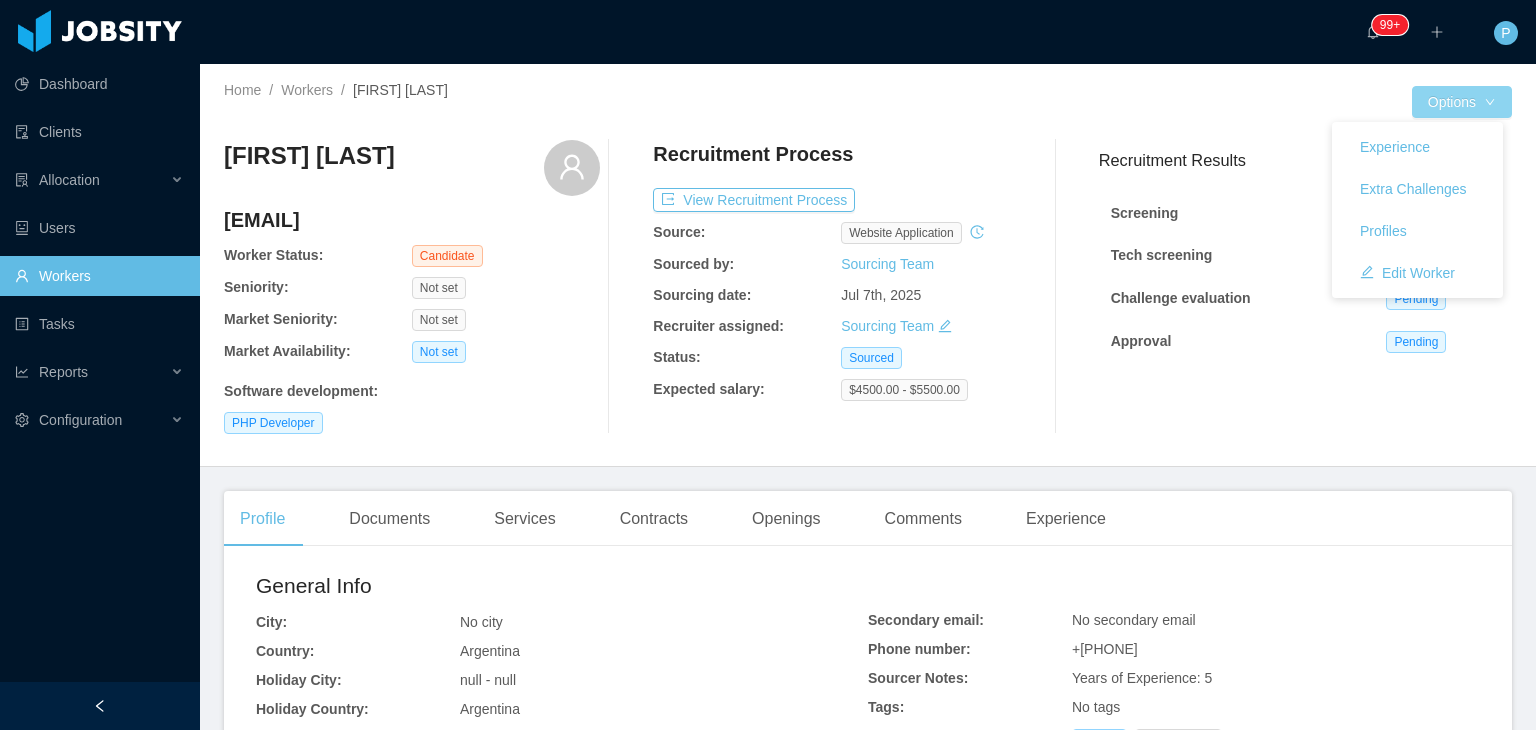 click on "Options" at bounding box center (1462, 102) 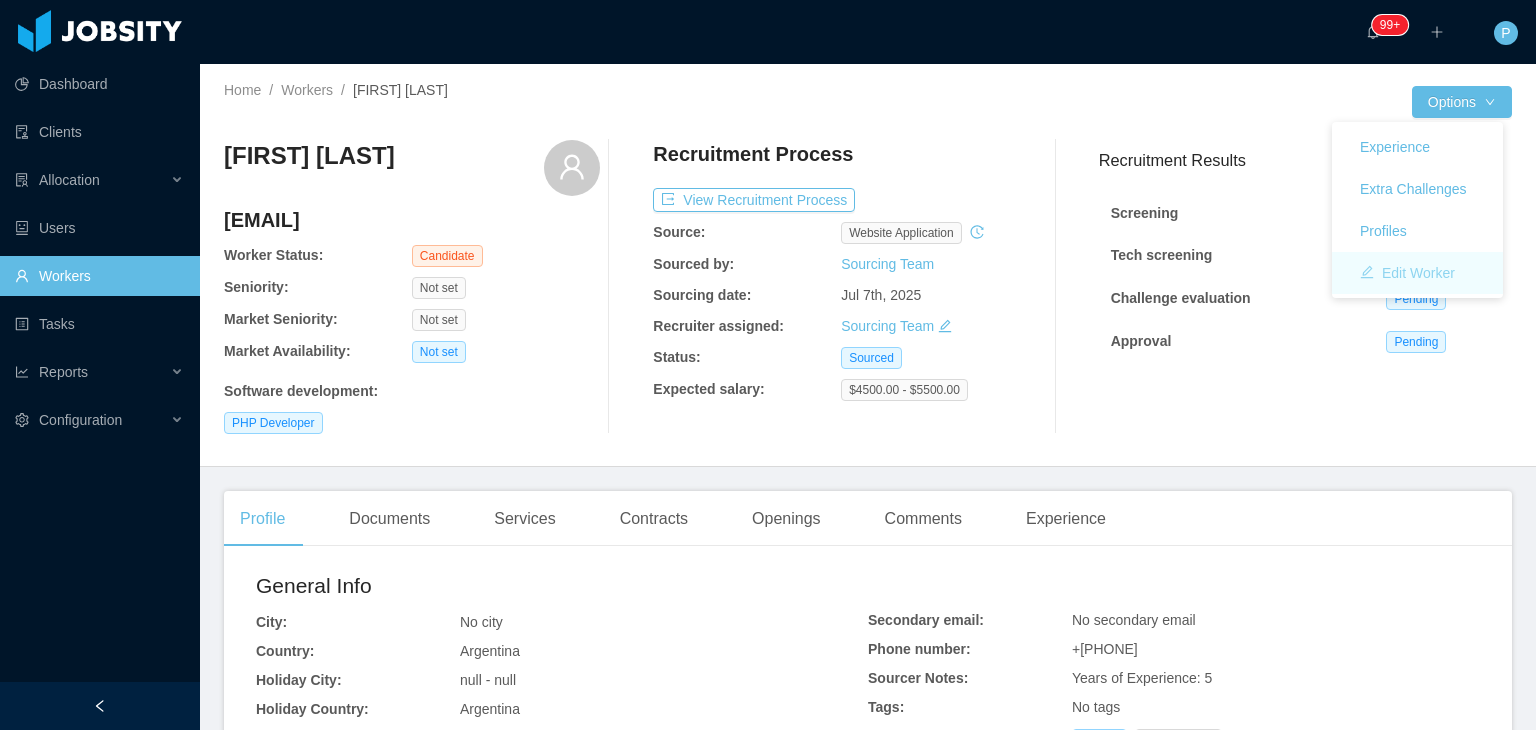 click on "Edit Worker" at bounding box center [1407, 273] 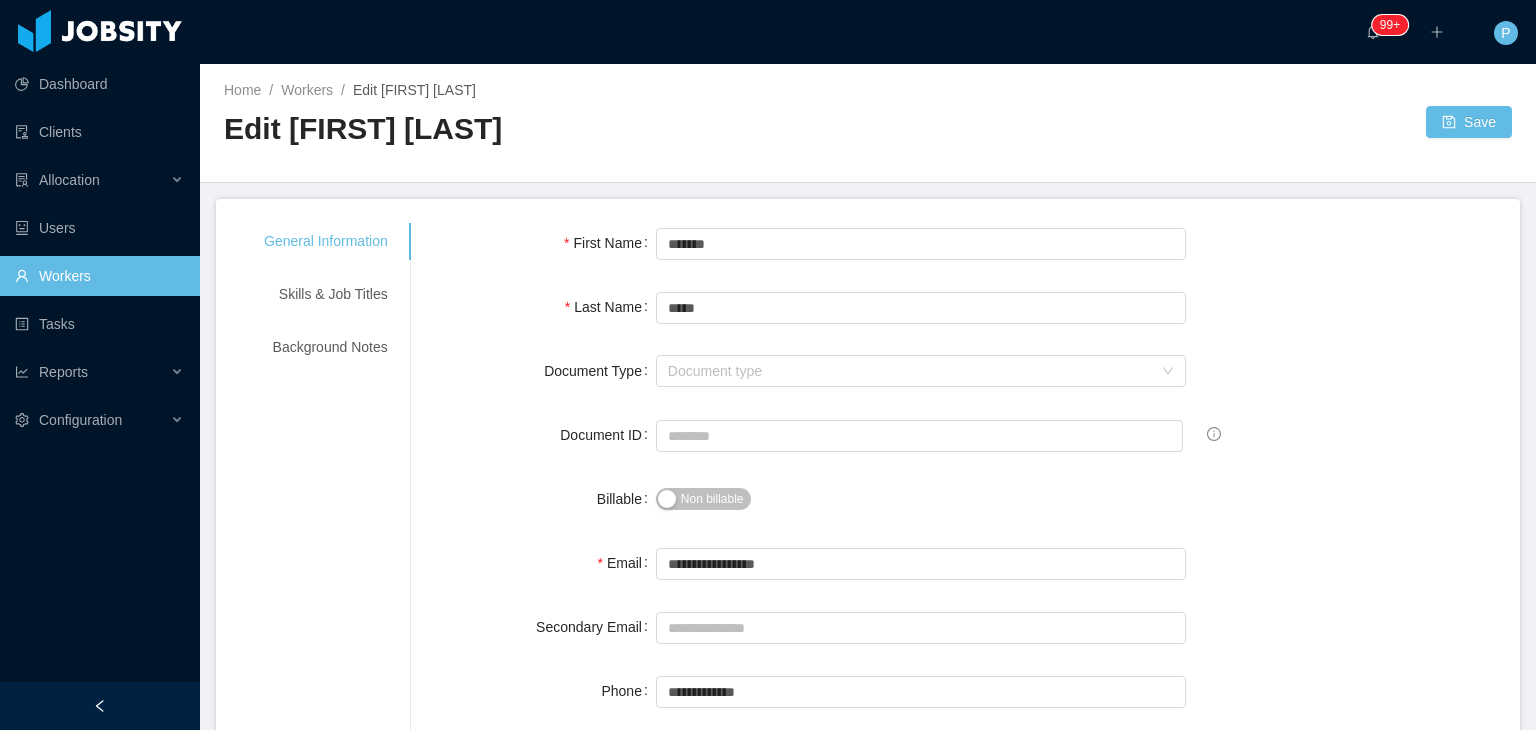 click on "Non billable" at bounding box center (712, 499) 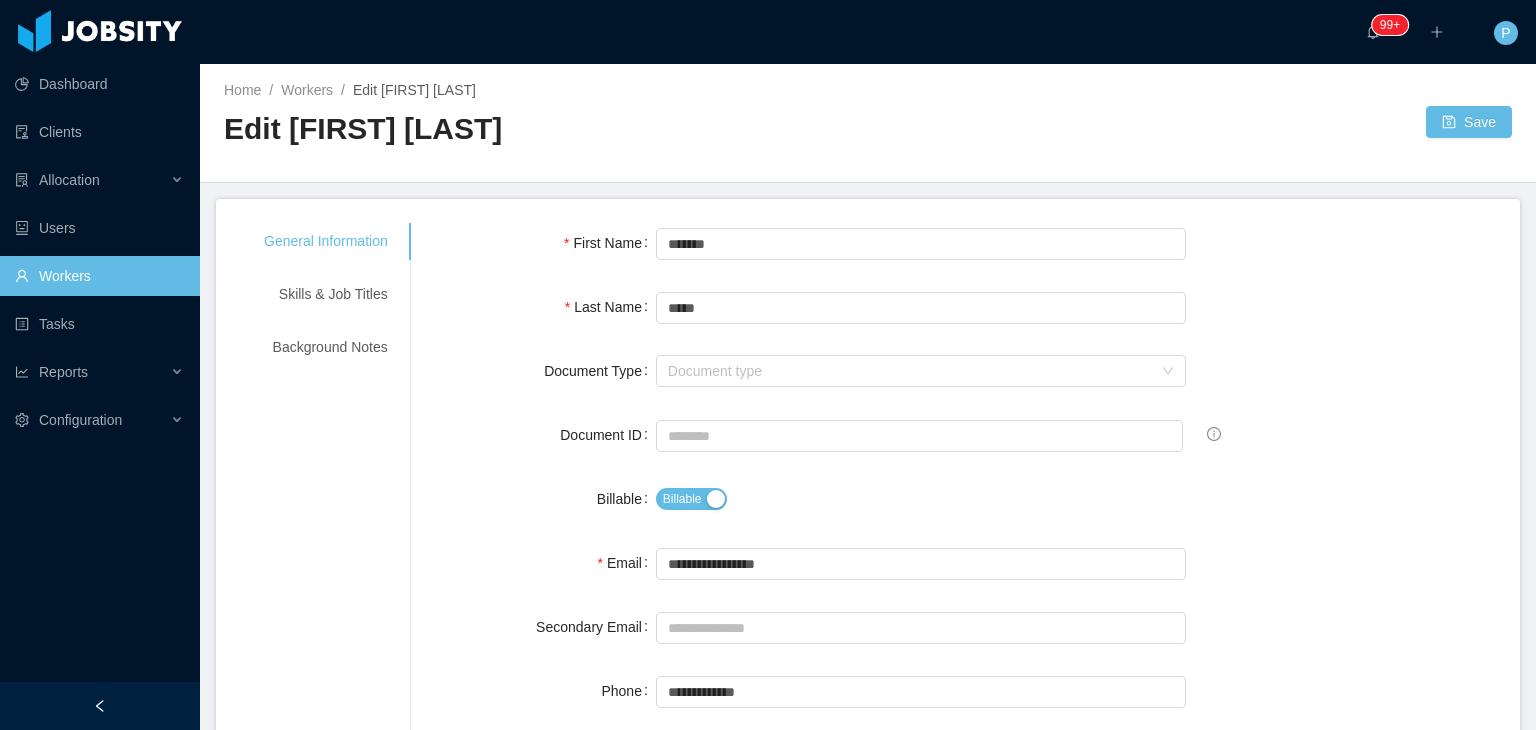 click on "**********" at bounding box center (965, 1229) 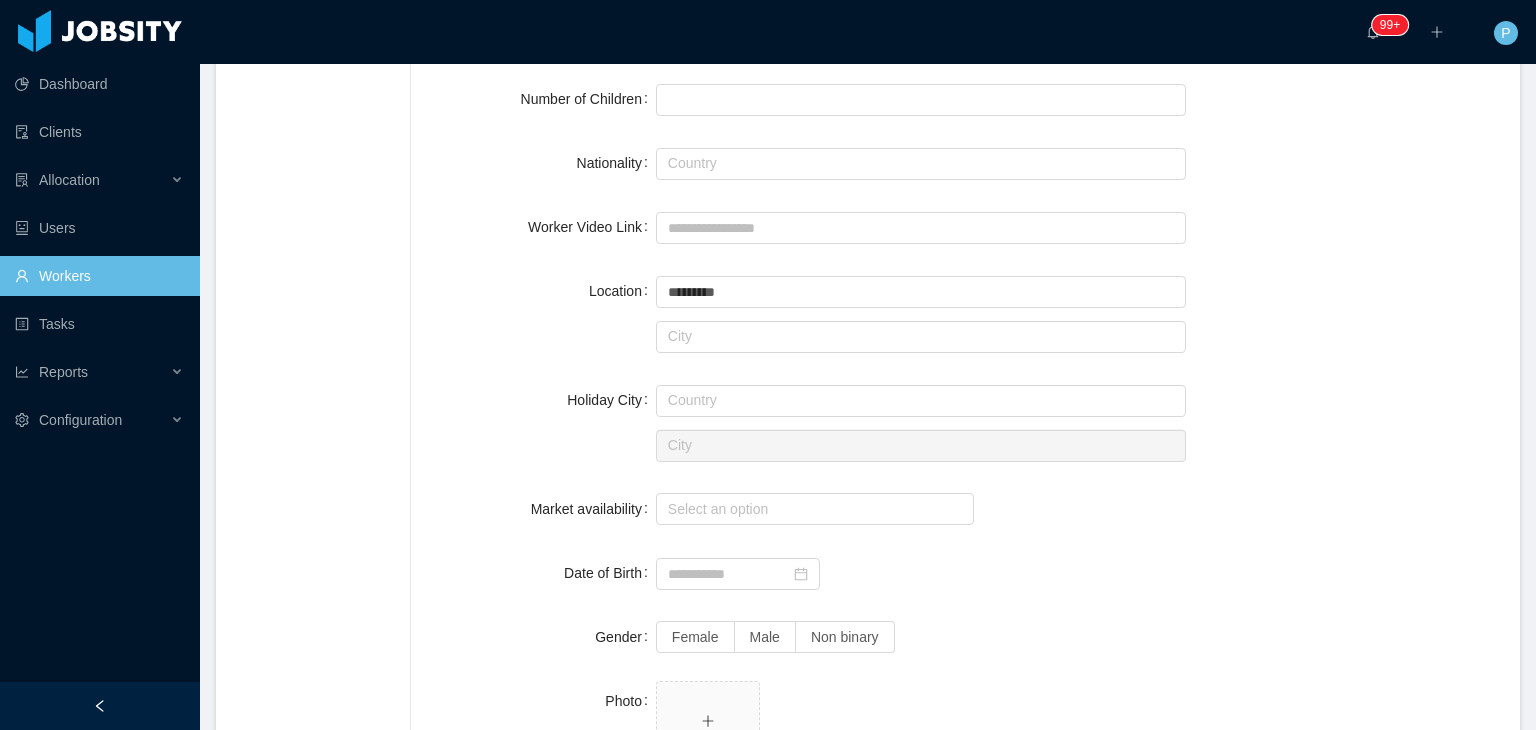 scroll, scrollTop: 760, scrollLeft: 0, axis: vertical 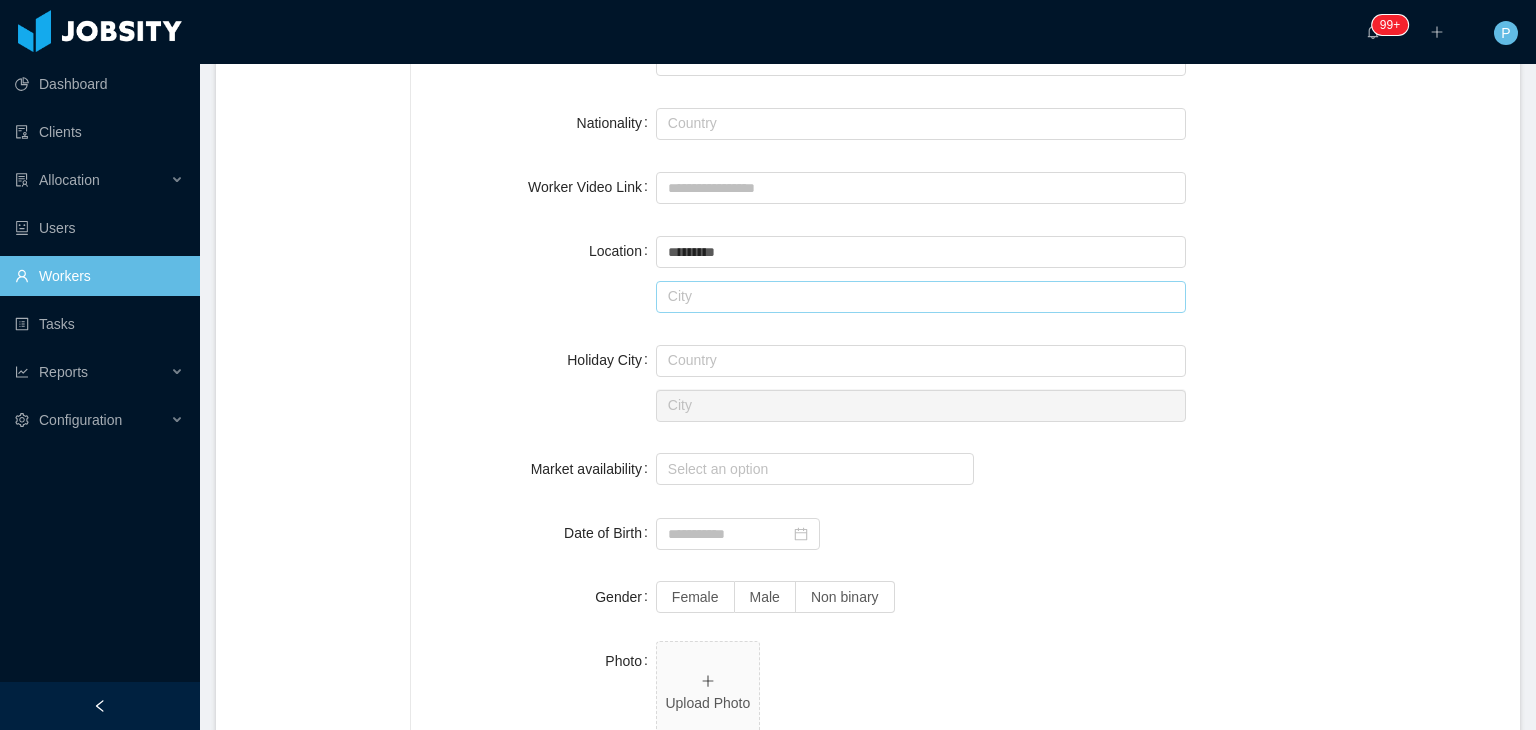 click at bounding box center [921, 297] 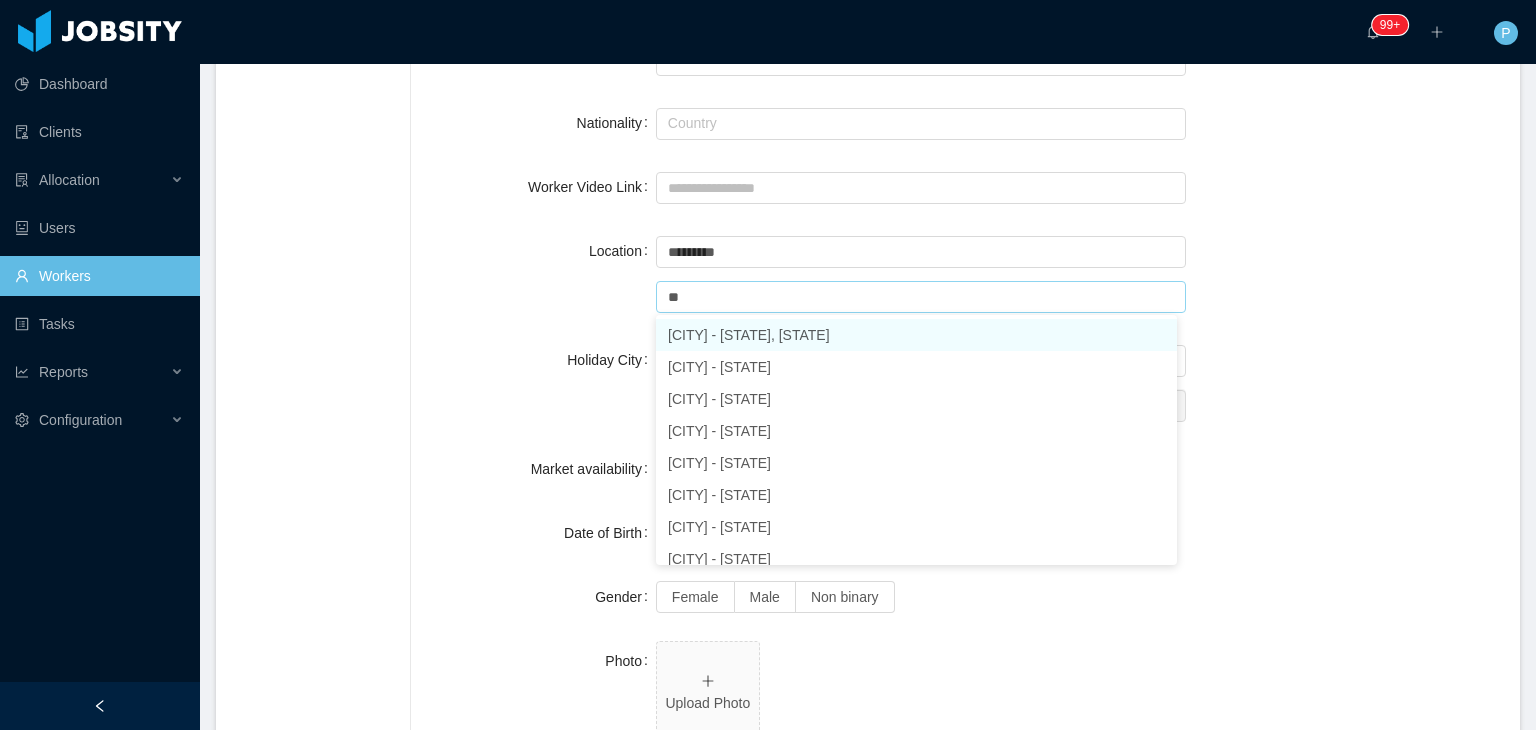 click on "[CITY] - [STATE], [STATE]" at bounding box center (916, 335) 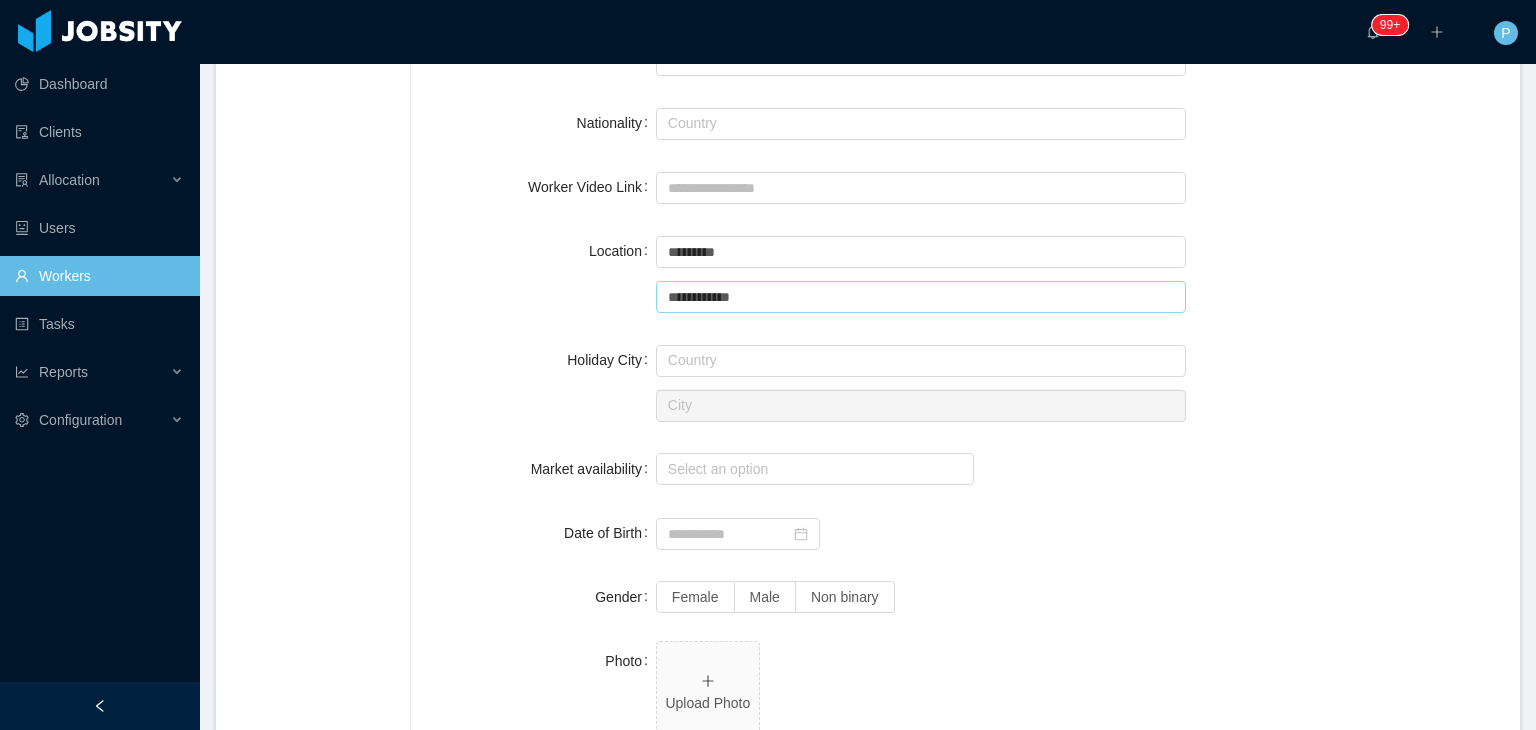 type on "**********" 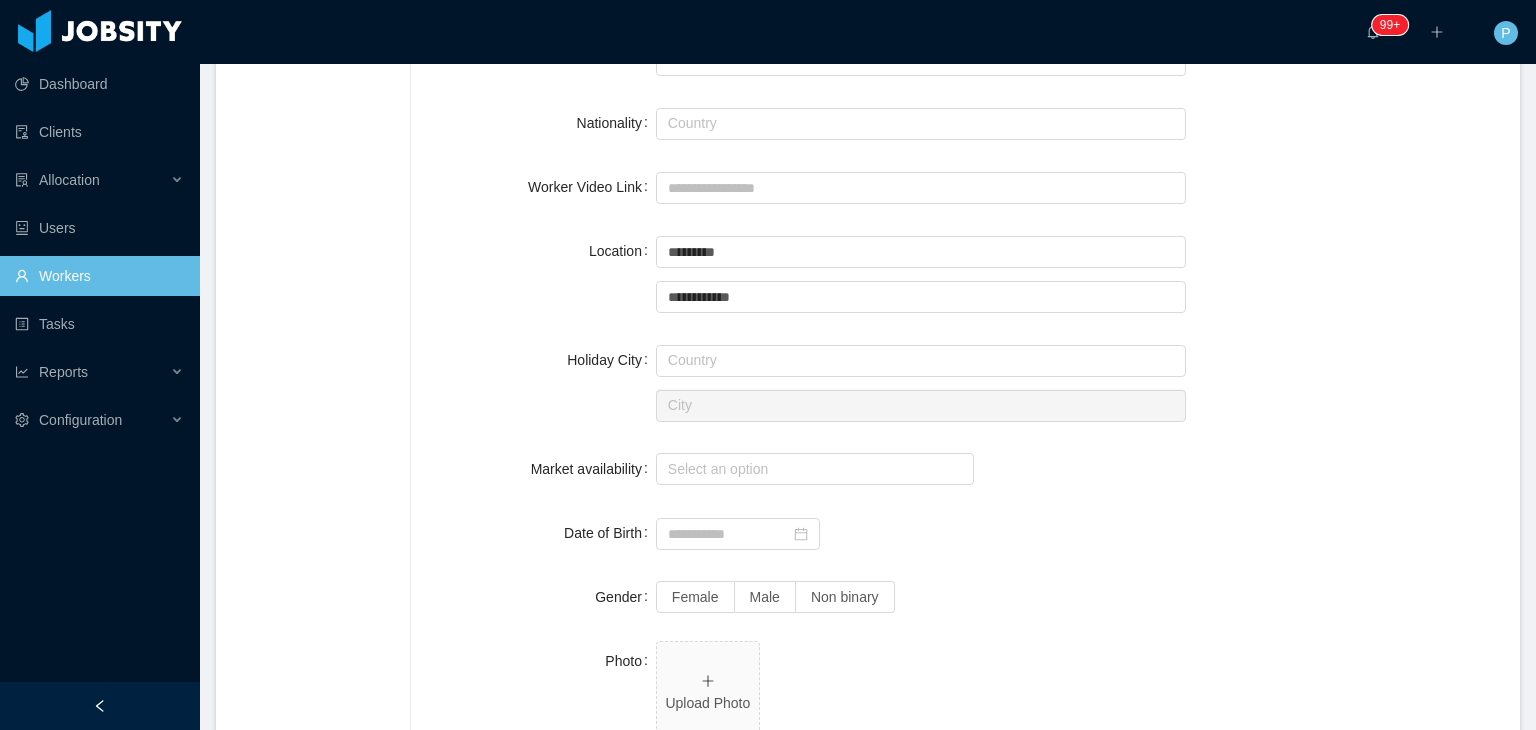 click on "[CITY] [COUNTRY] [CITY]" at bounding box center [965, 382] 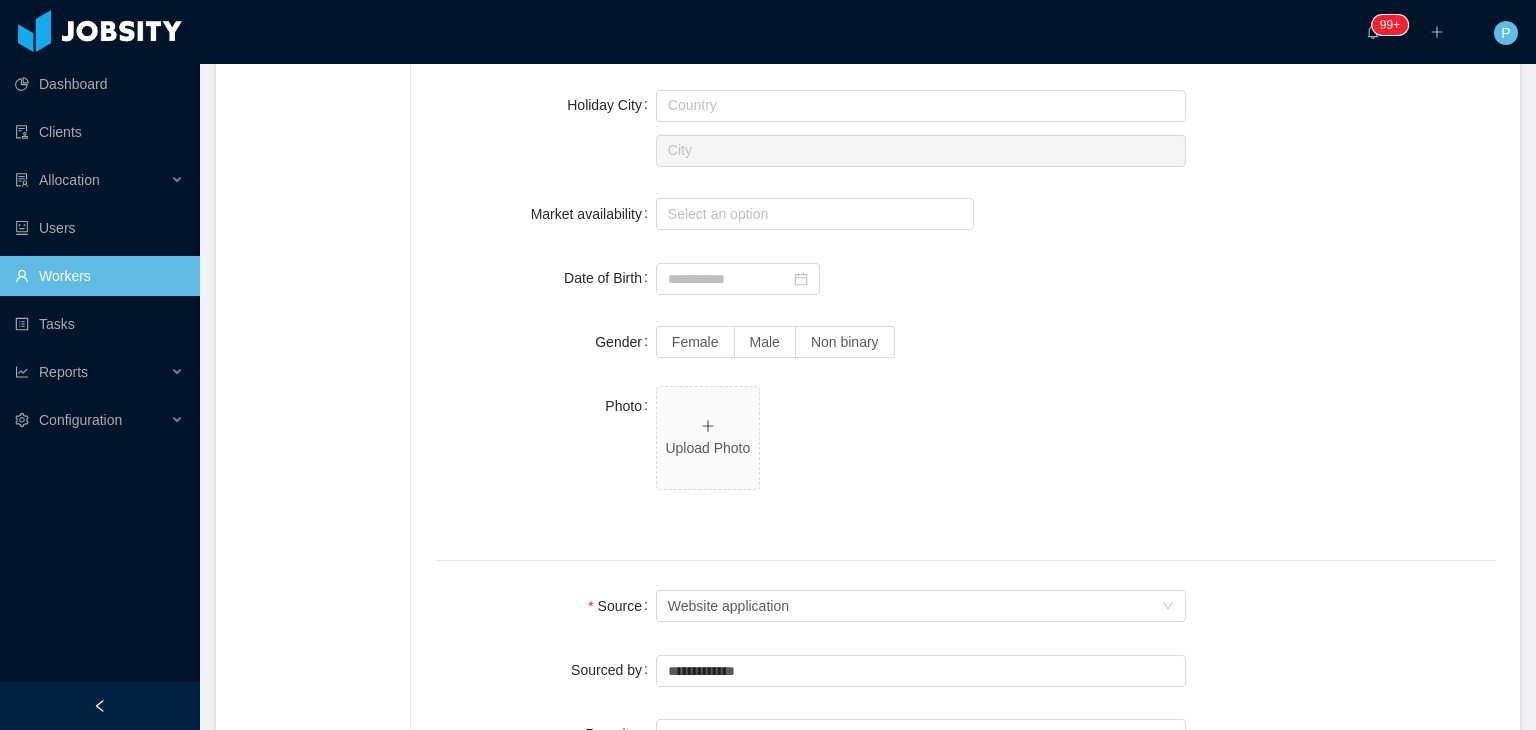 scroll, scrollTop: 1080, scrollLeft: 0, axis: vertical 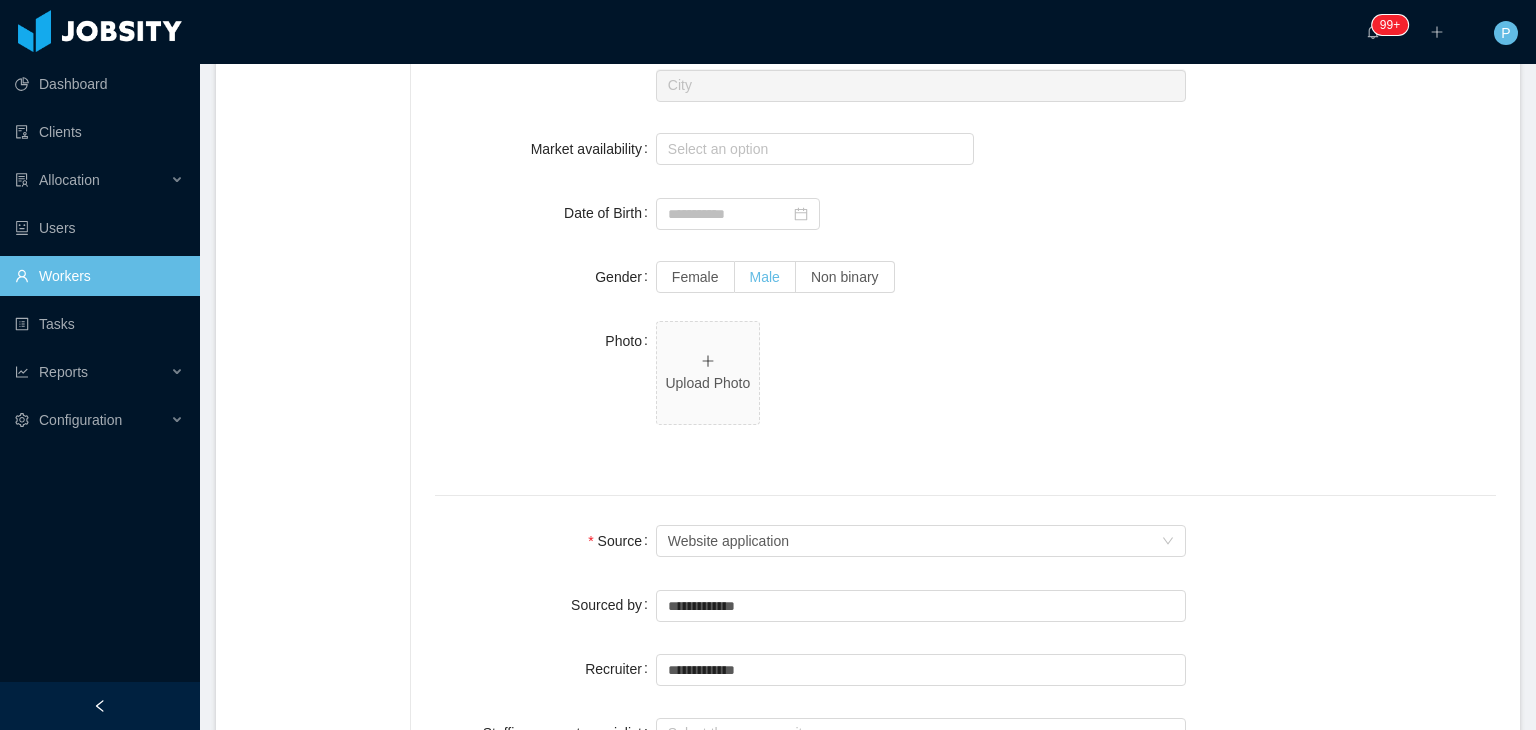 click on "Male" at bounding box center (765, 277) 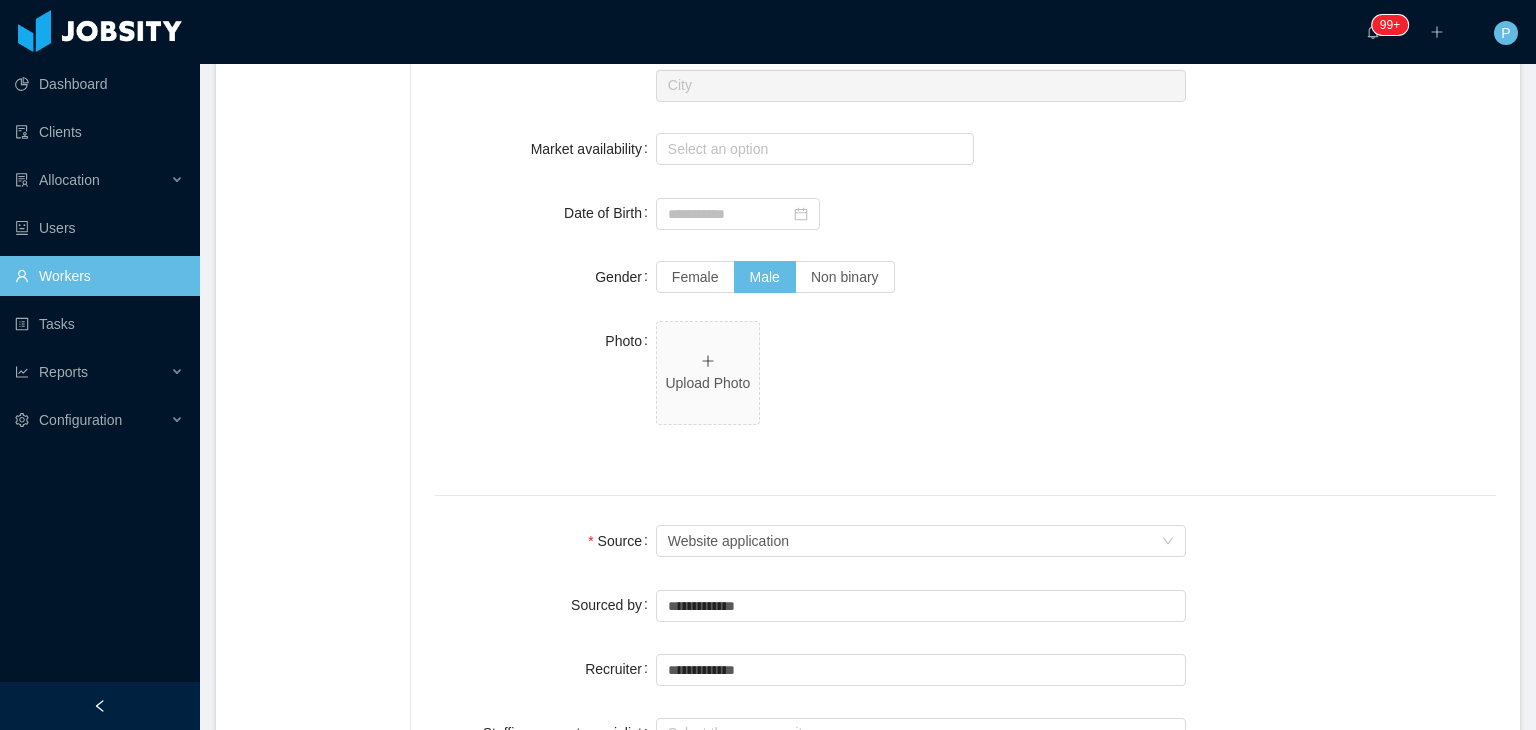 click on "Photo Upload Photo" at bounding box center (965, 384) 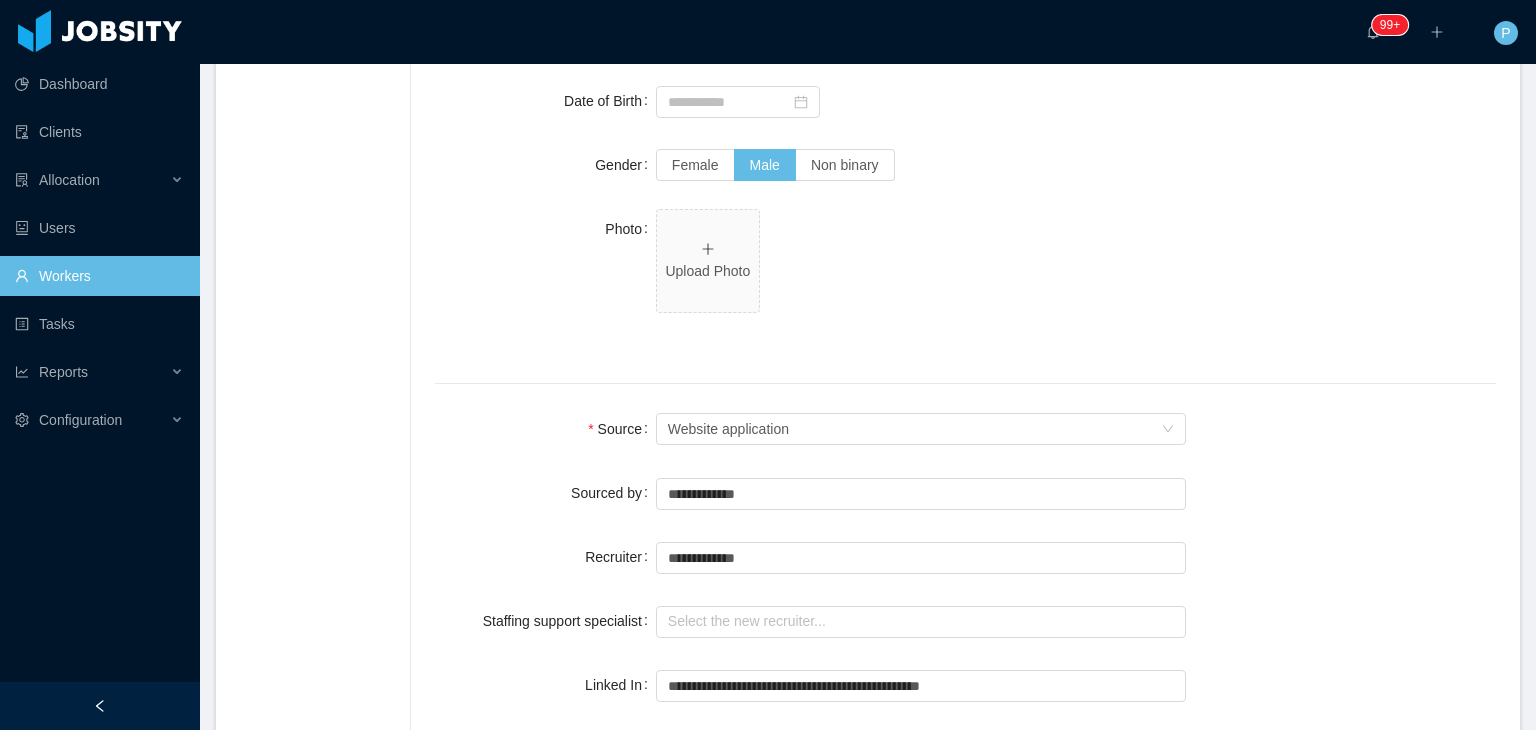 scroll, scrollTop: 1280, scrollLeft: 0, axis: vertical 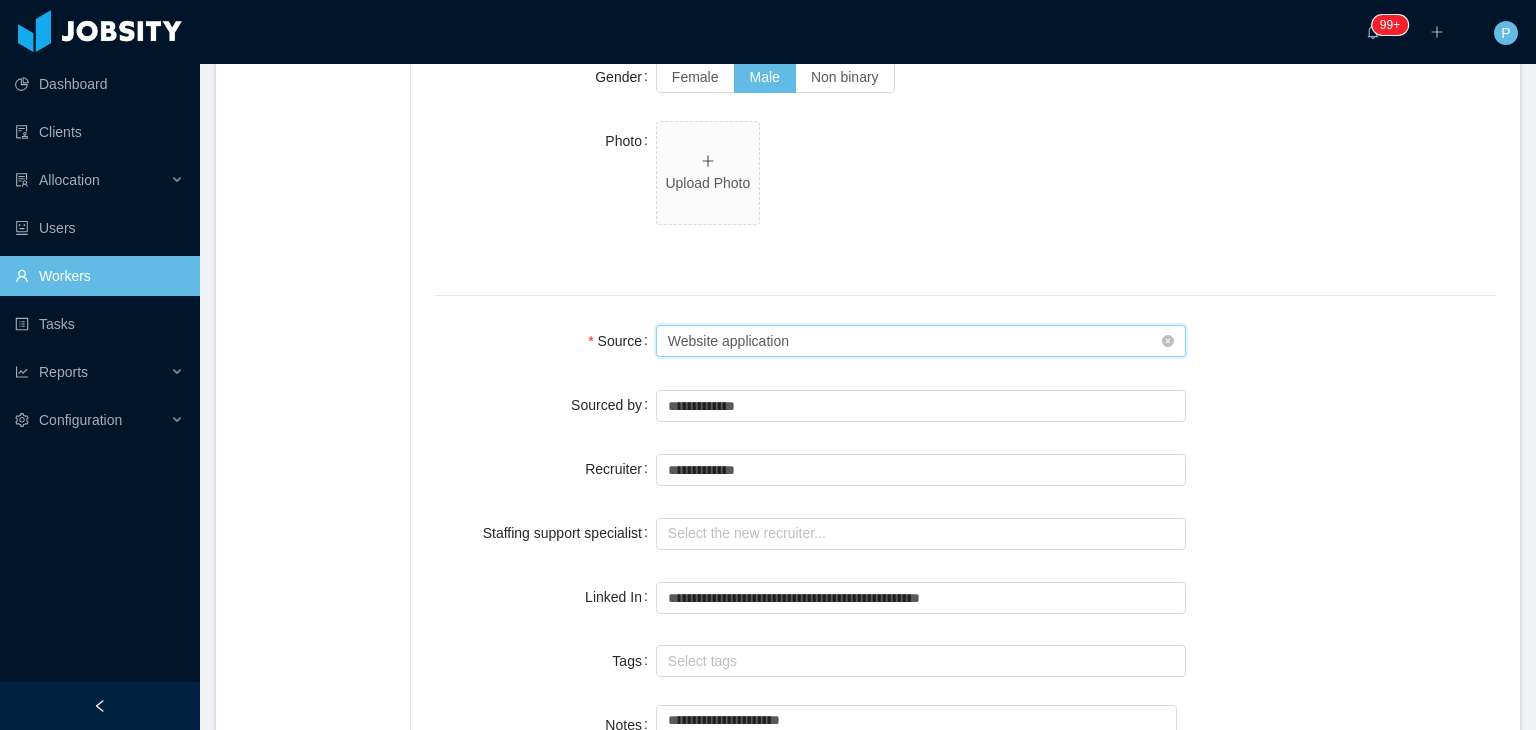 click on "Website application" at bounding box center (728, 341) 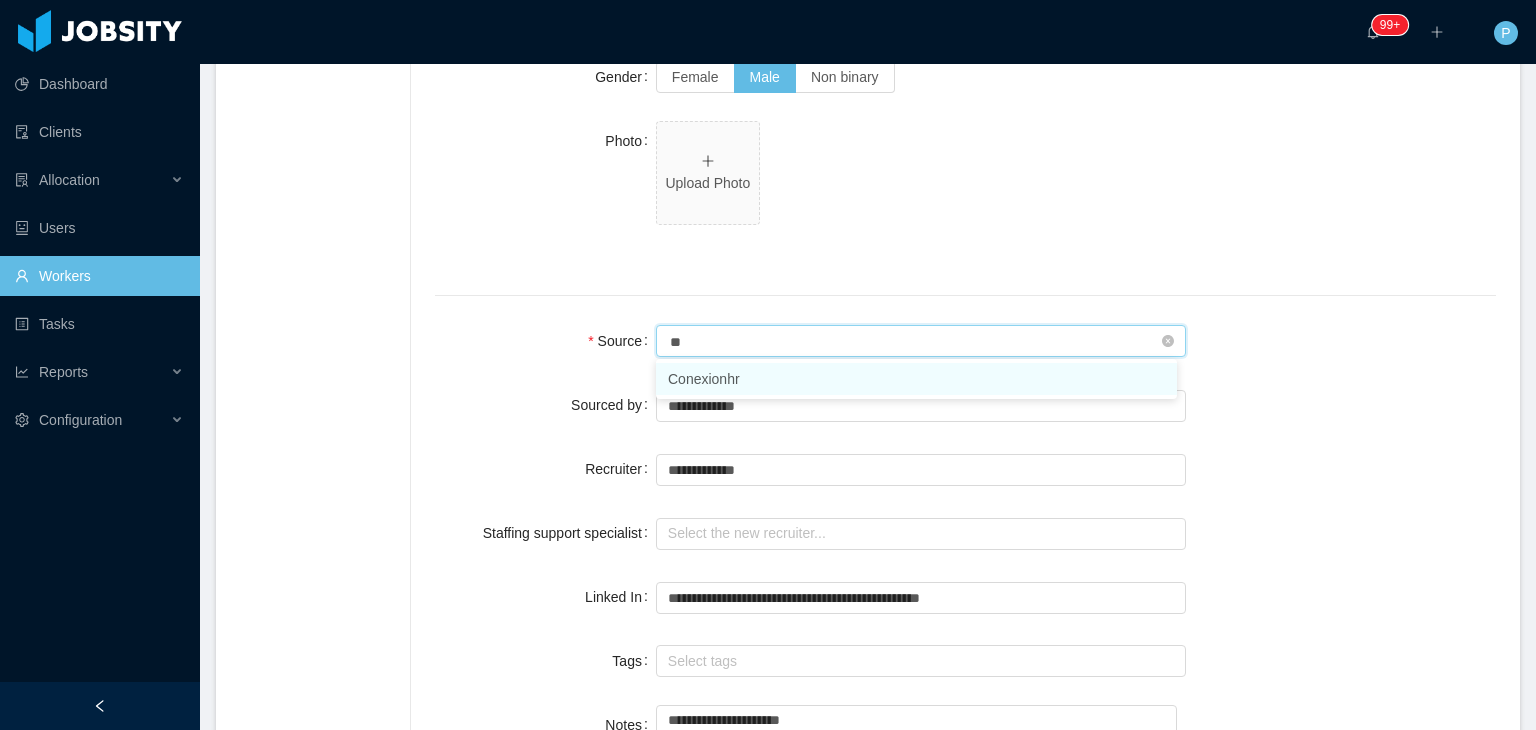 type on "***" 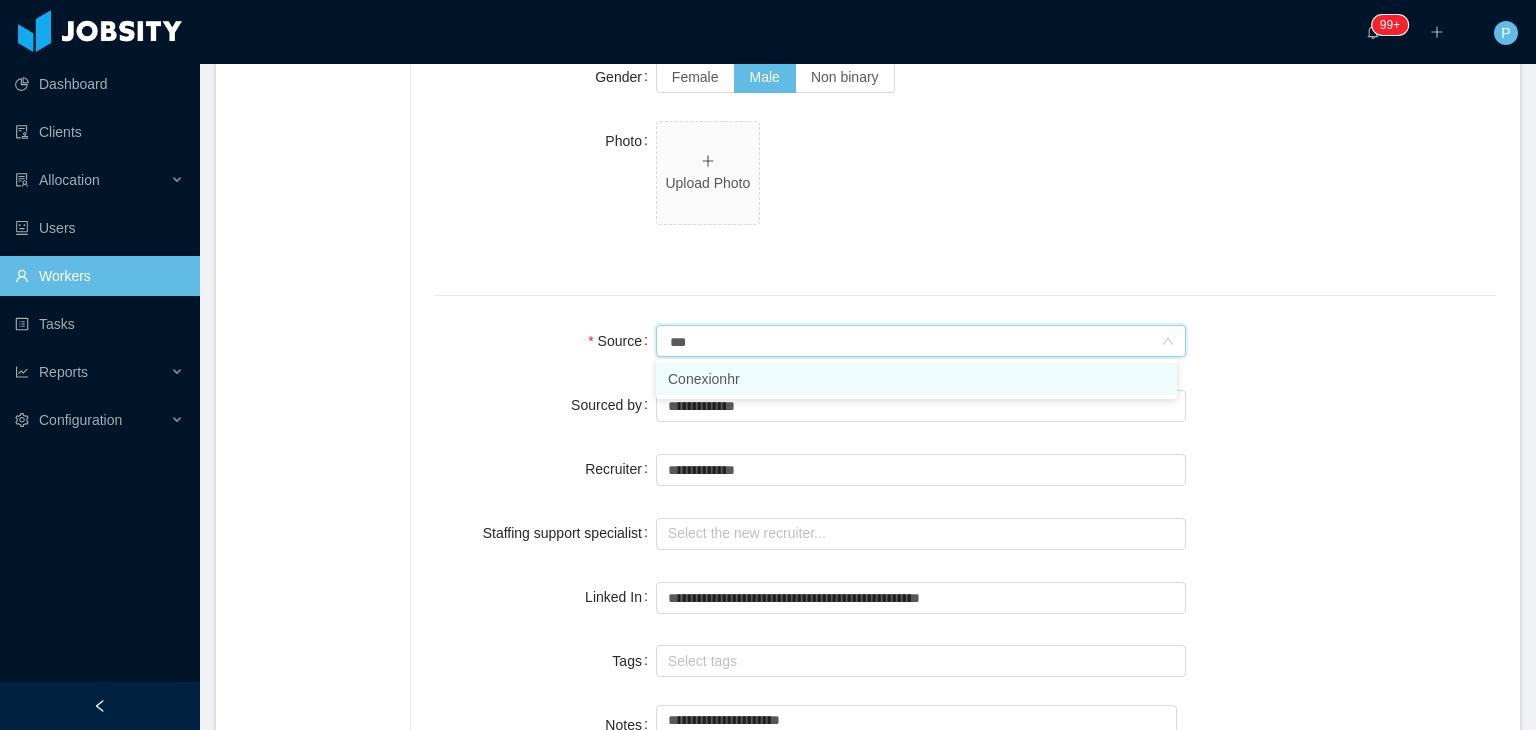 click on "Conexionhr" at bounding box center (916, 379) 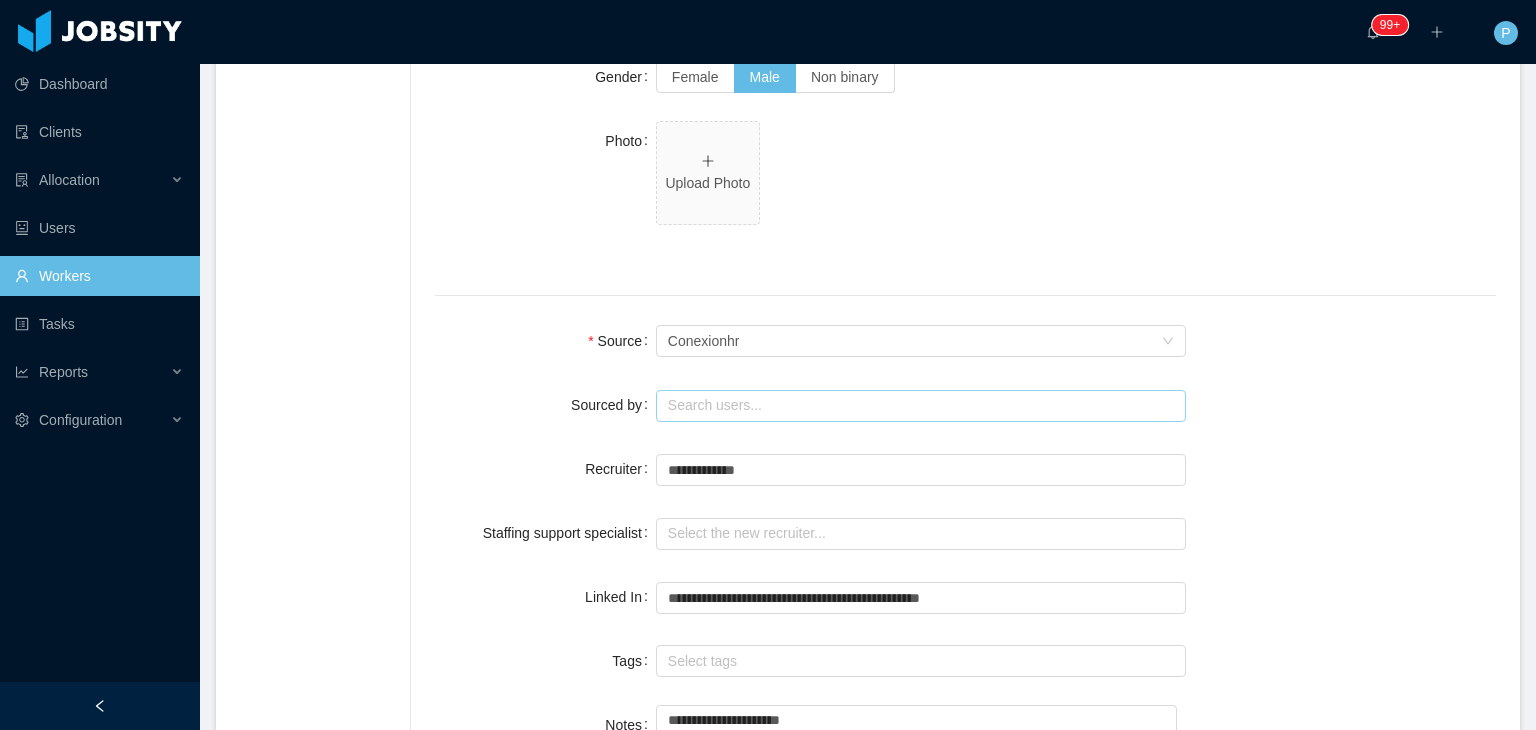 click at bounding box center [921, 406] 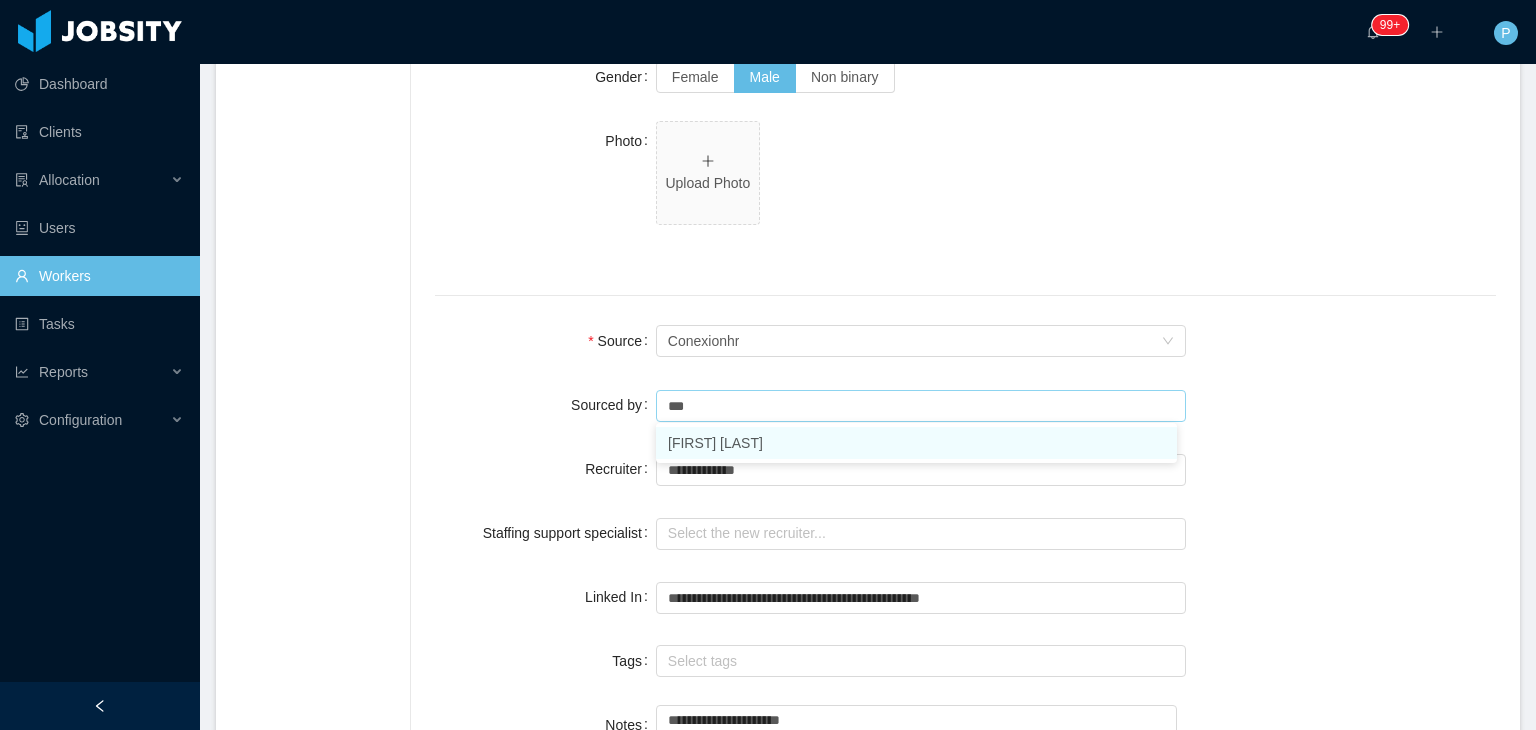 click on "[FIRST] [LAST]" at bounding box center (916, 443) 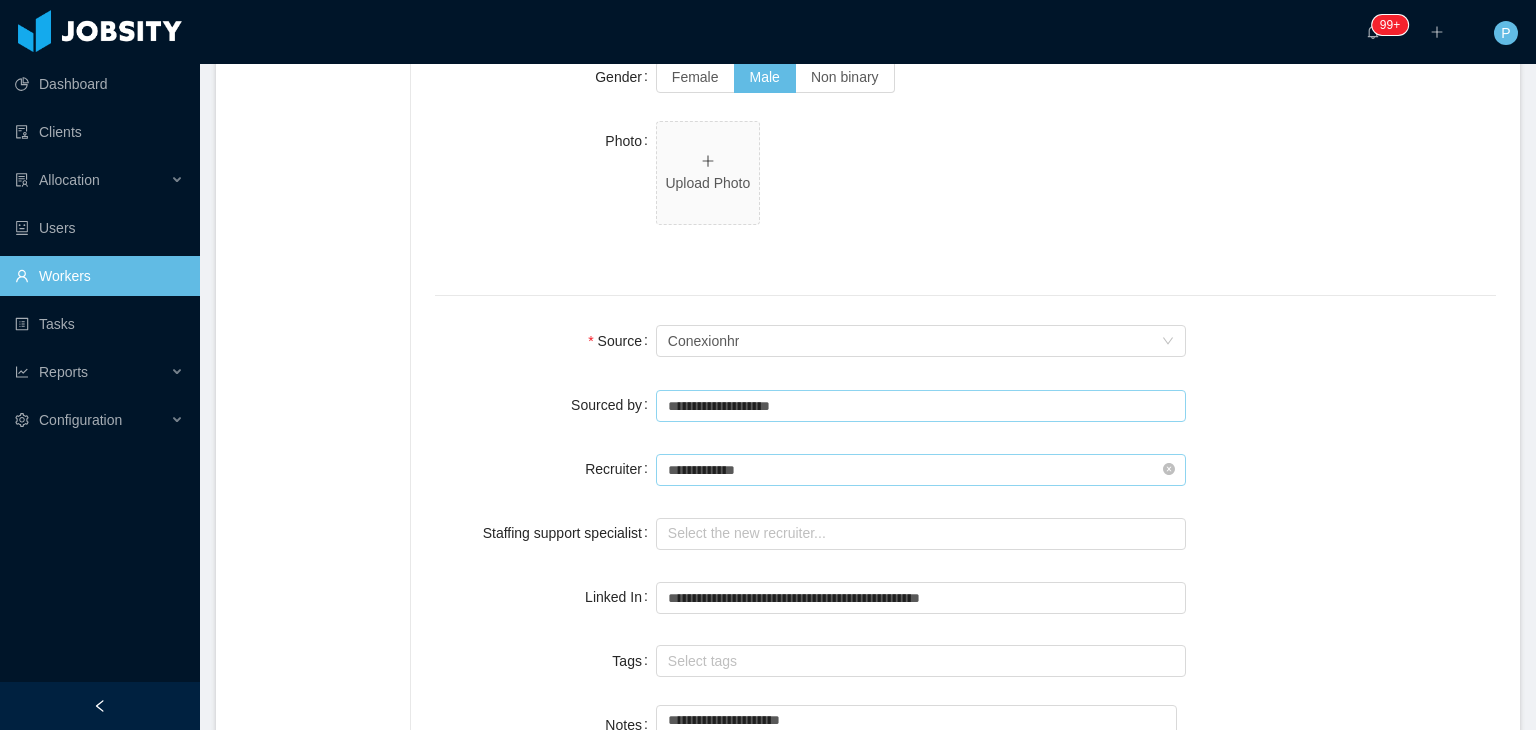 type on "**********" 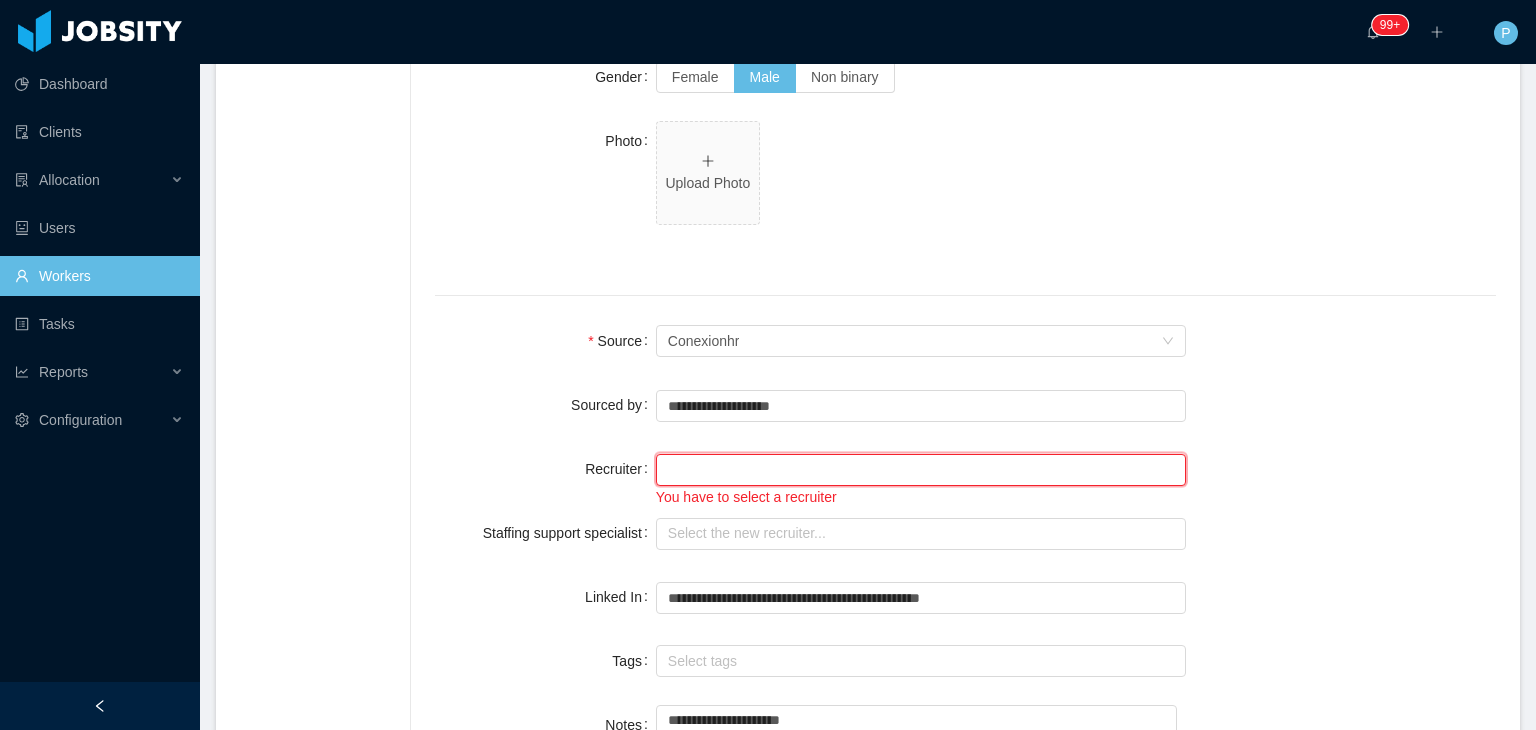 click at bounding box center (921, 470) 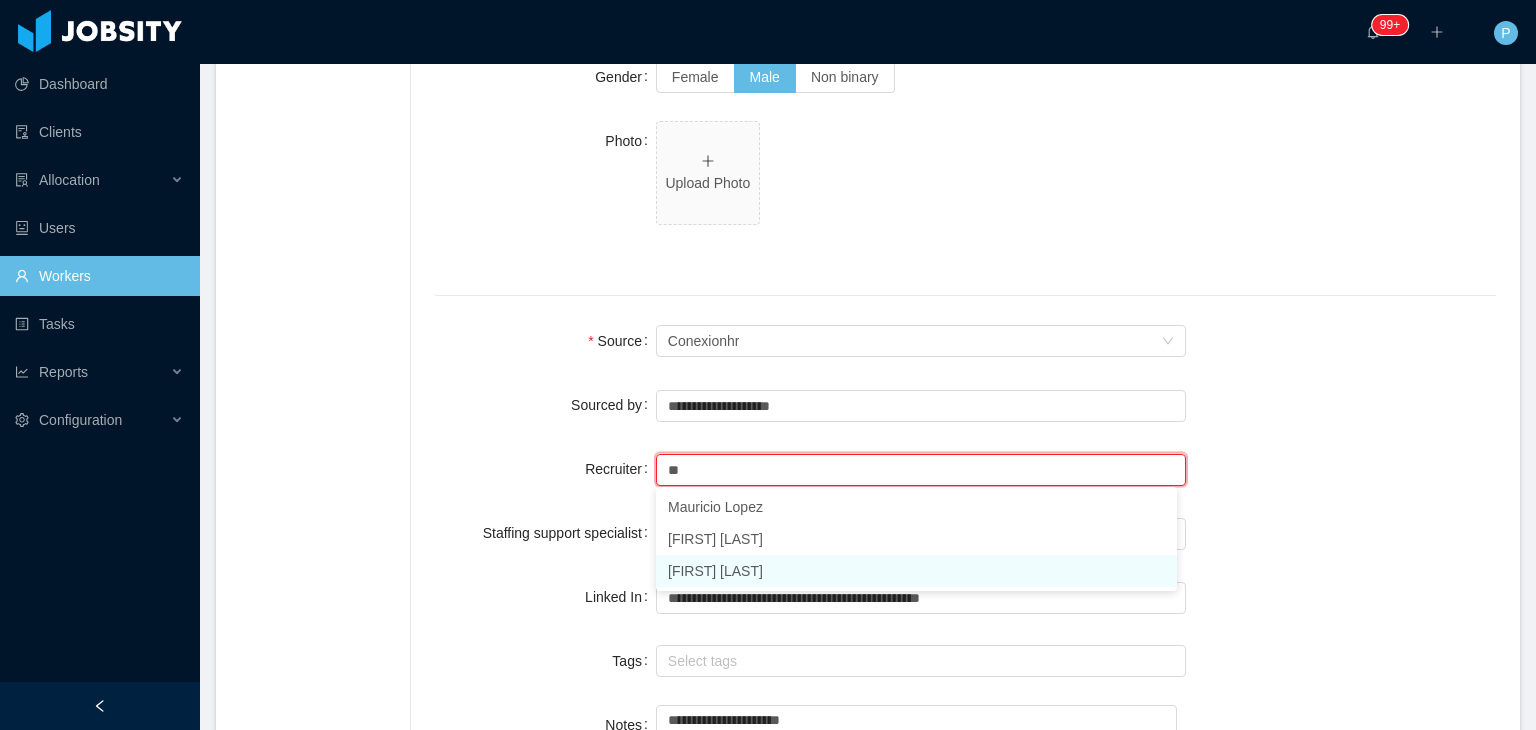 click on "[FIRST] [LAST]" at bounding box center (916, 571) 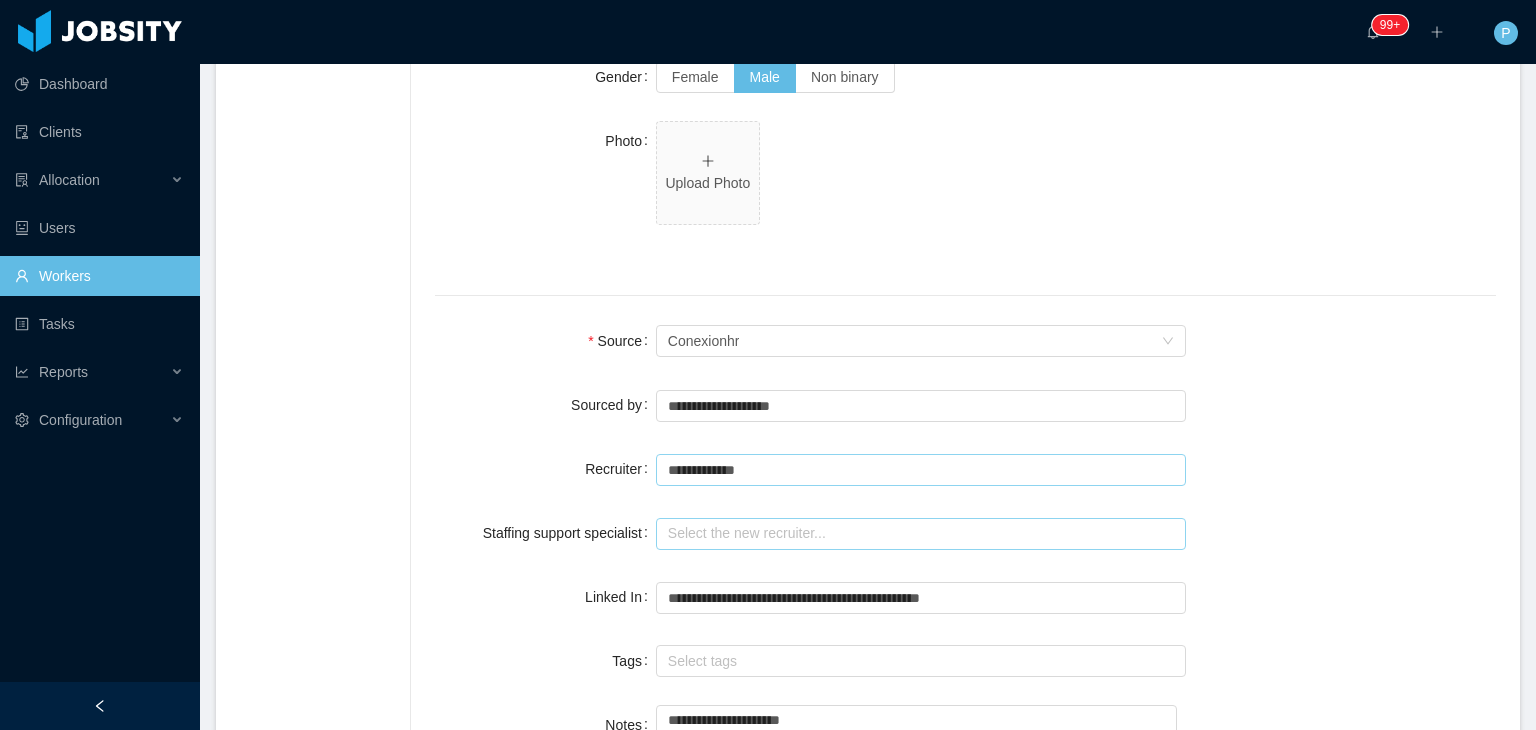 type on "**********" 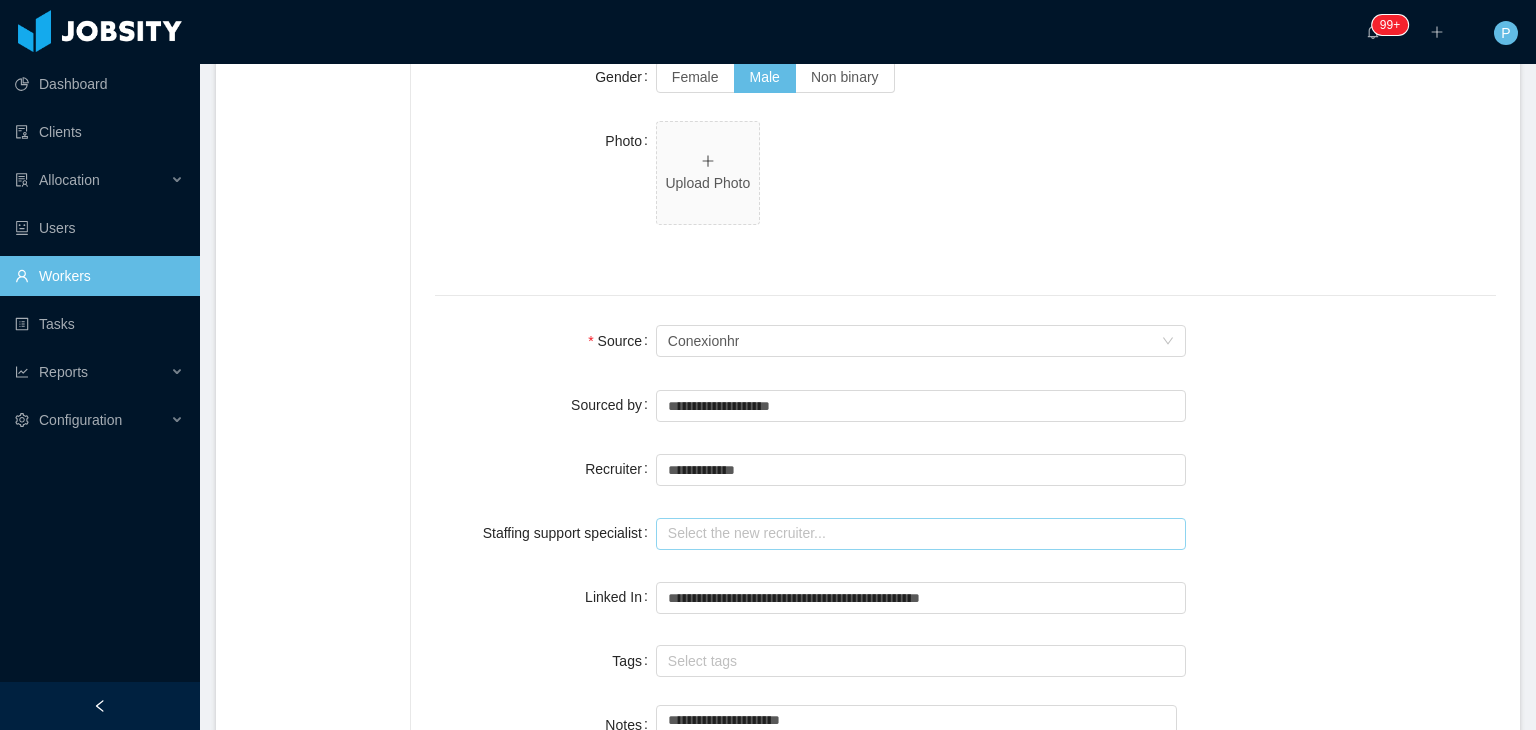 click at bounding box center (921, 534) 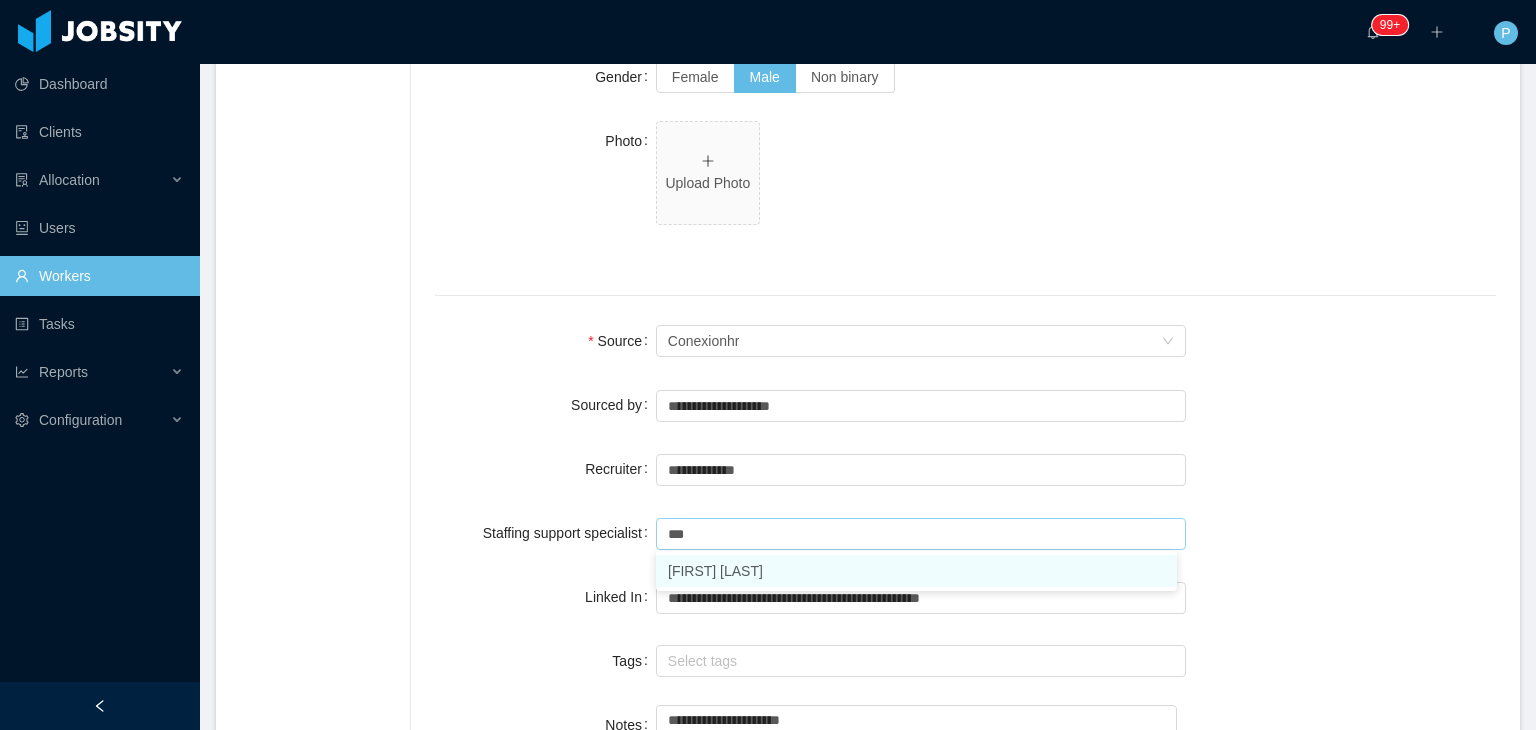 click on "[FIRST] [LAST]" at bounding box center [916, 571] 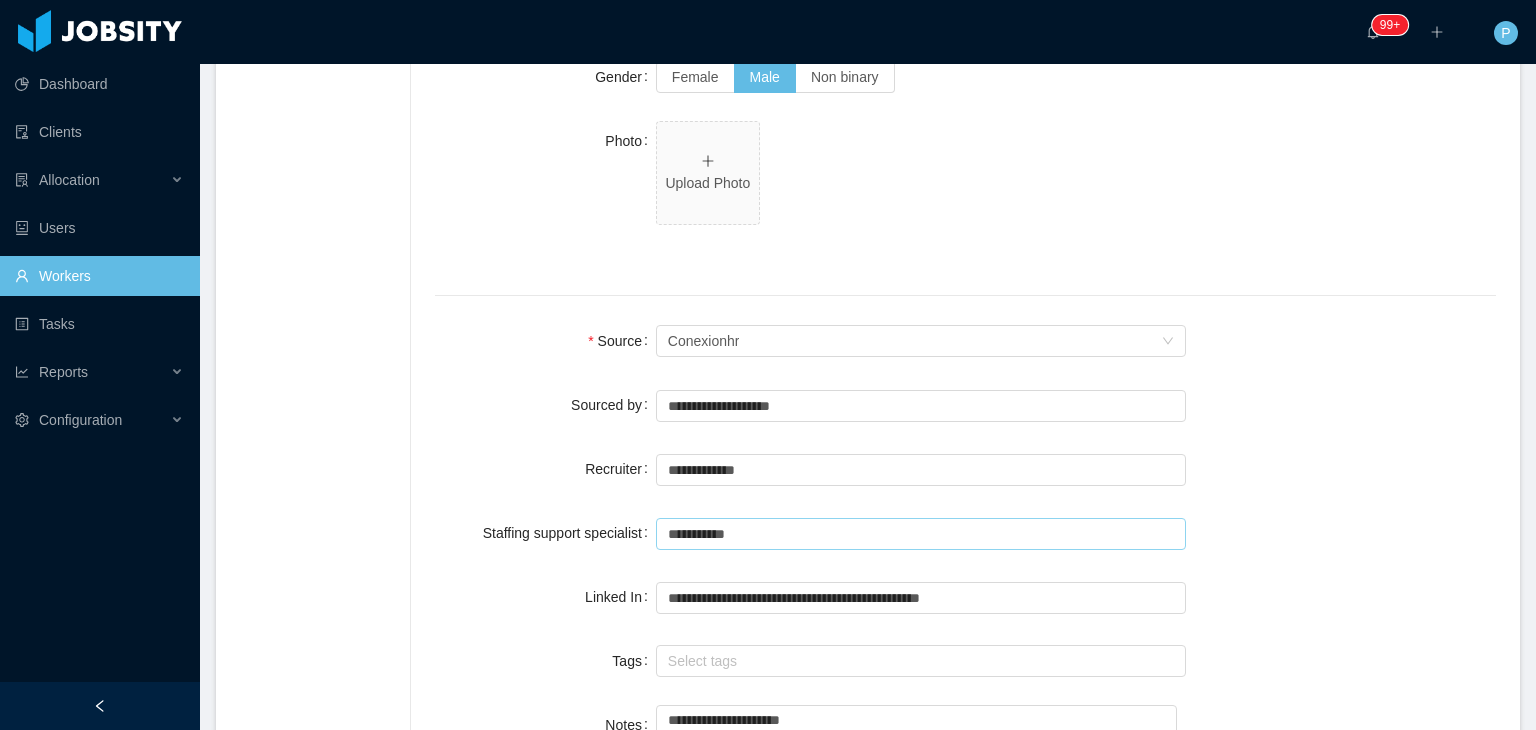 type on "**********" 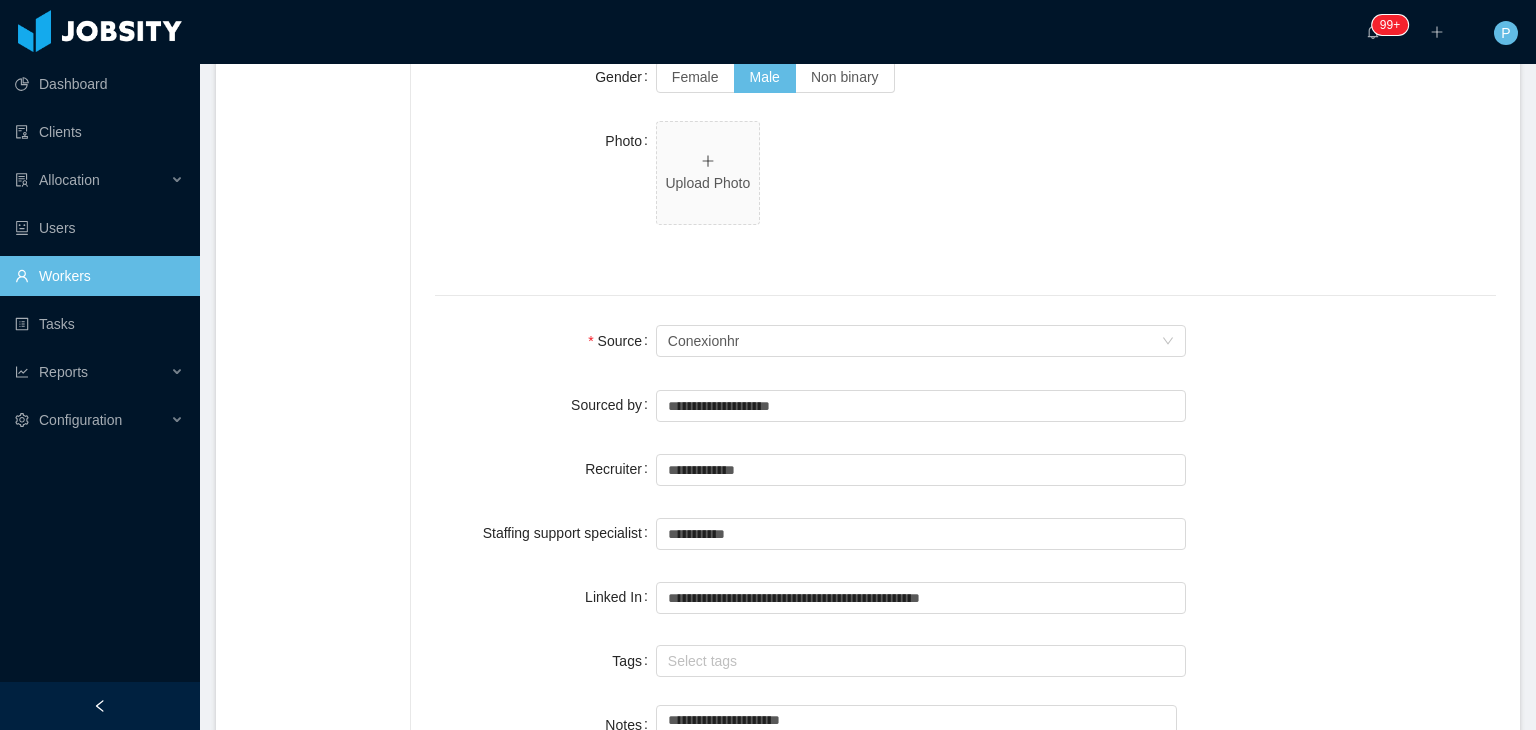 click on "Linked In" at bounding box center (545, 597) 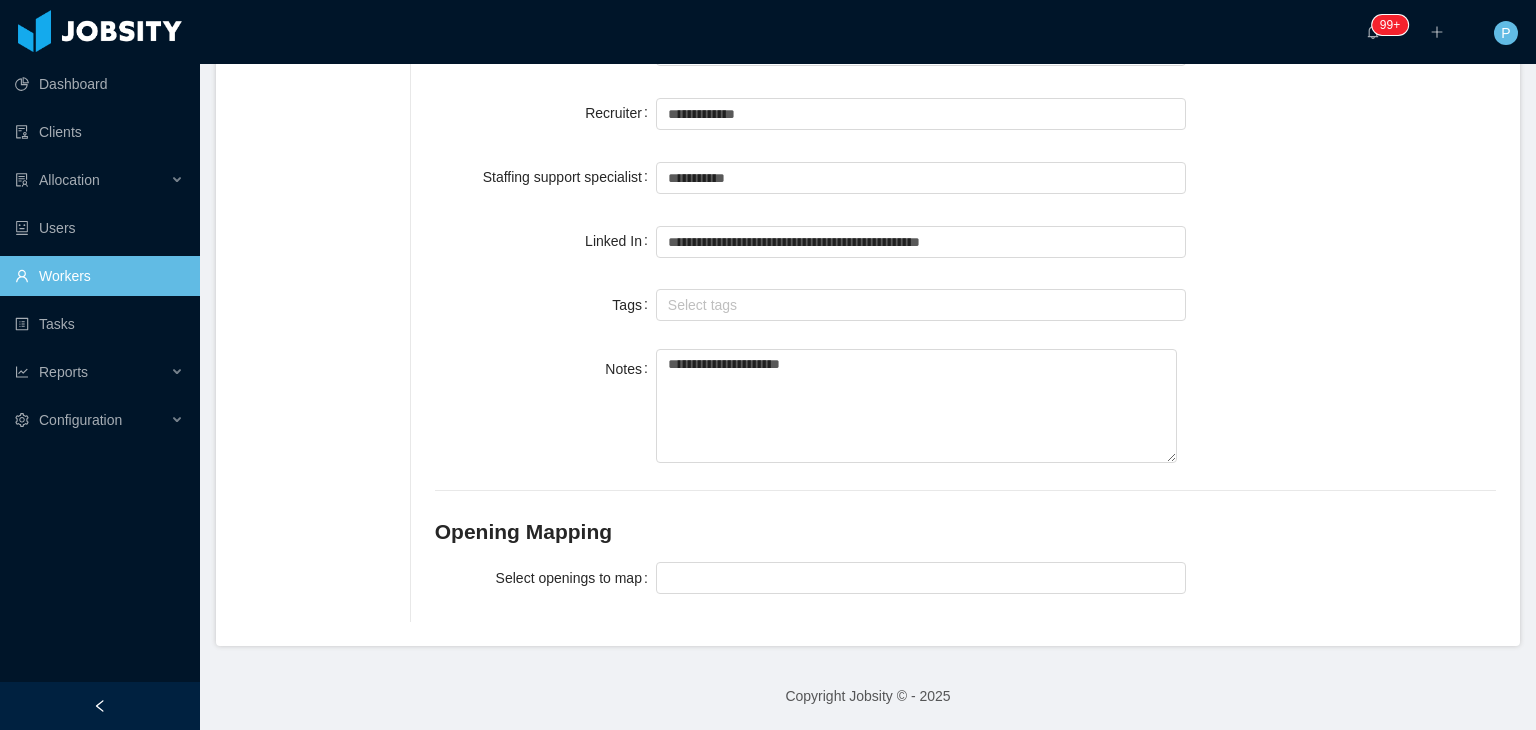 scroll, scrollTop: 1636, scrollLeft: 0, axis: vertical 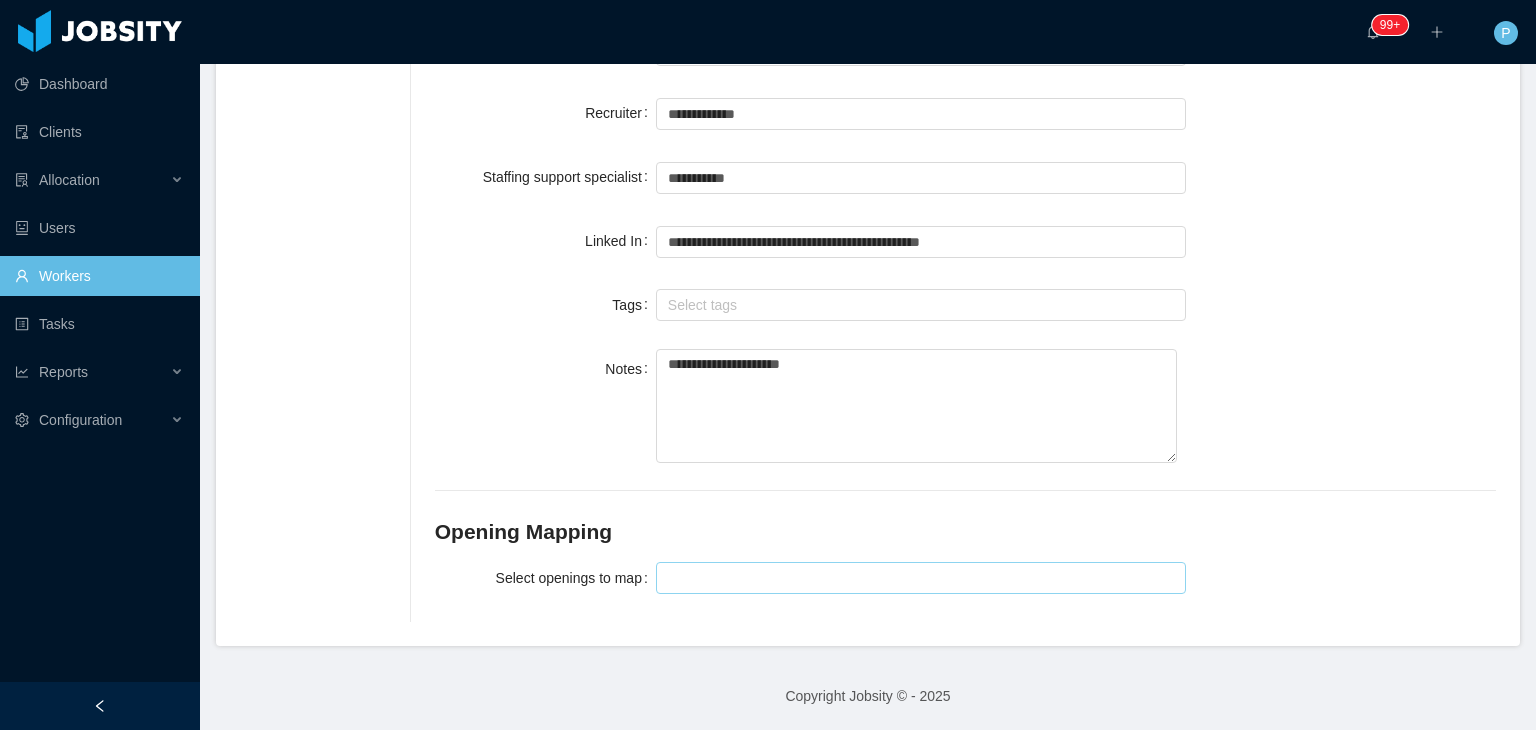 click at bounding box center (918, 578) 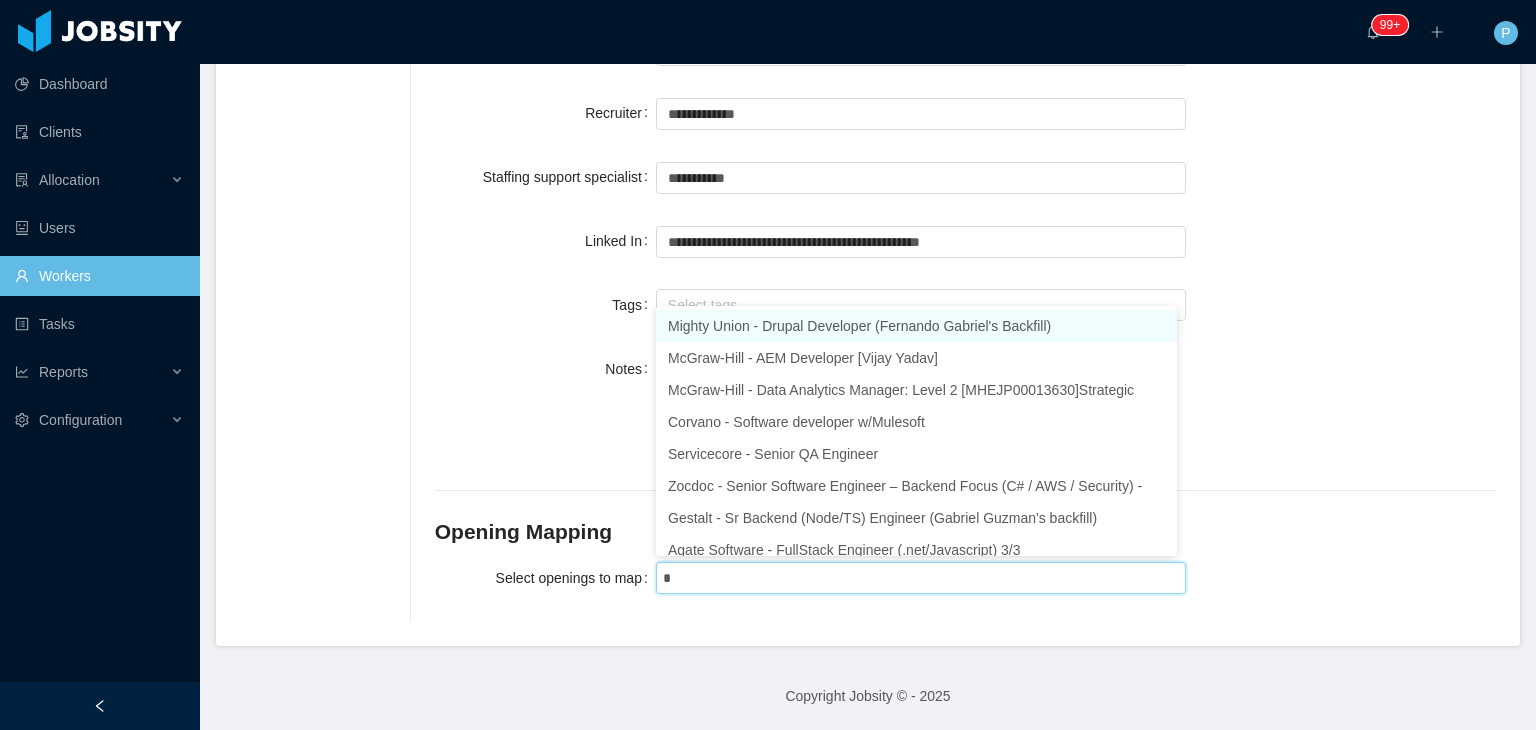 type on "**" 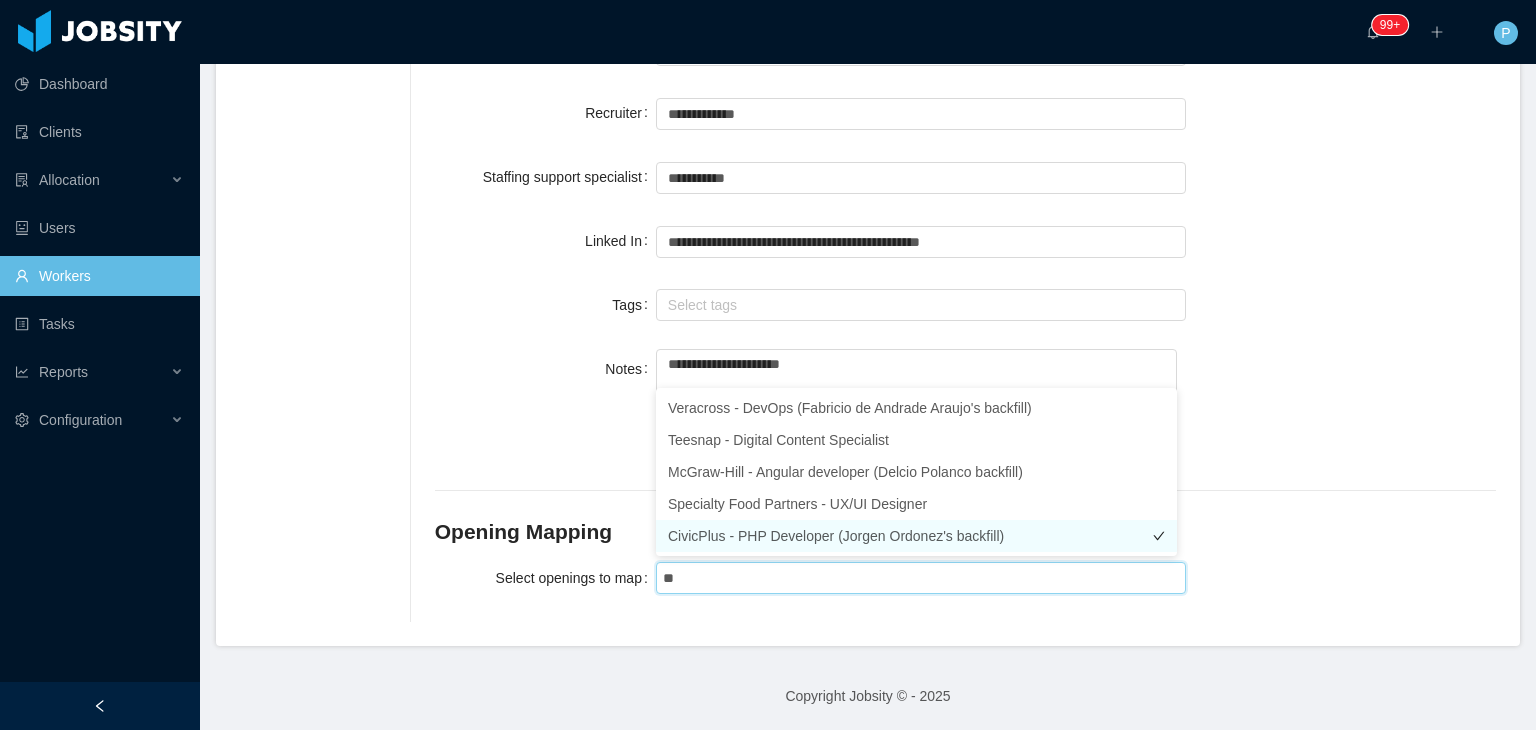 click on "CivicPlus - PHP Developer (Jorgen Ordonez's backfill)" at bounding box center [916, 536] 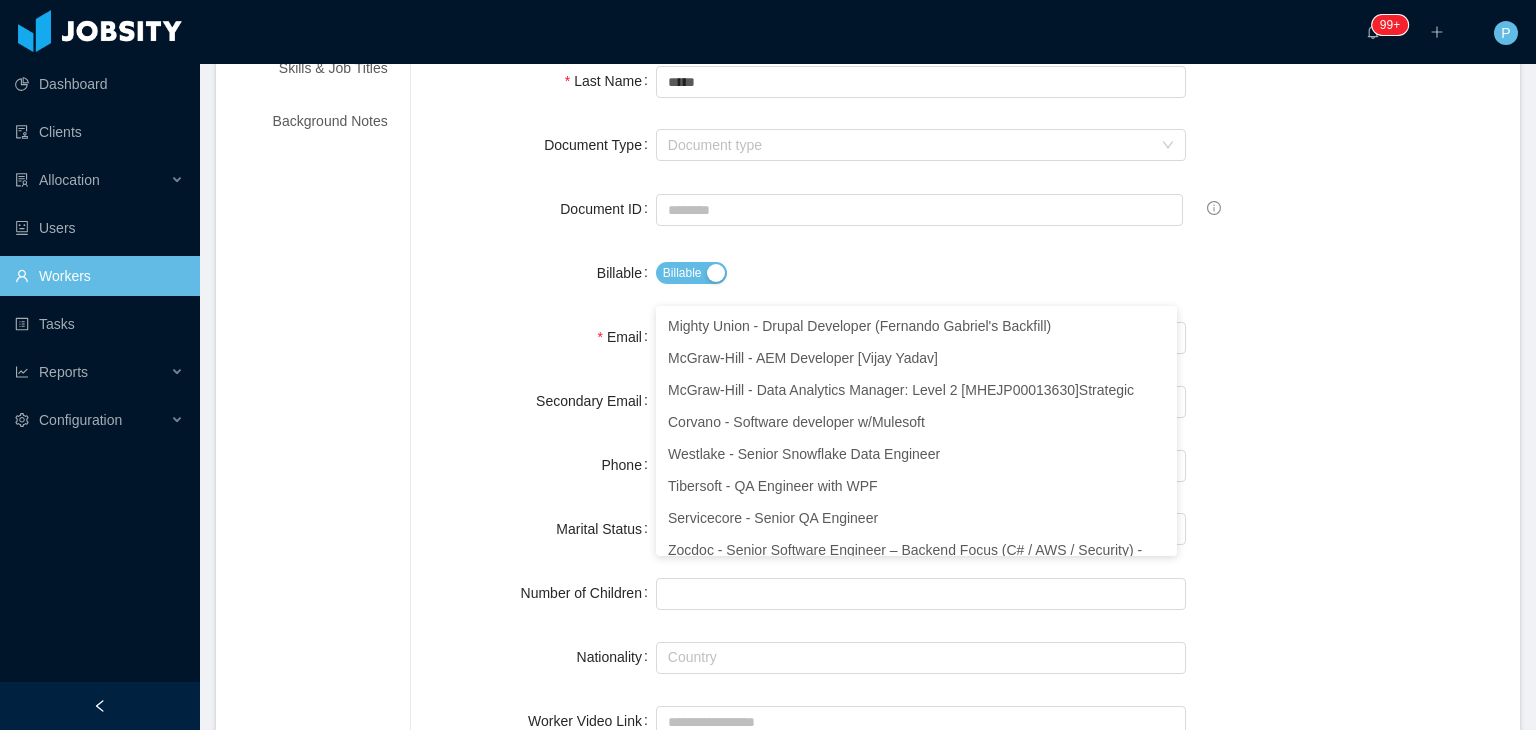 scroll, scrollTop: 0, scrollLeft: 0, axis: both 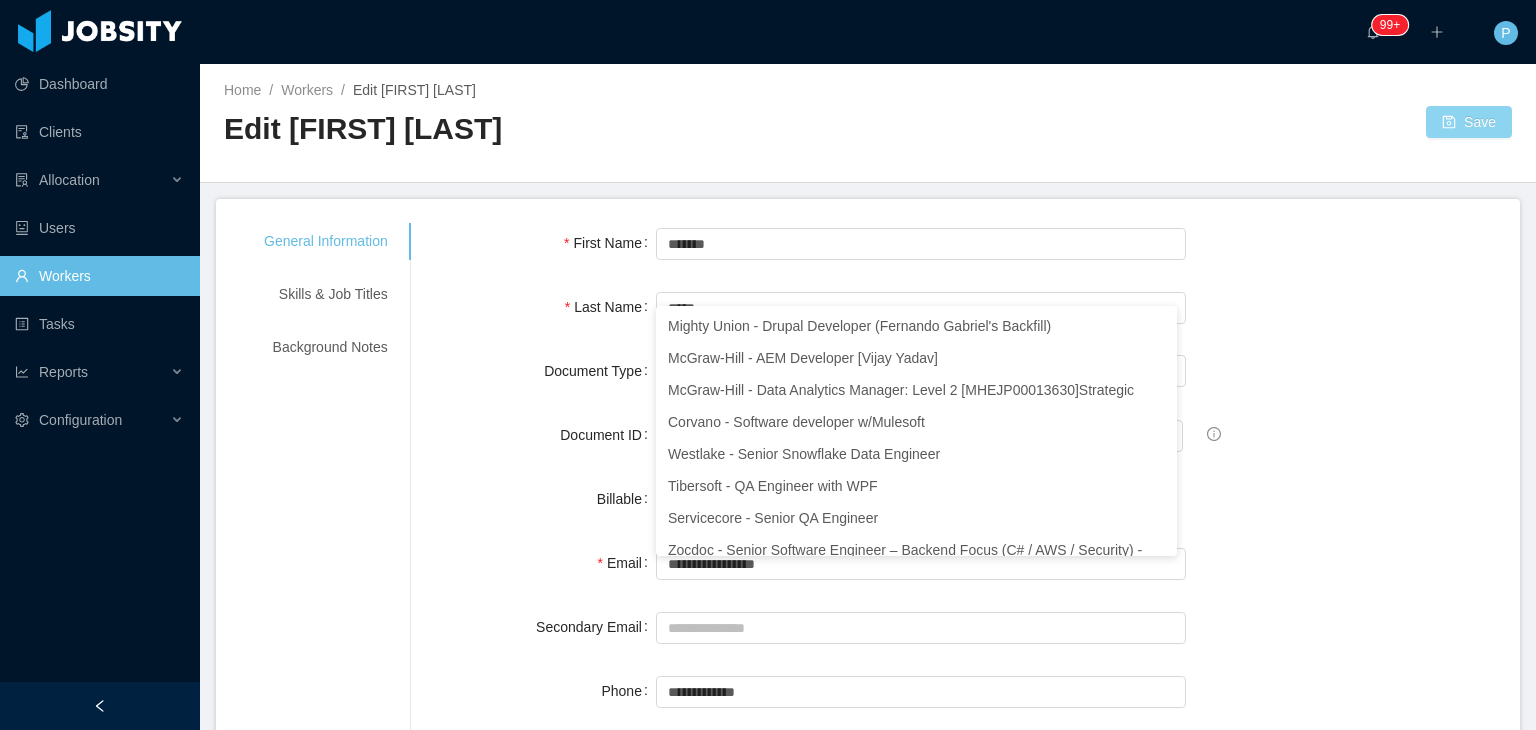 click on "Save" at bounding box center (1469, 122) 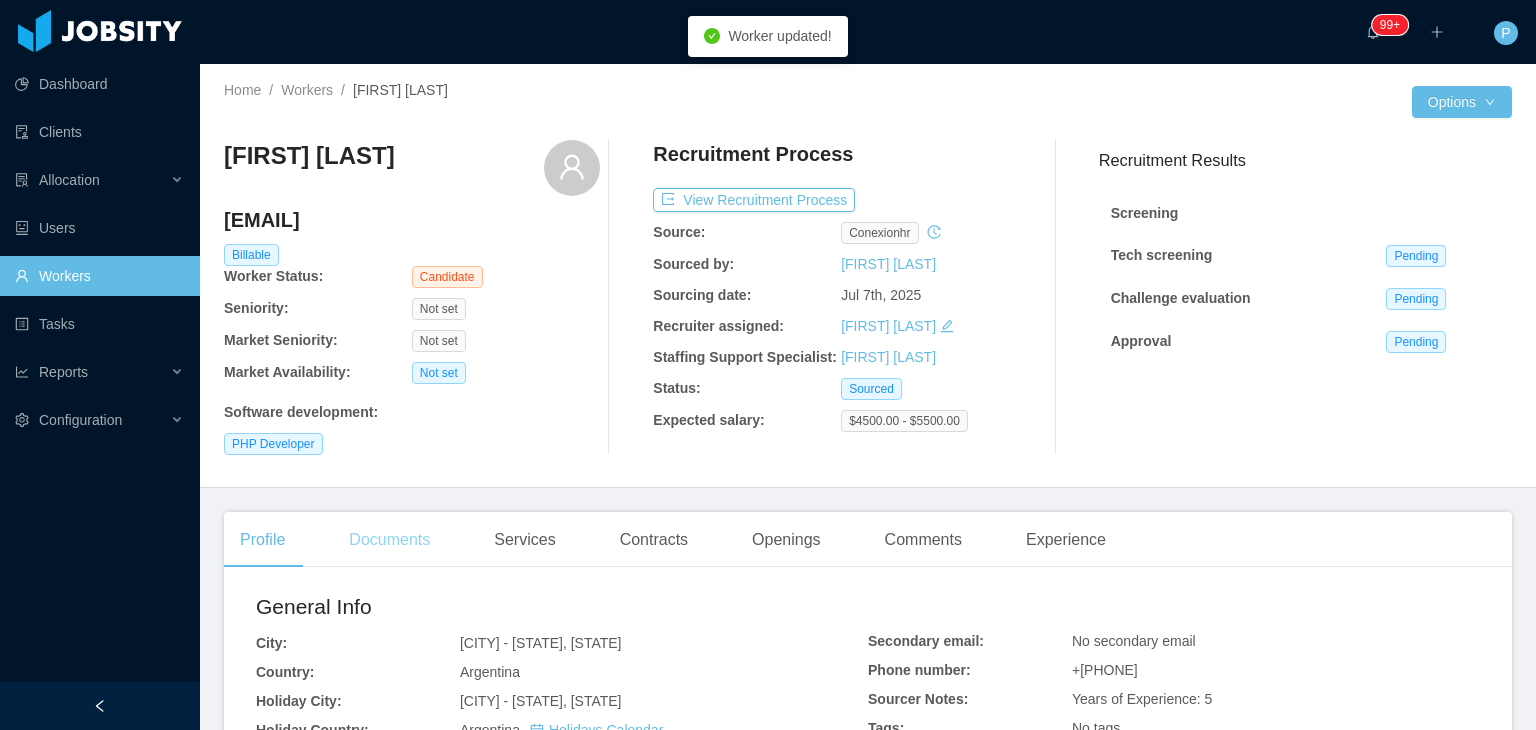 click on "Documents" at bounding box center [389, 540] 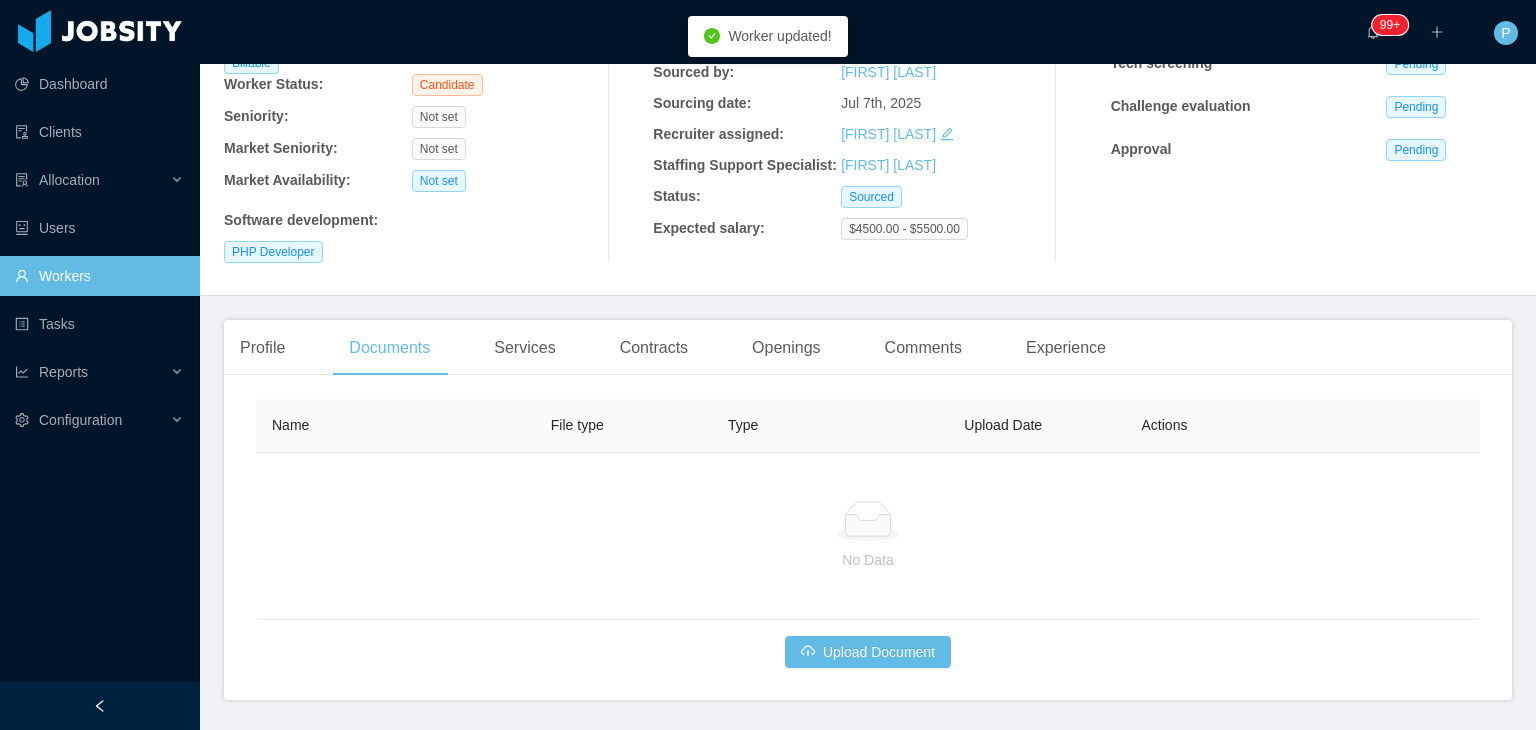 scroll, scrollTop: 245, scrollLeft: 0, axis: vertical 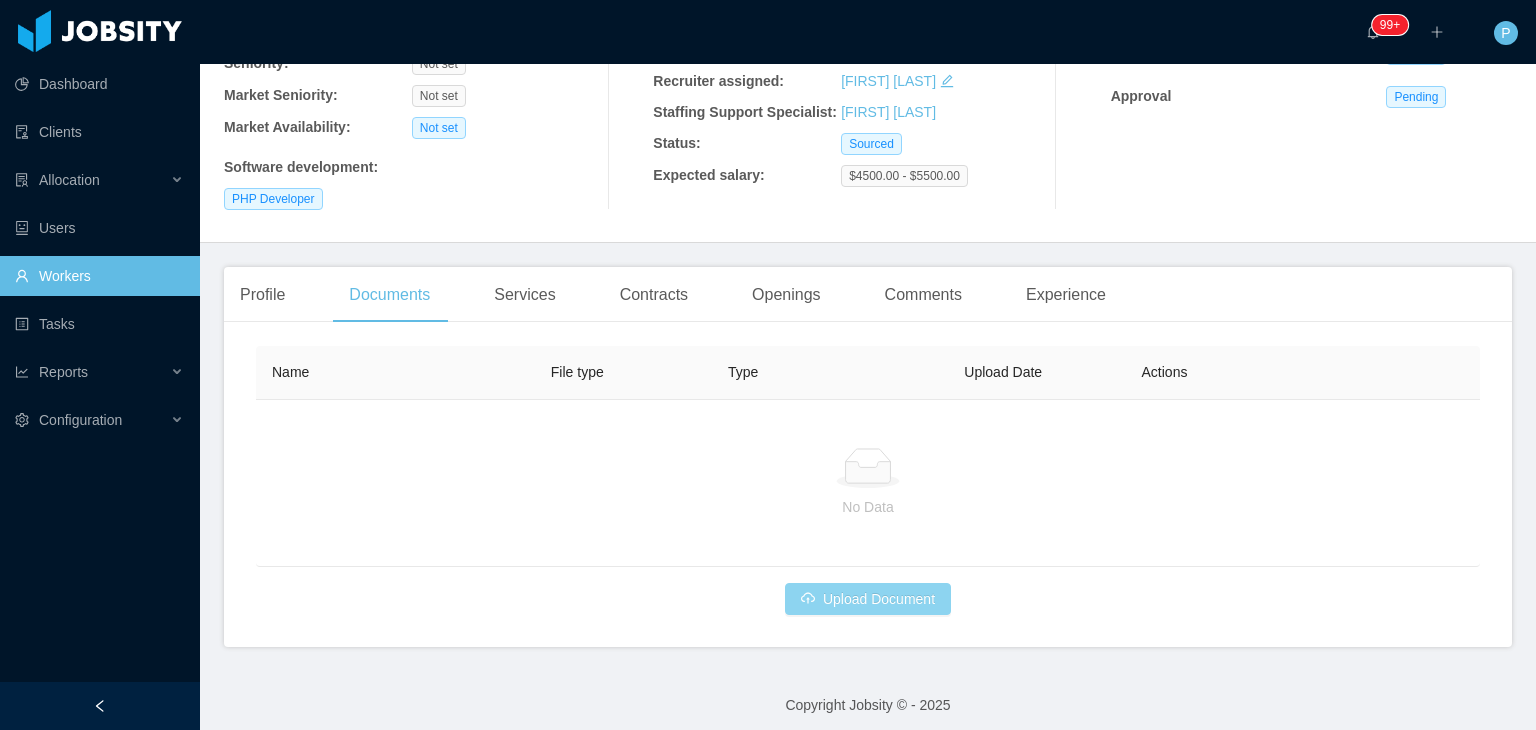 drag, startPoint x: 804, startPoint y: 580, endPoint x: 823, endPoint y: 598, distance: 26.172504 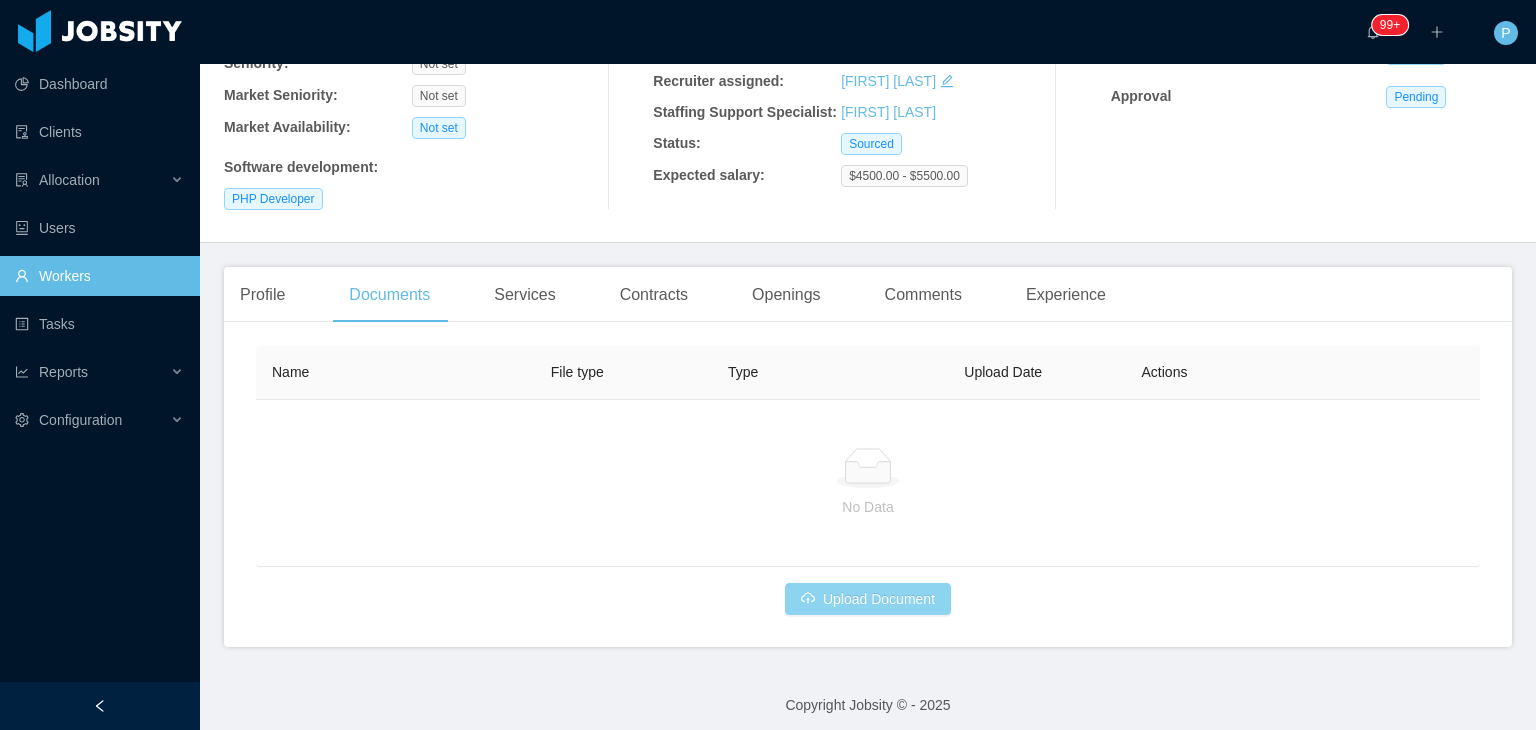click on "Upload Document" at bounding box center [868, 599] 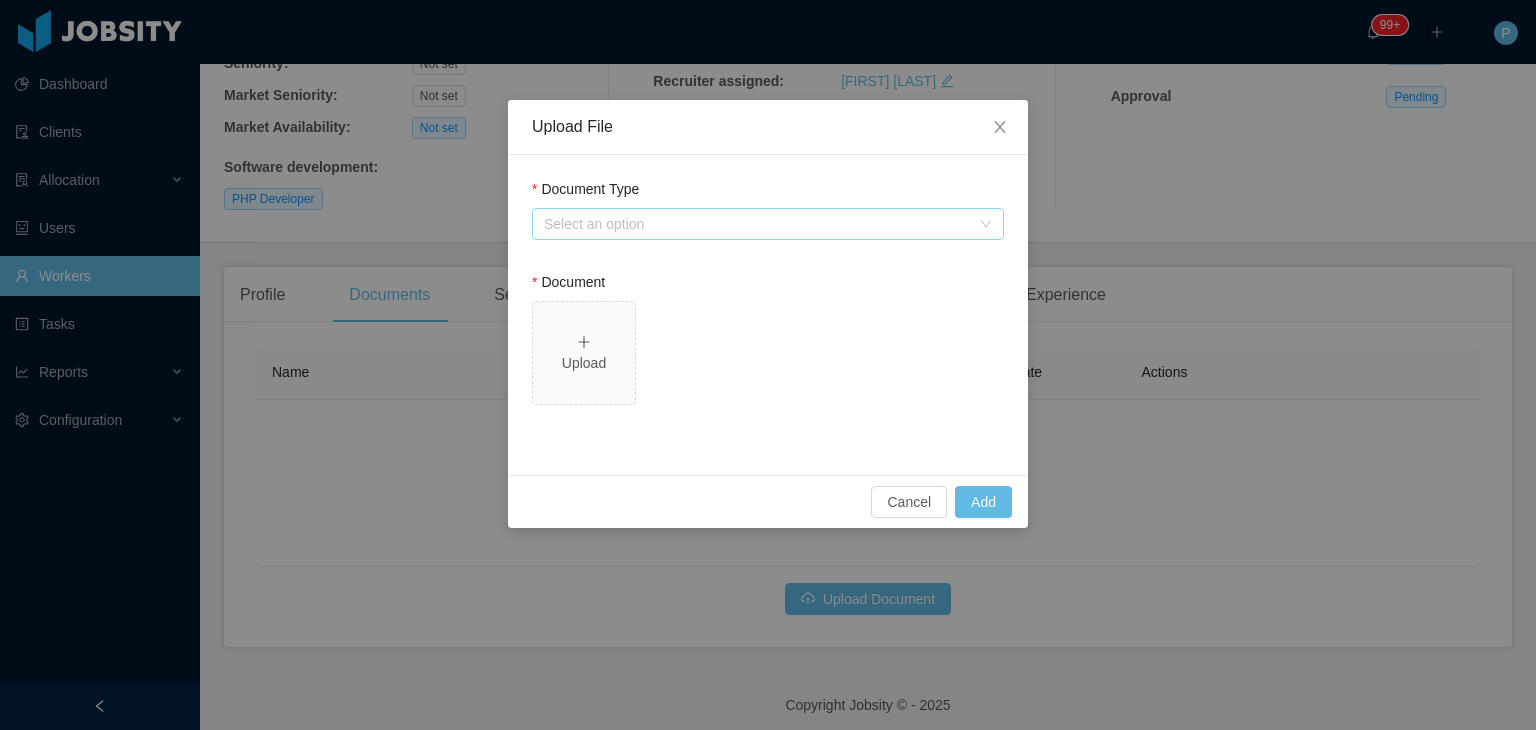 click on "Select an option" at bounding box center [757, 224] 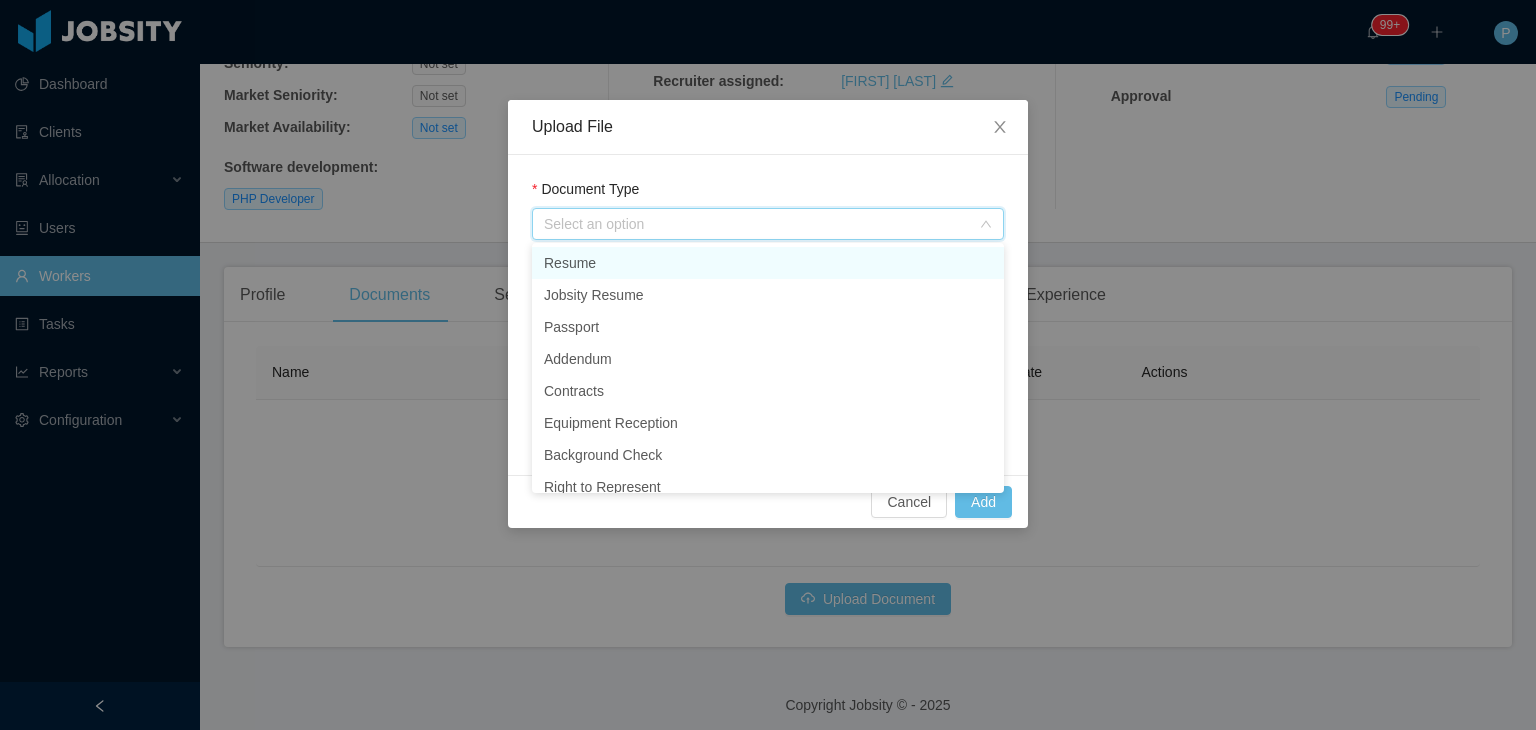 click on "Resume" at bounding box center [768, 263] 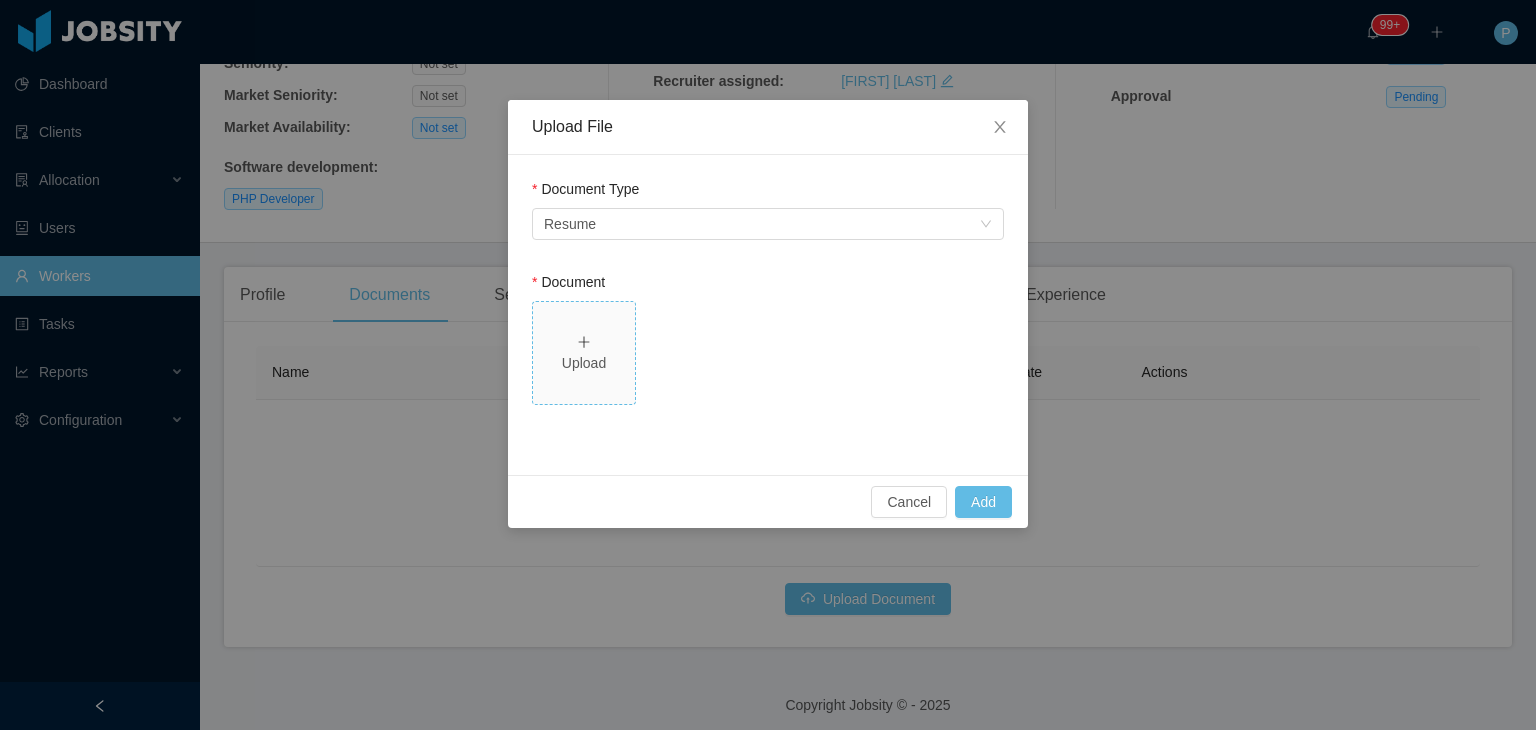 click on "Upload" at bounding box center [584, 353] 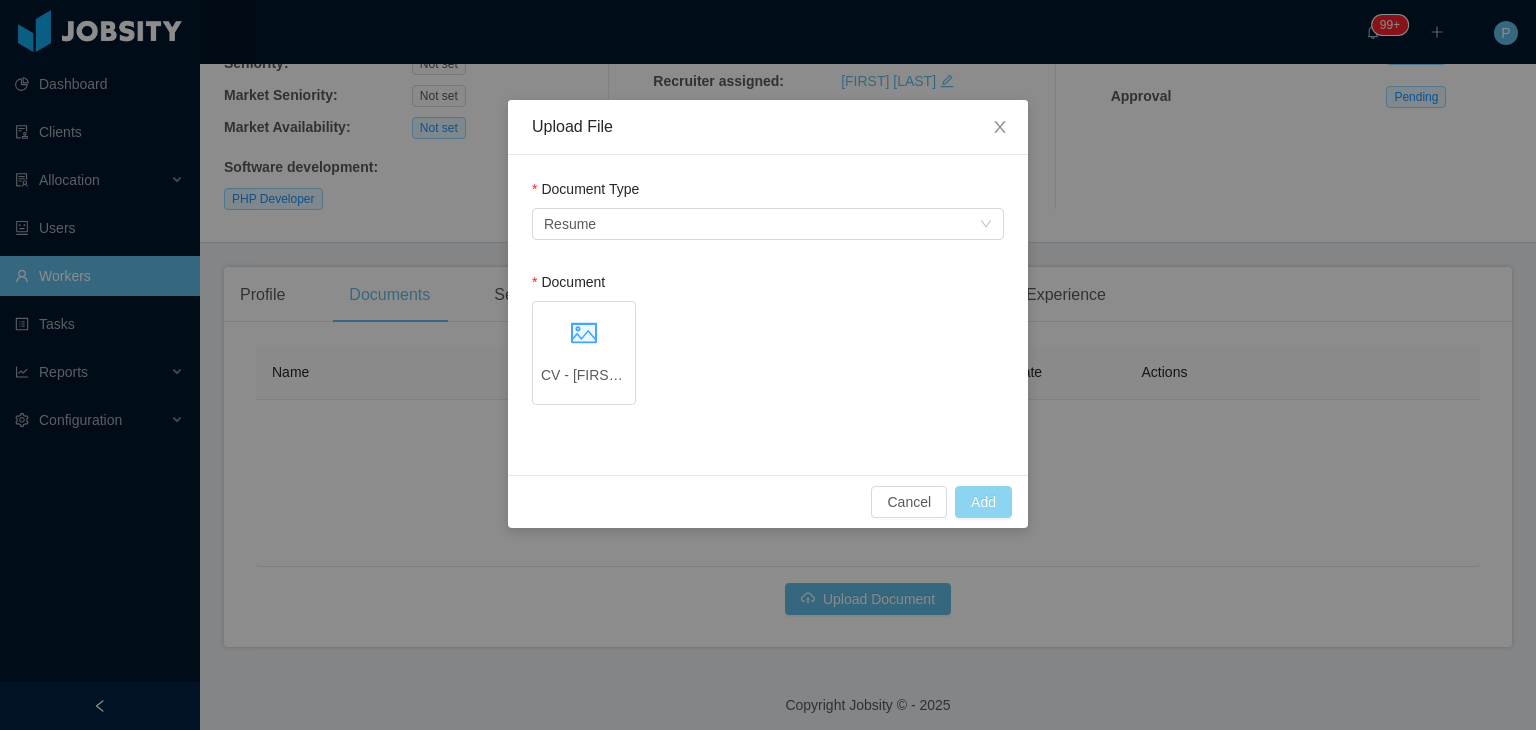 click on "Add" at bounding box center (983, 502) 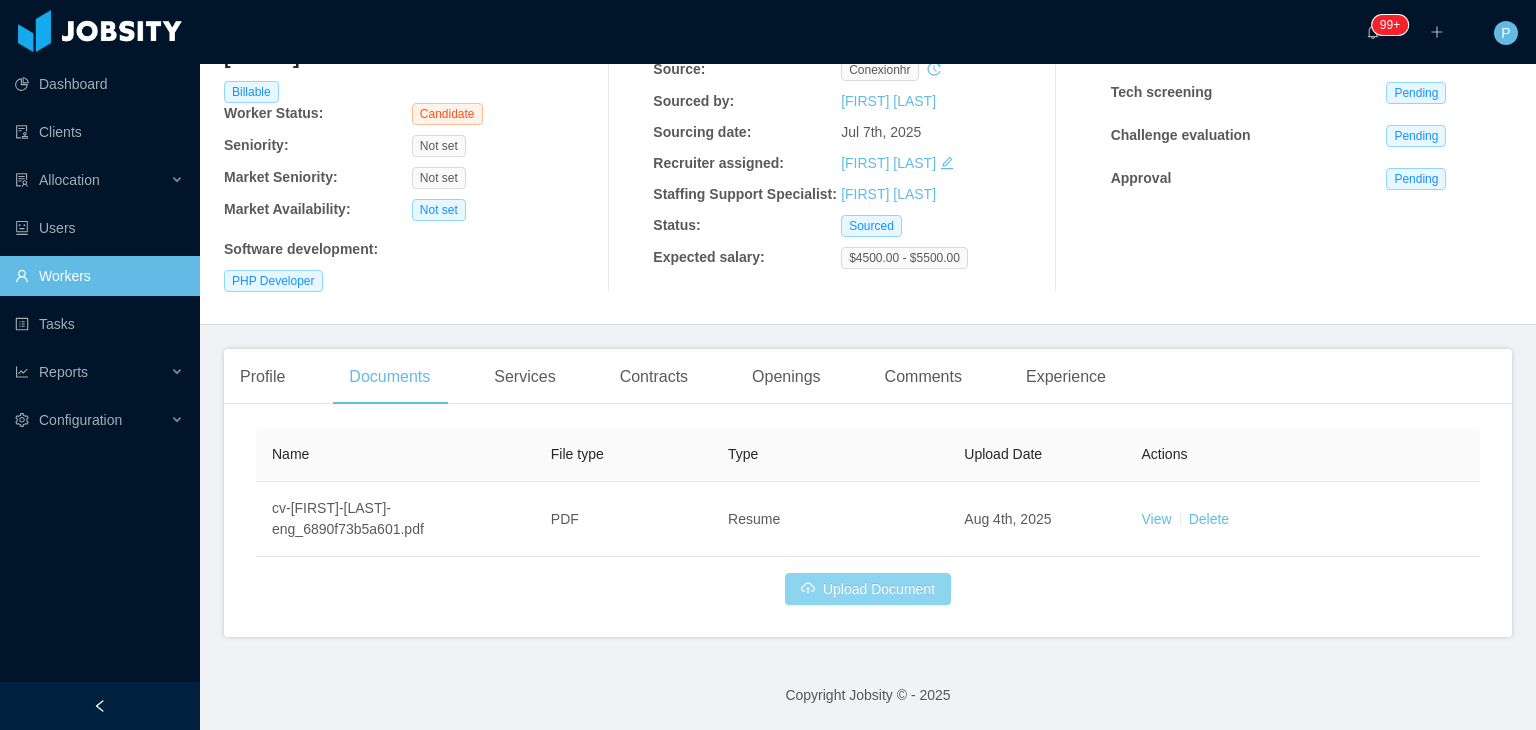 scroll, scrollTop: 0, scrollLeft: 0, axis: both 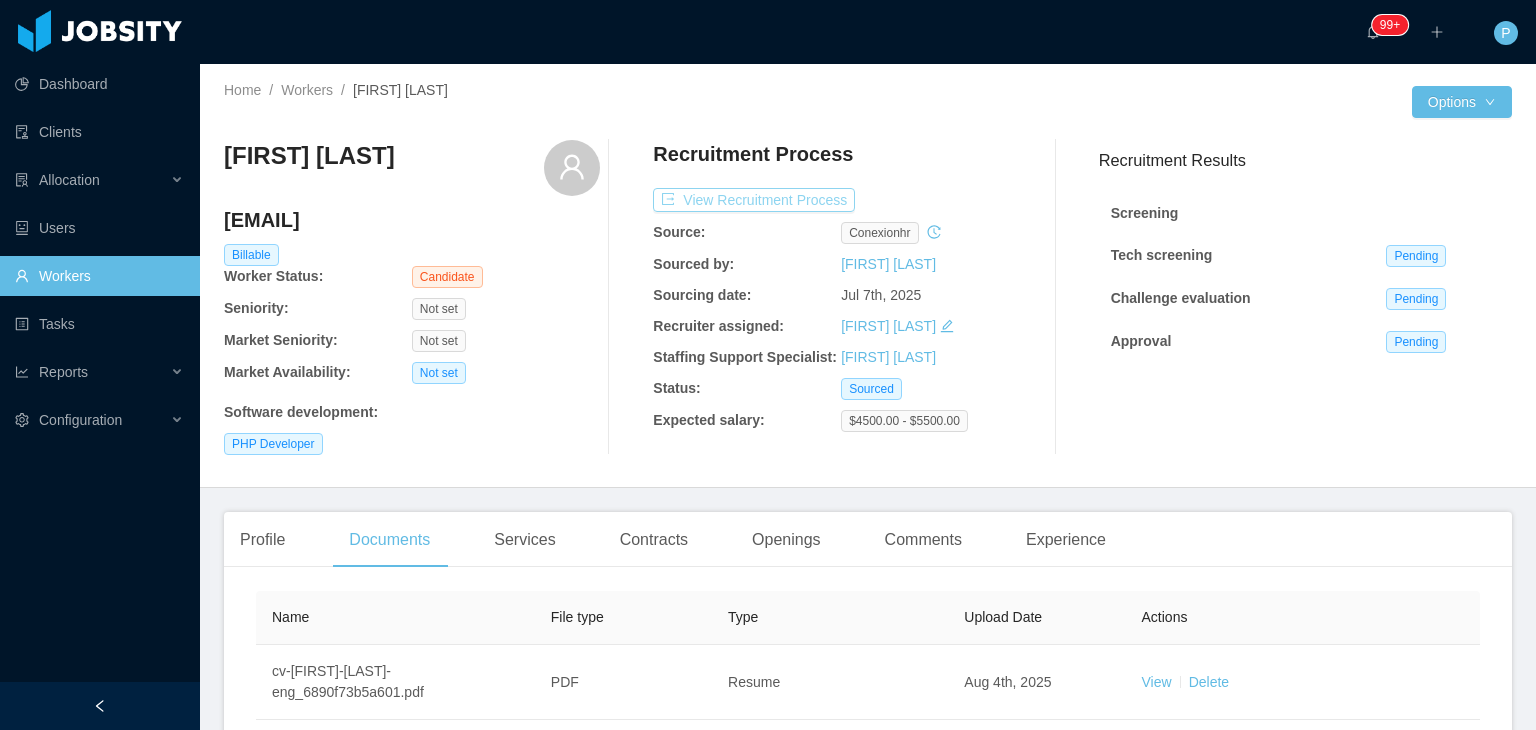 click on "View Recruitment Process" at bounding box center [754, 200] 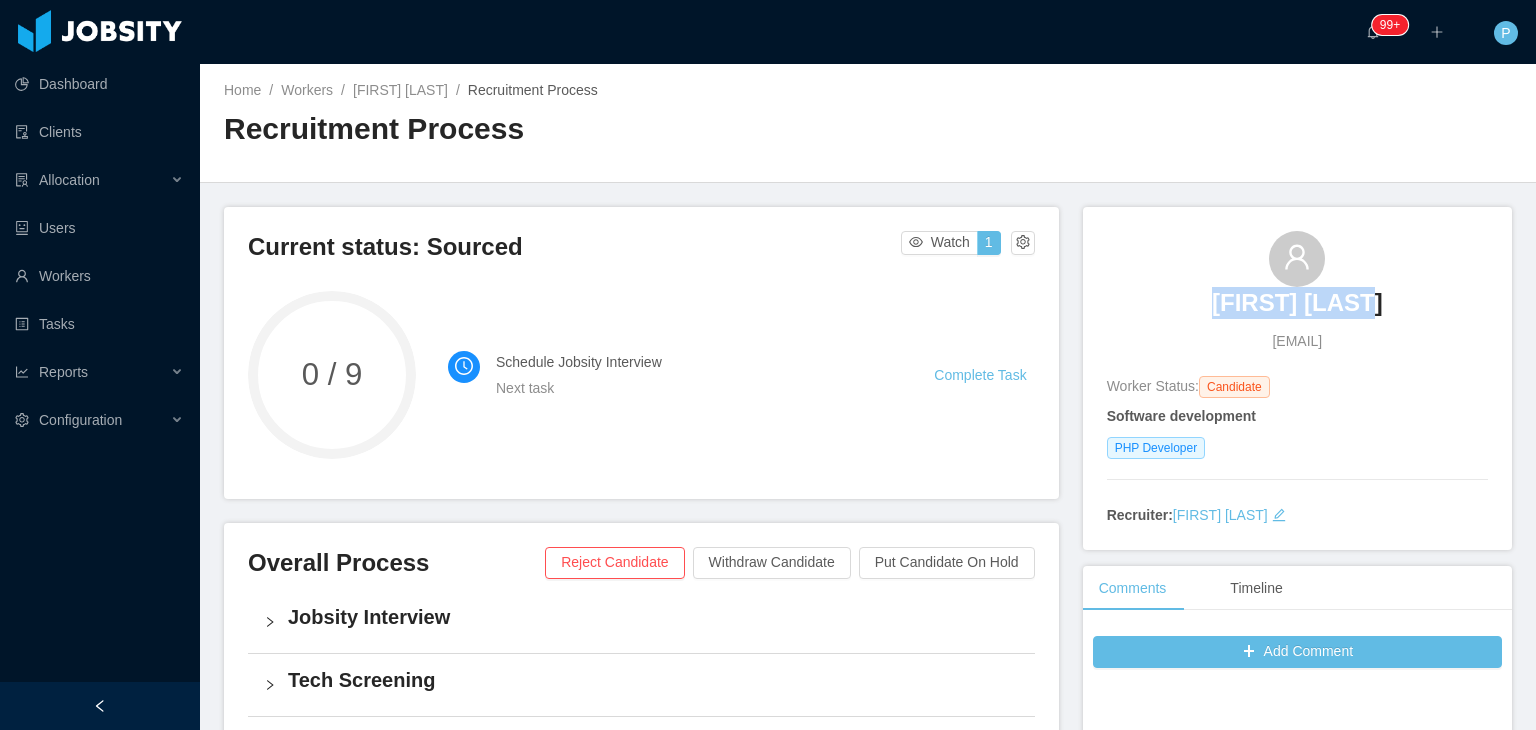 drag, startPoint x: 1372, startPoint y: 301, endPoint x: 1196, endPoint y: 323, distance: 177.36967 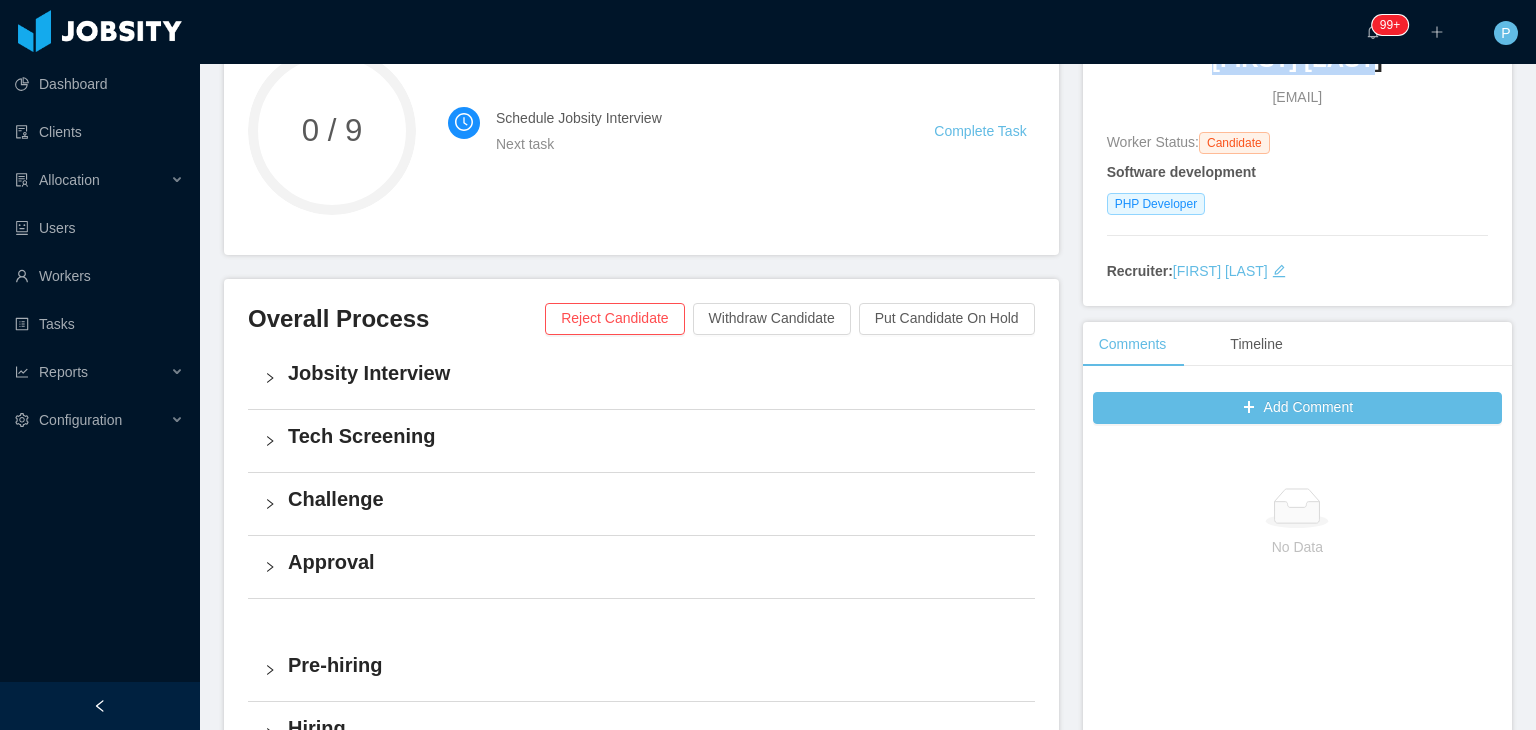 scroll, scrollTop: 256, scrollLeft: 0, axis: vertical 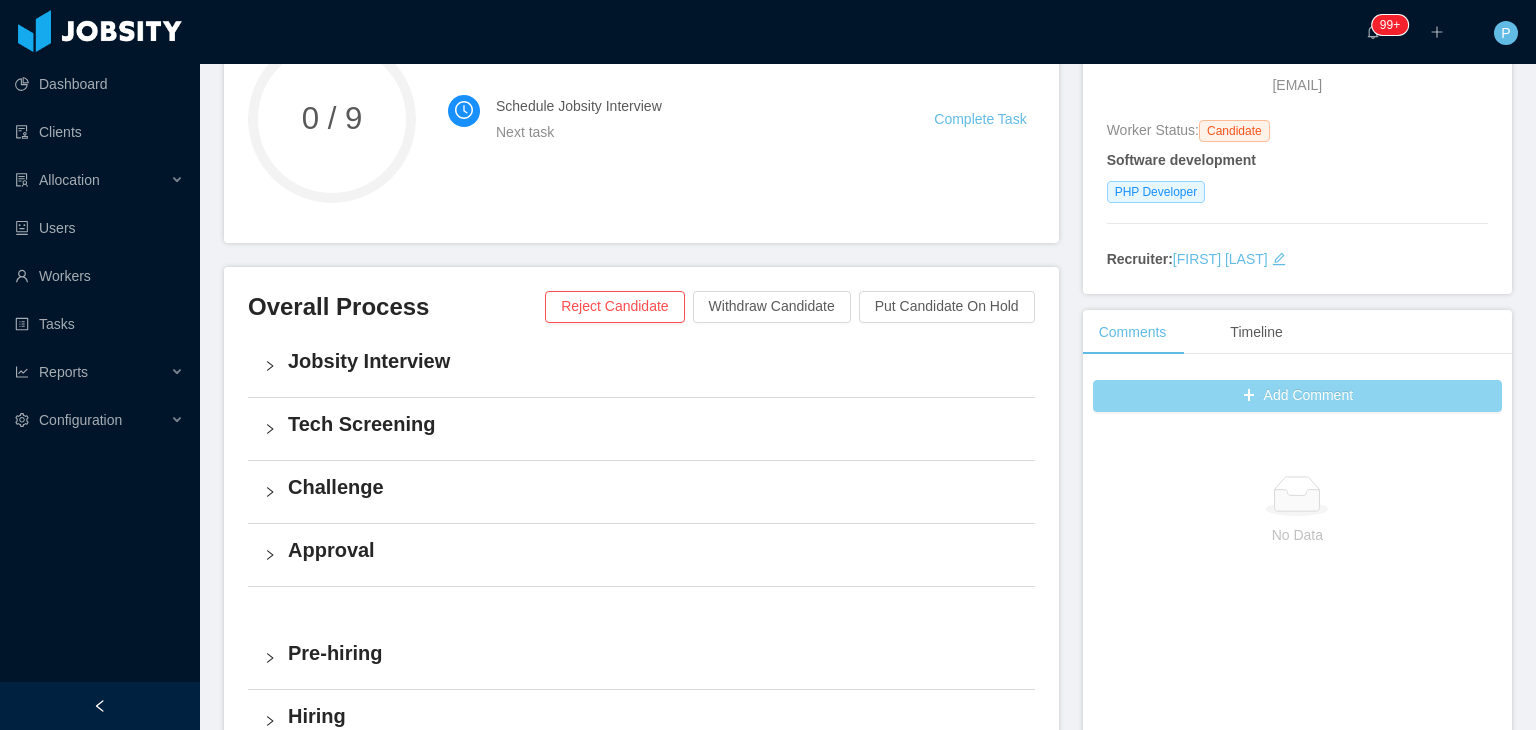 click on "Add Comment" at bounding box center [1297, 396] 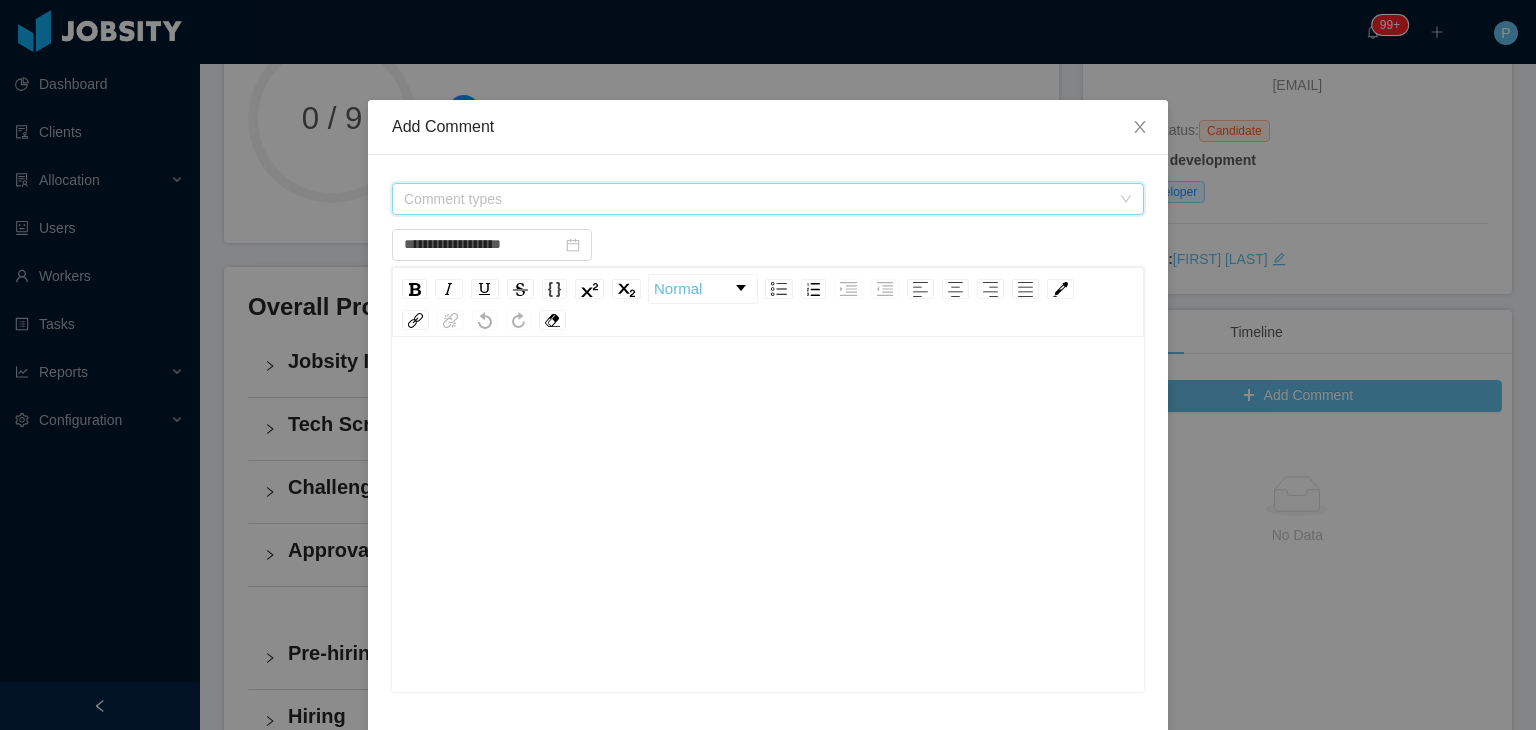 click on "Comment types" at bounding box center [757, 199] 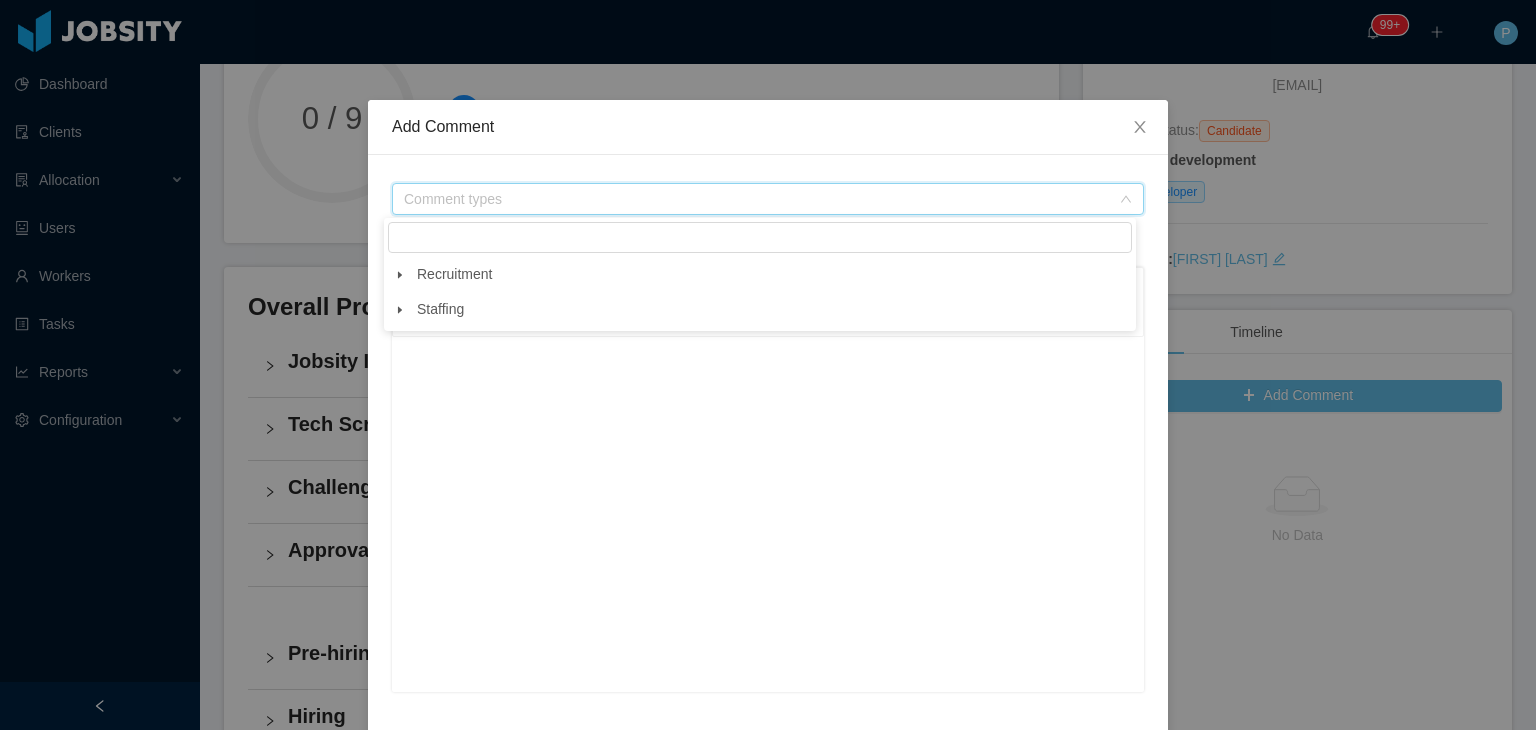 click on "Recruitment Staffing" at bounding box center [760, 292] 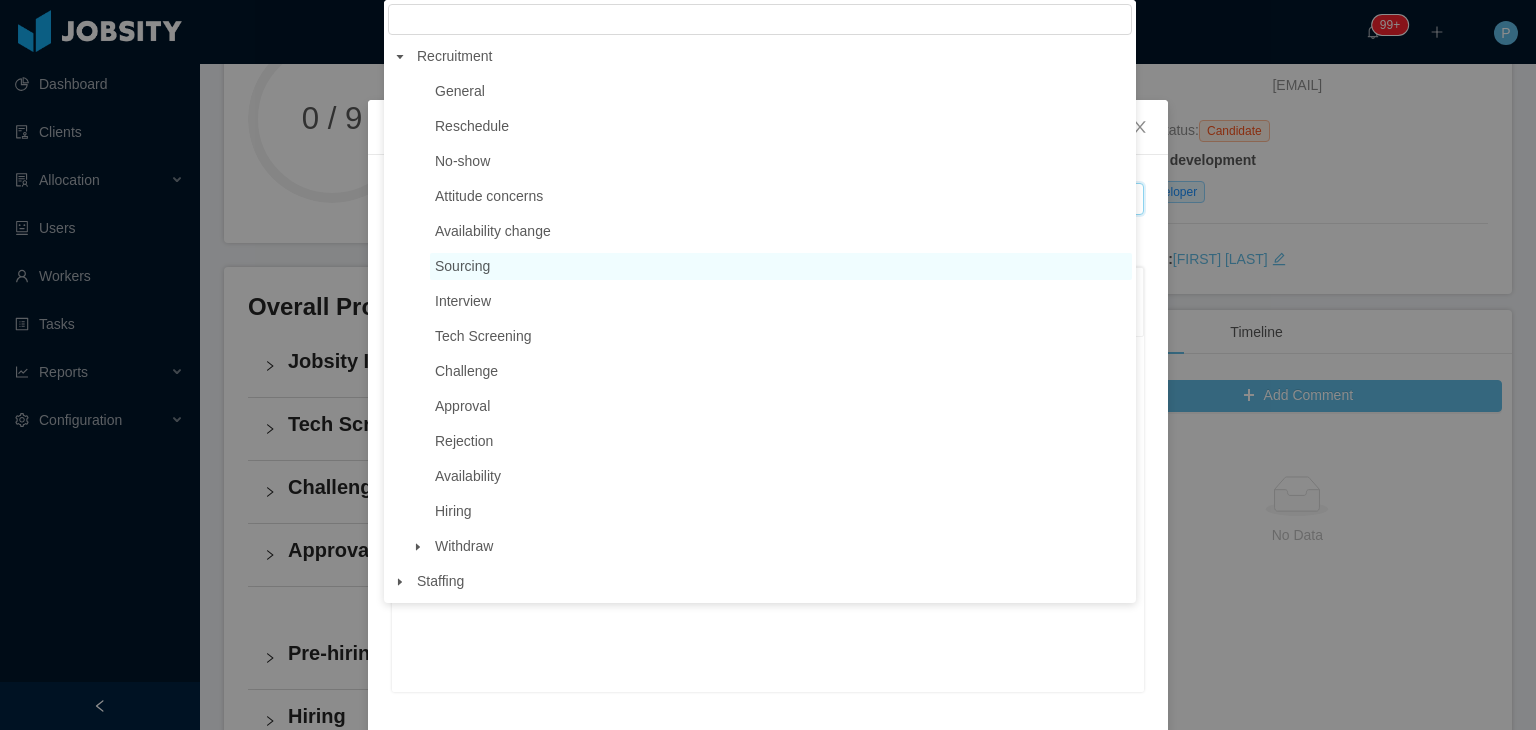 click on "Sourcing" at bounding box center (462, 266) 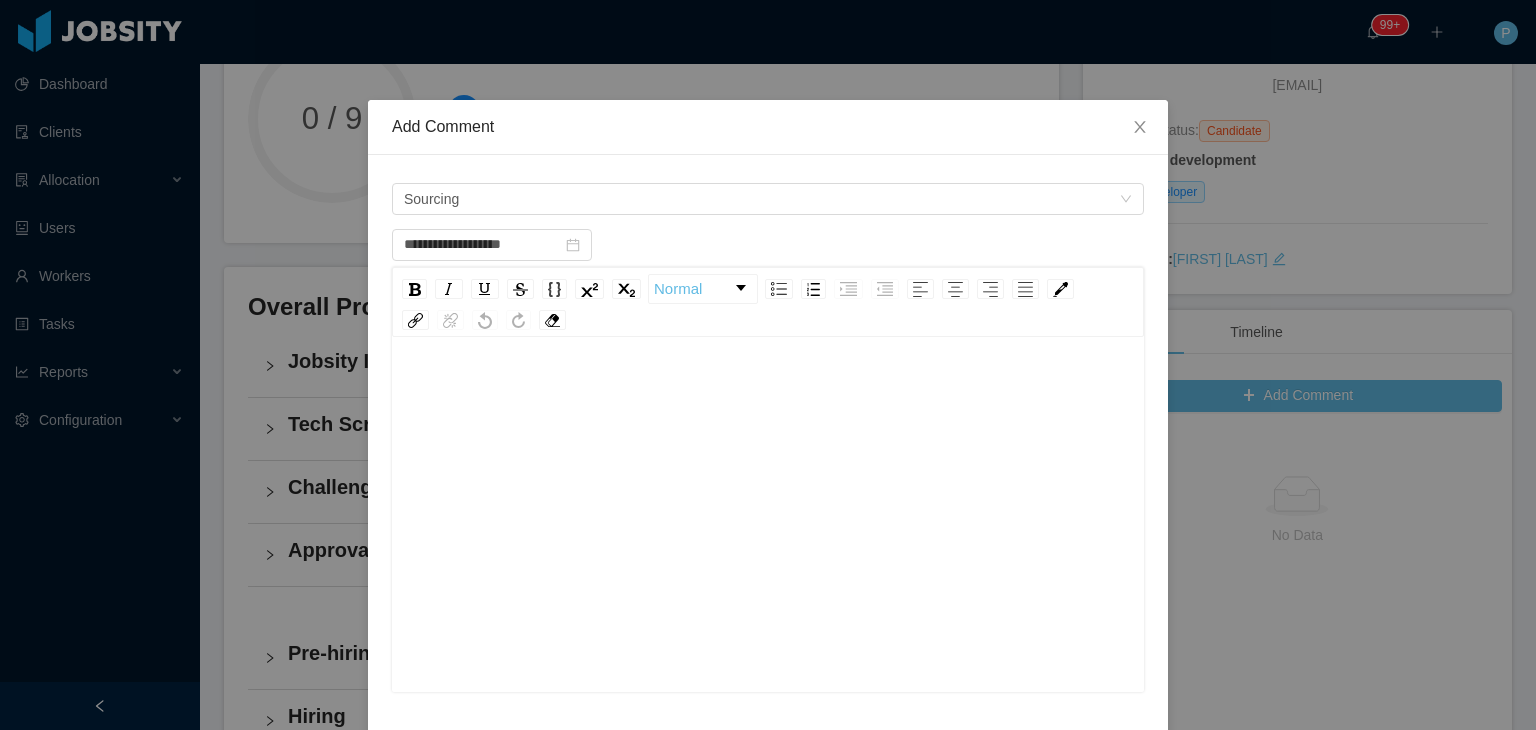 click at bounding box center [768, 546] 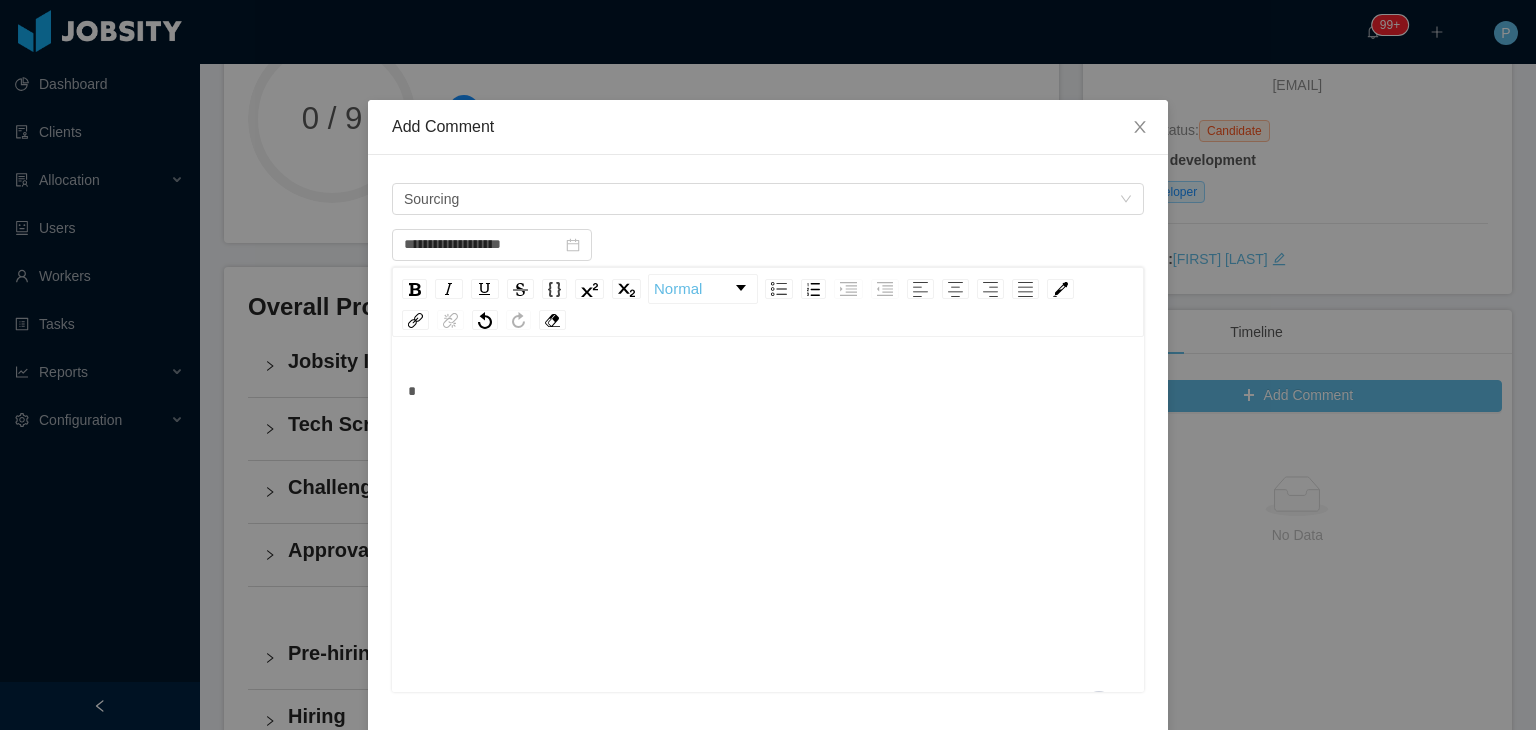 type 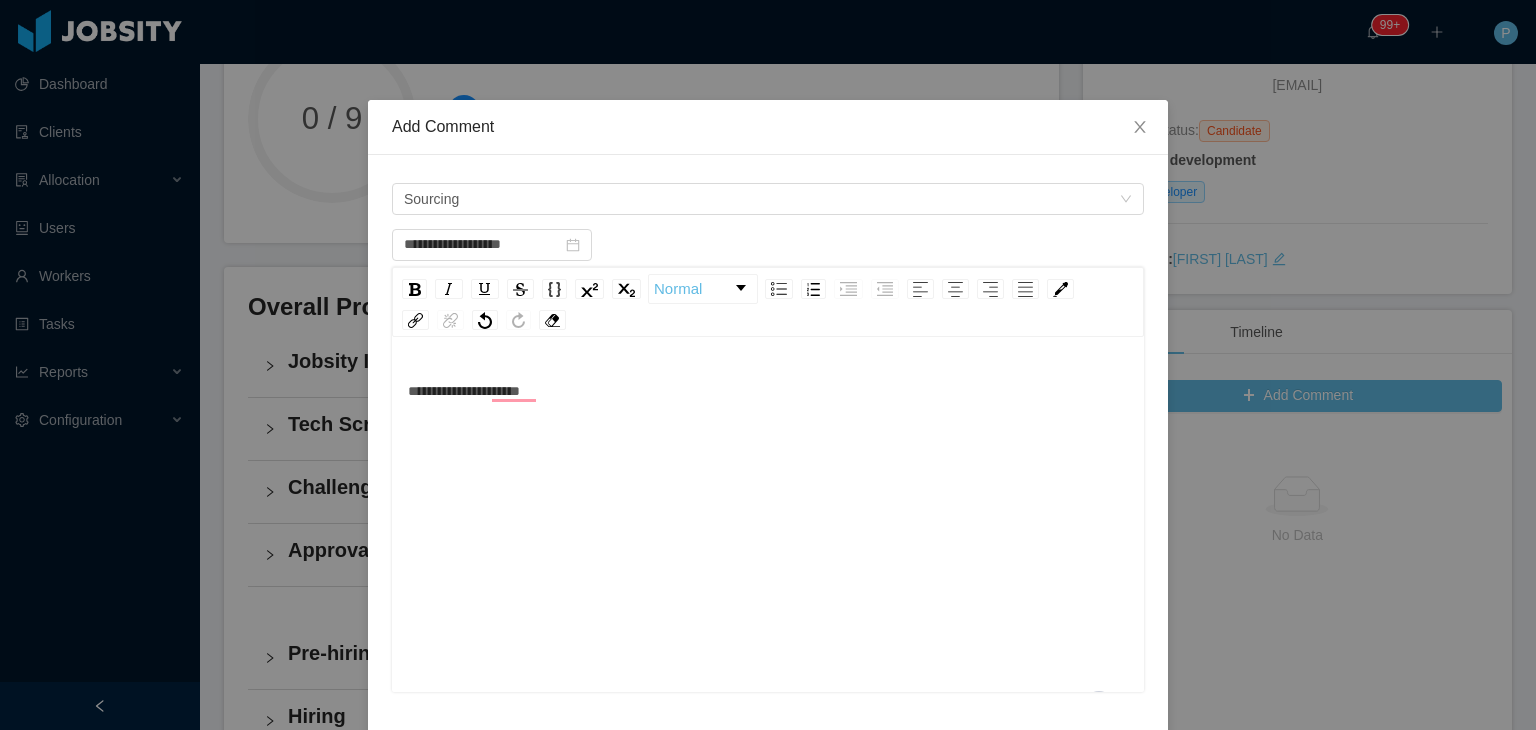 scroll, scrollTop: 334, scrollLeft: 0, axis: vertical 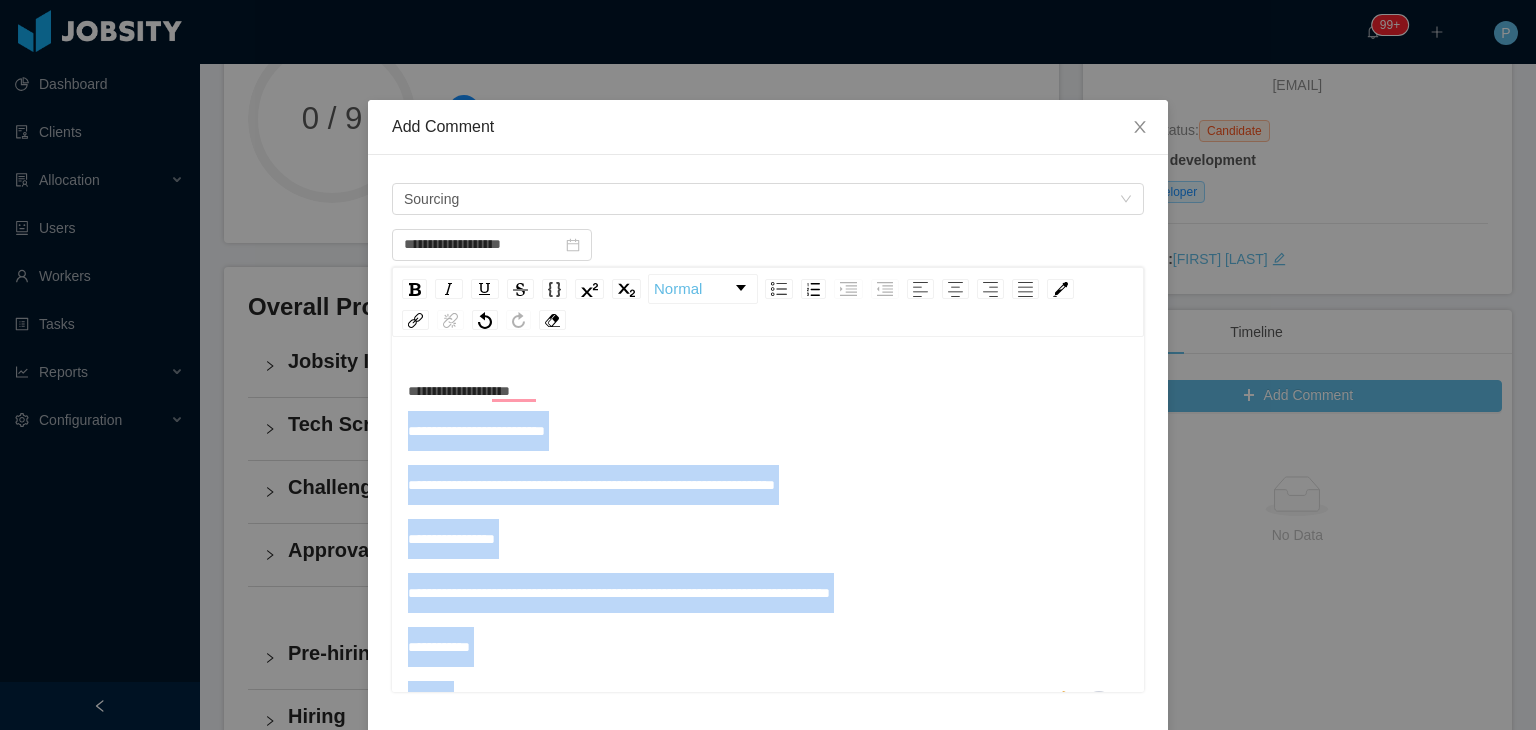 drag, startPoint x: 476, startPoint y: 685, endPoint x: 398, endPoint y: 438, distance: 259.02316 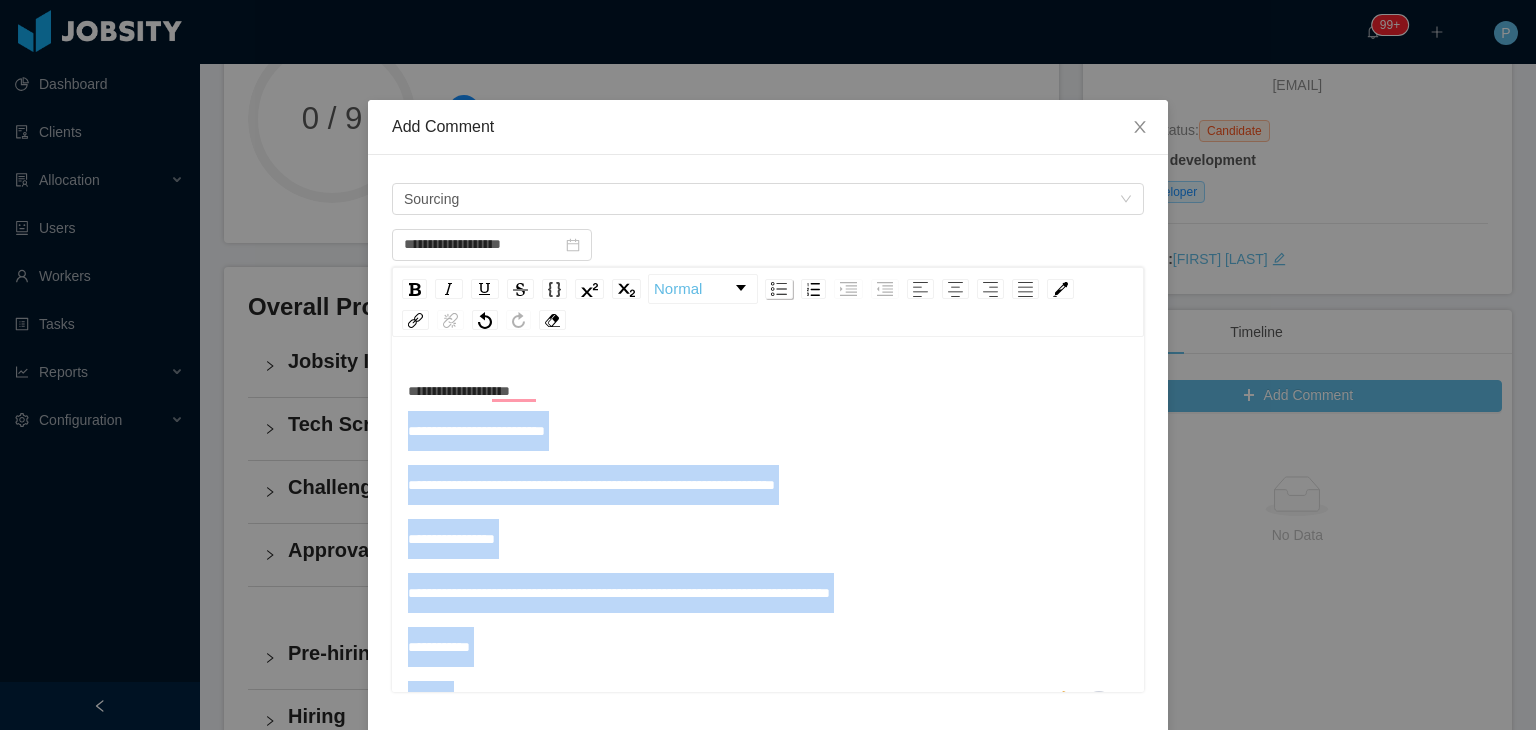 click at bounding box center (779, 289) 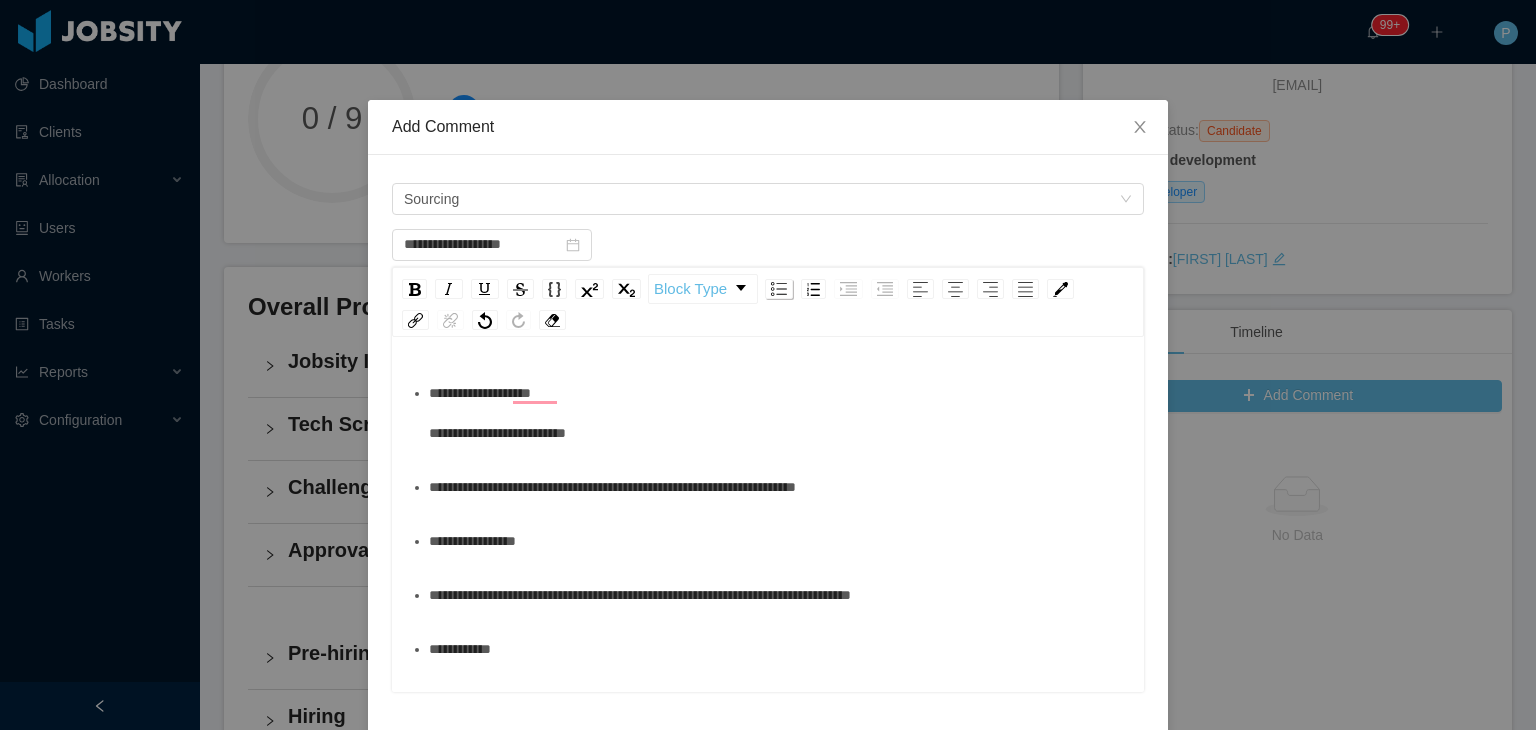 click at bounding box center (779, 289) 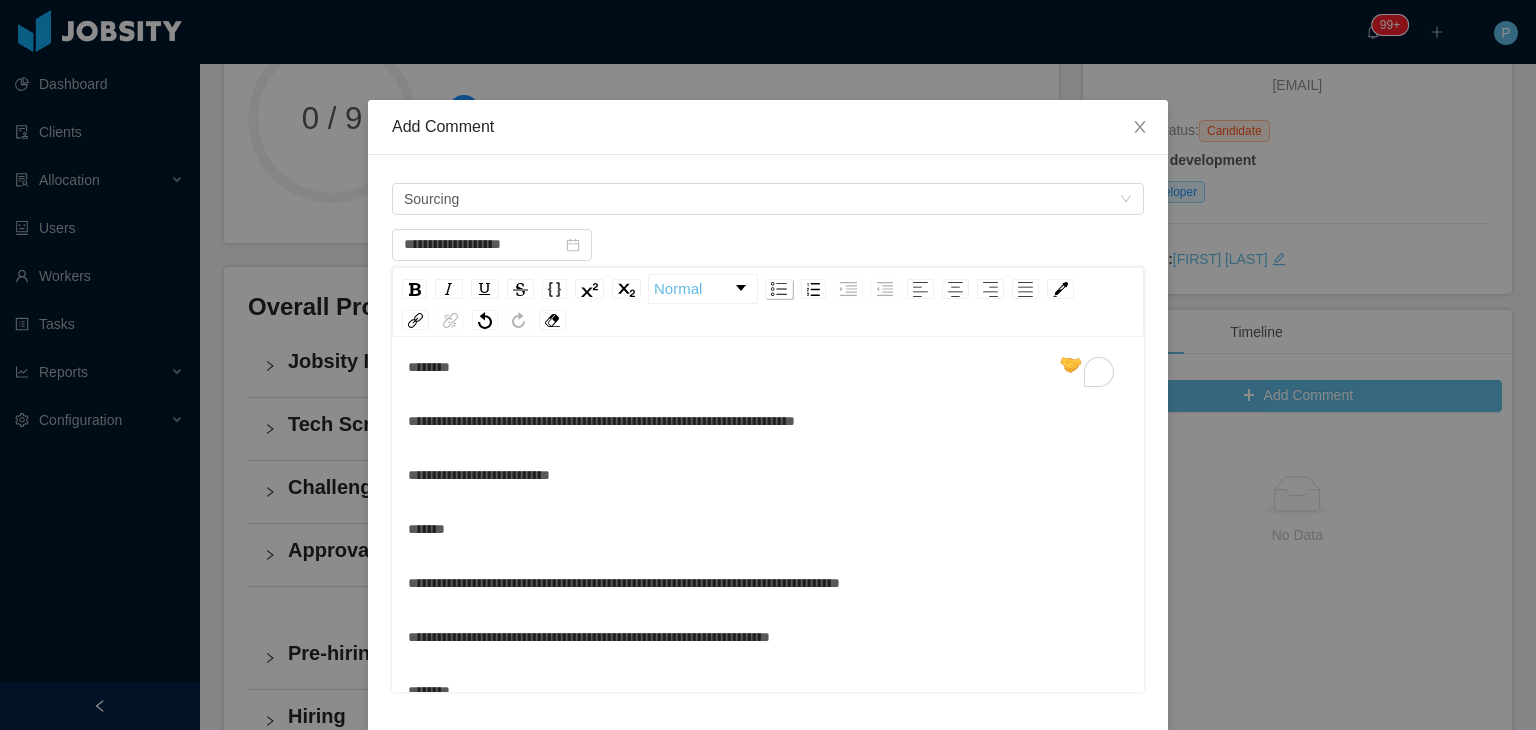 click at bounding box center [779, 289] 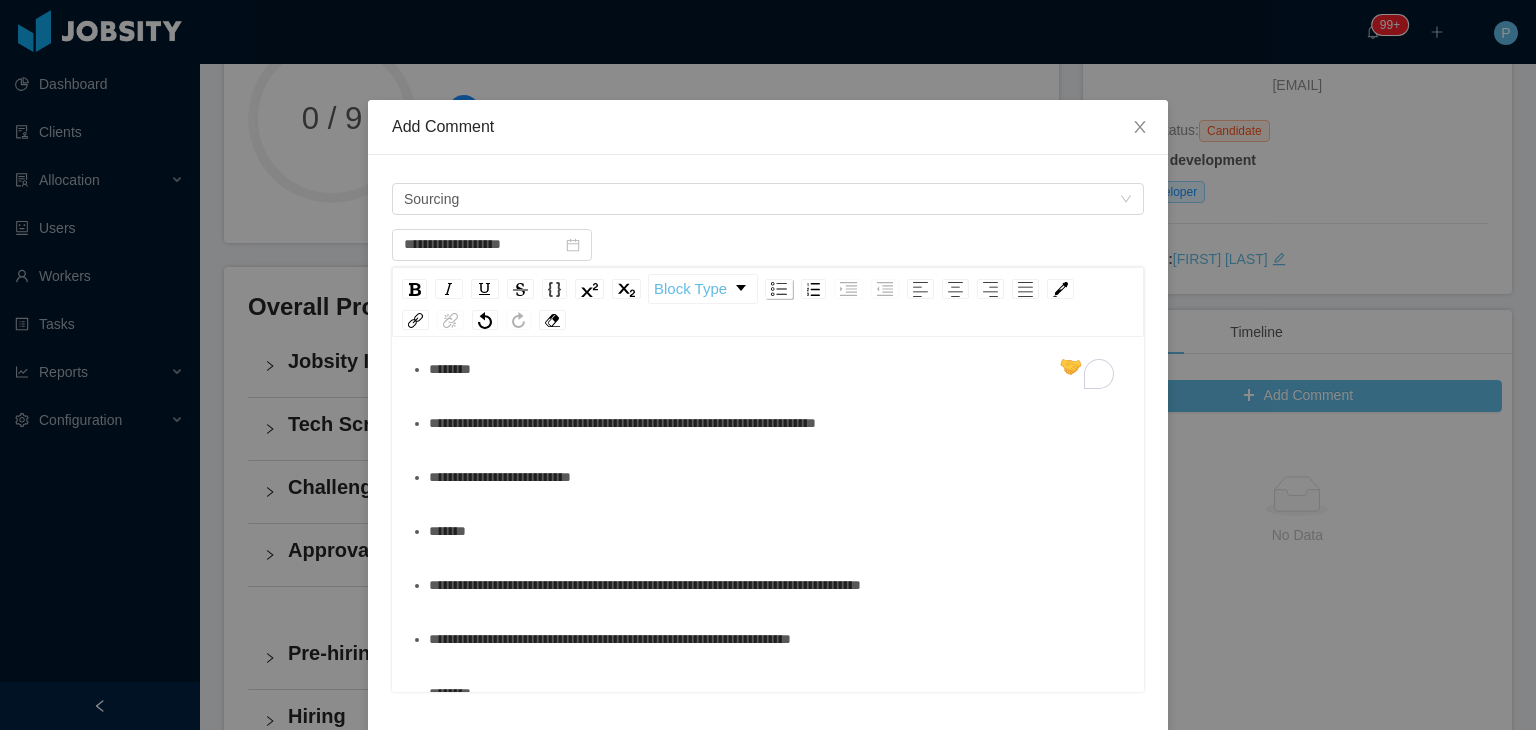 scroll, scrollTop: 336, scrollLeft: 0, axis: vertical 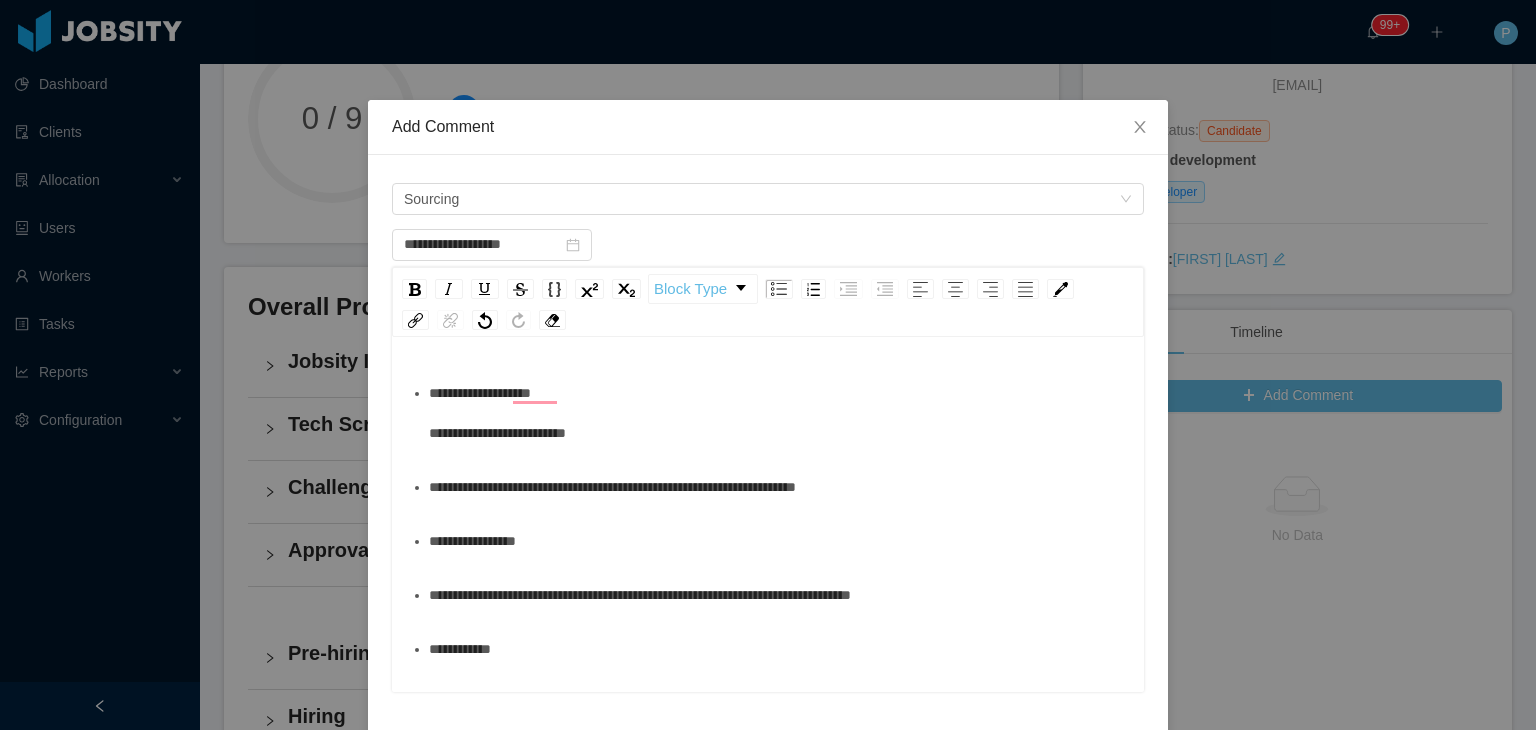 click on "**********" at bounding box center [779, 487] 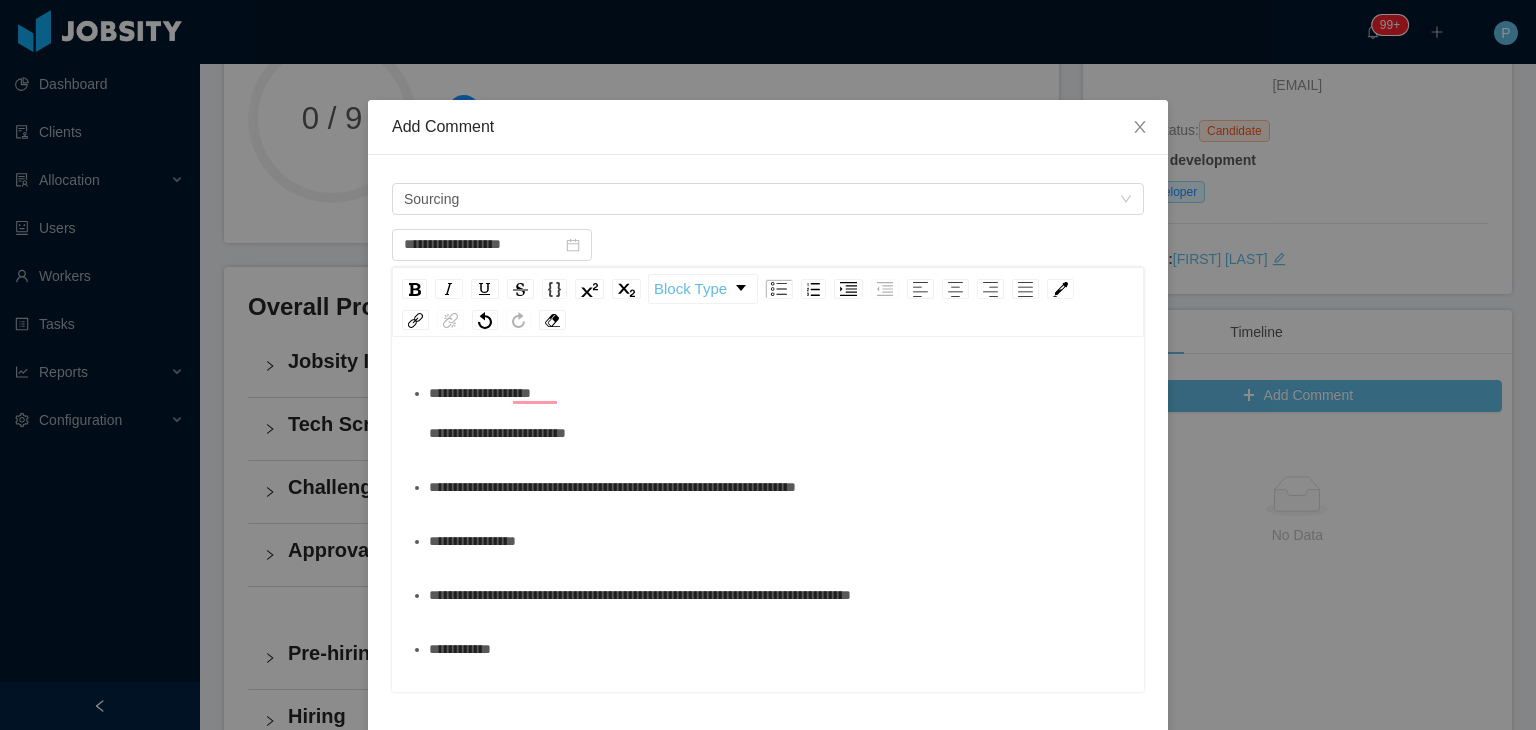 click on "**********" at bounding box center (768, 710) 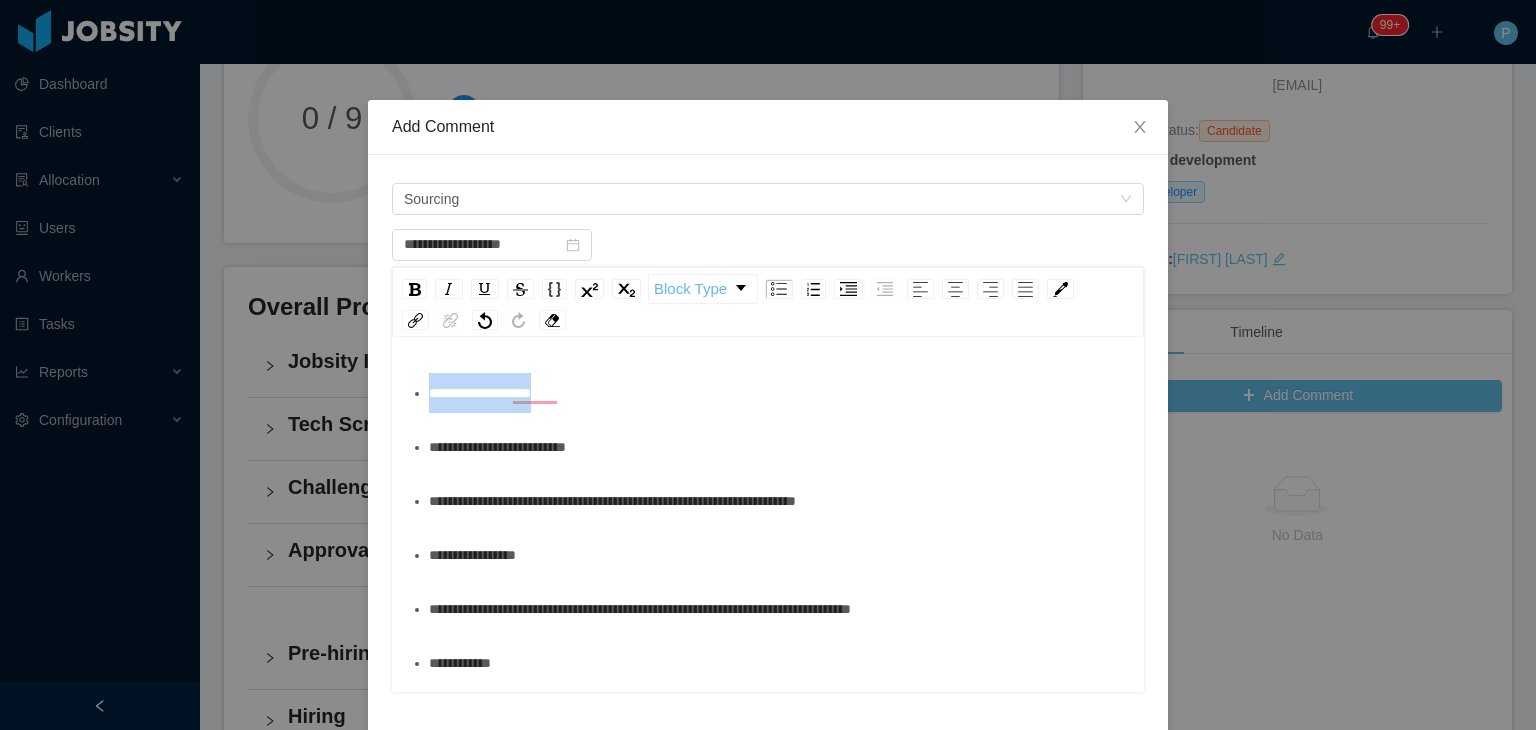 drag, startPoint x: 576, startPoint y: 390, endPoint x: 393, endPoint y: 401, distance: 183.3303 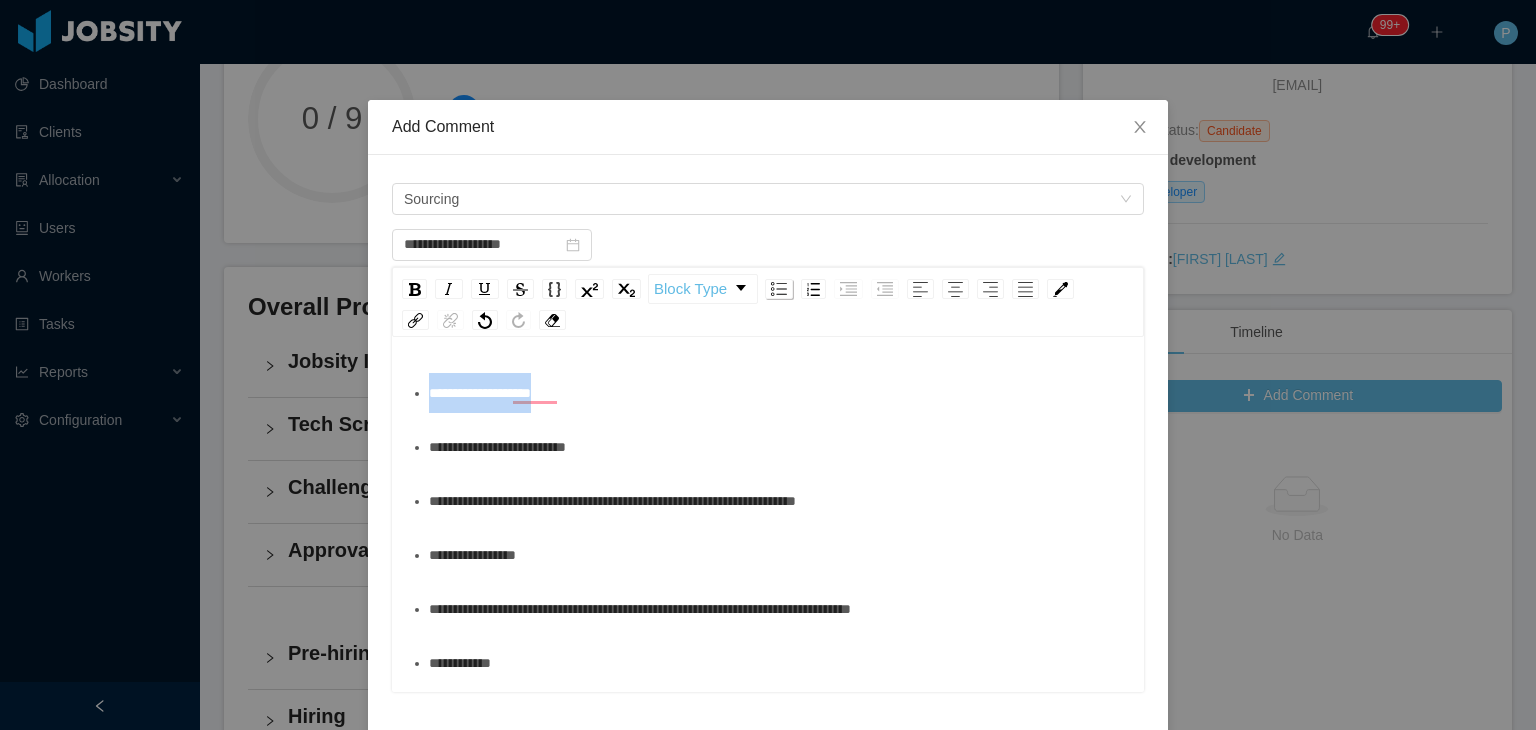 click at bounding box center (779, 289) 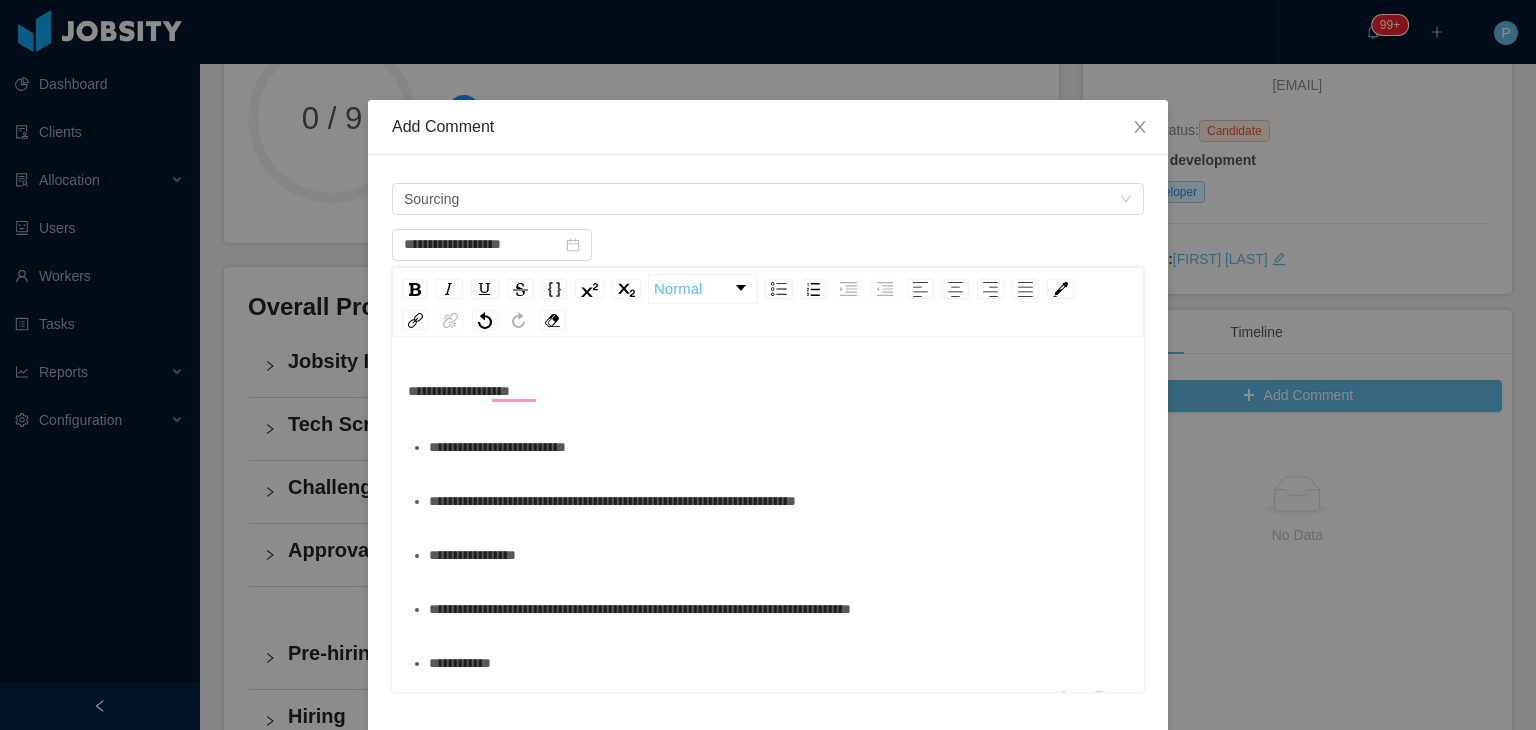 click on "**********" at bounding box center [779, 447] 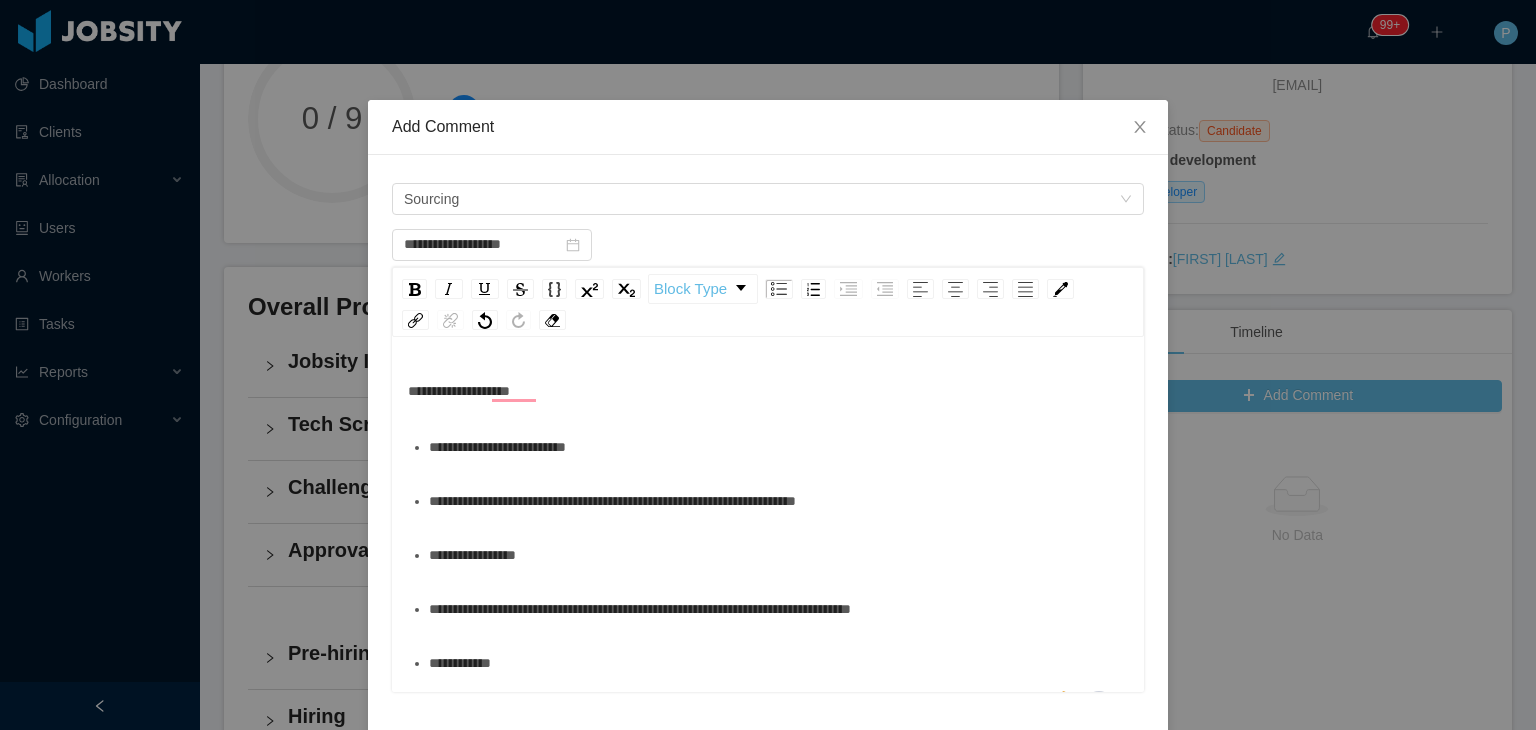 click on "**********" at bounding box center (612, 501) 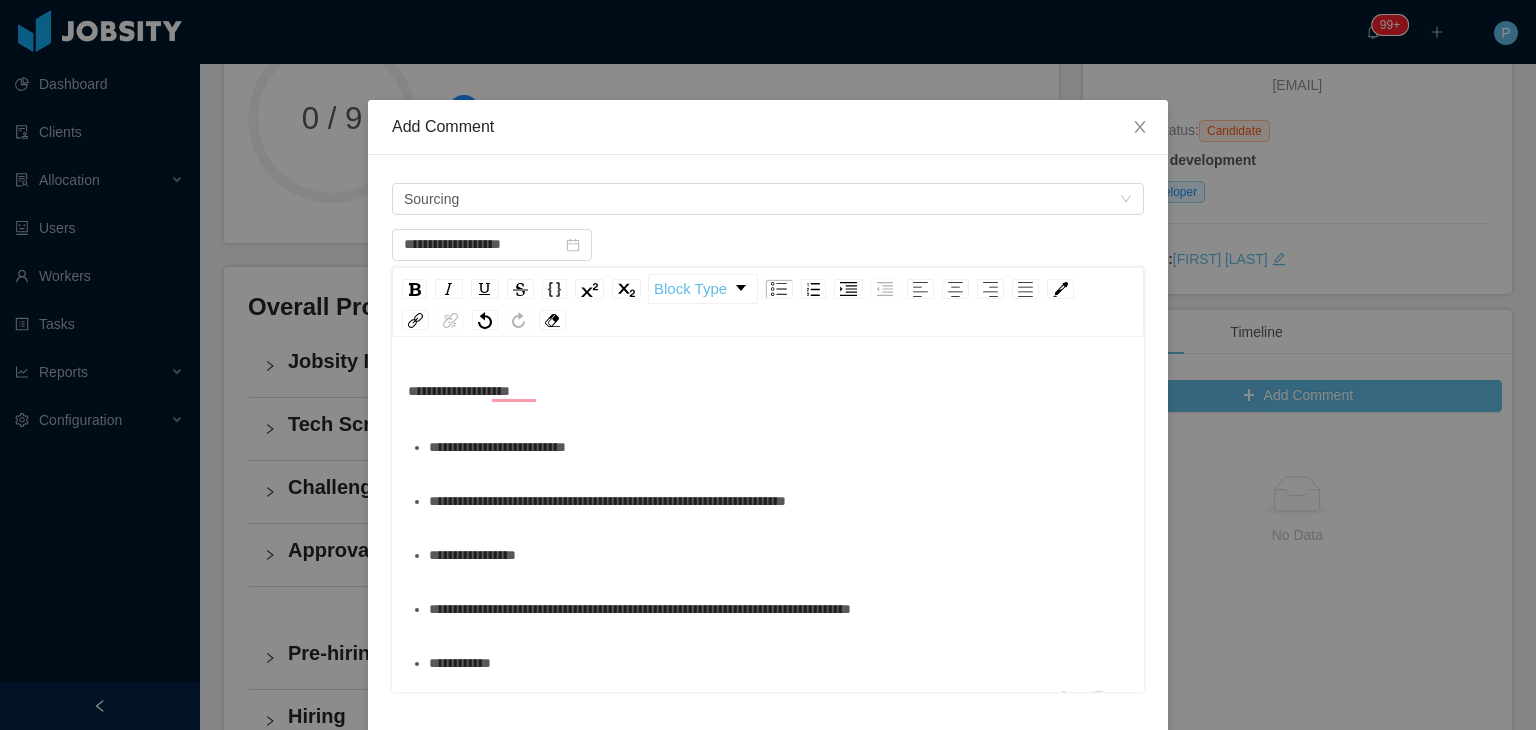 click on "**********" at bounding box center (779, 609) 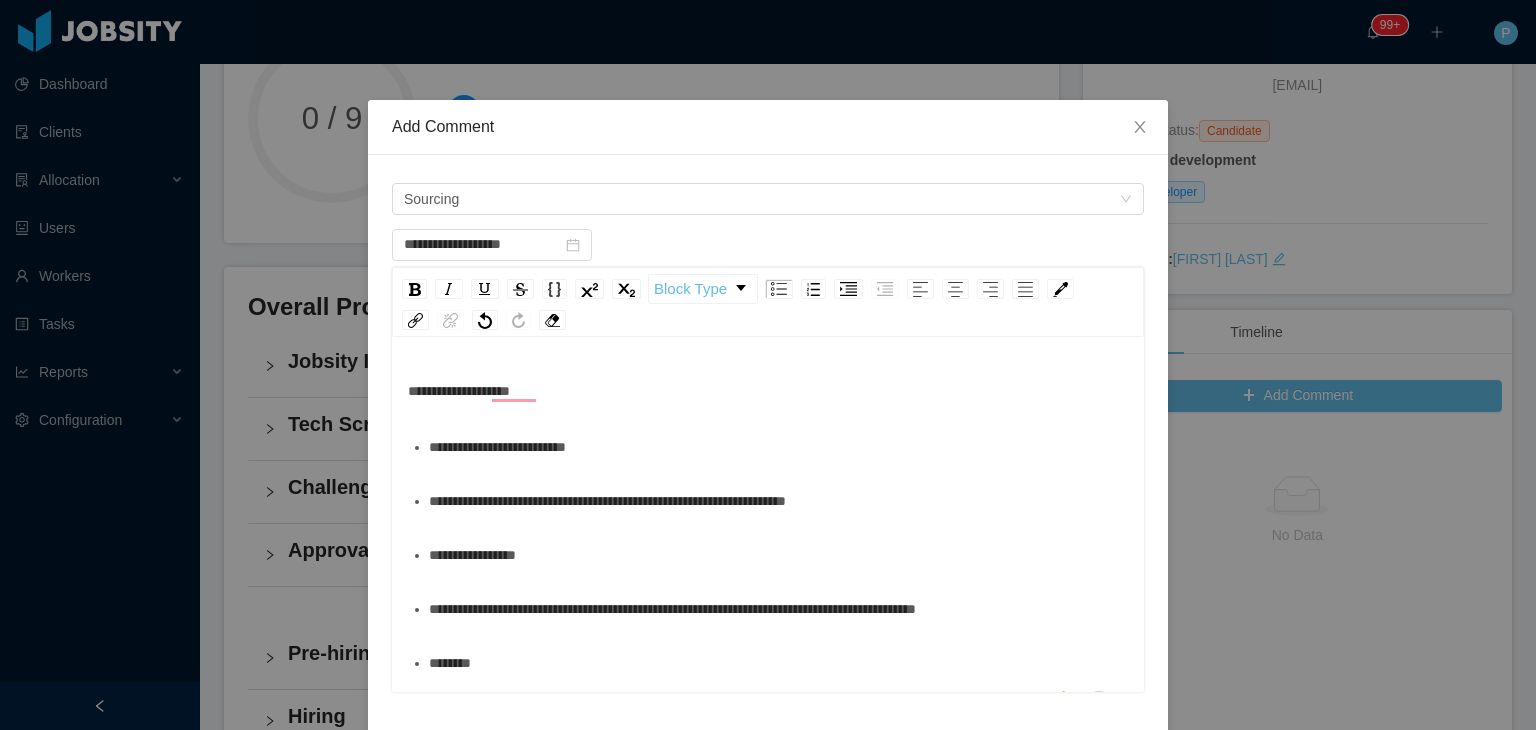 click on "**********" at bounding box center [779, 609] 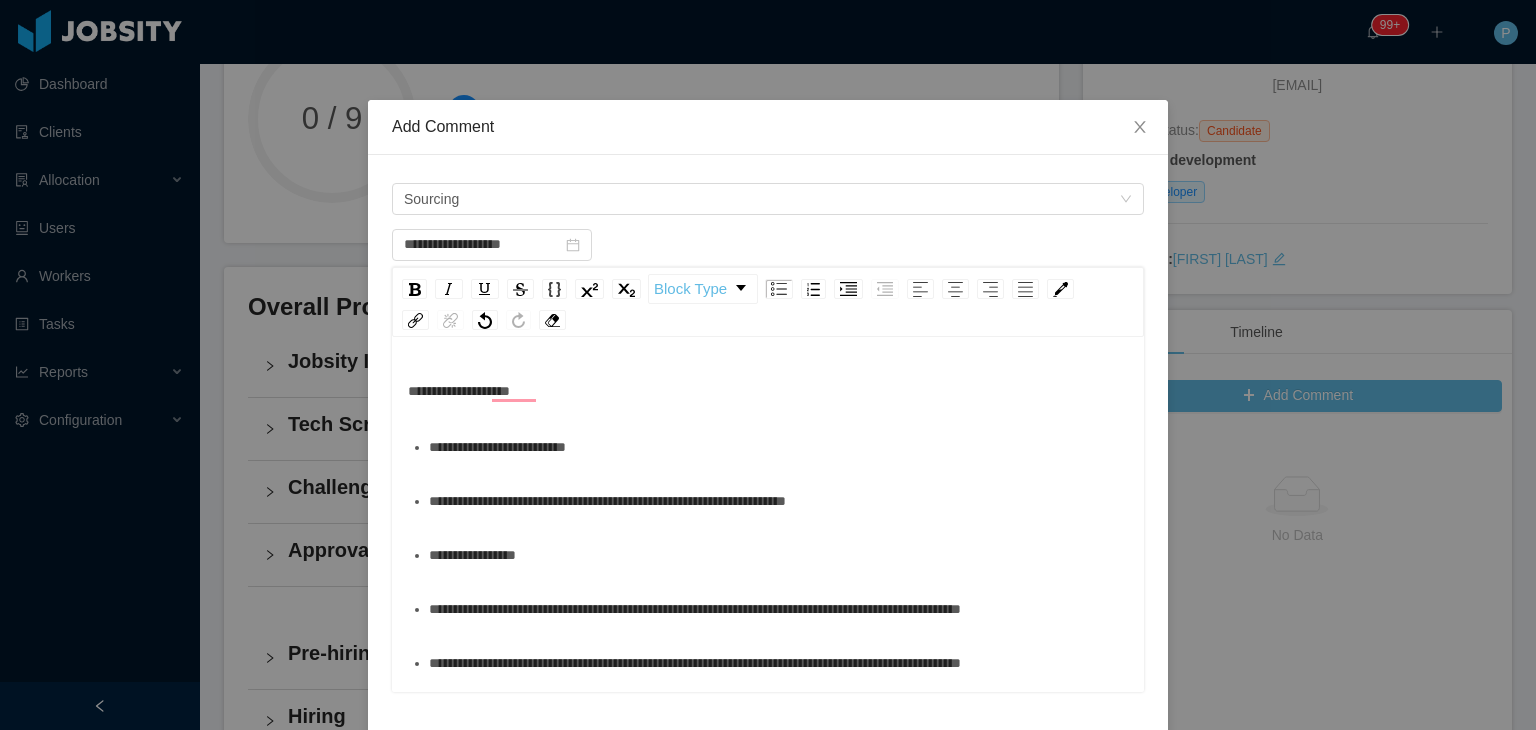 scroll, scrollTop: 34, scrollLeft: 0, axis: vertical 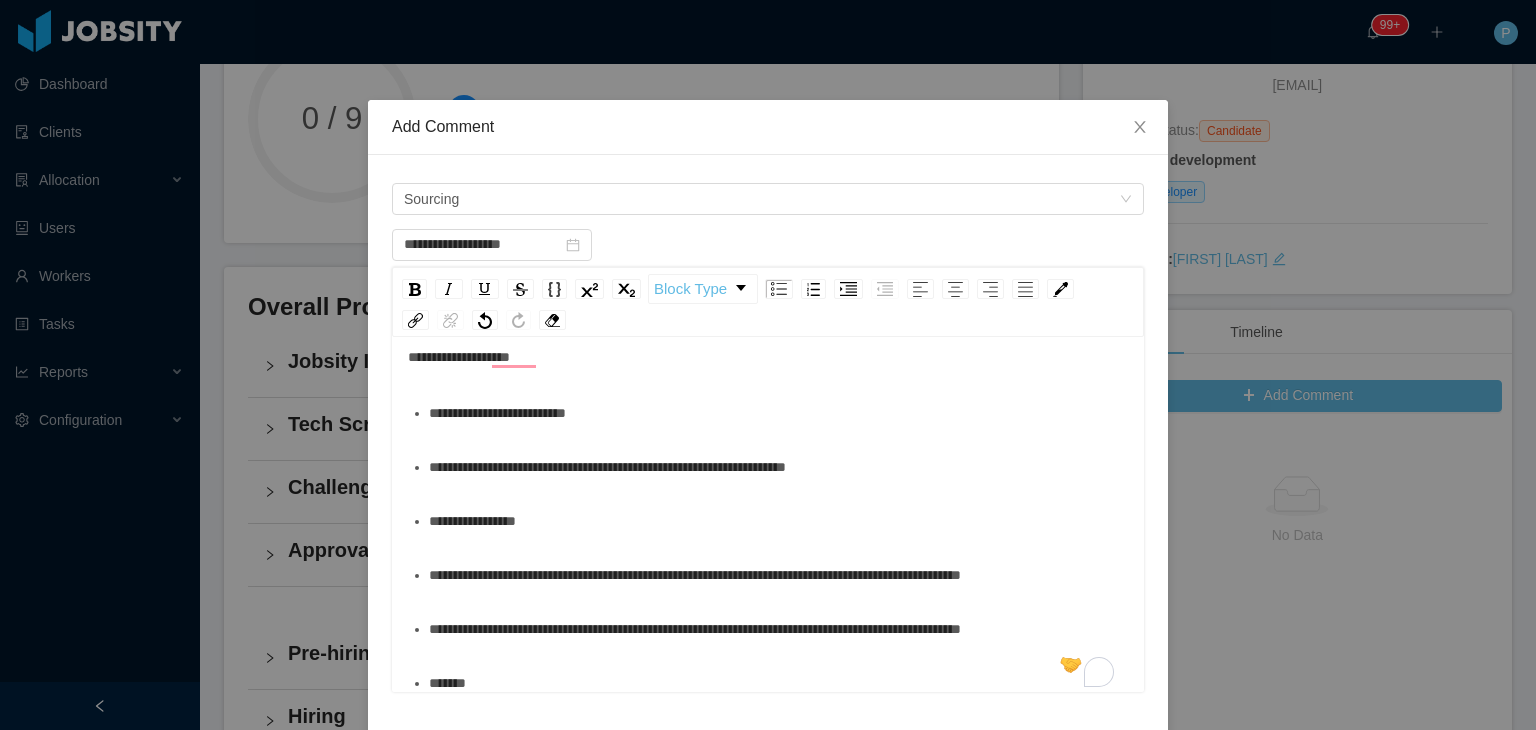 click on "**********" at bounding box center [779, 629] 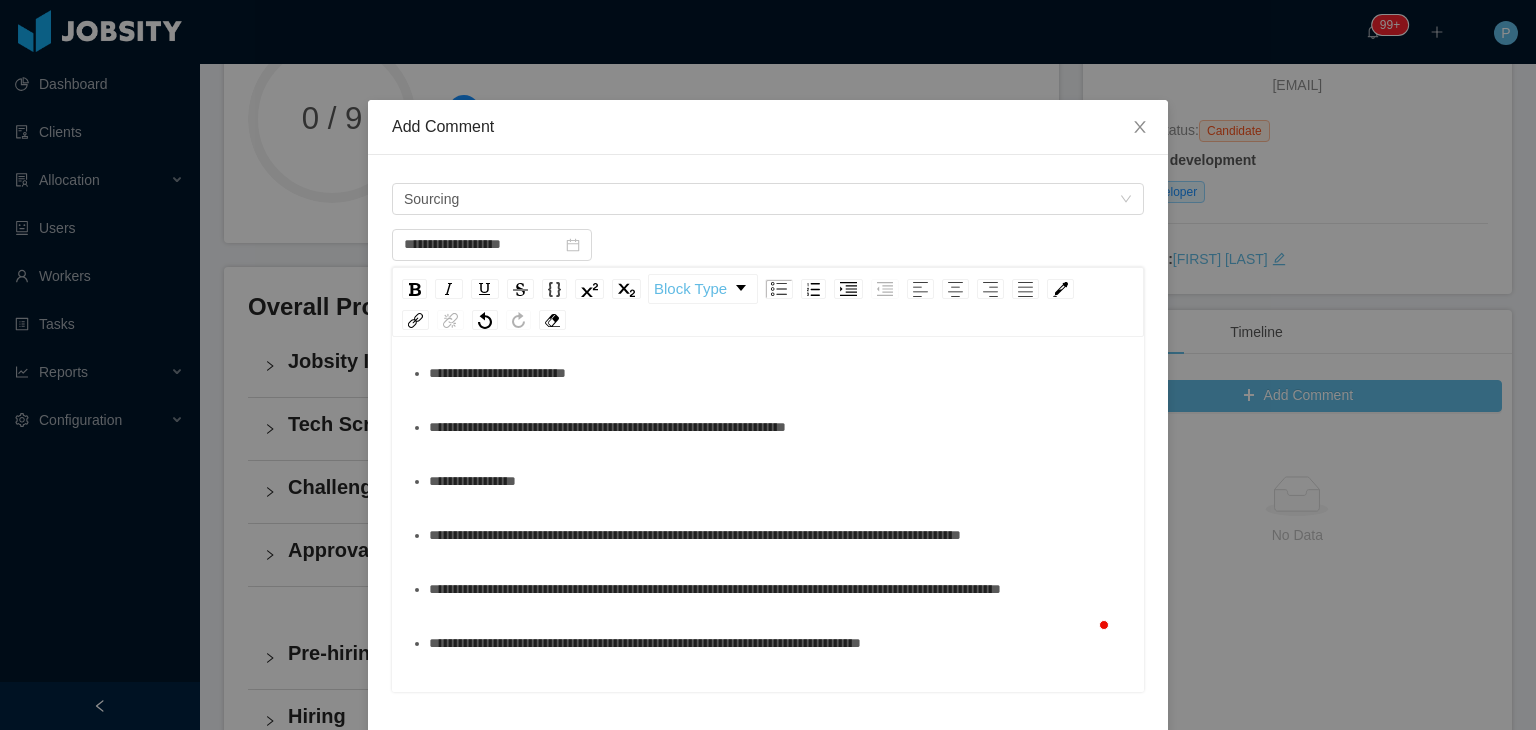 scroll, scrollTop: 128, scrollLeft: 0, axis: vertical 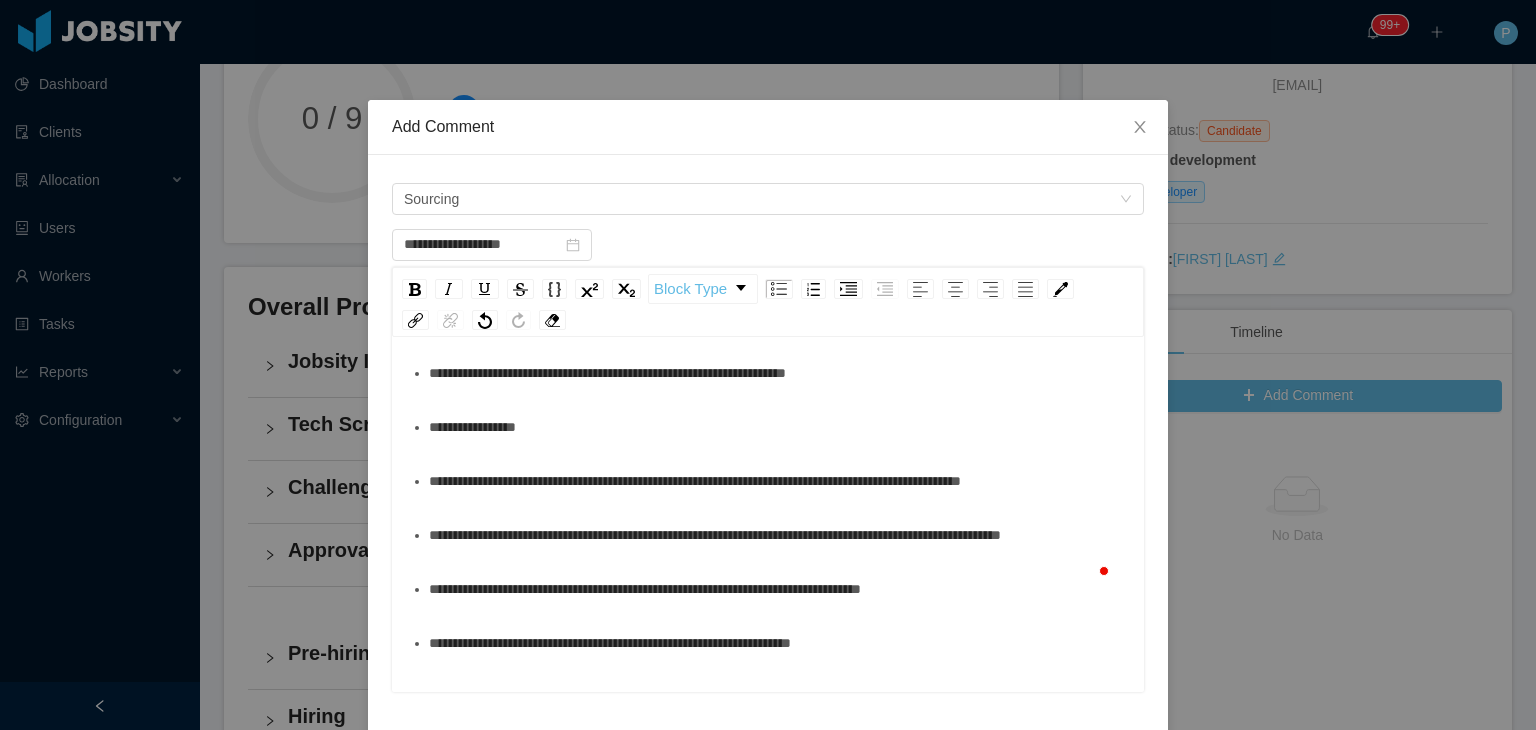 click on "**********" at bounding box center (779, 589) 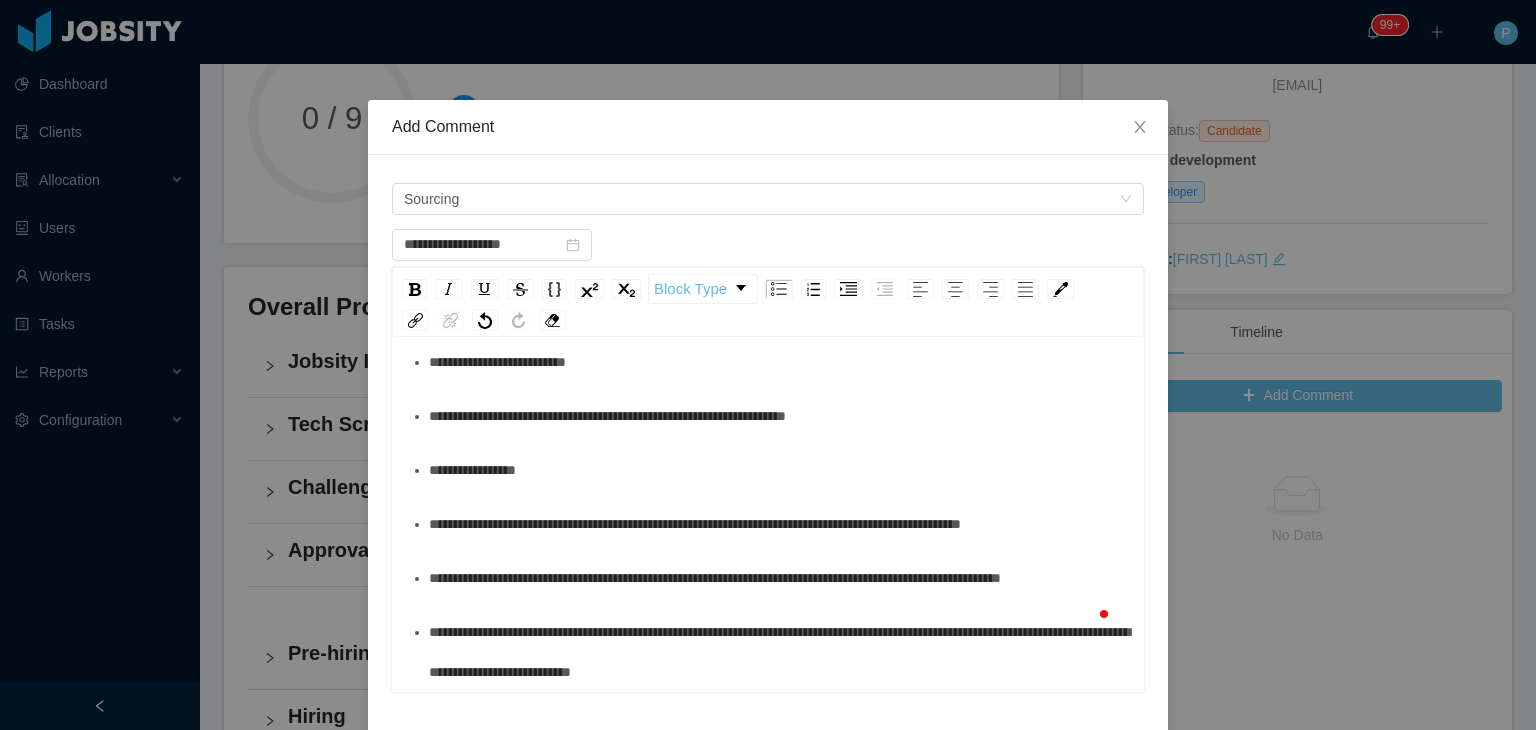 scroll, scrollTop: 124, scrollLeft: 0, axis: vertical 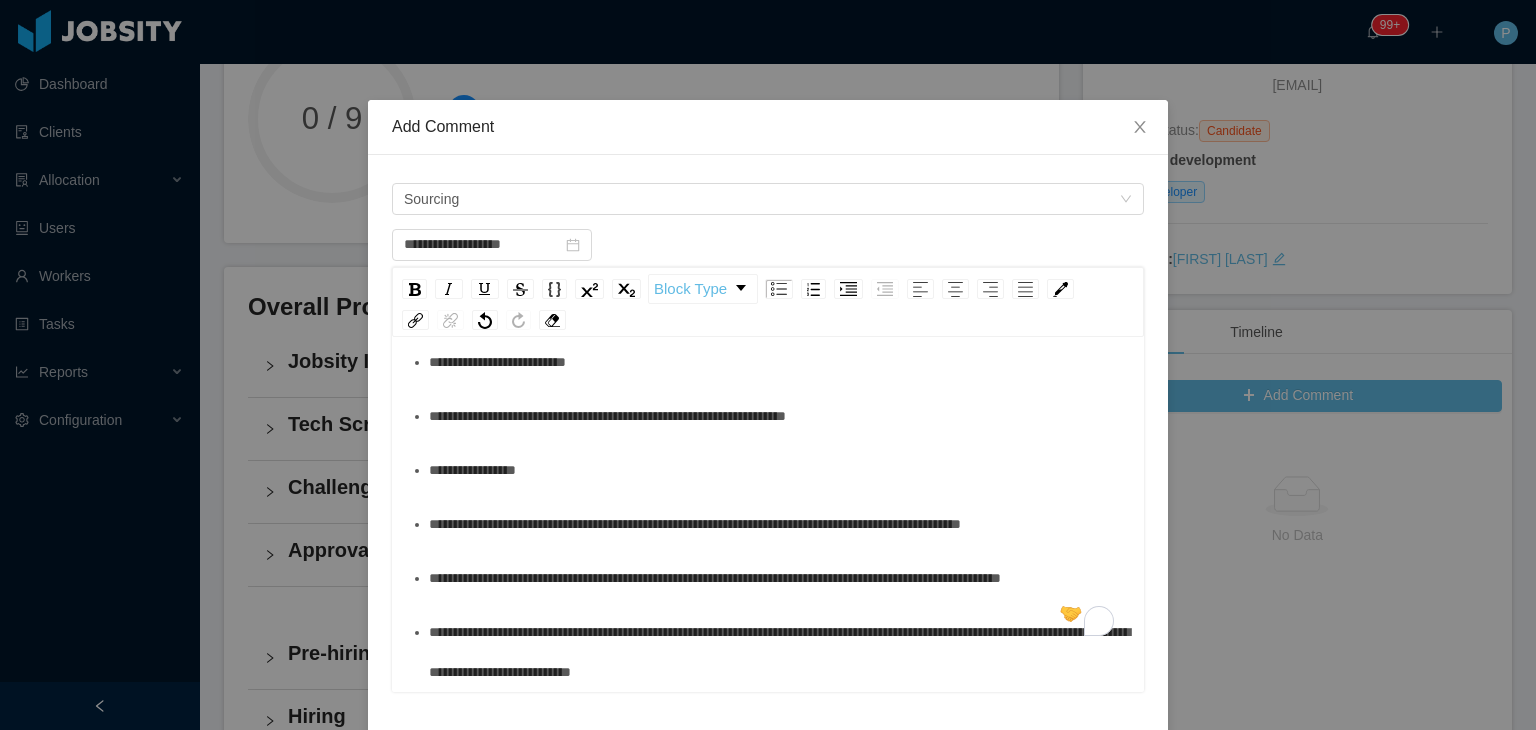 type on "**********" 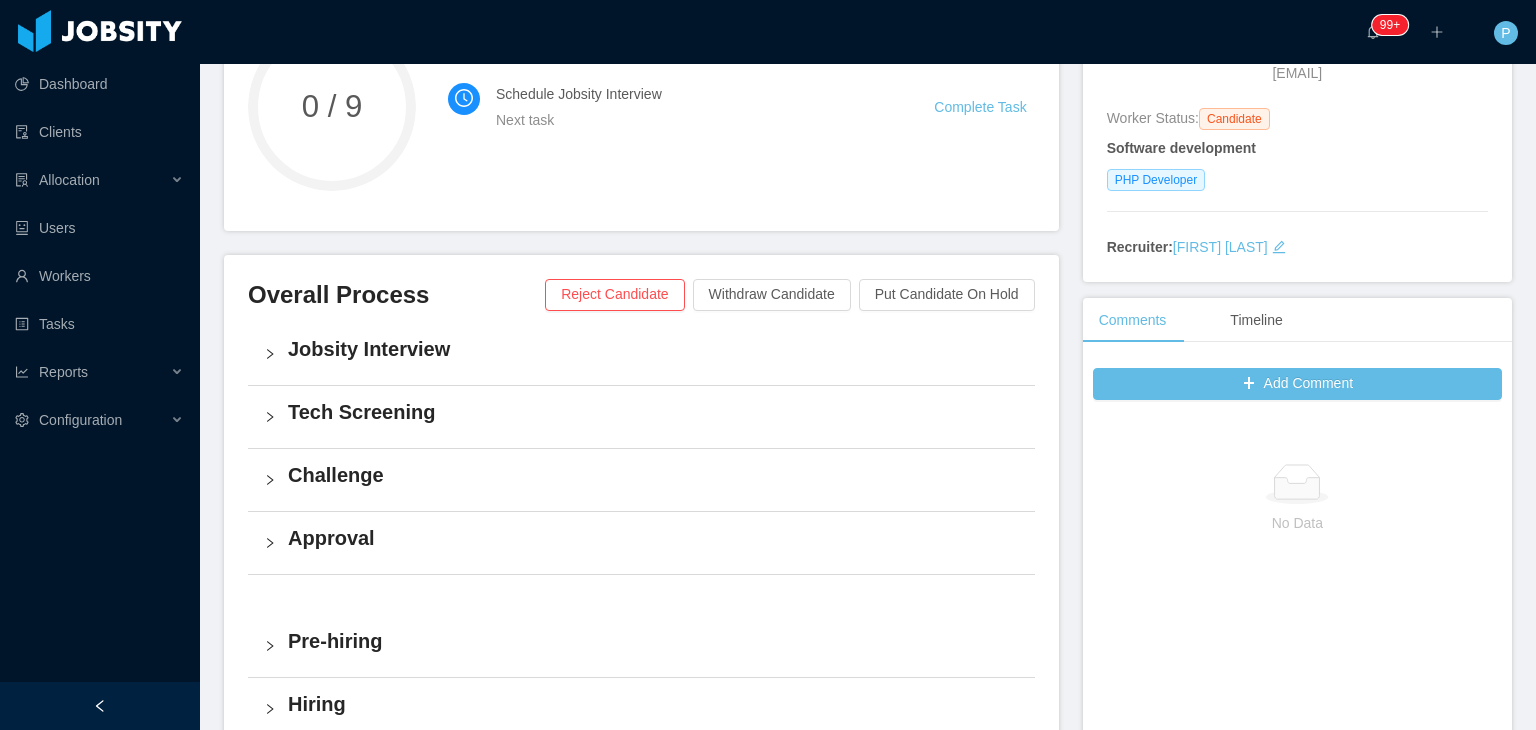 scroll, scrollTop: 260, scrollLeft: 0, axis: vertical 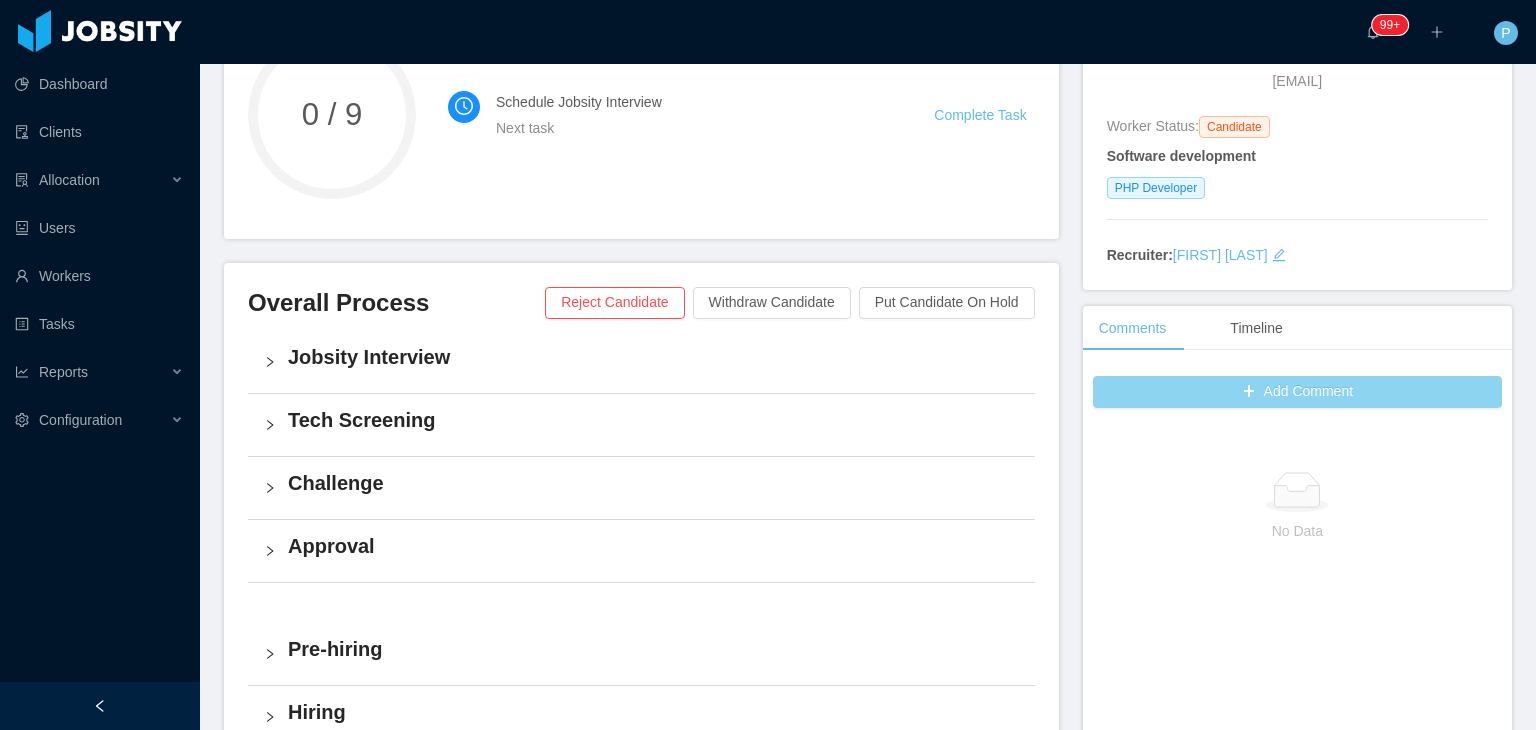 click on "Add Comment" at bounding box center [1297, 392] 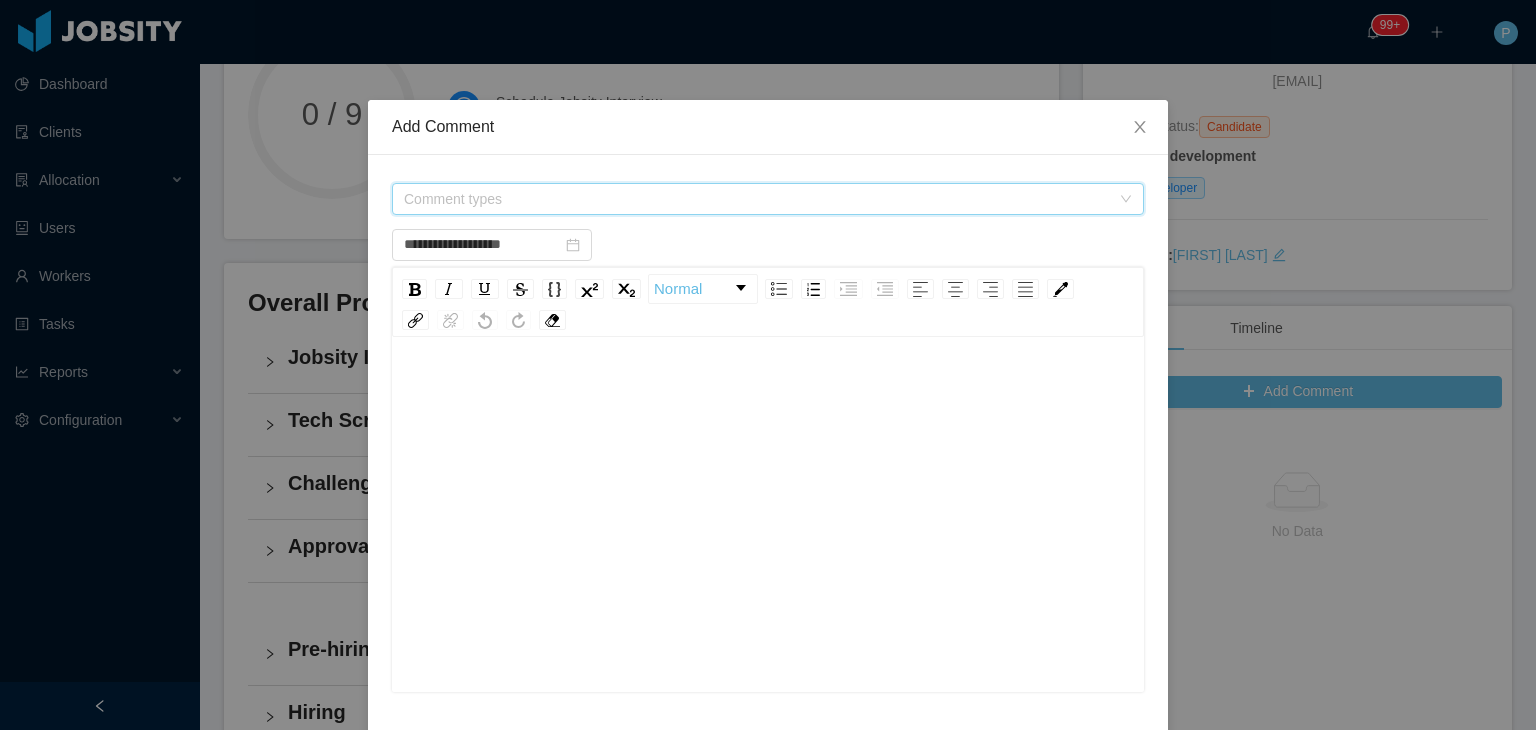 click on "Comment types" at bounding box center (757, 199) 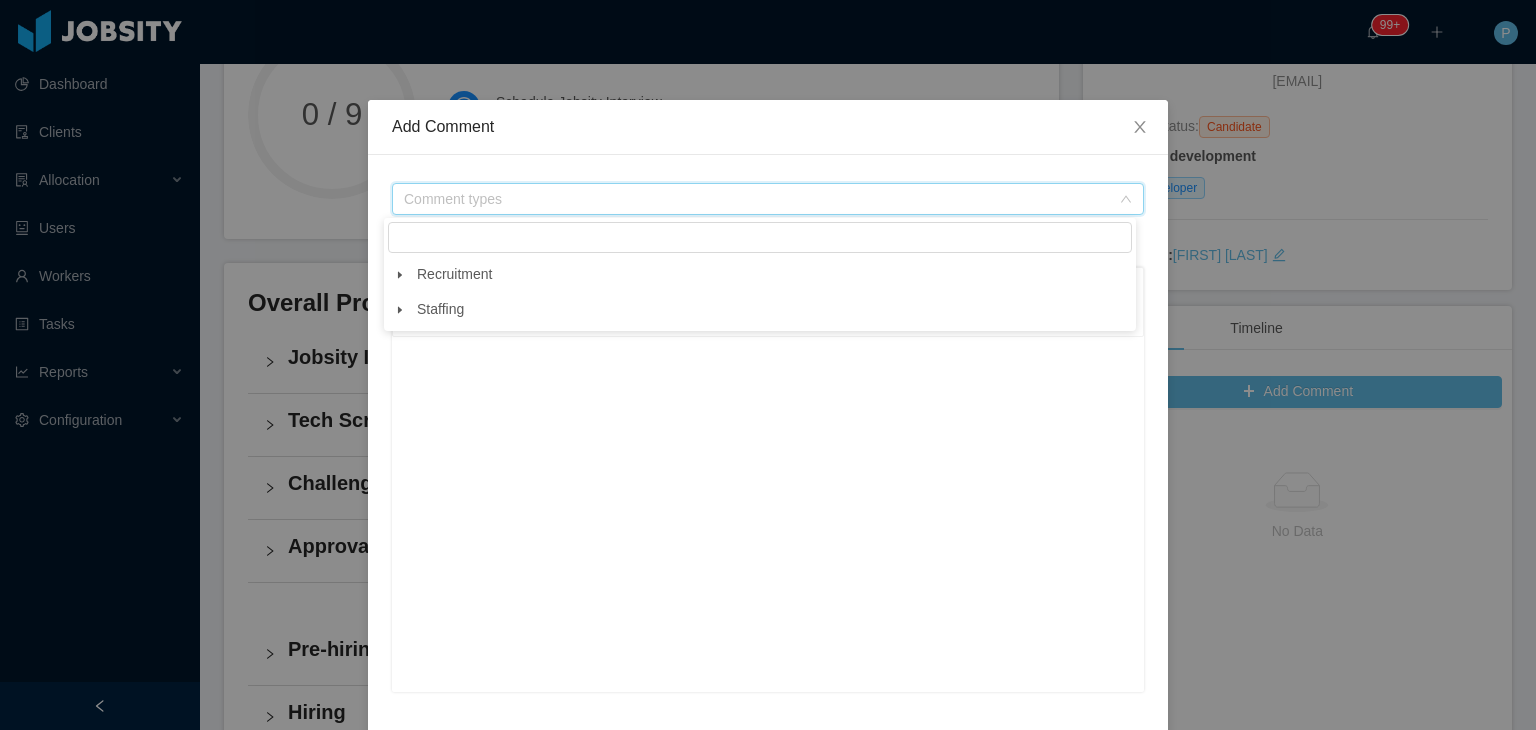 click 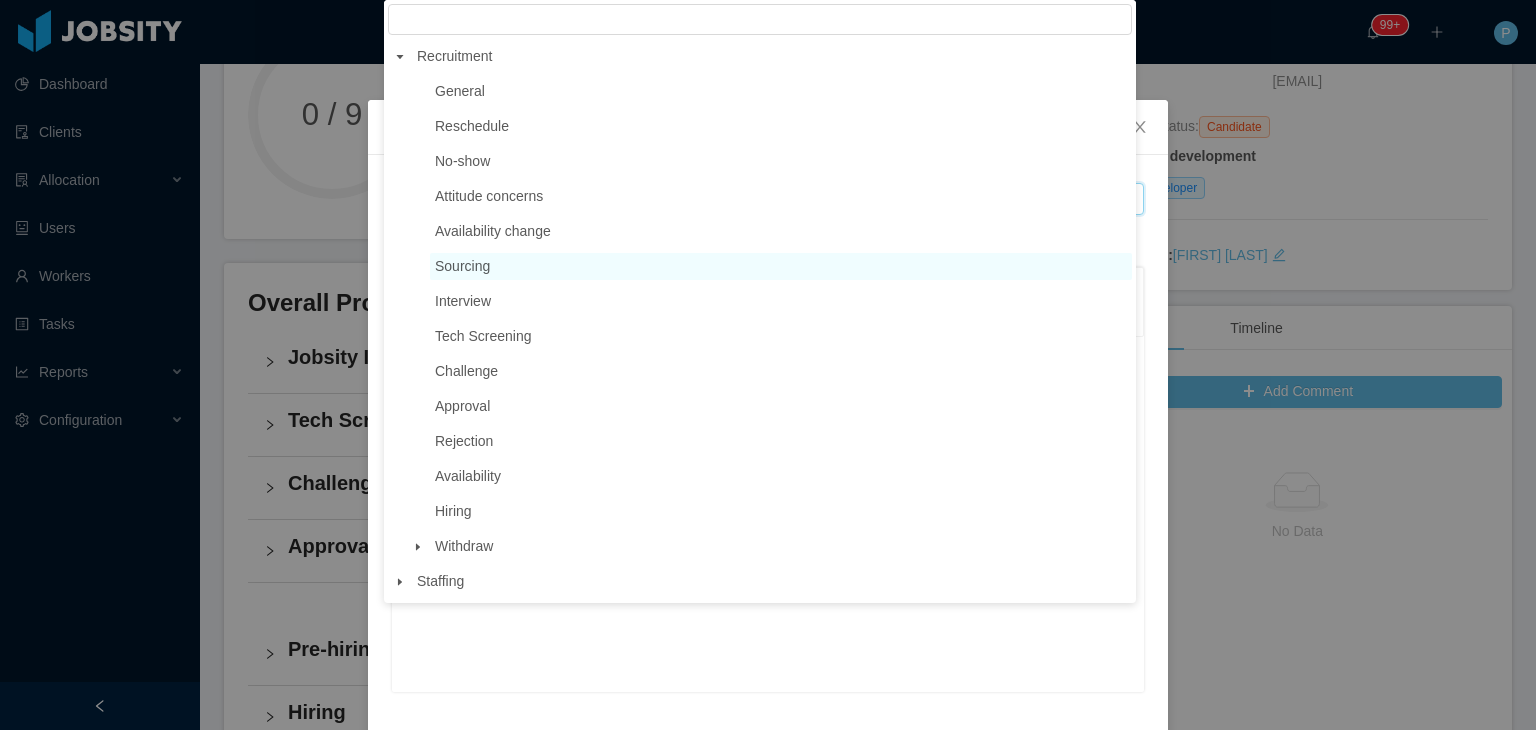 click on "Sourcing" at bounding box center (462, 266) 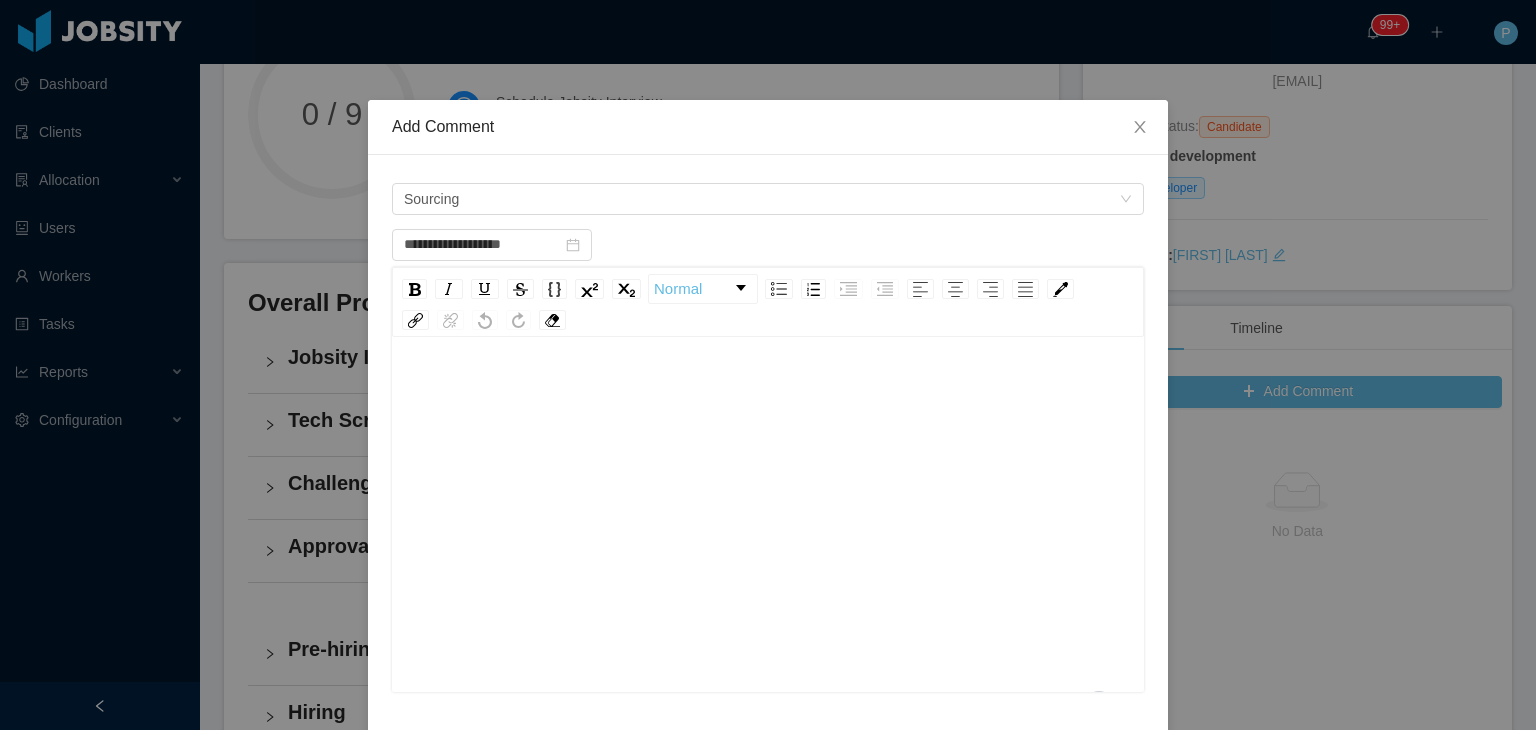 click at bounding box center [768, 546] 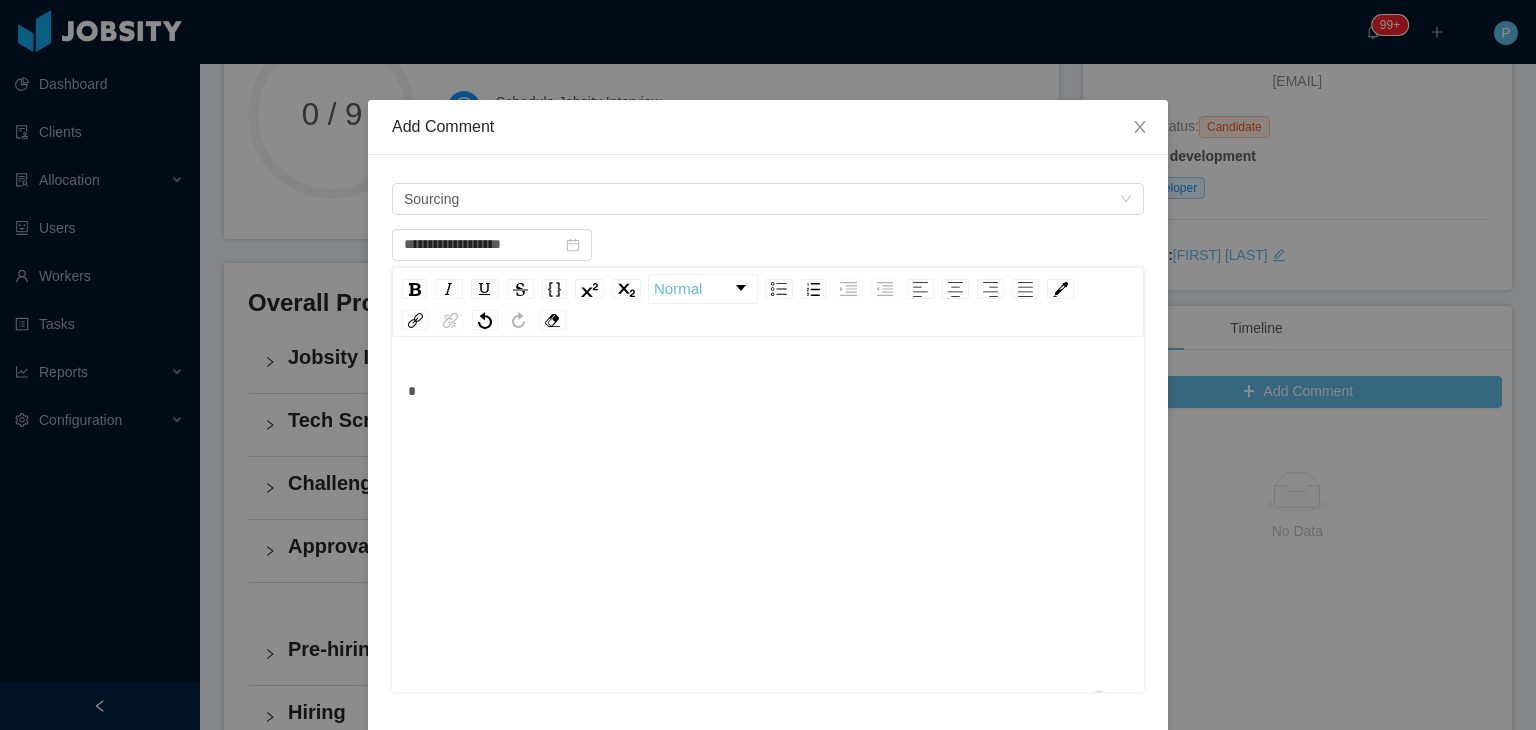 type 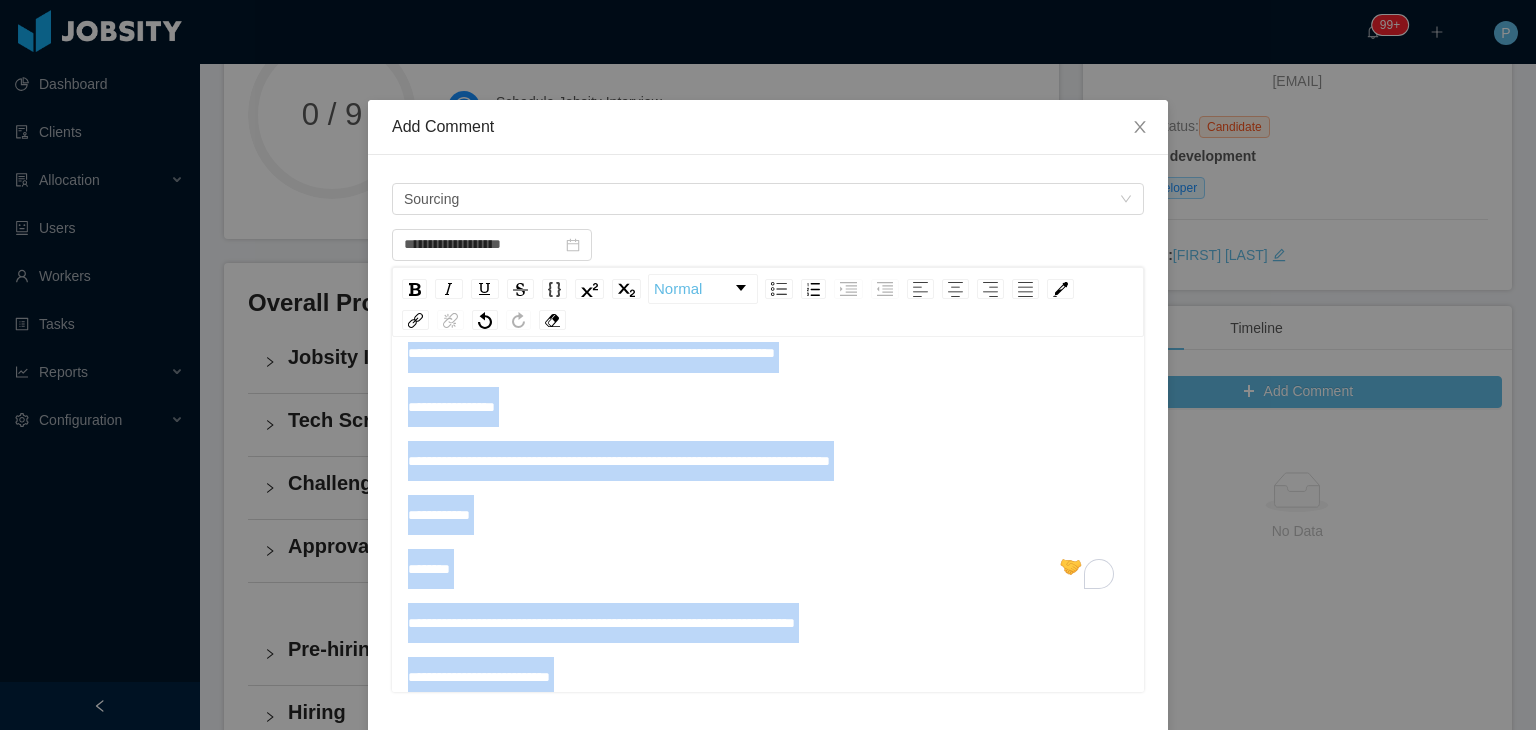 scroll, scrollTop: 39, scrollLeft: 0, axis: vertical 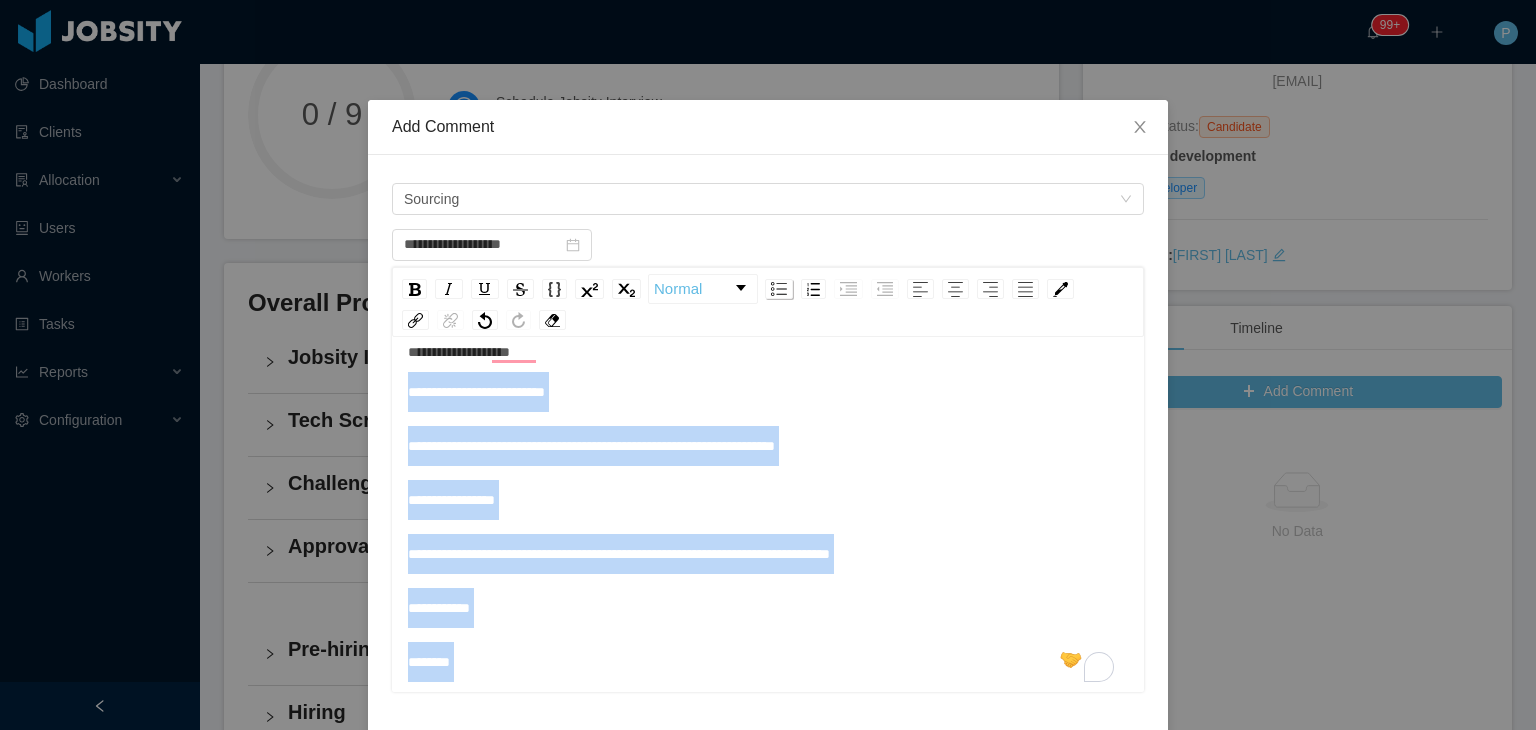 click at bounding box center [779, 289] 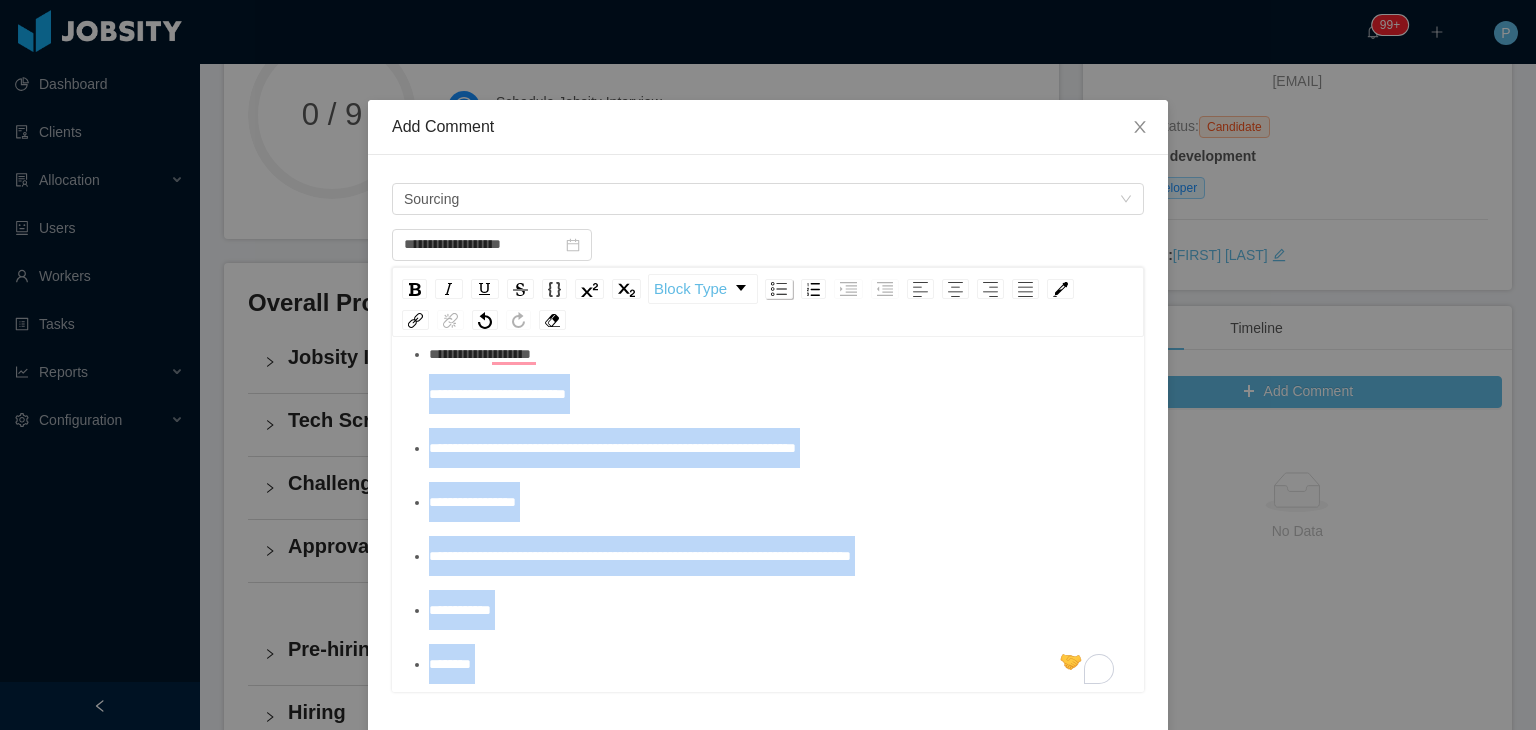 scroll, scrollTop: 41, scrollLeft: 0, axis: vertical 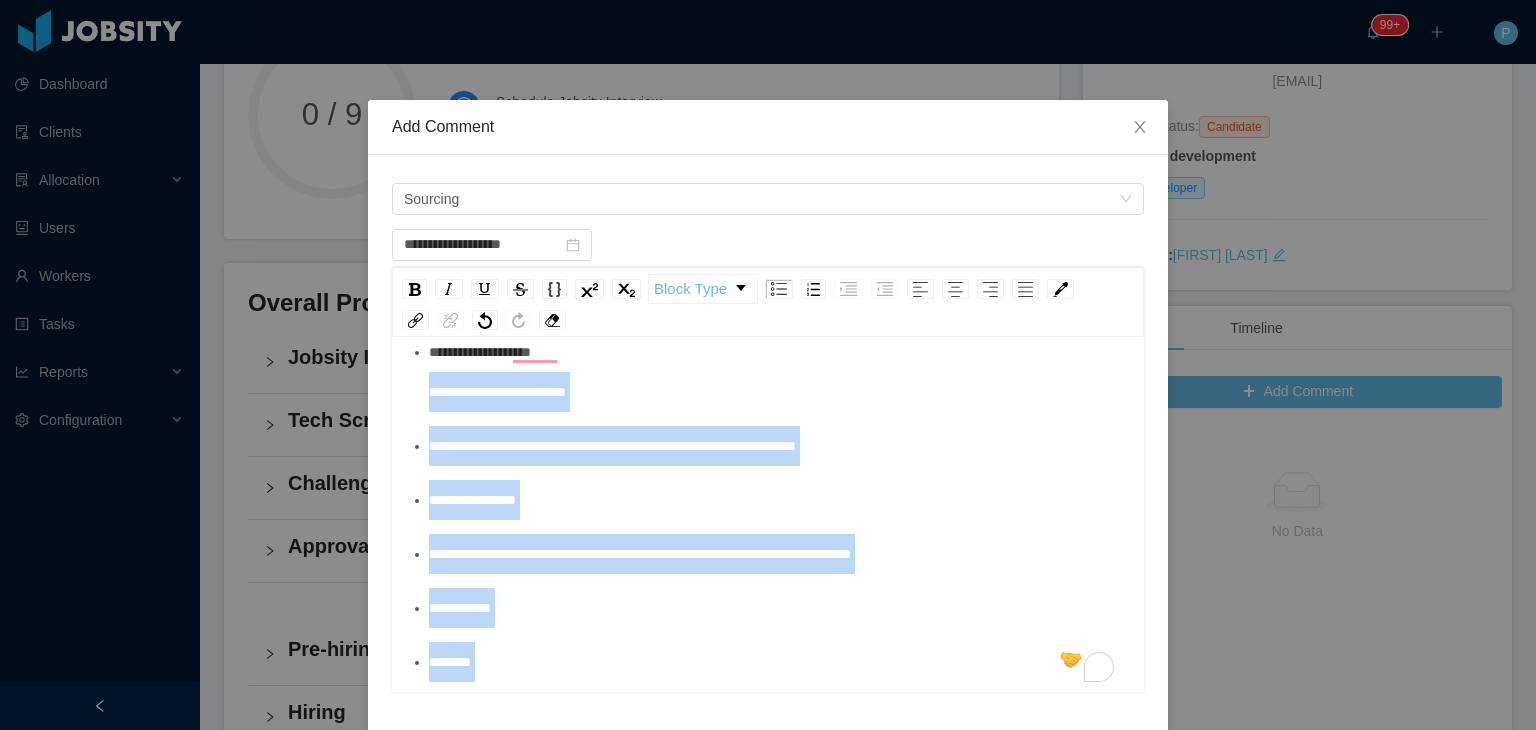 click on "**********" at bounding box center [779, 372] 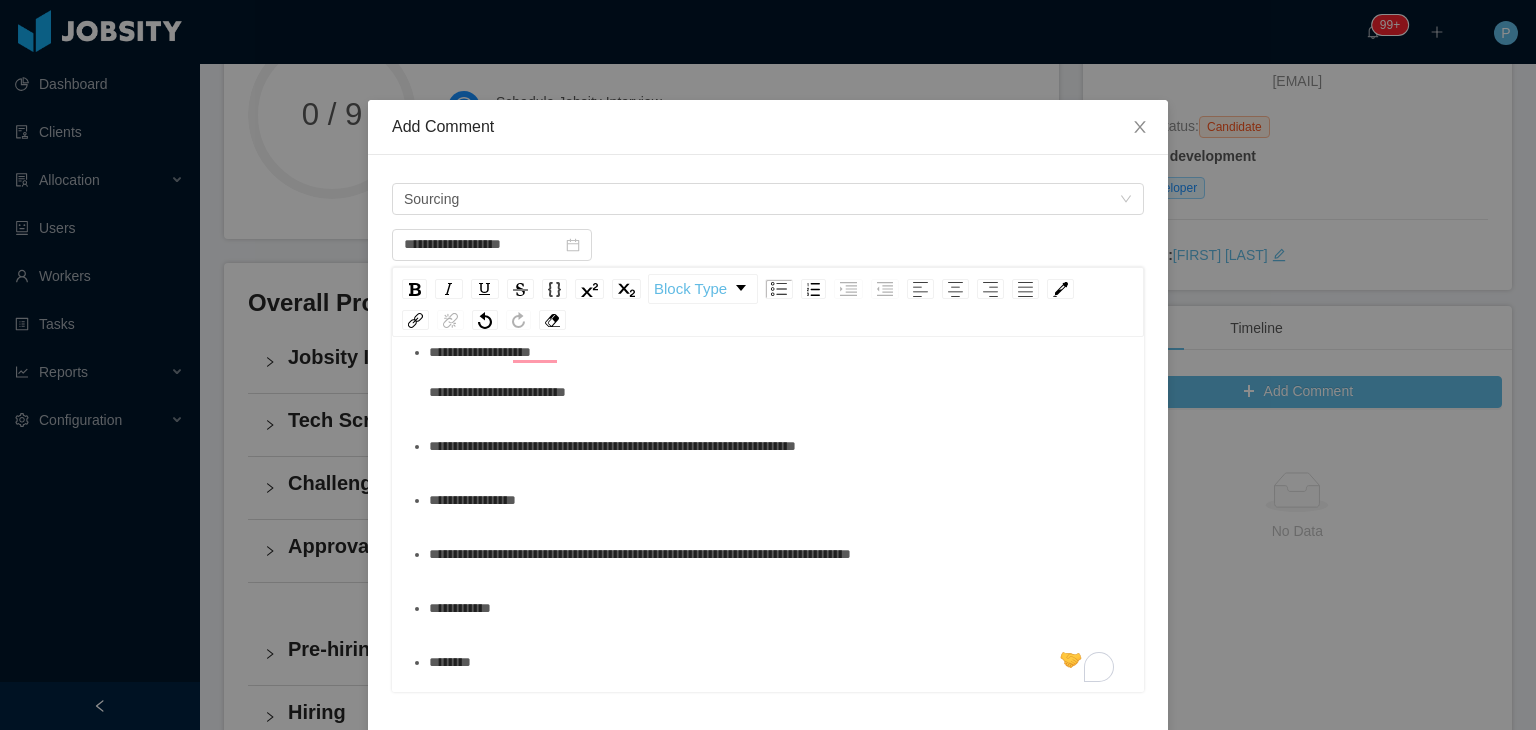 scroll, scrollTop: 0, scrollLeft: 0, axis: both 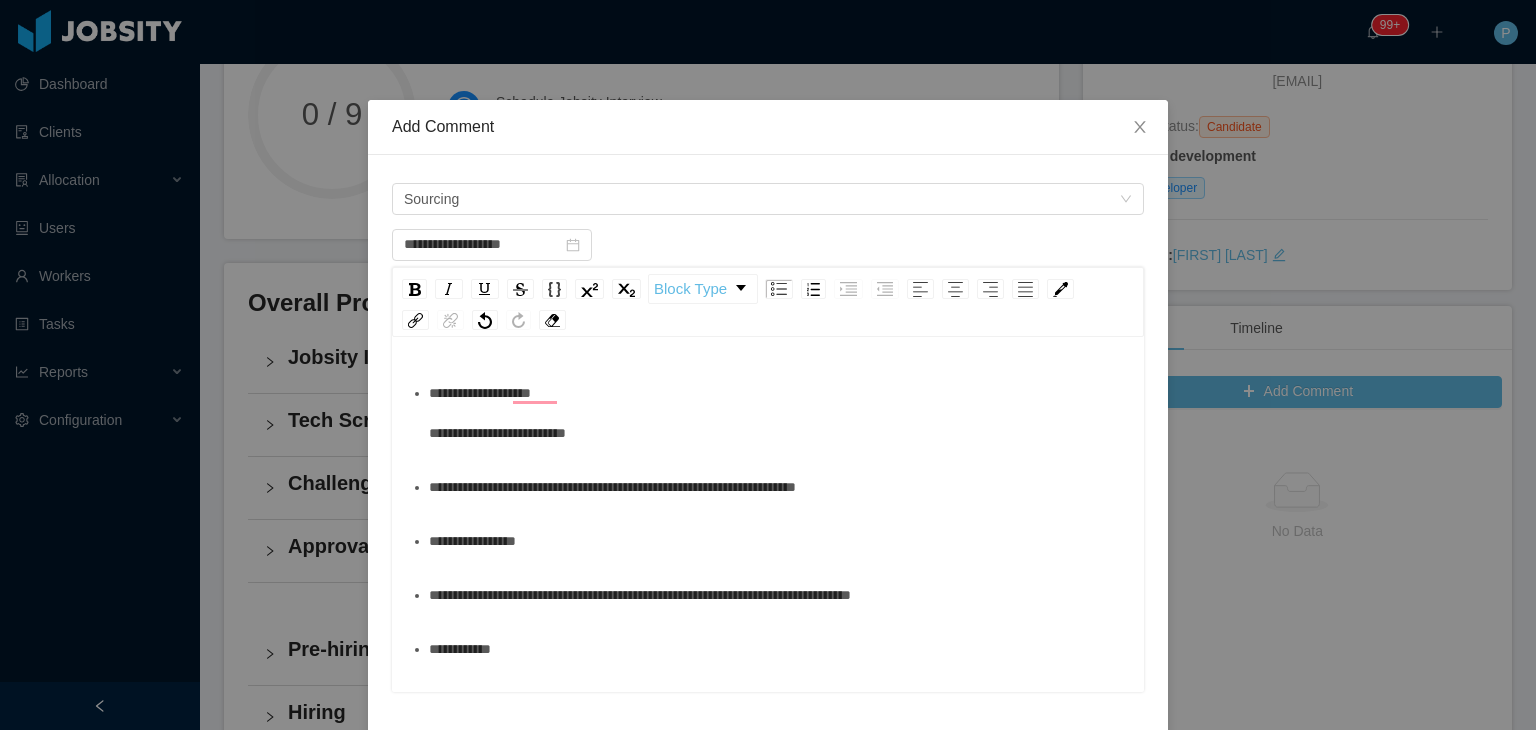 click on "**********" at bounding box center [779, 413] 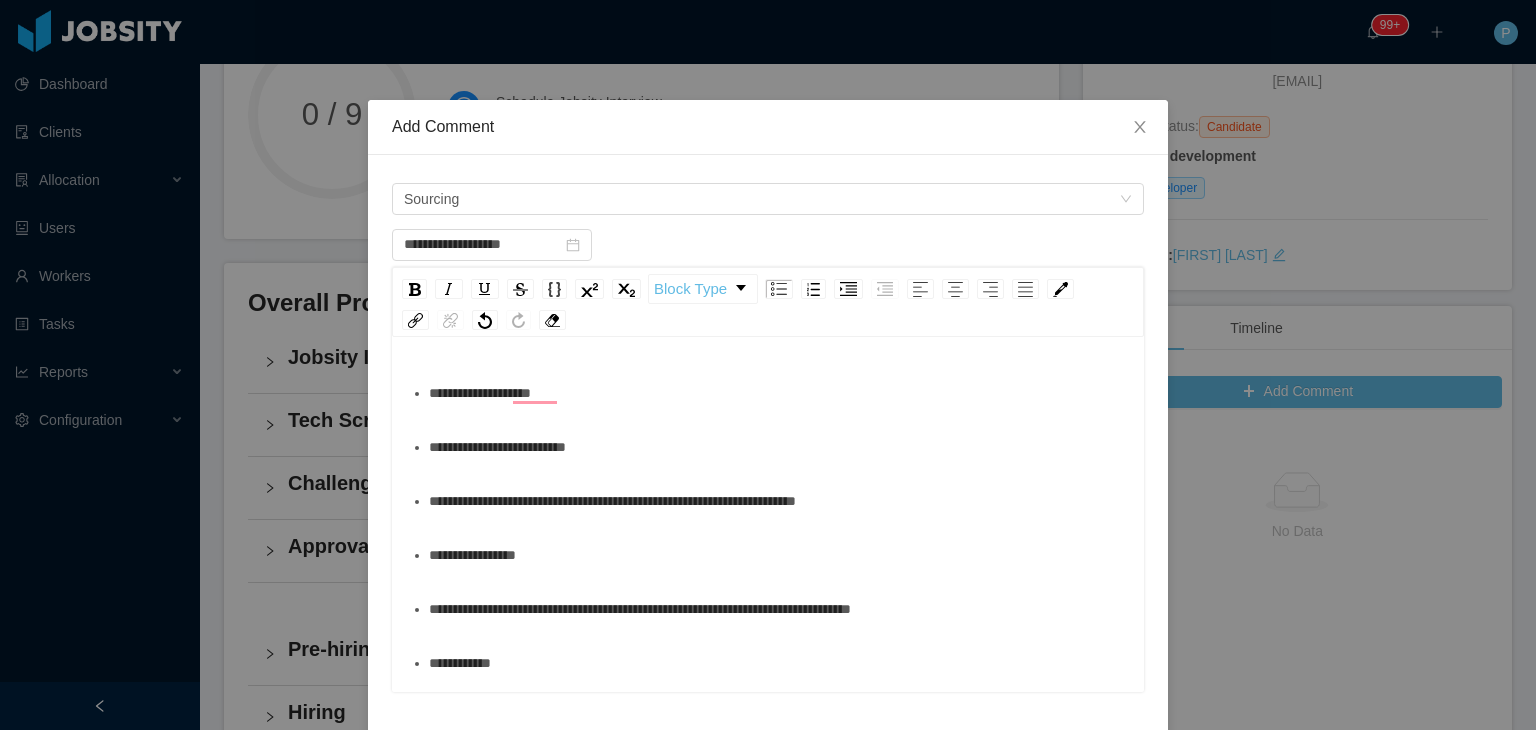 click on "**********" at bounding box center [768, 717] 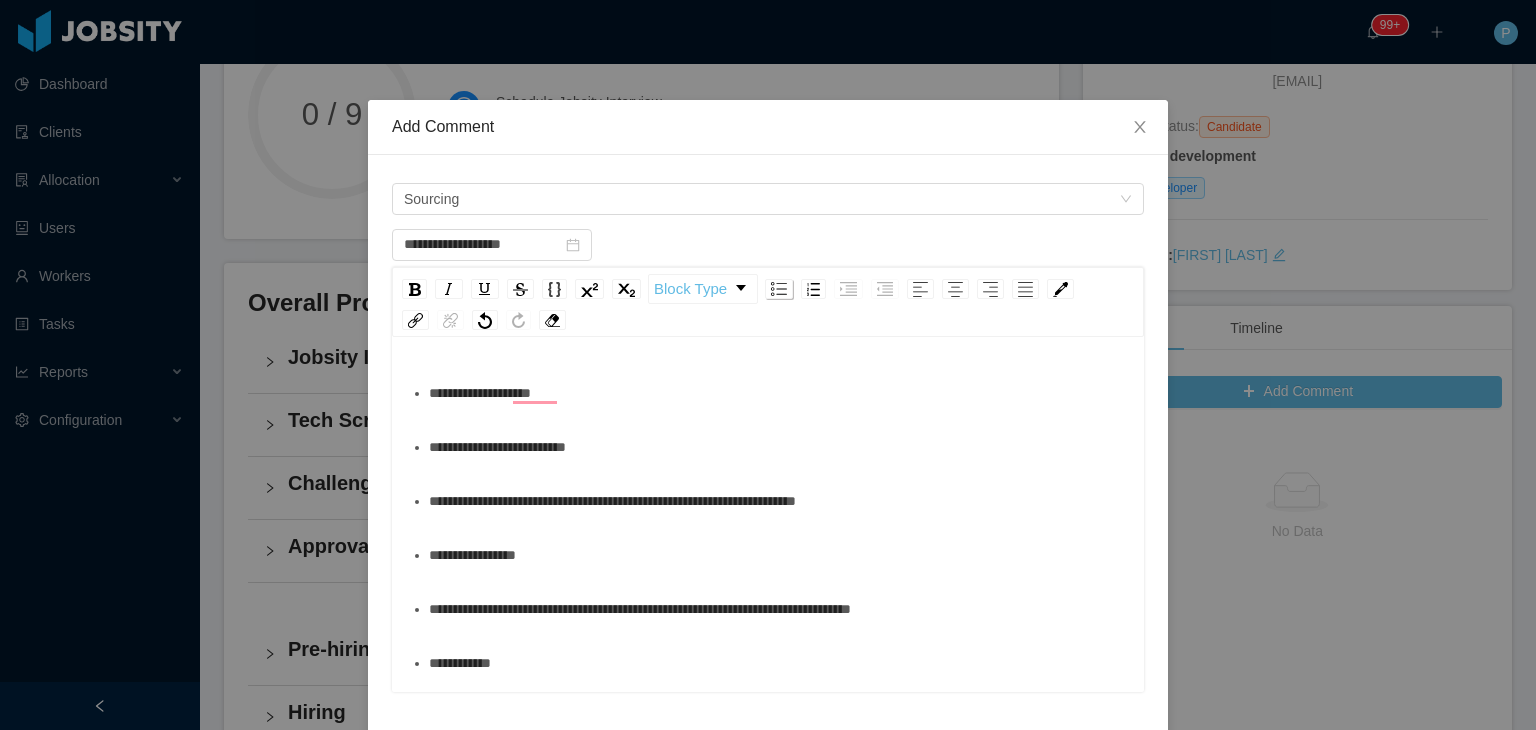 click at bounding box center (779, 289) 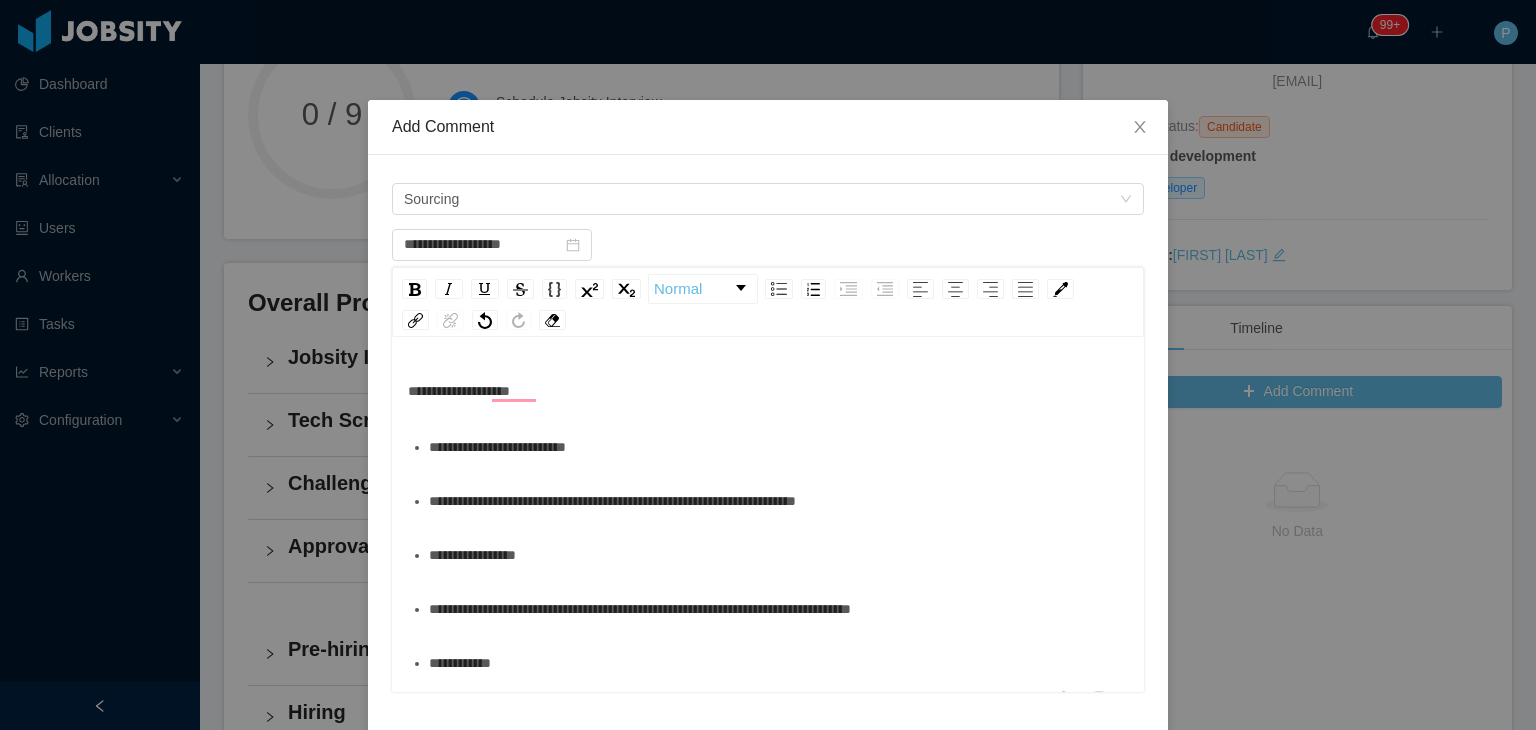 click on "**********" at bounding box center (779, 447) 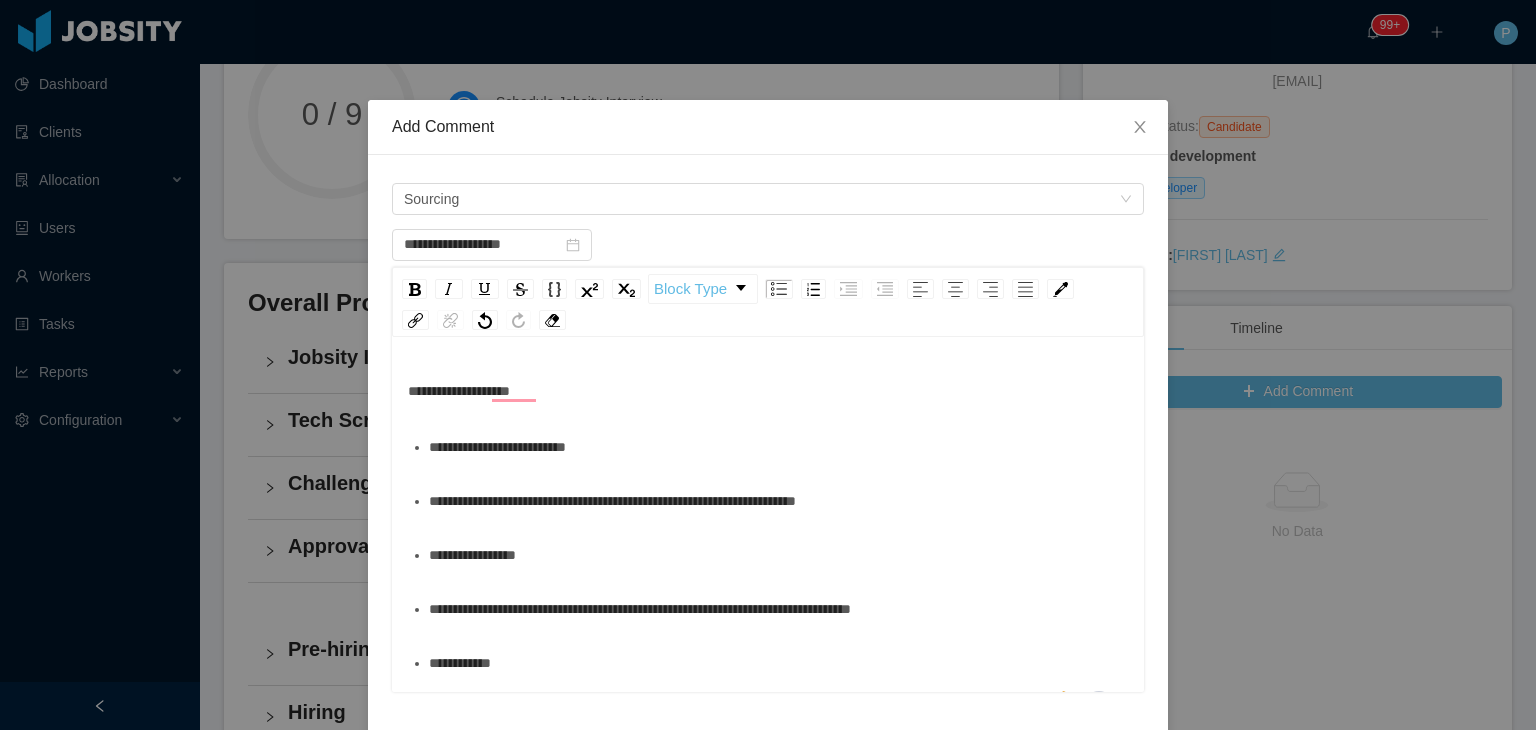 click on "**********" at bounding box center (779, 555) 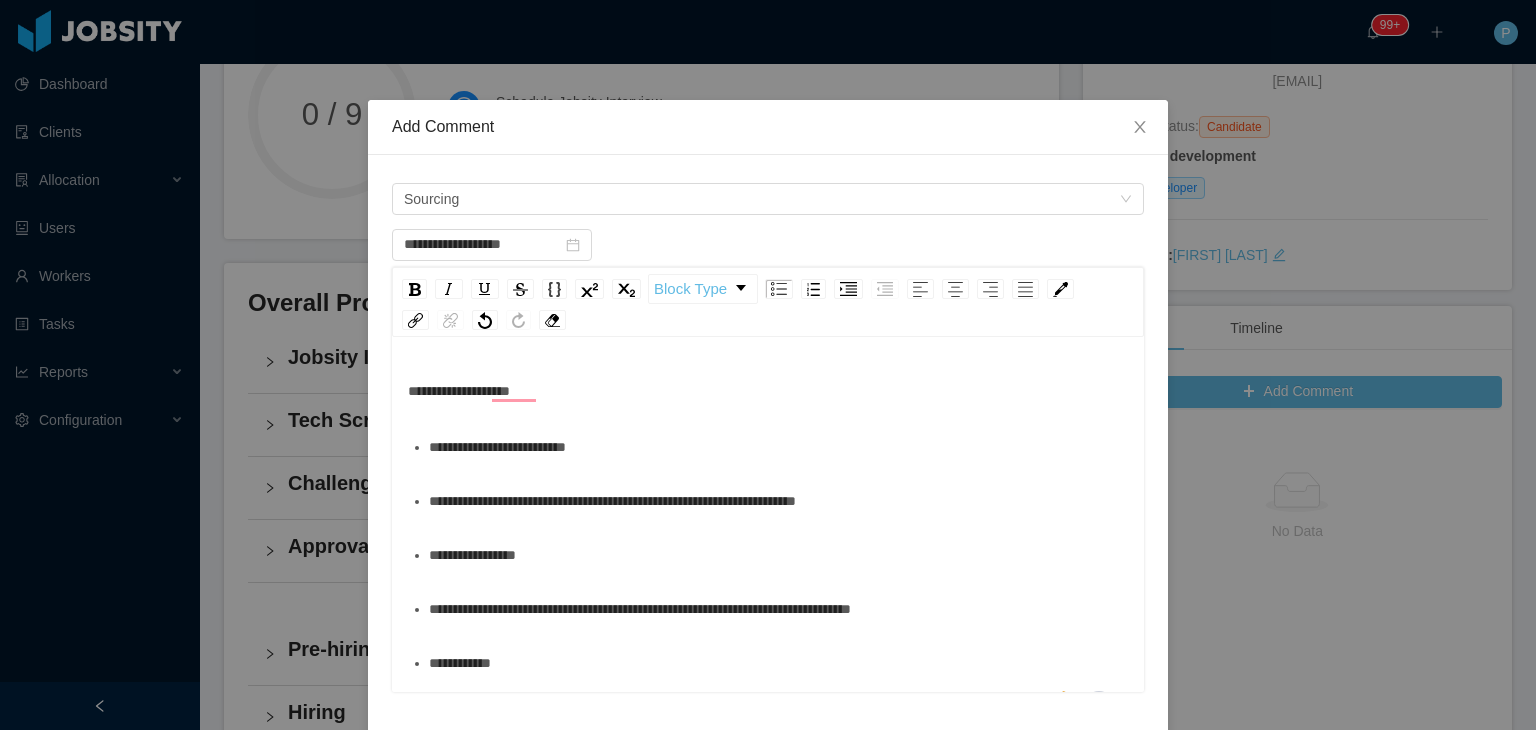 click on "**********" at bounding box center (779, 609) 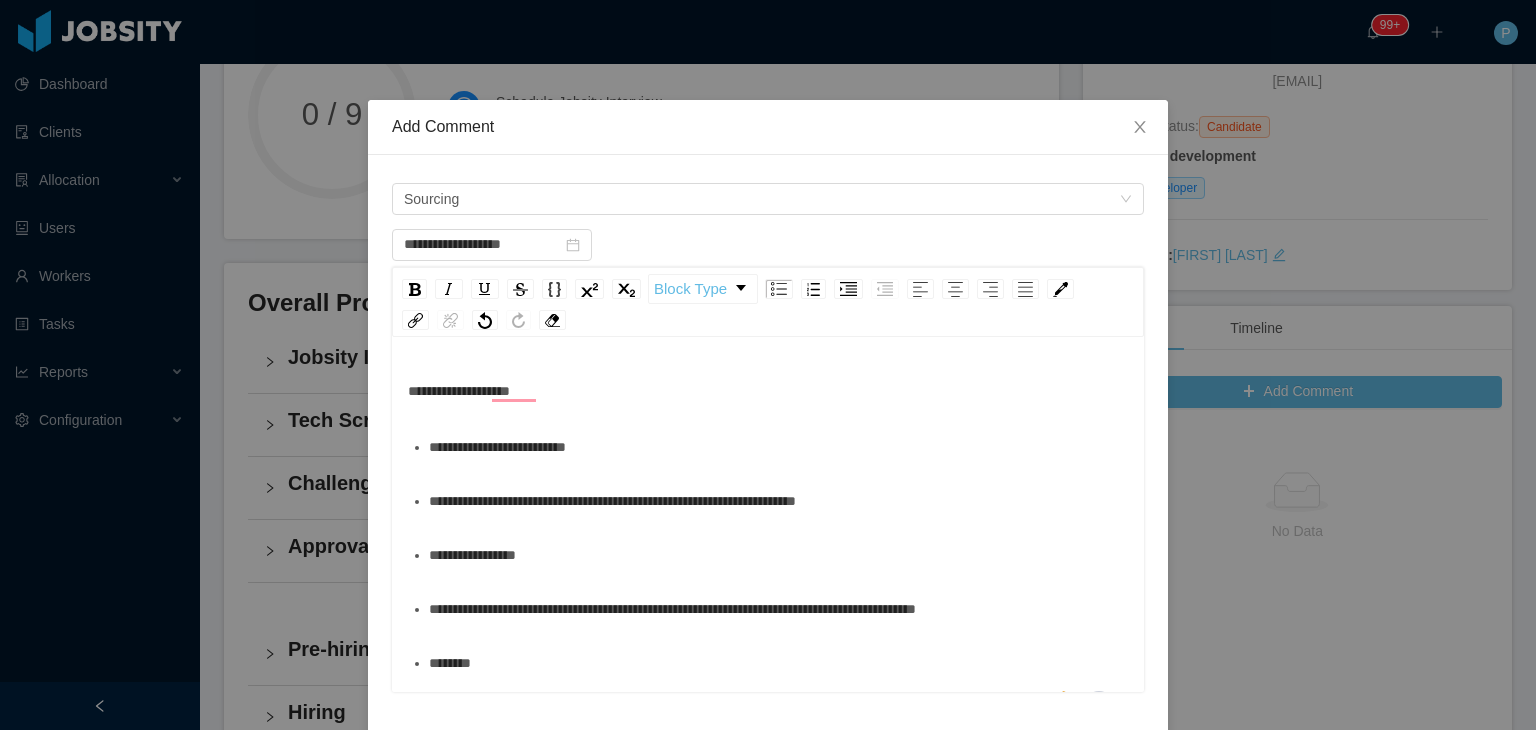 click on "**********" at bounding box center (779, 609) 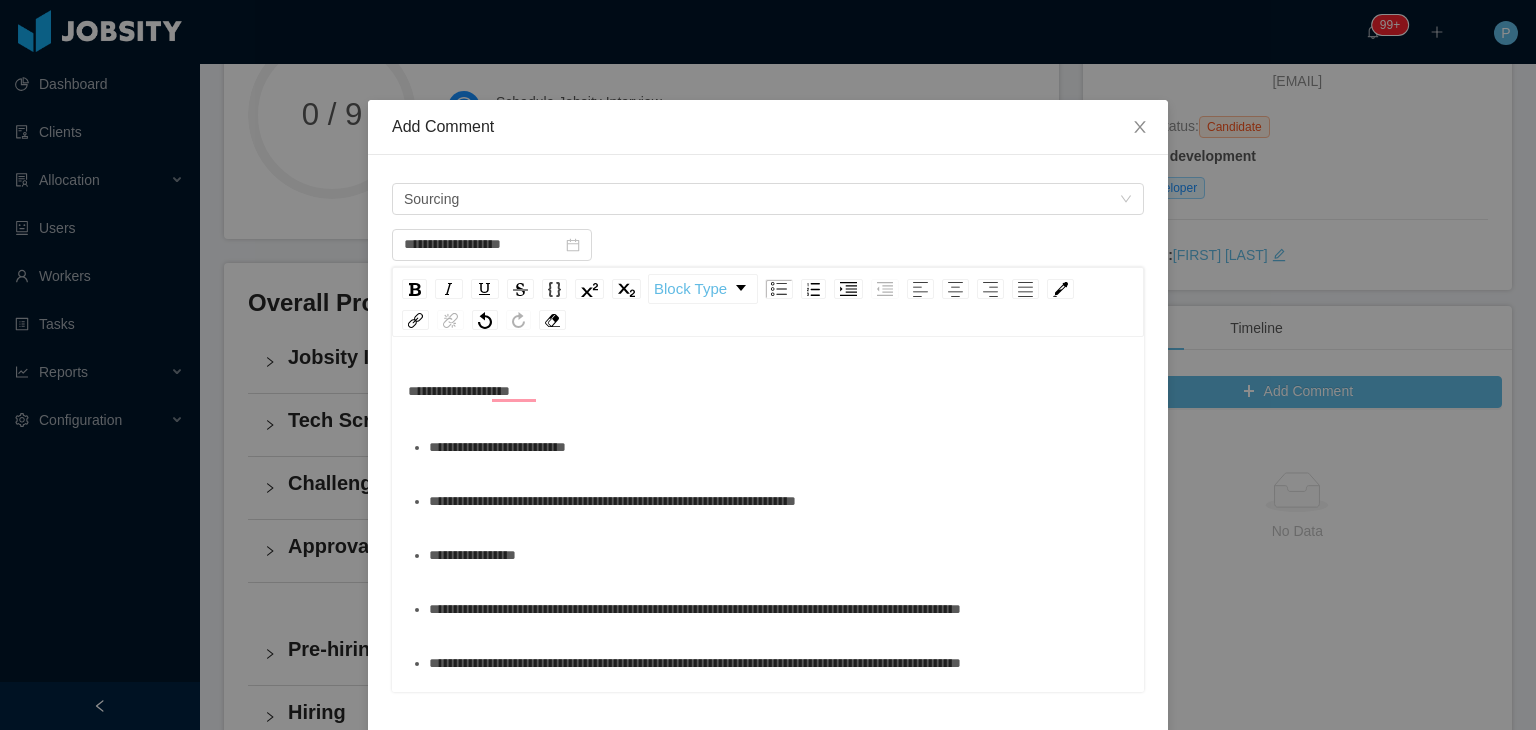 scroll, scrollTop: 34, scrollLeft: 0, axis: vertical 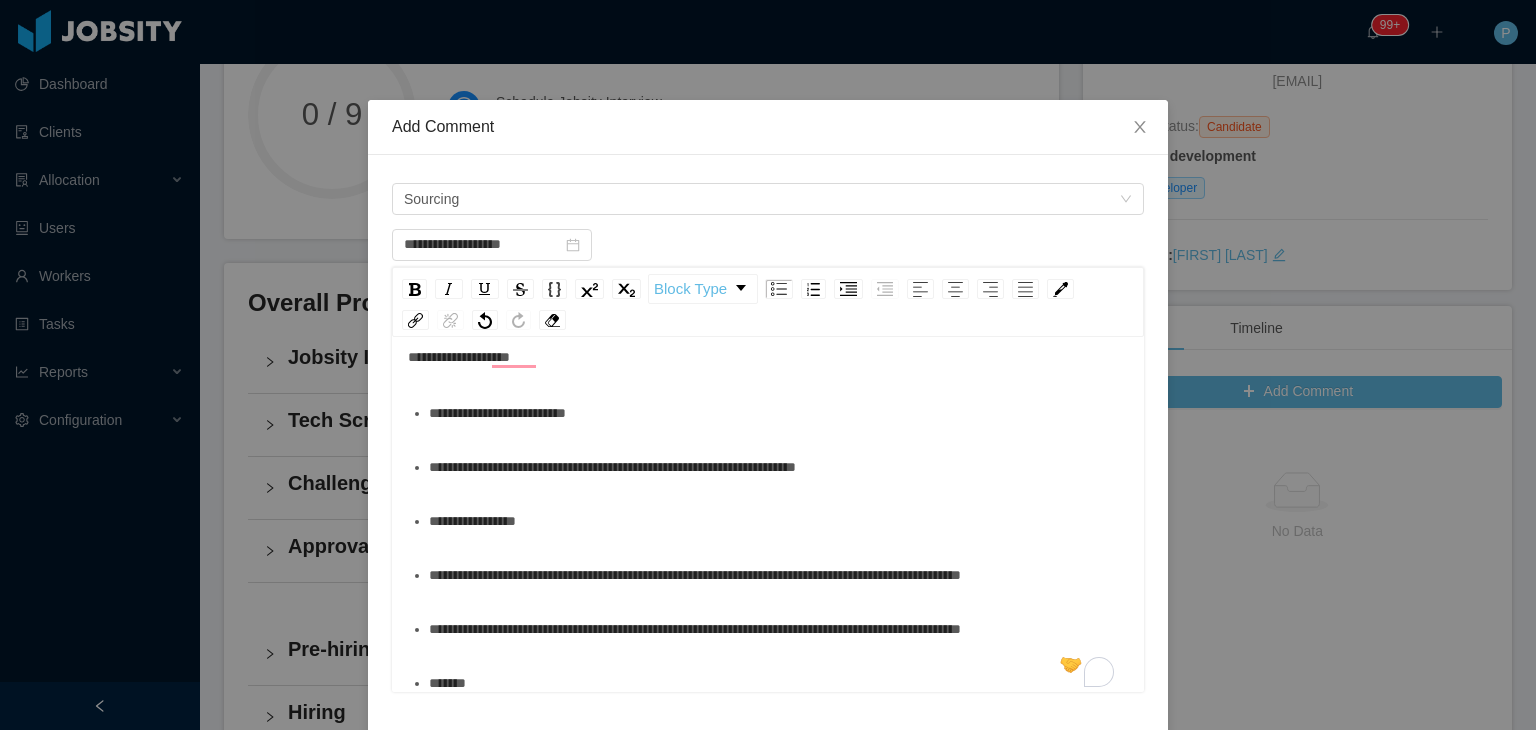 click on "**********" at bounding box center (779, 629) 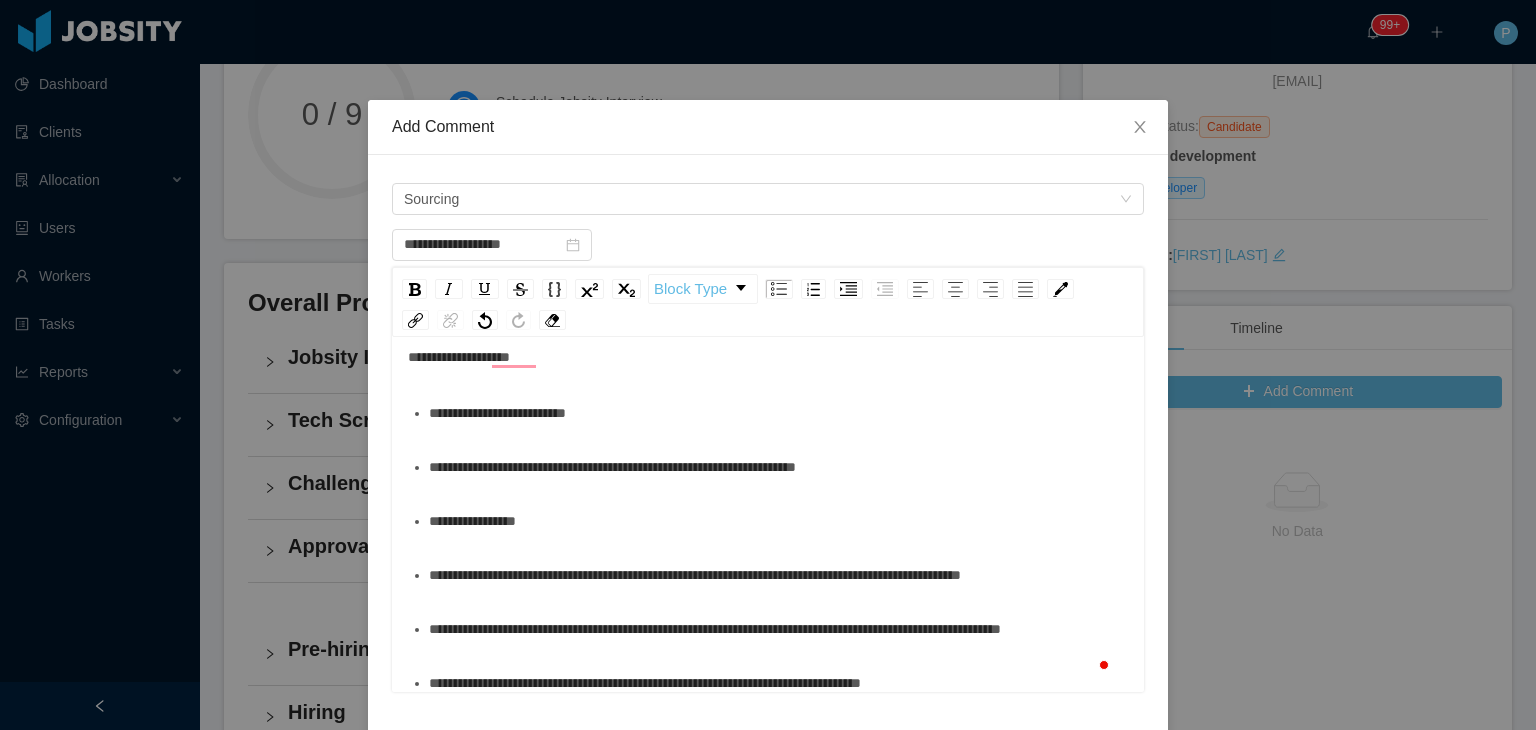 scroll, scrollTop: 74, scrollLeft: 0, axis: vertical 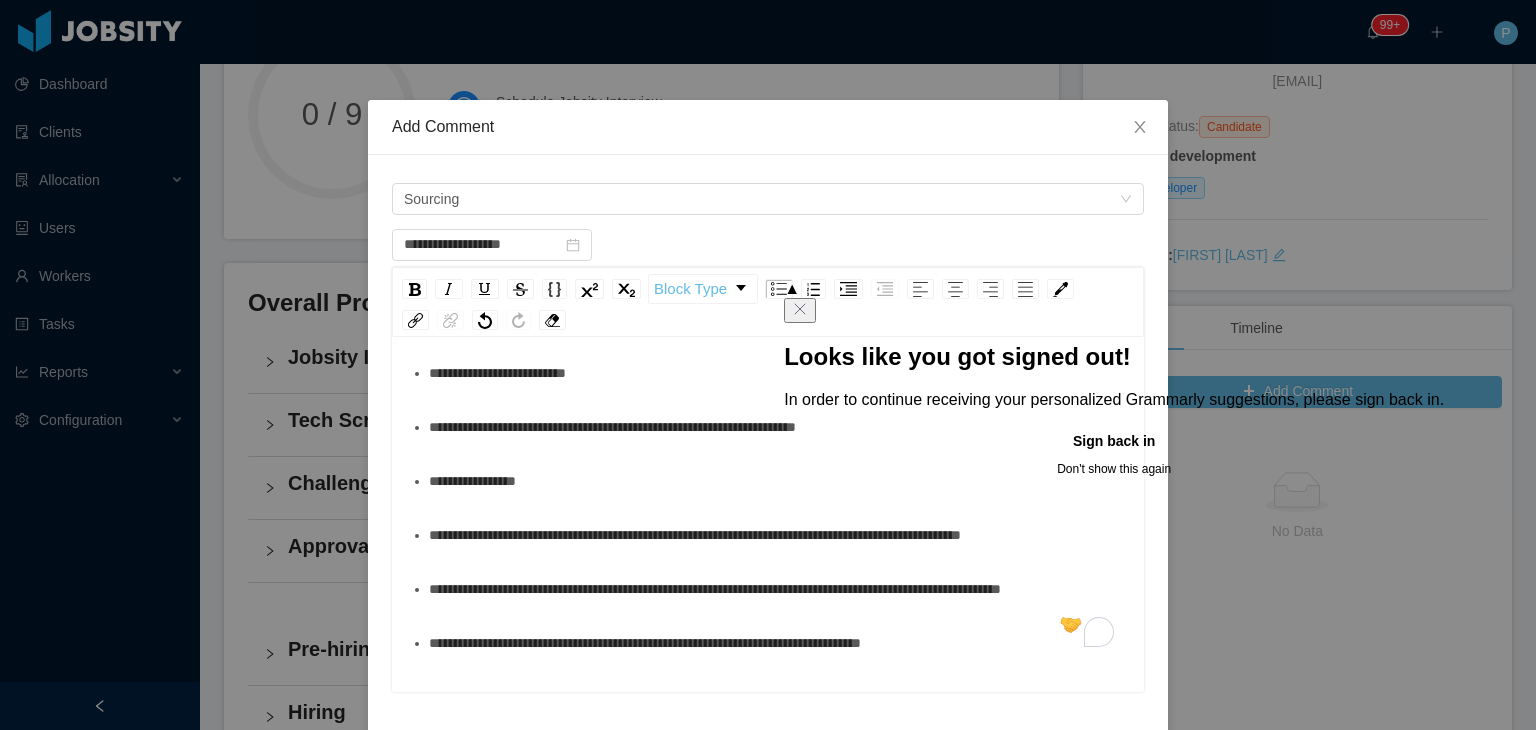 click on "**********" at bounding box center [768, 499] 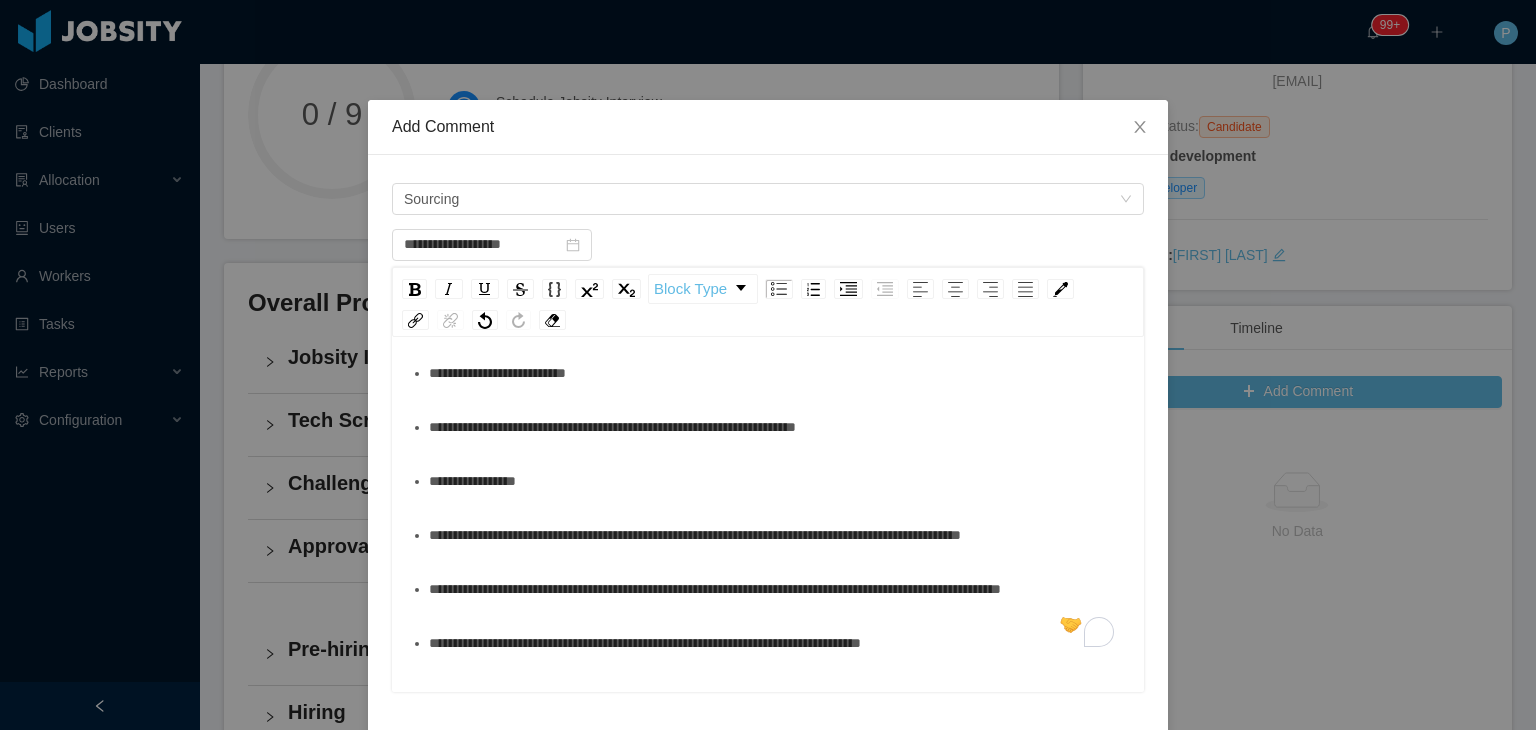 click on "**********" at bounding box center [779, 643] 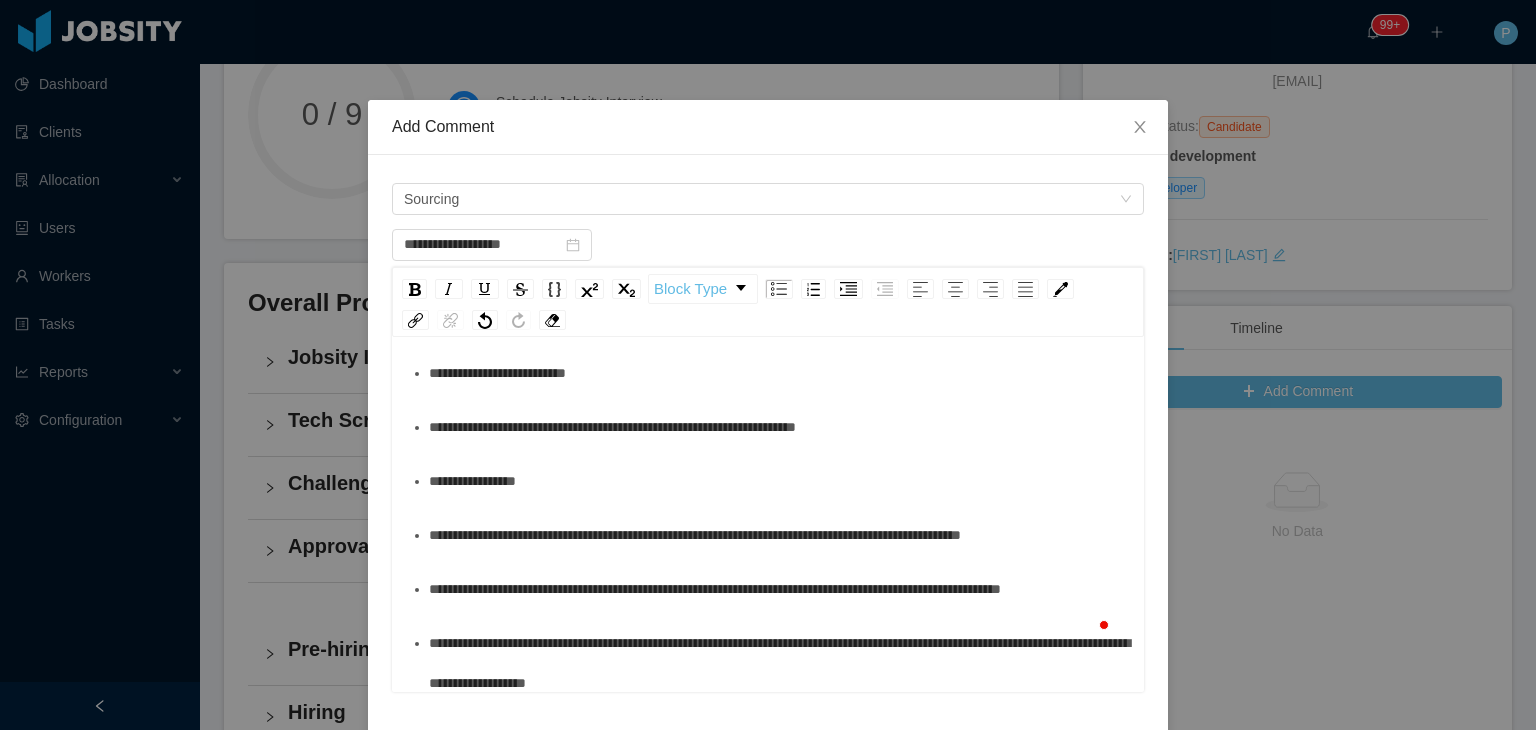 scroll, scrollTop: 114, scrollLeft: 0, axis: vertical 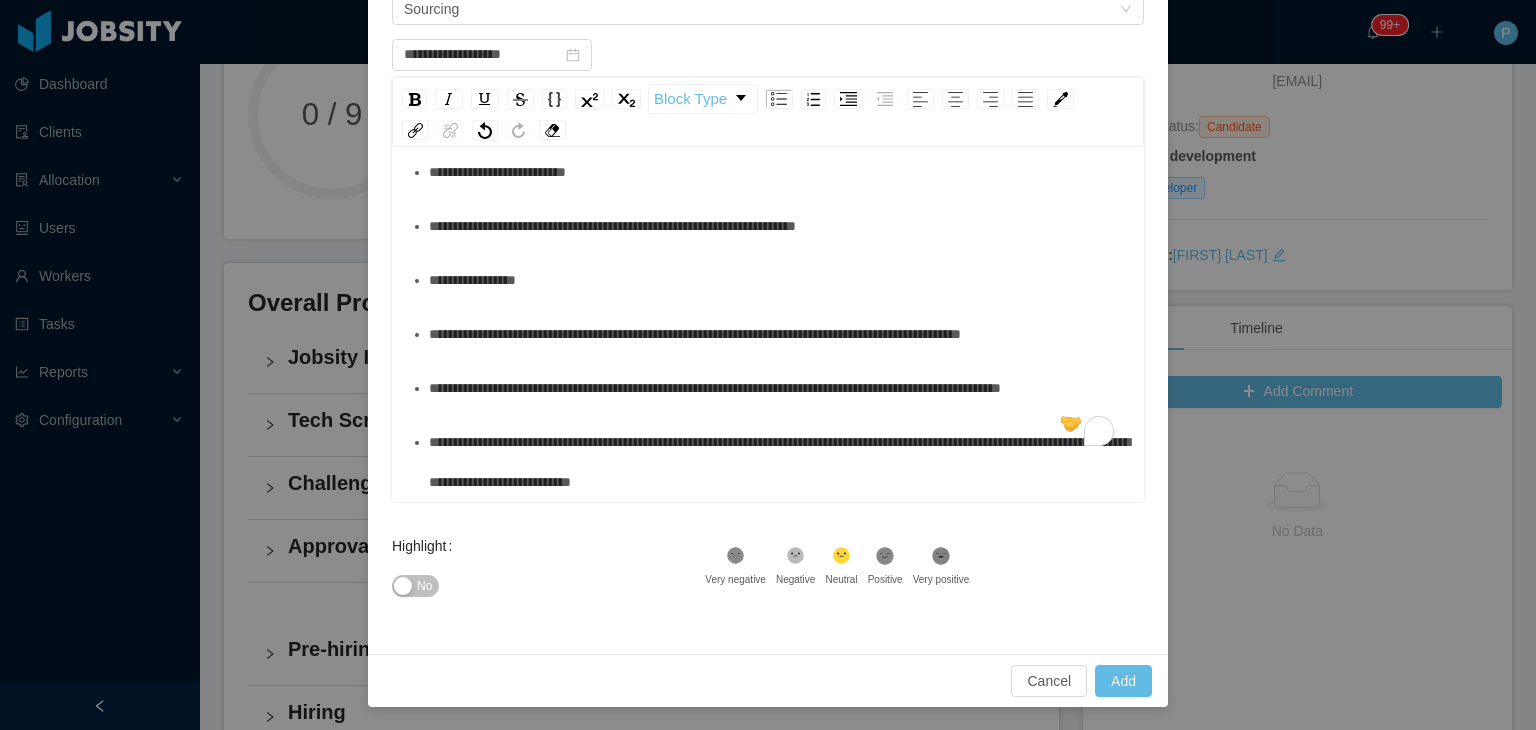 click on "No" at bounding box center [424, 586] 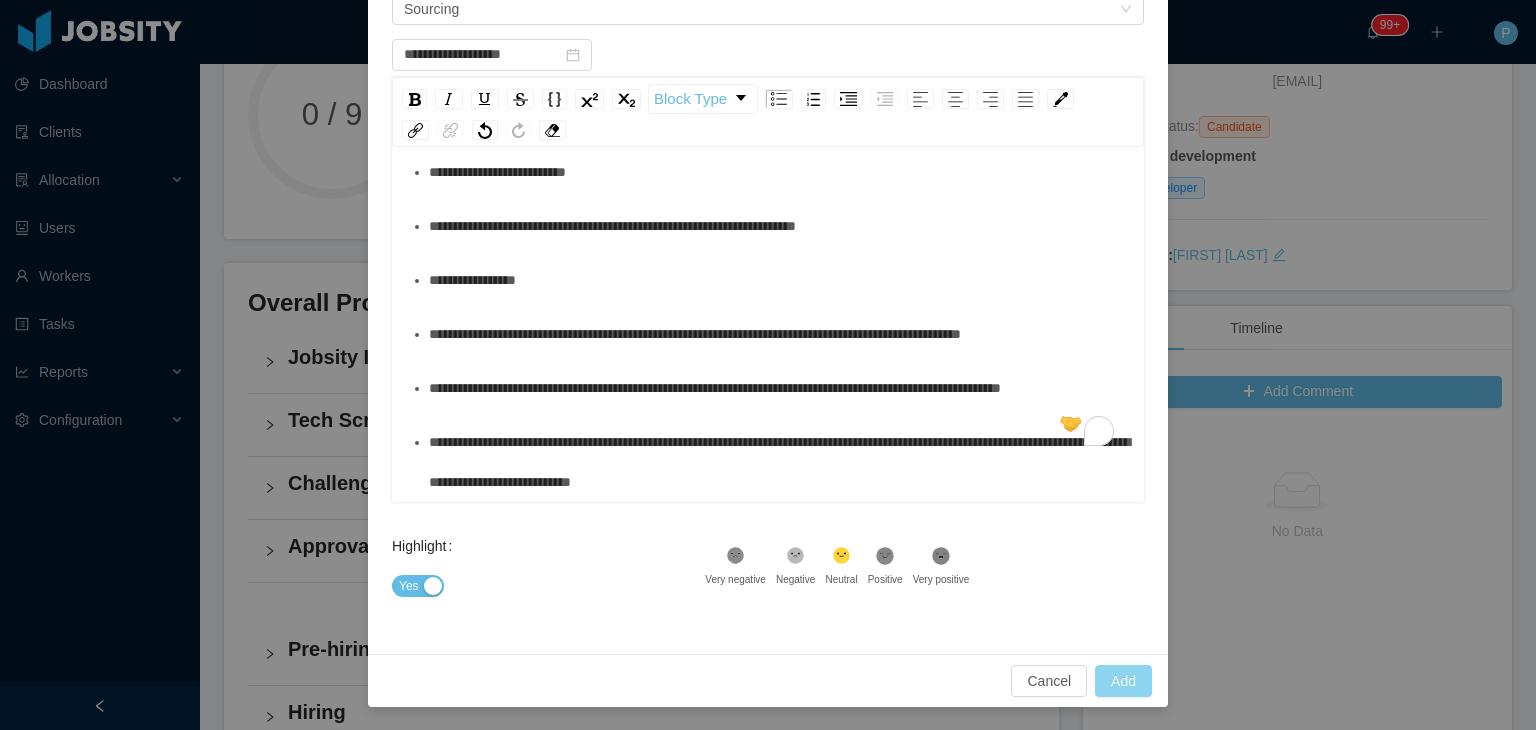 click on "Add" at bounding box center (1123, 681) 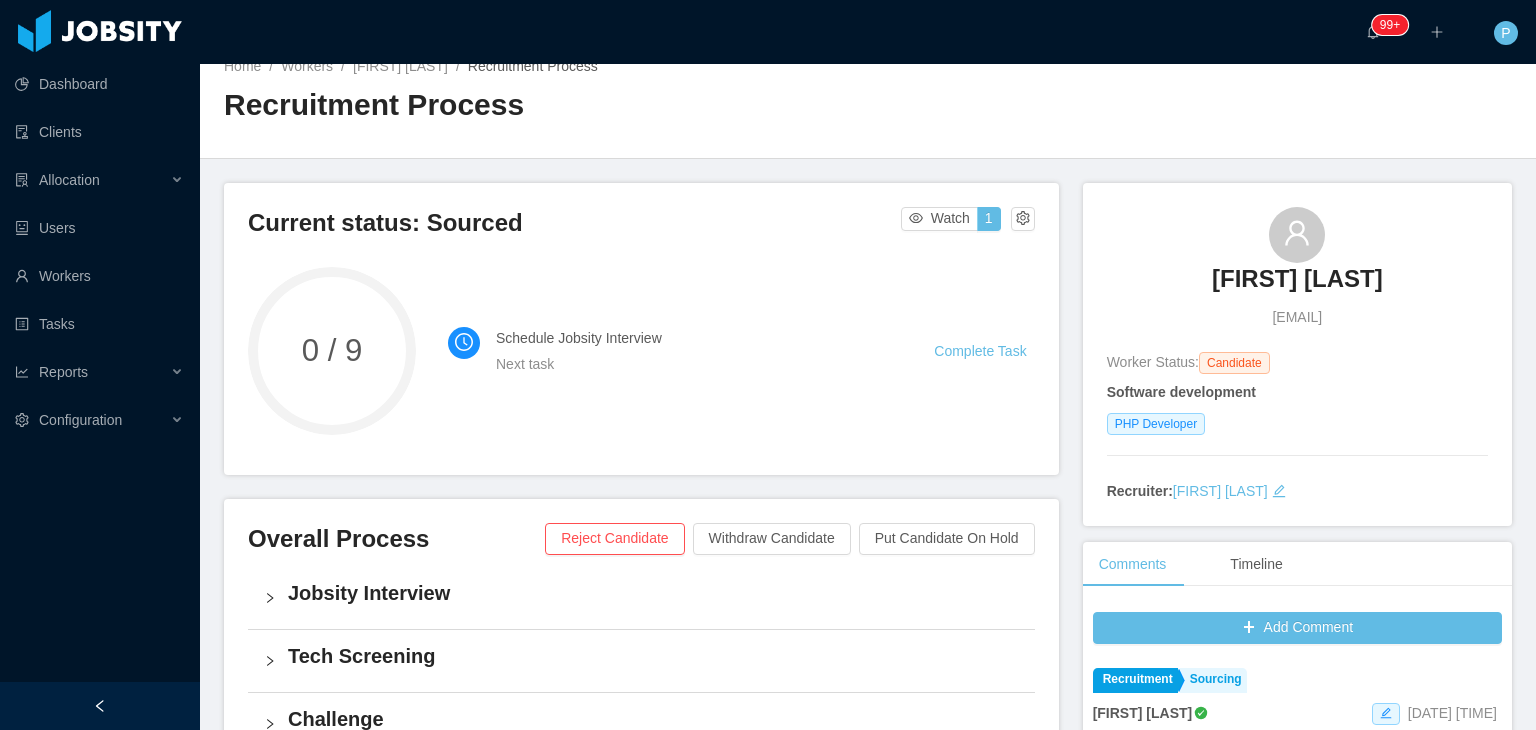 scroll, scrollTop: 23, scrollLeft: 0, axis: vertical 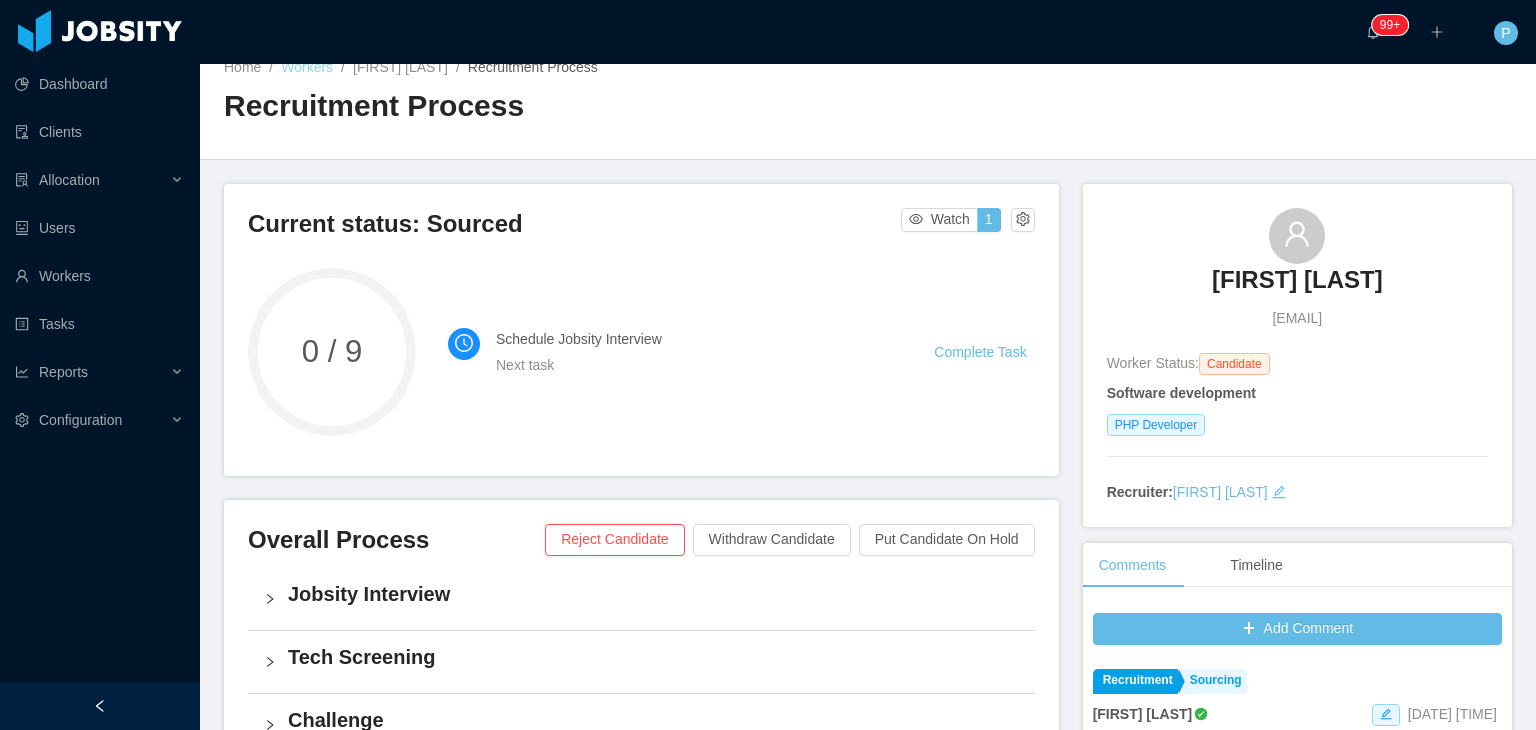 click on "Workers" at bounding box center [307, 67] 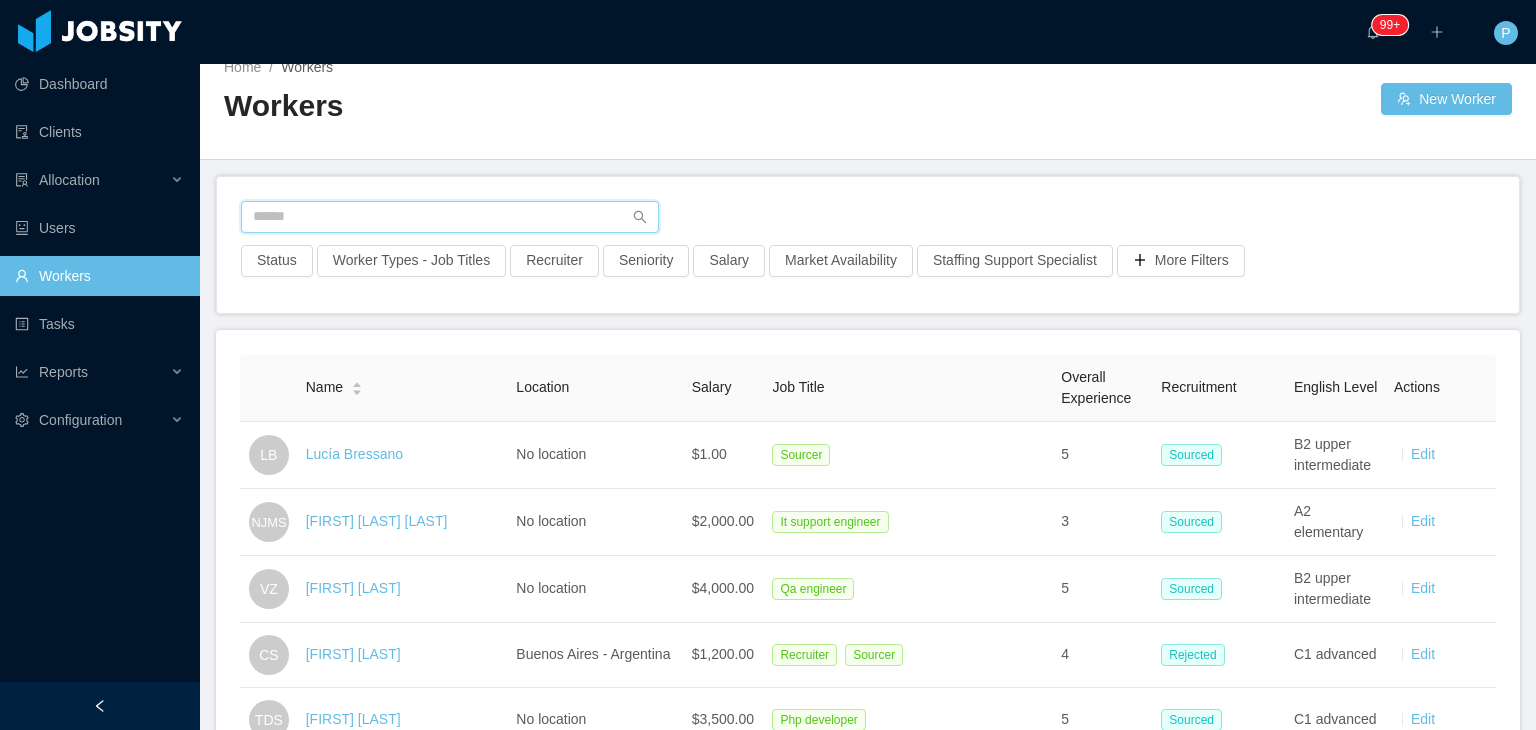 click at bounding box center (450, 217) 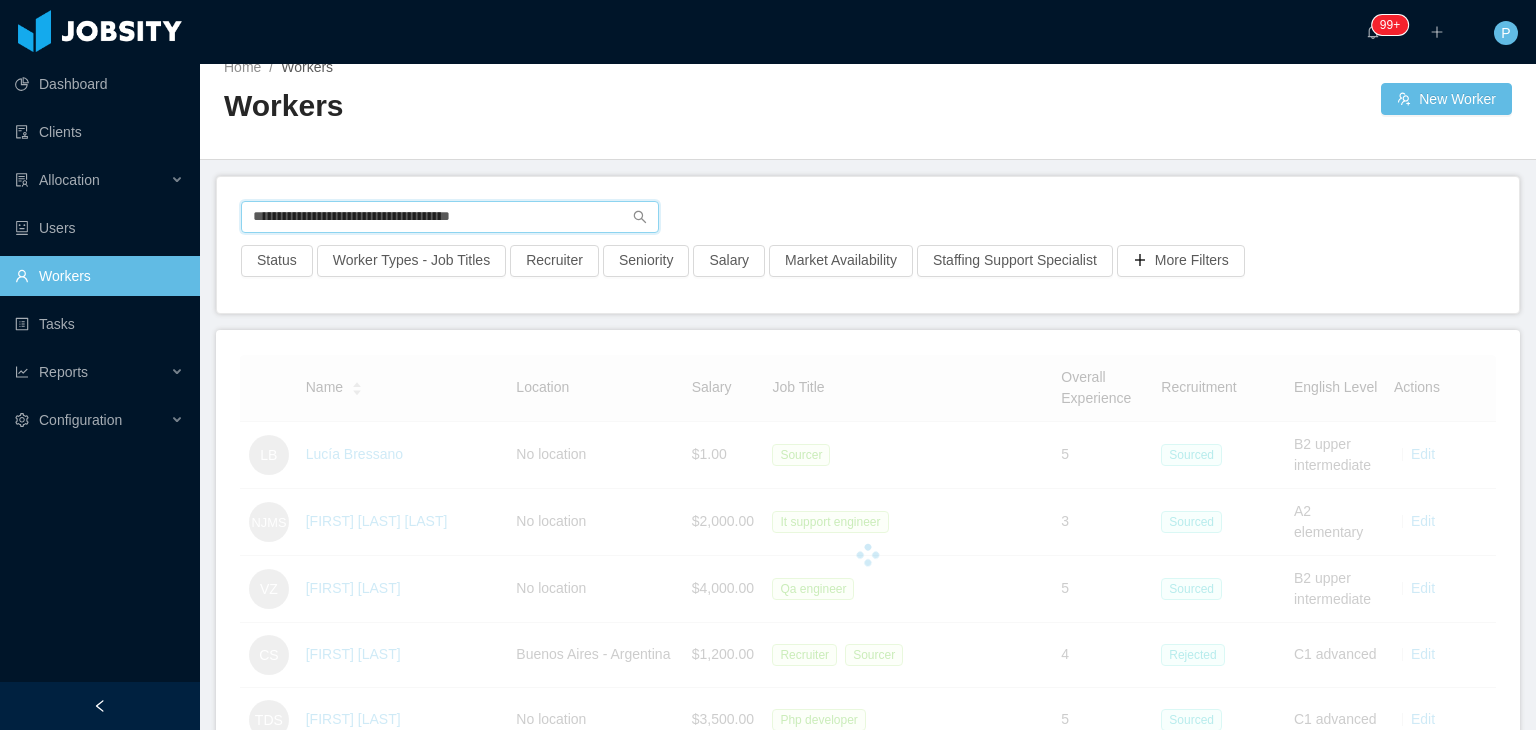 scroll, scrollTop: 0, scrollLeft: 0, axis: both 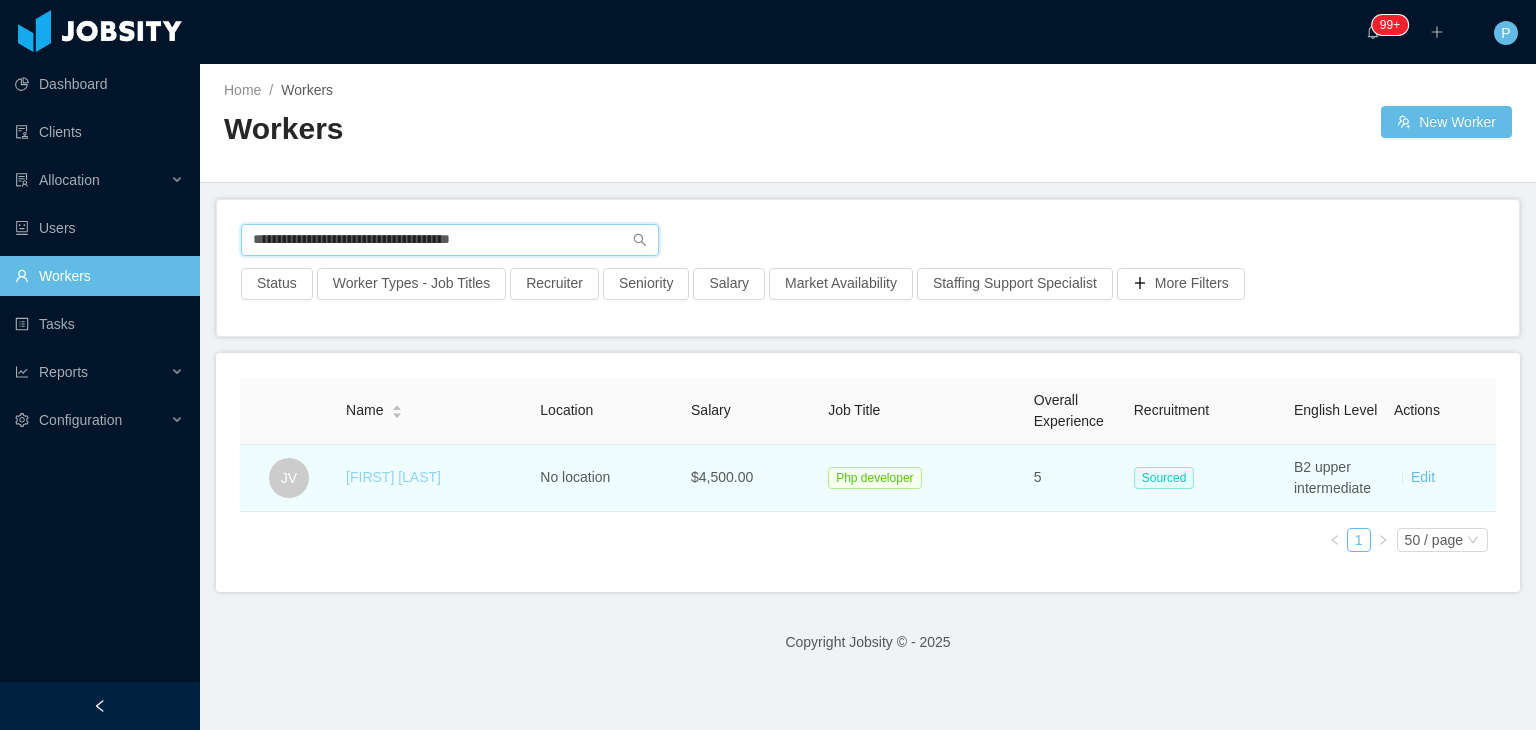 type on "**********" 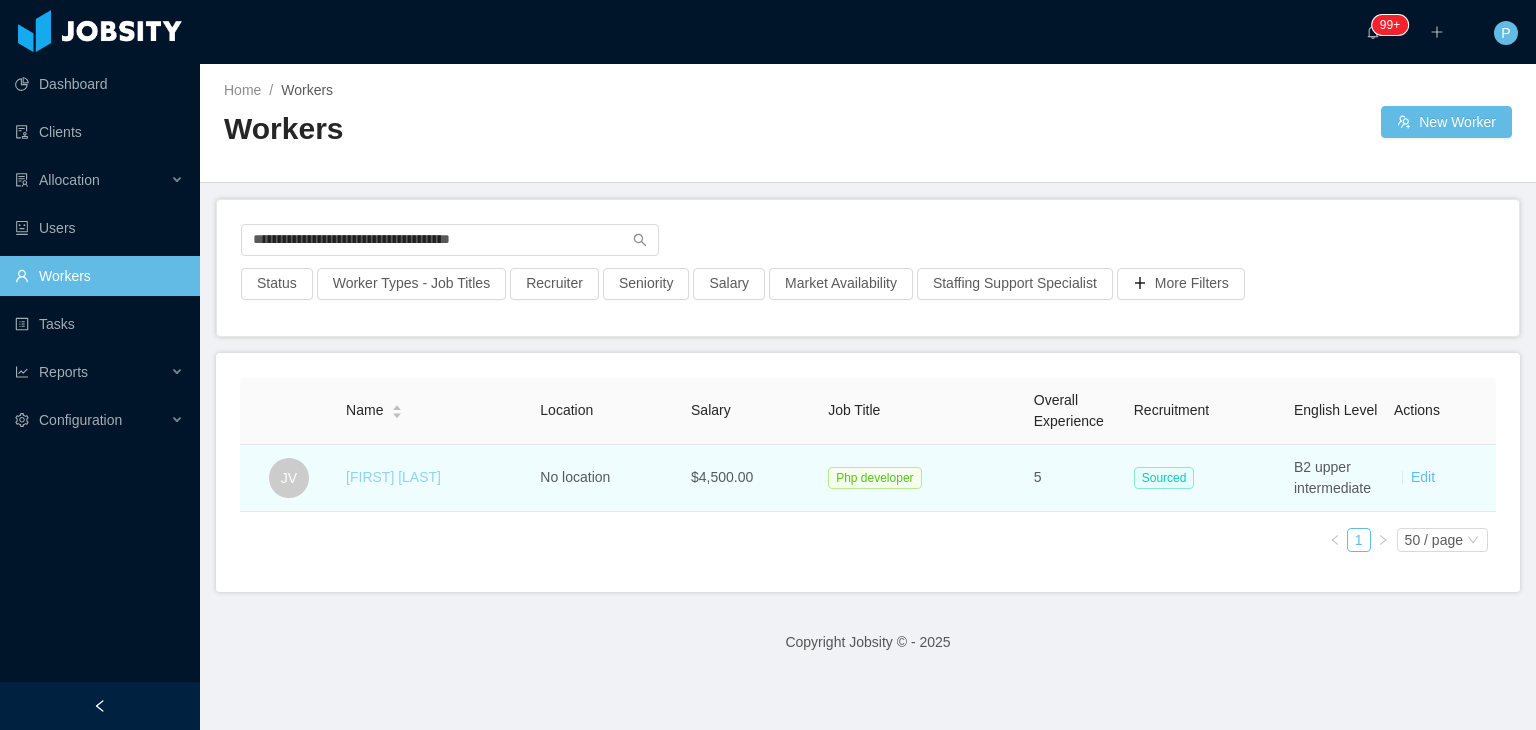 click on "[FIRST] [LAST]" at bounding box center (393, 477) 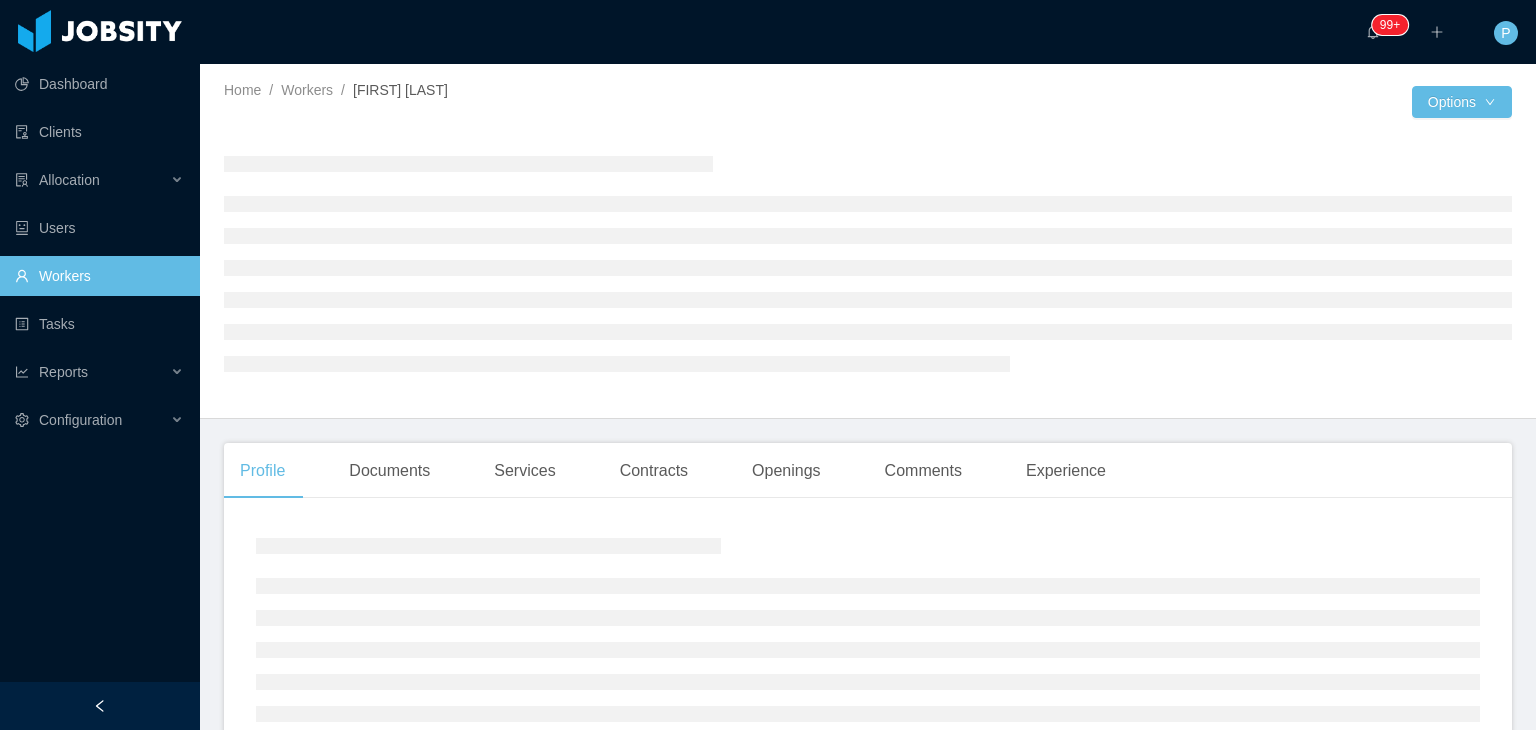 click at bounding box center (868, 263) 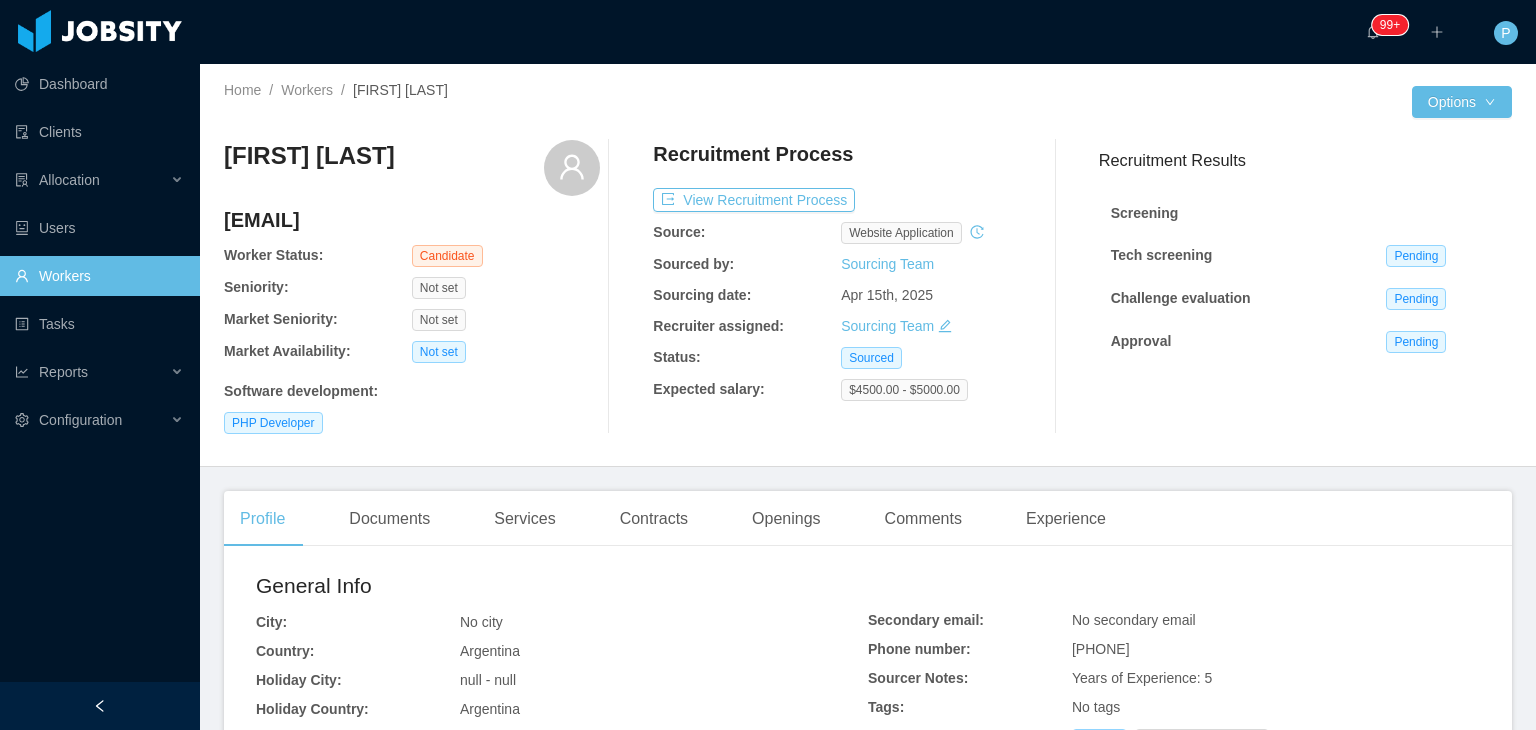click 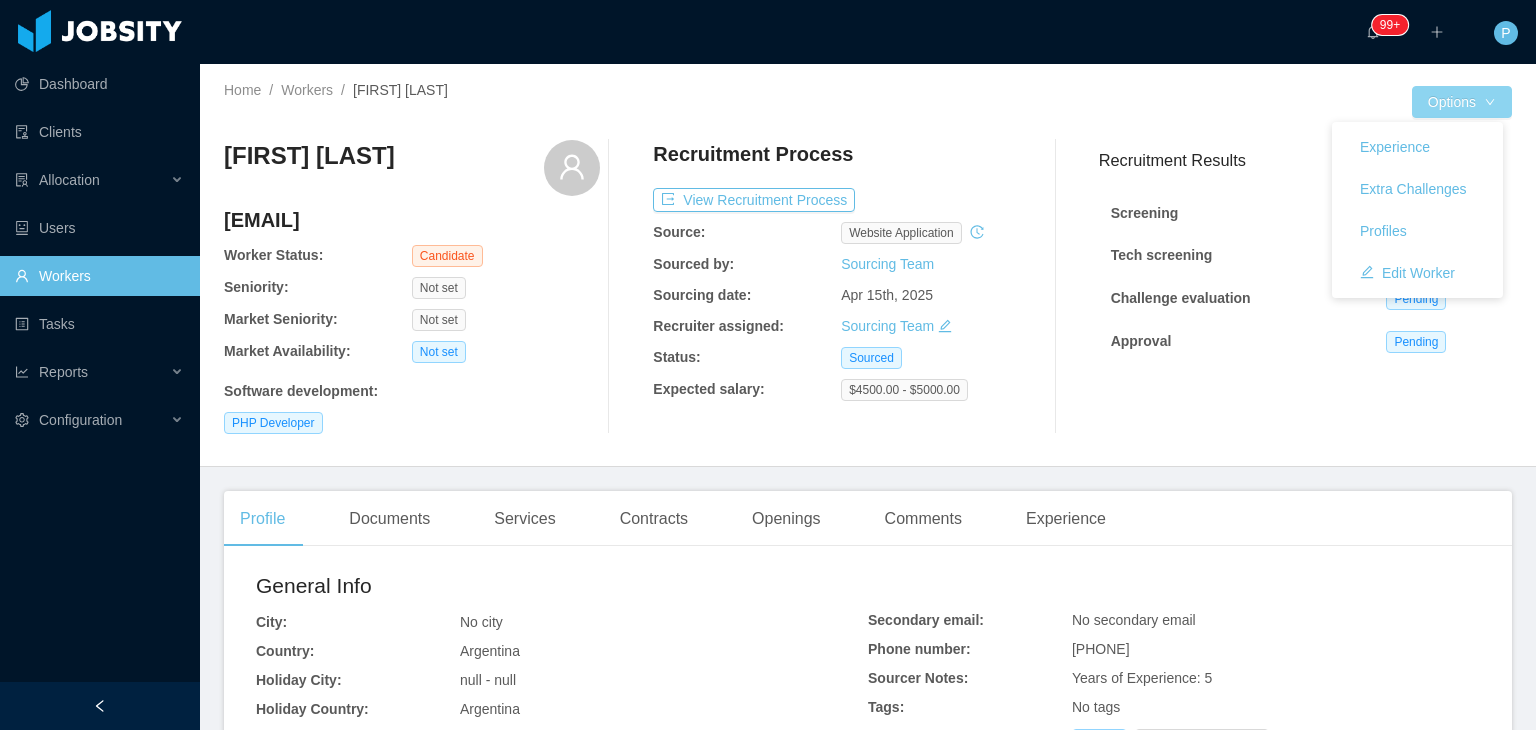 click on "Options" at bounding box center (1462, 102) 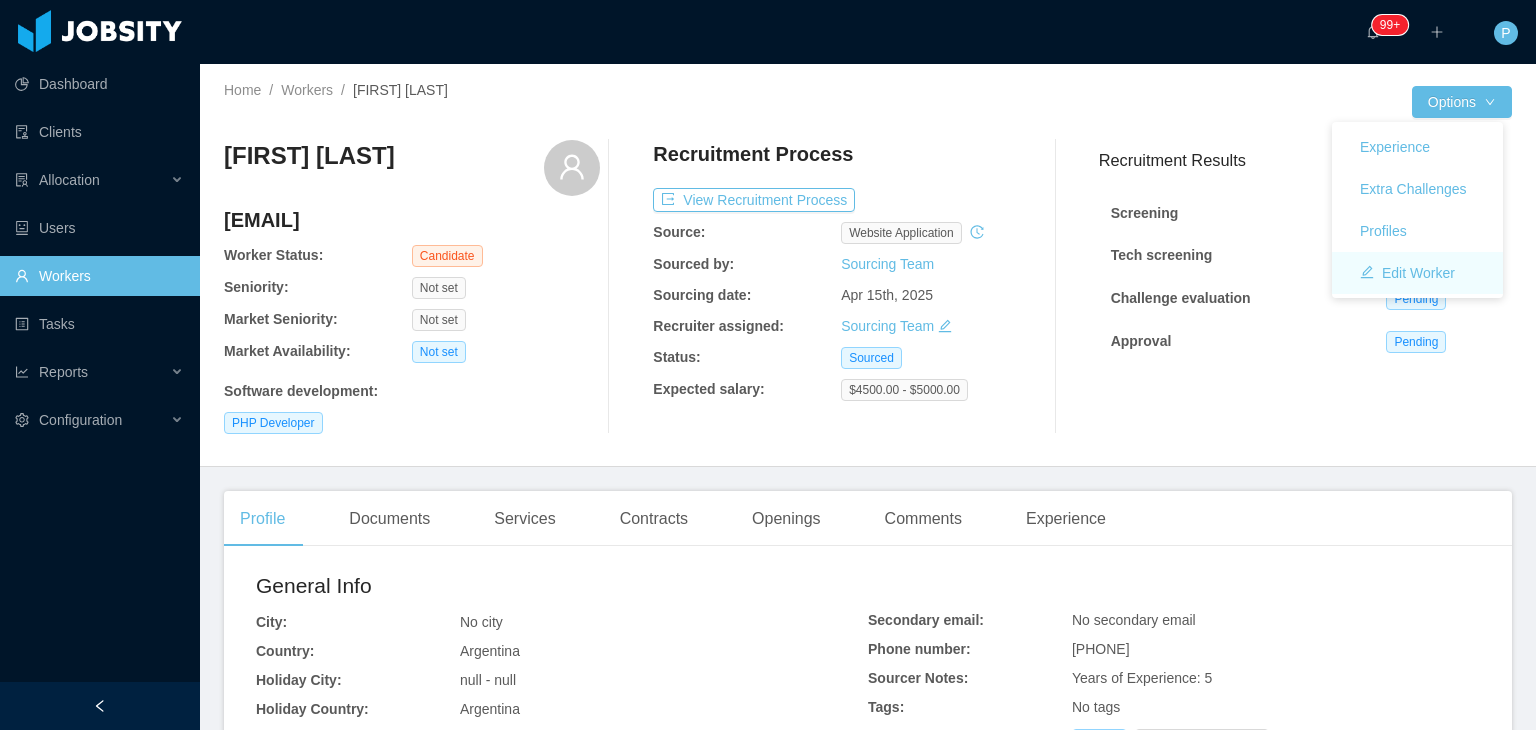 click on "Edit Worker" at bounding box center [1417, 273] 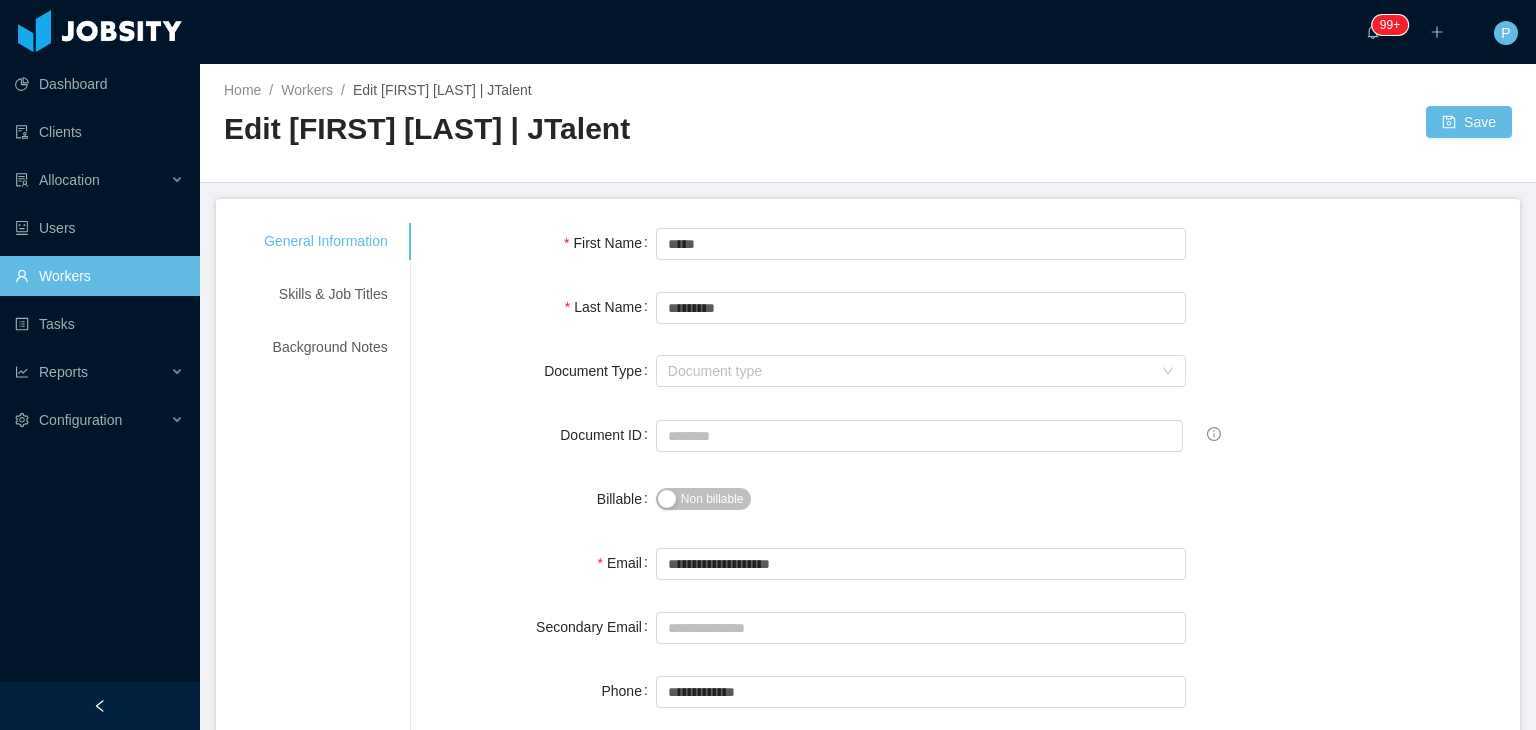 click on "Non billable" at bounding box center [712, 499] 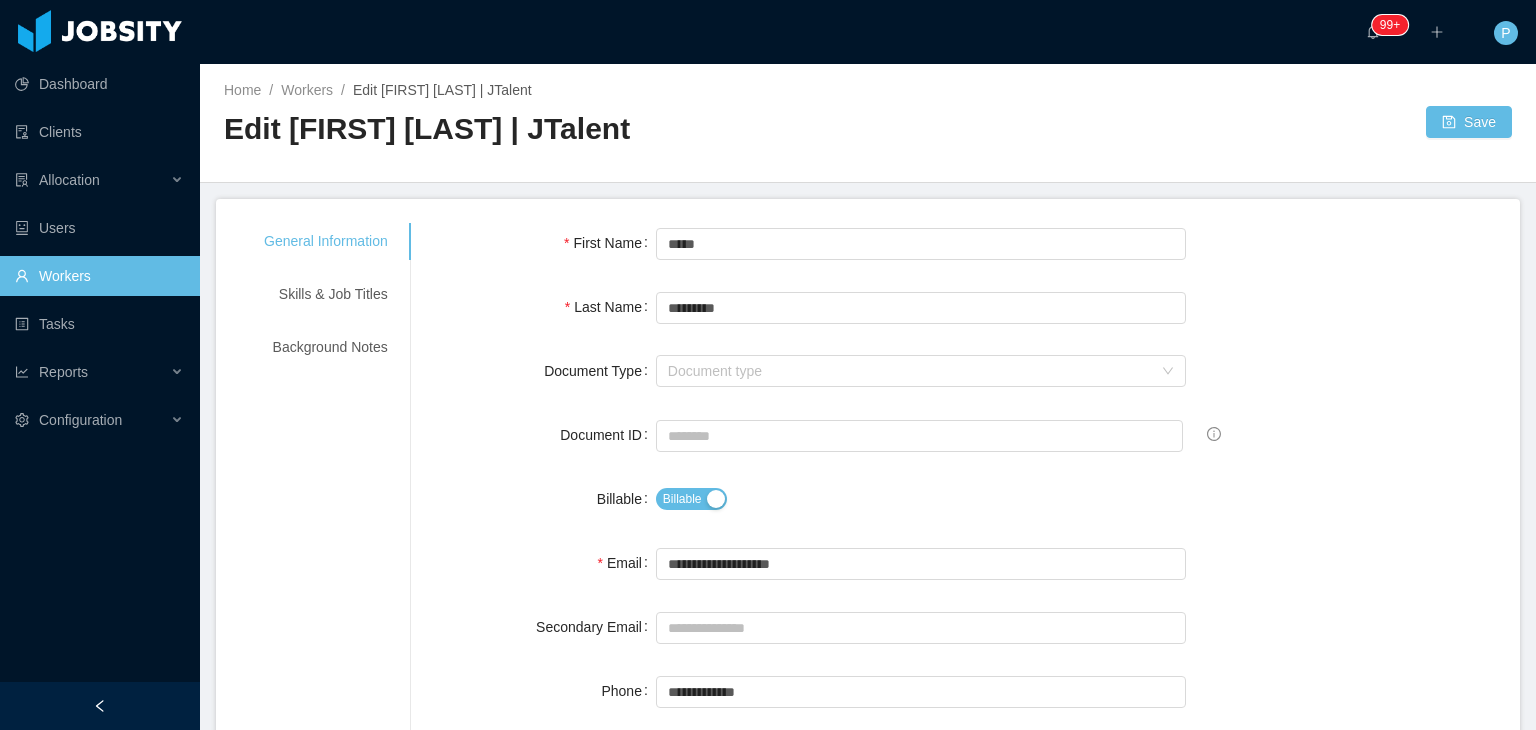 click on "**********" at bounding box center (965, 1229) 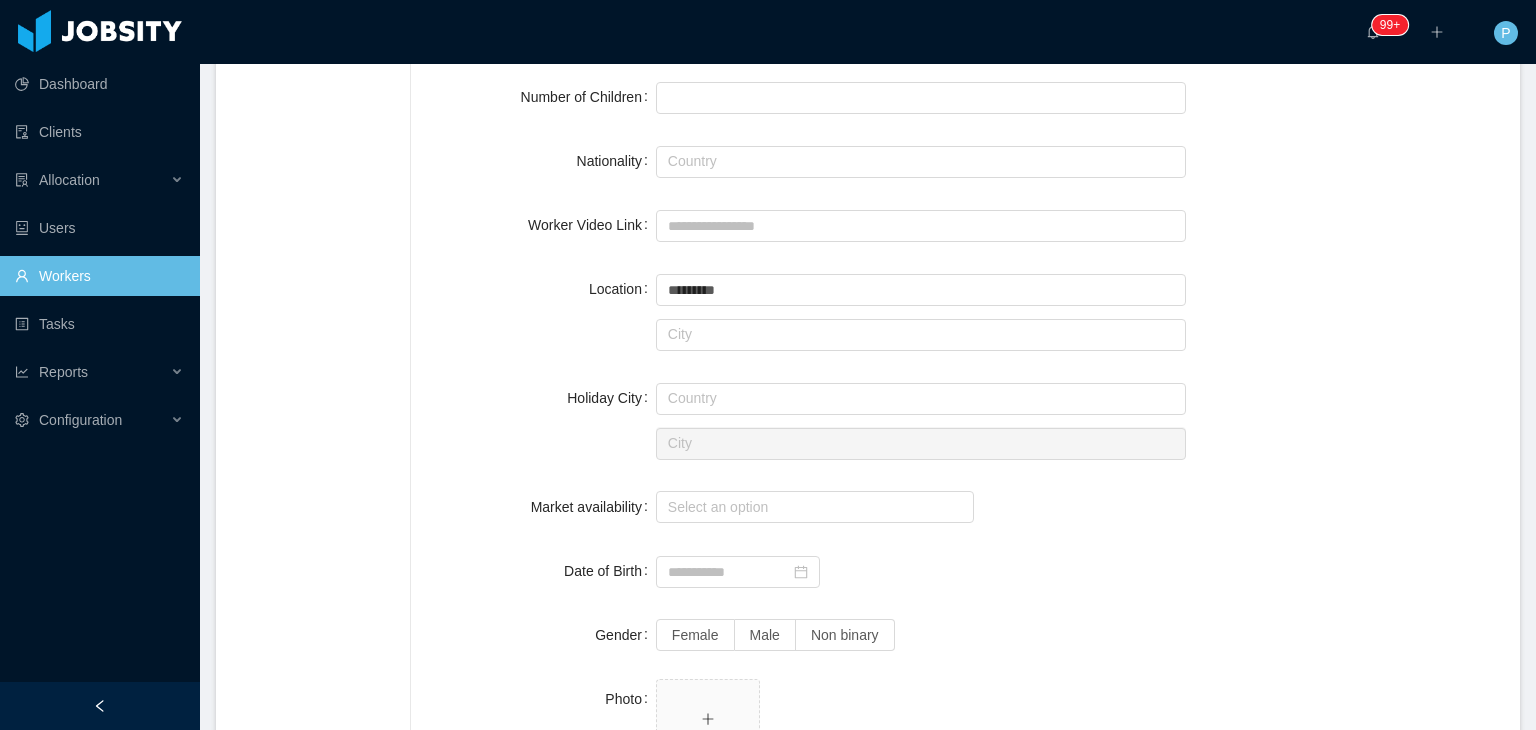 scroll, scrollTop: 880, scrollLeft: 0, axis: vertical 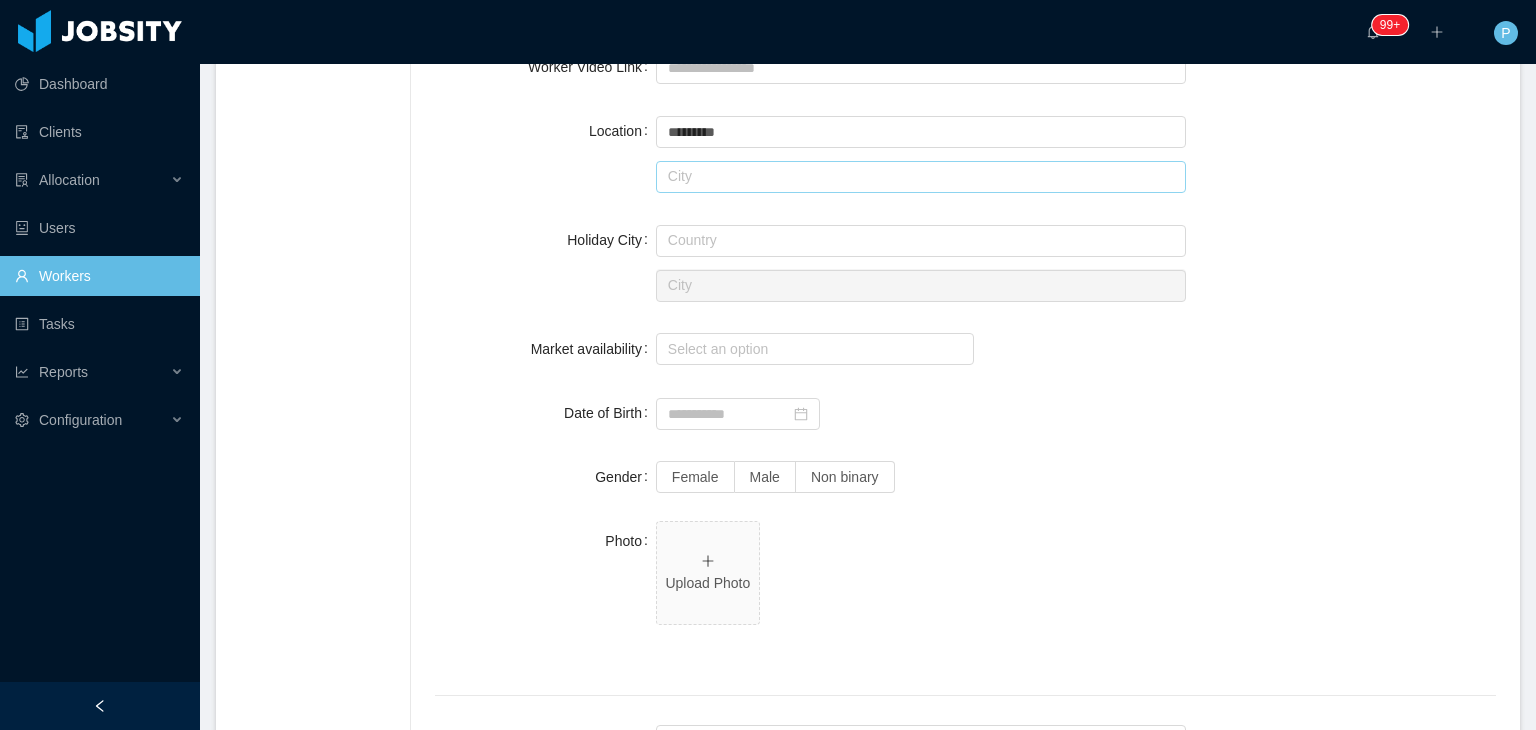 click at bounding box center [921, 177] 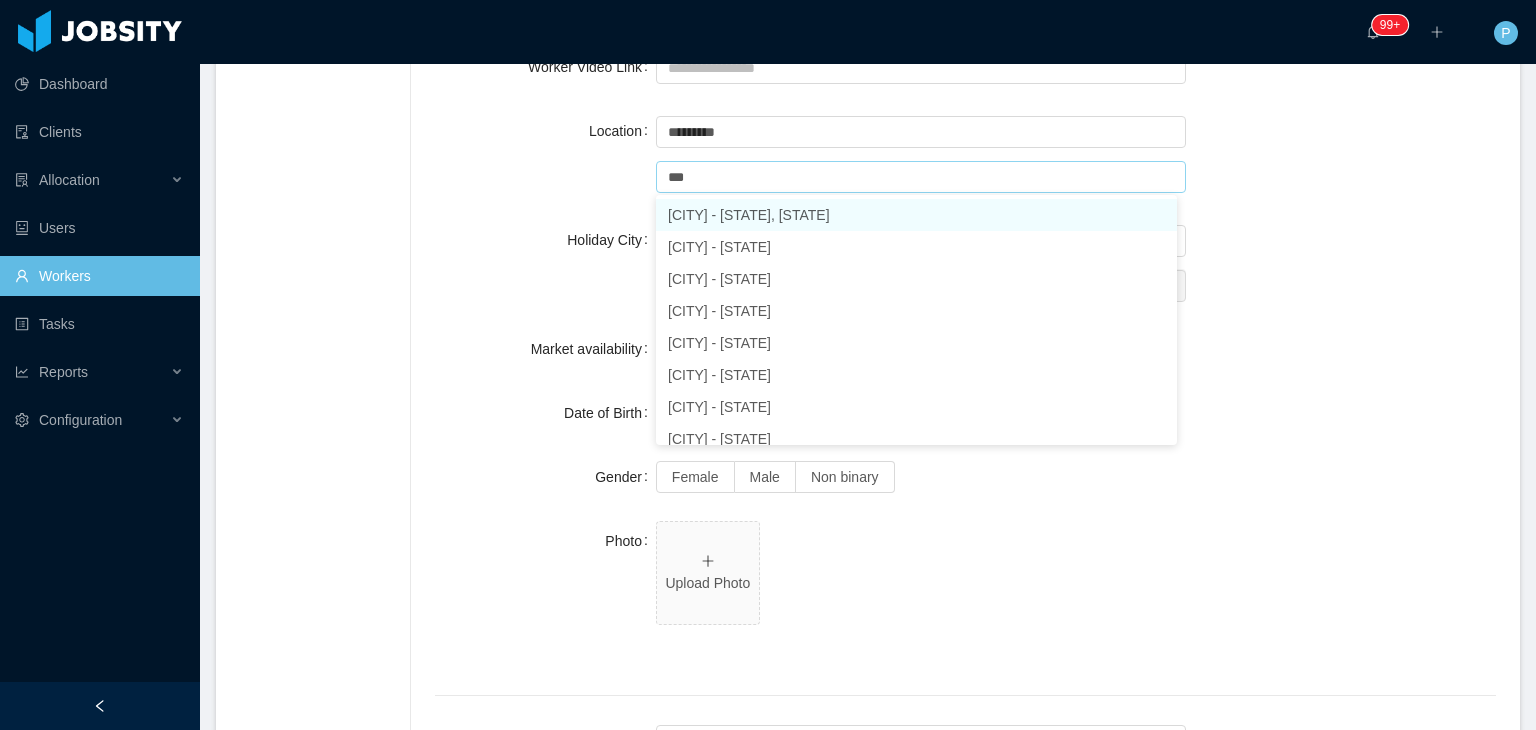 click on "[CITY] - [STATE], [STATE]" at bounding box center [916, 215] 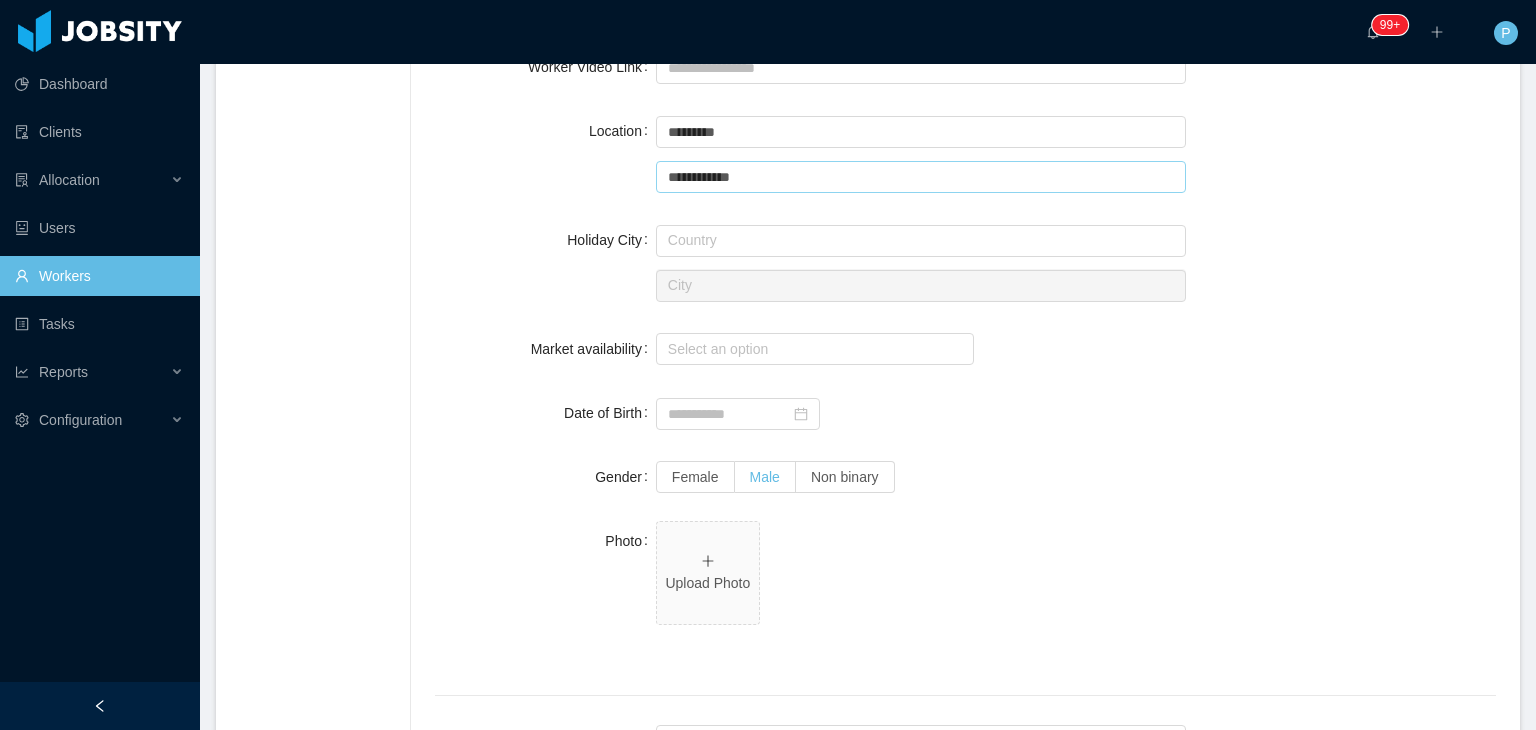 type on "**********" 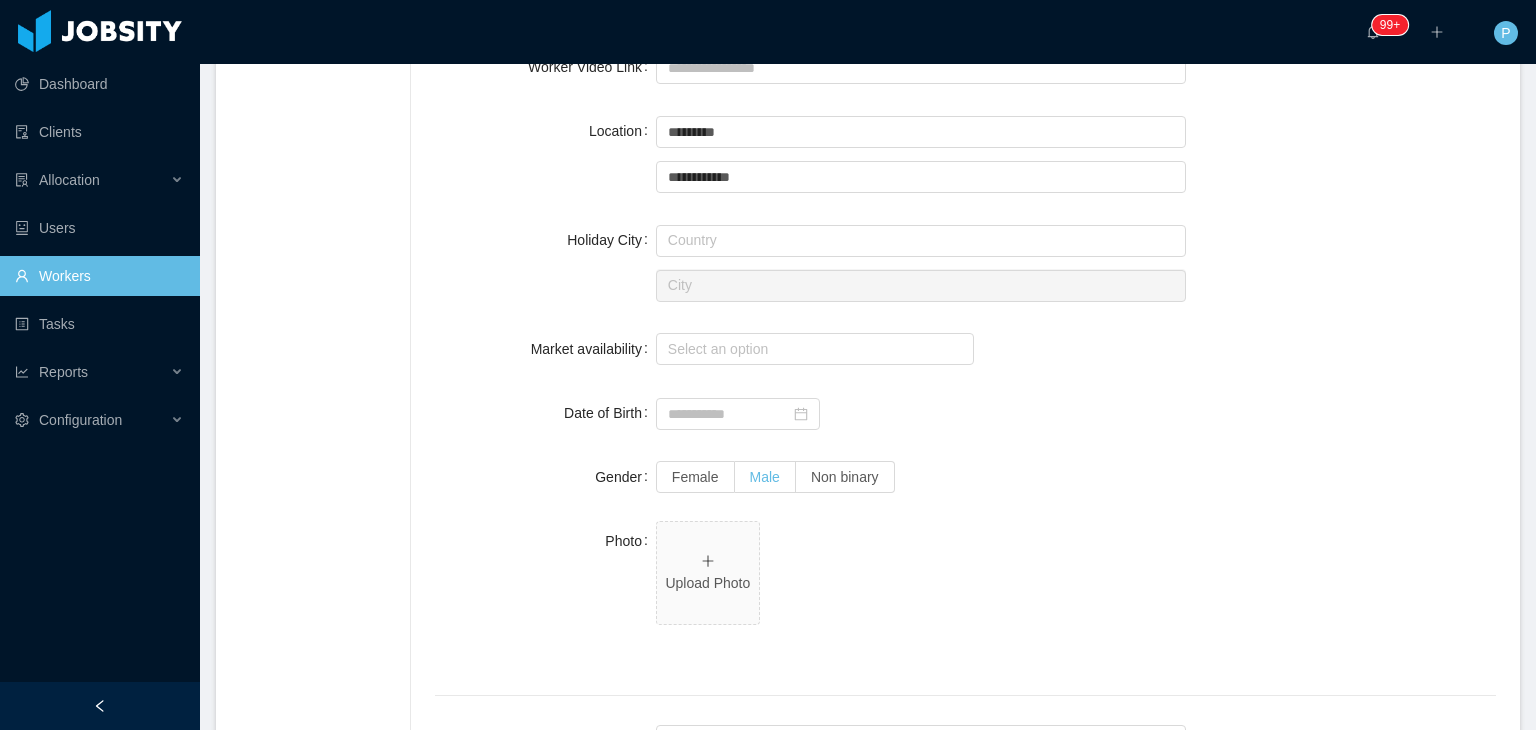 click on "Male" at bounding box center [765, 477] 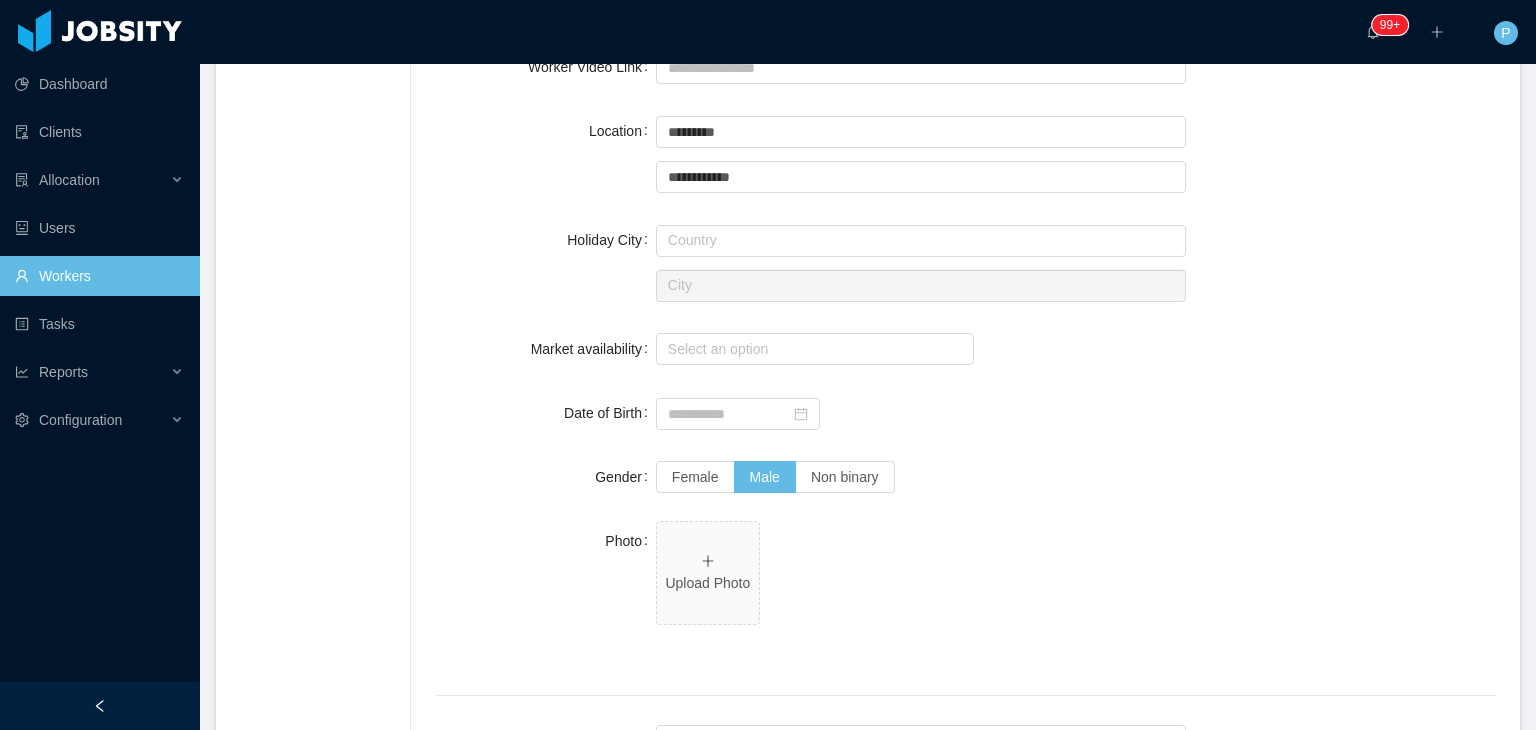 click on "Photo" at bounding box center (545, 541) 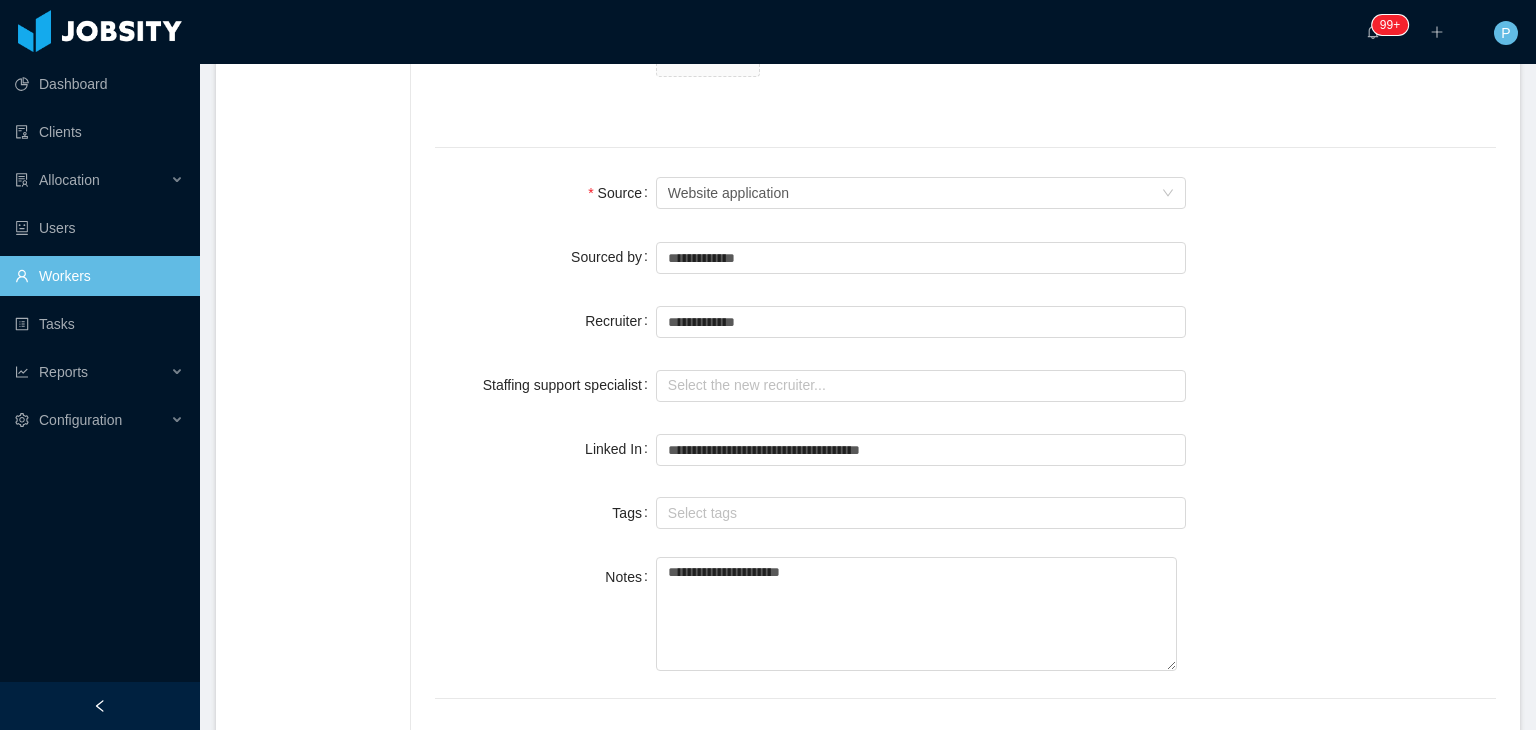 scroll, scrollTop: 1440, scrollLeft: 0, axis: vertical 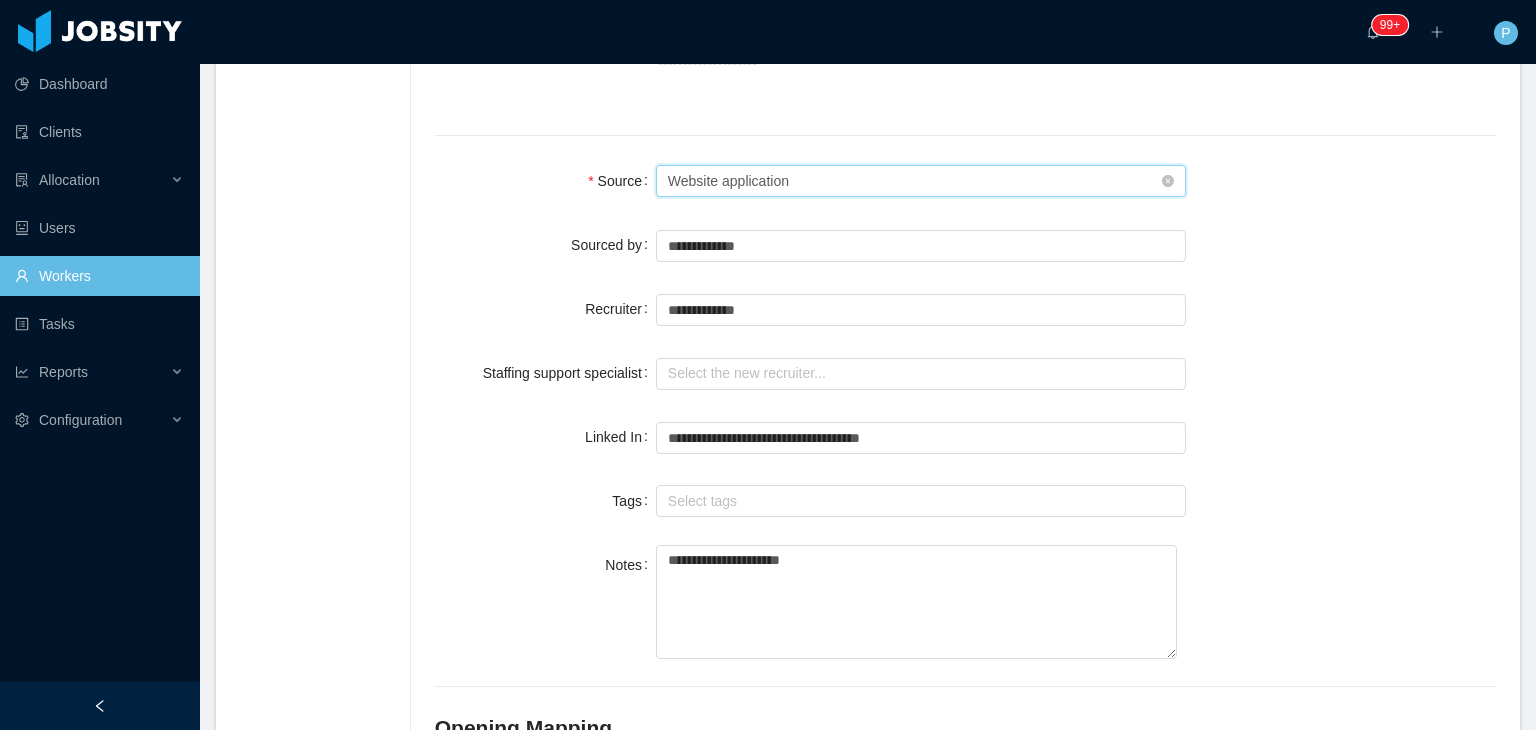 click on "Seniority Website application" at bounding box center [915, 181] 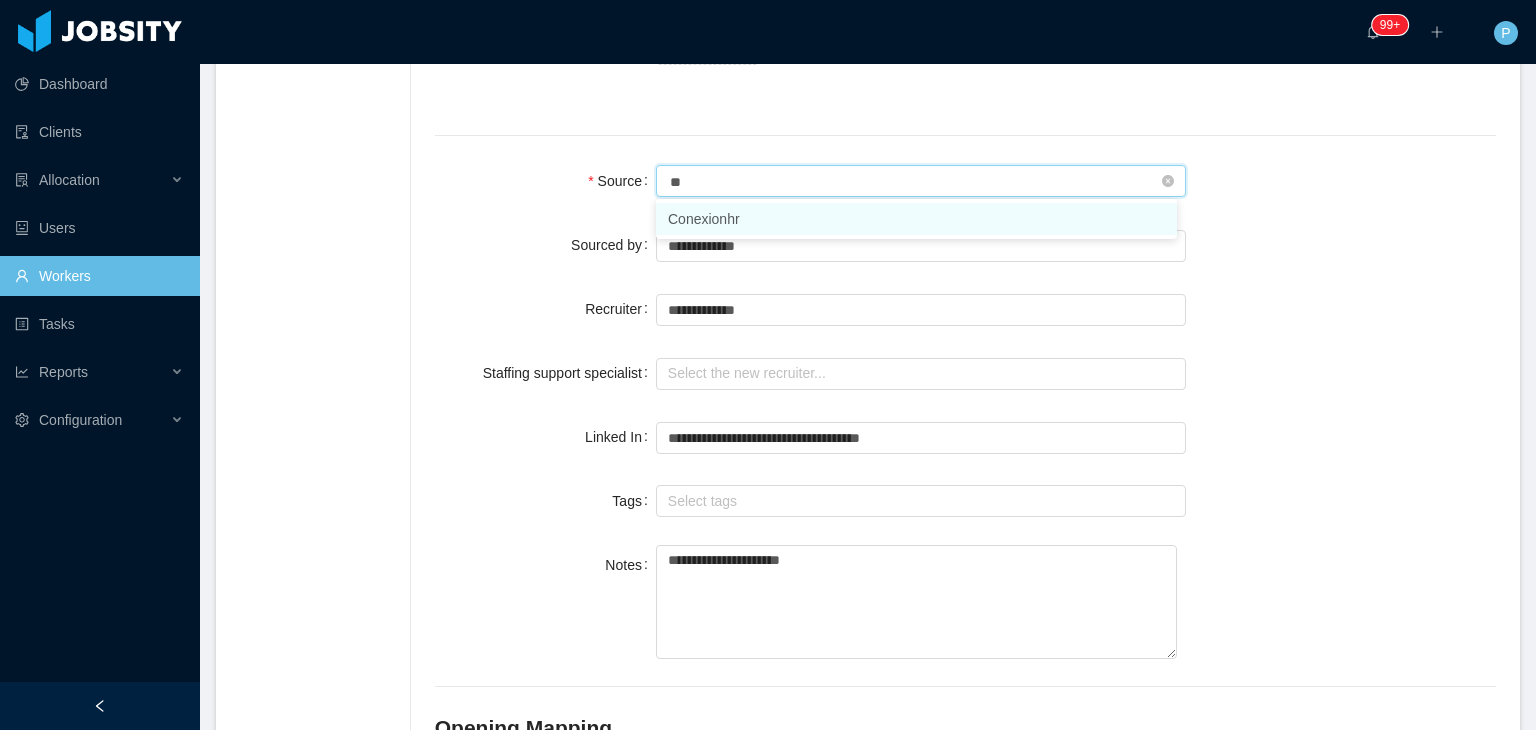 type on "***" 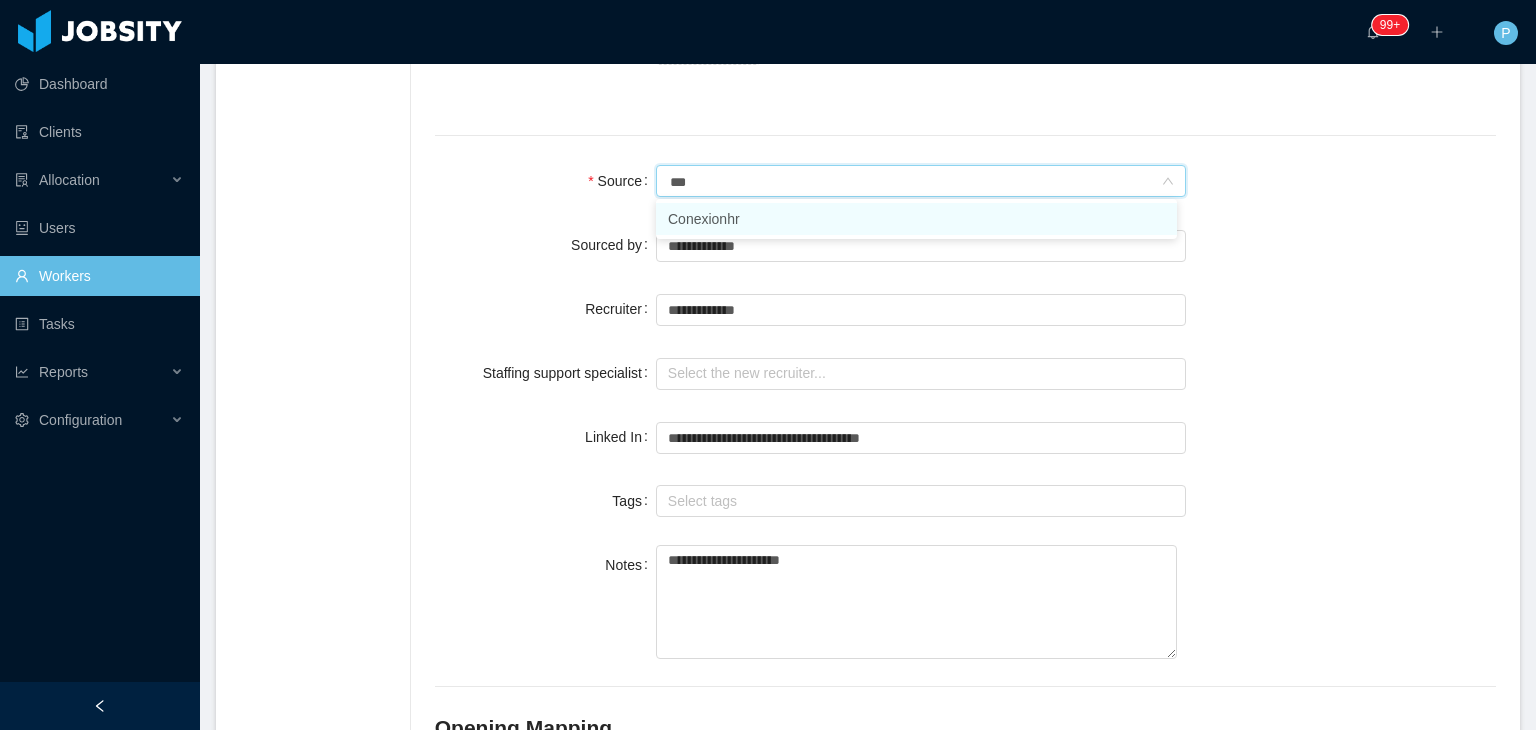 click on "Conexionhr" at bounding box center (916, 219) 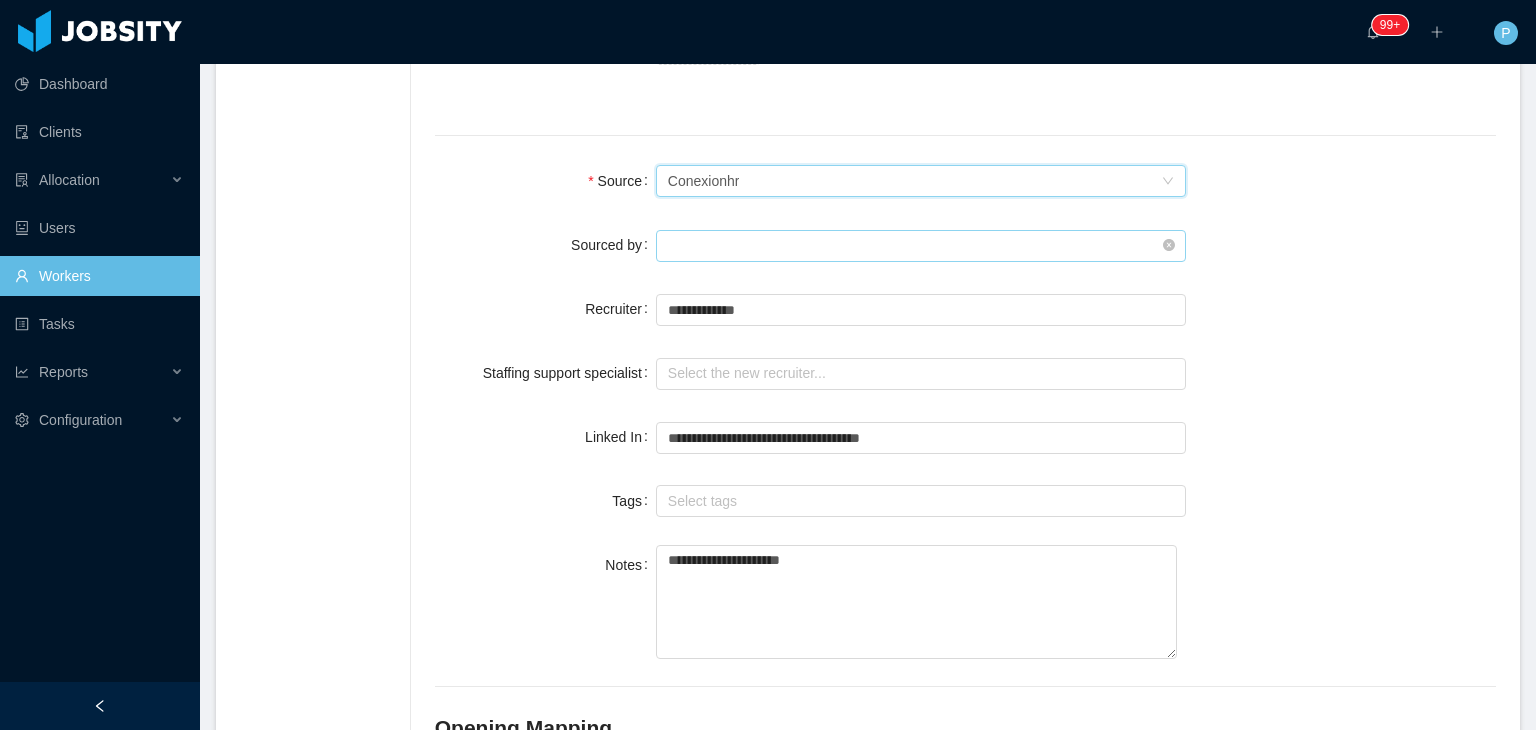 click at bounding box center (921, 246) 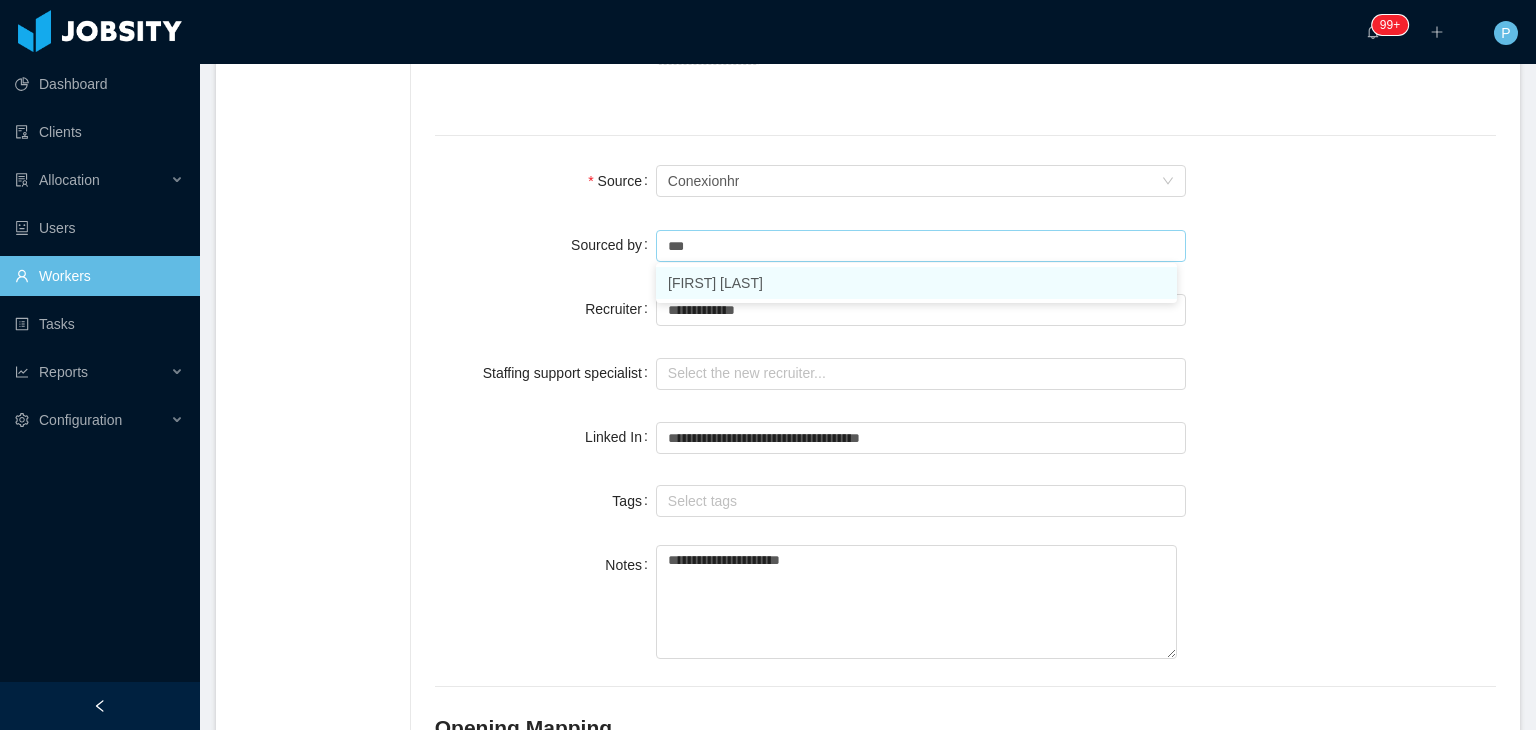 click on "[FIRST] [LAST]" at bounding box center (916, 283) 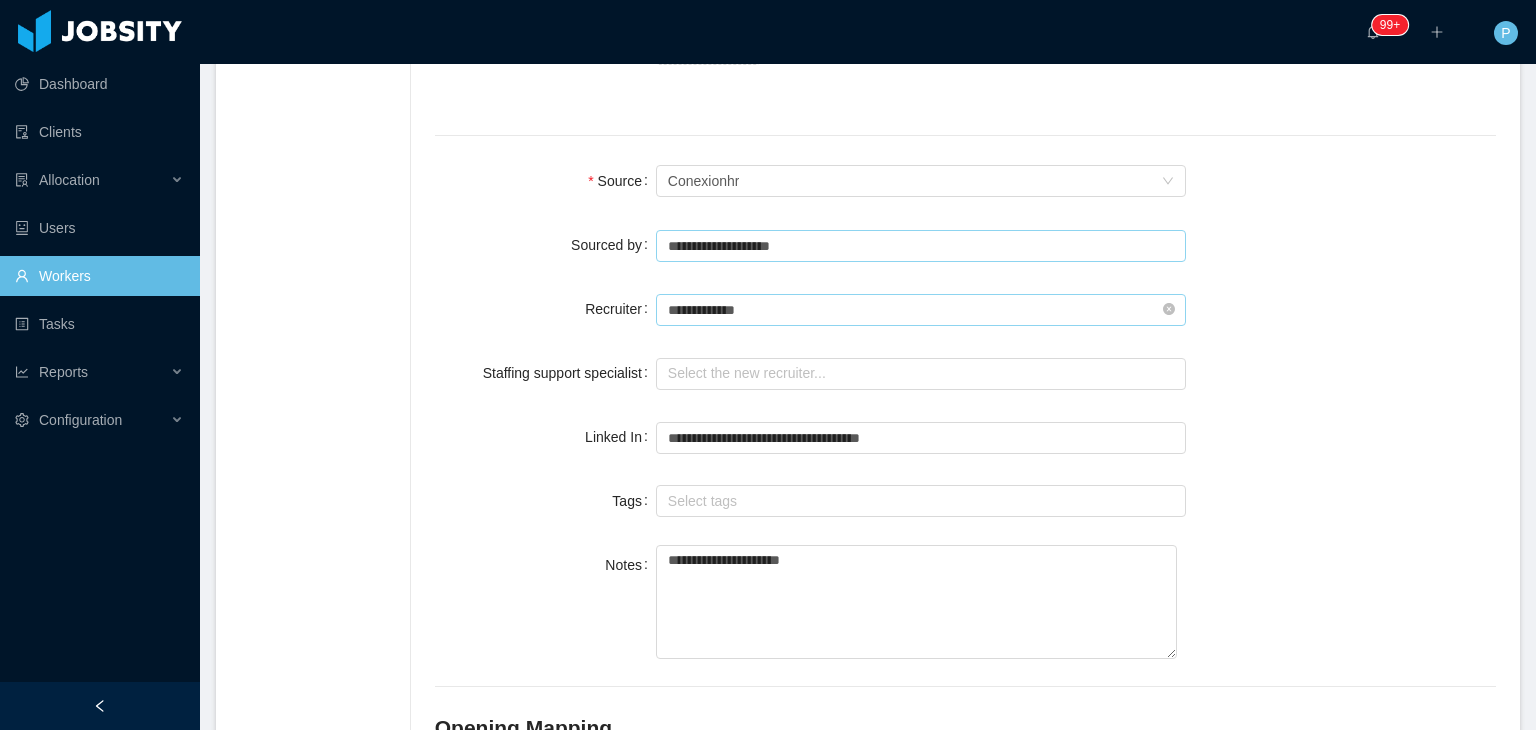 type on "**********" 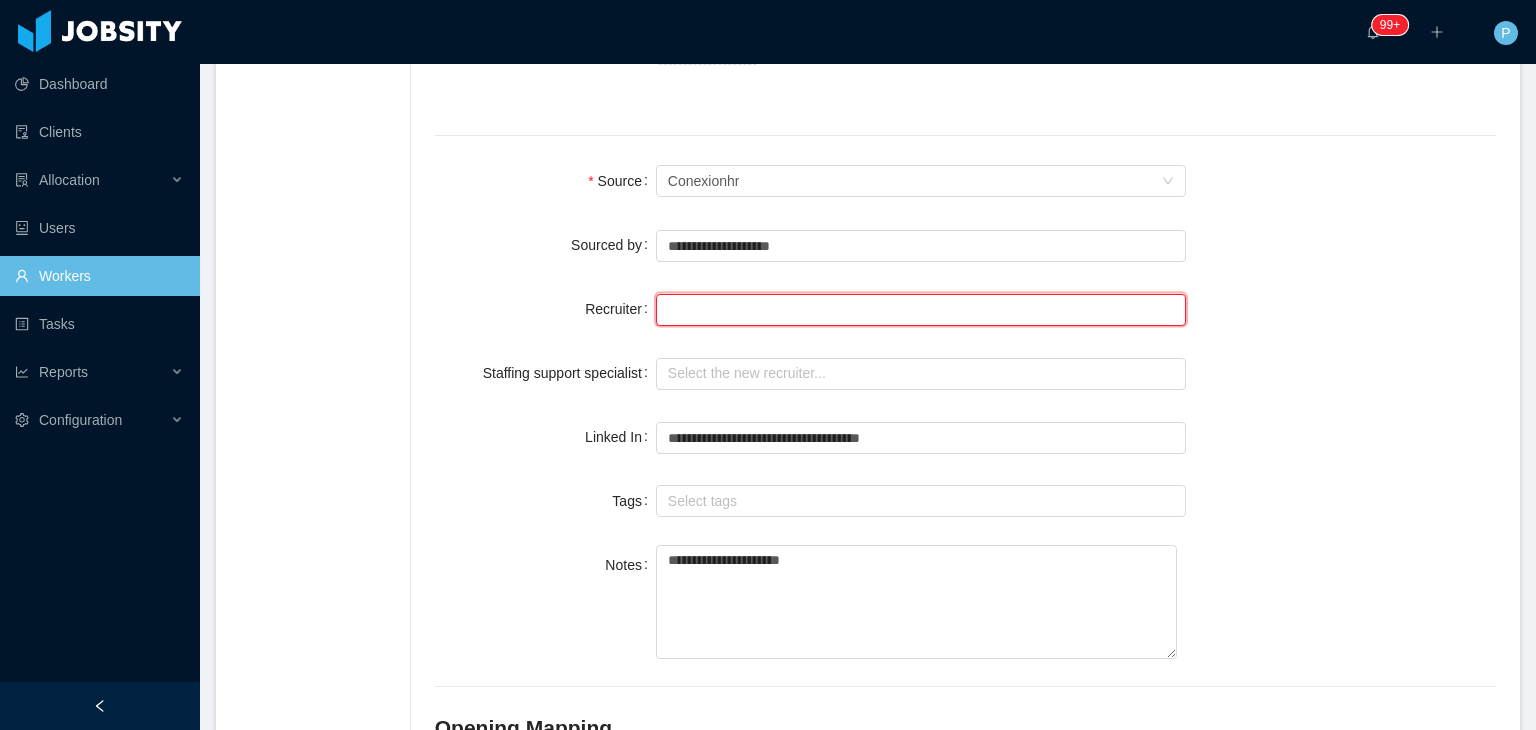 click at bounding box center [921, 310] 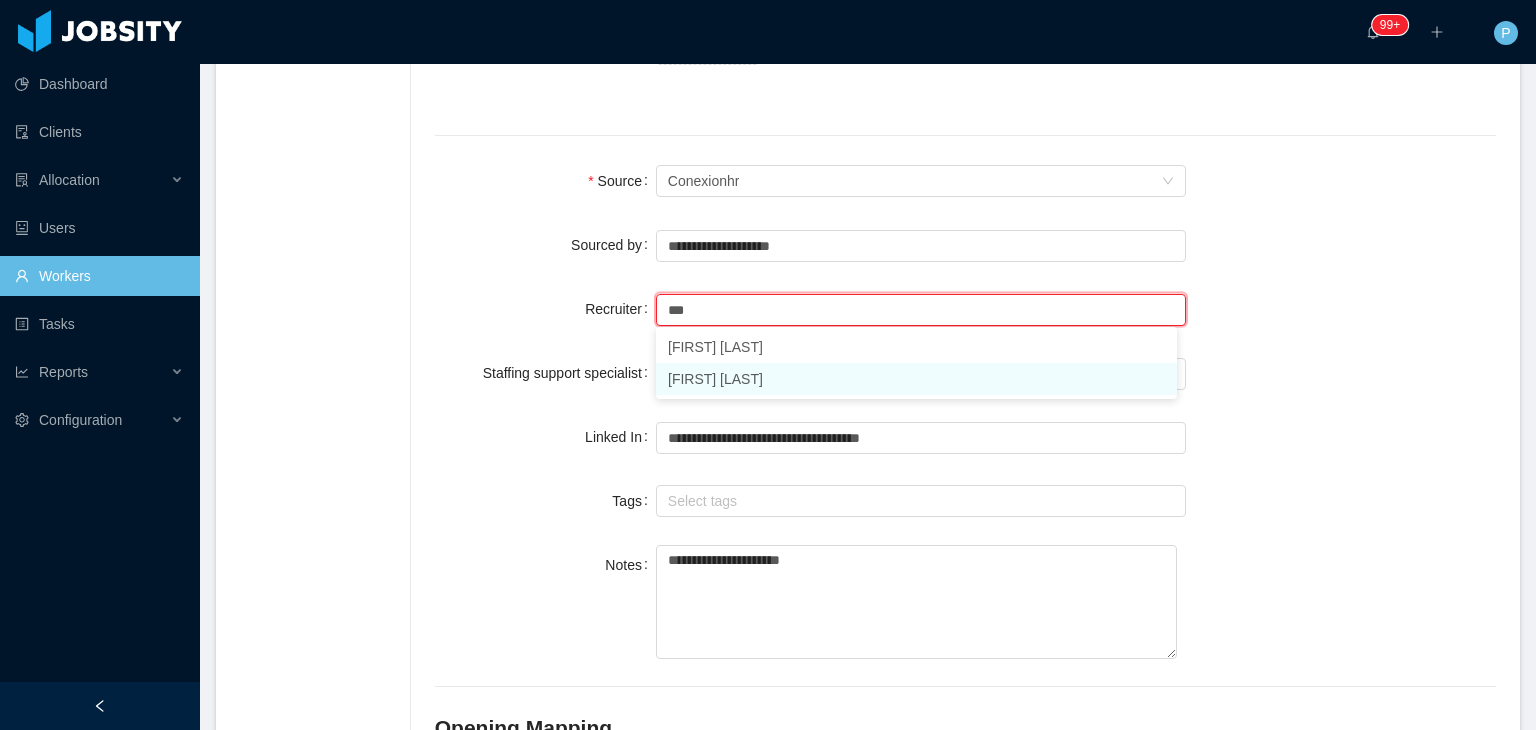 click on "[FIRST] [LAST]" at bounding box center [916, 379] 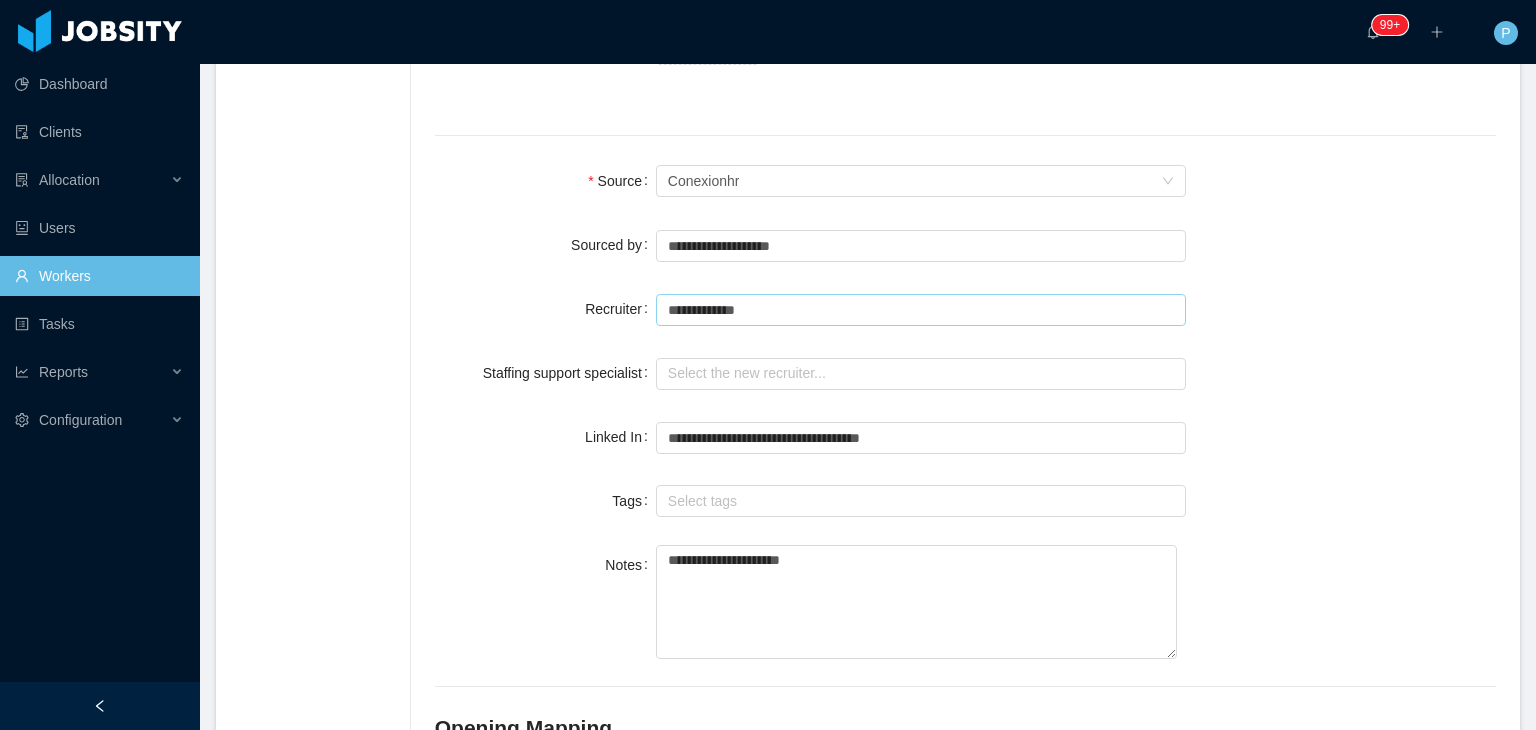 type on "**********" 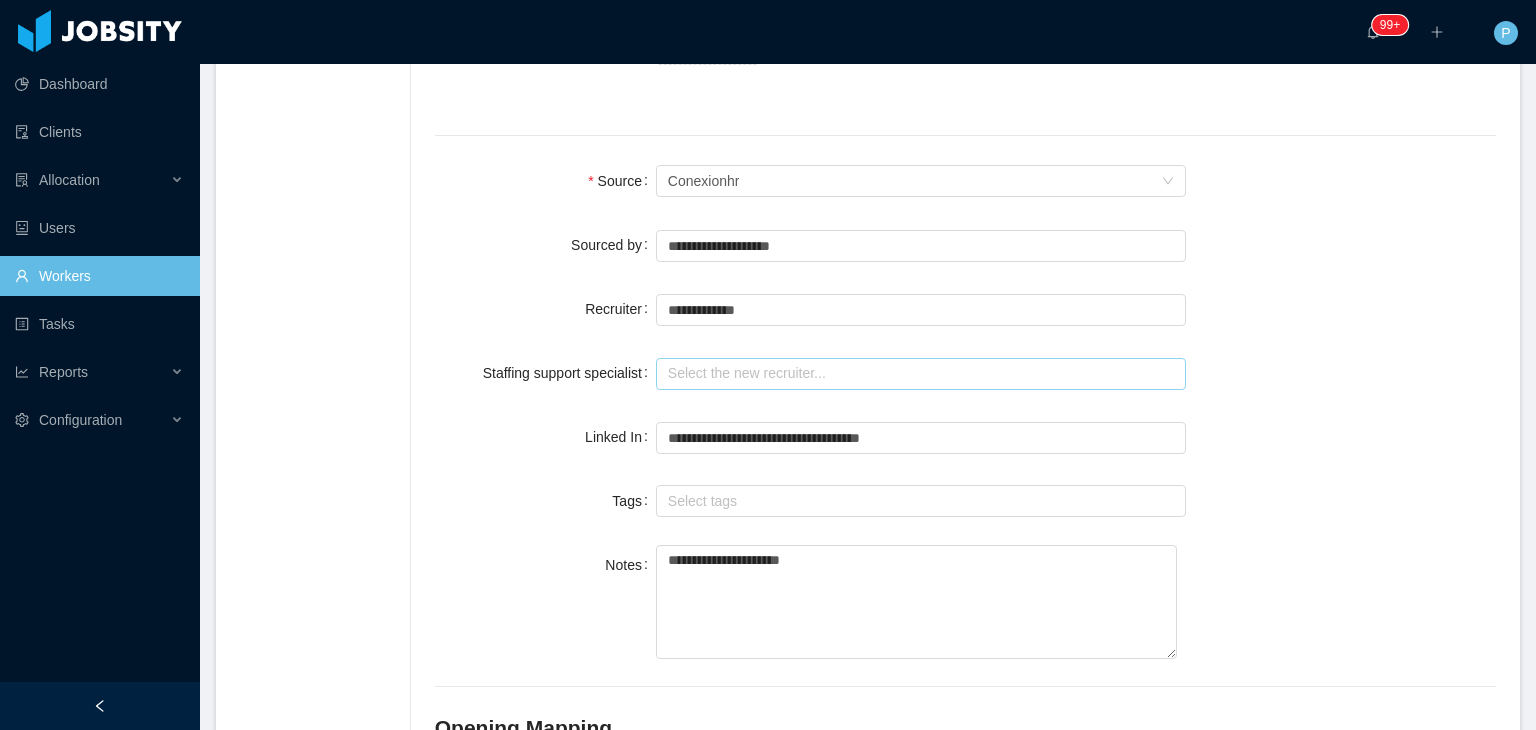 click at bounding box center [921, 374] 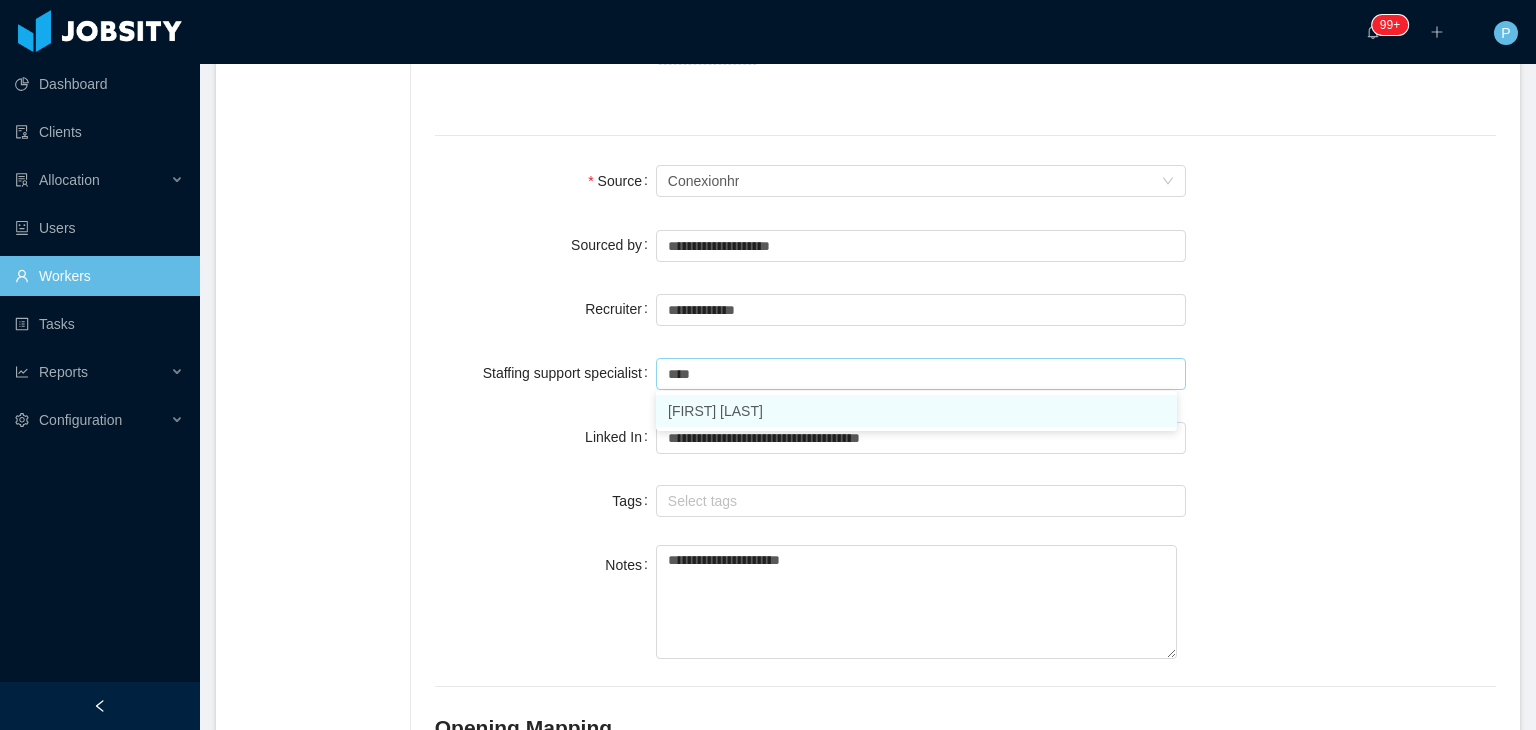 click on "[FIRST] [LAST]" at bounding box center (916, 411) 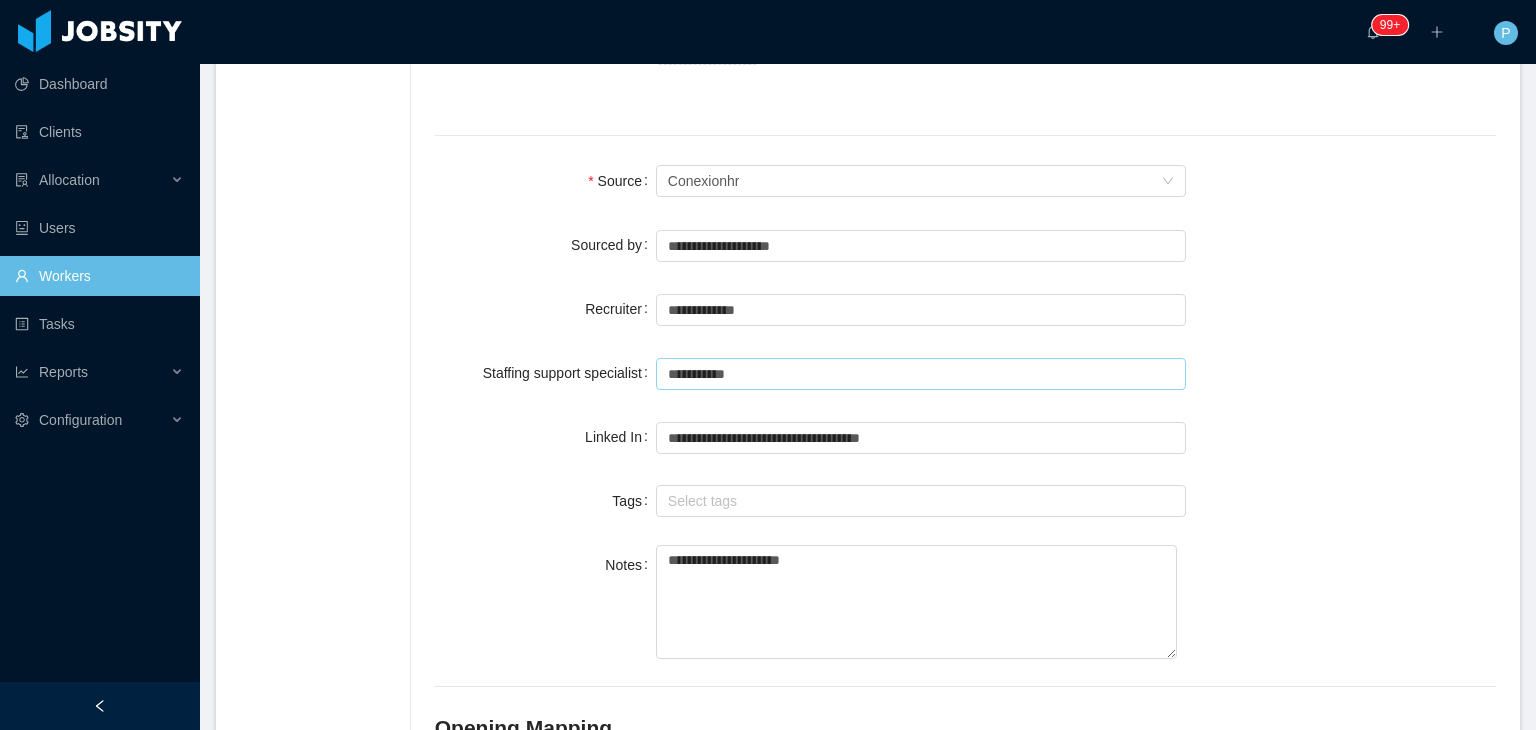 type on "**********" 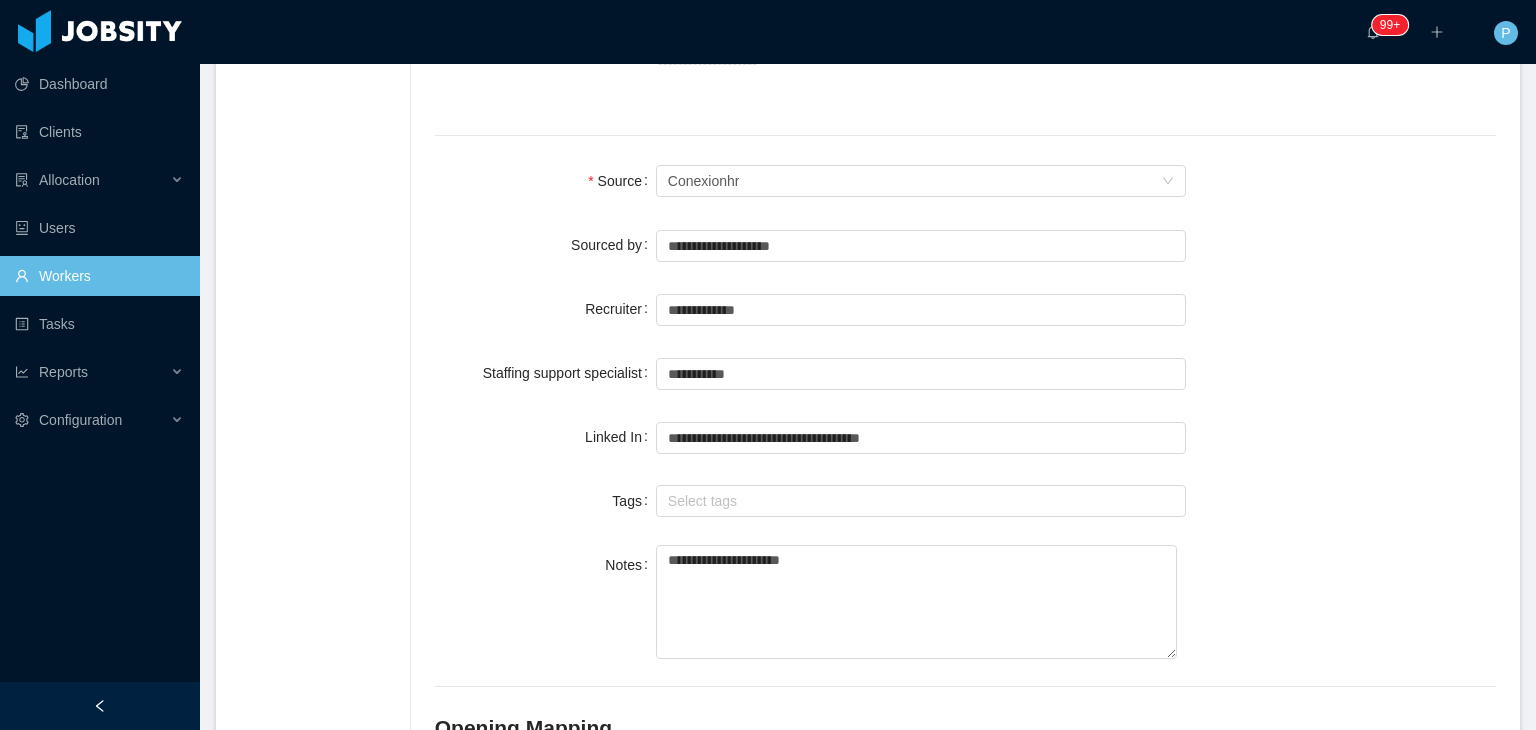 click on "**********" at bounding box center (868, -199) 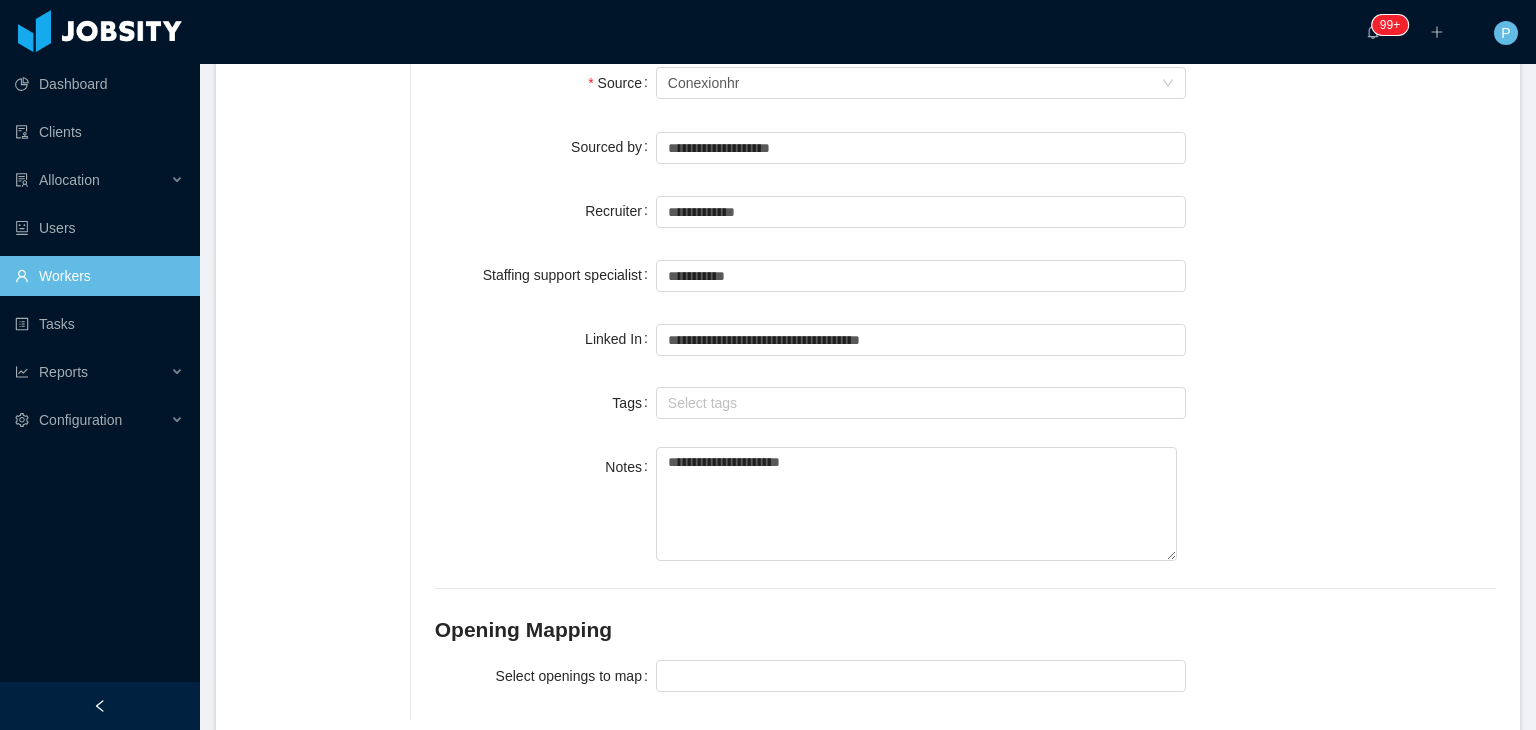 scroll, scrollTop: 1636, scrollLeft: 0, axis: vertical 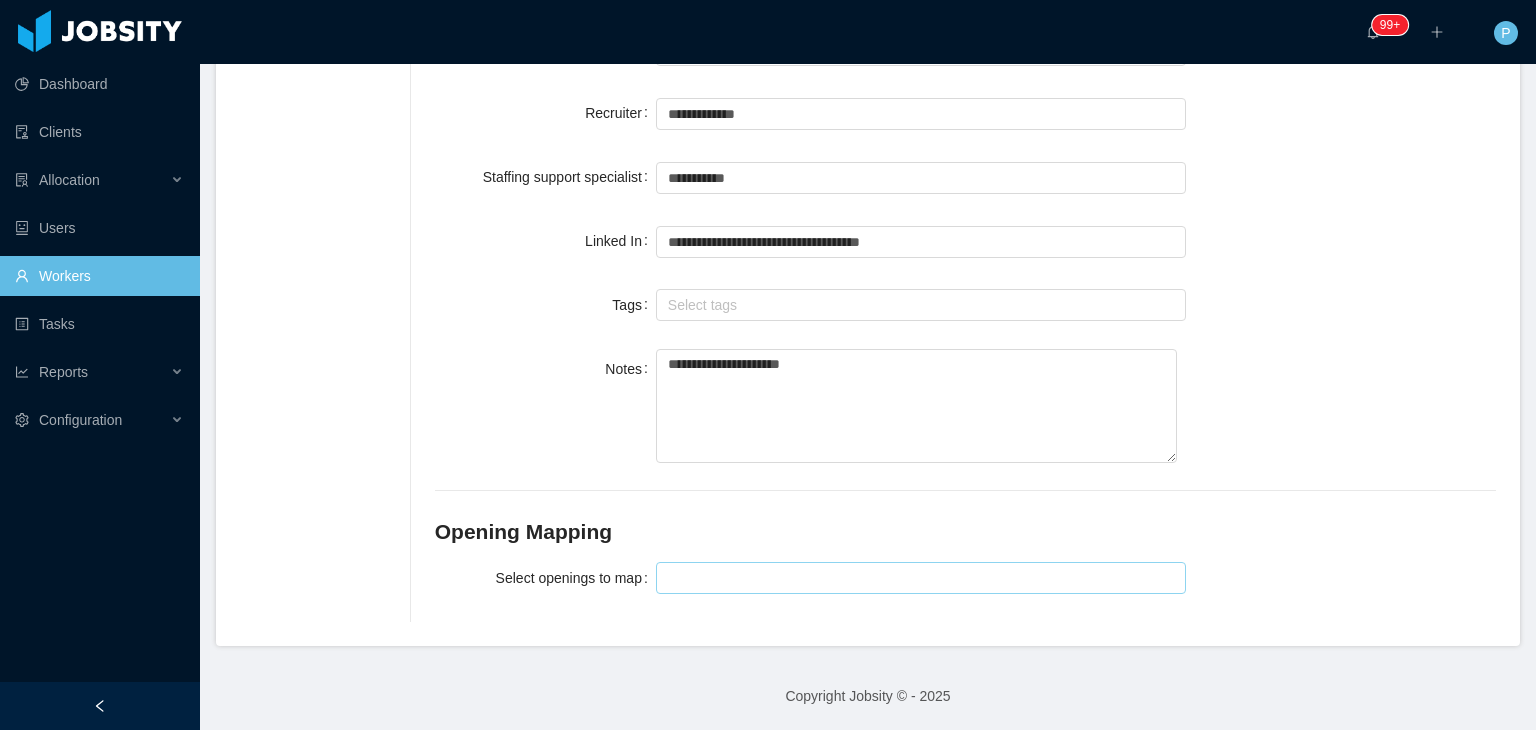 click at bounding box center (918, 578) 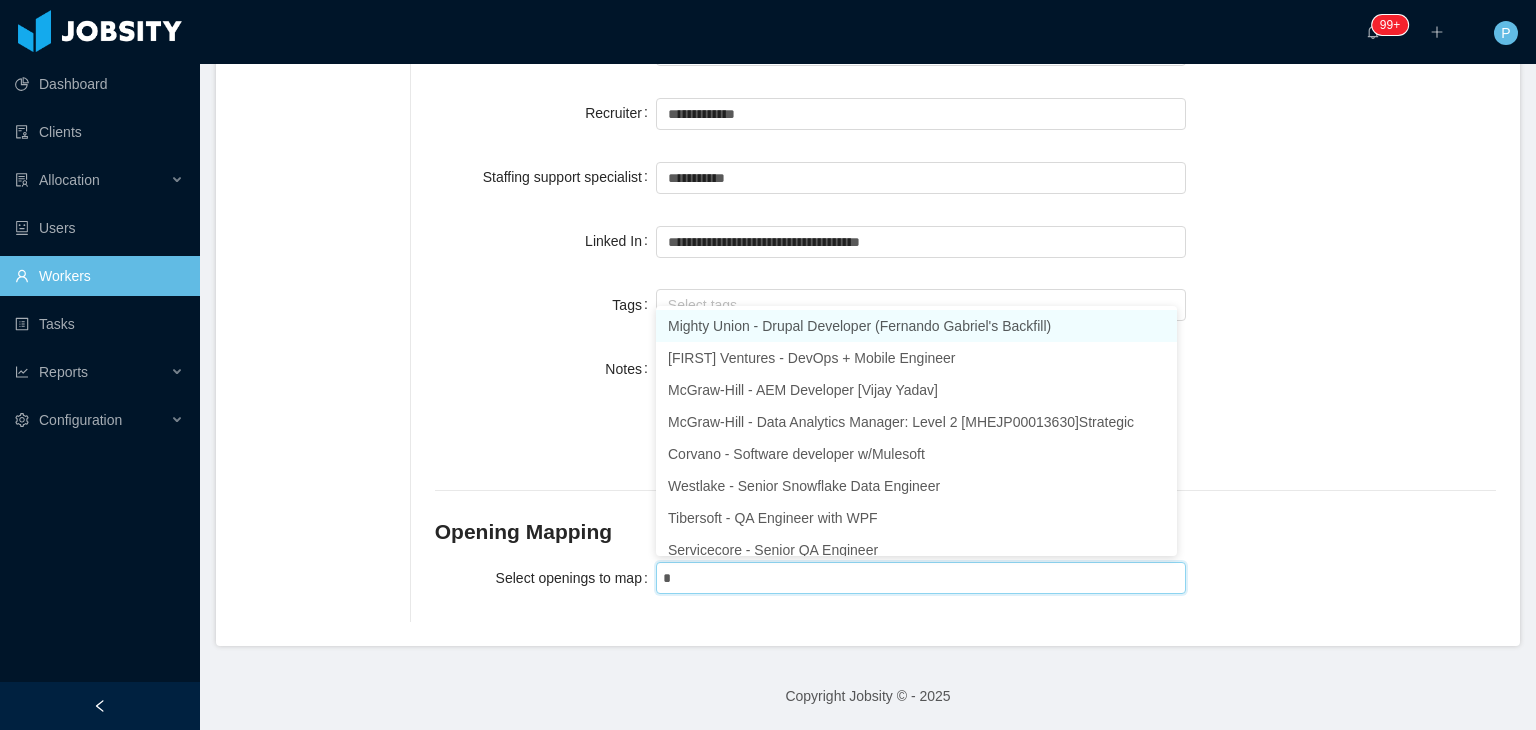 type on "**" 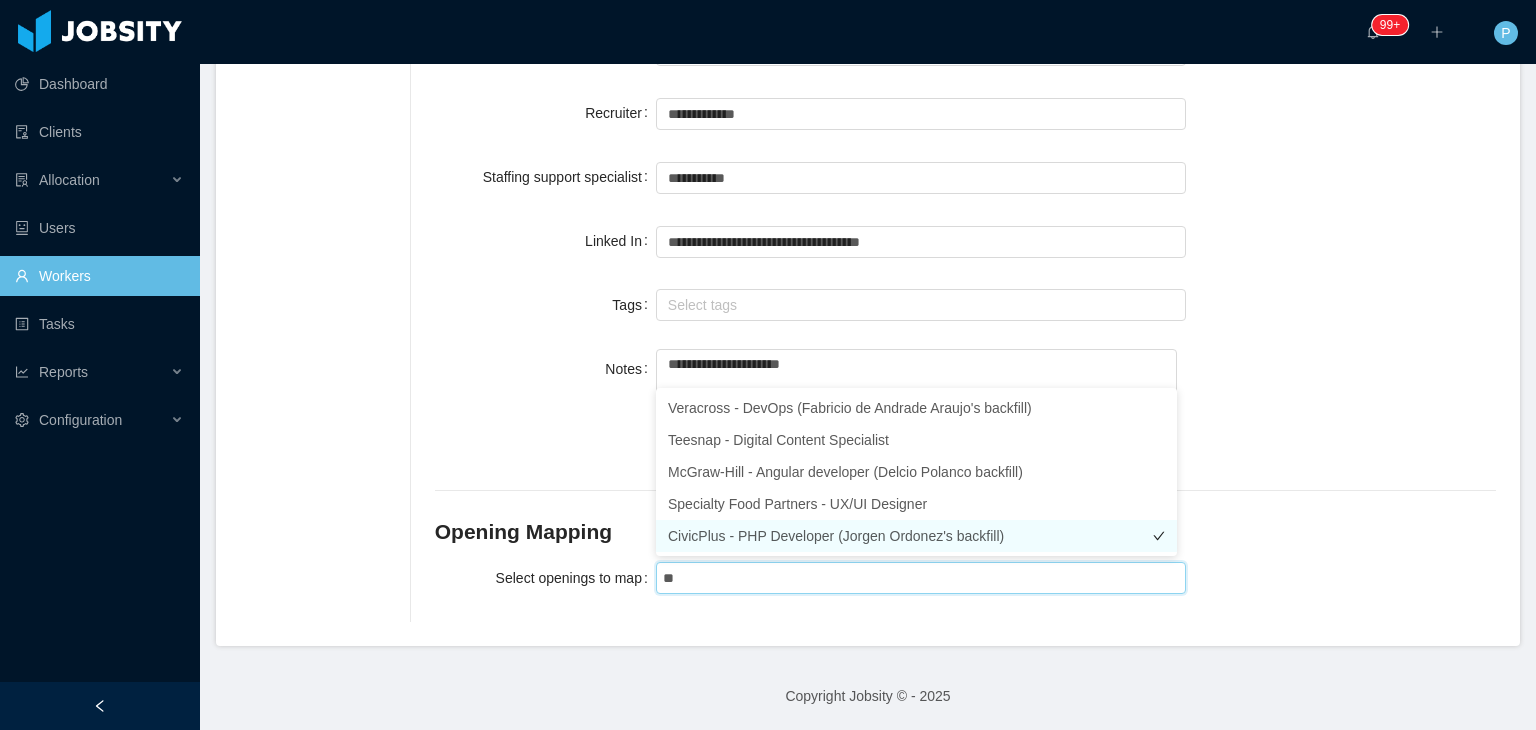 click on "CivicPlus - PHP Developer (Jorgen Ordonez's backfill)" at bounding box center [916, 536] 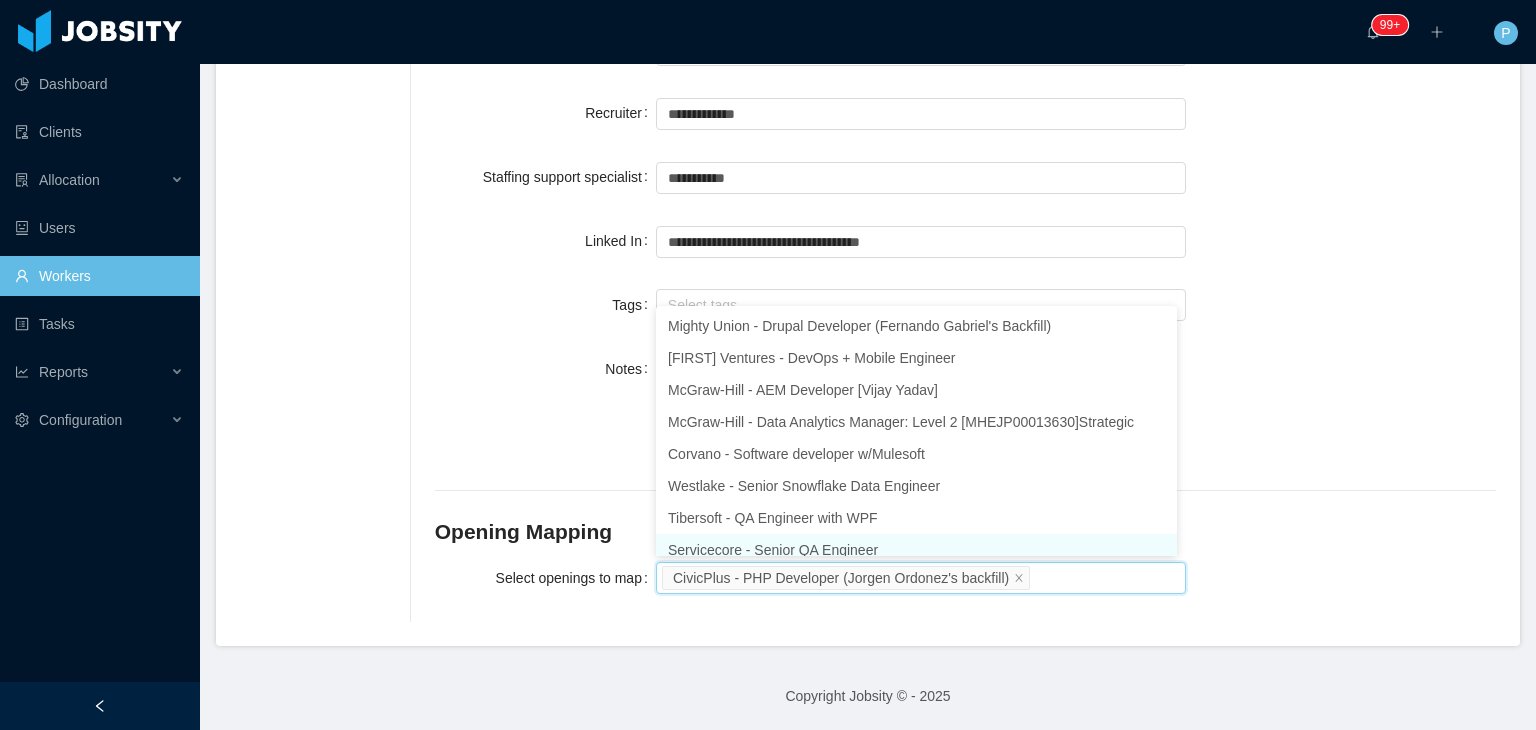 scroll, scrollTop: 10, scrollLeft: 0, axis: vertical 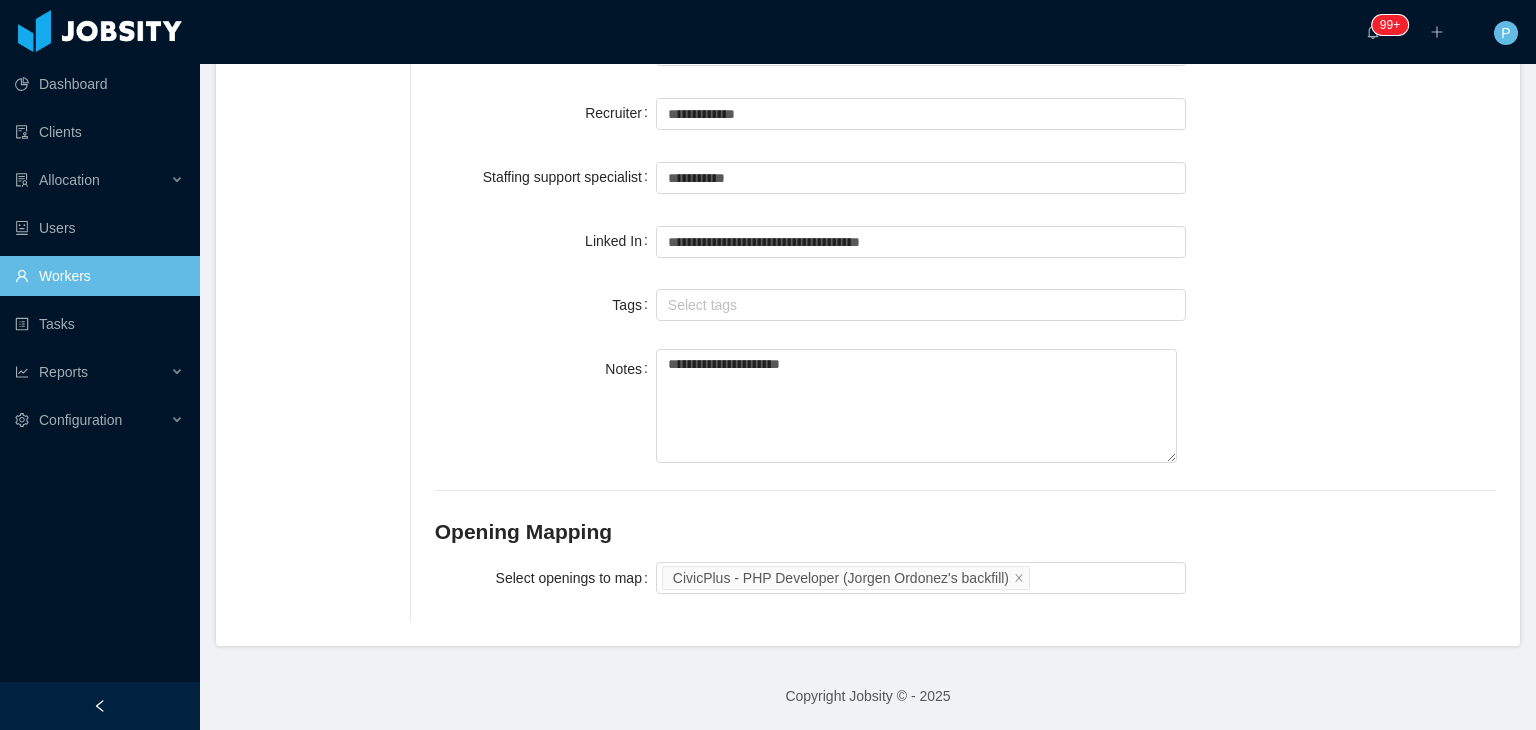click on "Select openings to map CivicPlus - PHP Developer ([FIRST] [LAST]'s backfill)" at bounding box center [965, 578] 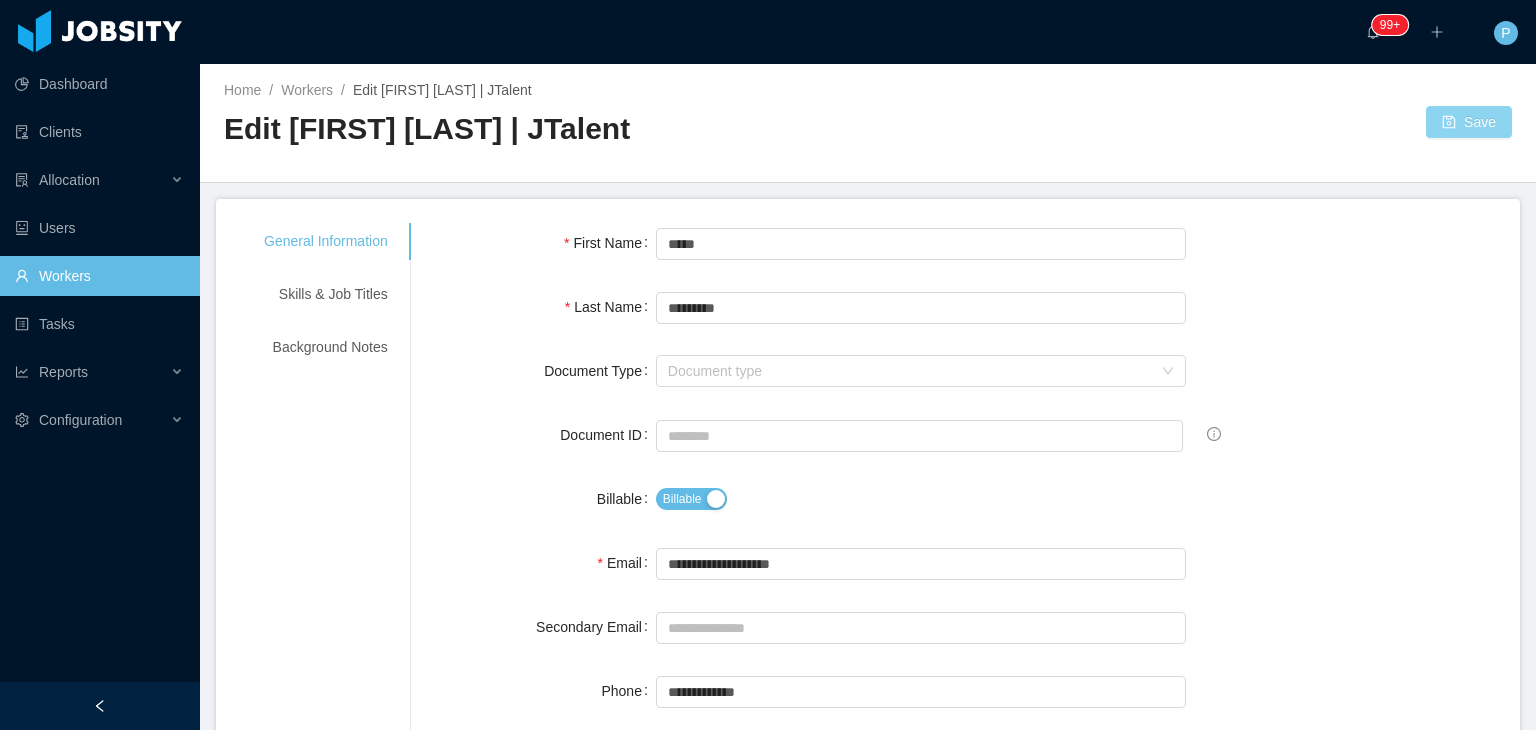 click on "Save" at bounding box center [1469, 122] 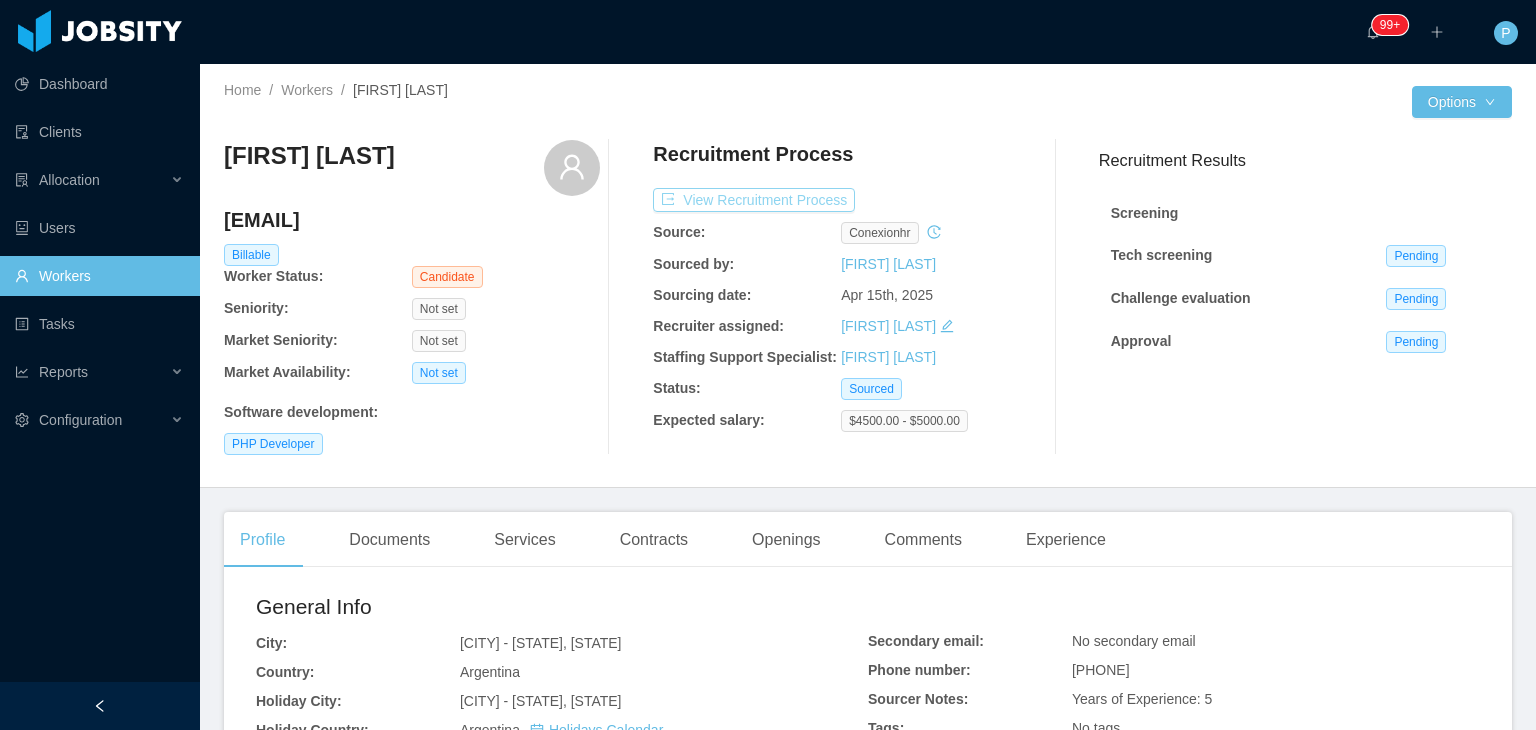 click on "View Recruitment Process" at bounding box center (754, 200) 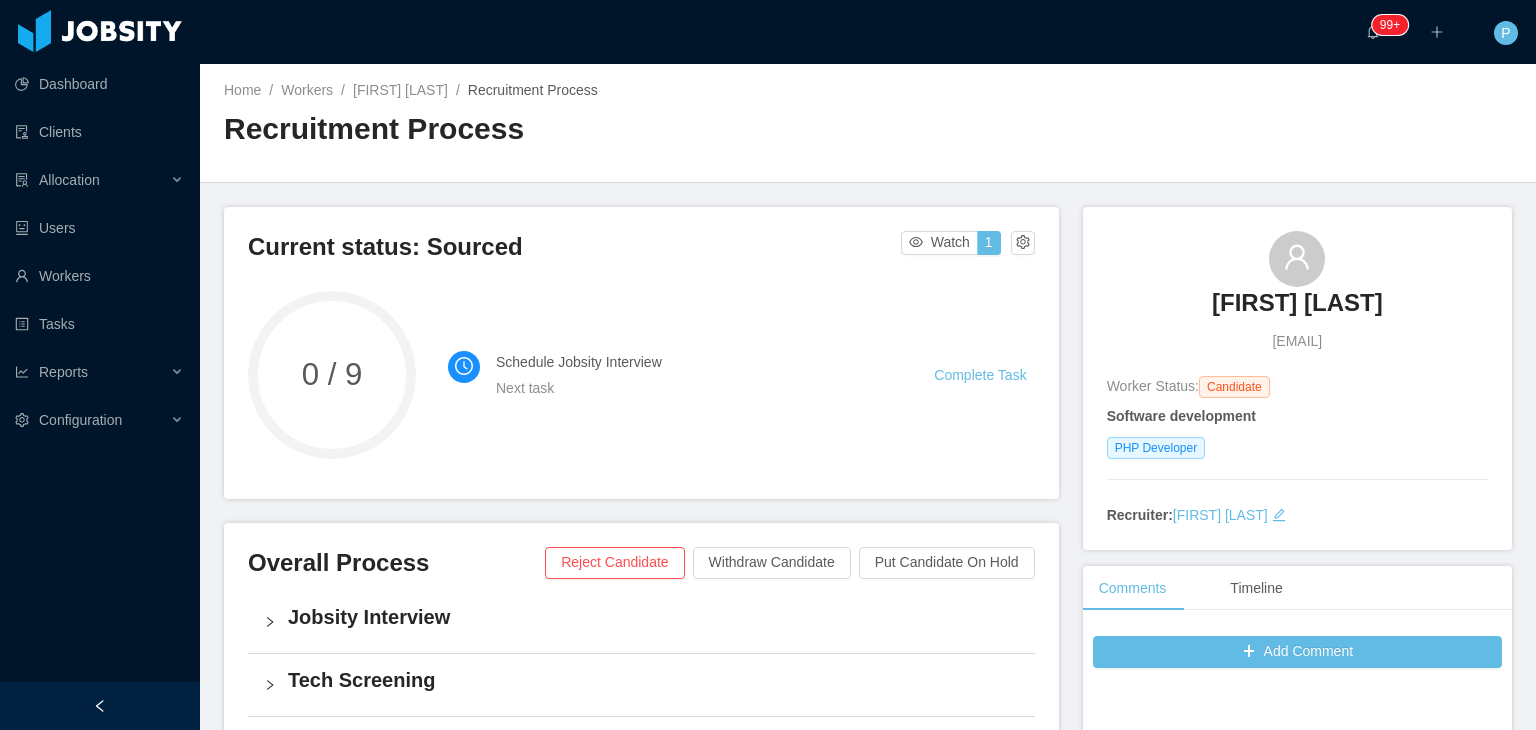 drag, startPoint x: 1376, startPoint y: 313, endPoint x: 1196, endPoint y: 320, distance: 180.13606 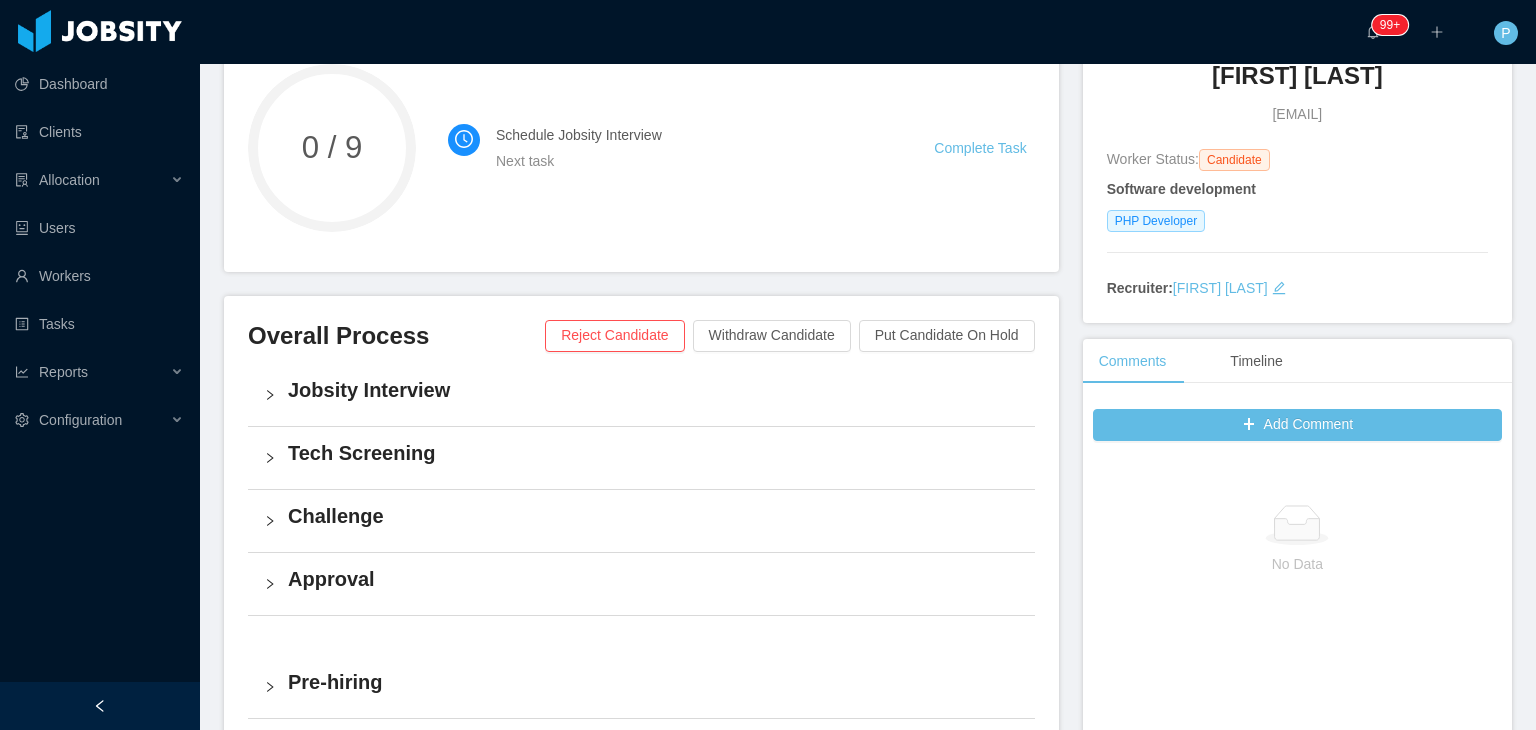 scroll, scrollTop: 228, scrollLeft: 0, axis: vertical 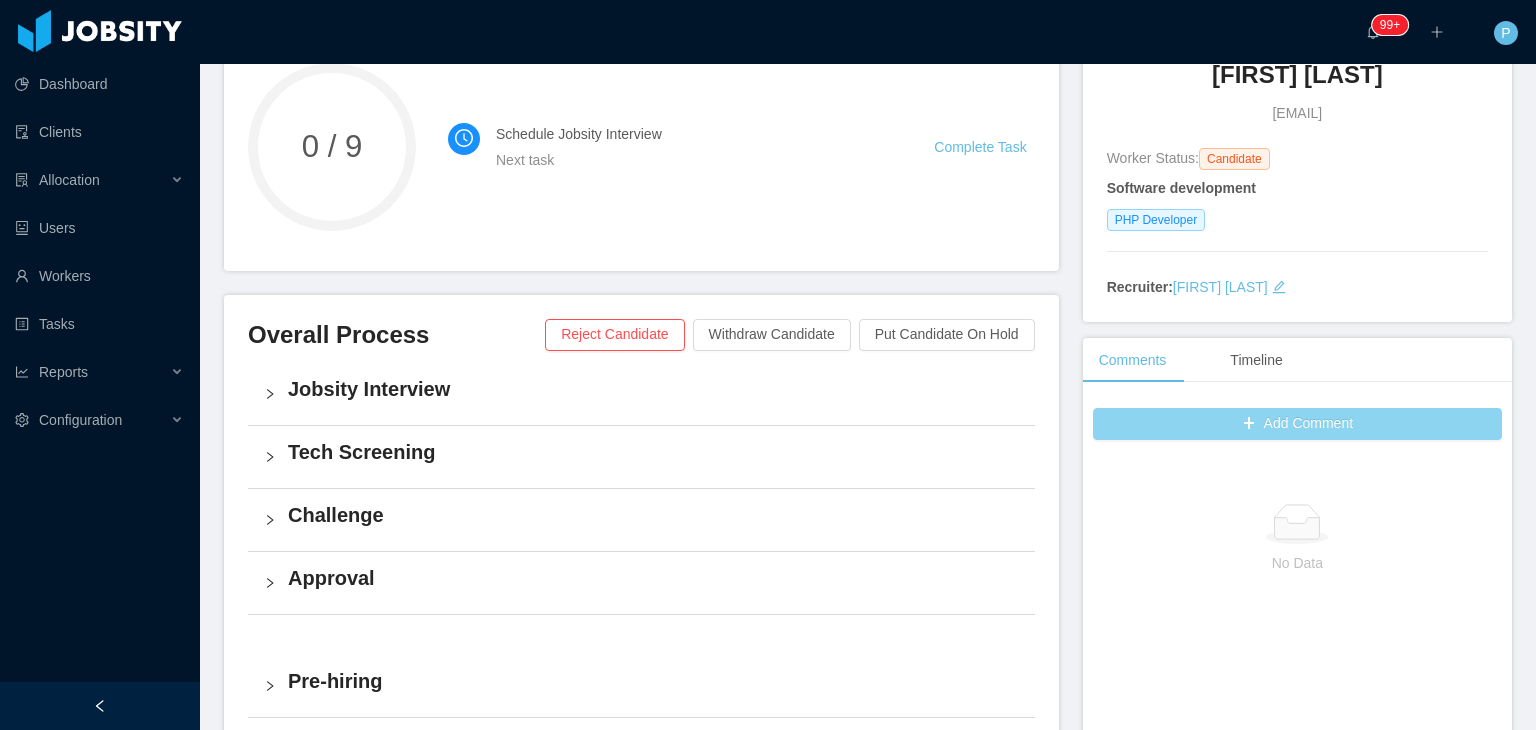 click on "Add Comment" at bounding box center [1297, 424] 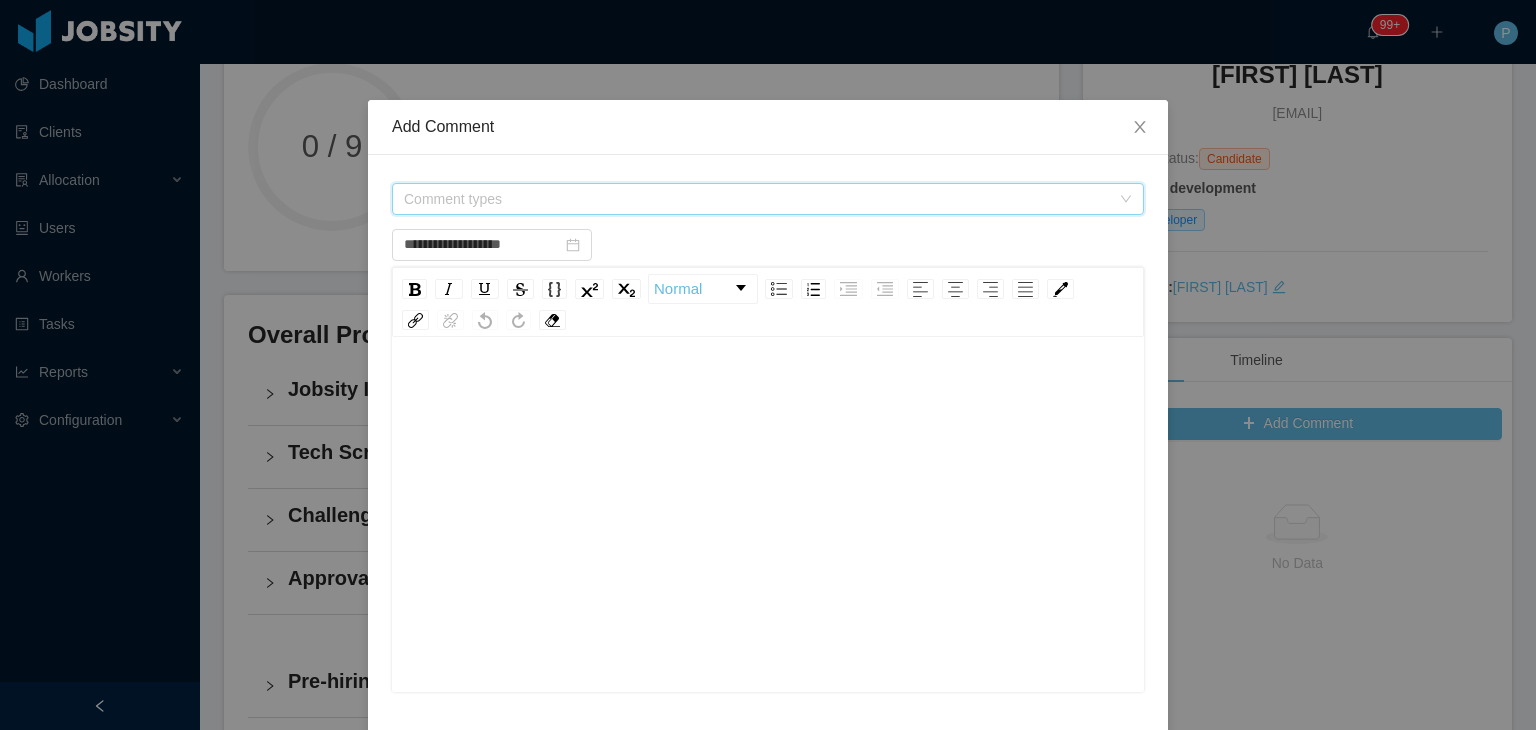 click on "Comment types" at bounding box center [757, 199] 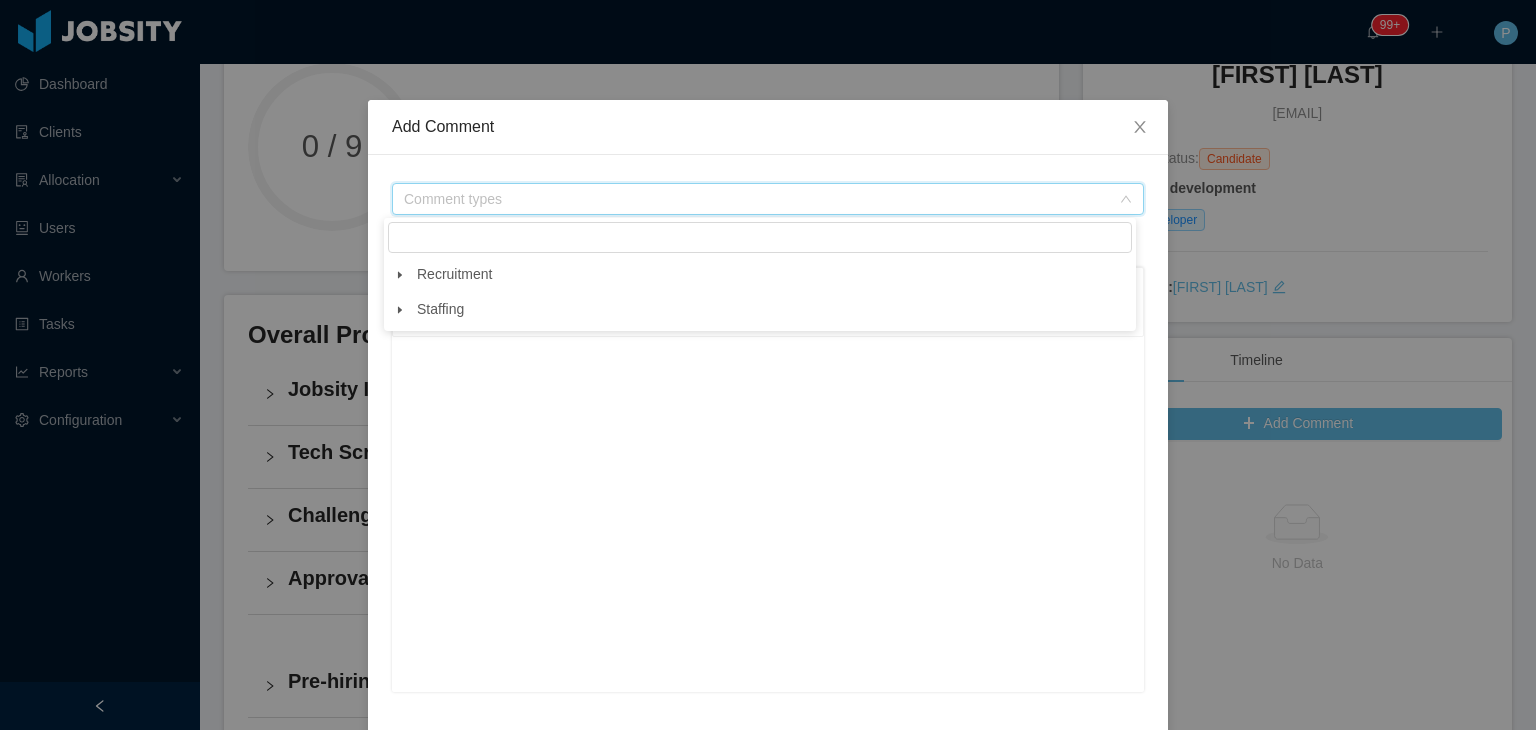 click 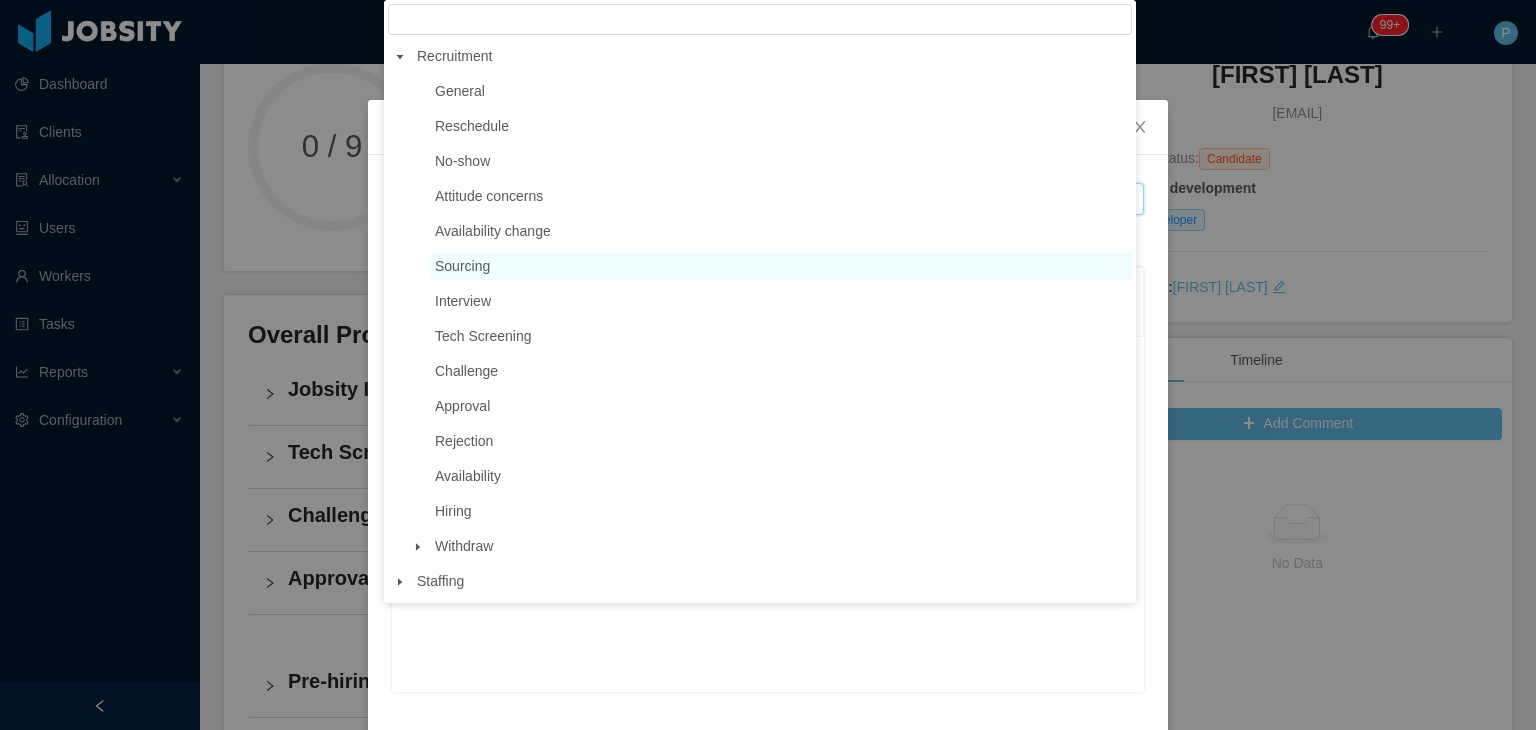 click on "Sourcing" at bounding box center [462, 266] 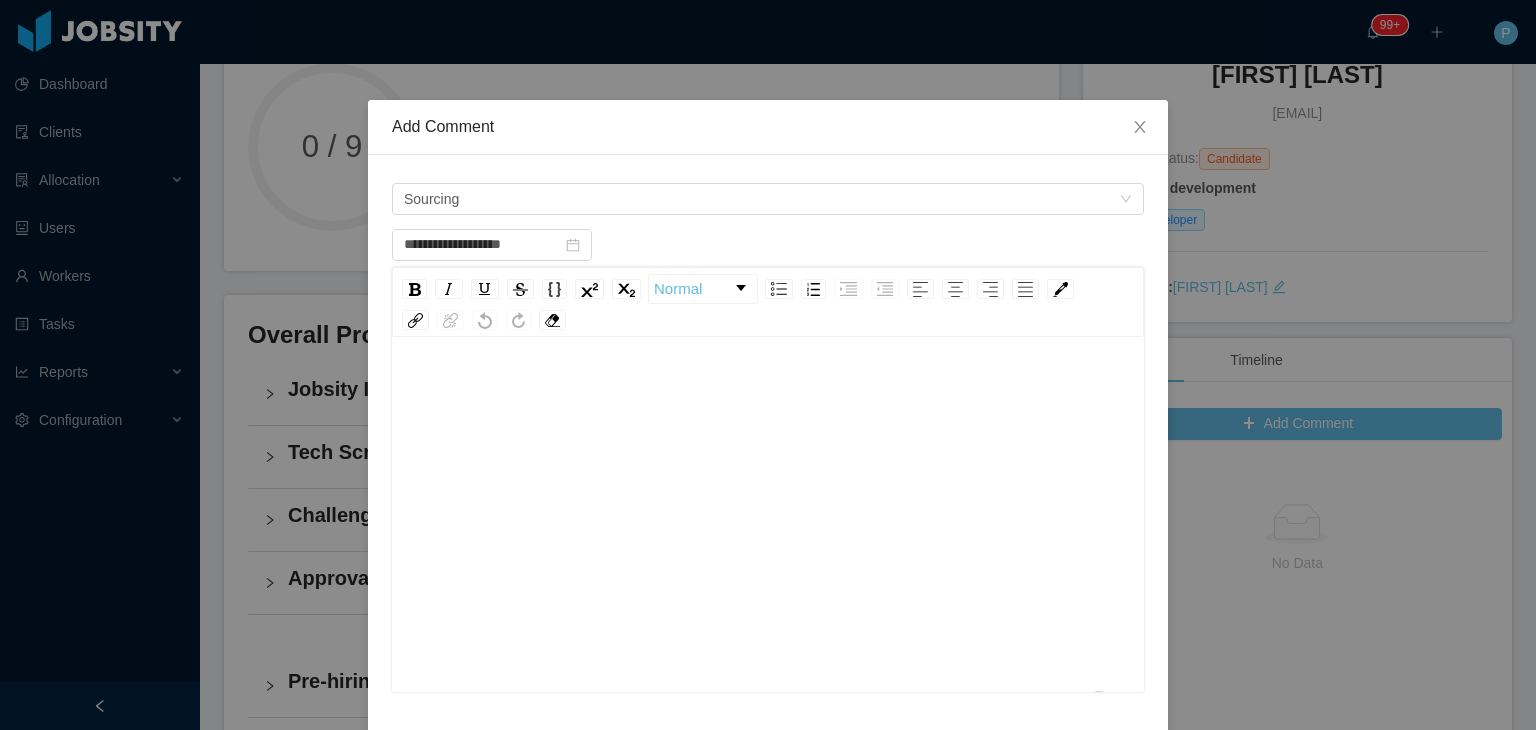 click at bounding box center (768, 391) 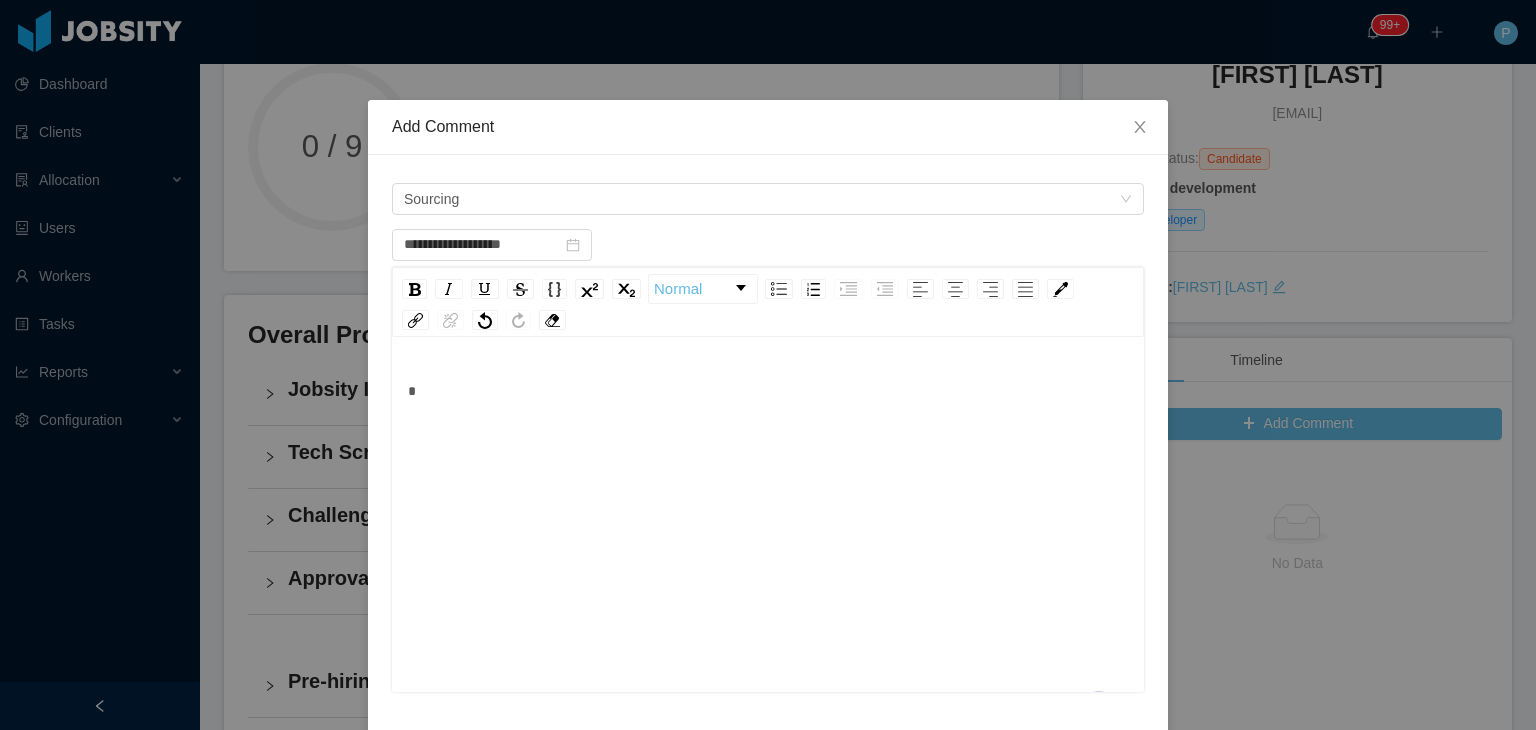 type 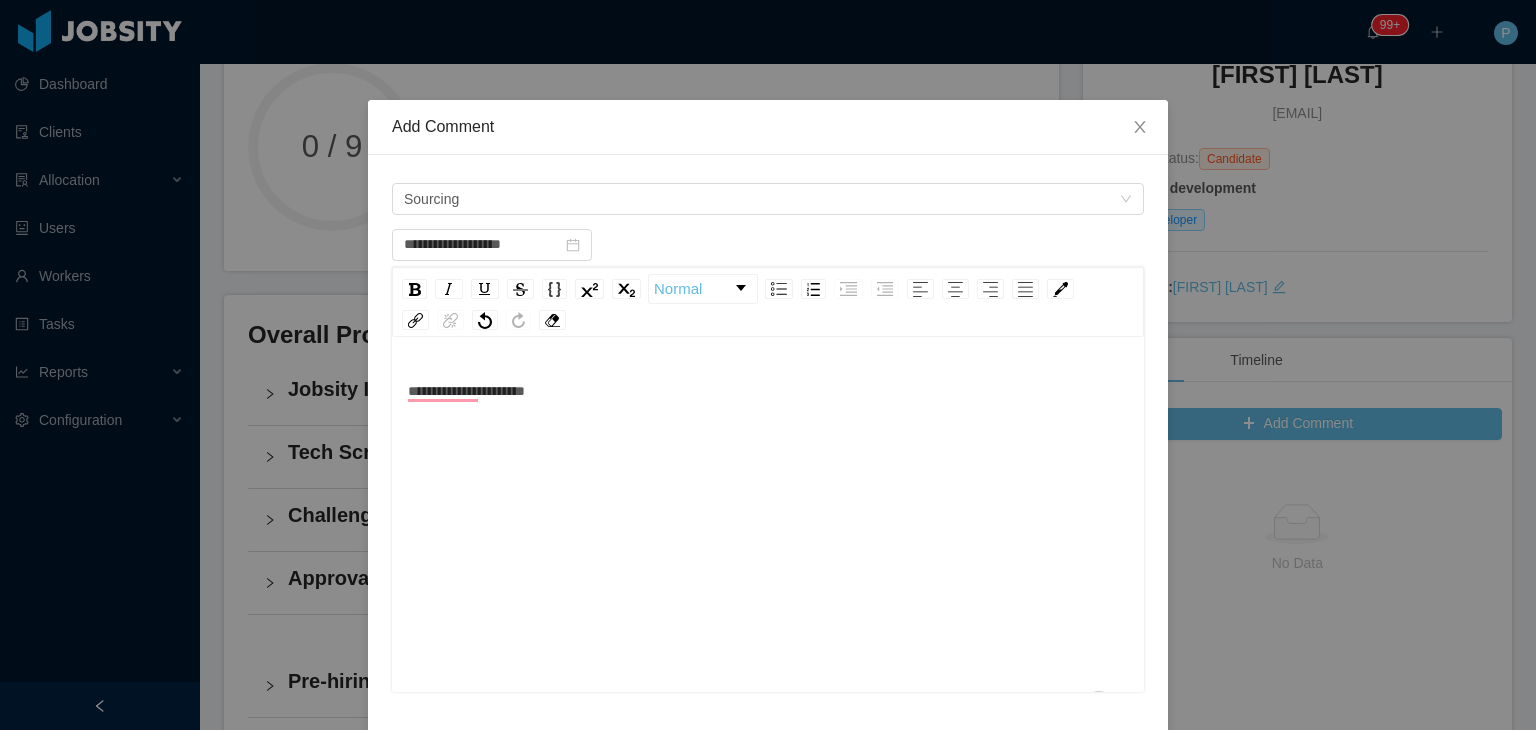 scroll, scrollTop: 334, scrollLeft: 0, axis: vertical 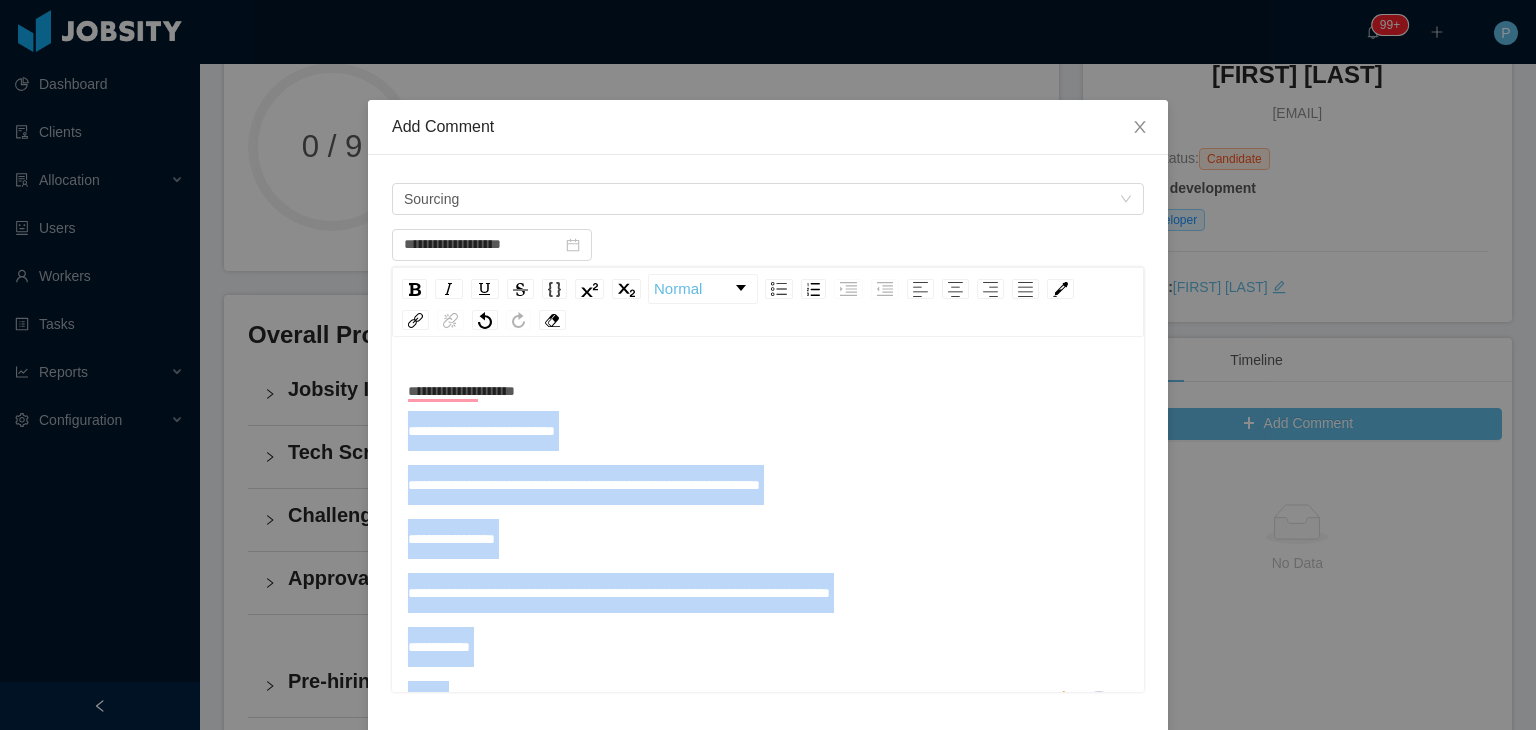 drag, startPoint x: 459, startPoint y: 686, endPoint x: 402, endPoint y: 444, distance: 248.62221 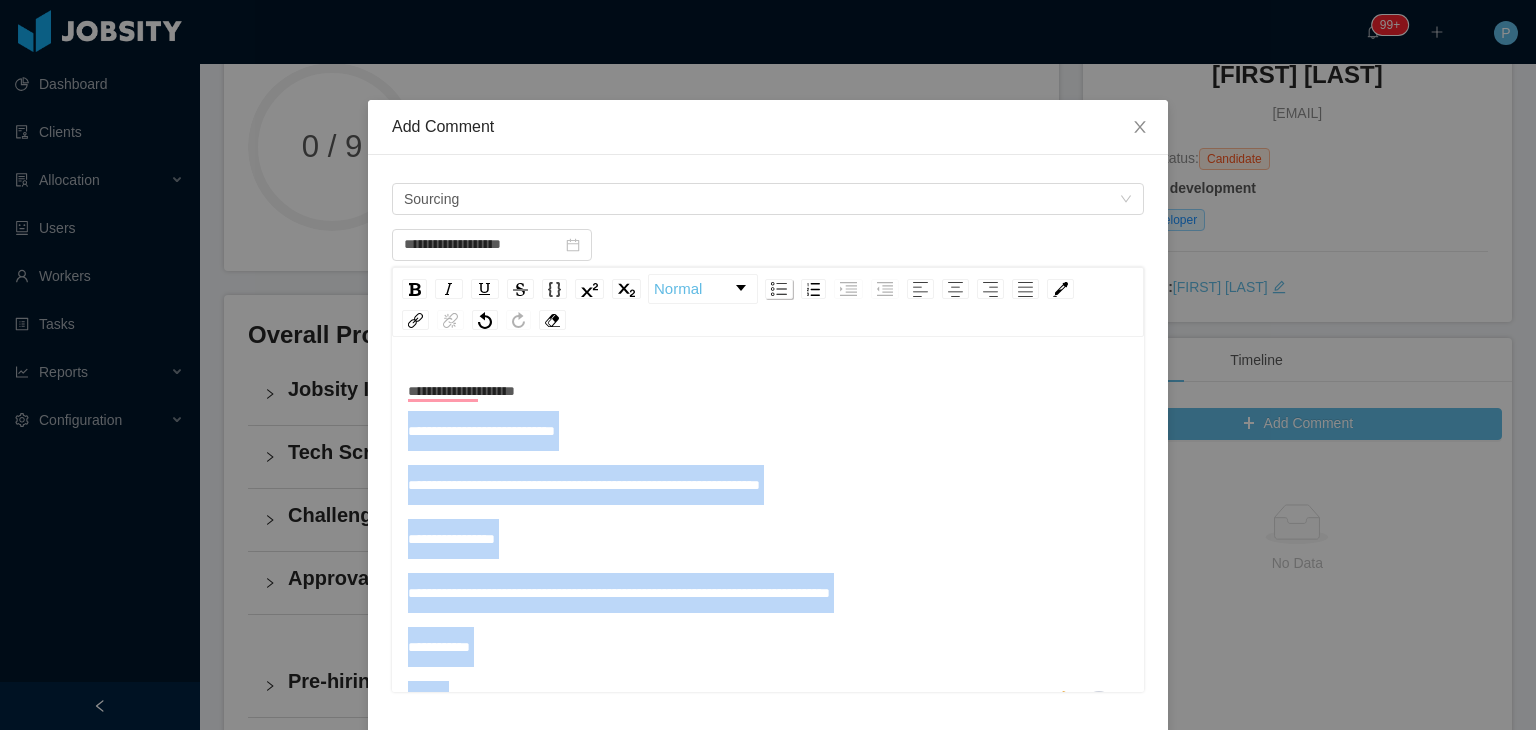 click at bounding box center (779, 289) 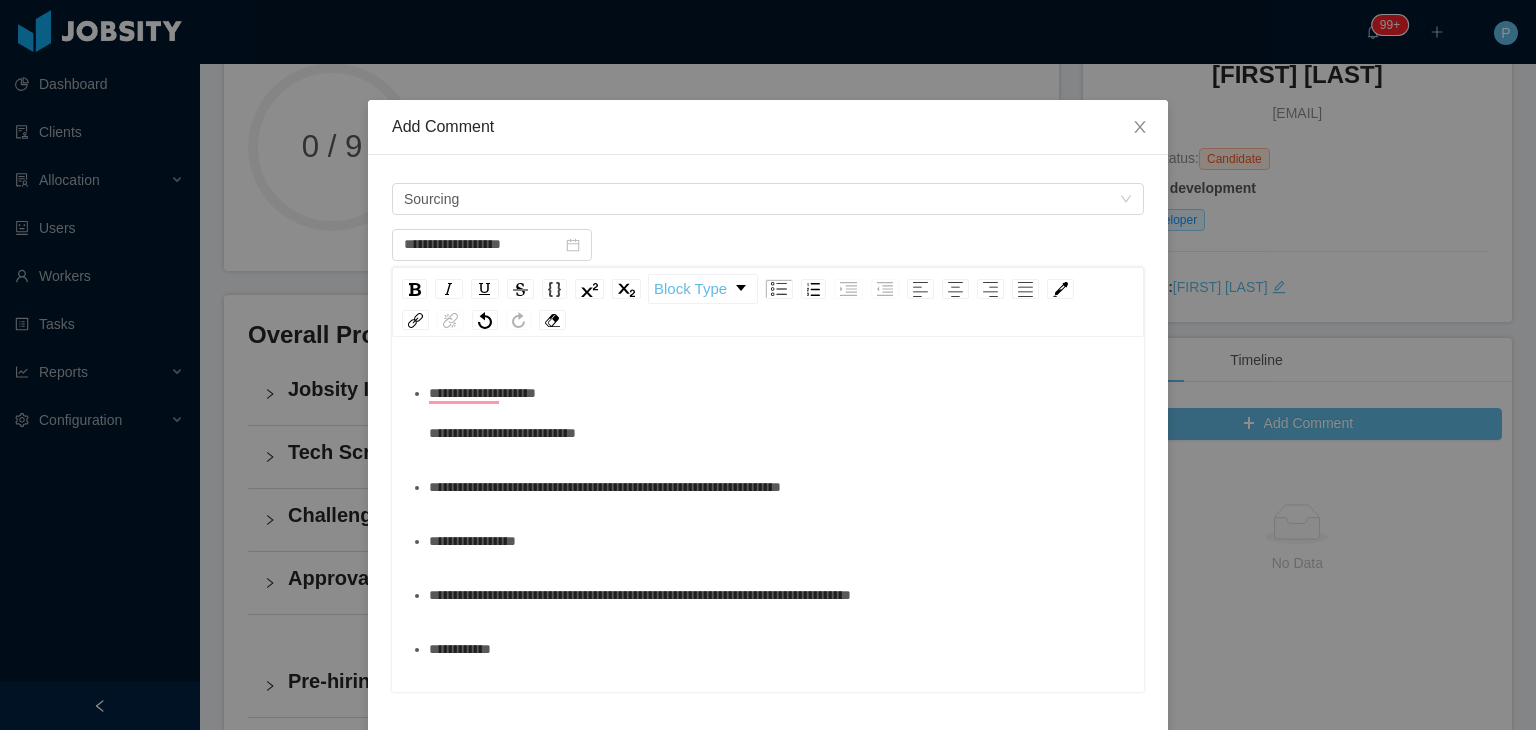 click on "**********" at bounding box center (502, 413) 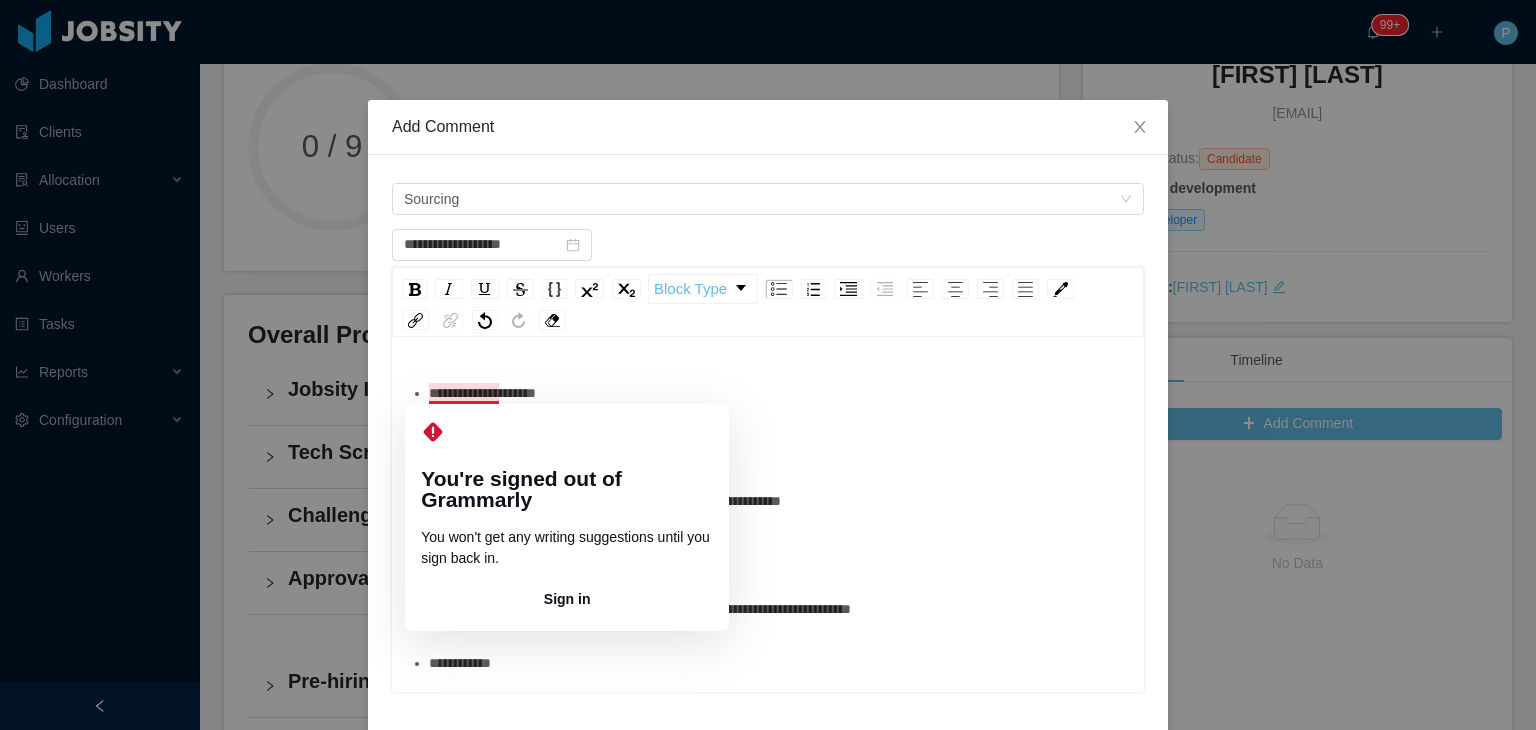 click on "**********" at bounding box center (482, 393) 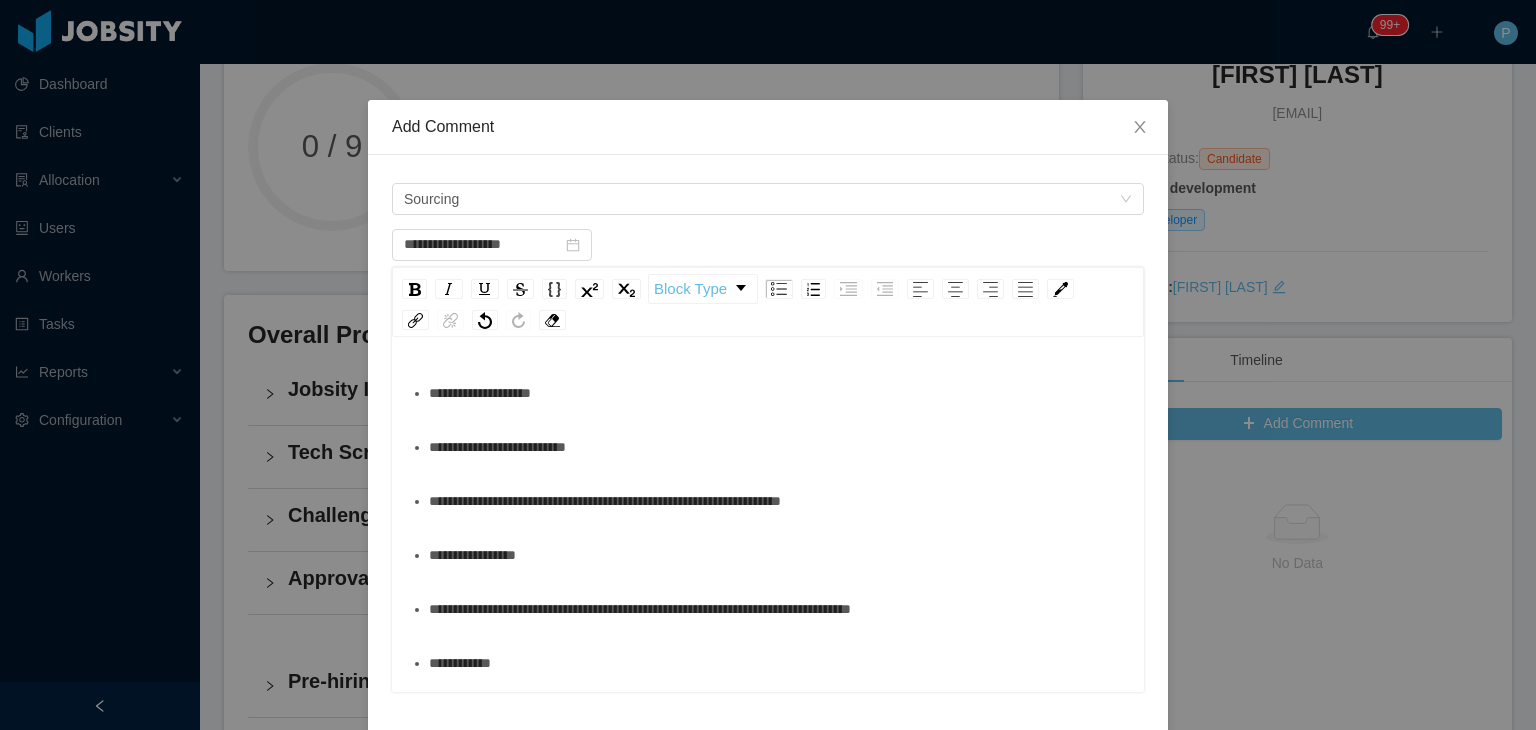 click on "**********" at bounding box center [480, 393] 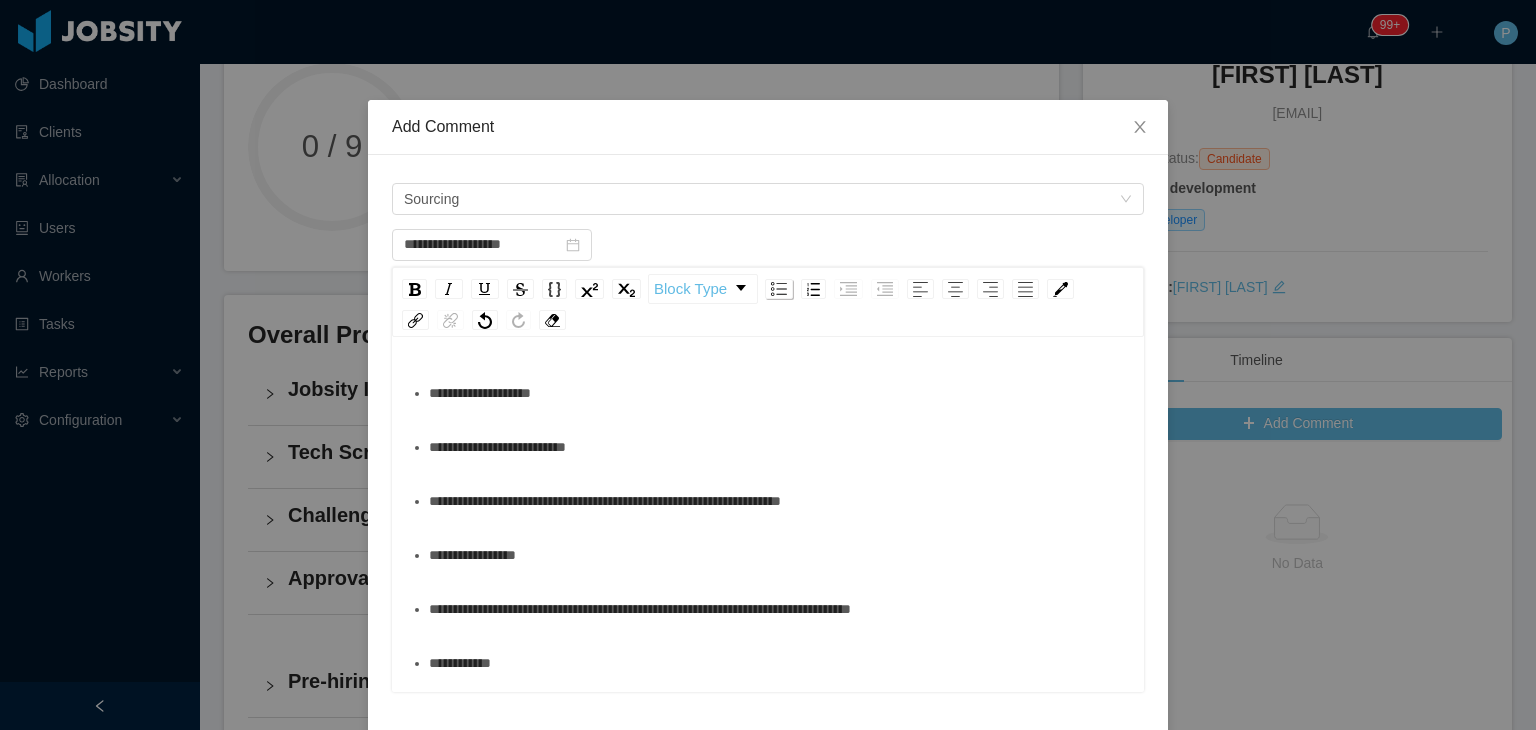 click at bounding box center (779, 289) 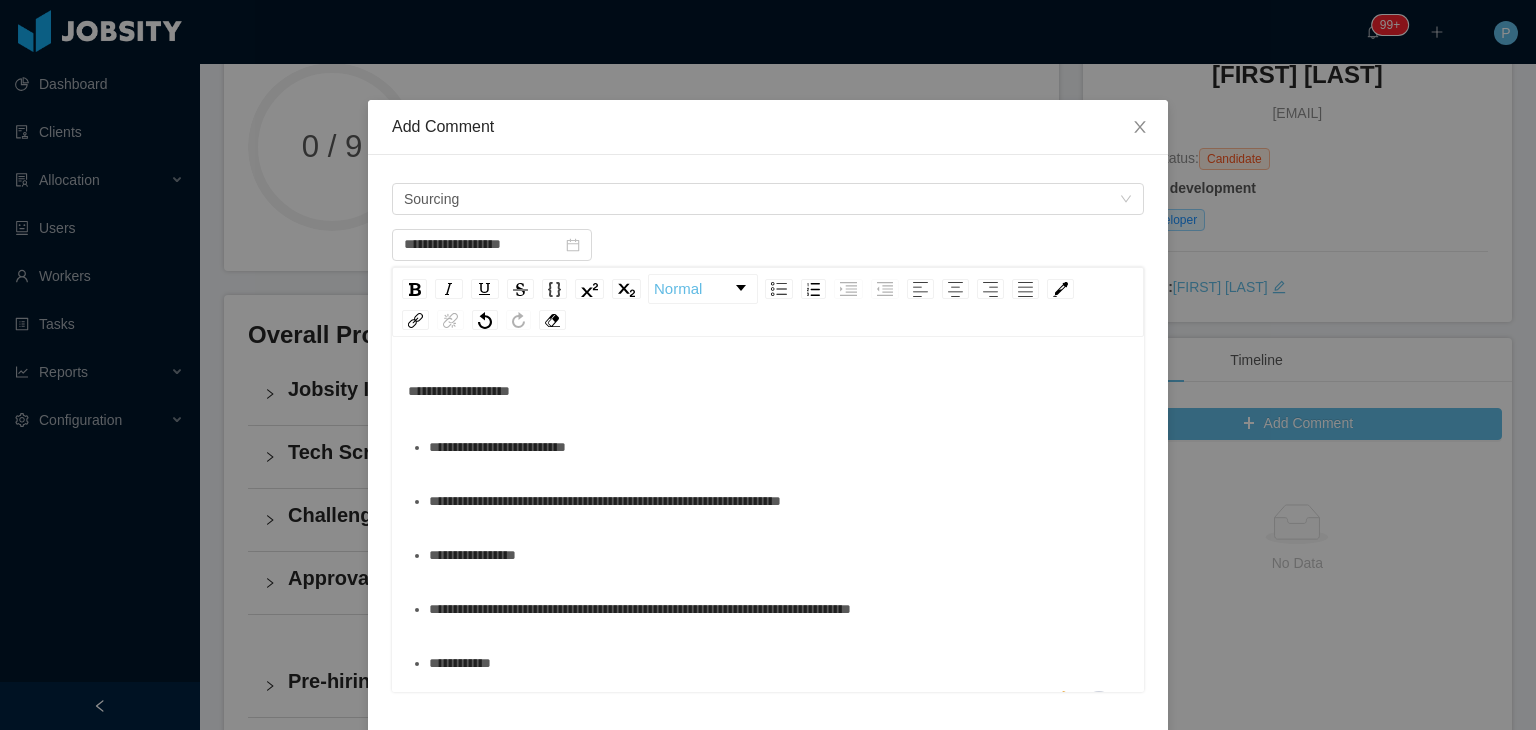 click on "**********" at bounding box center [779, 609] 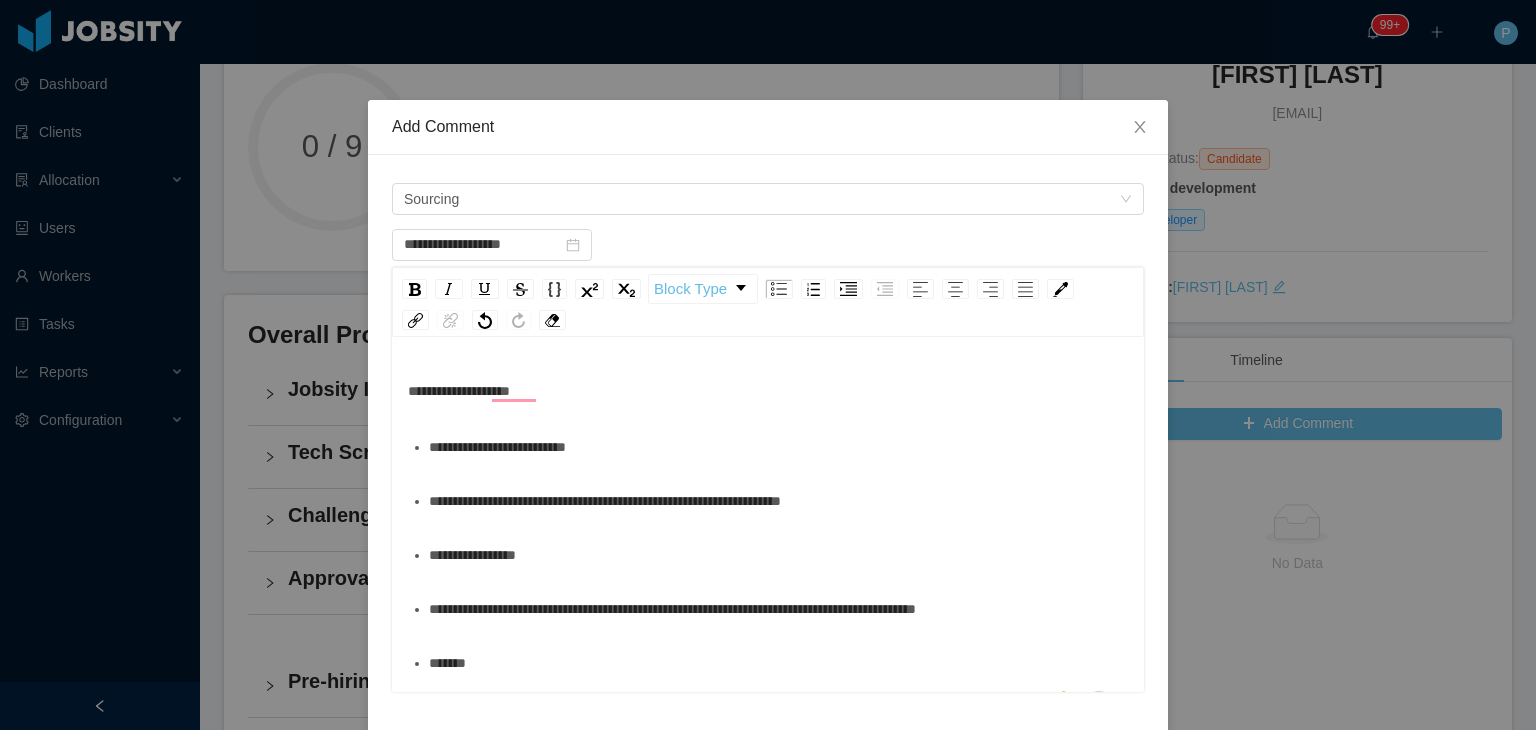 click on "**********" at bounding box center [779, 609] 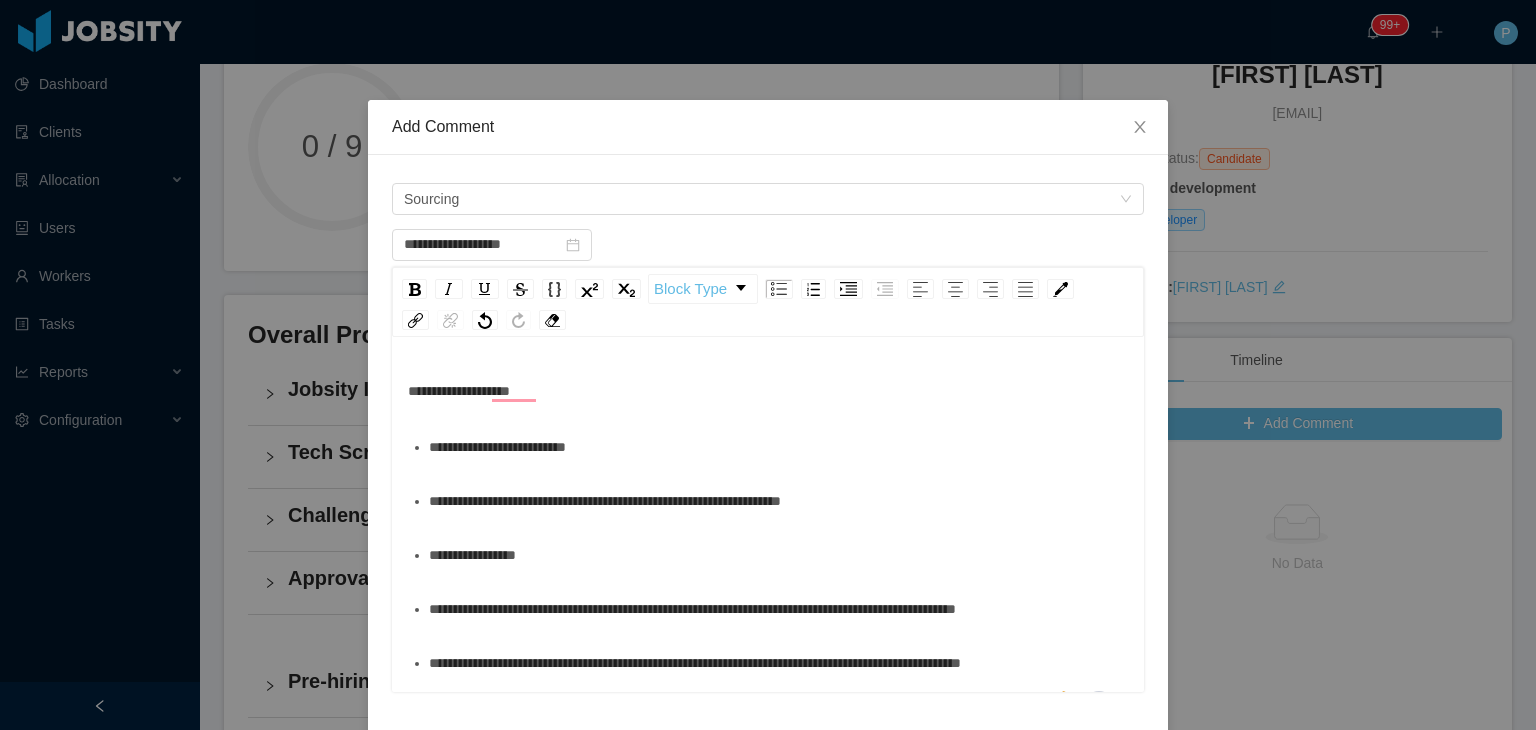 click on "**********" at bounding box center [779, 663] 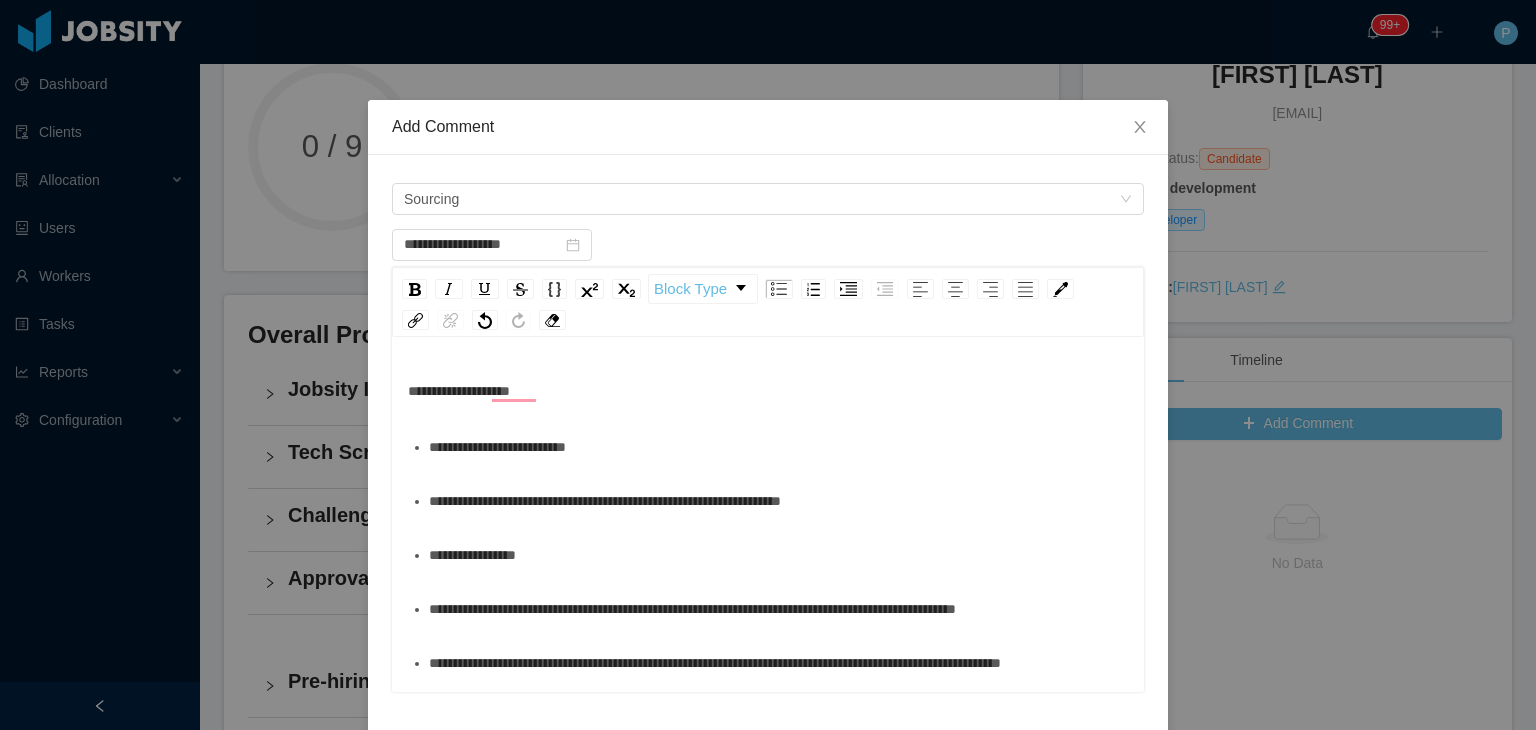 scroll, scrollTop: 74, scrollLeft: 0, axis: vertical 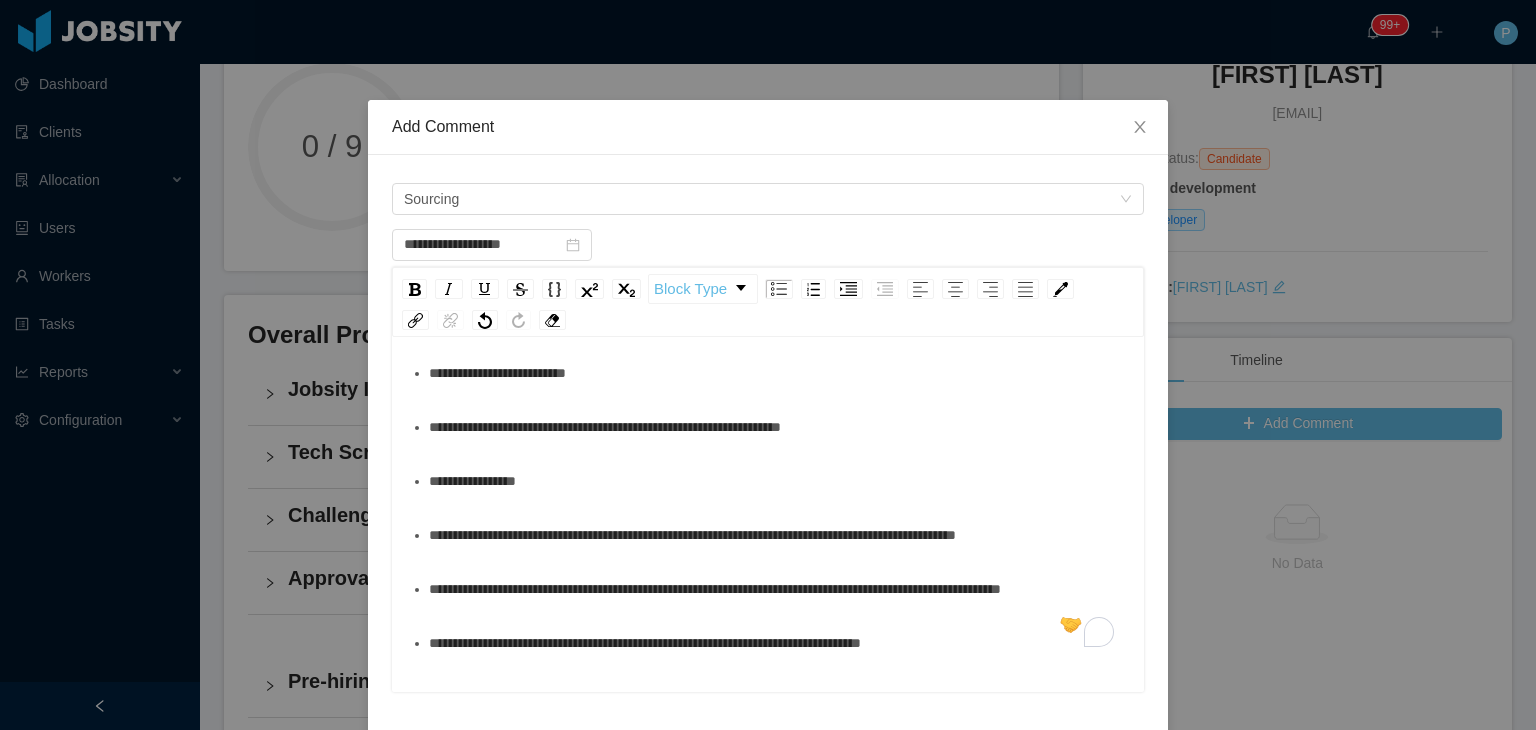 click on "**********" at bounding box center [779, 643] 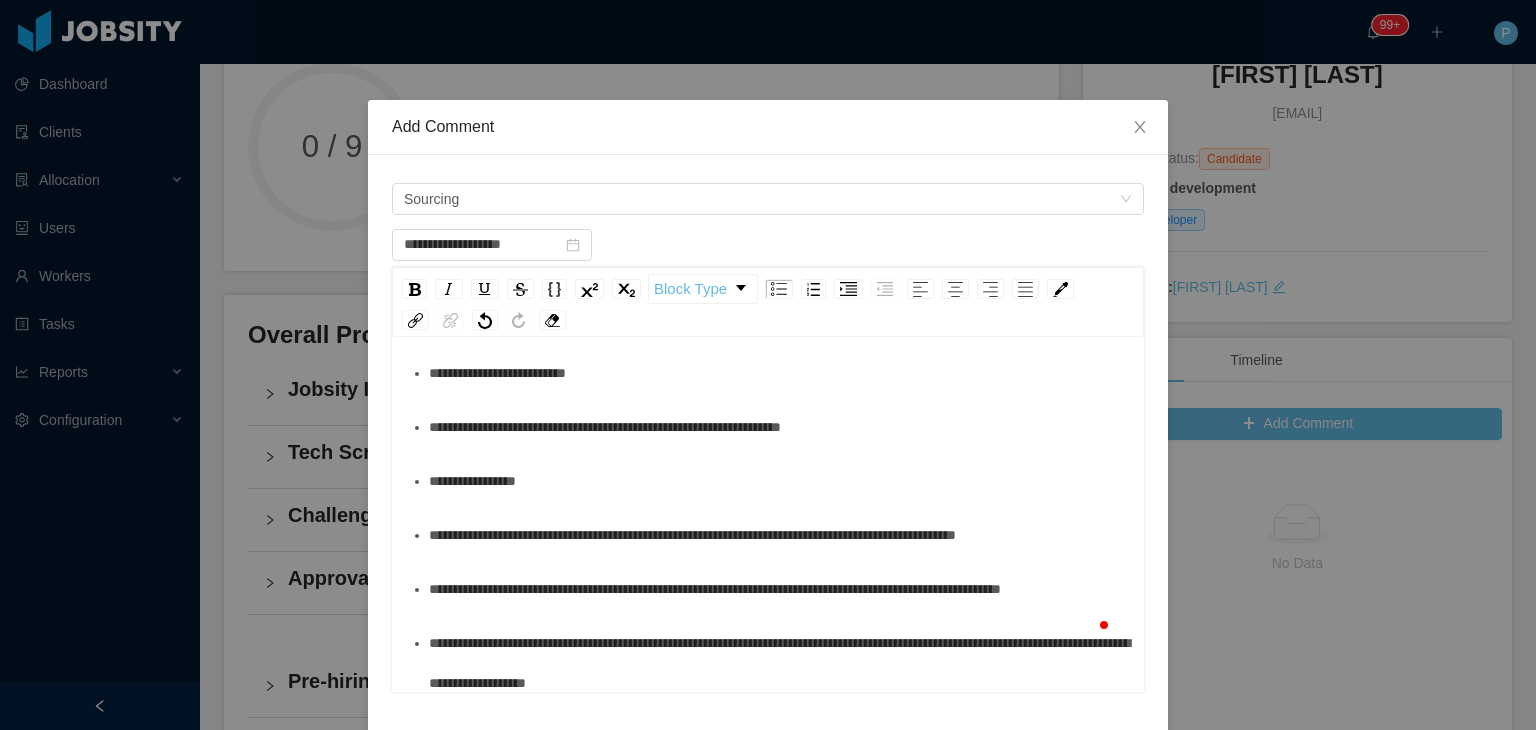 scroll, scrollTop: 114, scrollLeft: 0, axis: vertical 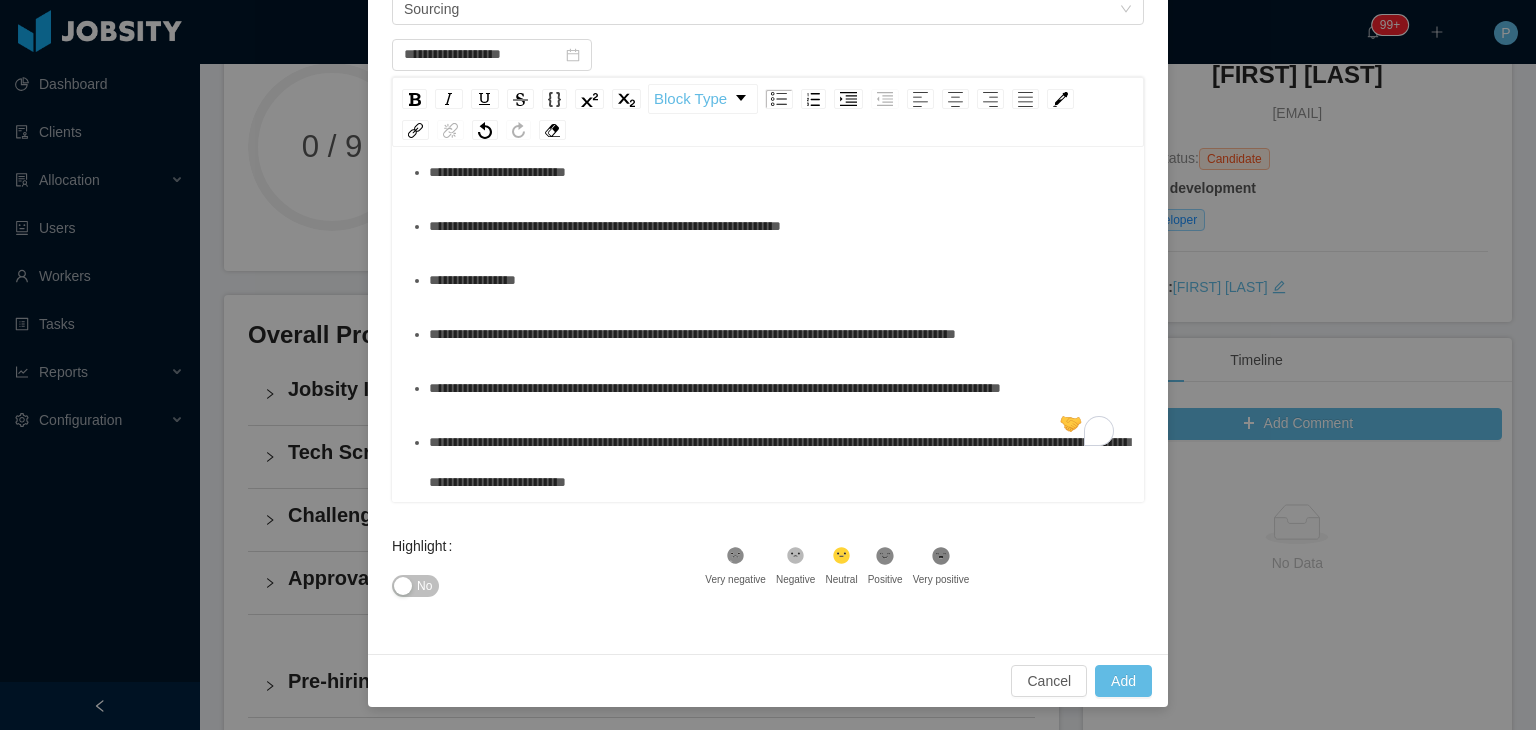 click on "No" at bounding box center [415, 586] 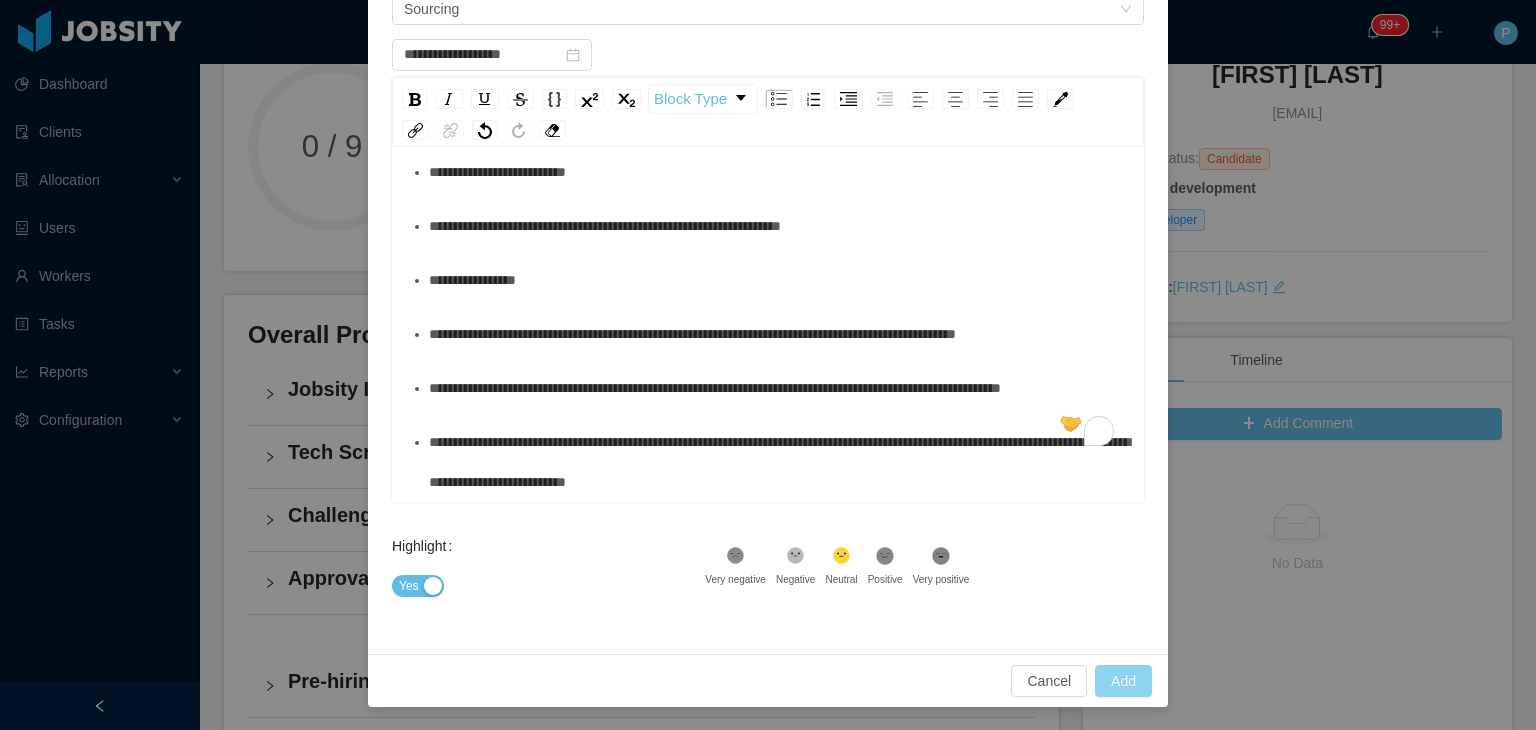 click on "Add" at bounding box center [1123, 681] 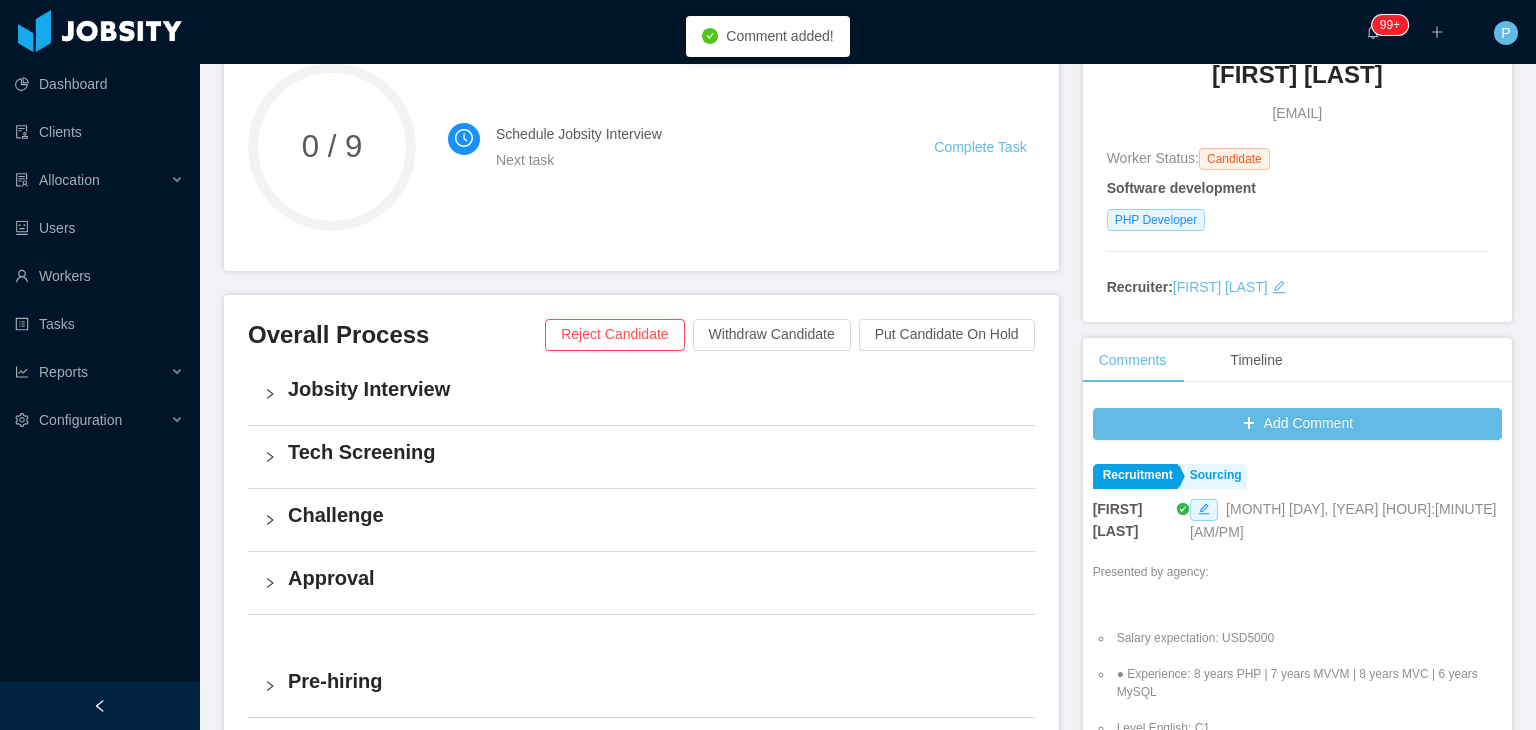 drag, startPoint x: 1398, startPoint y: 84, endPoint x: 1188, endPoint y: 89, distance: 210.05951 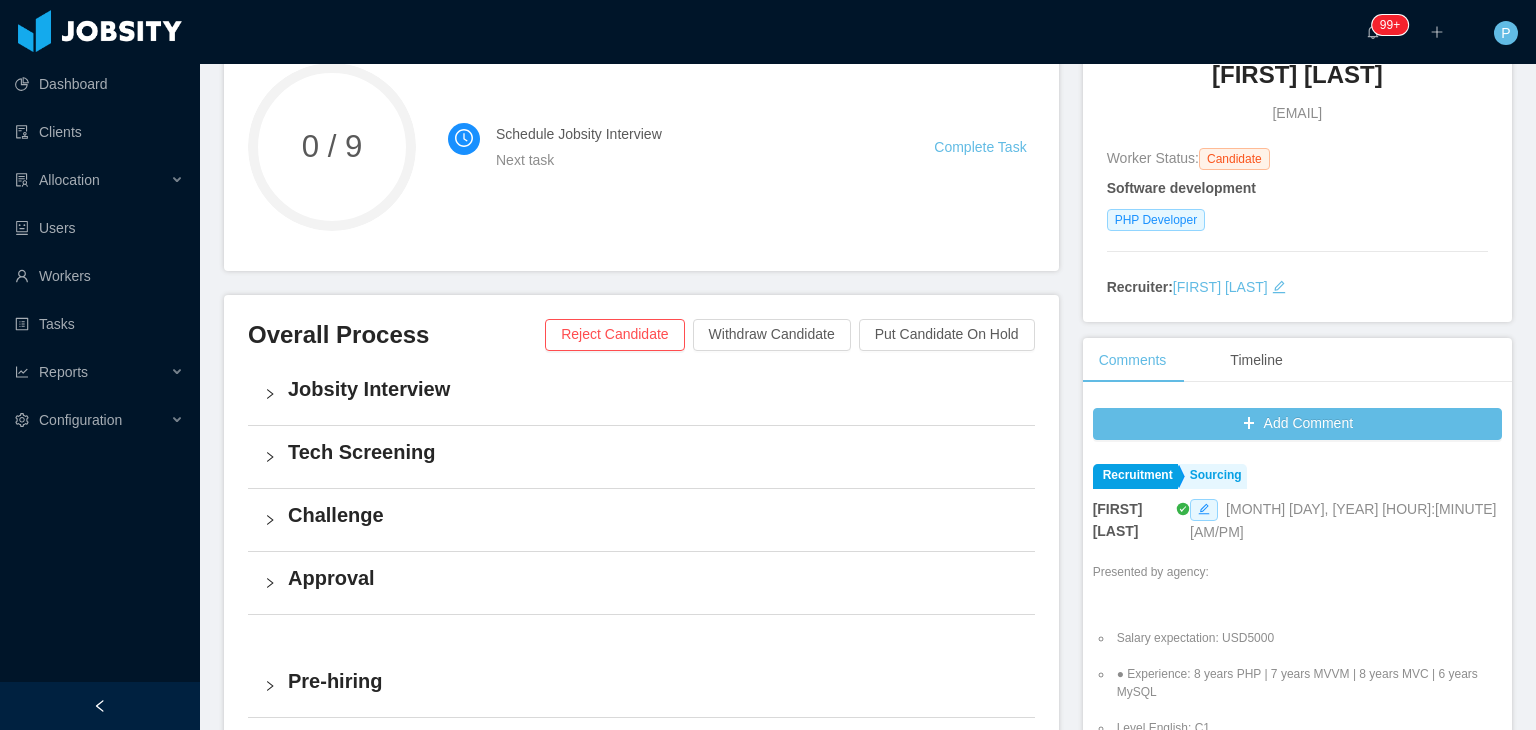 copy on "[FIRST] [LAST]" 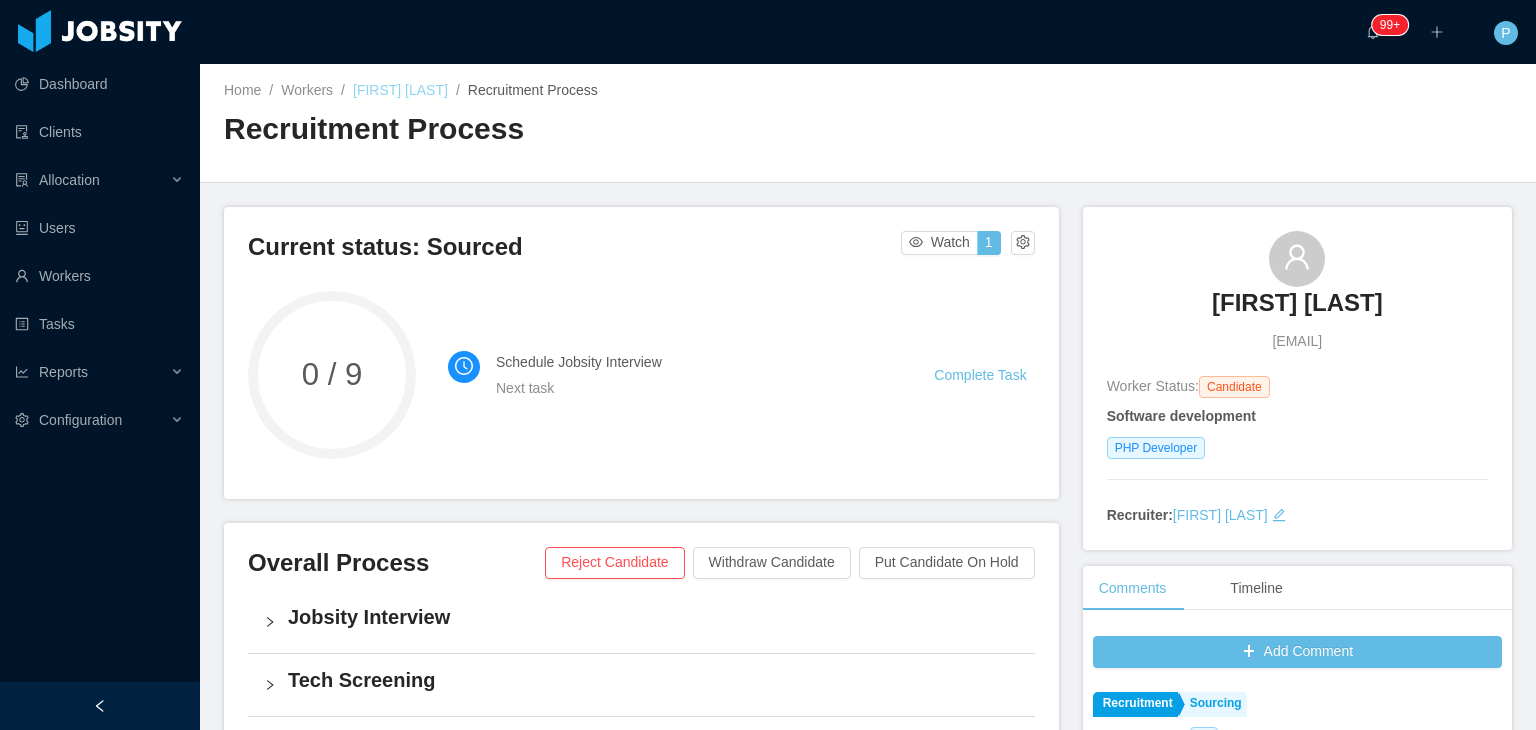 click on "[FIRST] [LAST]" at bounding box center [400, 90] 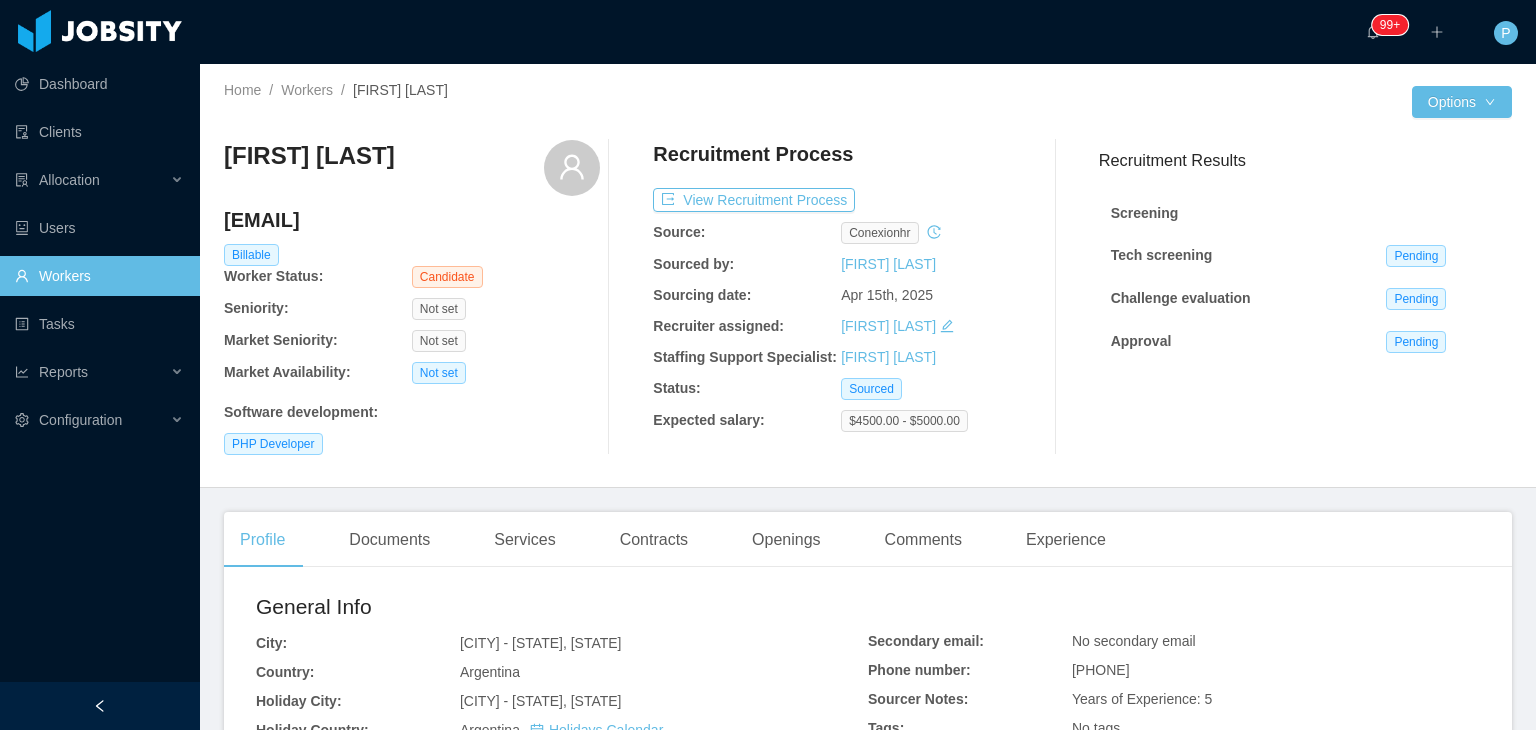 click on "[FIRST] [LAST] [EMAIL] Billable Worker Status: Candidate Seniority: Not set Market Seniority: Not set Market Availability: Not set Software development : PHP Developer Recruitment Process View Recruitment Process Source:conexionhr Sourced by: [FIRST] [LAST] Sourcing date: [MONTH] [DAY]th, [YEAR] Recruiter assigned: [FIRST] [LAST] Staffing Support Specialist: [FIRST] [LAST] Status: Sourced Expected salary: $4500.00 - $5000.00 Recruitment Results Screening Tech screening Pending Challenge evaluation Pending Approval Pending" at bounding box center [868, 297] 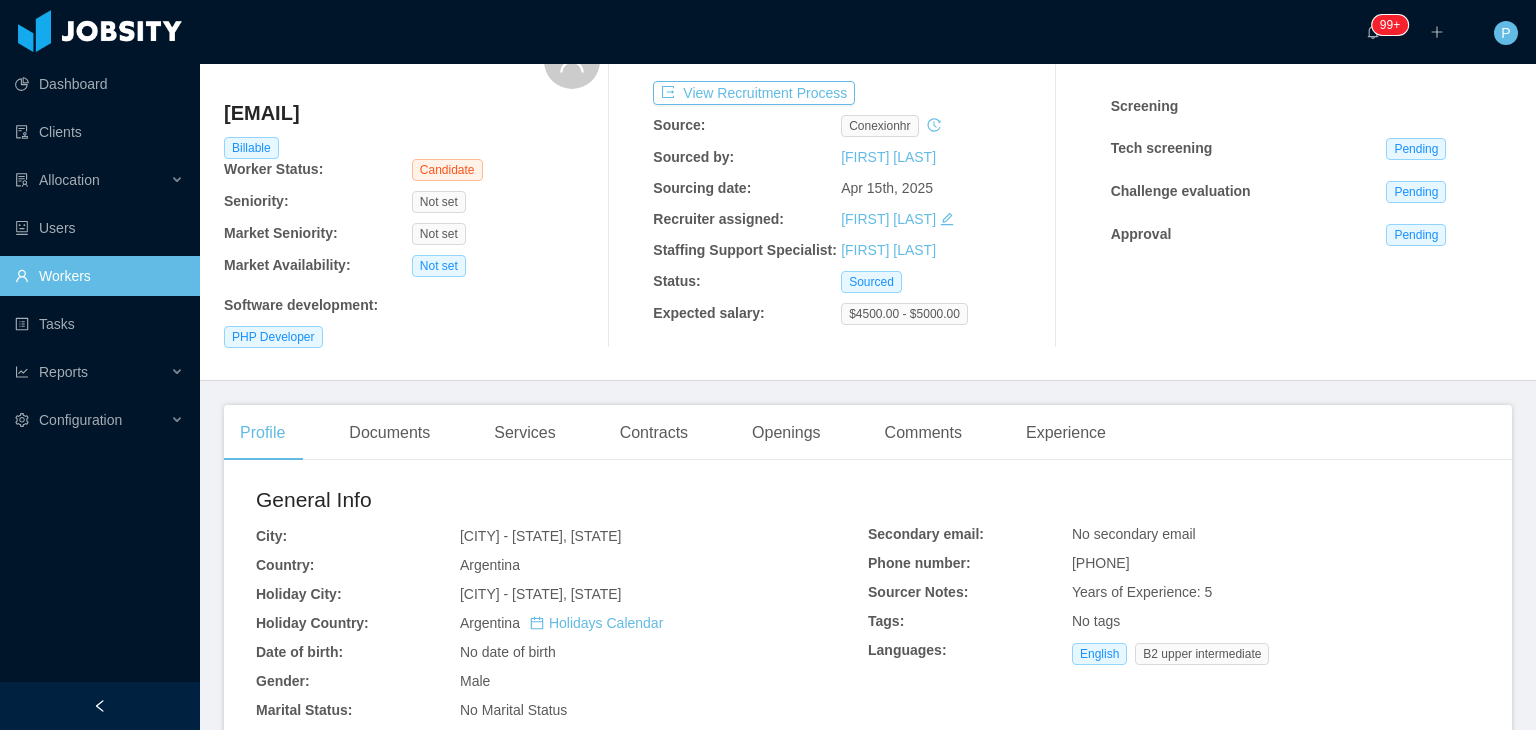 scroll, scrollTop: 200, scrollLeft: 0, axis: vertical 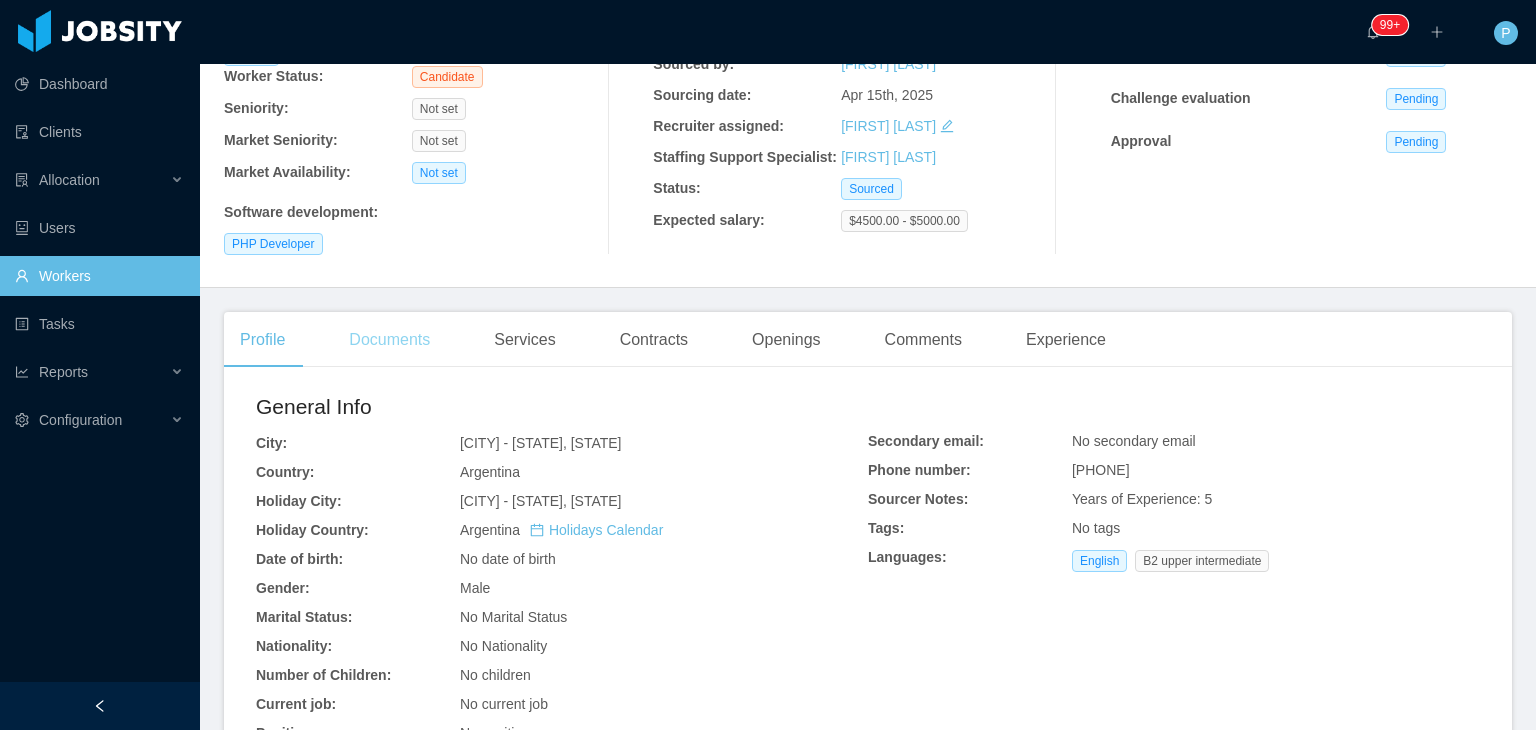 click on "Documents" at bounding box center (389, 340) 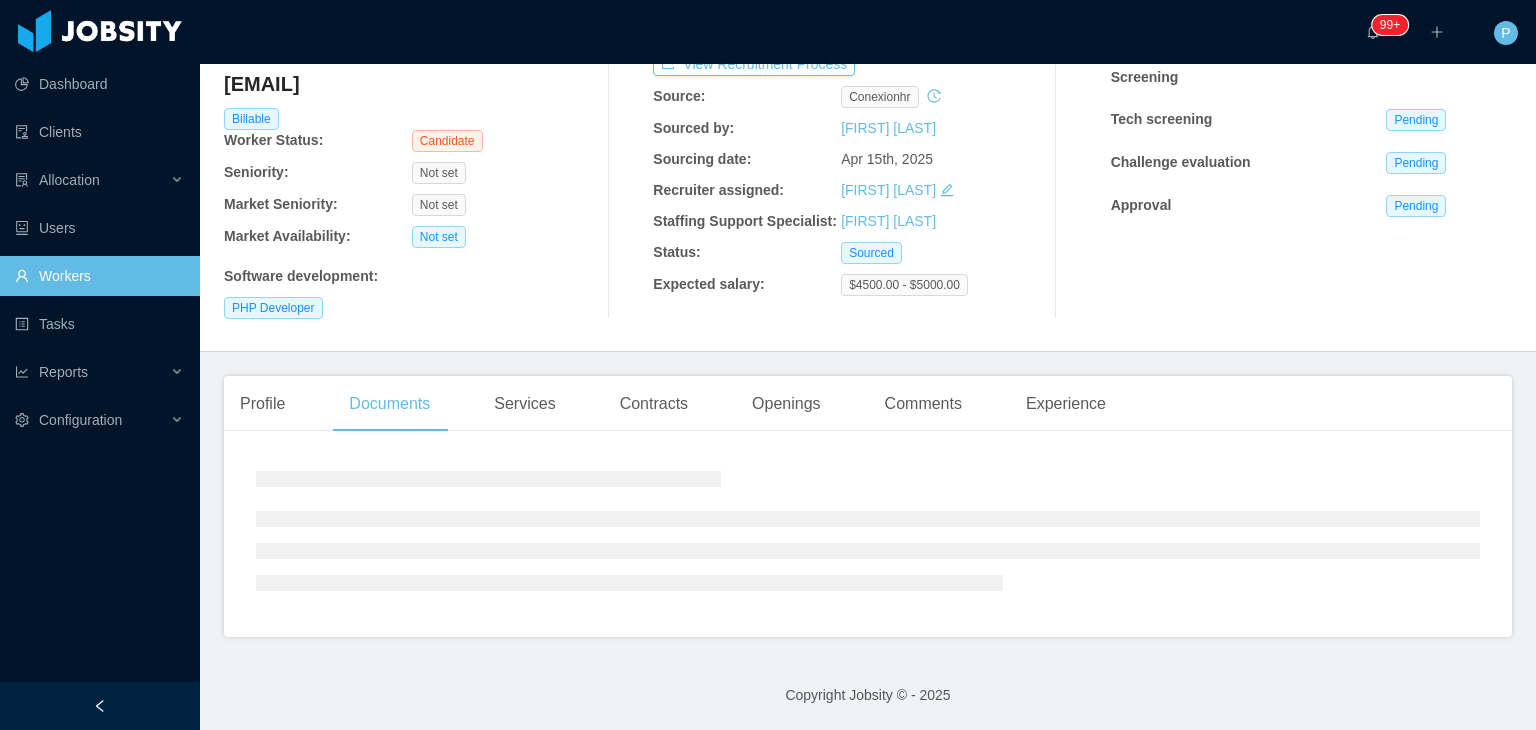 scroll, scrollTop: 200, scrollLeft: 0, axis: vertical 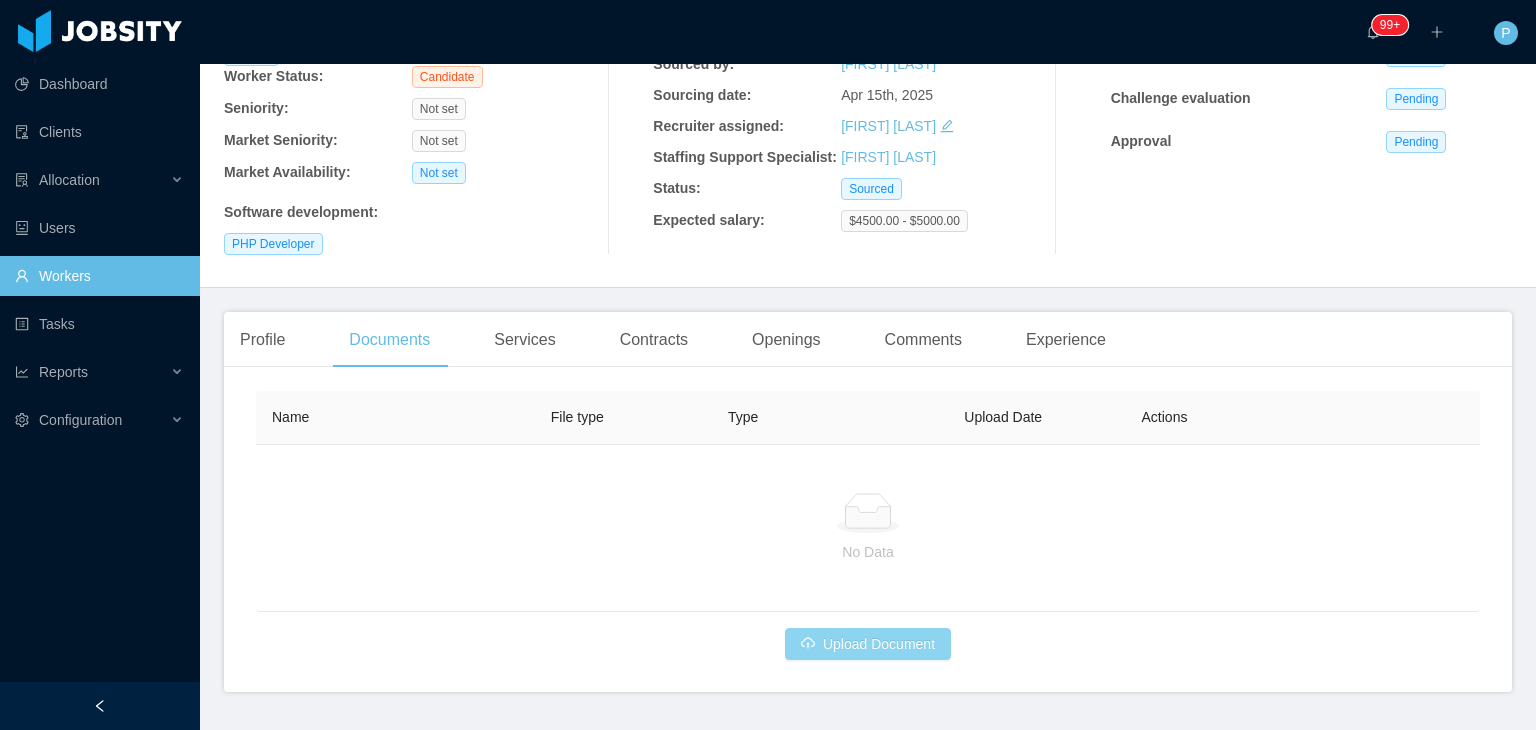 click on "Upload Document" at bounding box center (868, 644) 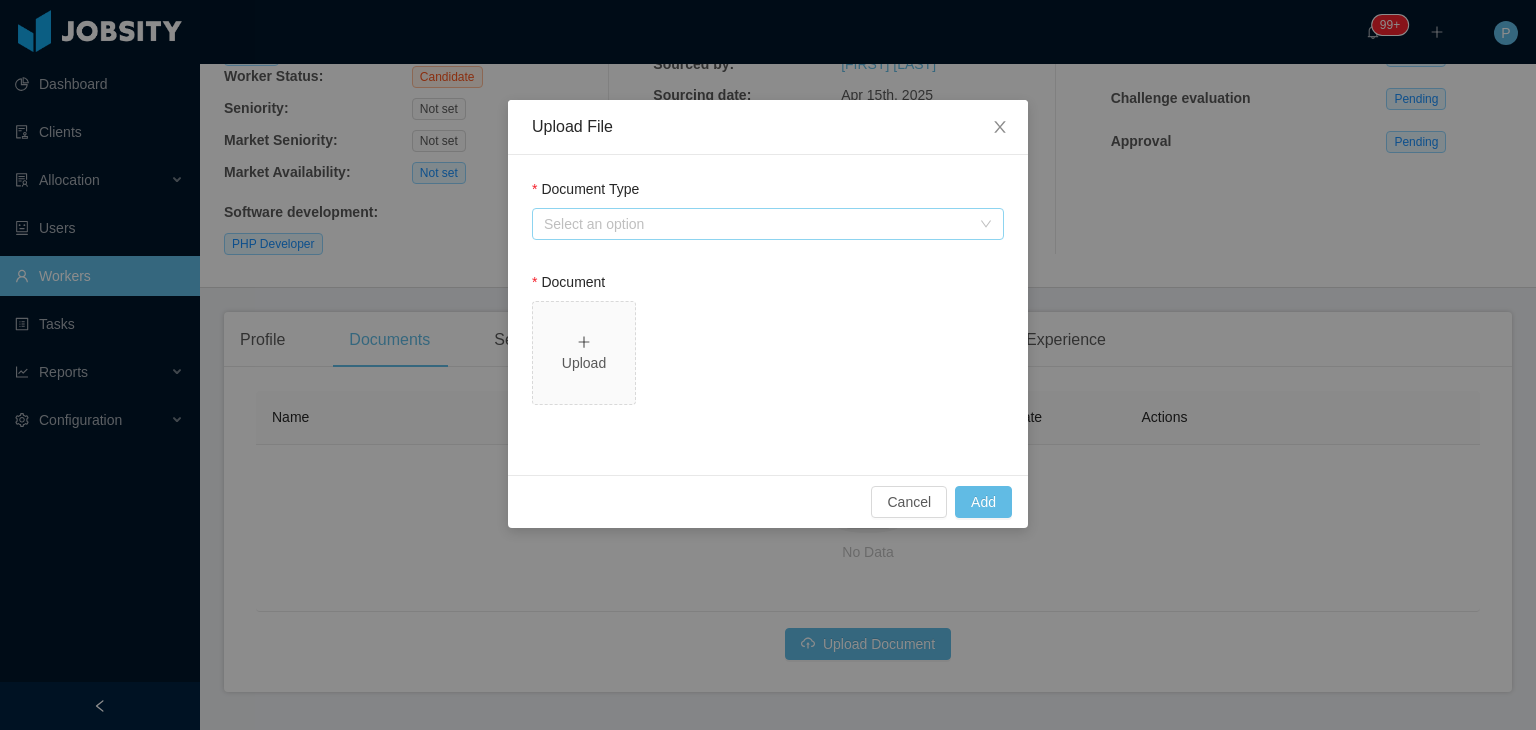 click on "Select an option" at bounding box center [757, 224] 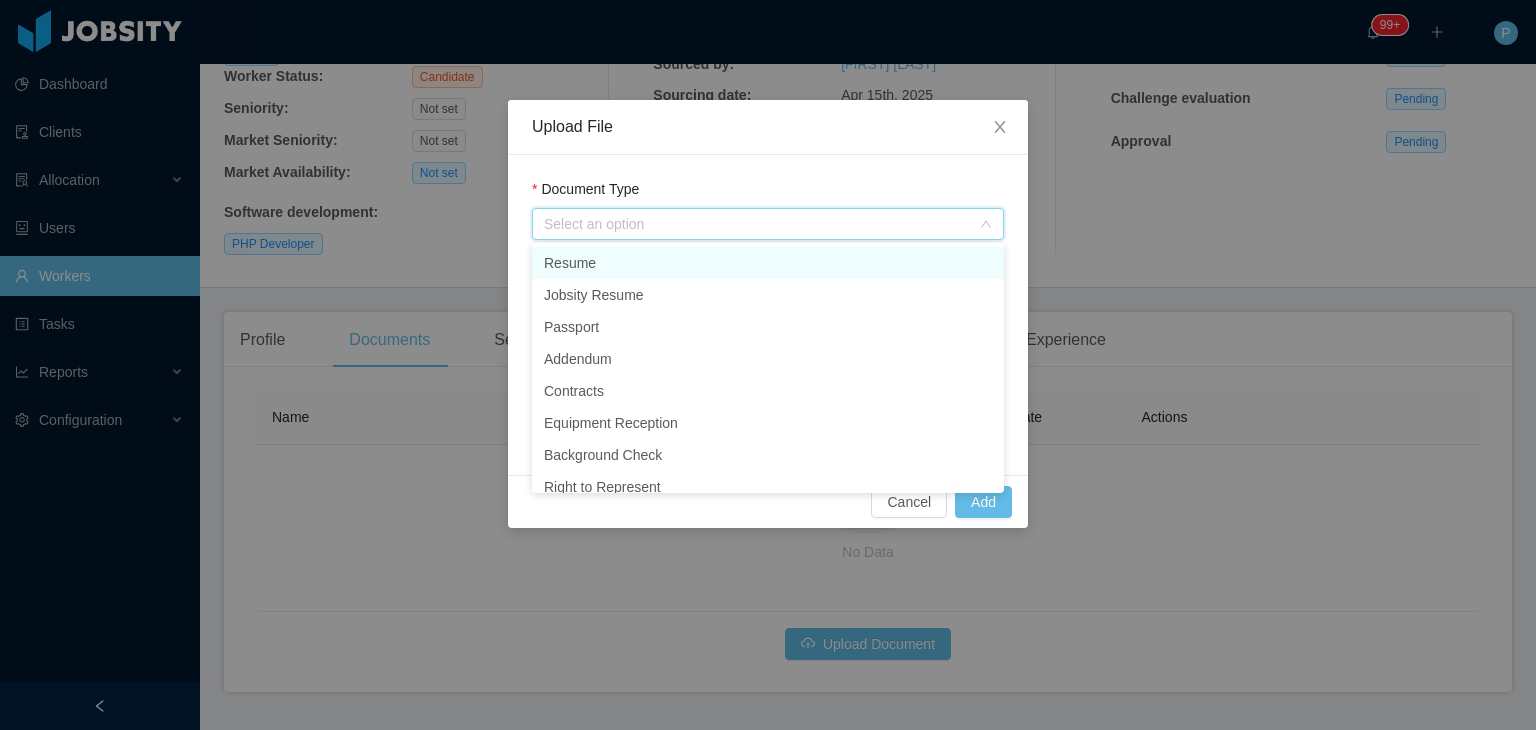 click on "Resume" at bounding box center (768, 263) 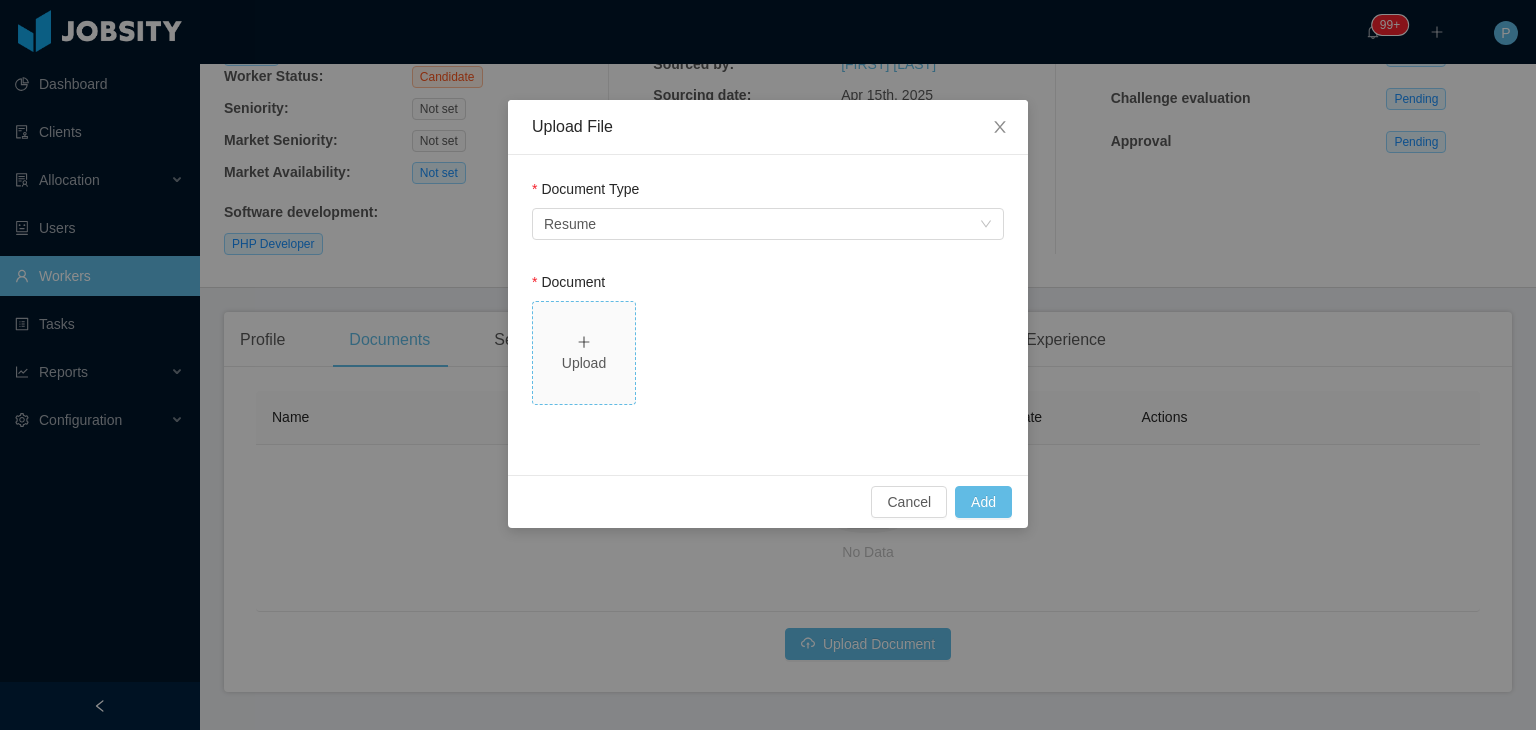 click on "Upload" at bounding box center [584, 363] 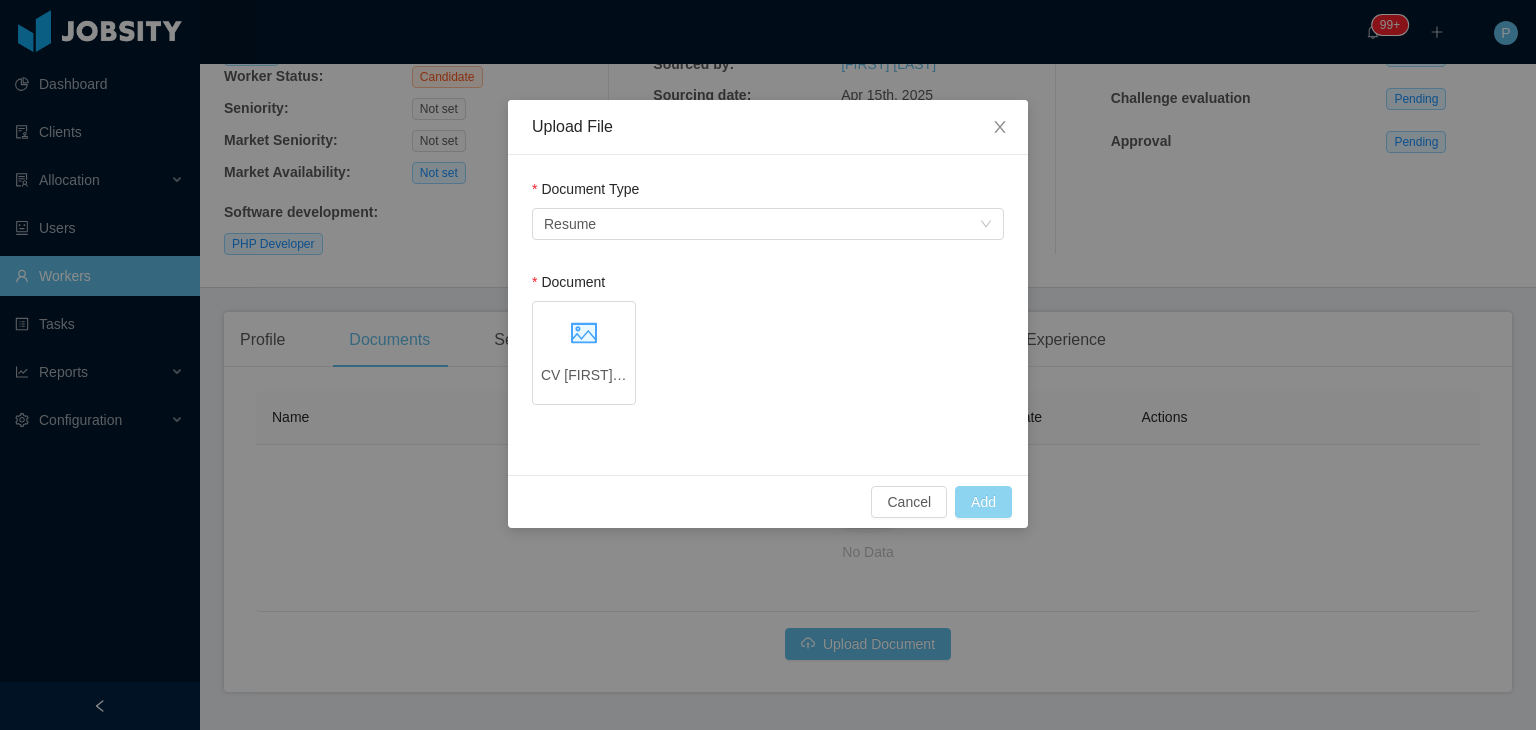 click on "Add" at bounding box center (983, 502) 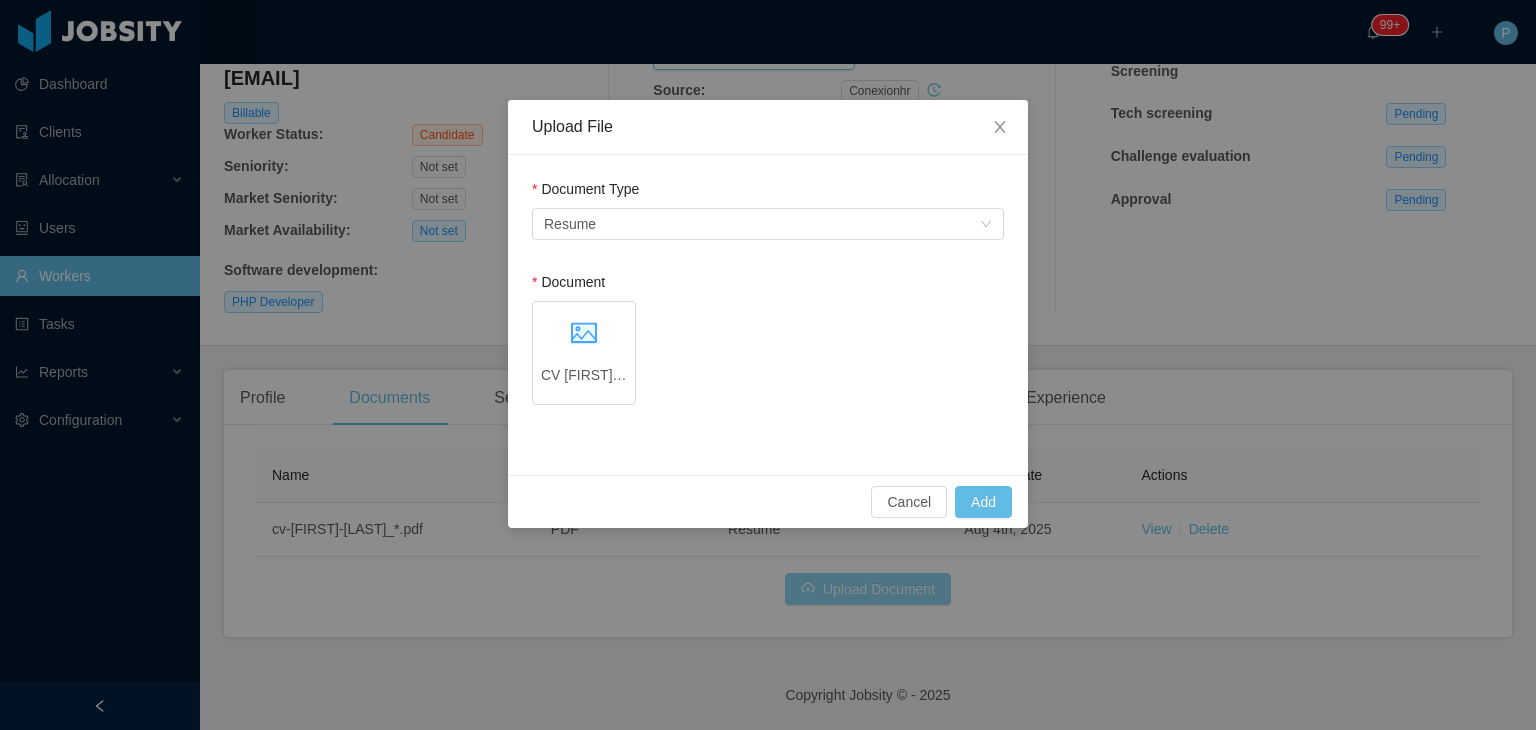 scroll, scrollTop: 143, scrollLeft: 0, axis: vertical 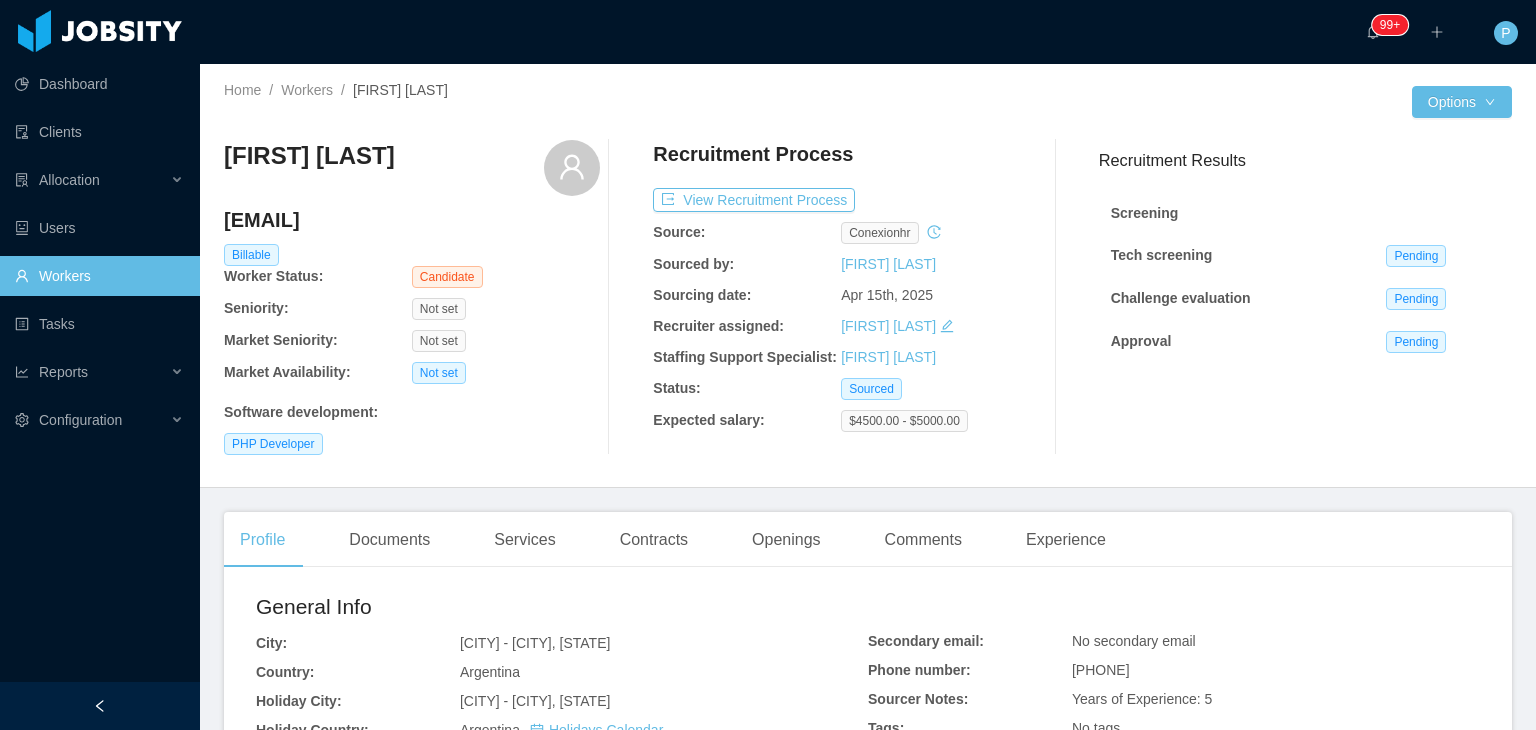 drag, startPoint x: 452, startPoint y: 215, endPoint x: 225, endPoint y: 224, distance: 227.17834 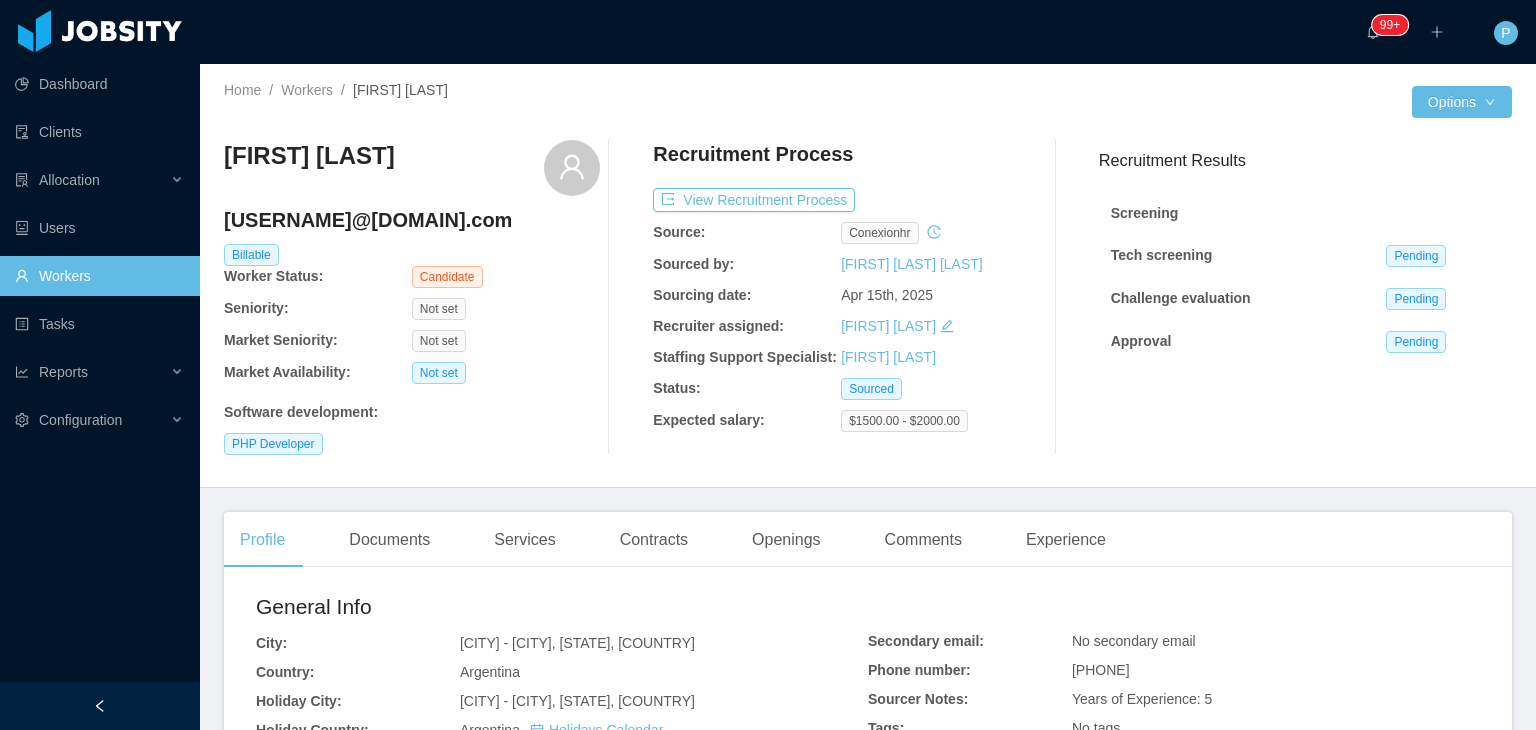 scroll, scrollTop: 0, scrollLeft: 0, axis: both 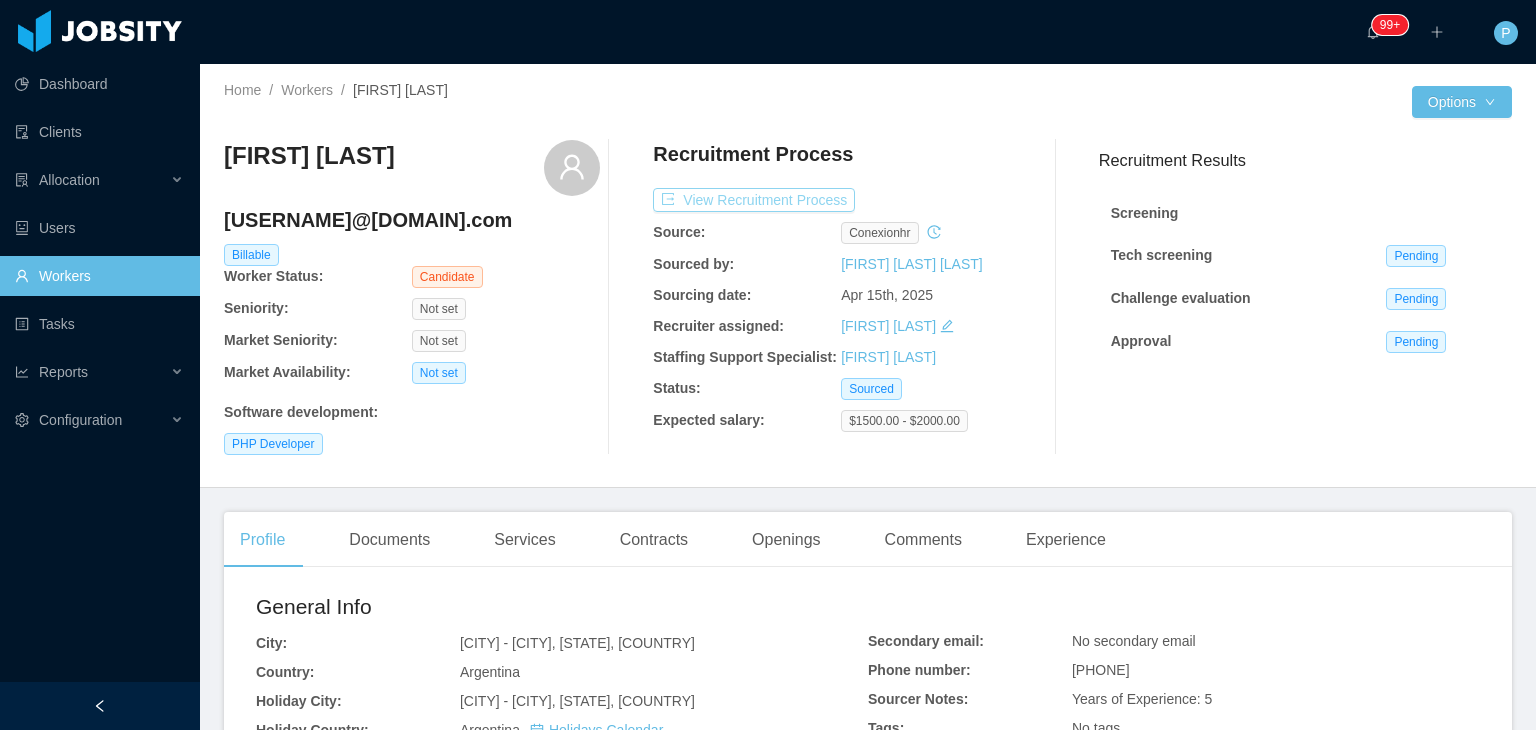 click on "View Recruitment Process" at bounding box center [754, 200] 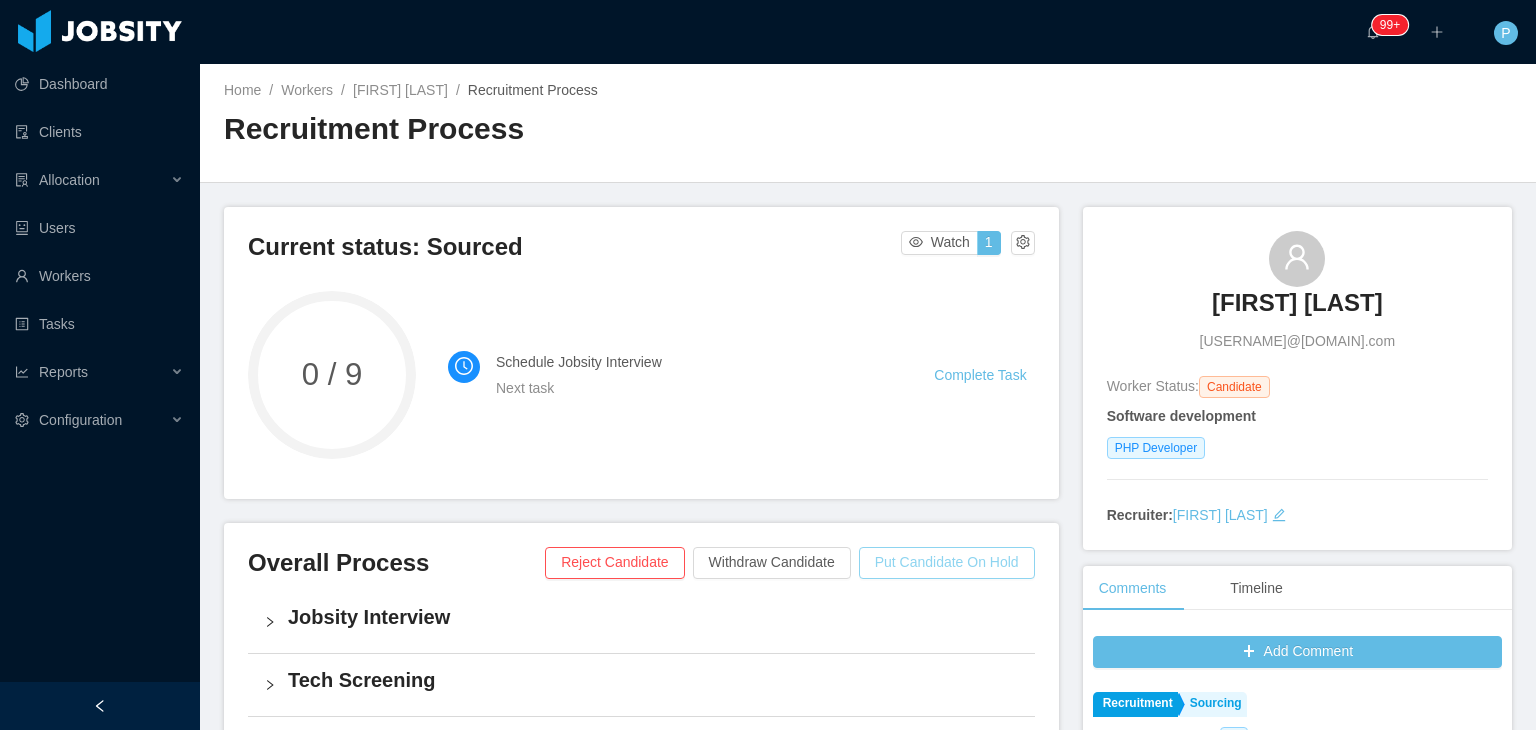 click on "Put Candidate On Hold" at bounding box center [947, 563] 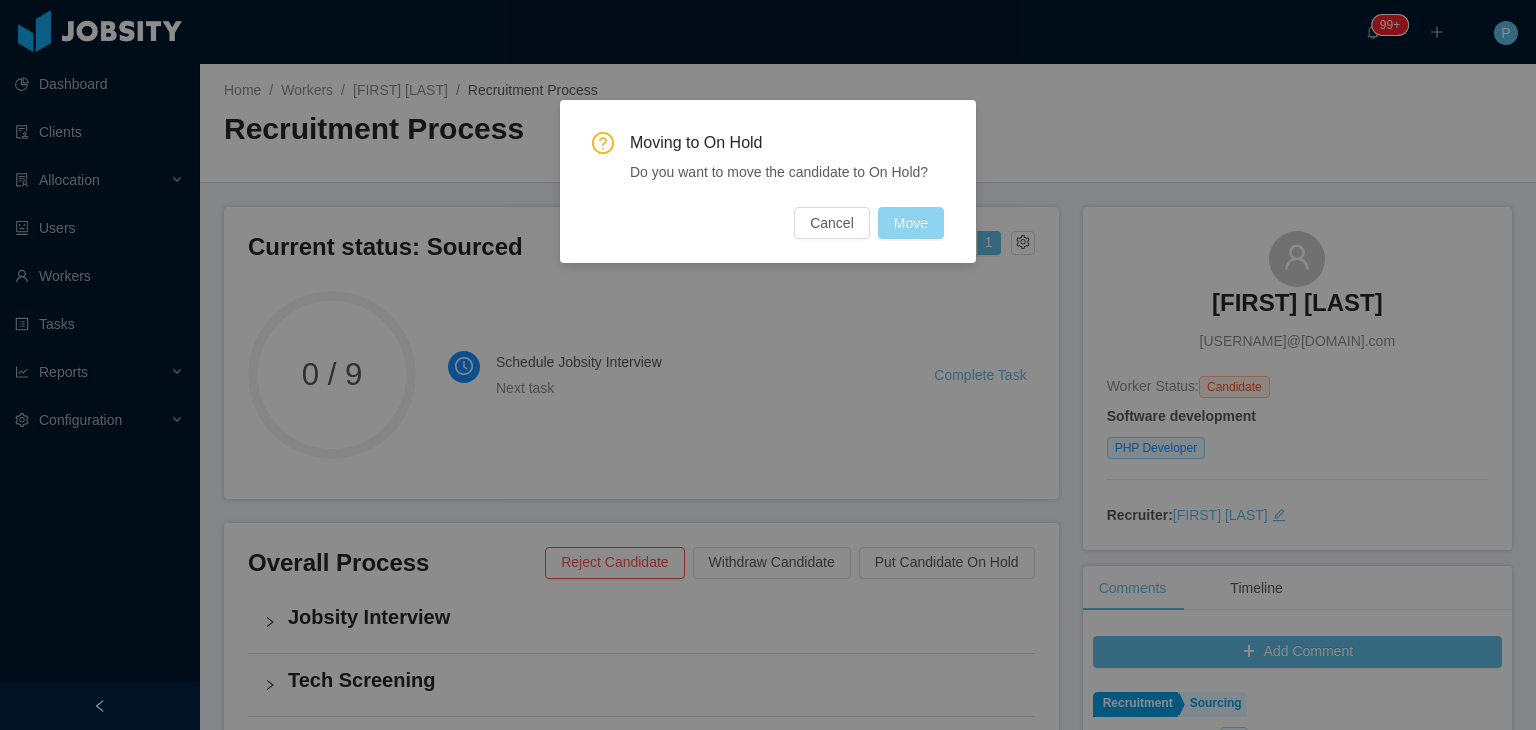 click on "Move" at bounding box center (911, 223) 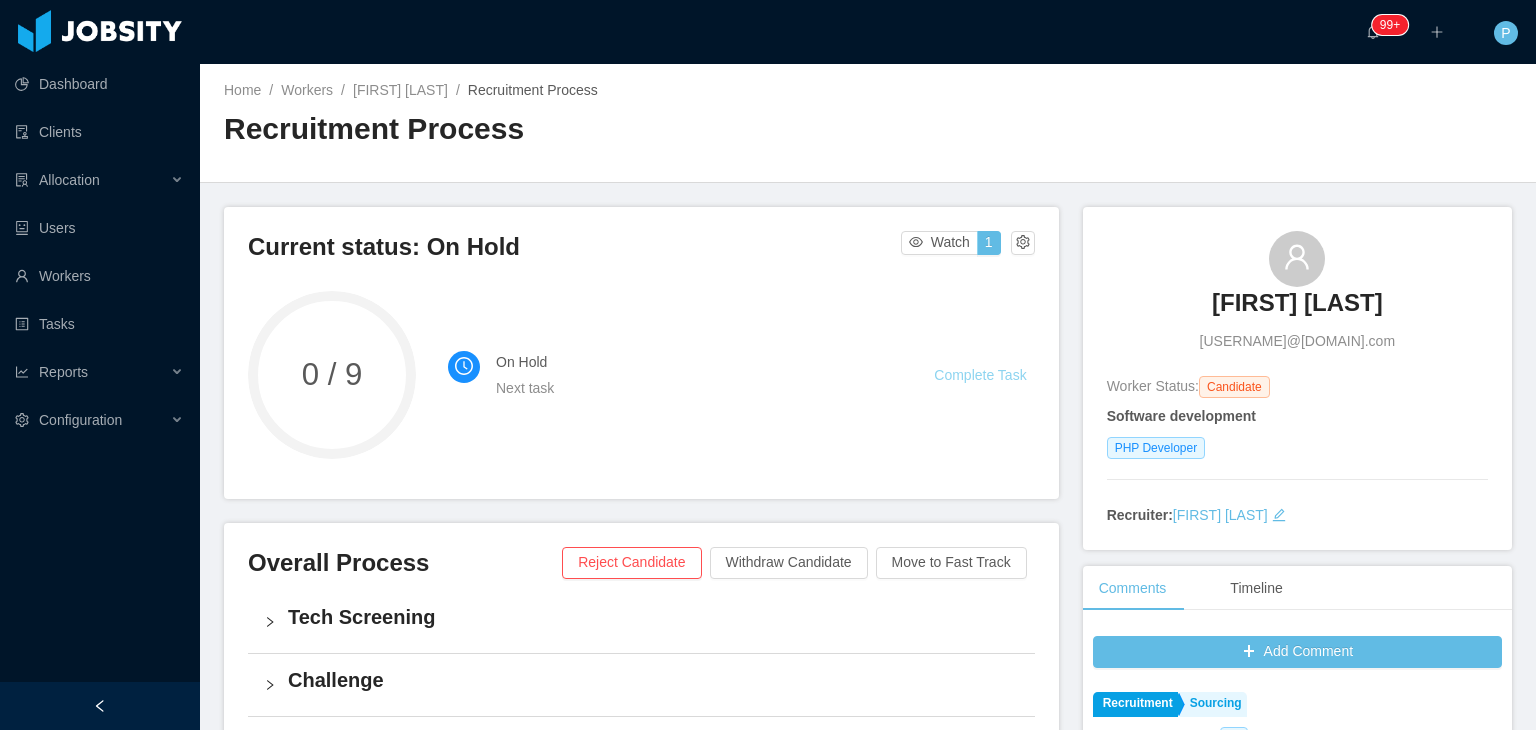 click on "Complete Task" at bounding box center [980, 375] 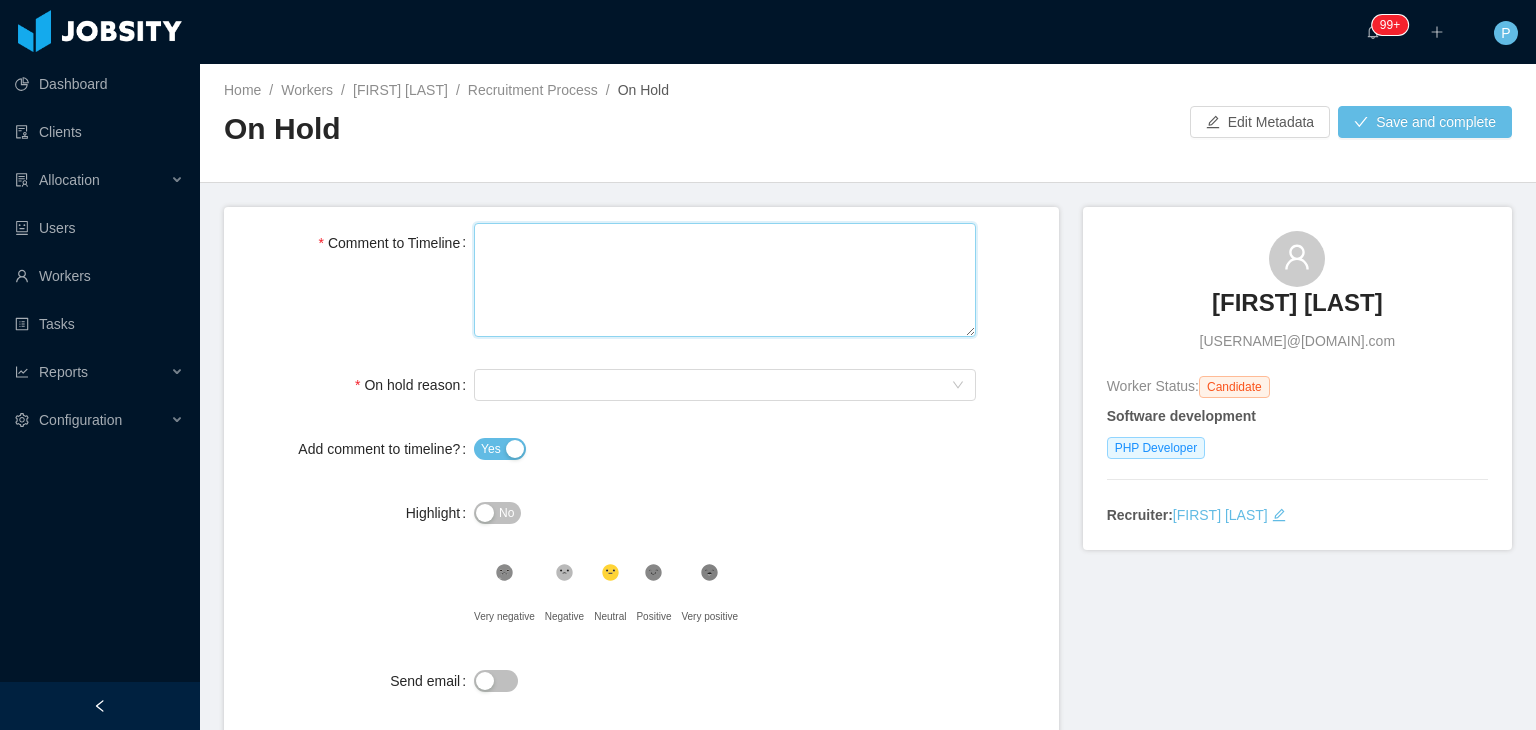 click on "Comment to Timeline" at bounding box center (725, 280) 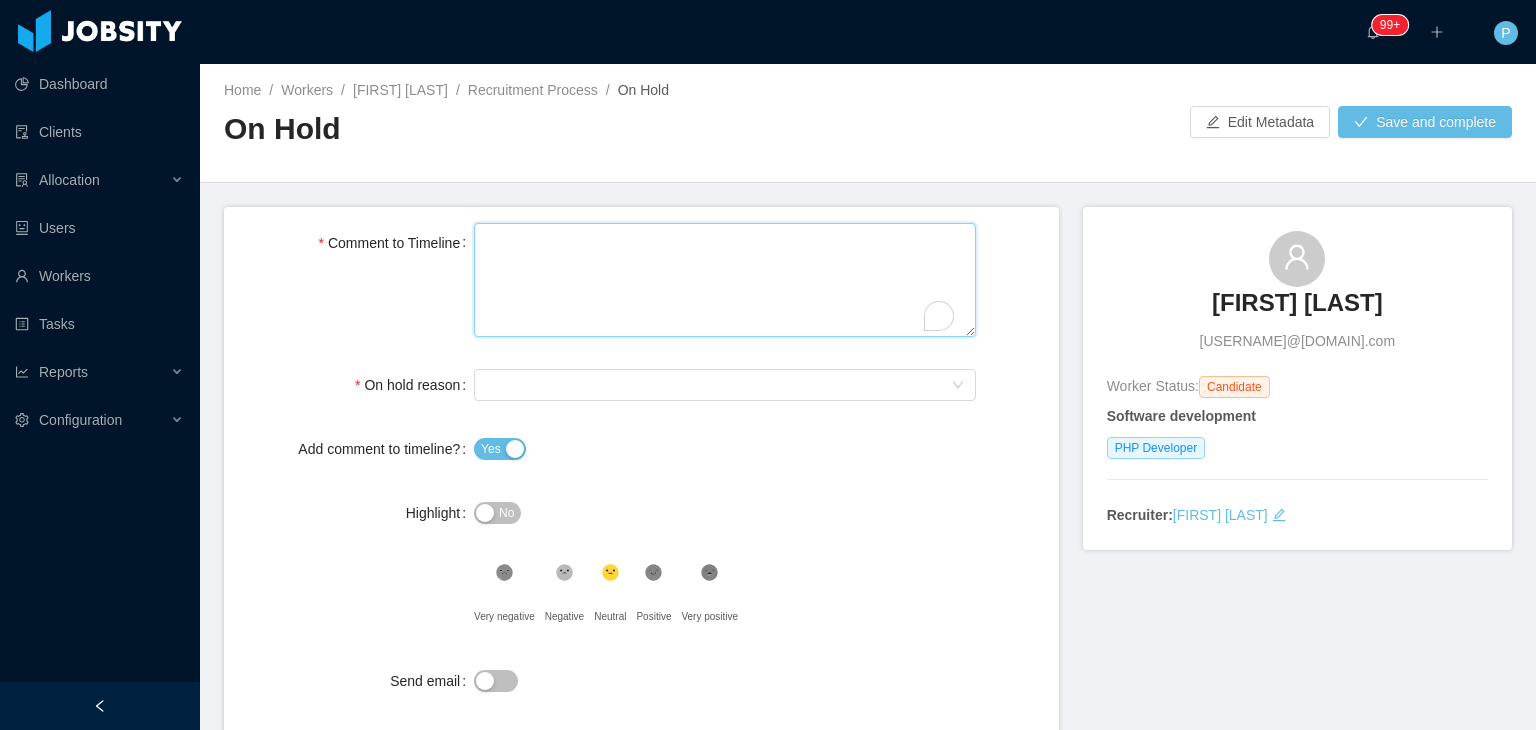 paste on "**********" 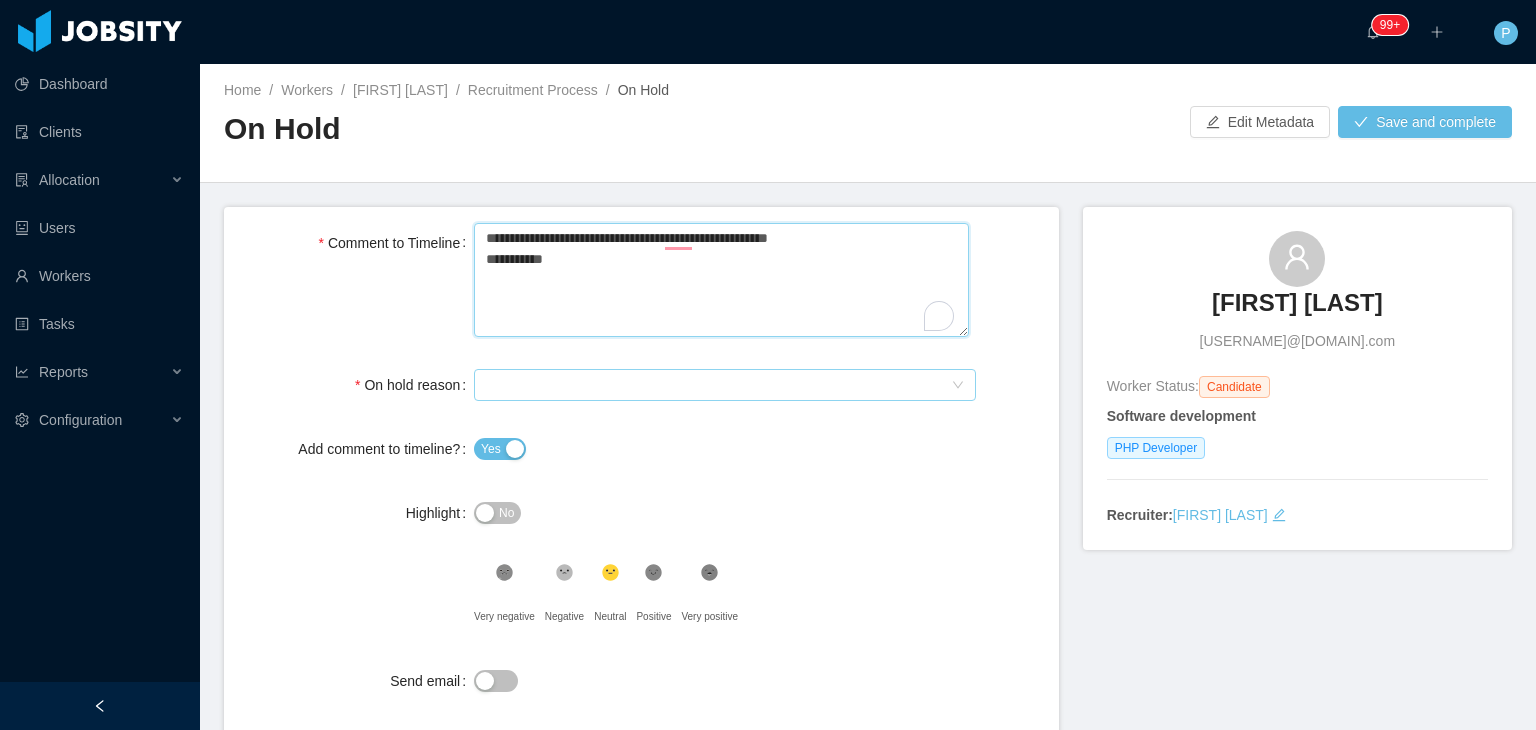 type on "**********" 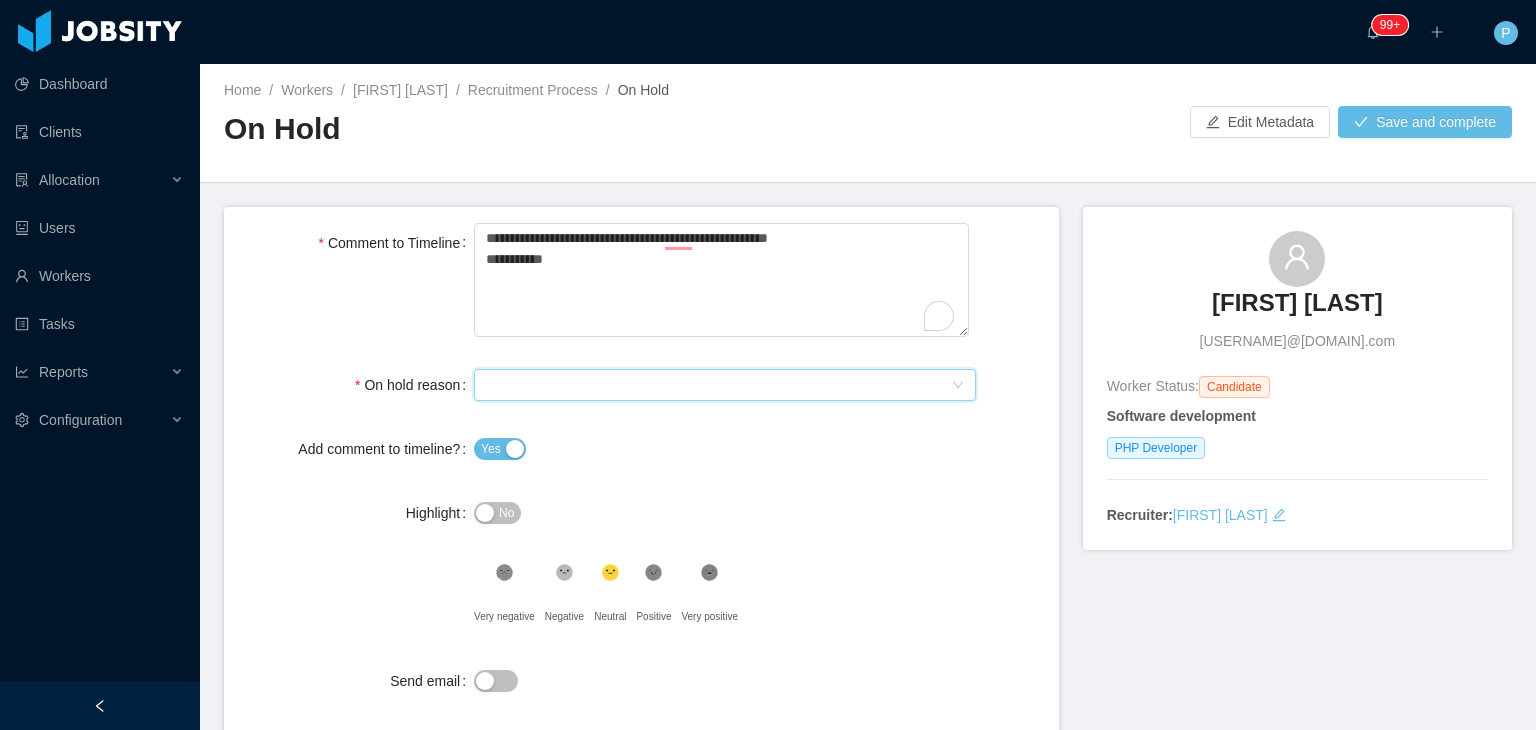 click on "Select On Hold reason" at bounding box center [718, 385] 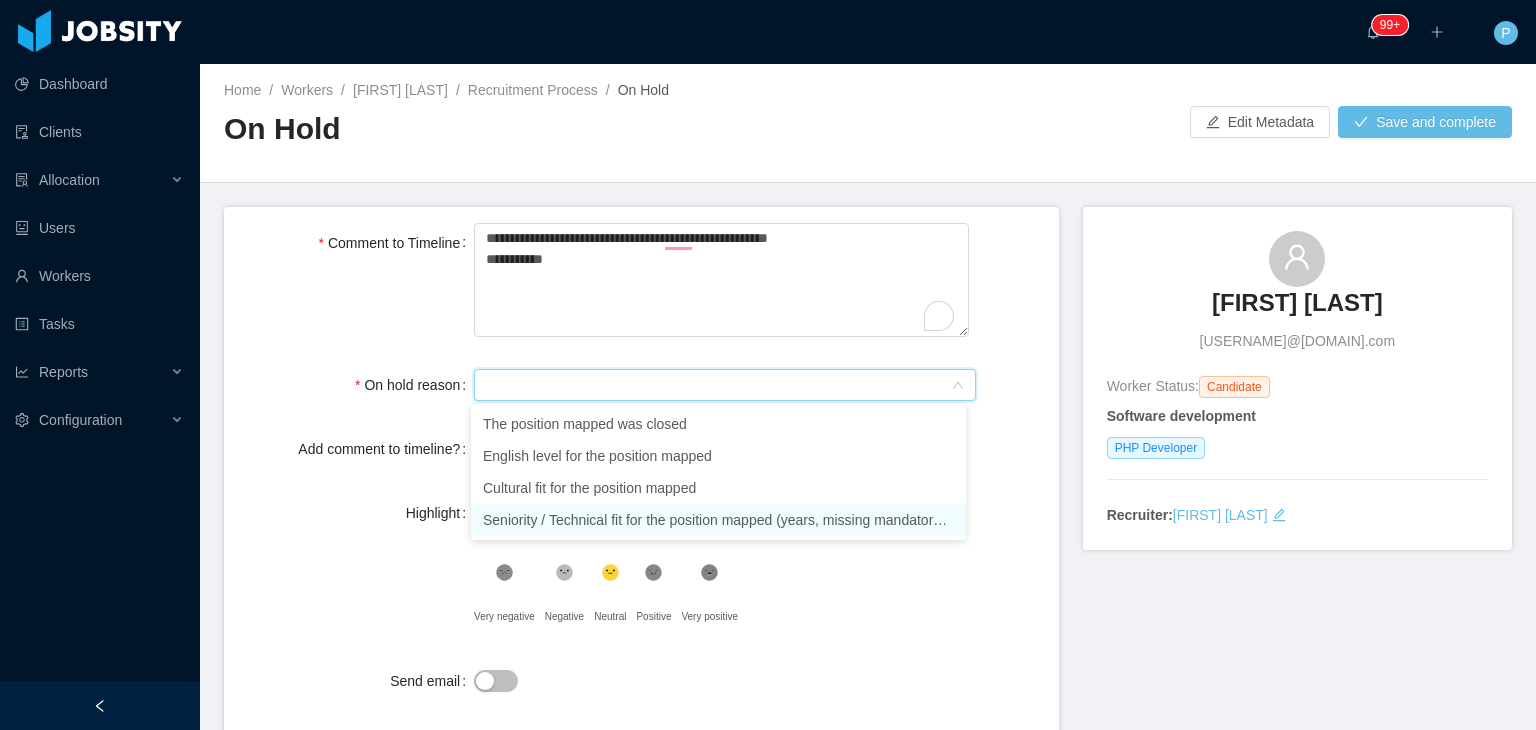 click on "Seniority / Technical fit for the position mapped (years, missing mandatory skills)" at bounding box center (718, 520) 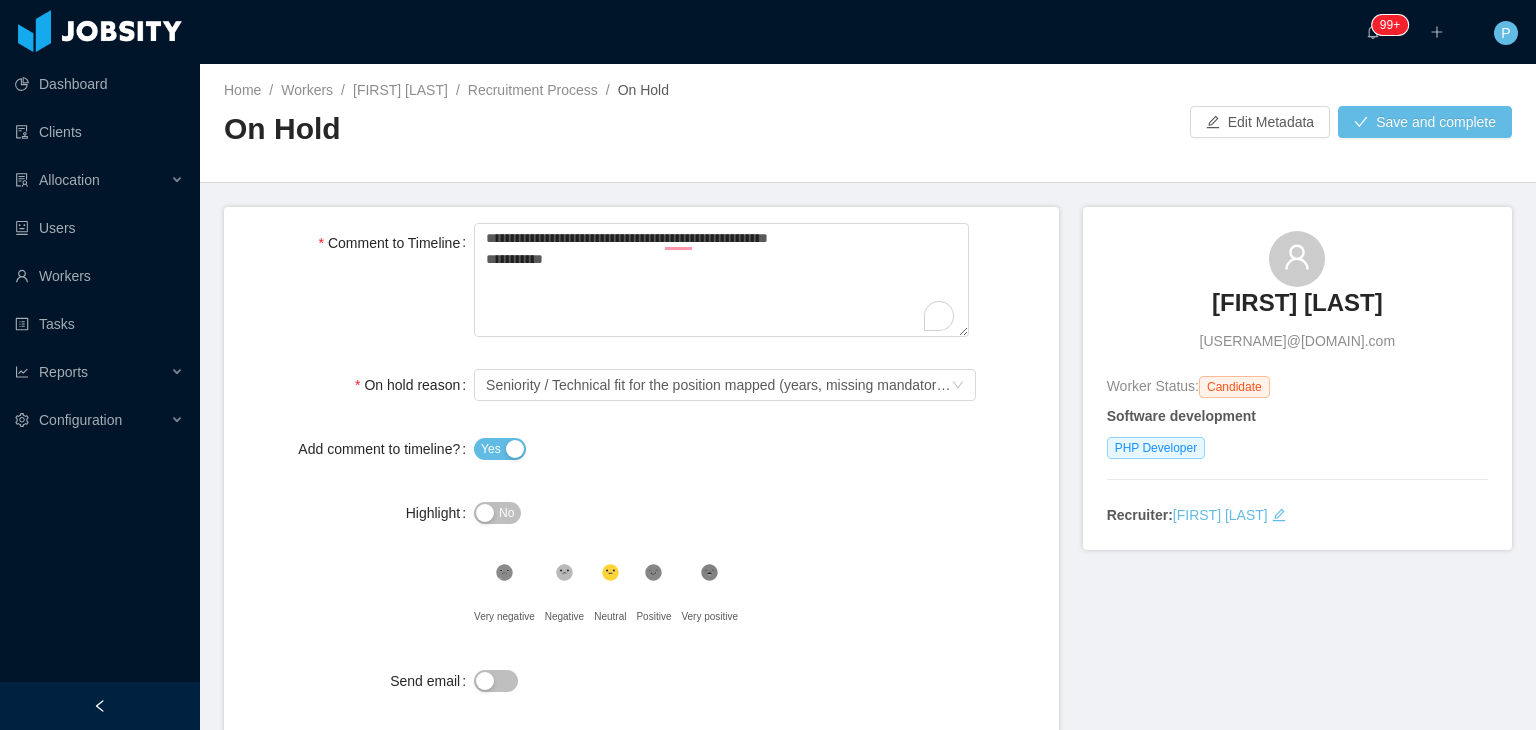 click on "No" at bounding box center [497, 513] 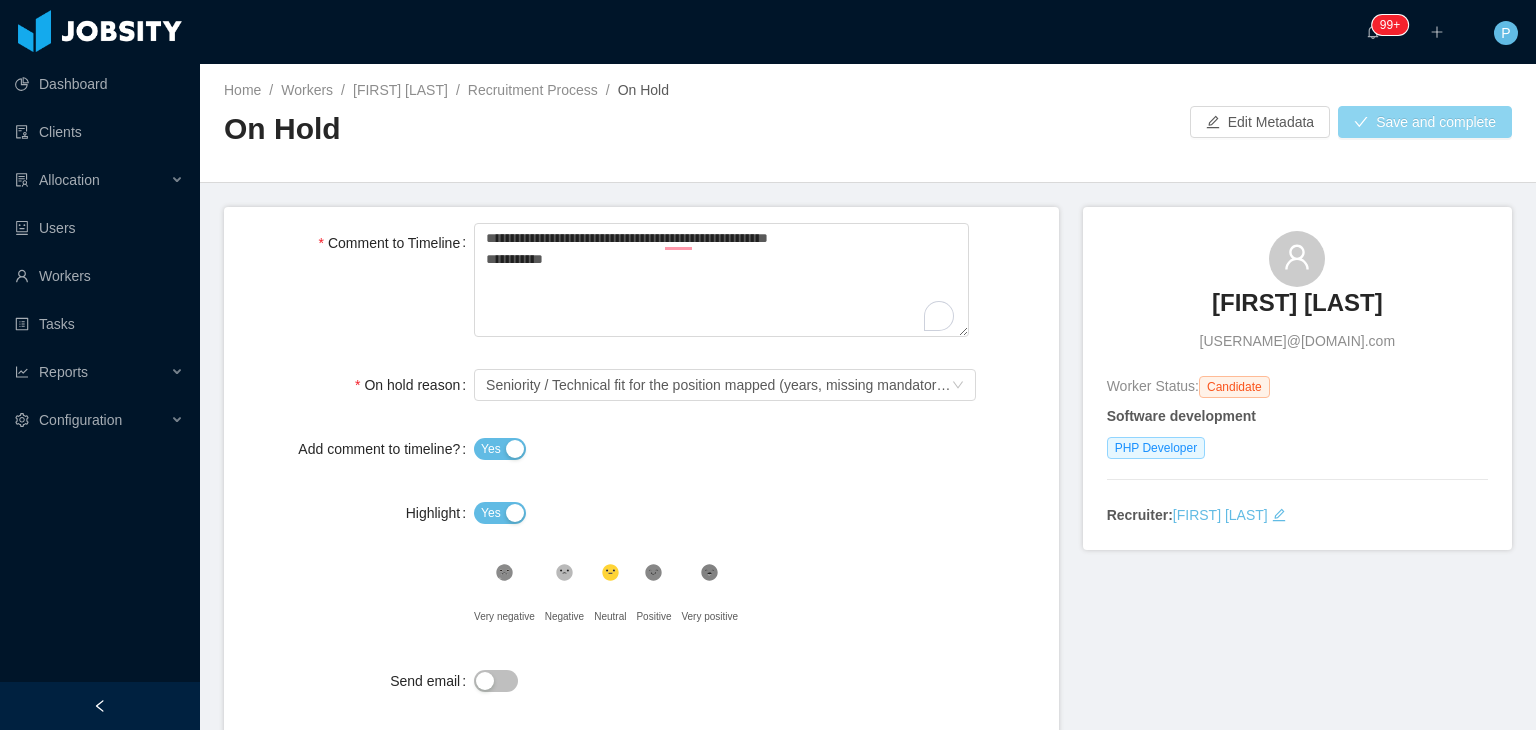 click on "Save and complete" at bounding box center (1425, 122) 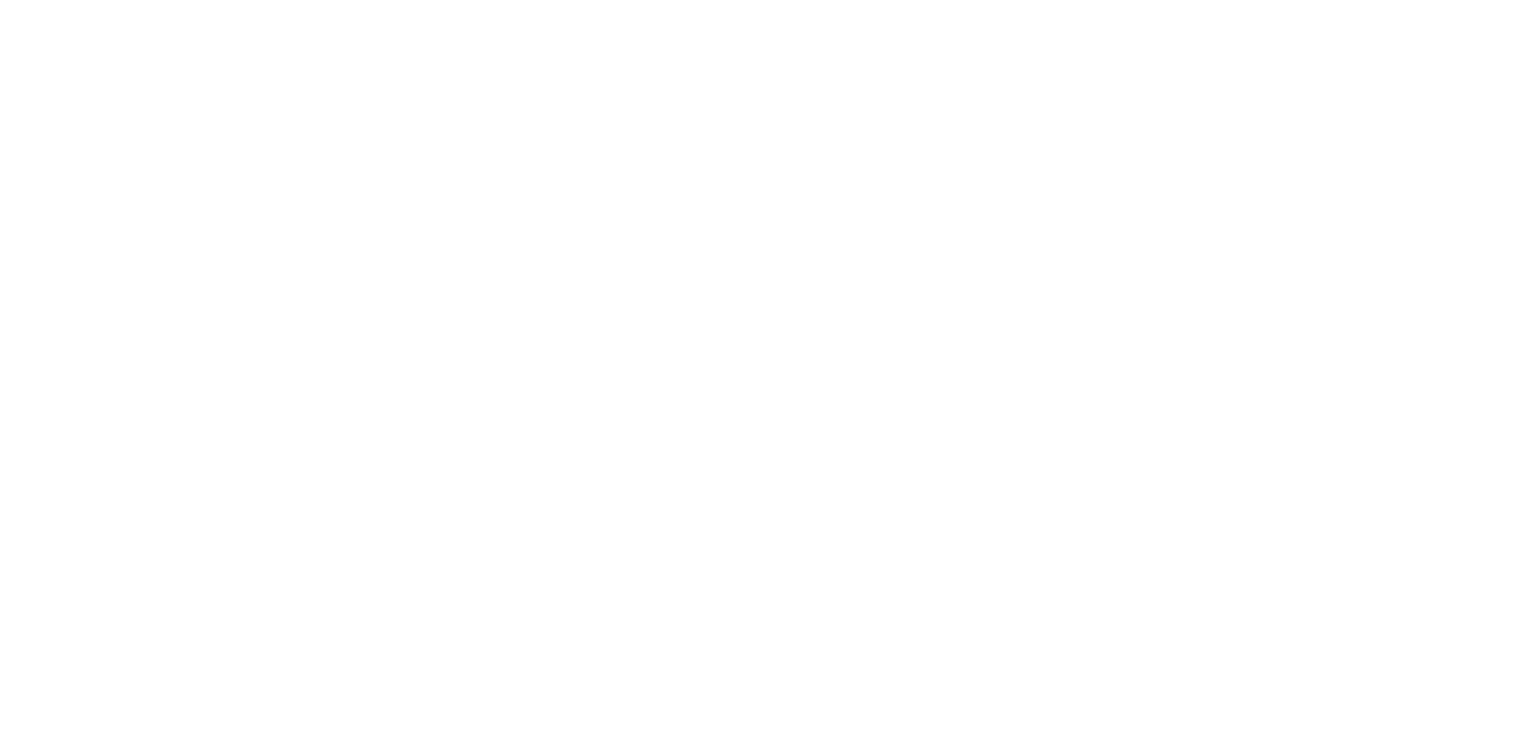 scroll, scrollTop: 0, scrollLeft: 0, axis: both 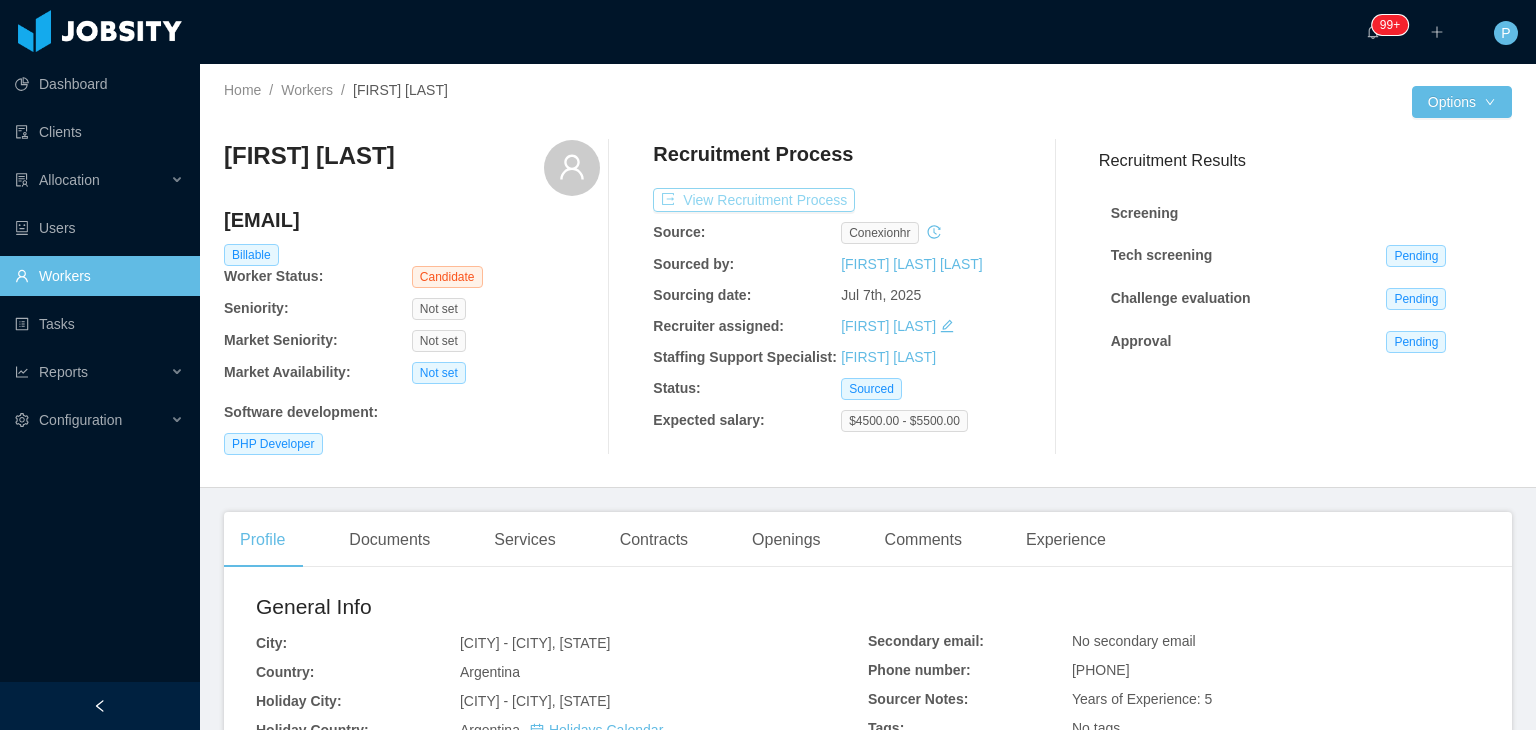 click on "View Recruitment Process" at bounding box center [754, 200] 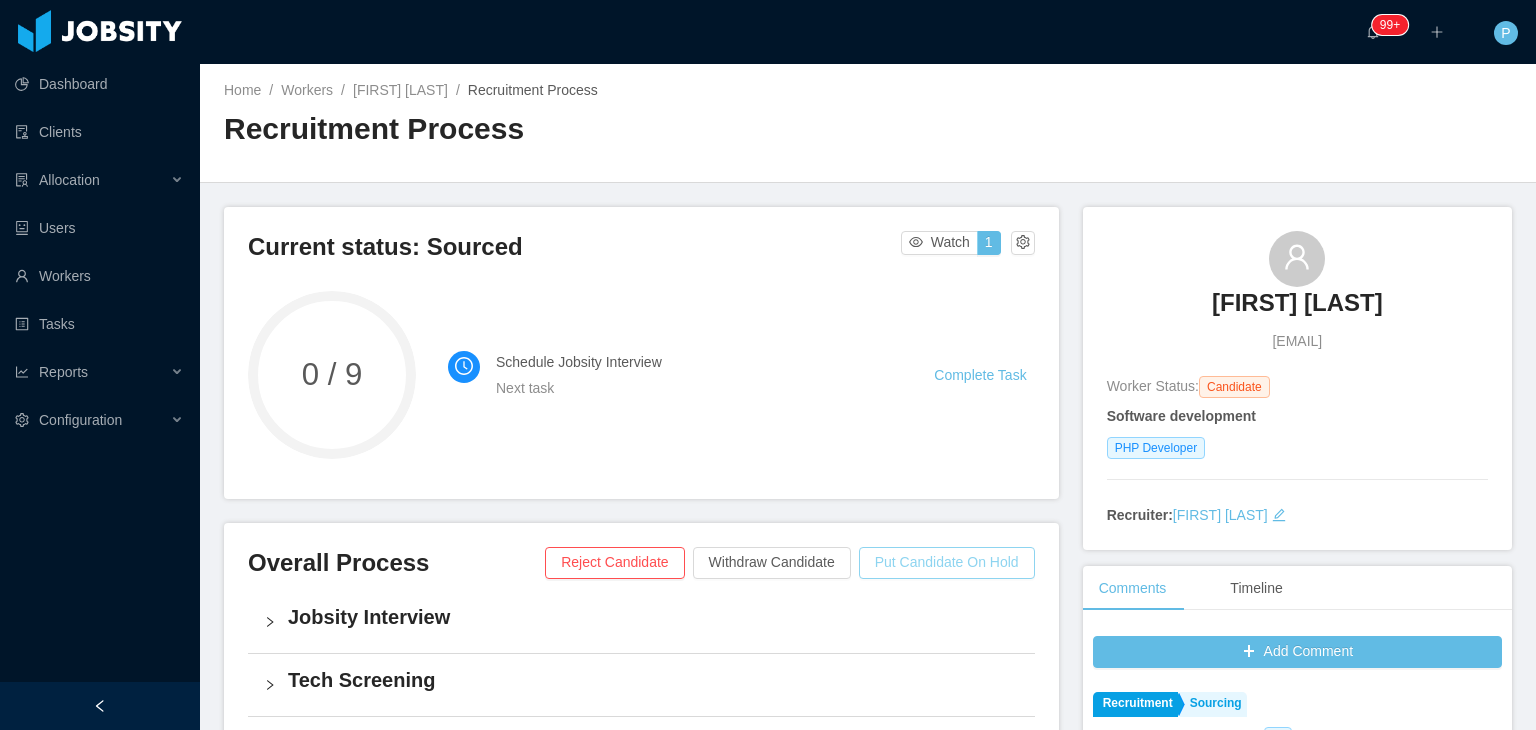 click on "Put Candidate On Hold" at bounding box center (947, 563) 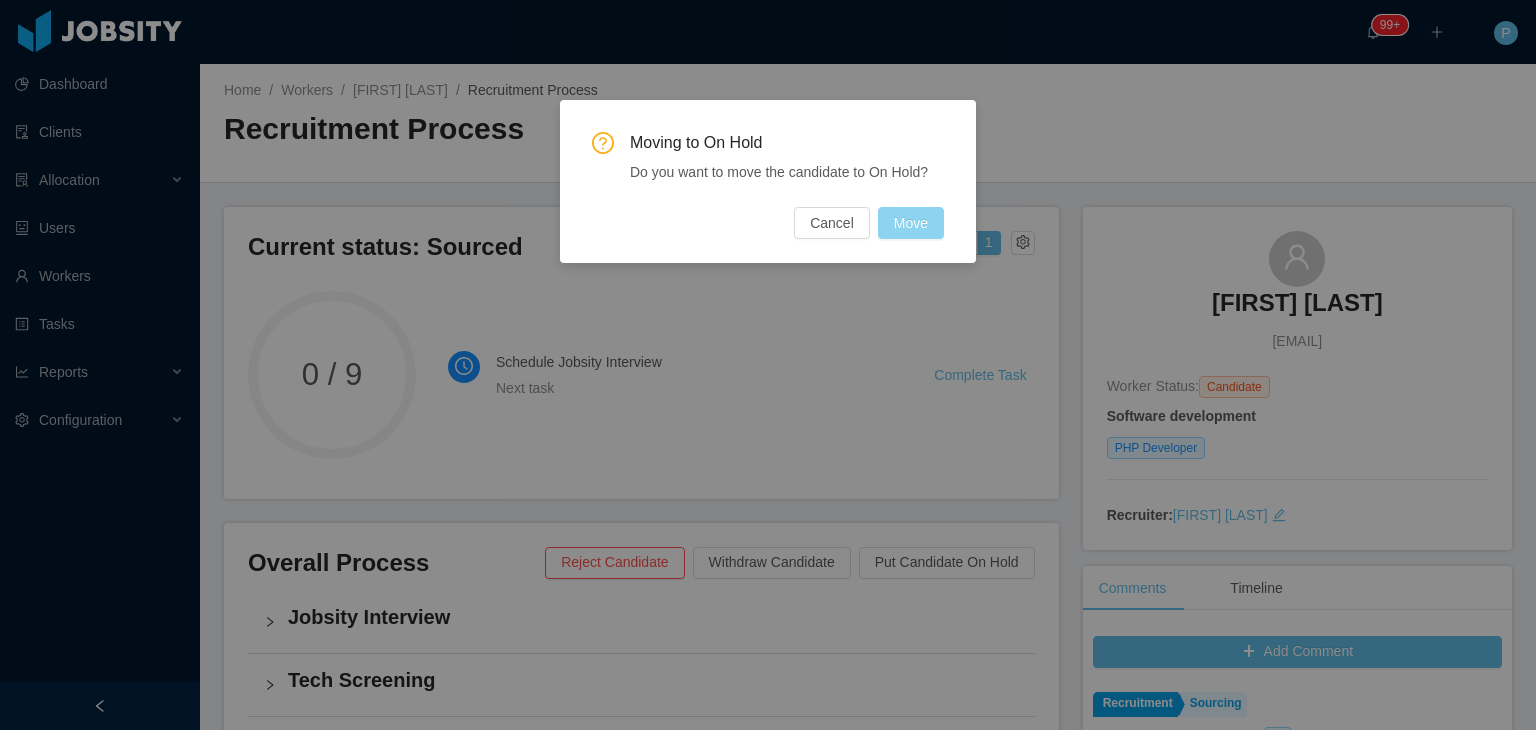 click on "Move" at bounding box center [911, 223] 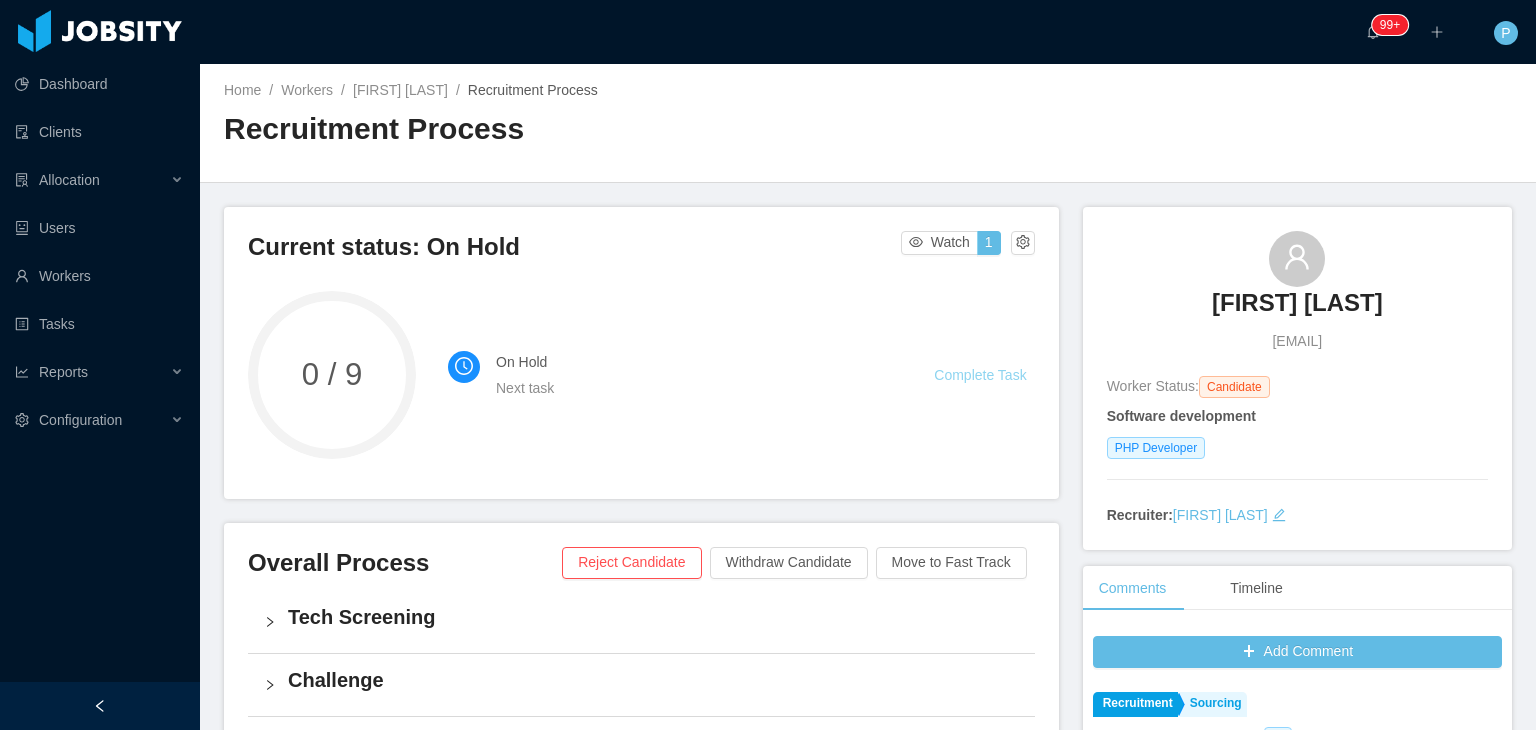 click on "Complete Task" at bounding box center (980, 375) 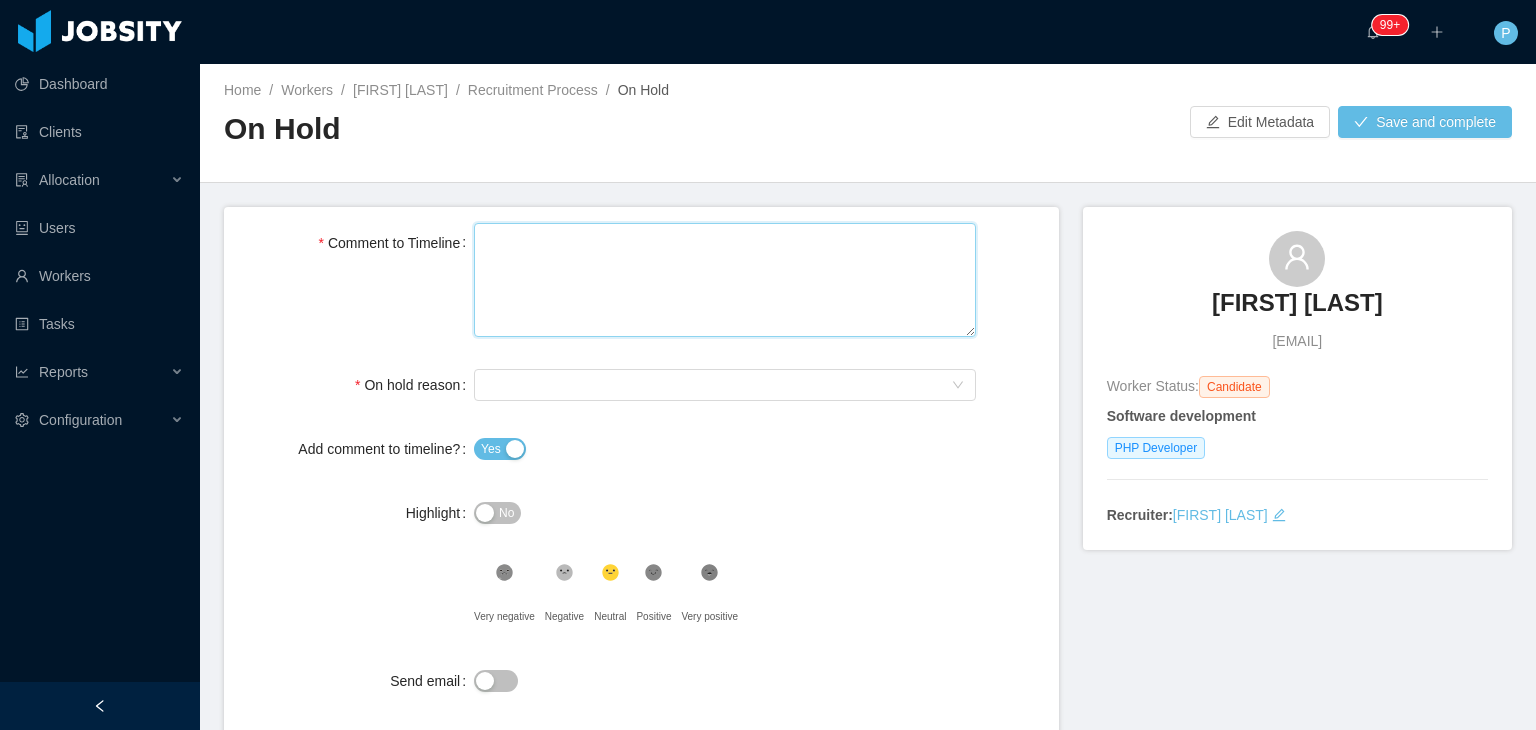 click on "Comment to Timeline" at bounding box center (725, 280) 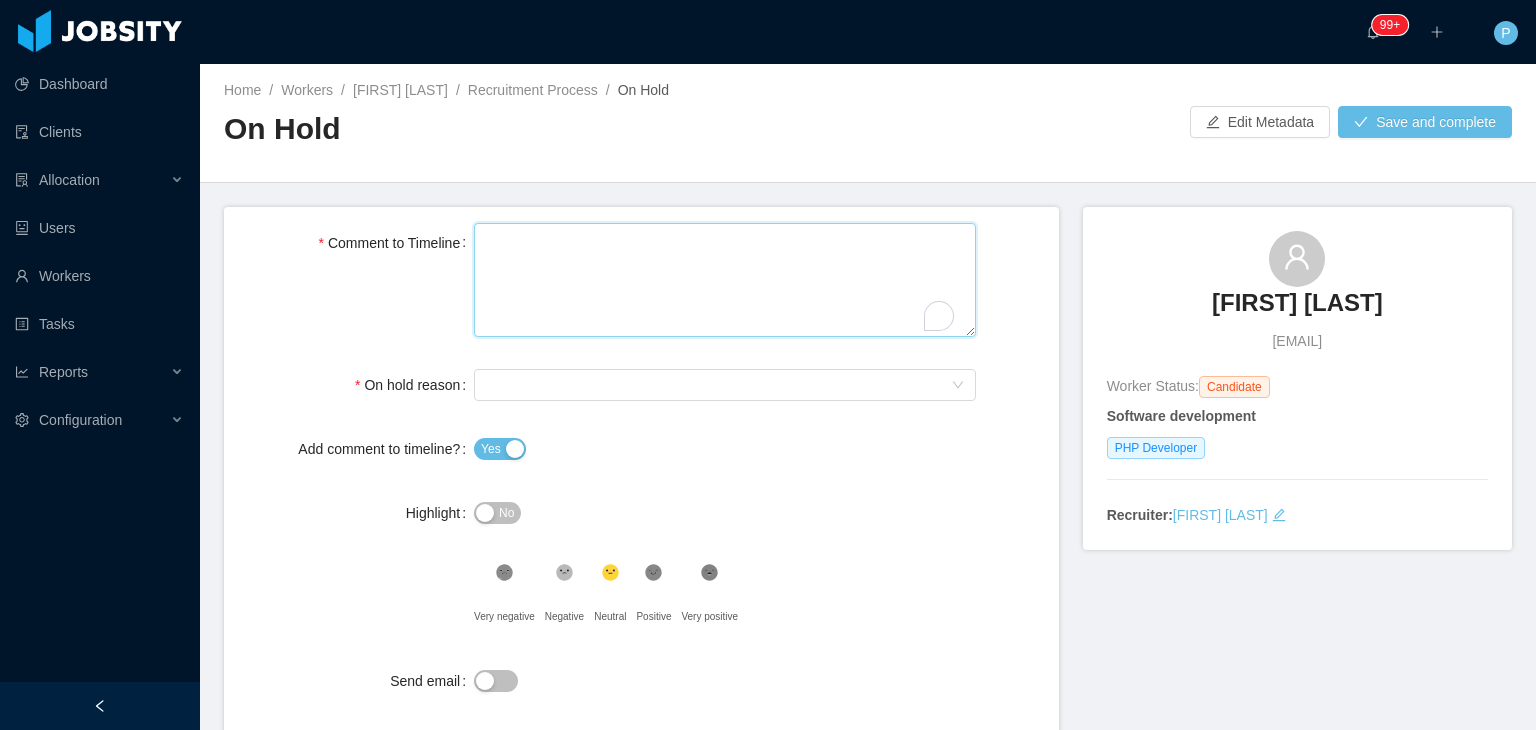 type 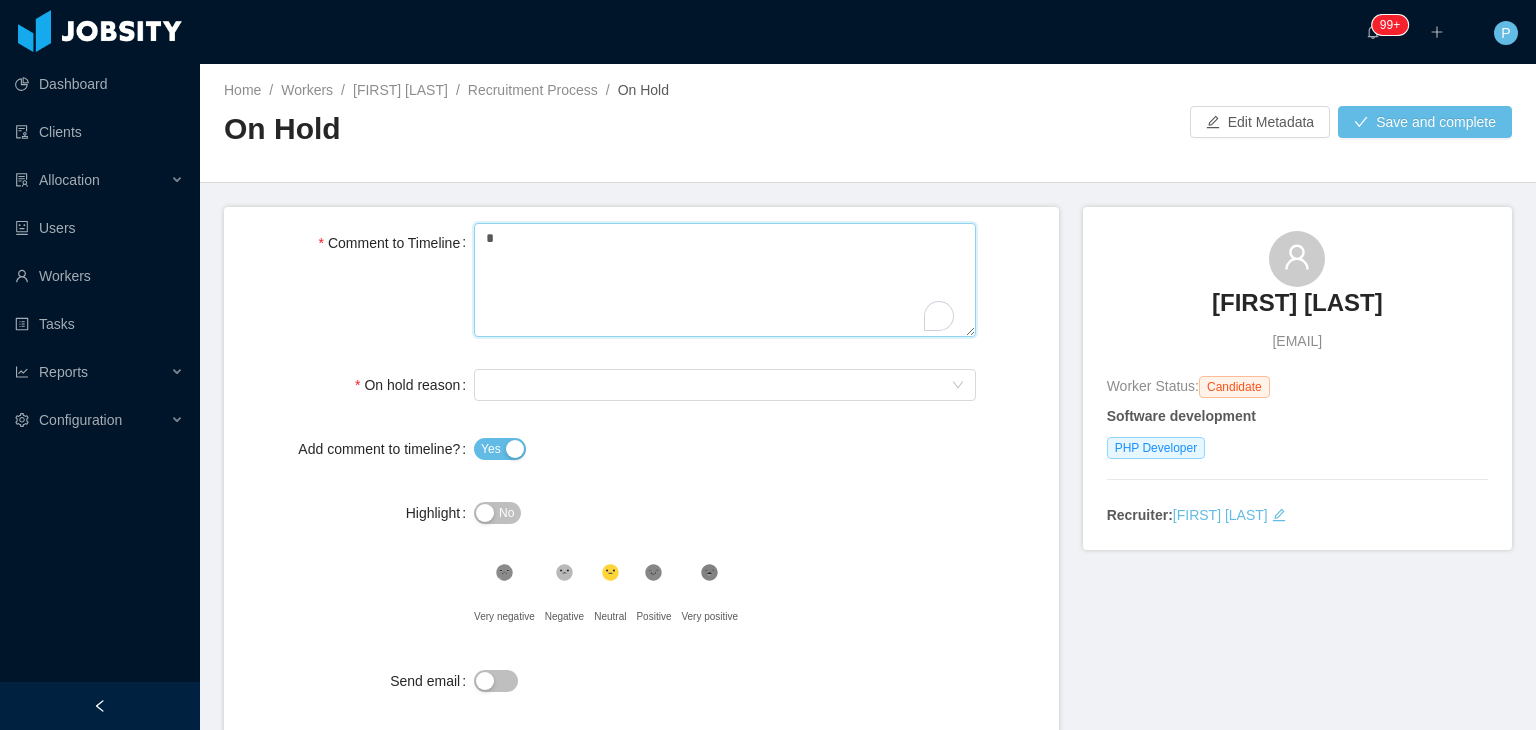 type 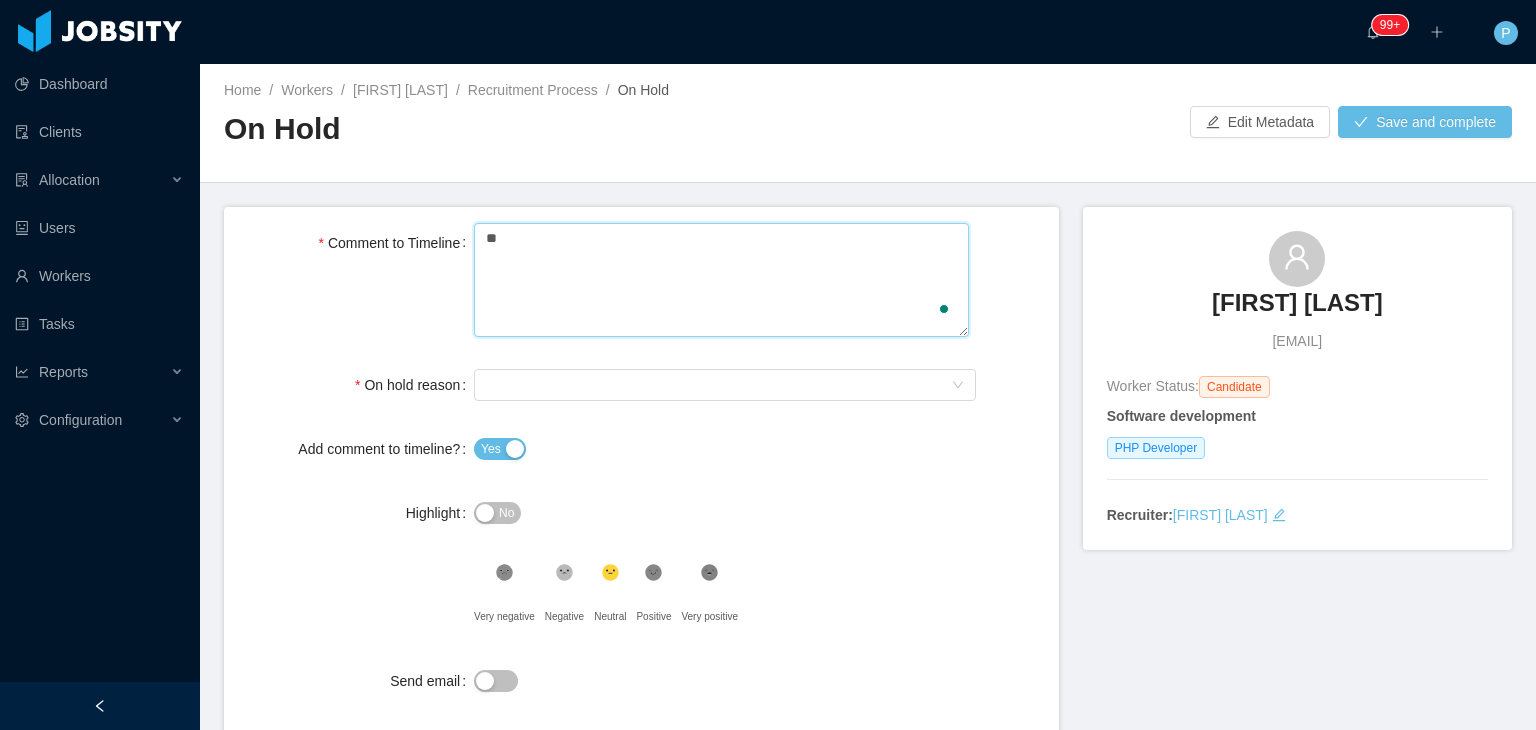 type 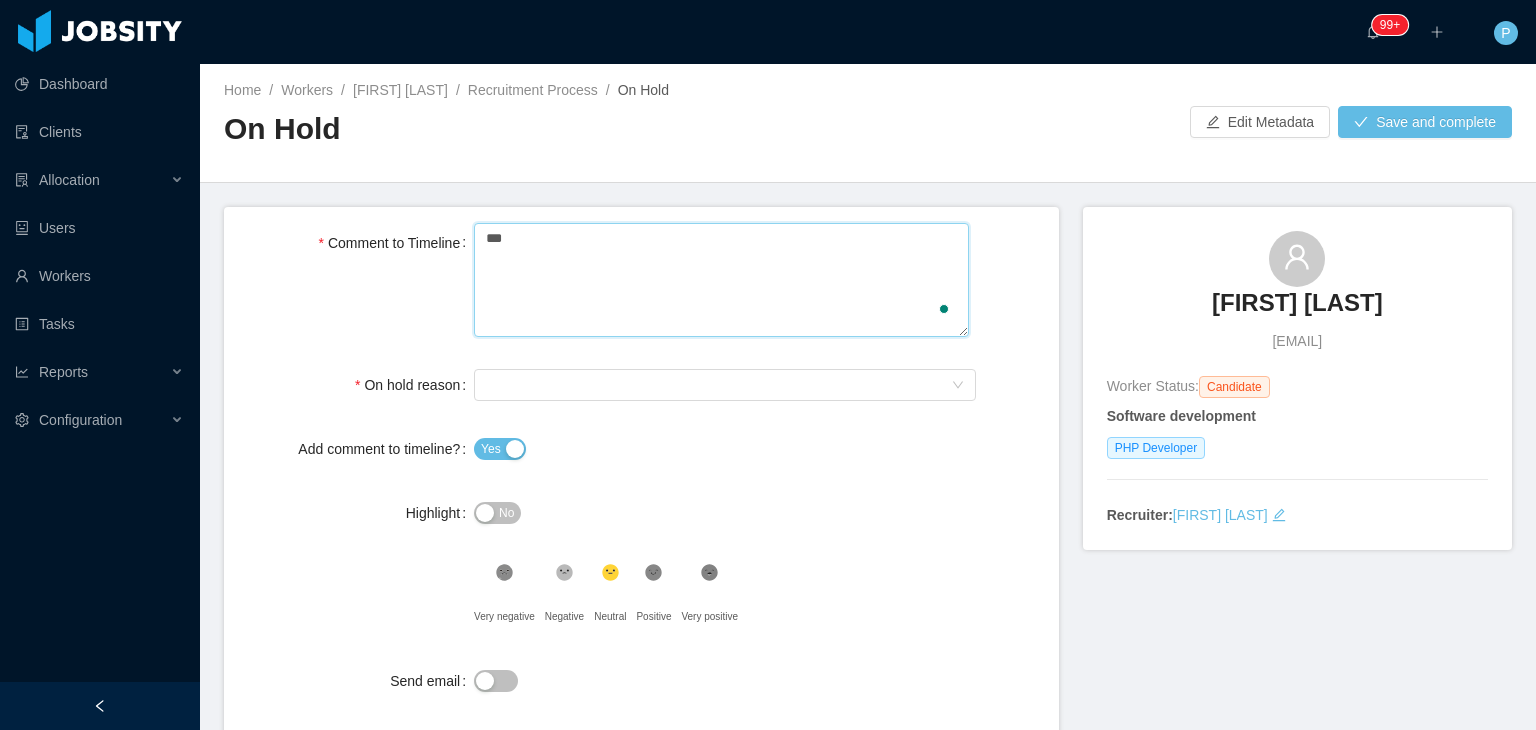 type 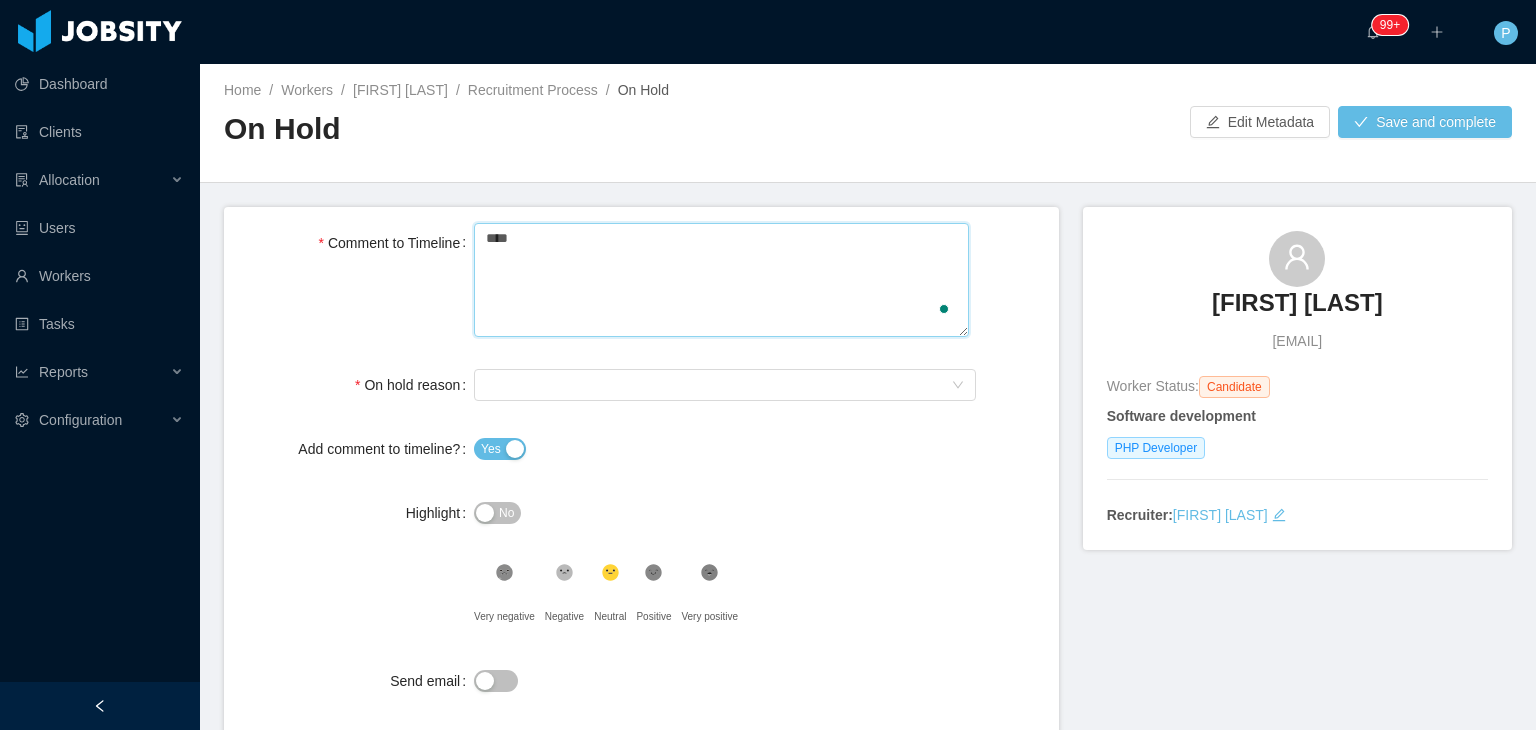 type on "*****" 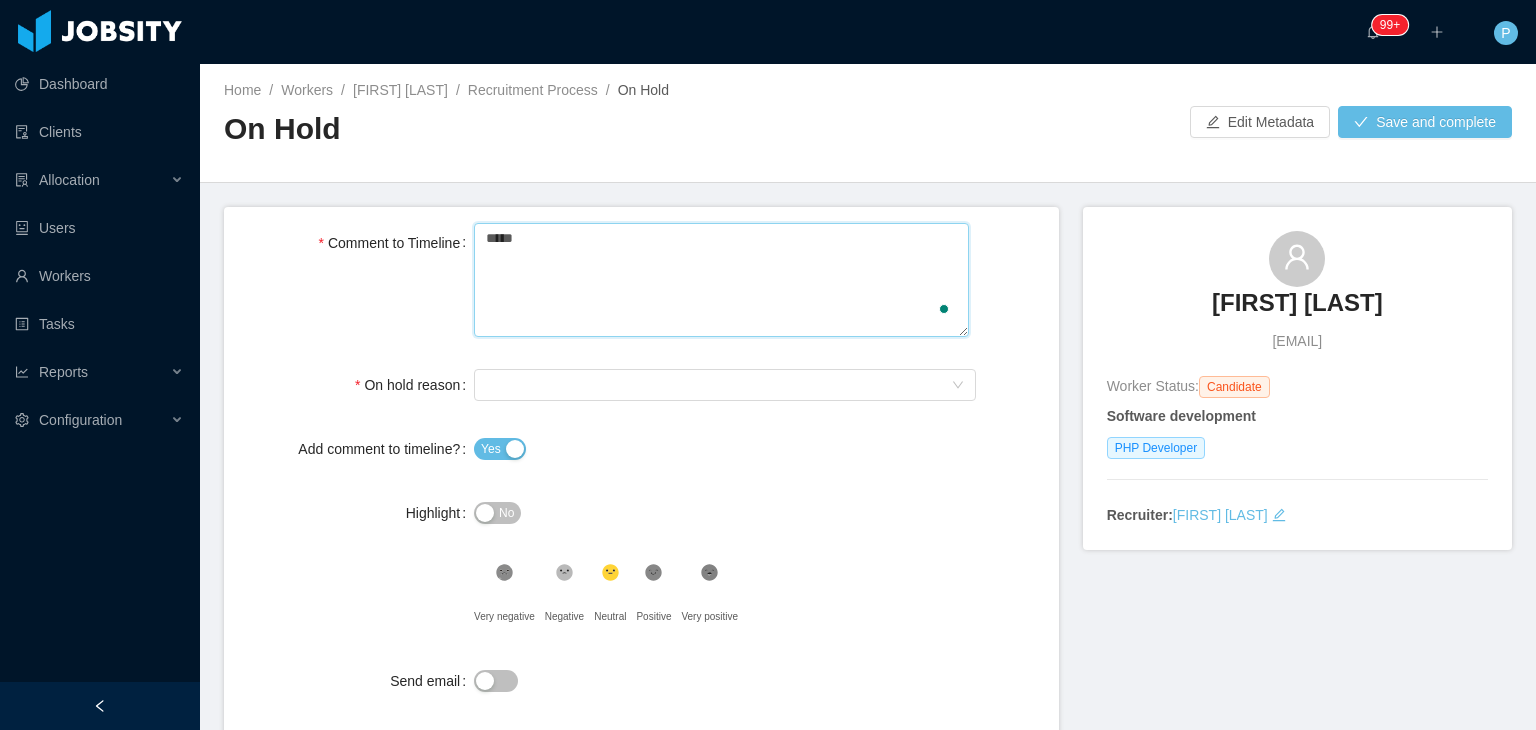 type 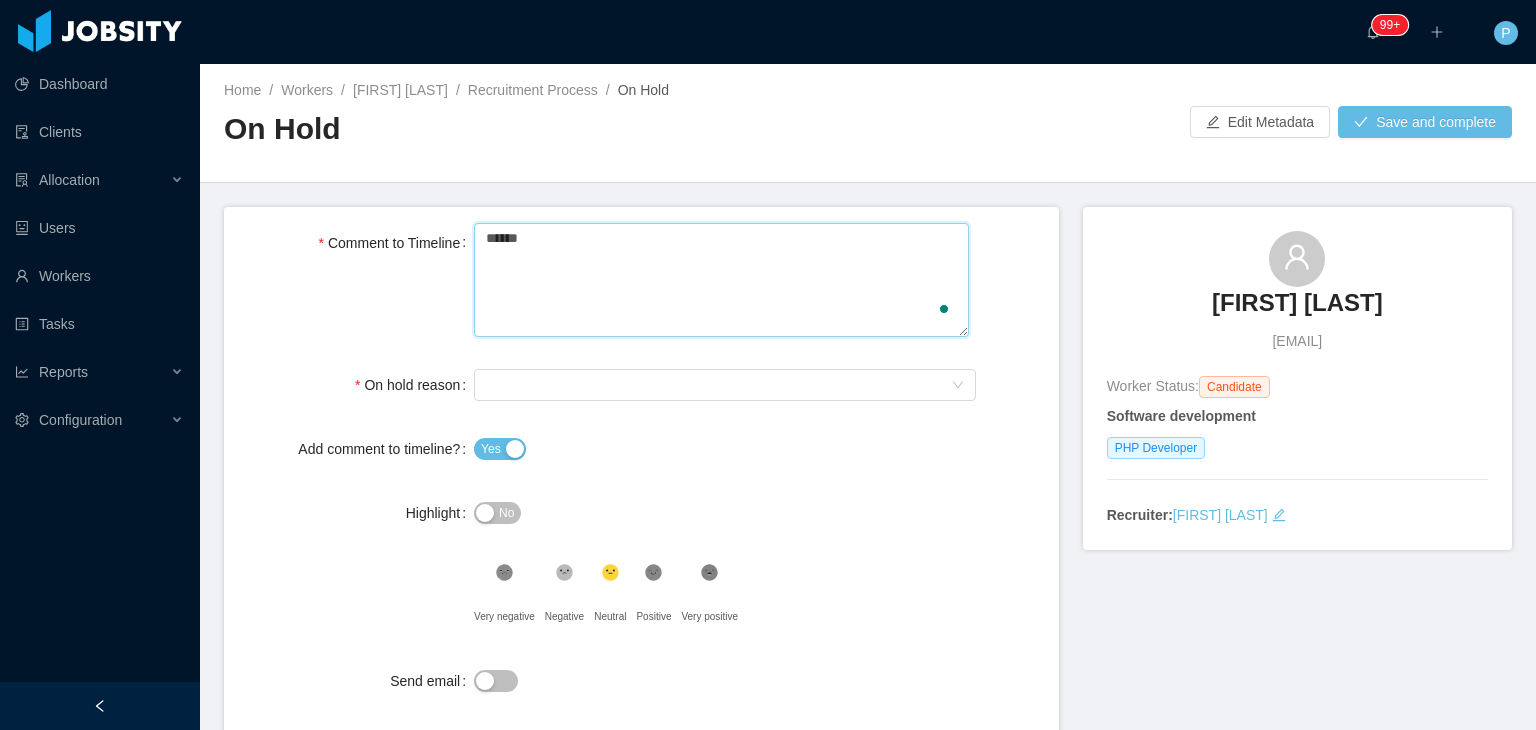 type 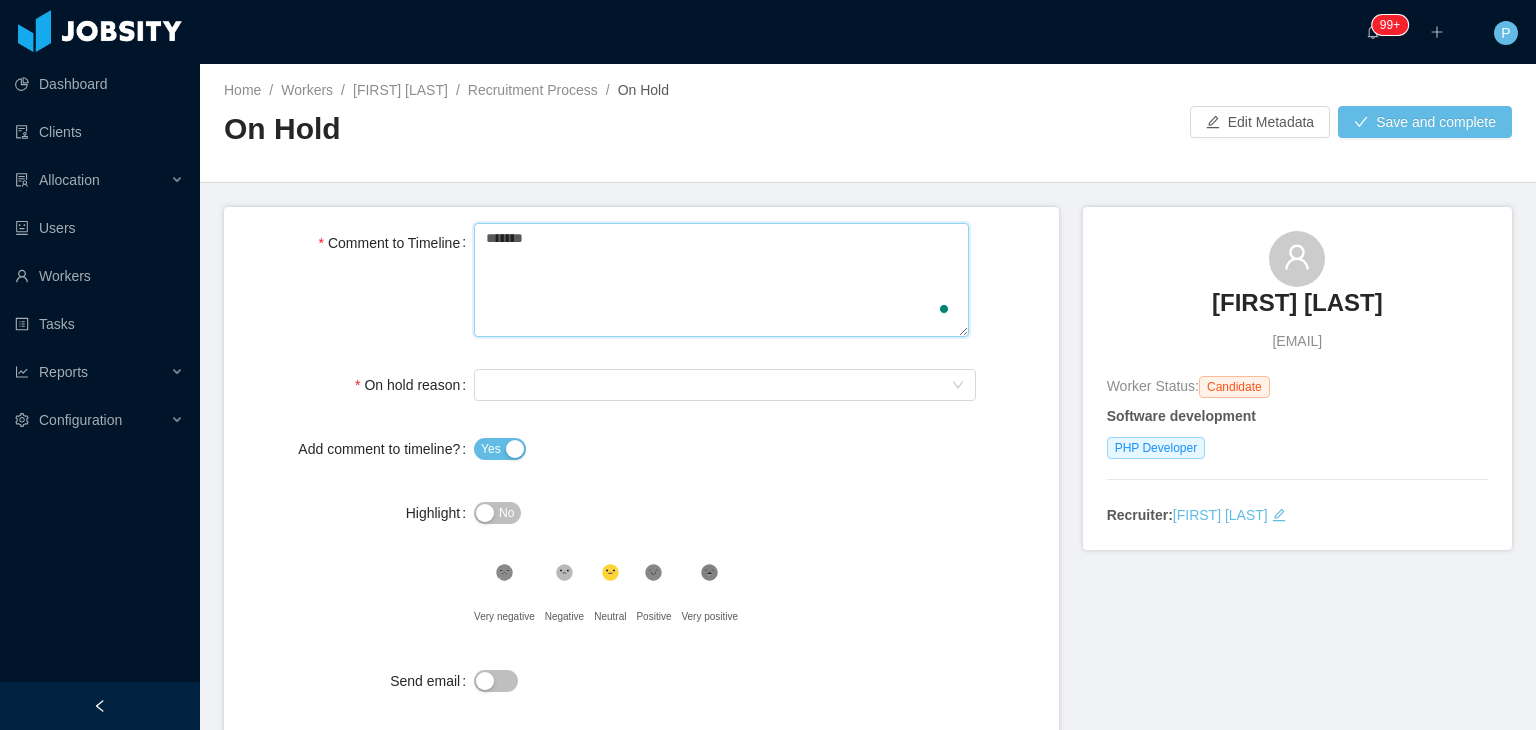 type 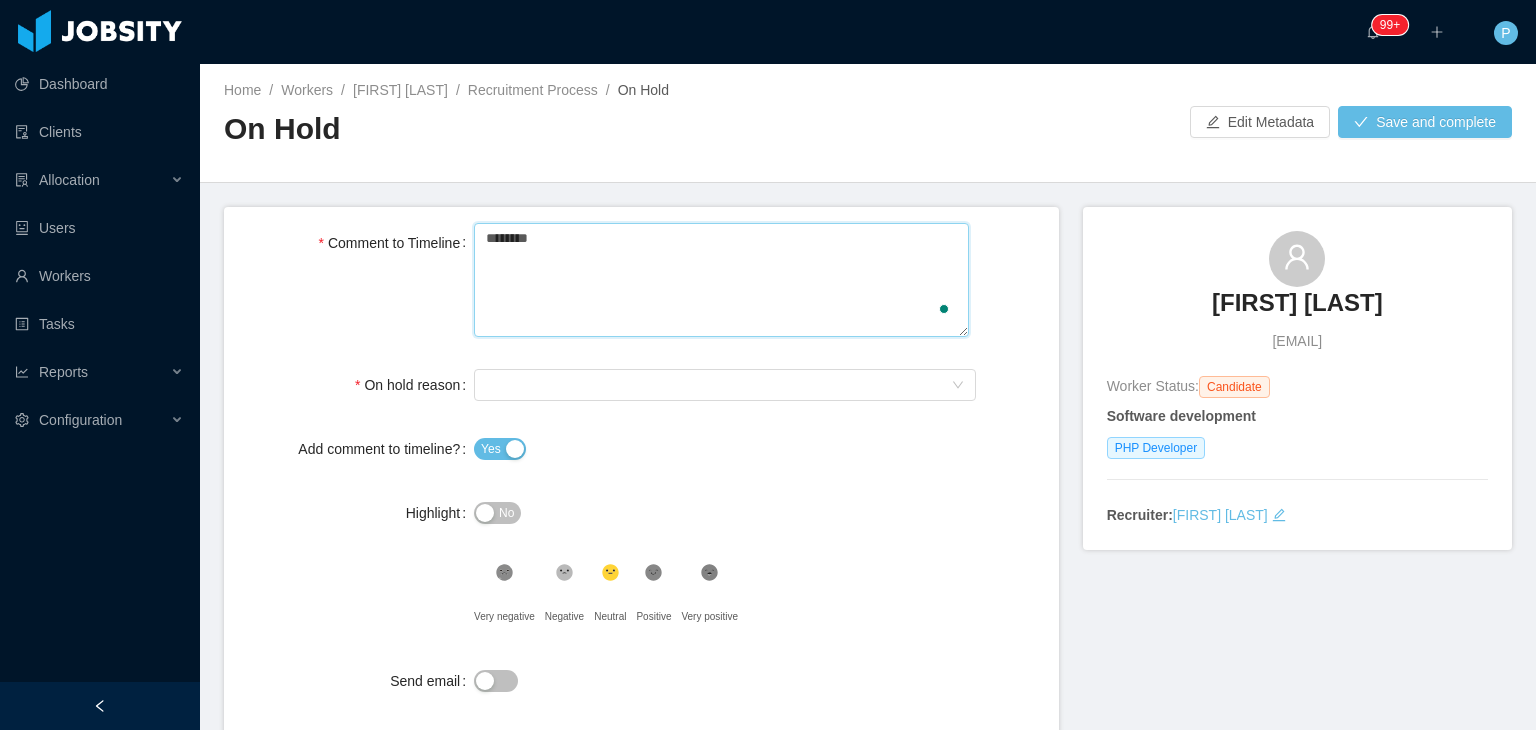 type 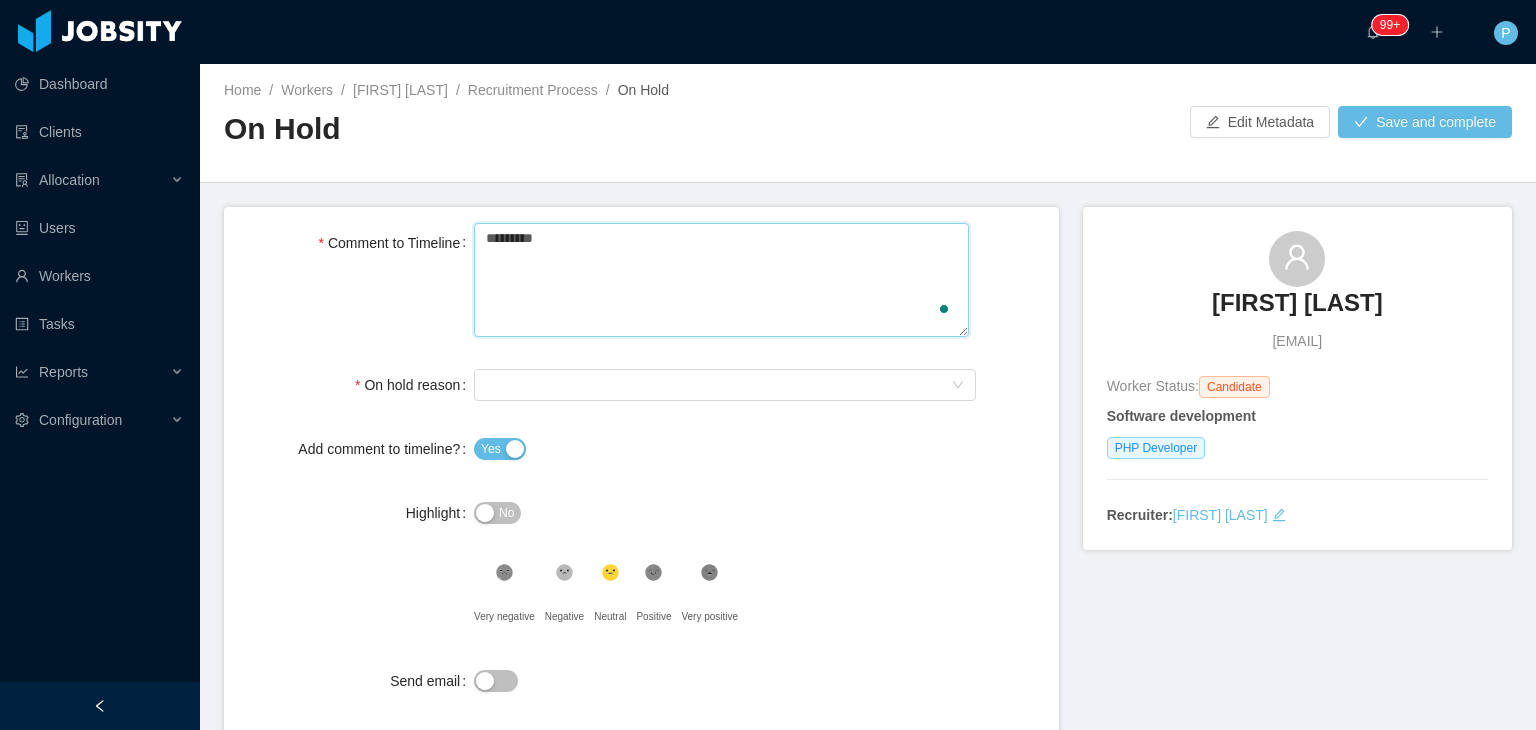 type 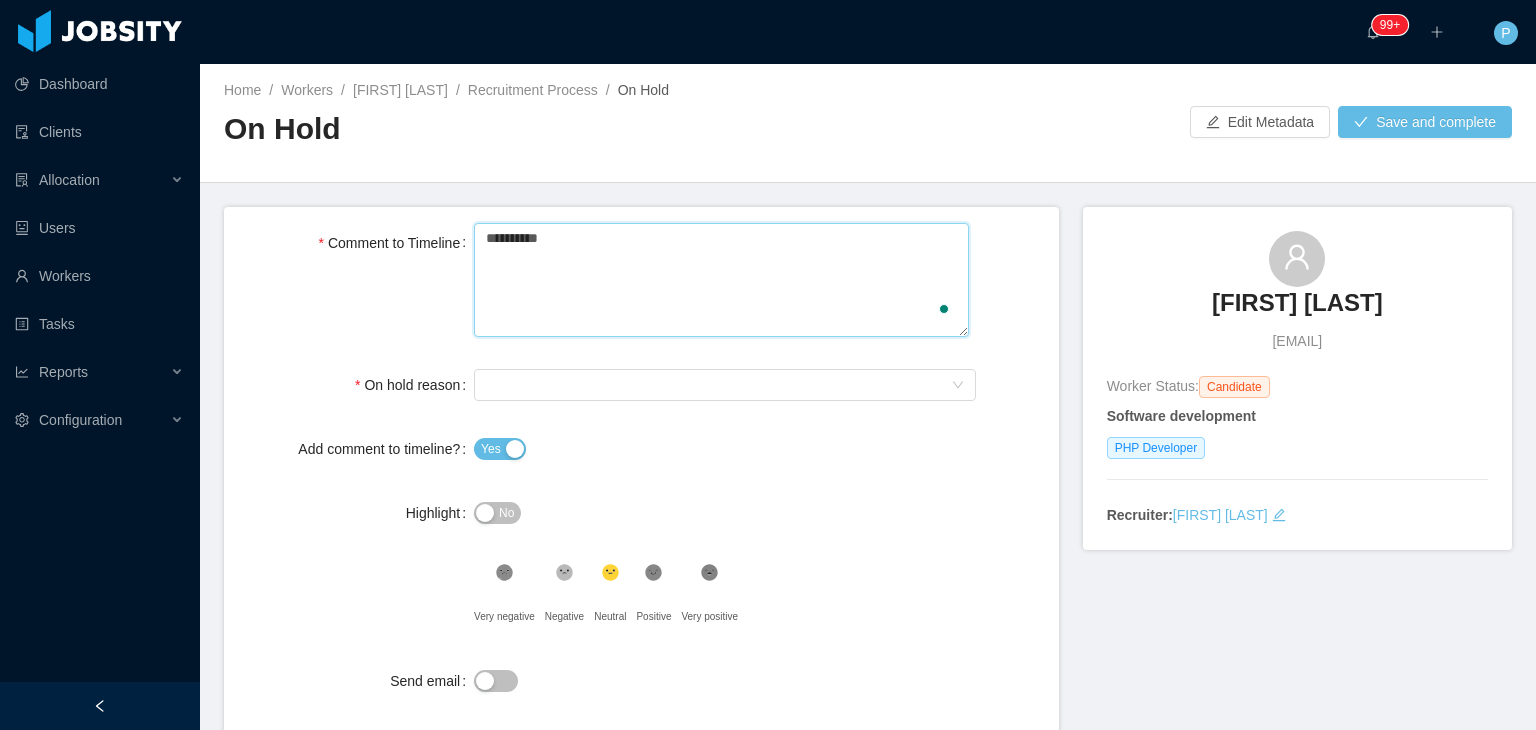 type 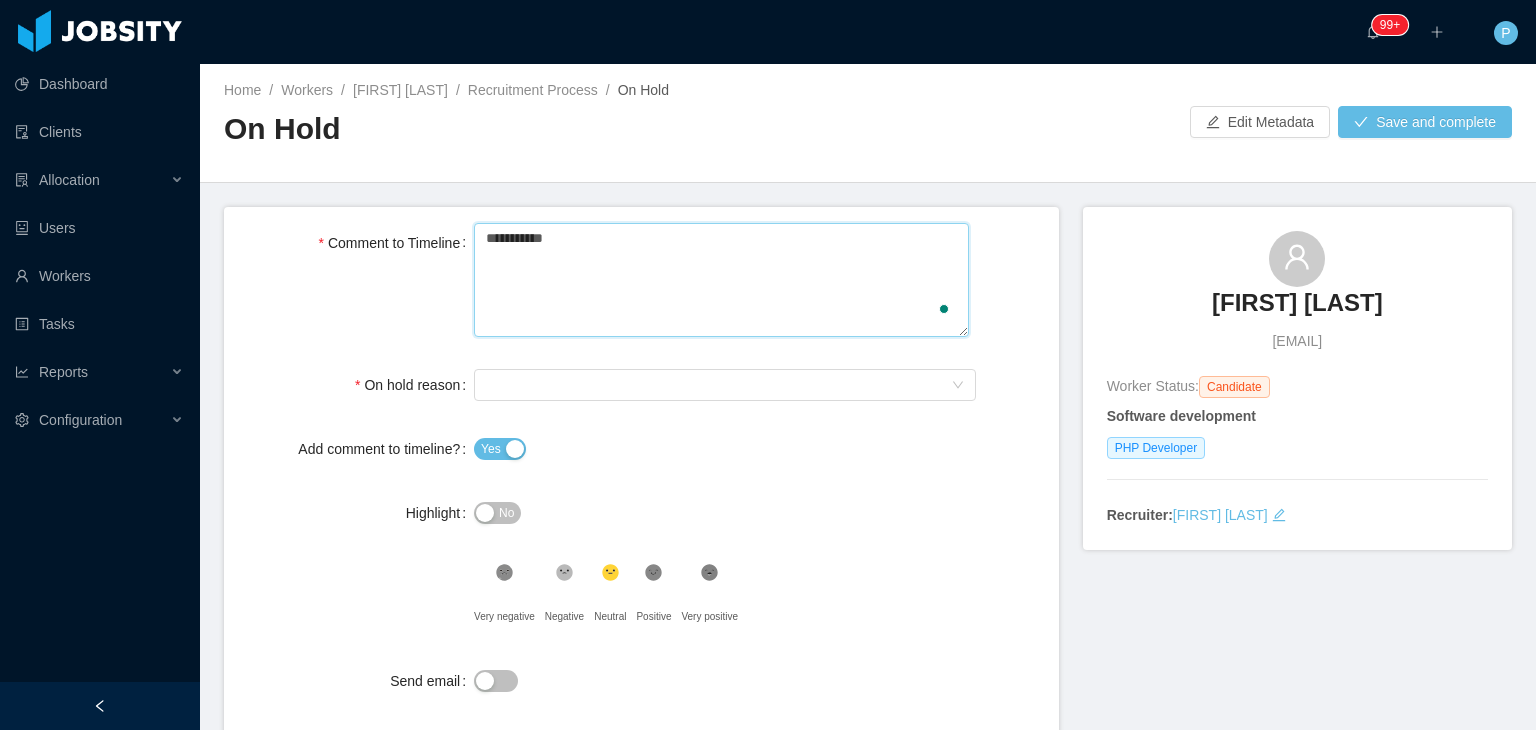 type 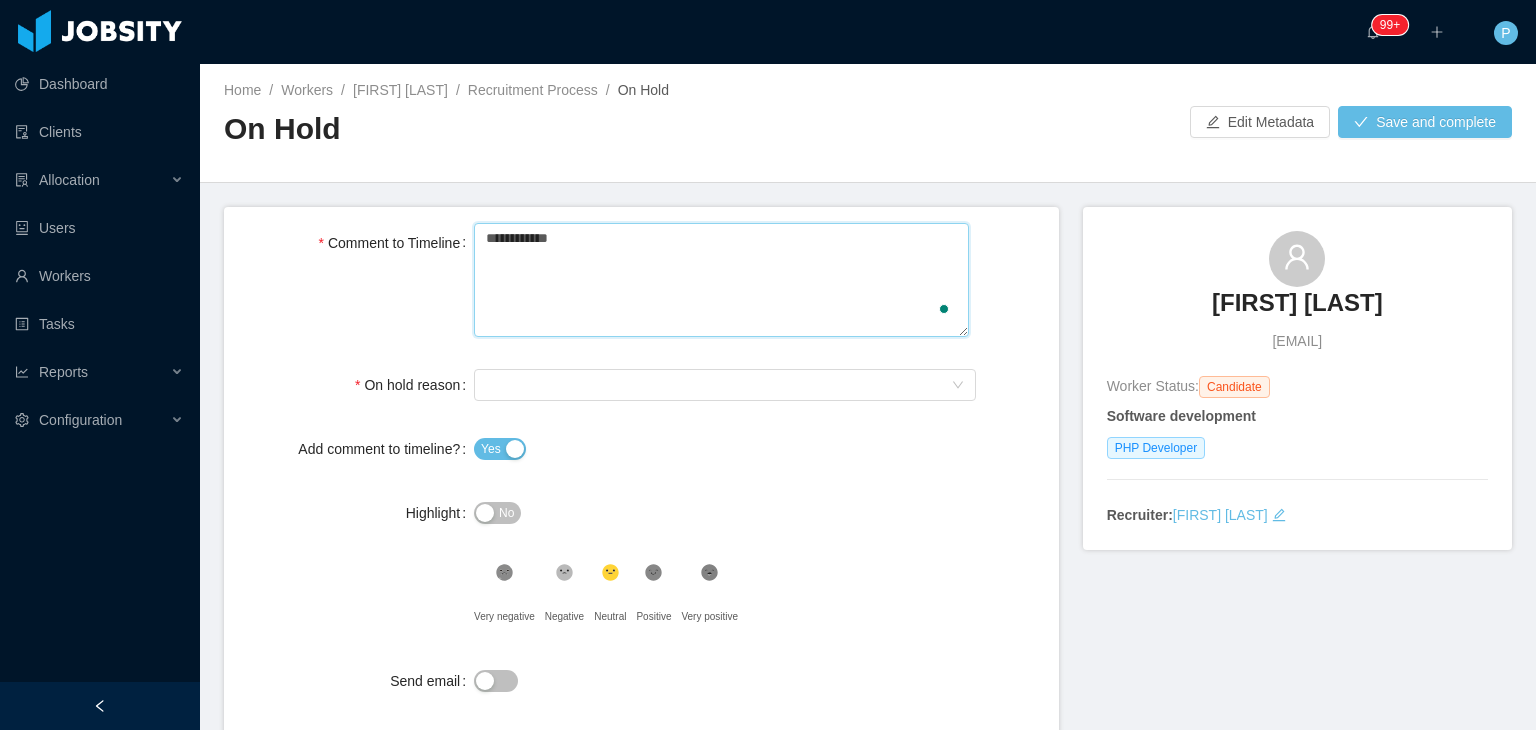type 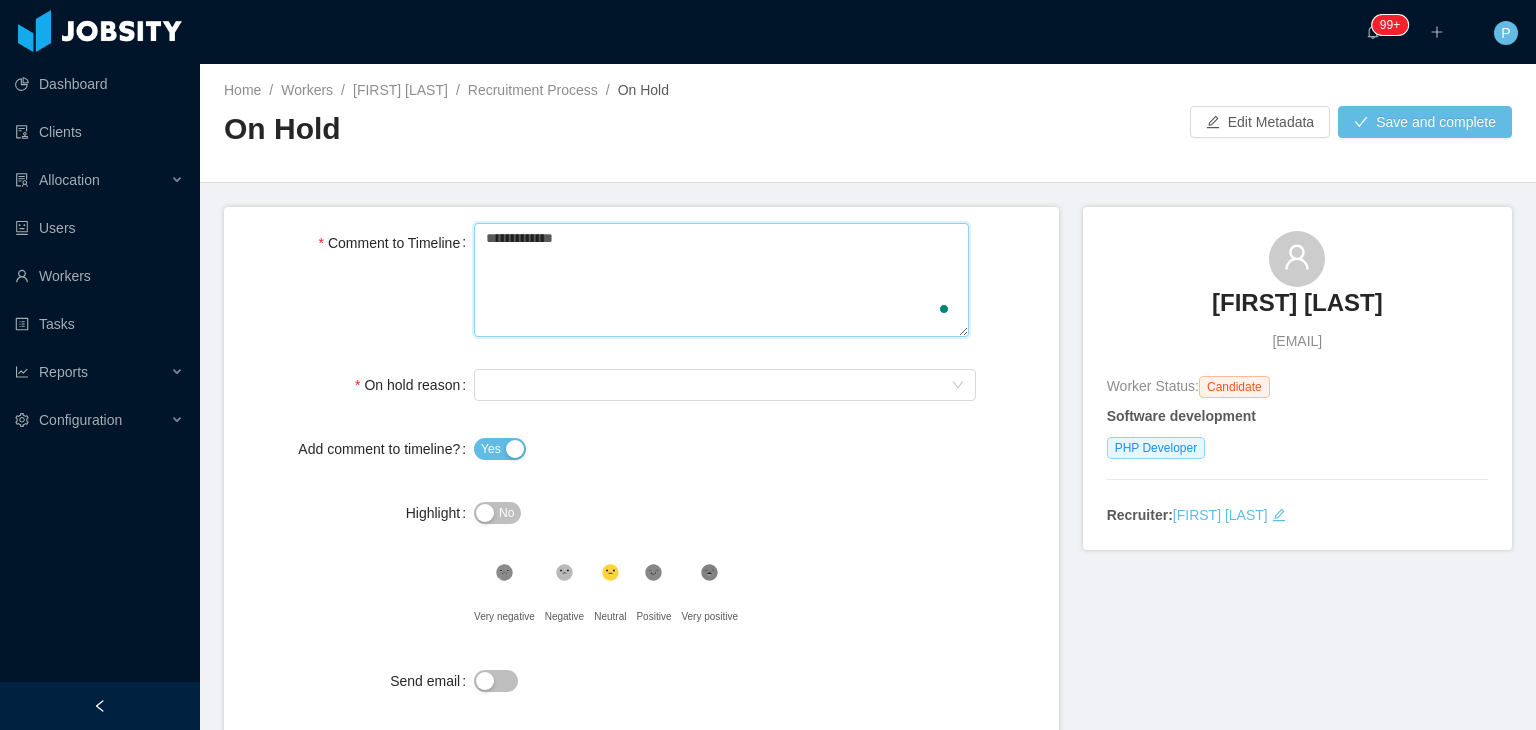 type on "**********" 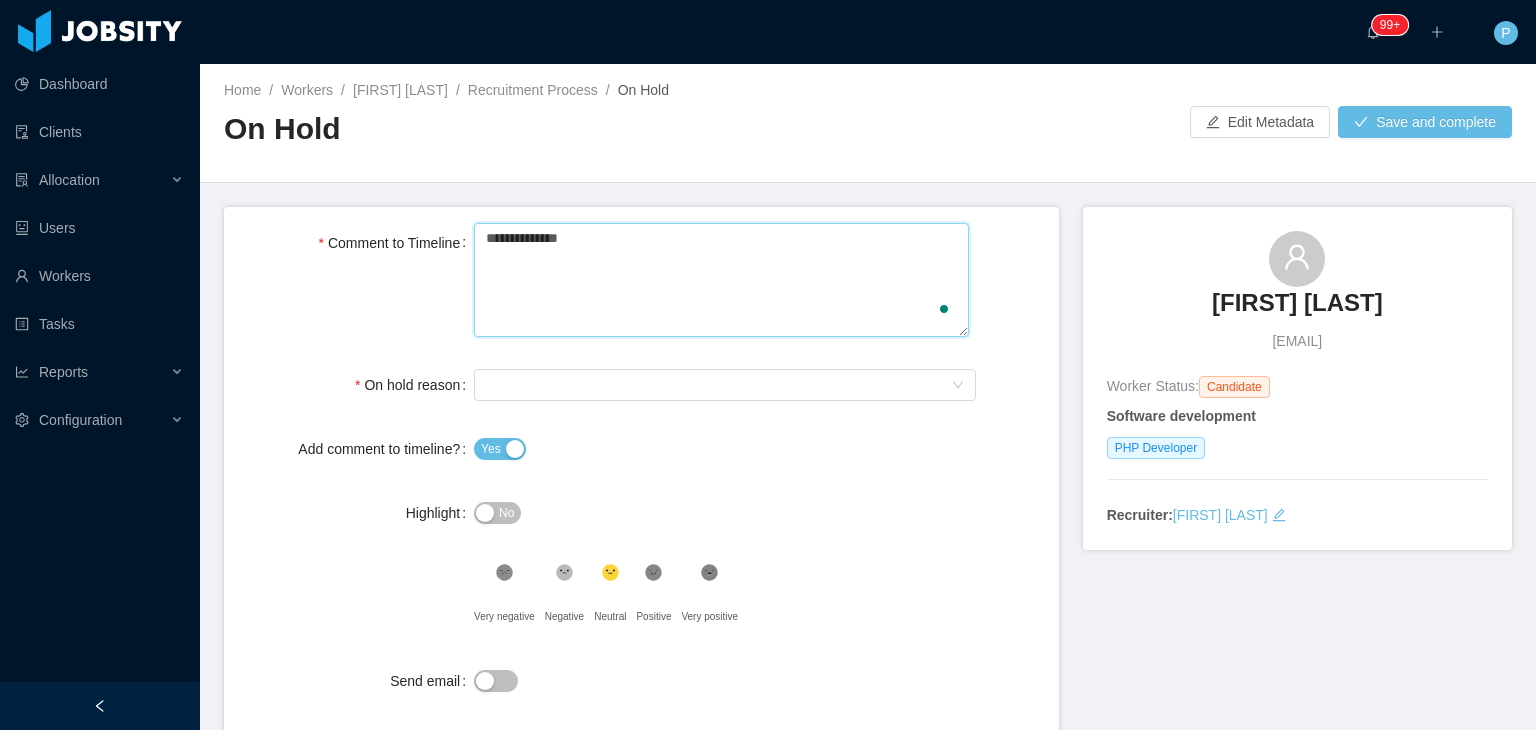 type 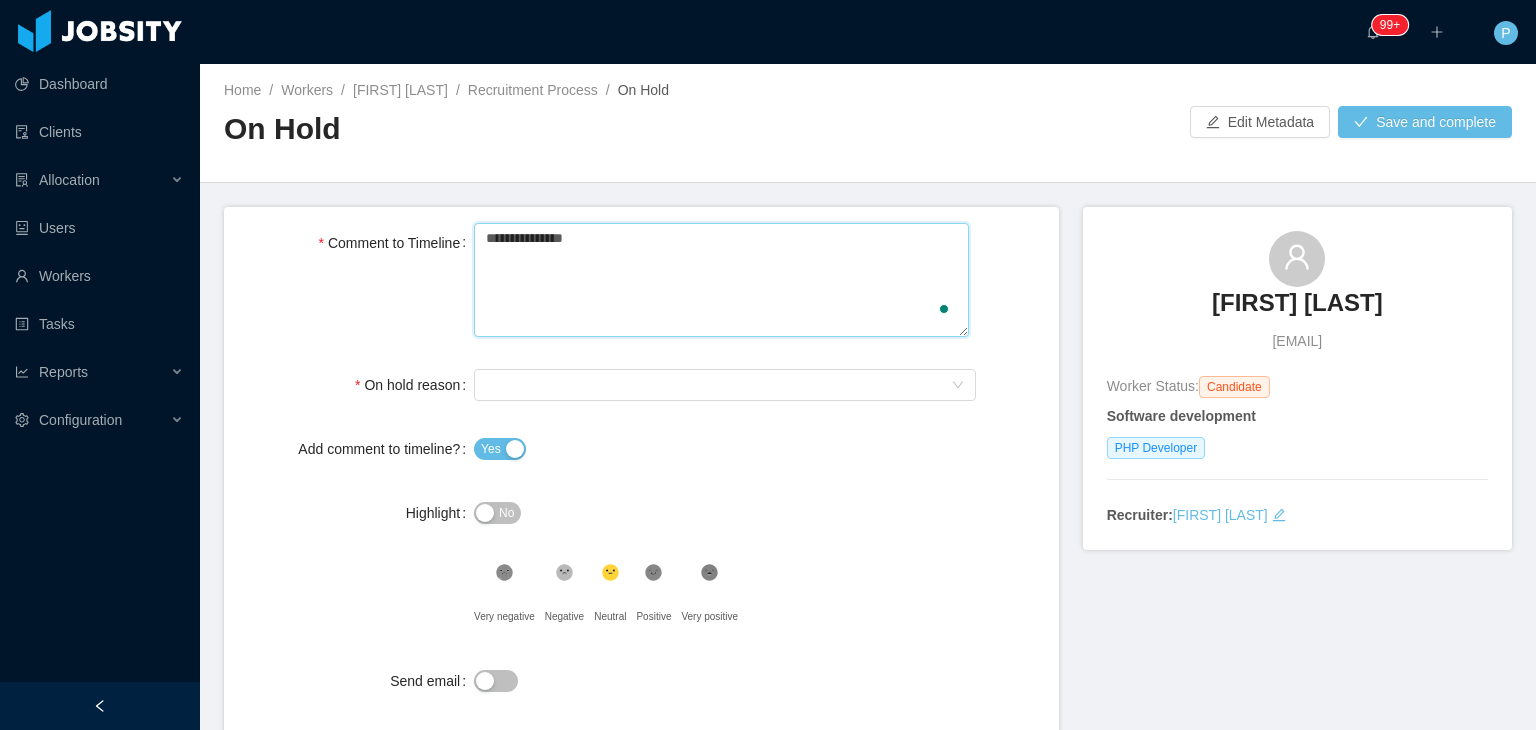 type 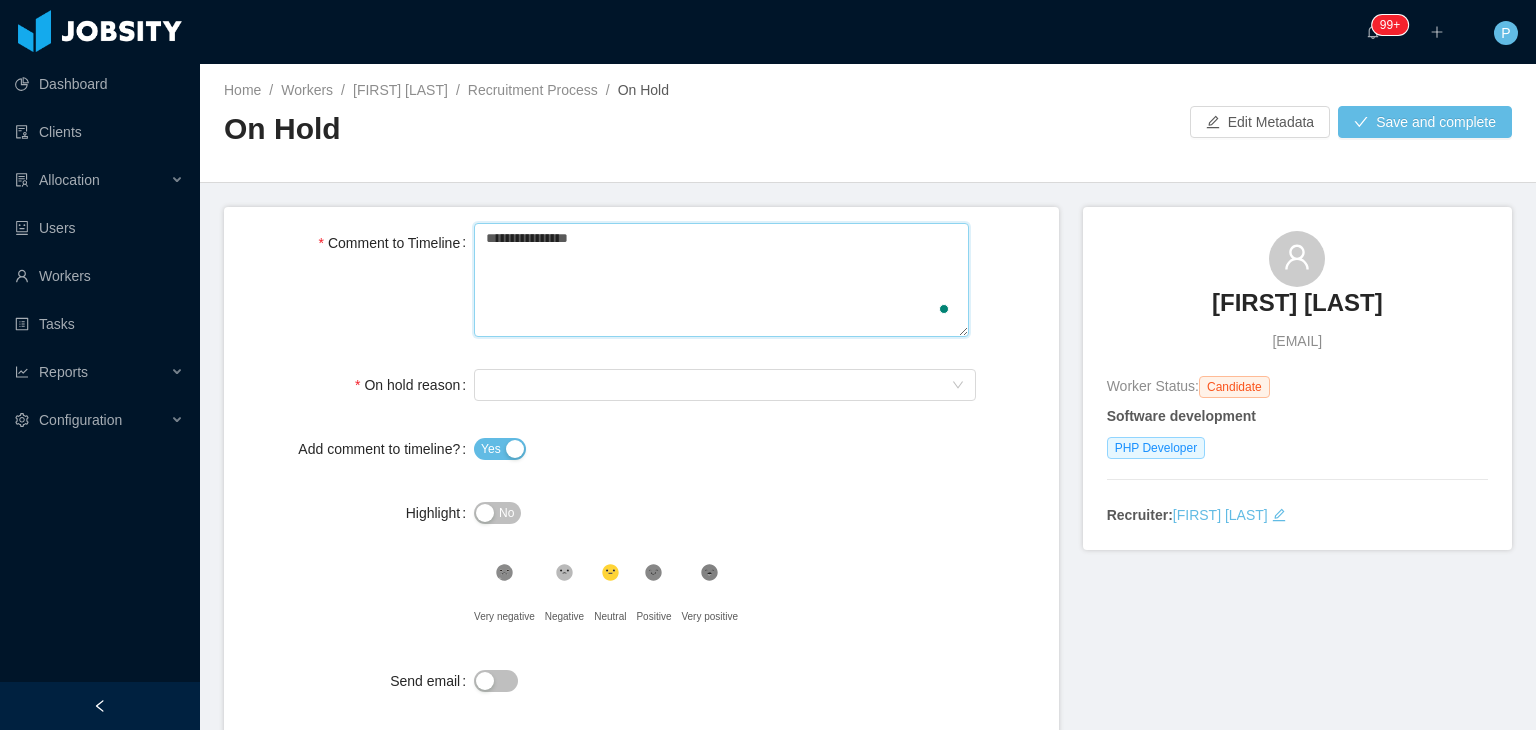 type 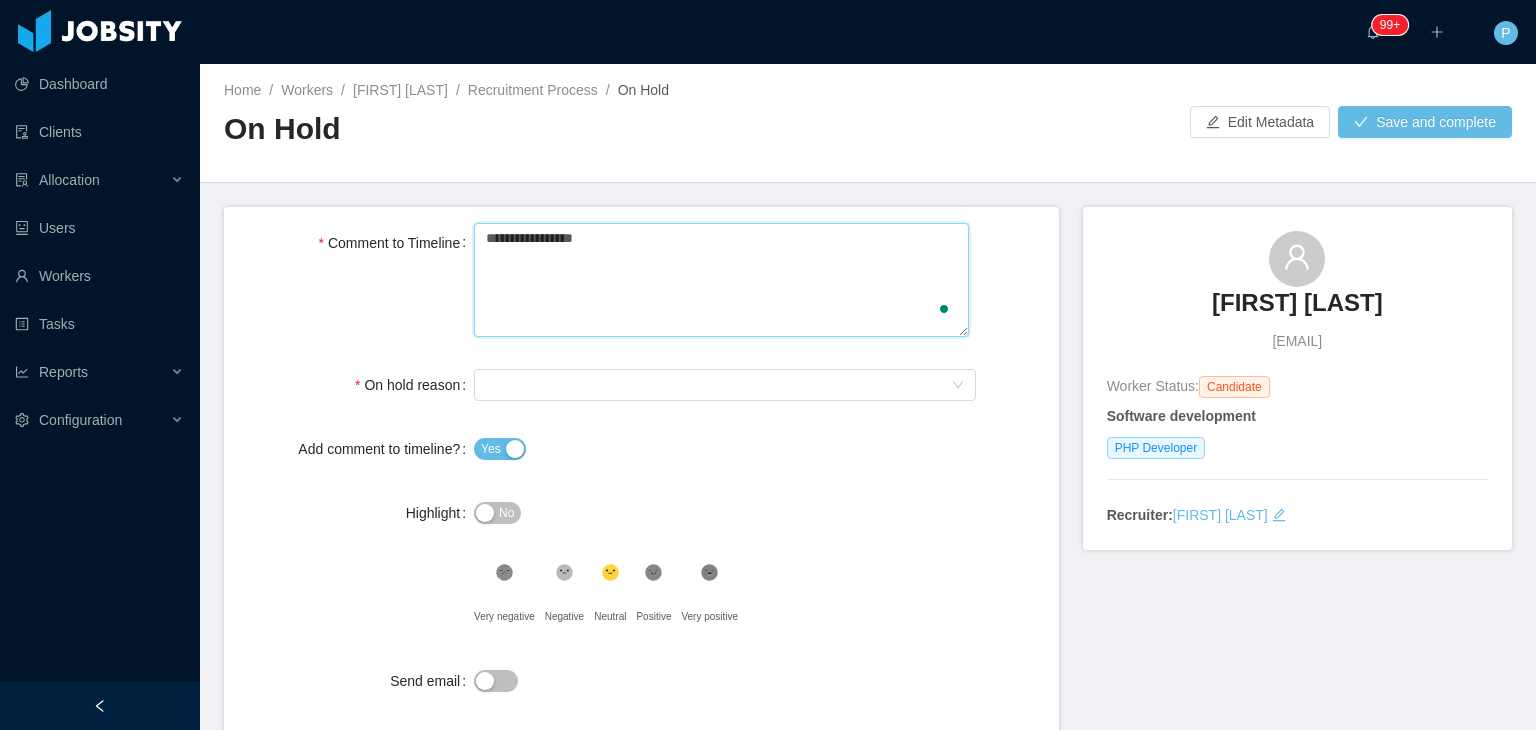 type 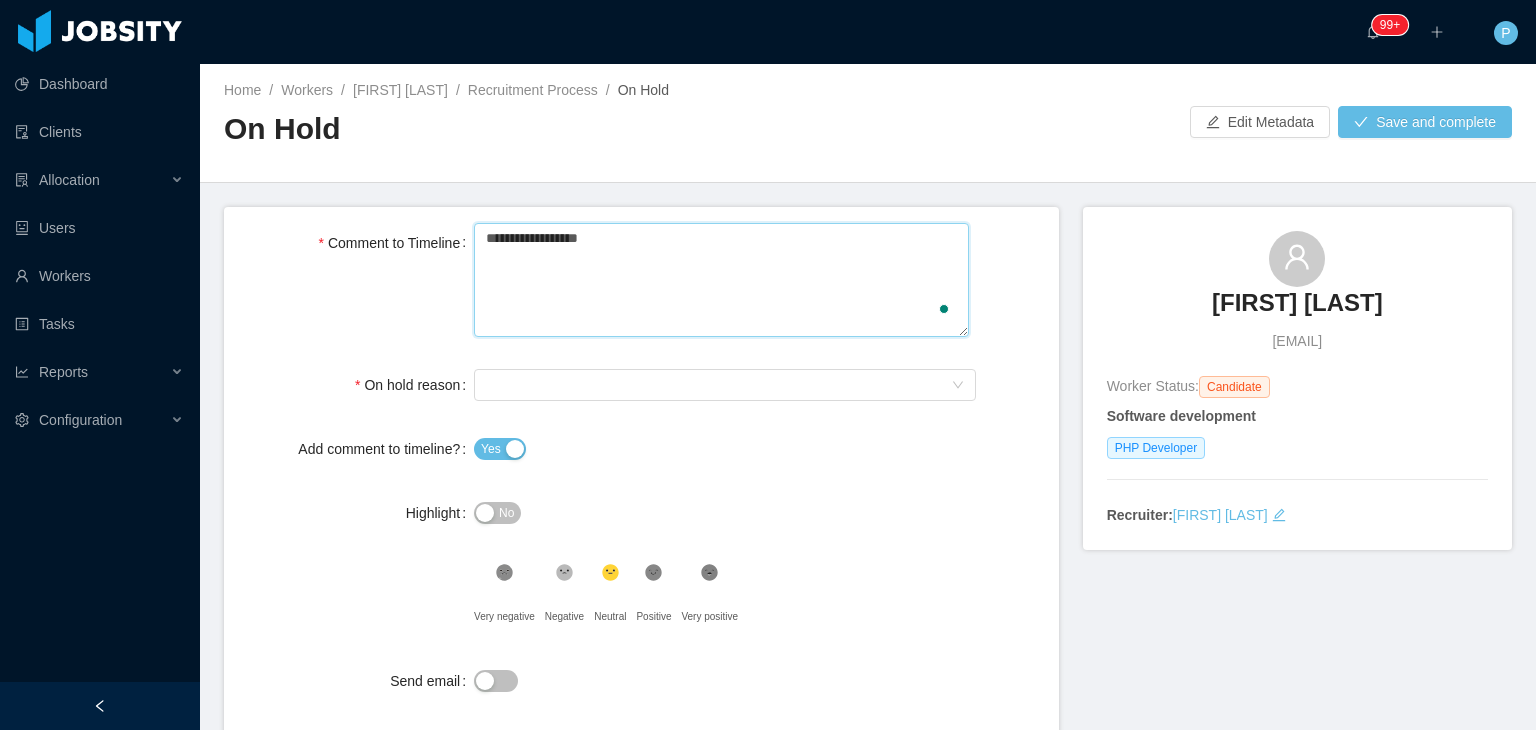 type 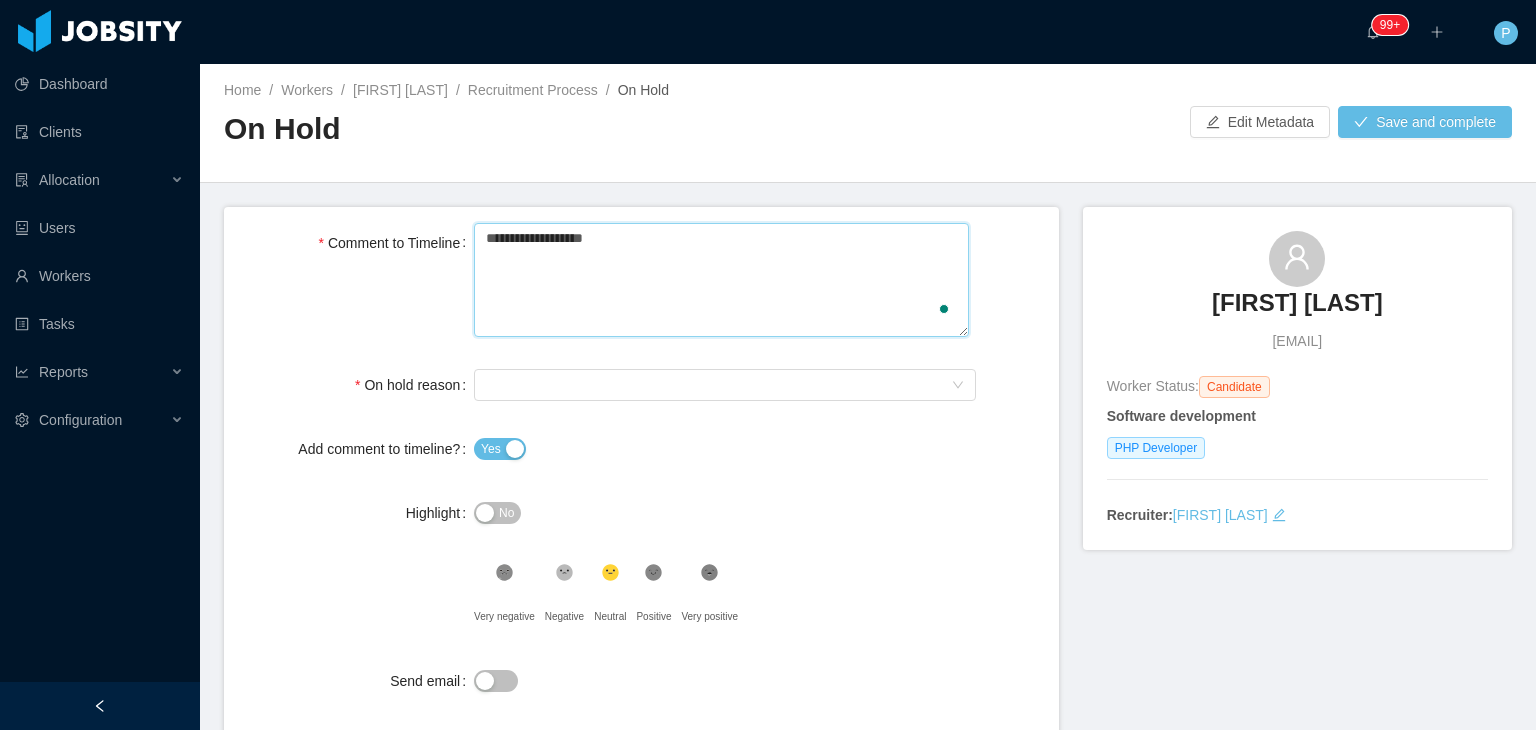 type 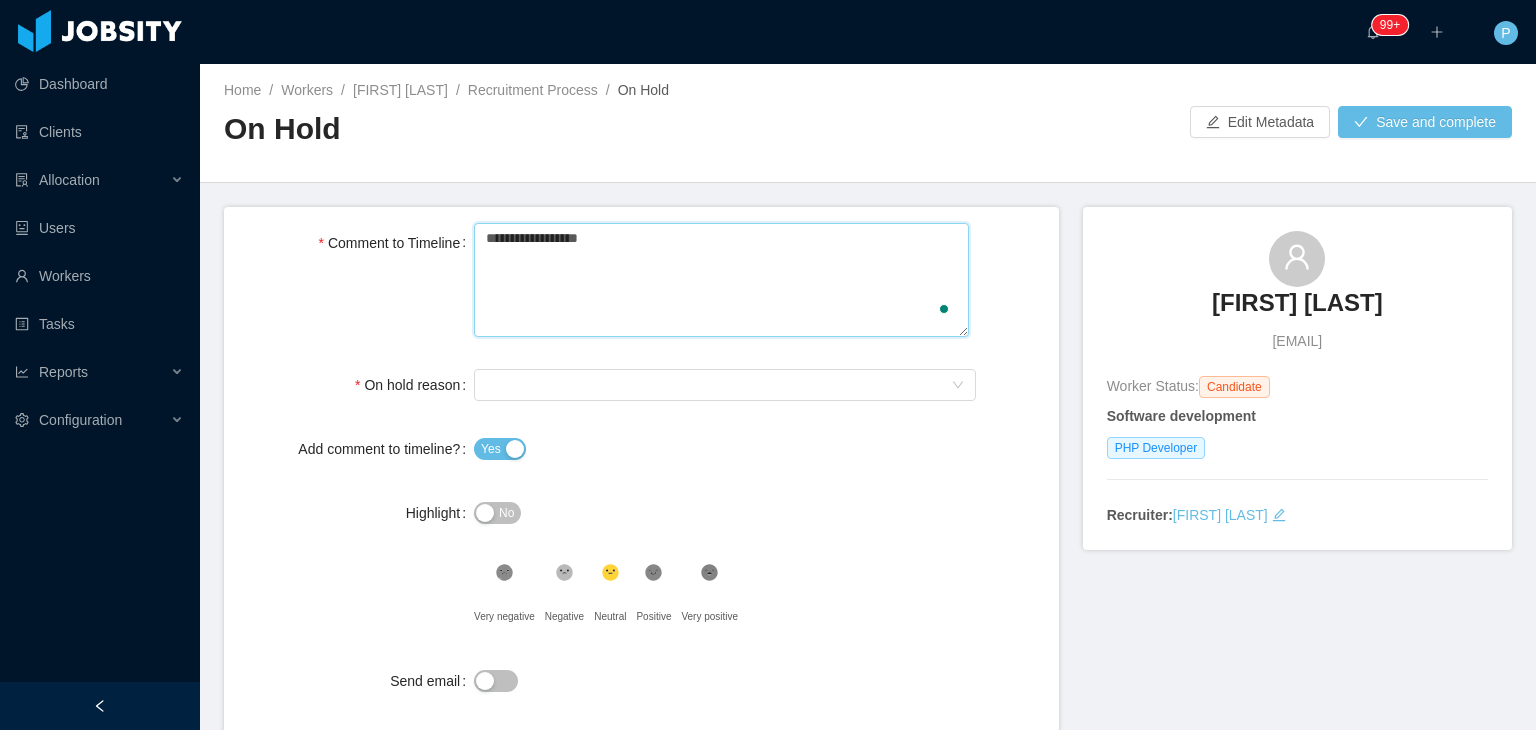 type 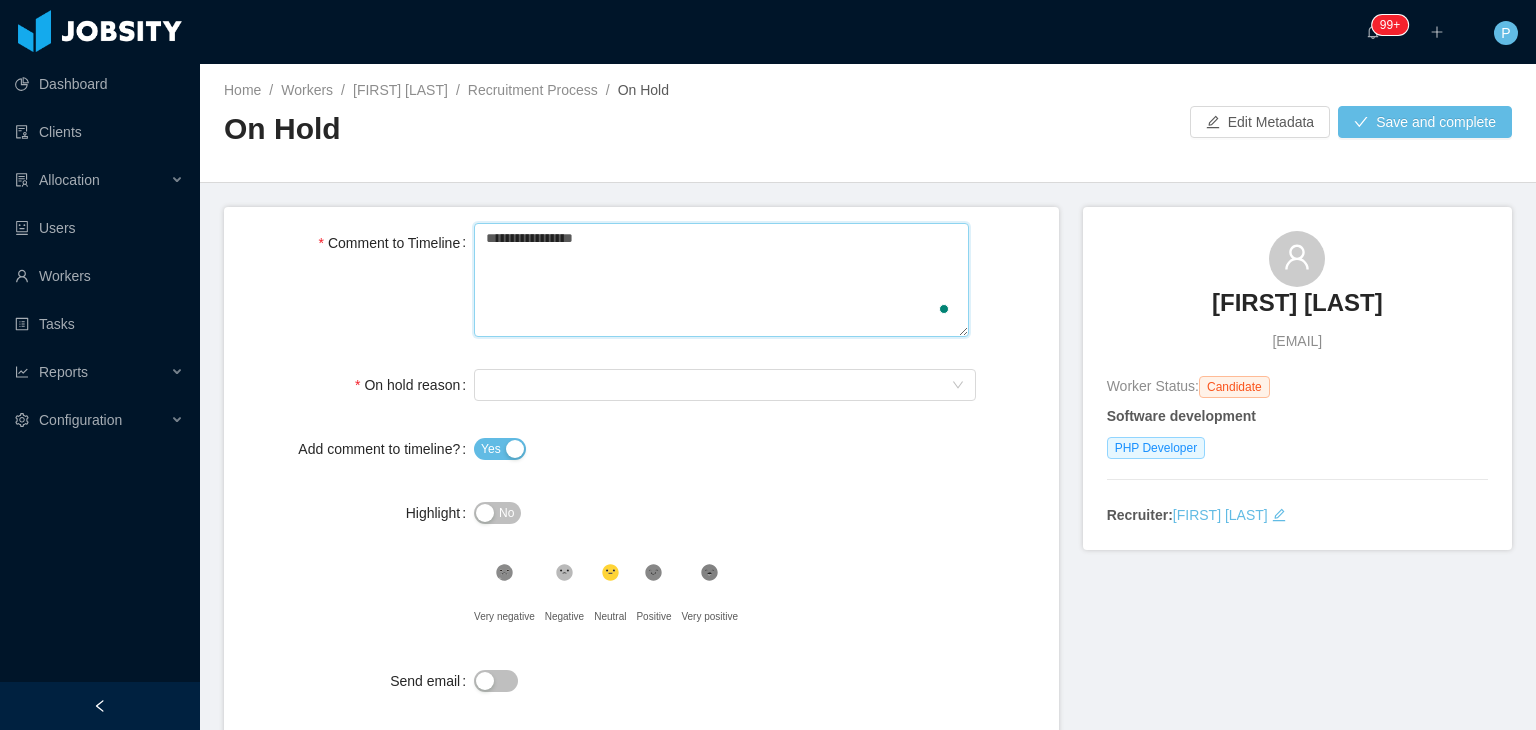 type 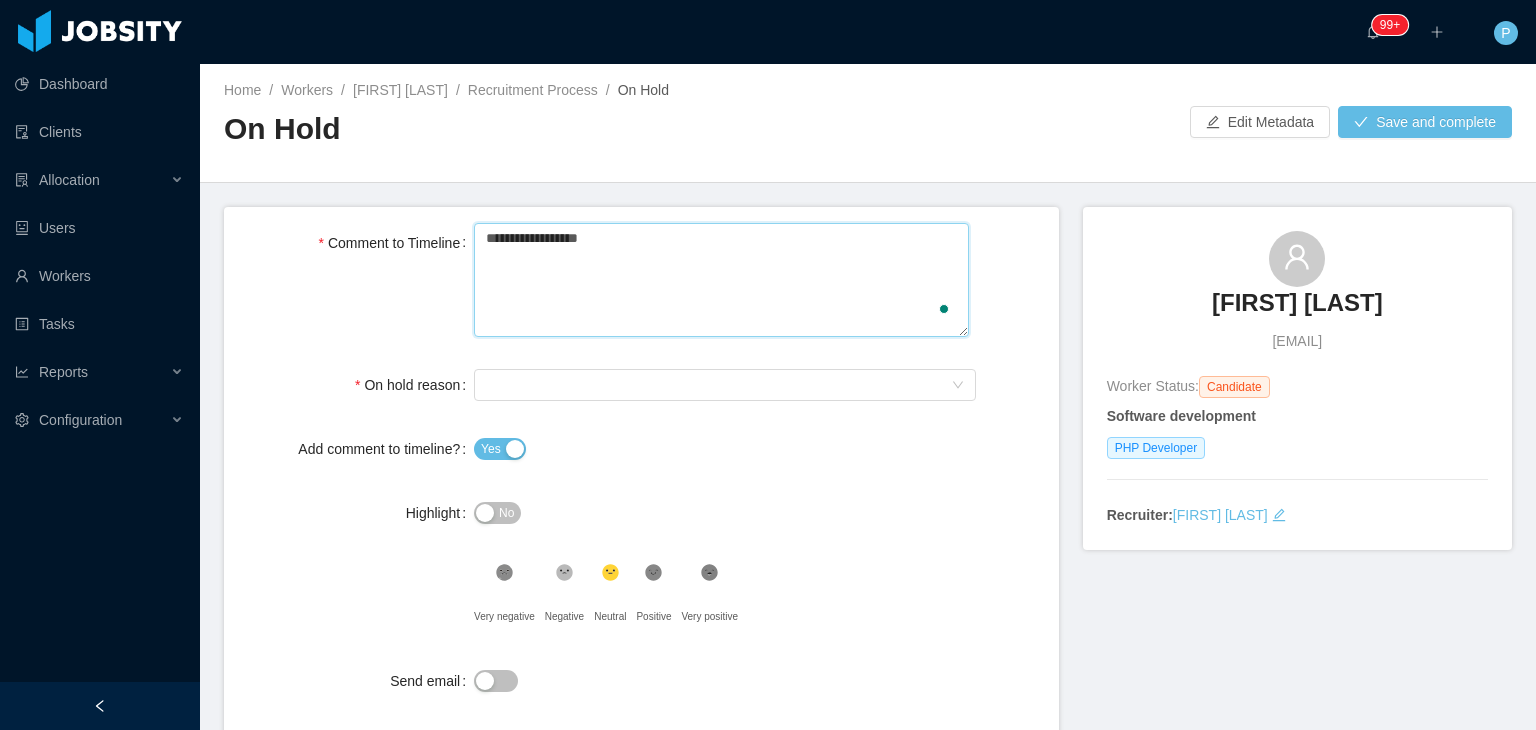 type 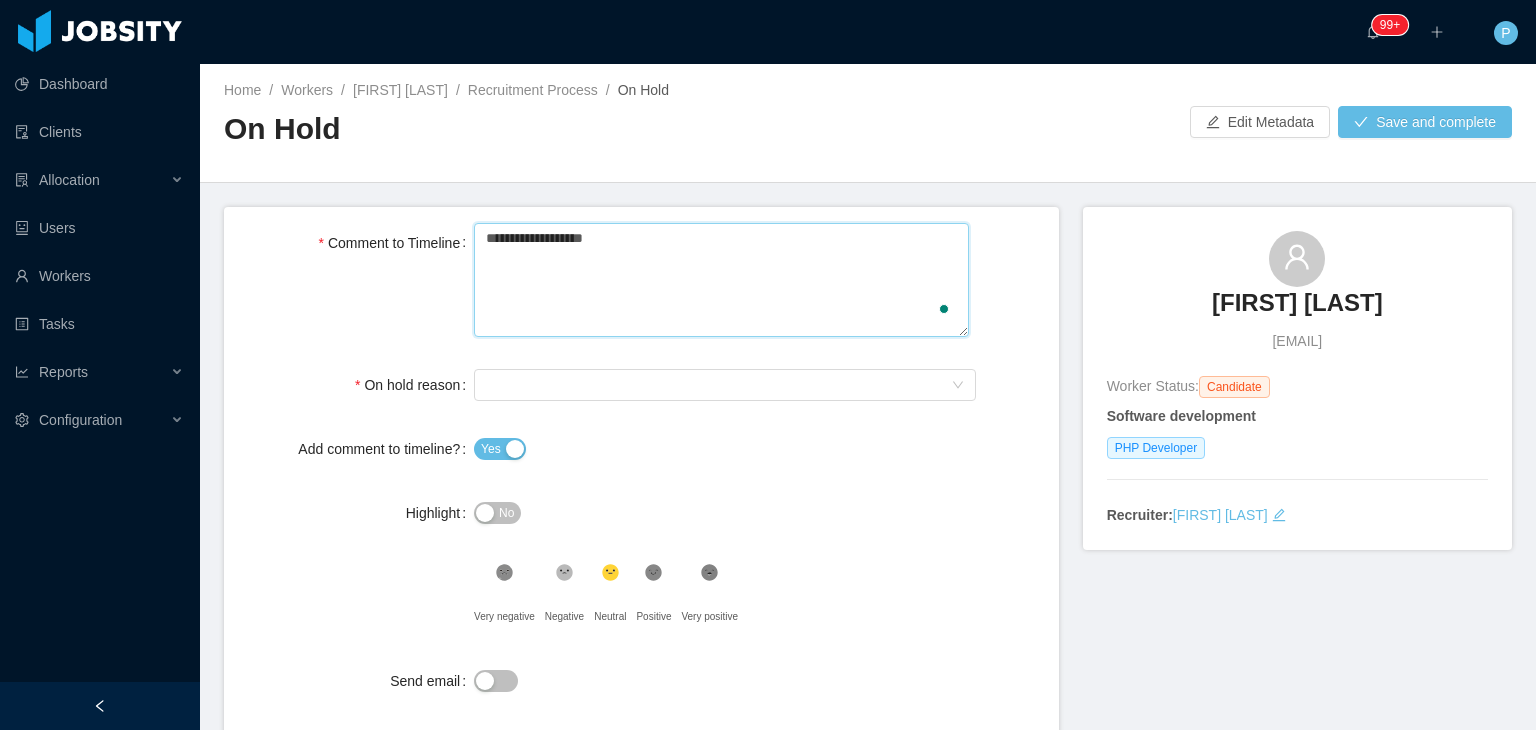 type 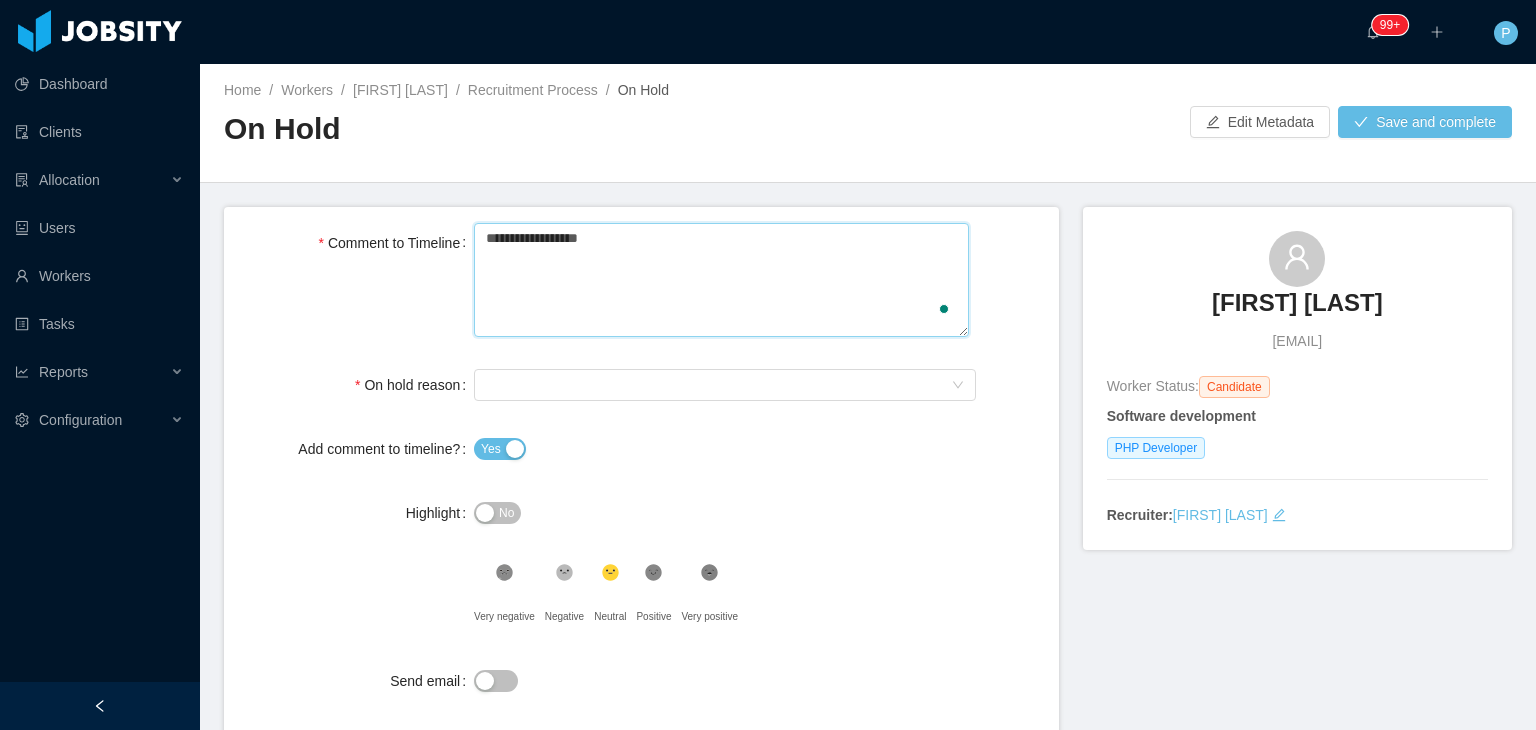 type 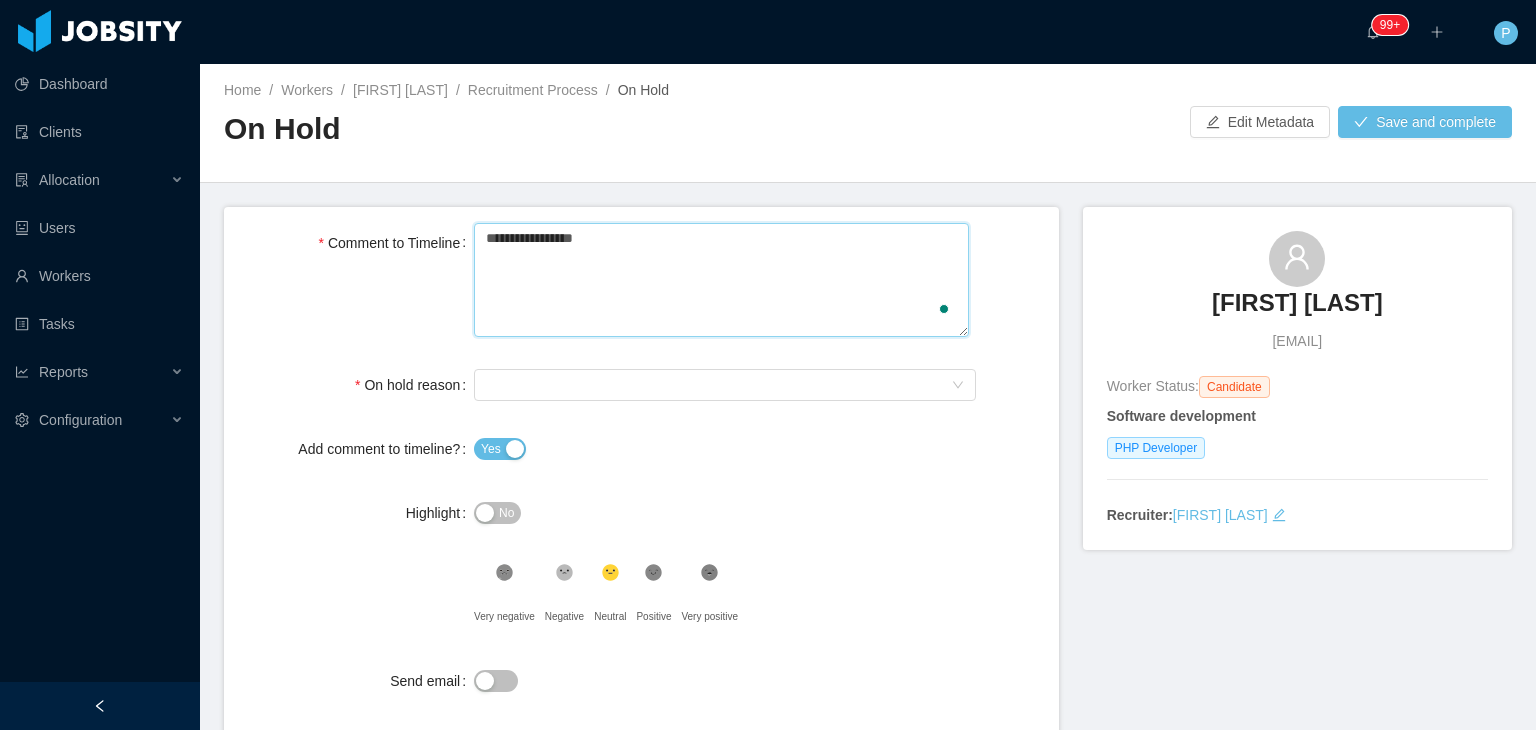 type 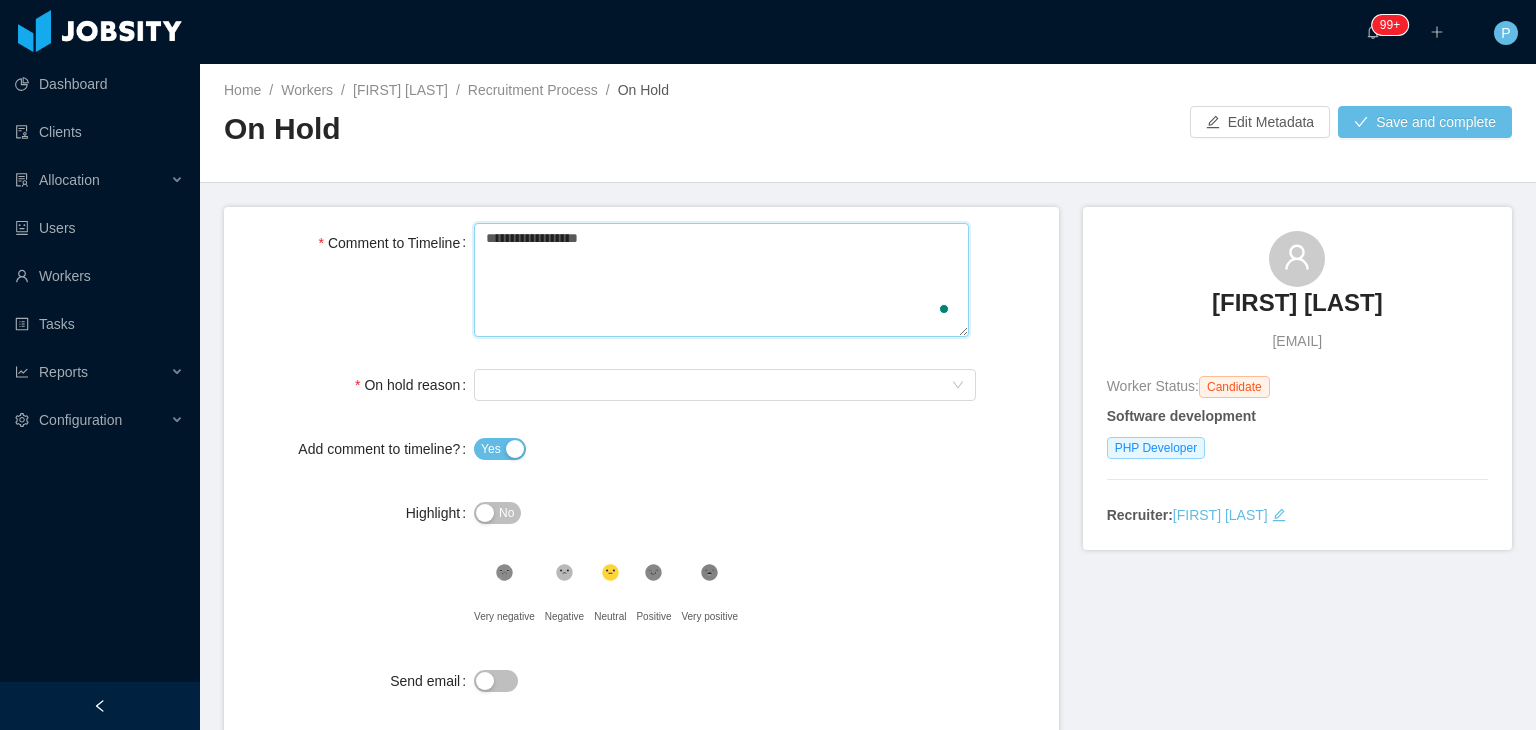 type 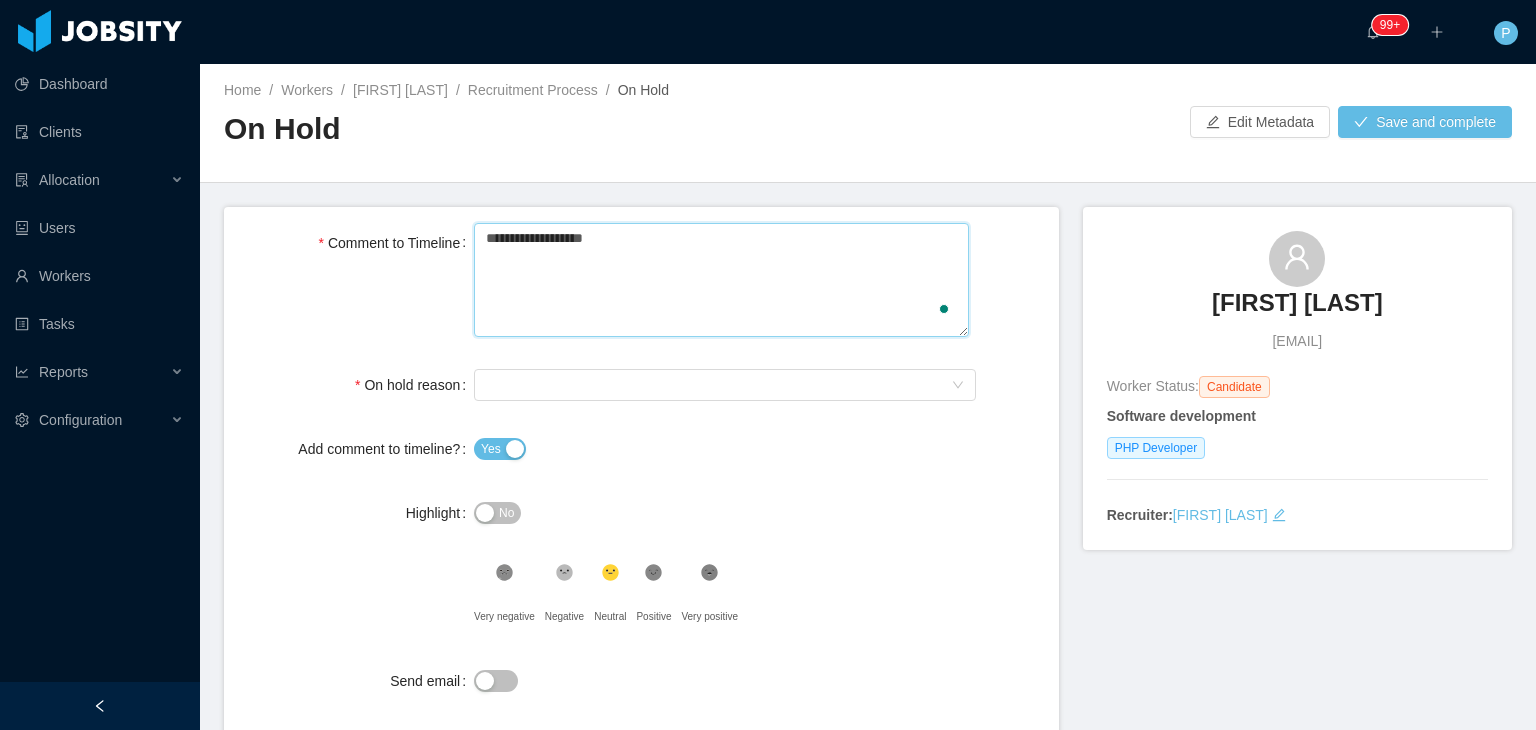 type 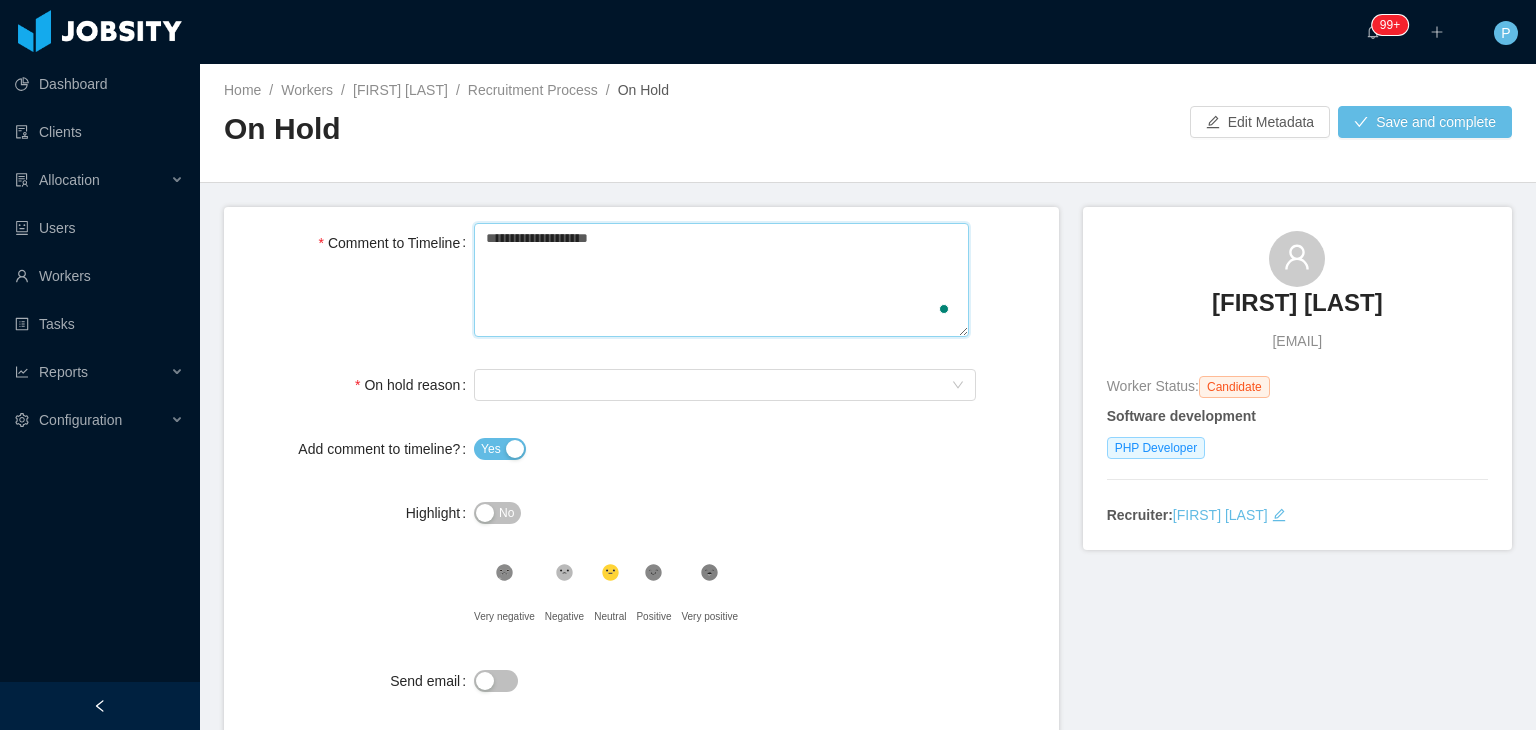 type 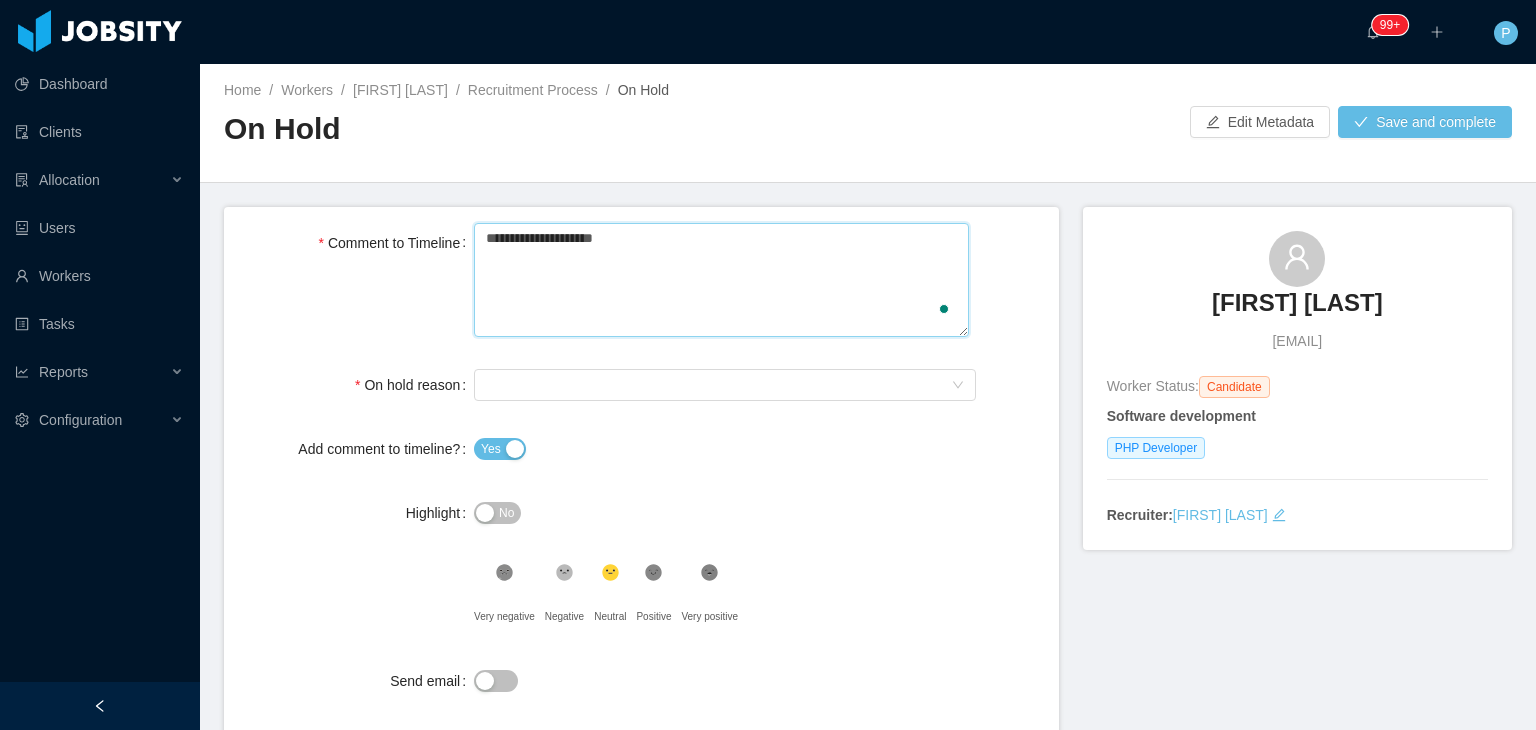 type 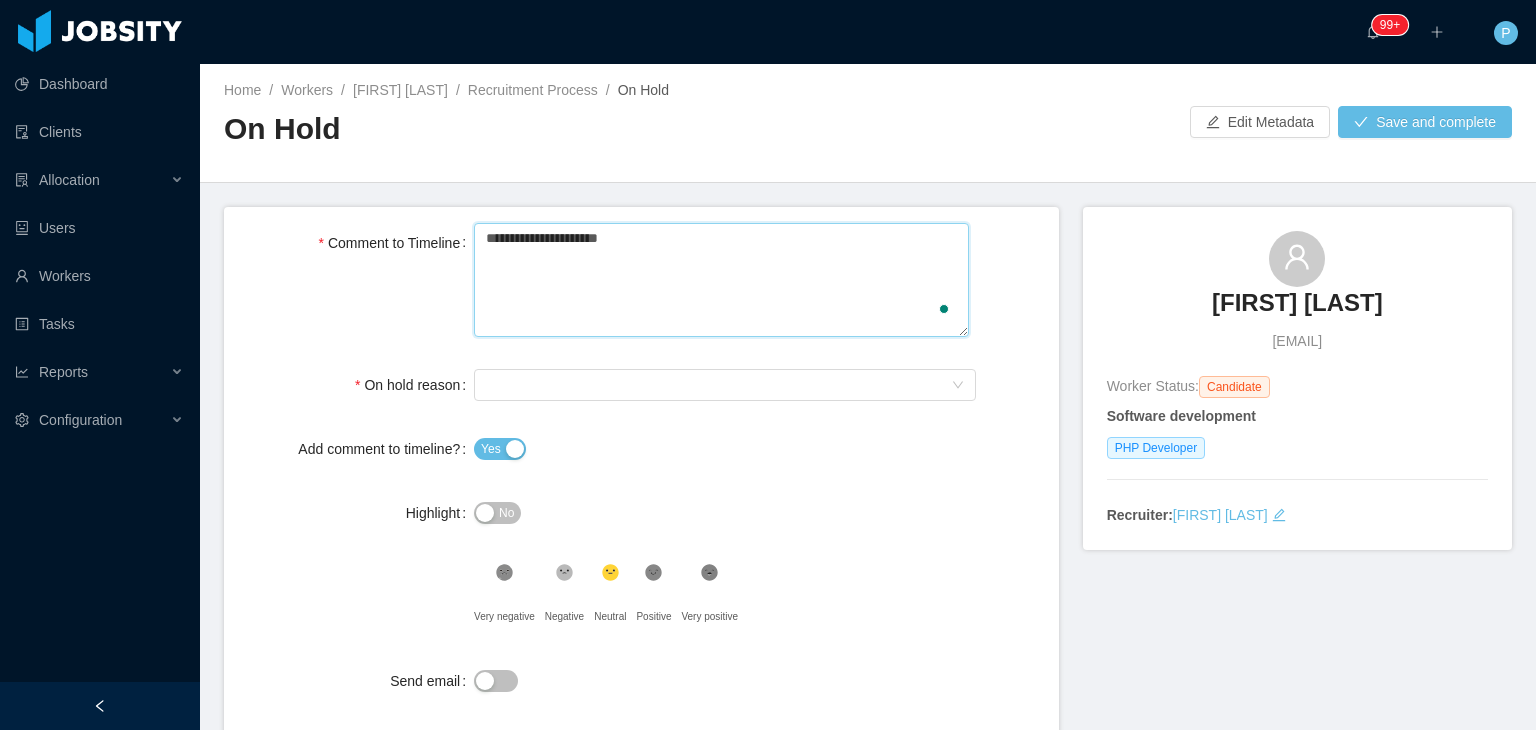 type 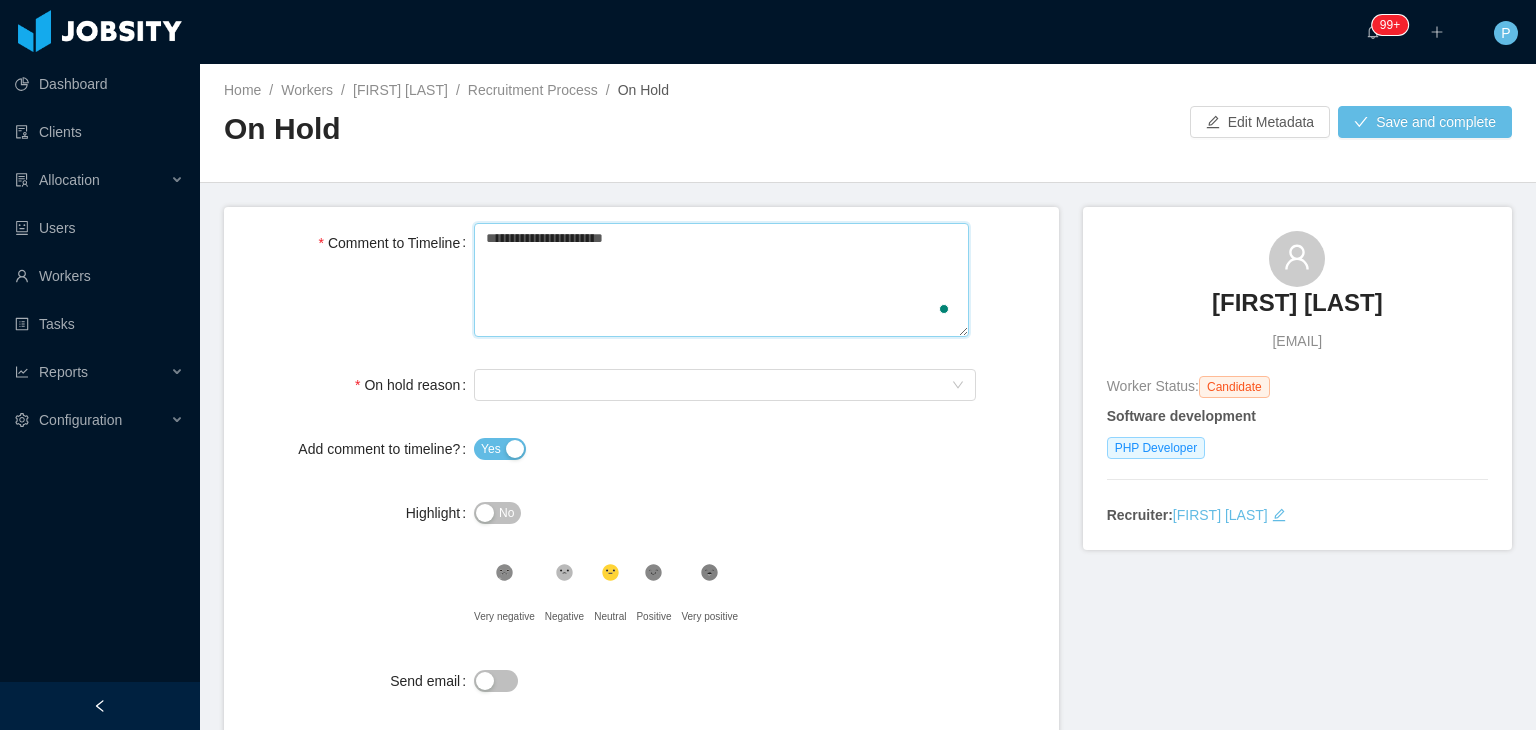 type 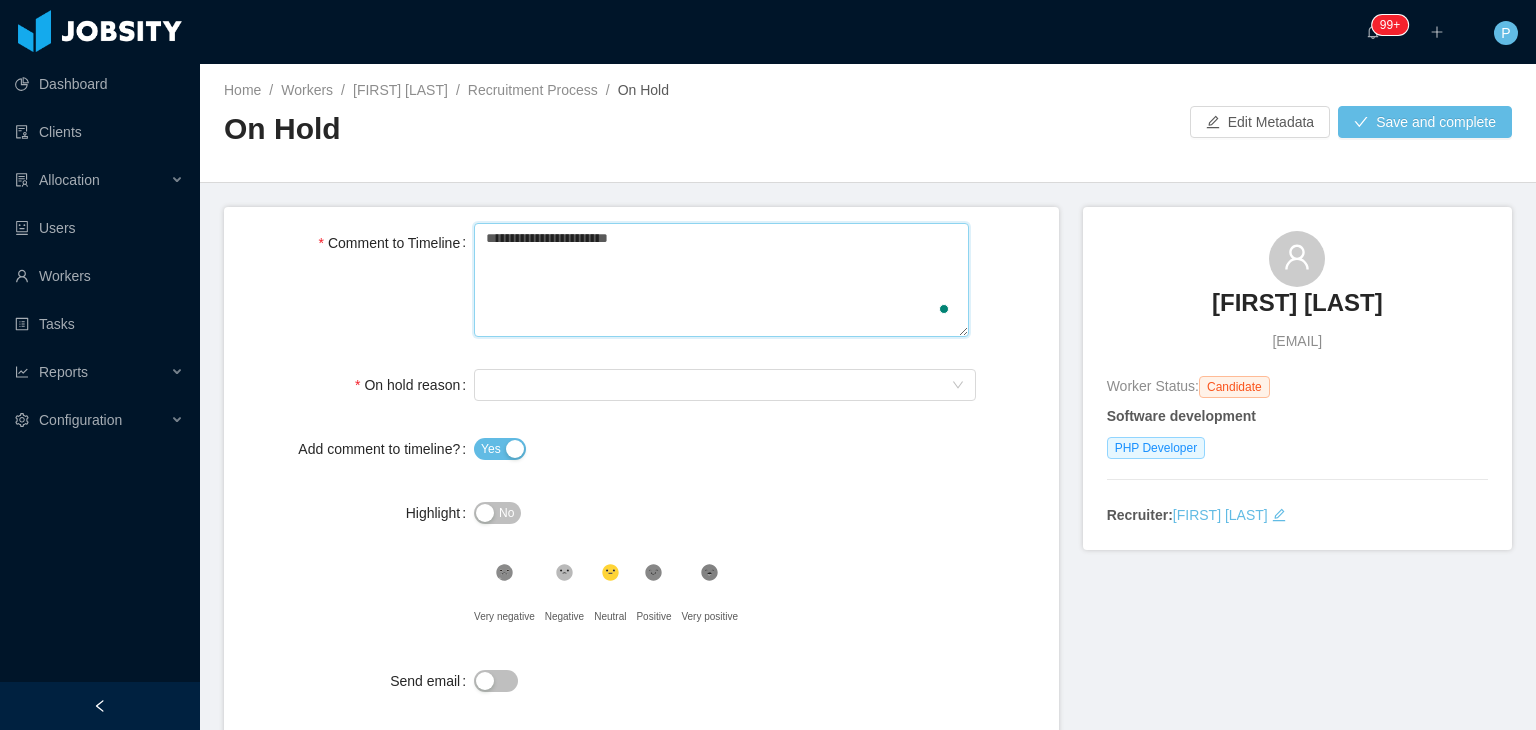 type 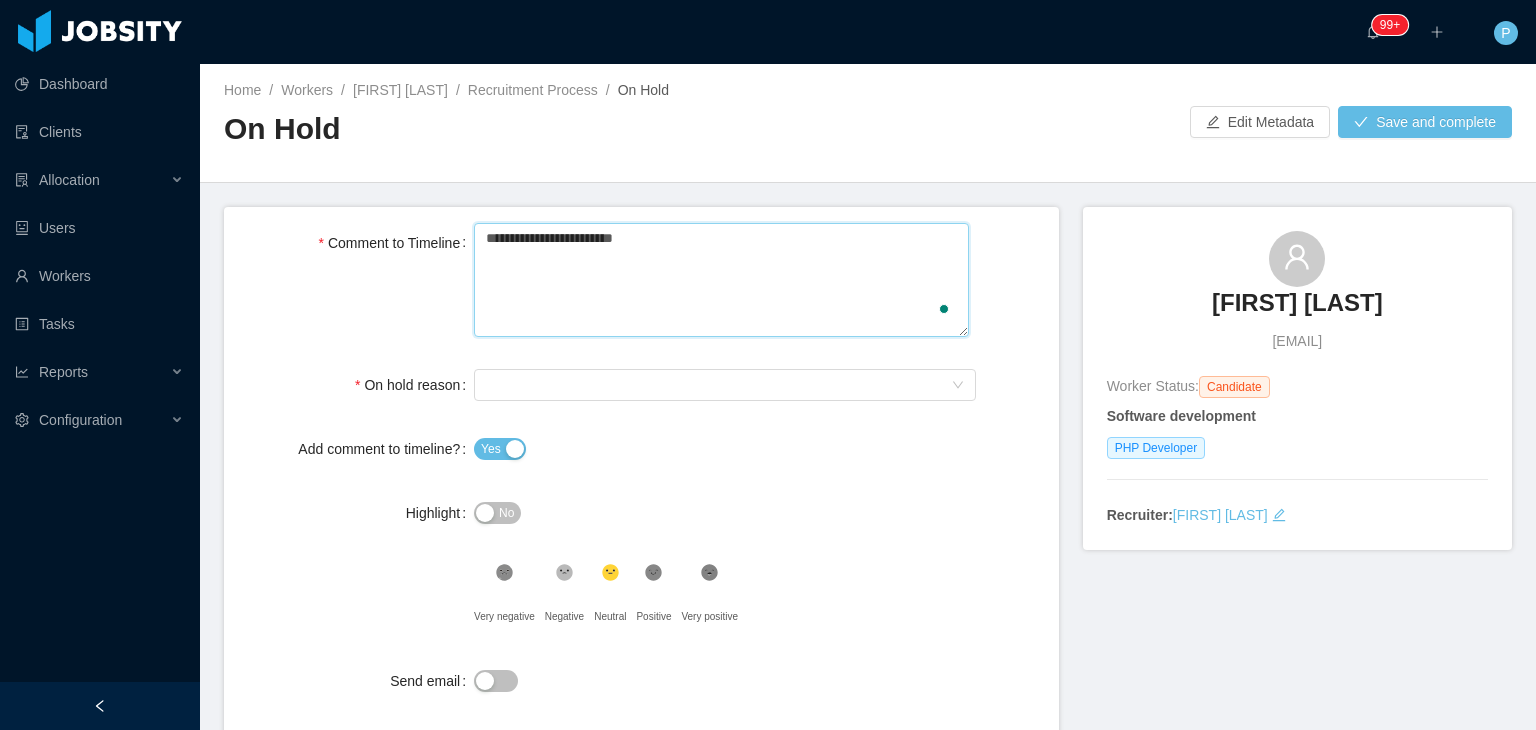 type 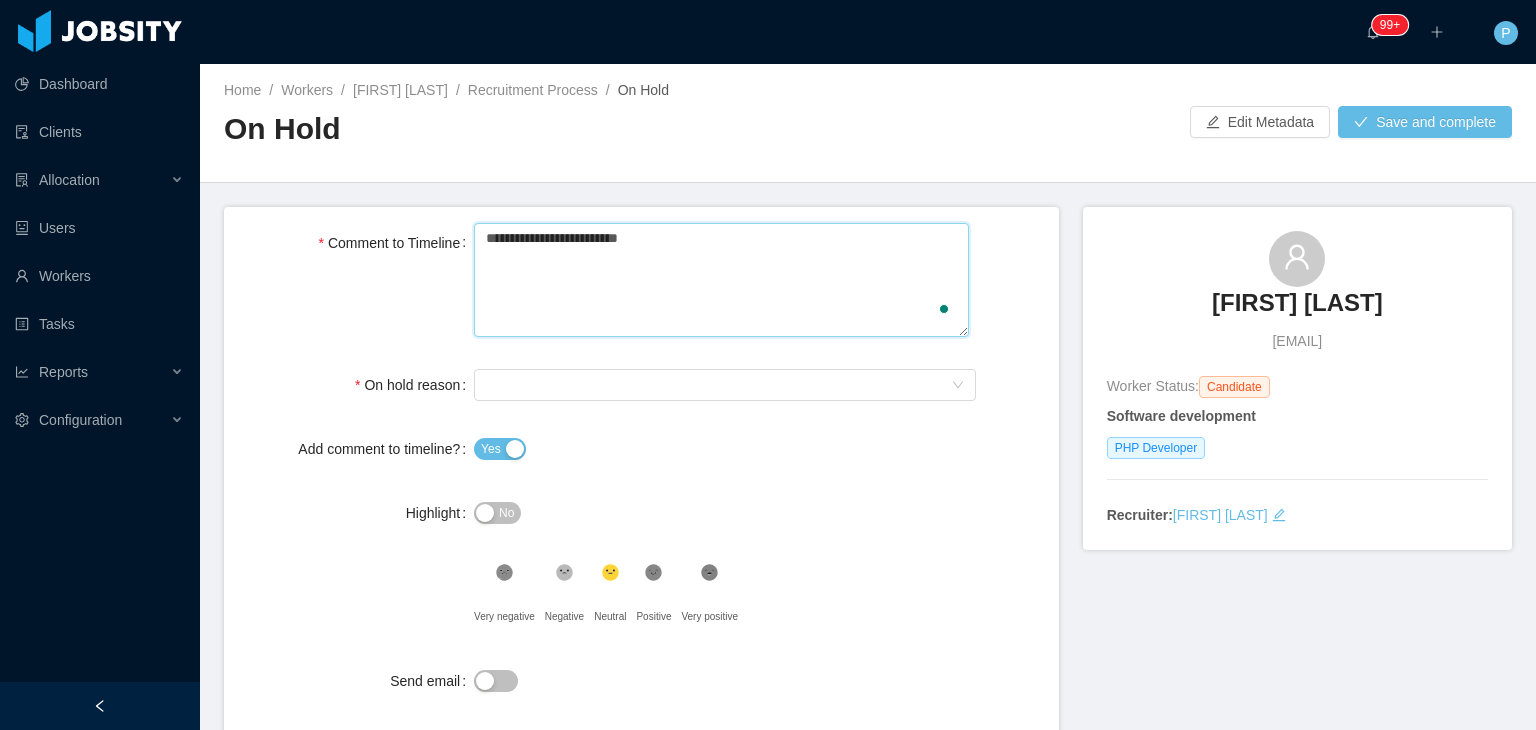 type 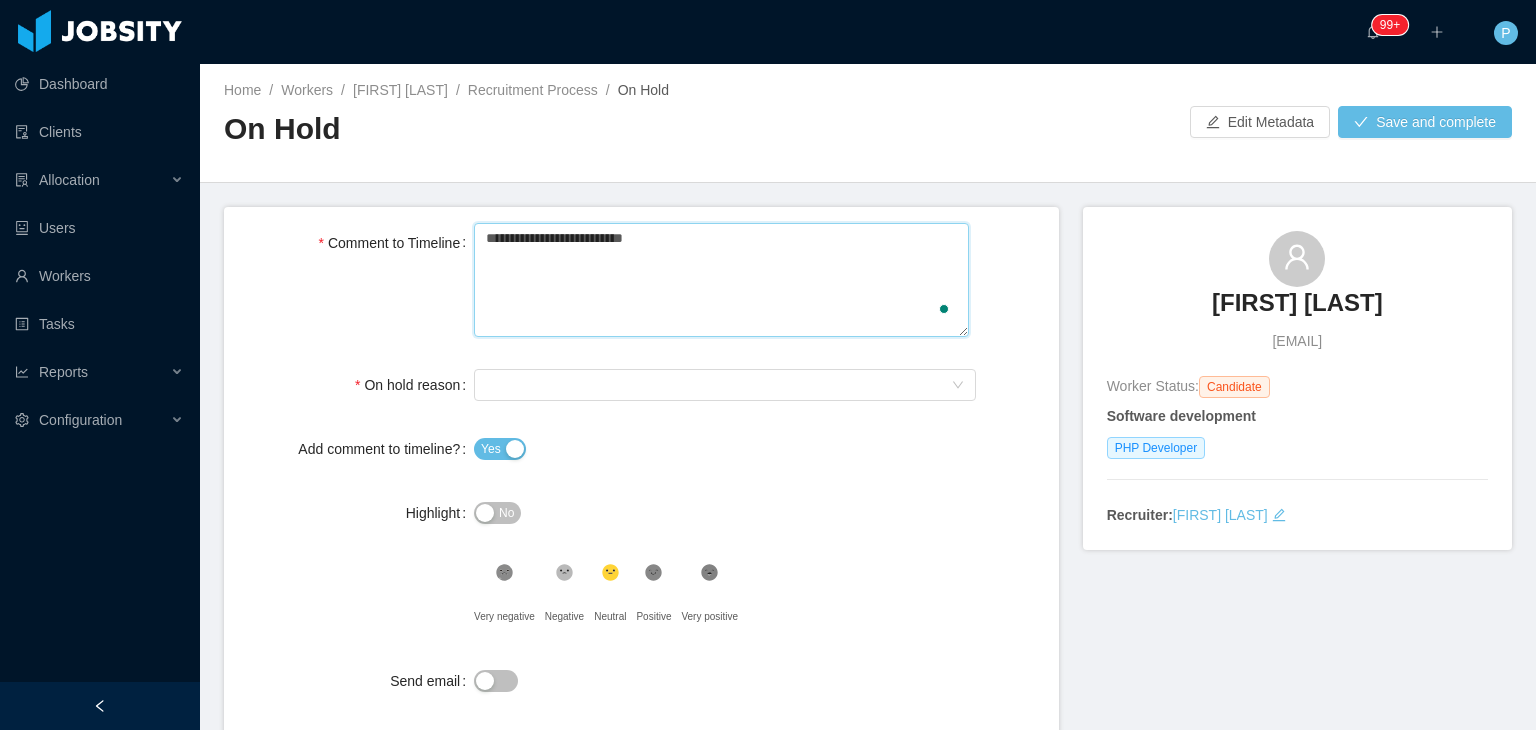 type 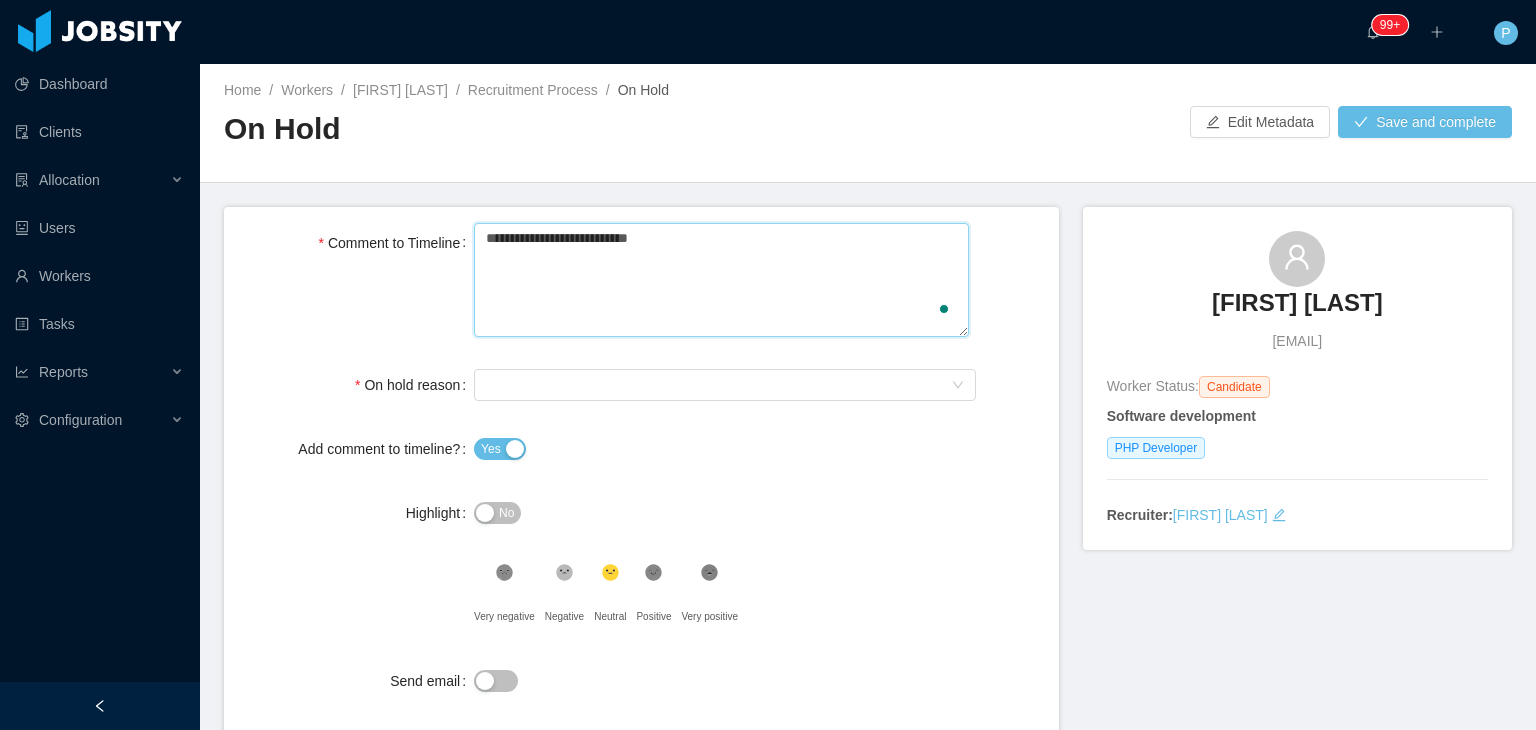 type 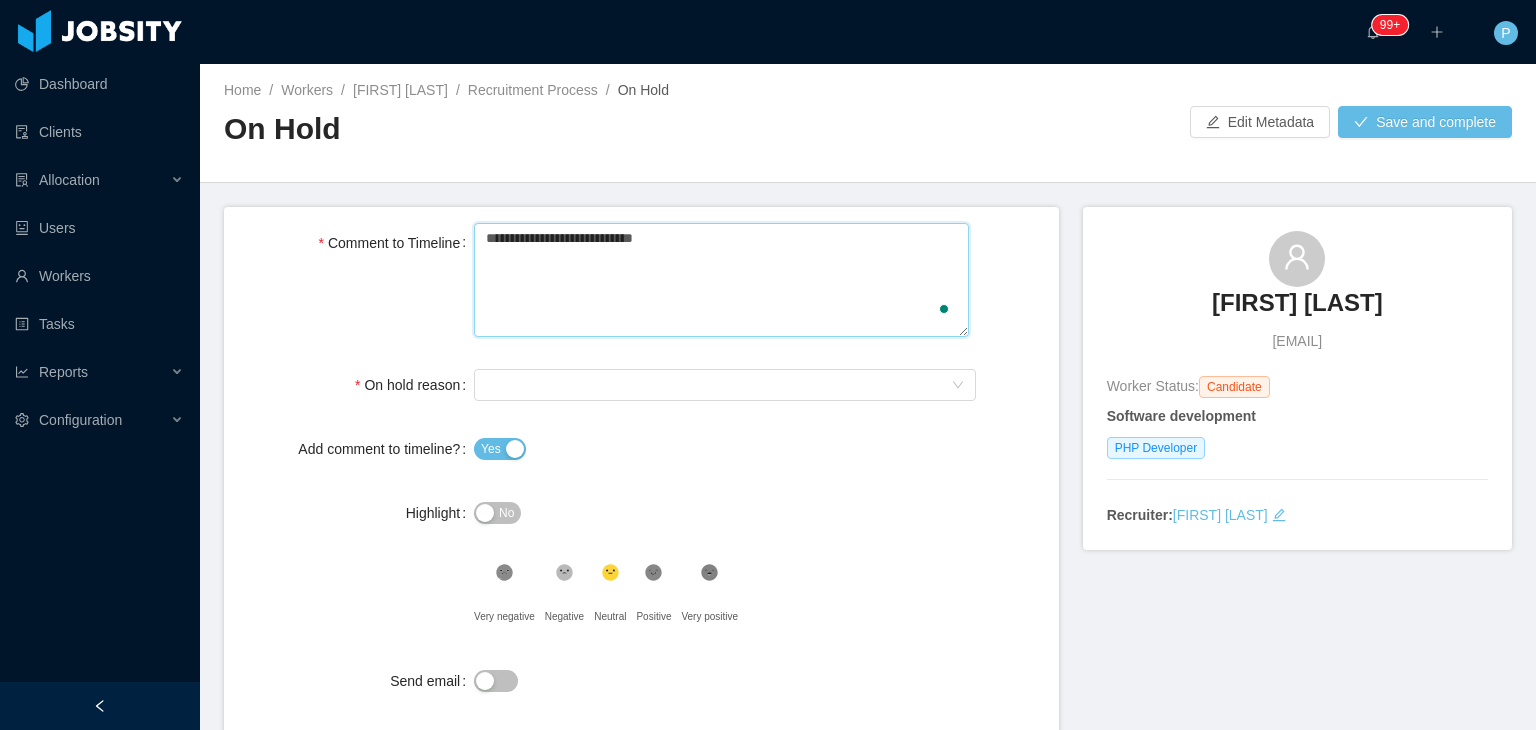 type 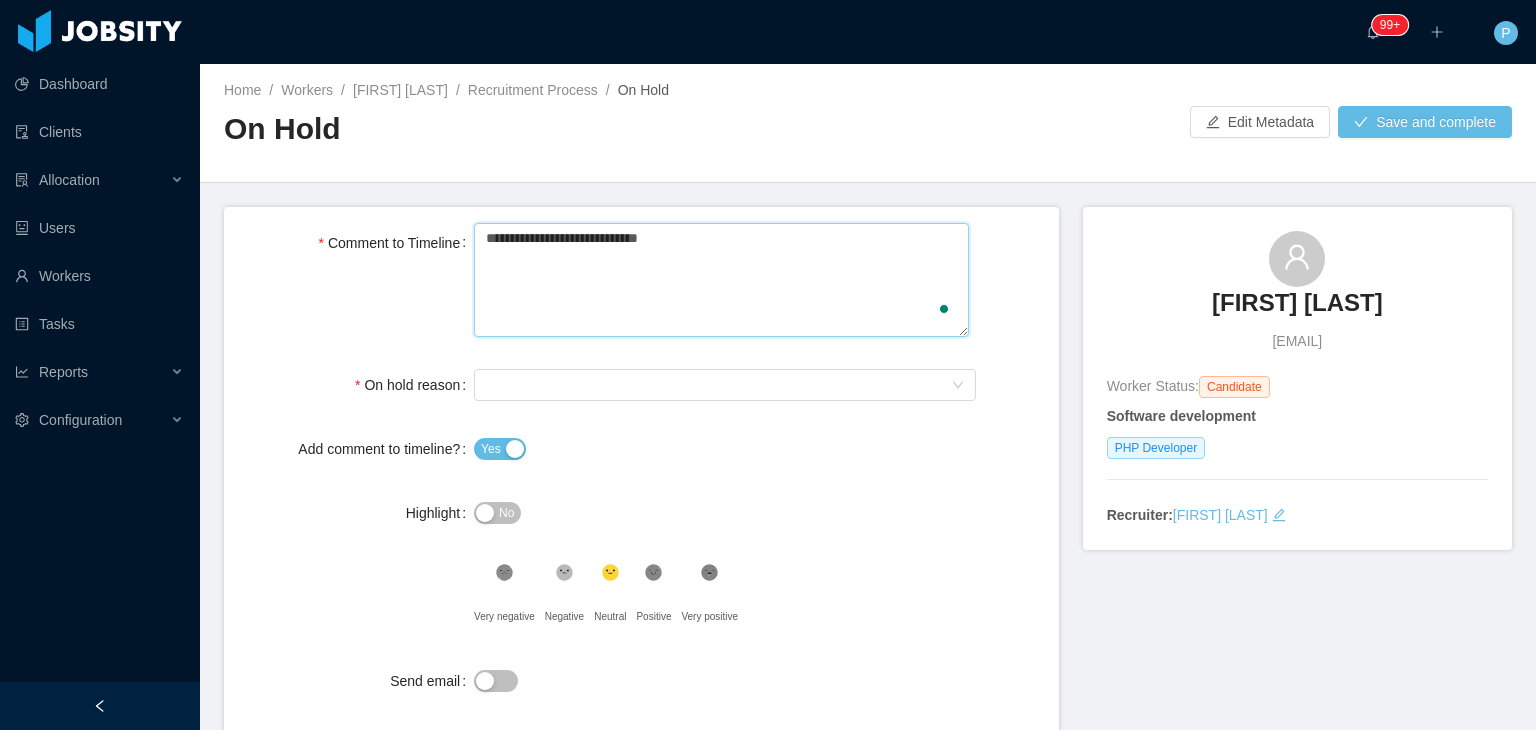 type 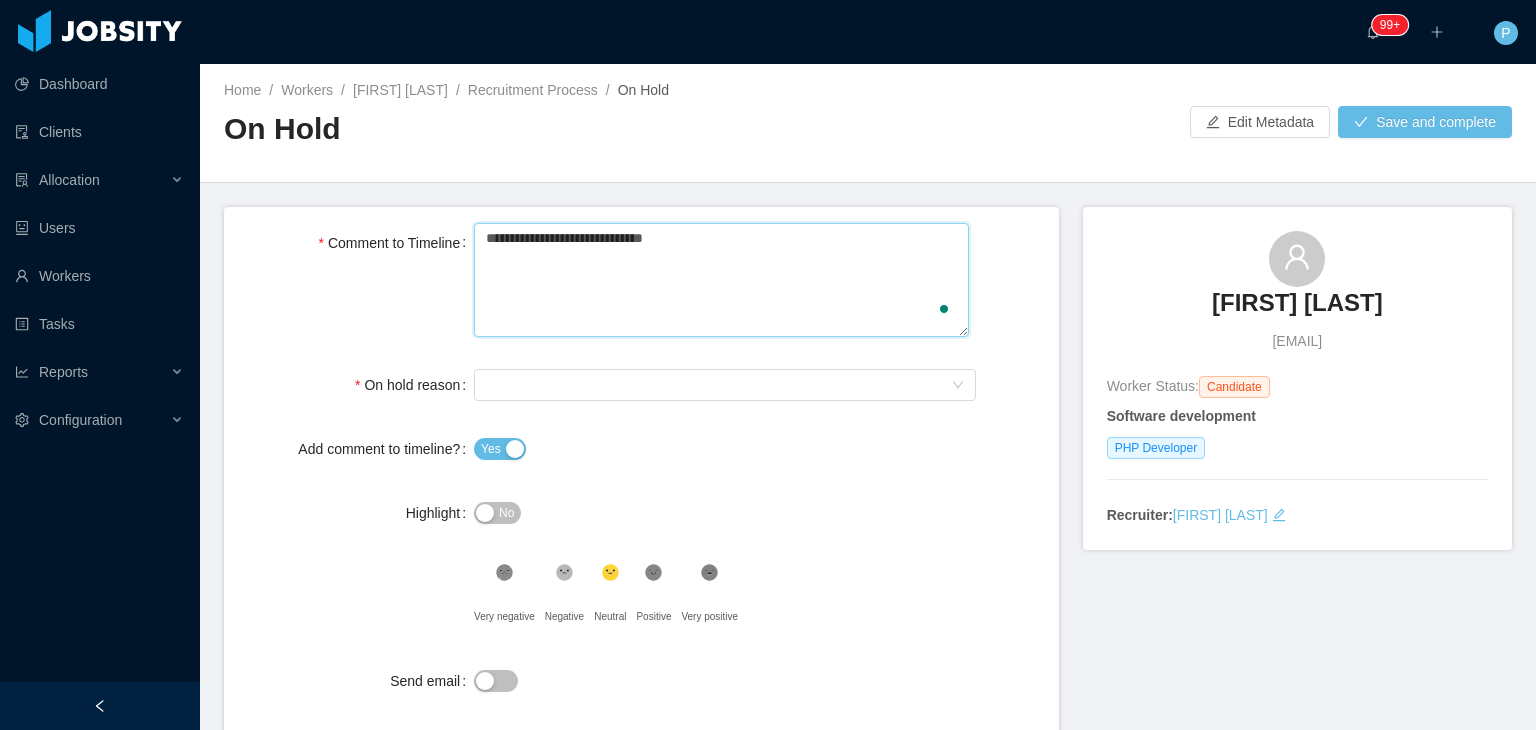 type 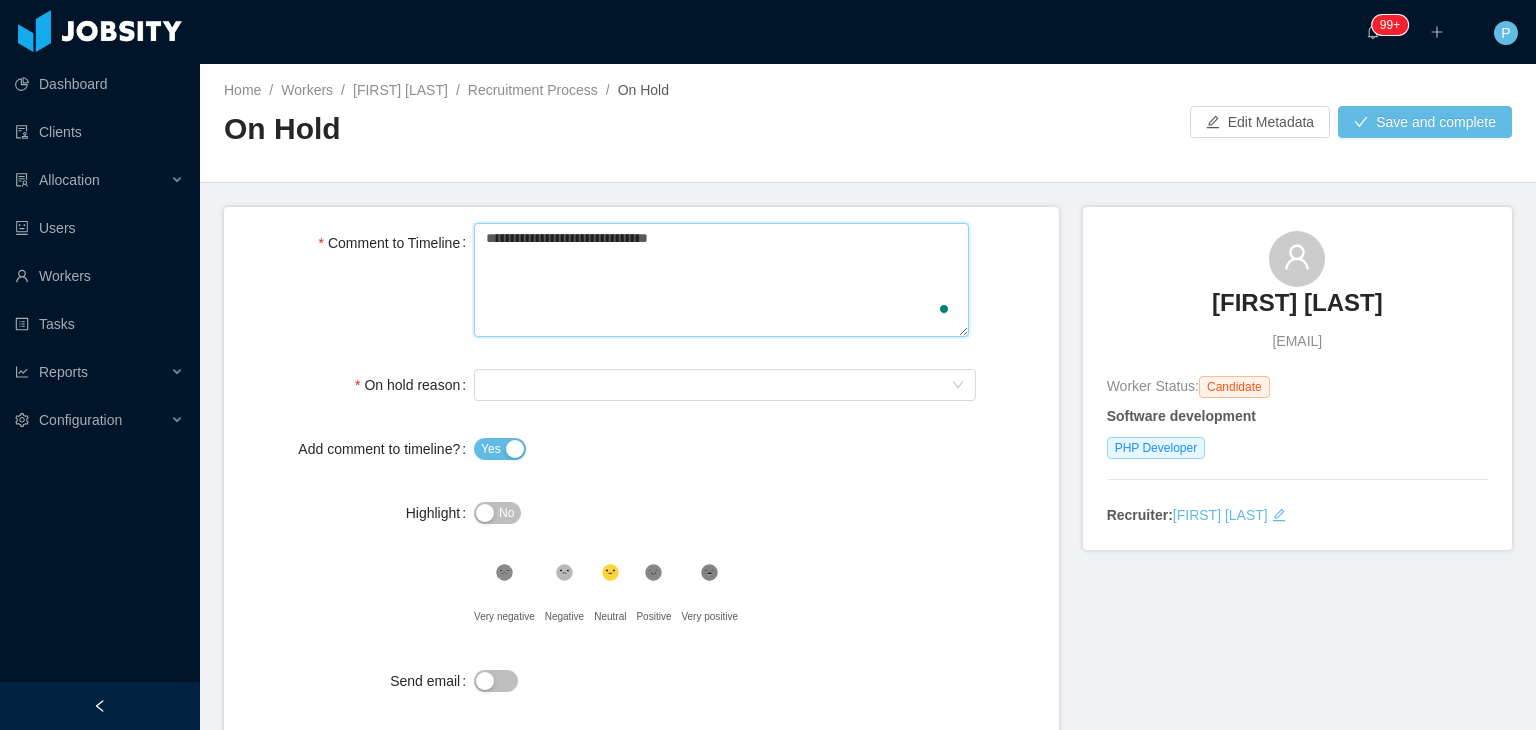 type 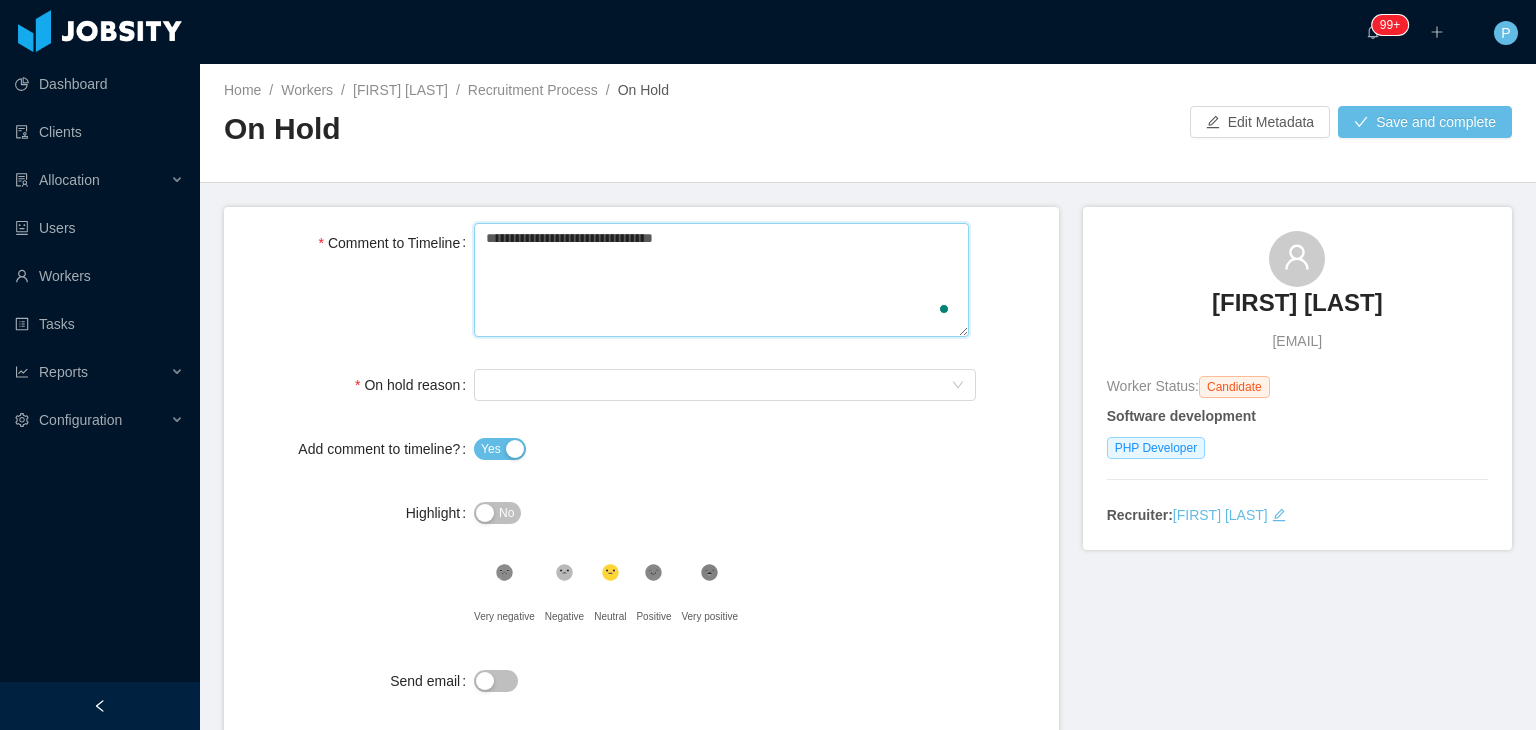 type 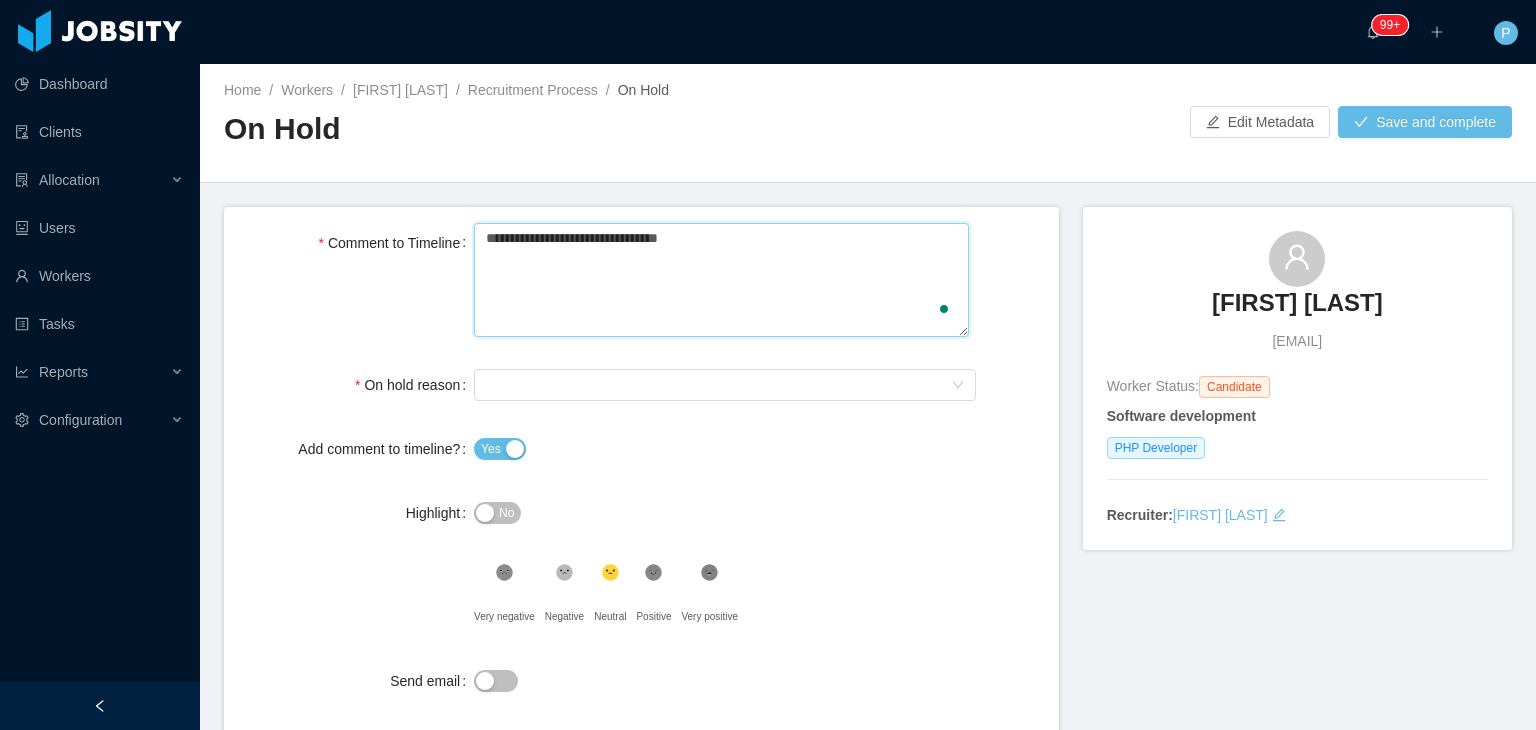 type 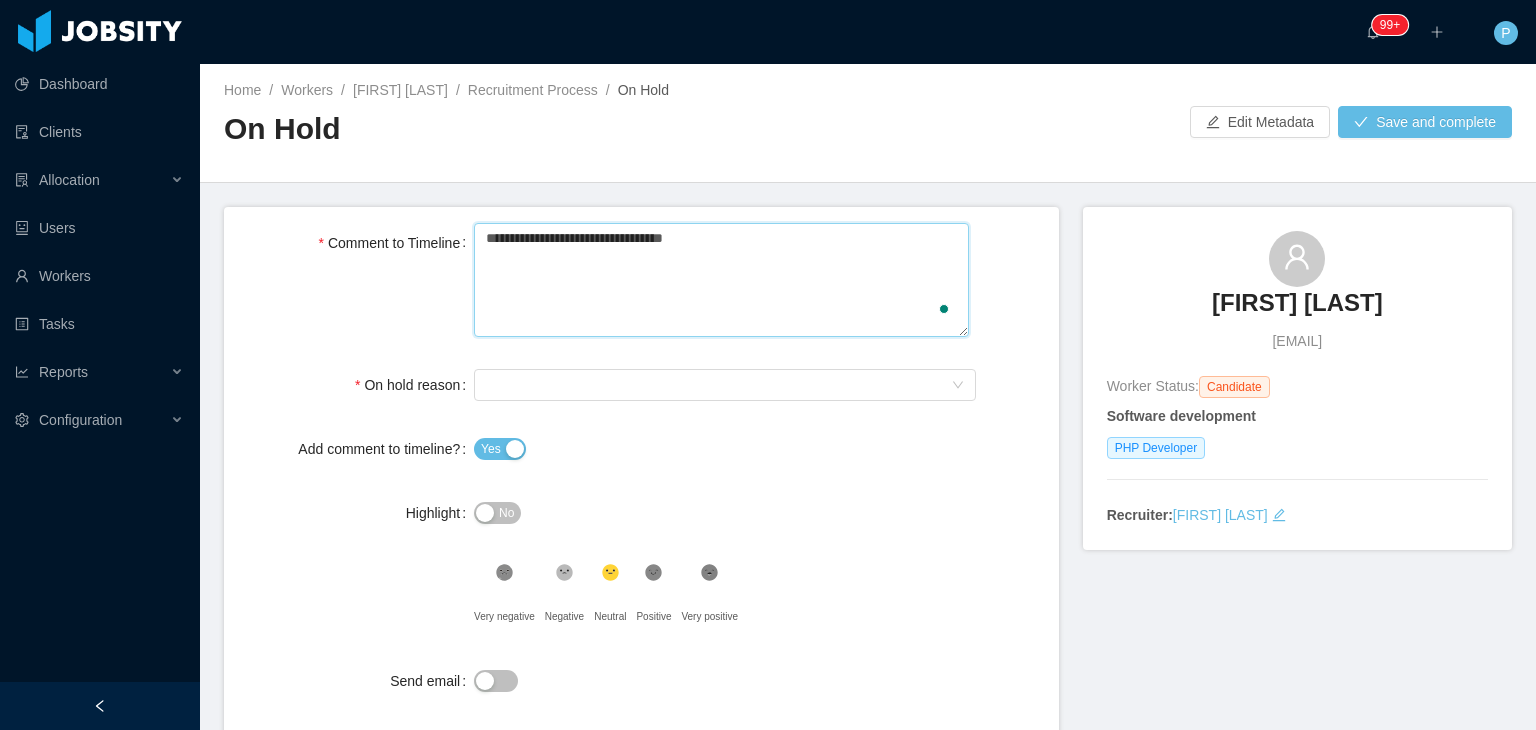 type 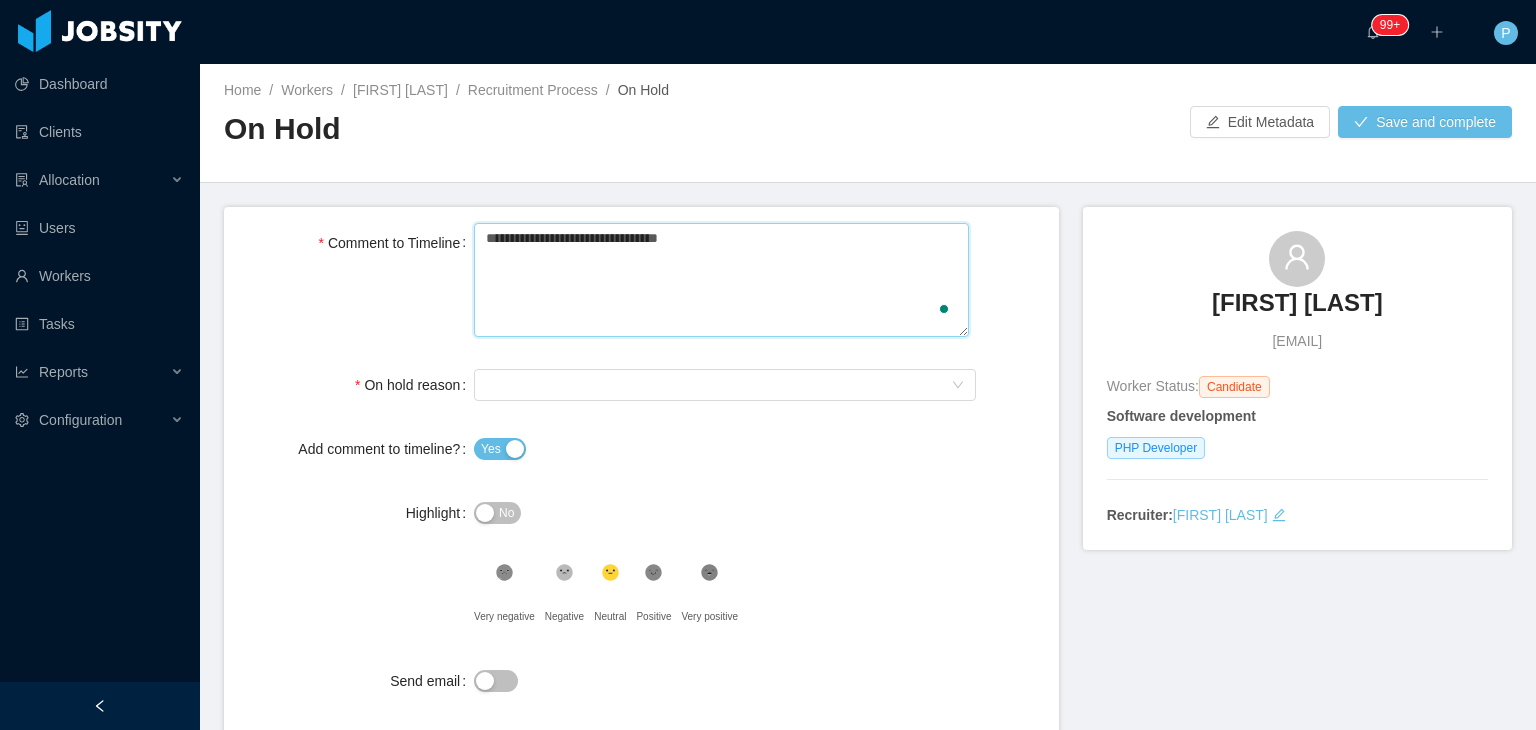 type 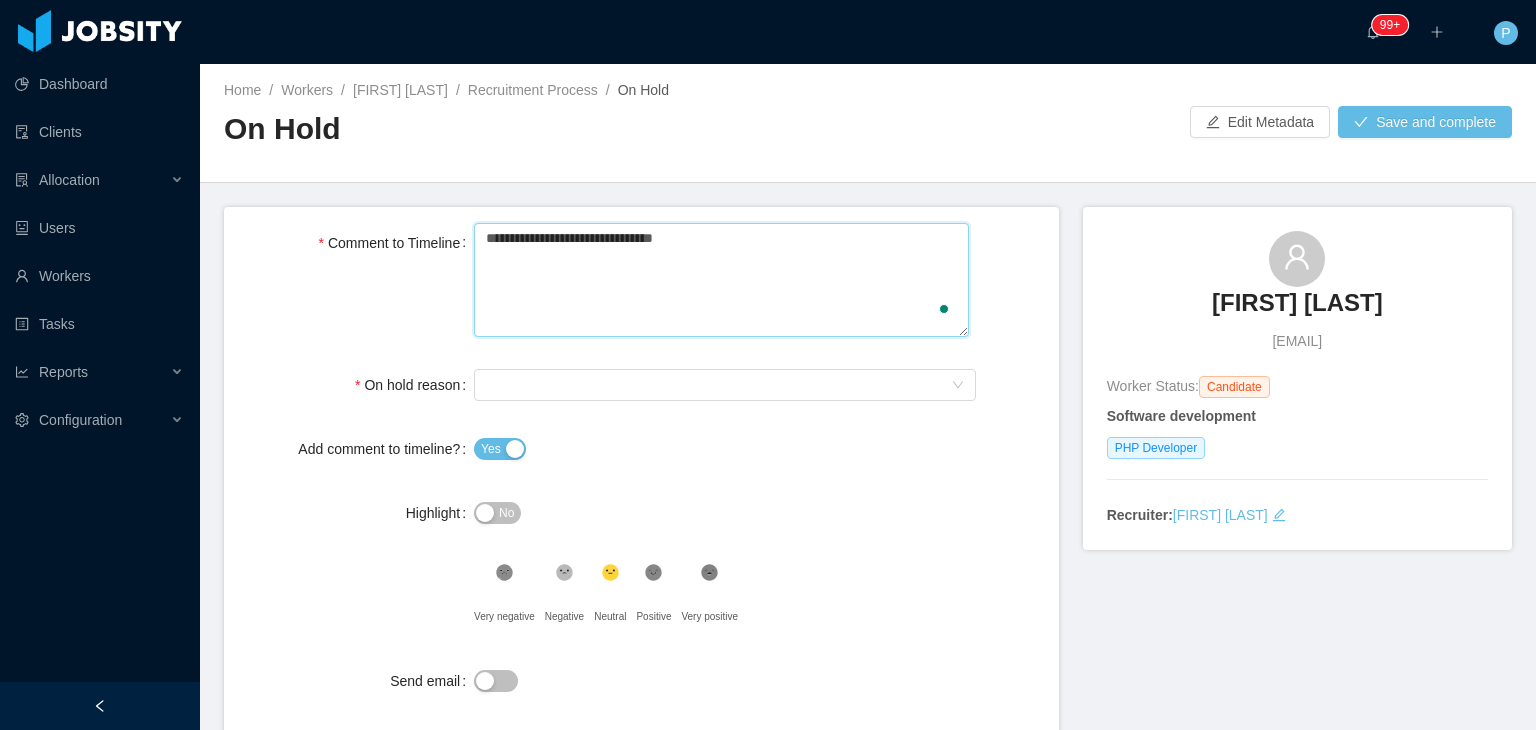 type 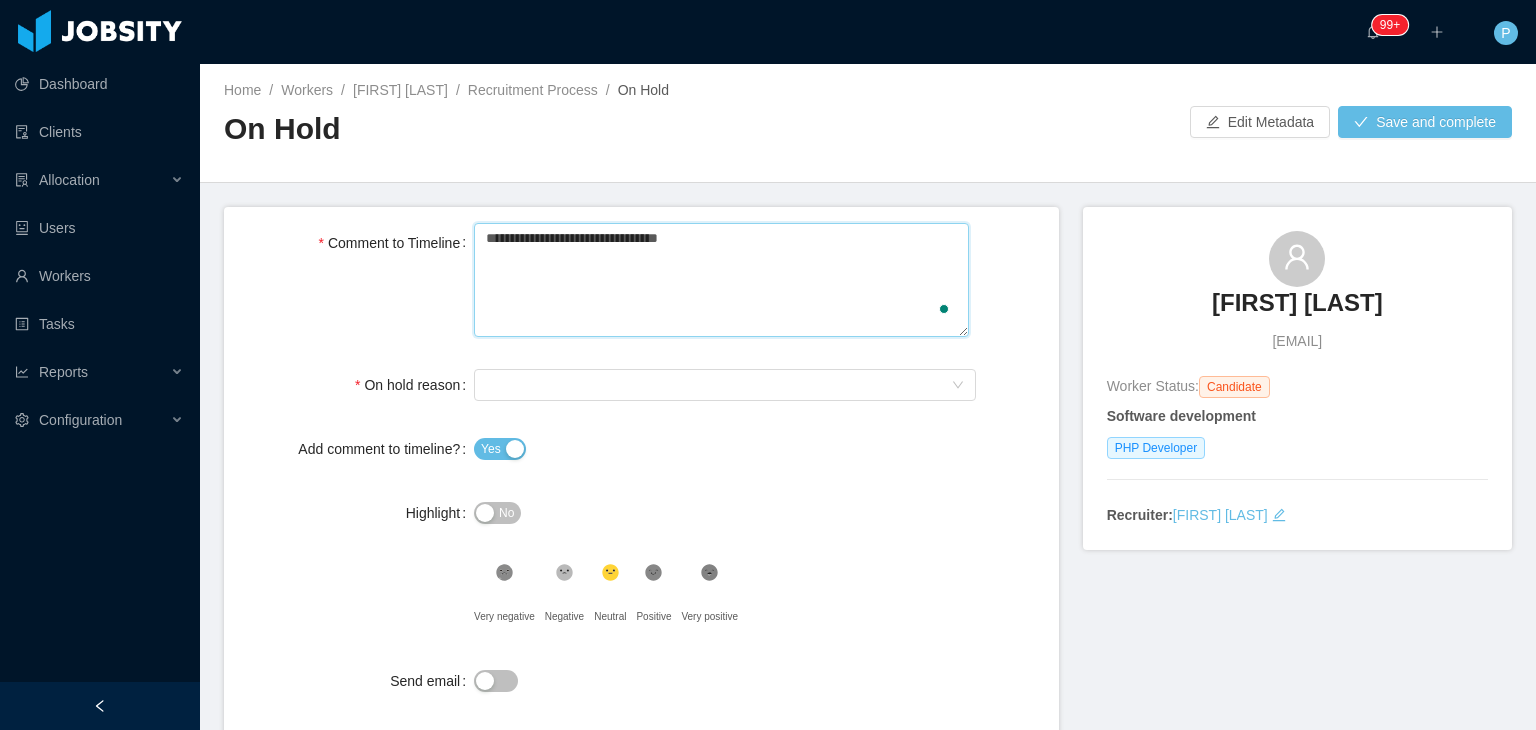 type 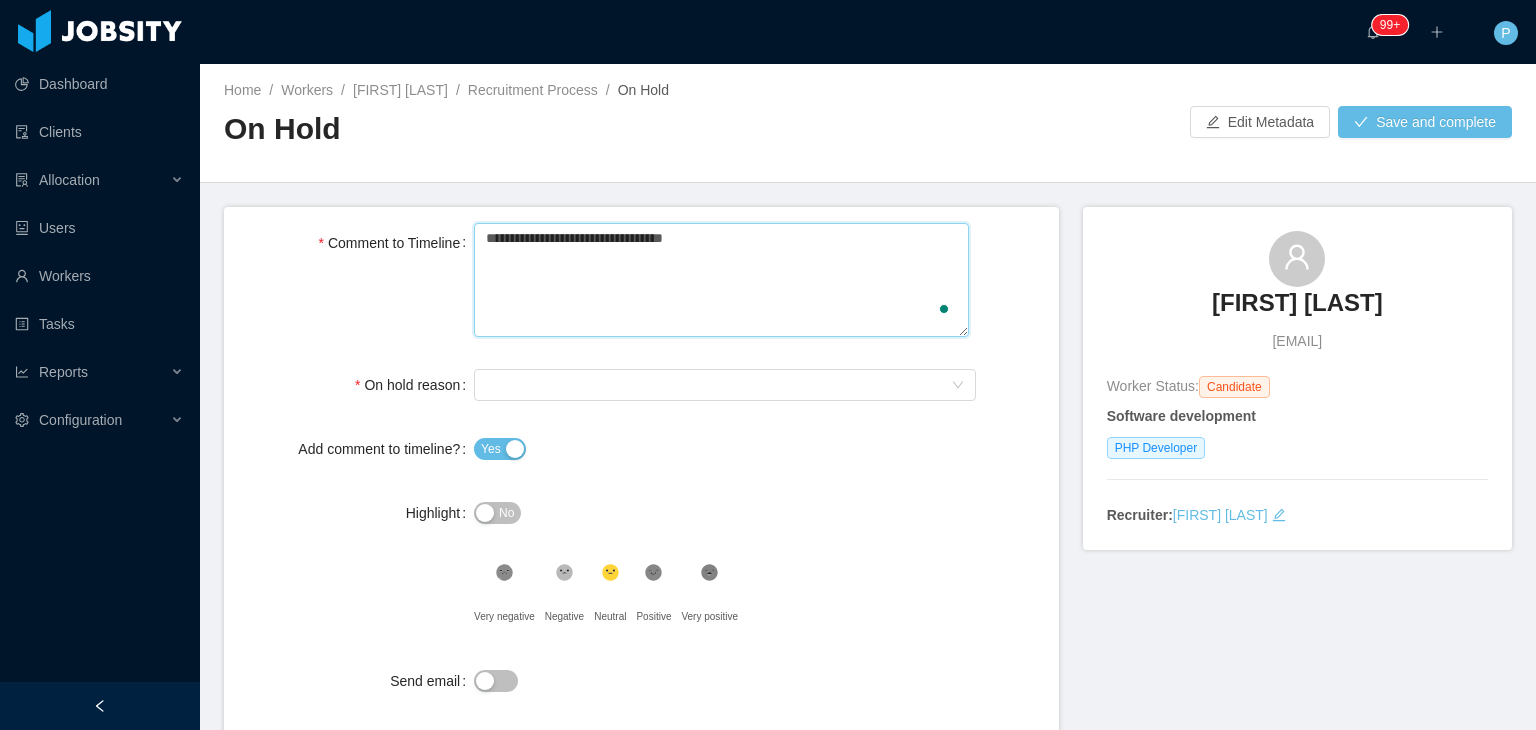 type 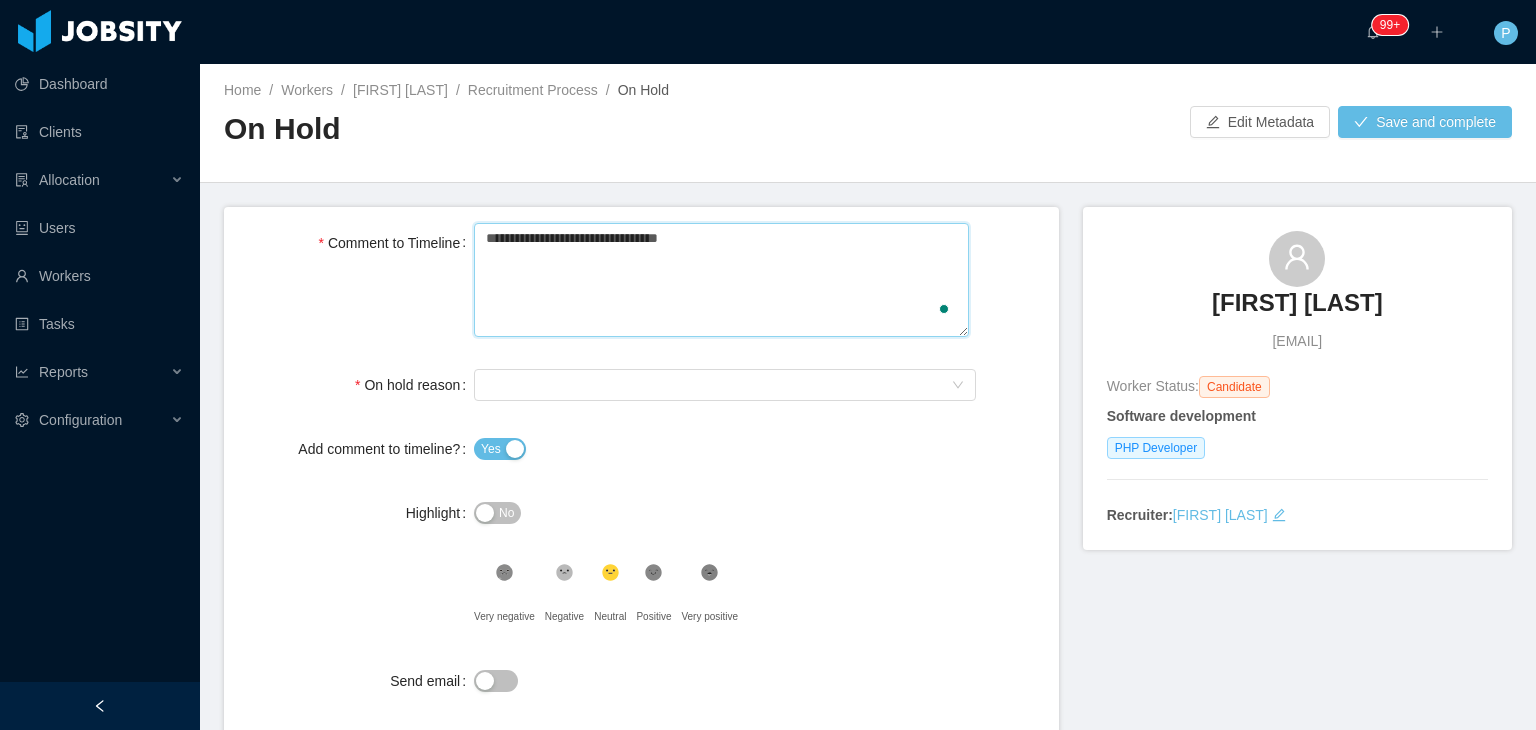 type 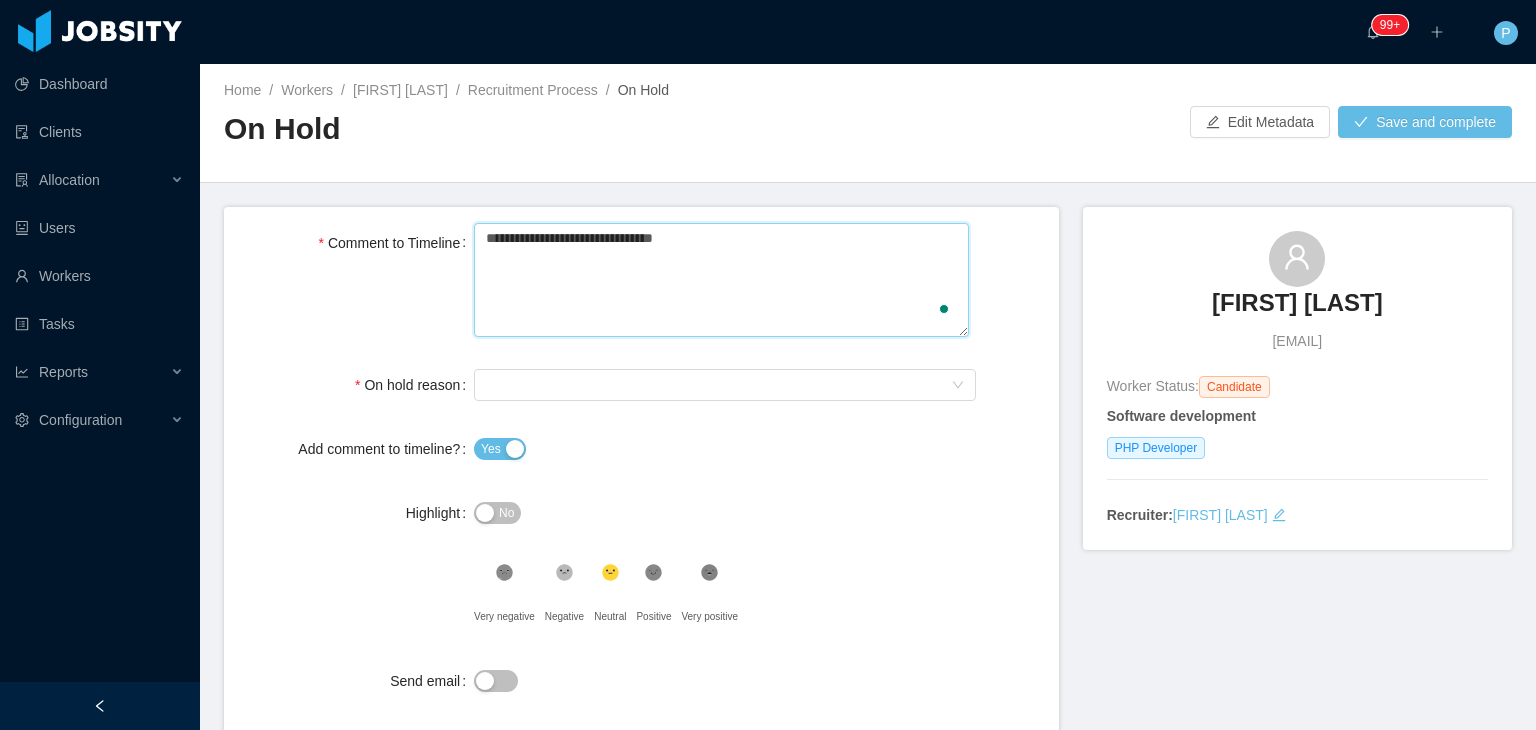 type 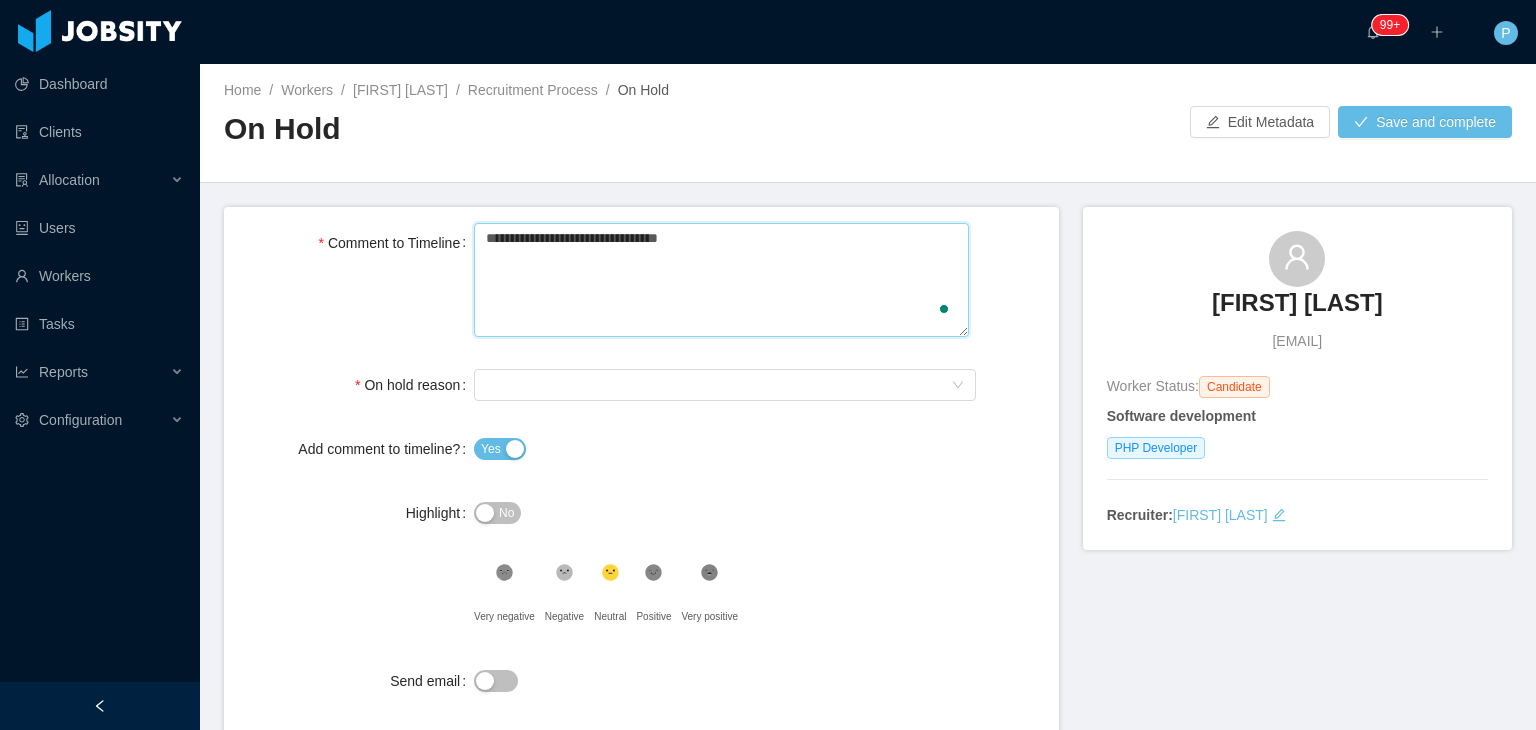 type 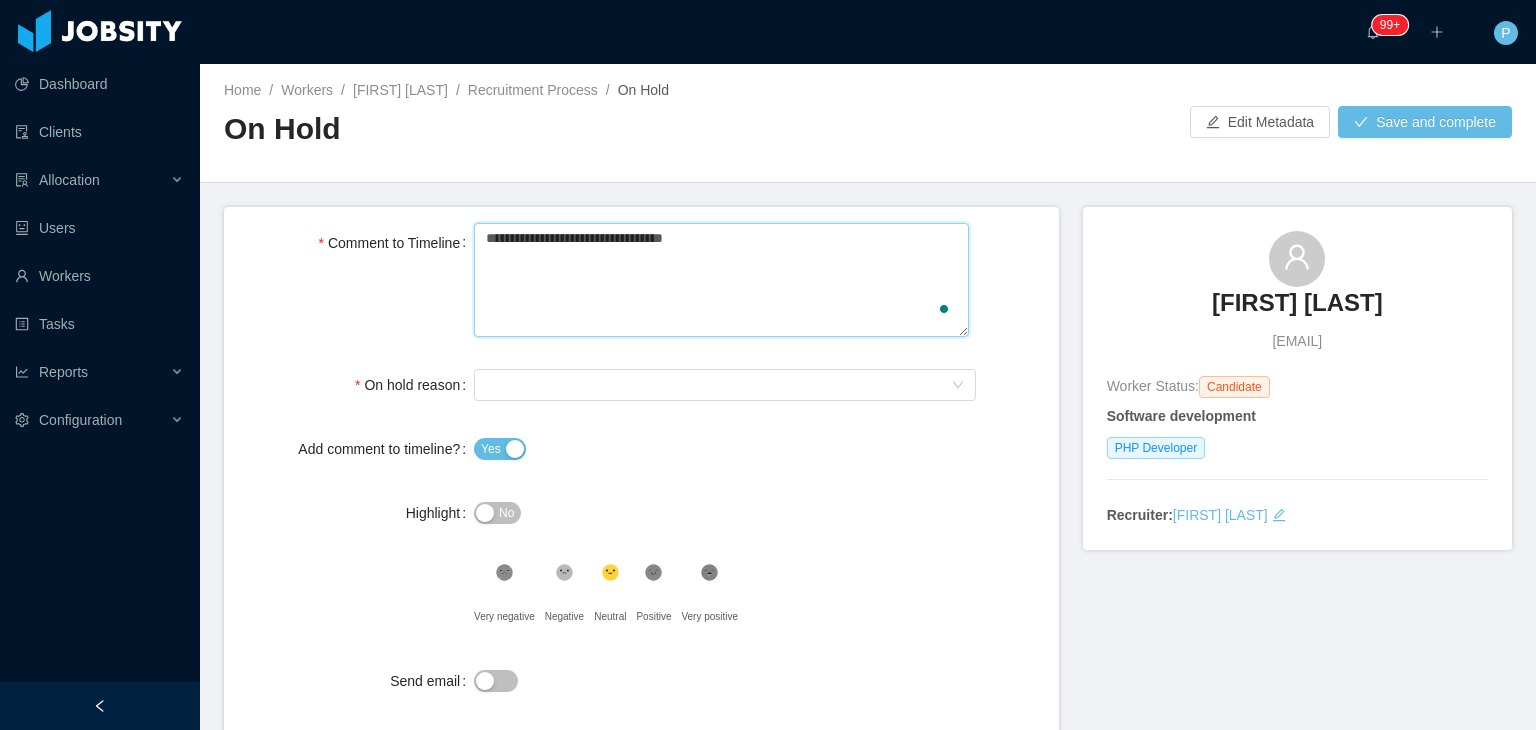 type 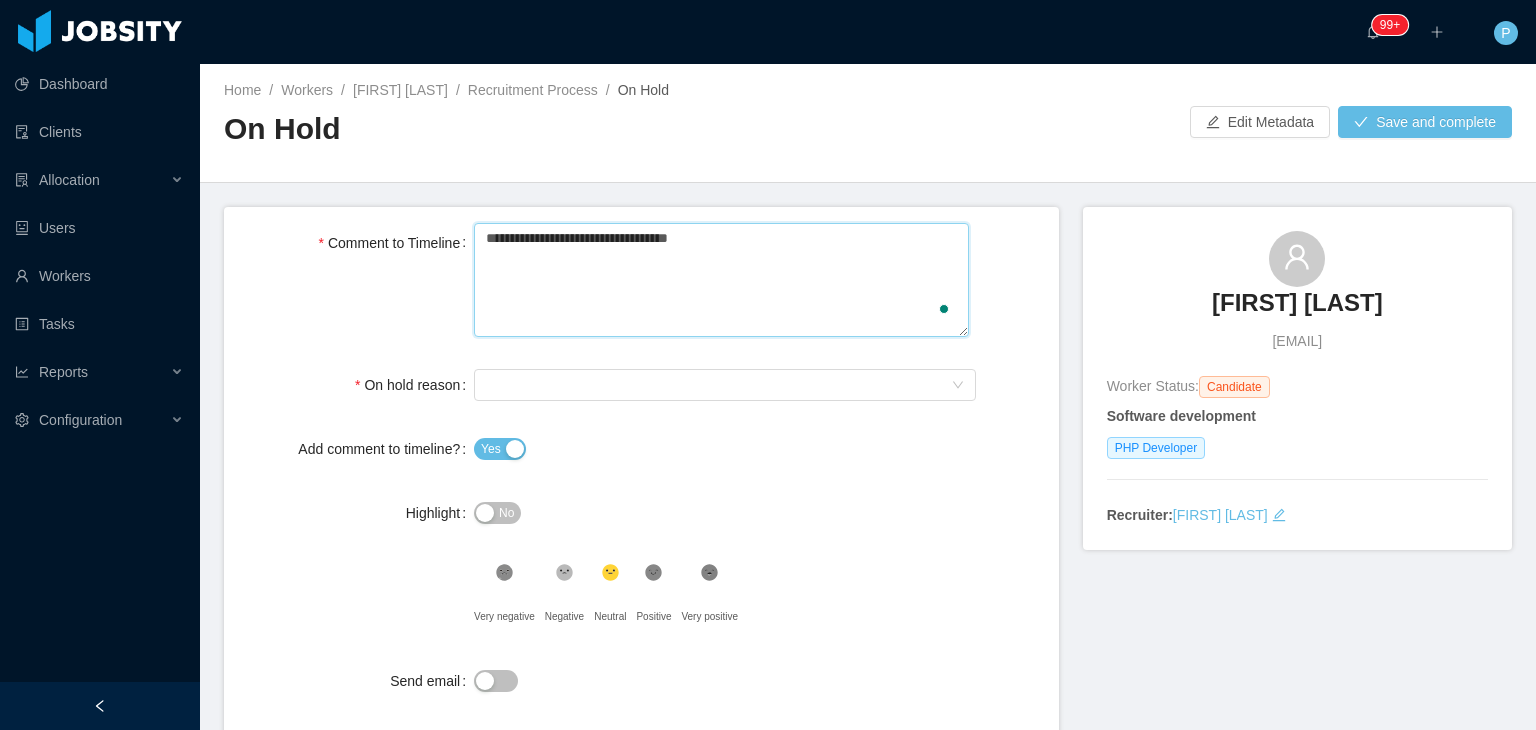 type 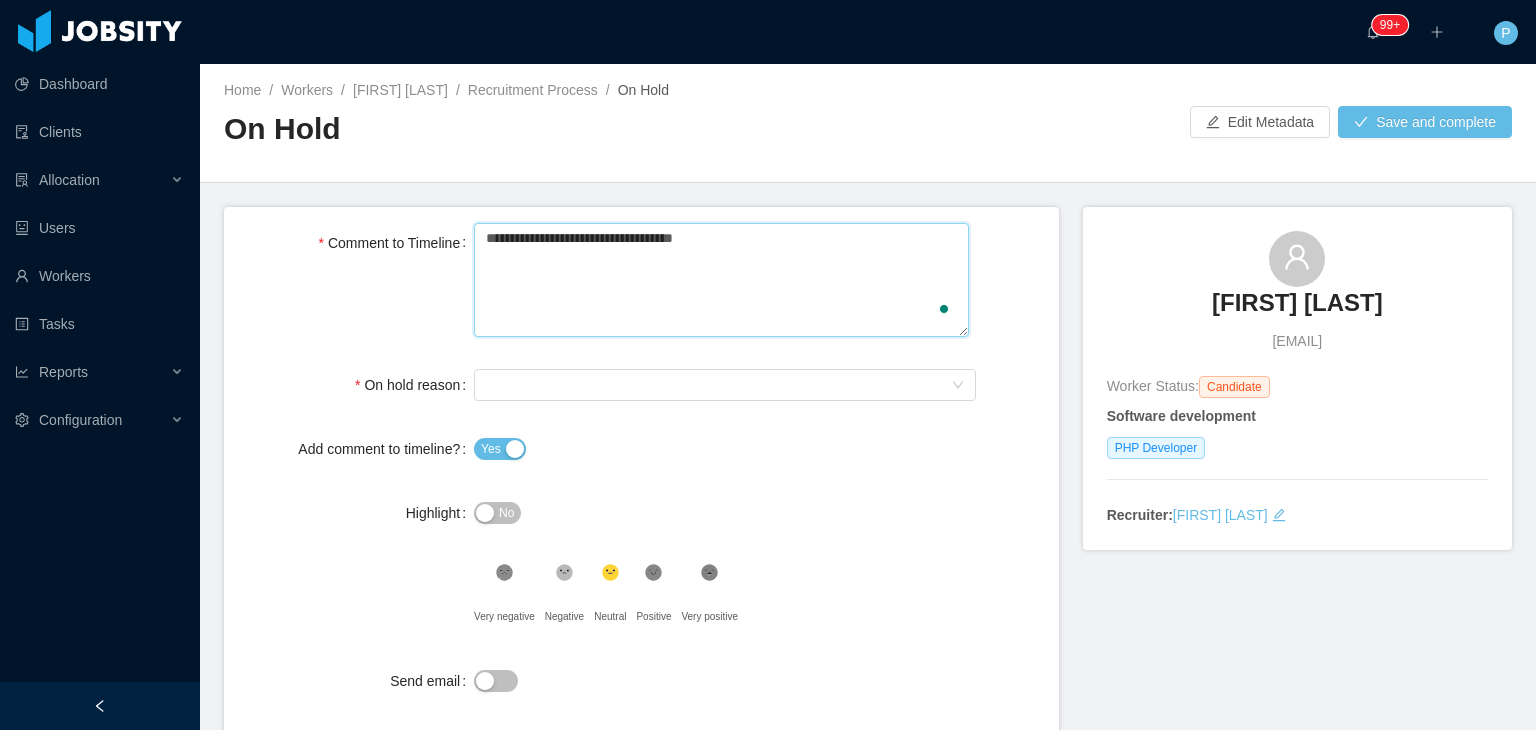 type 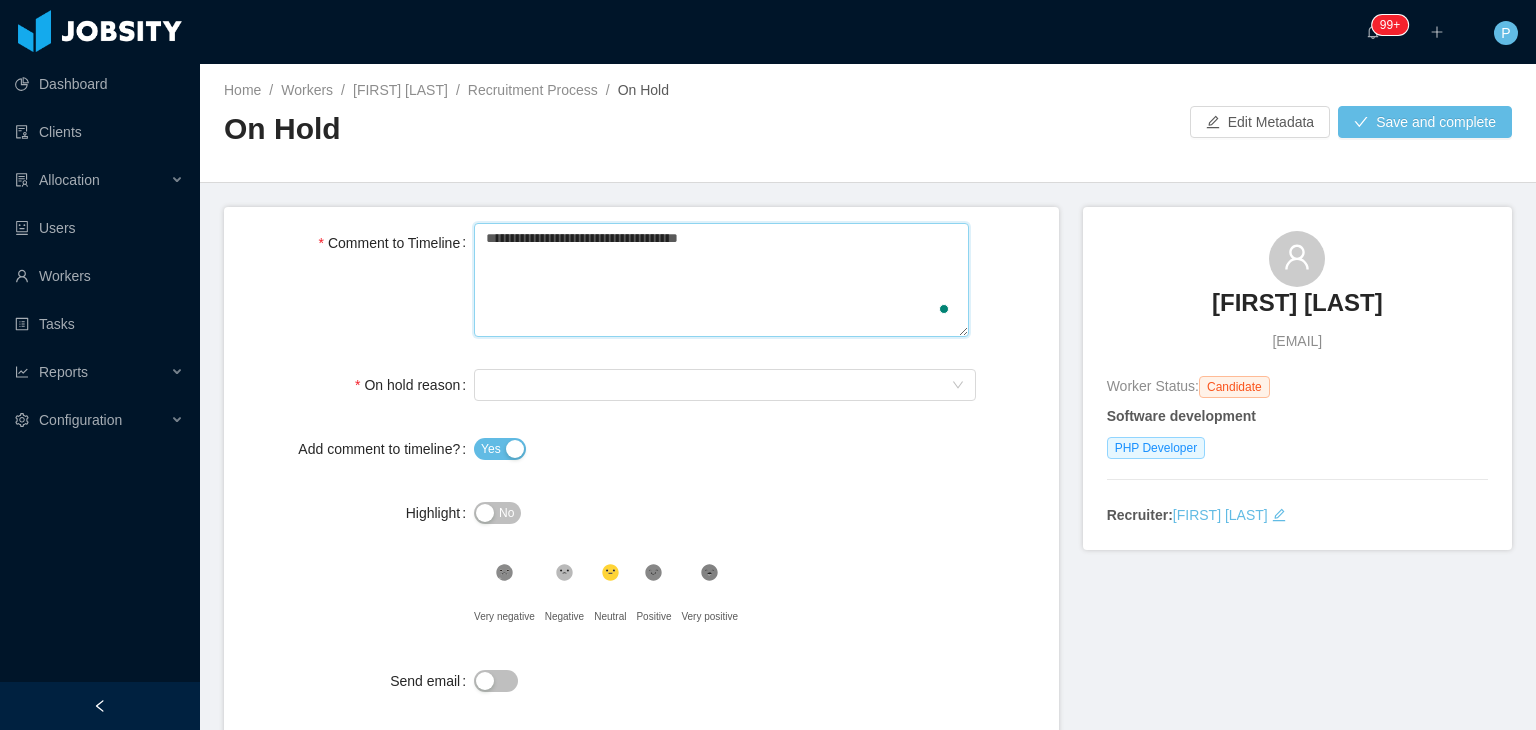 type 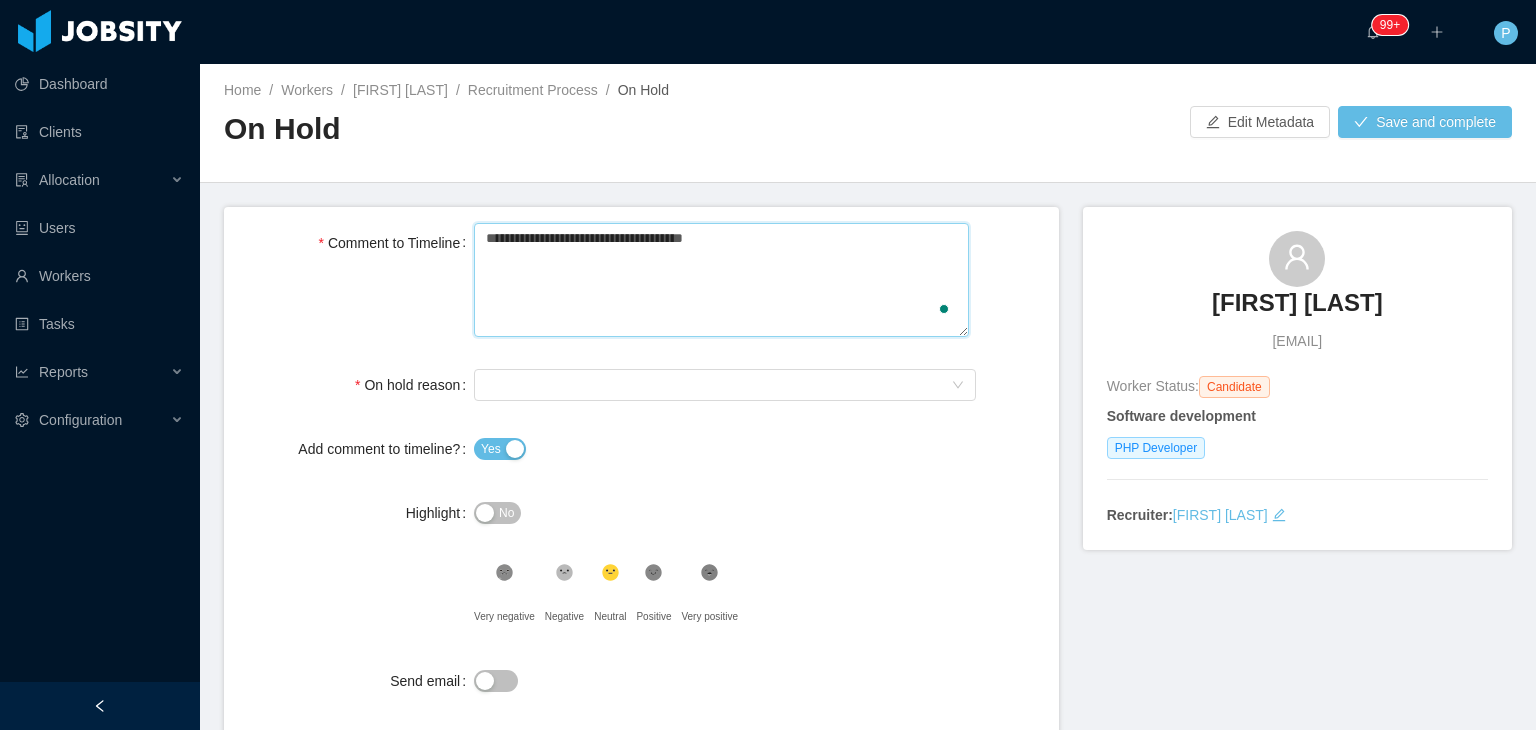 type 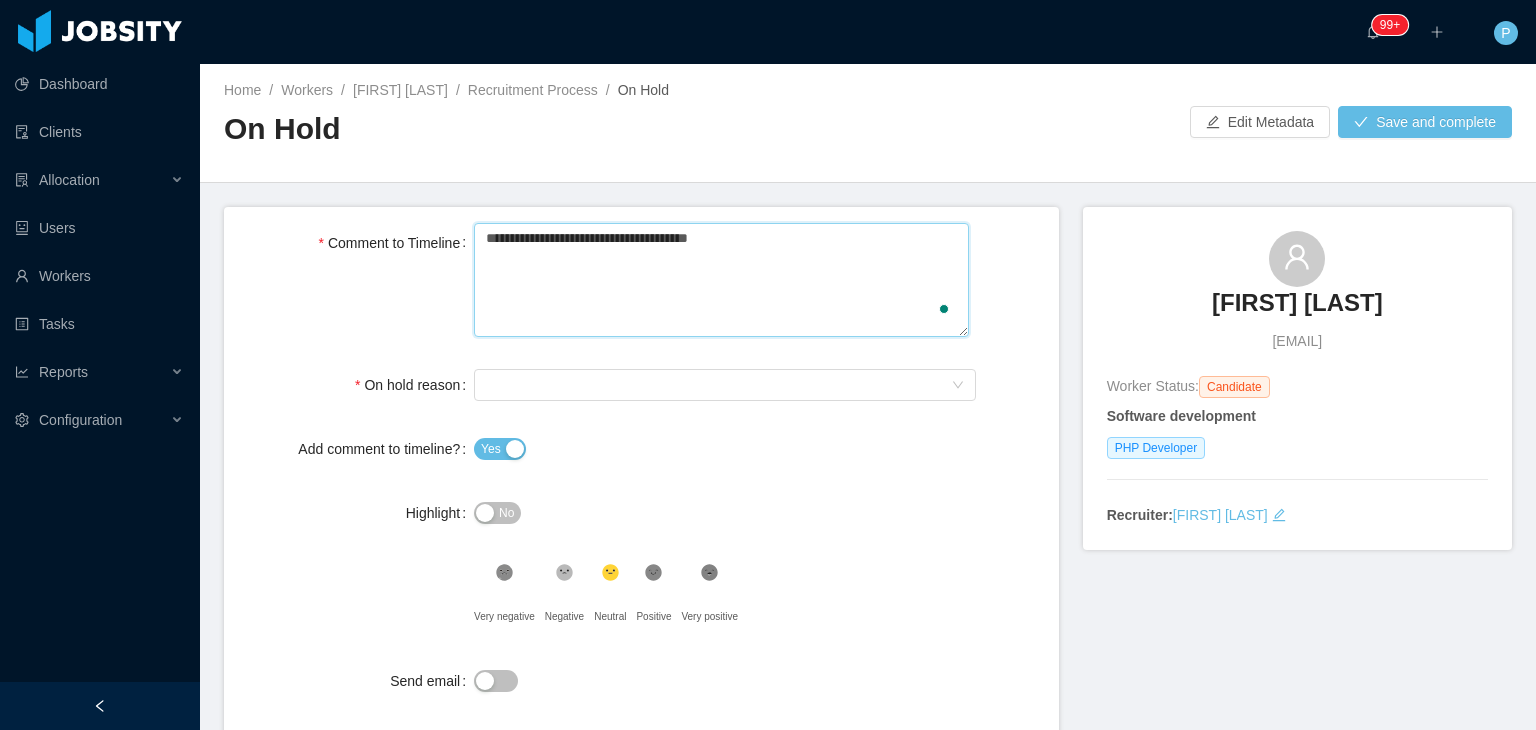 type 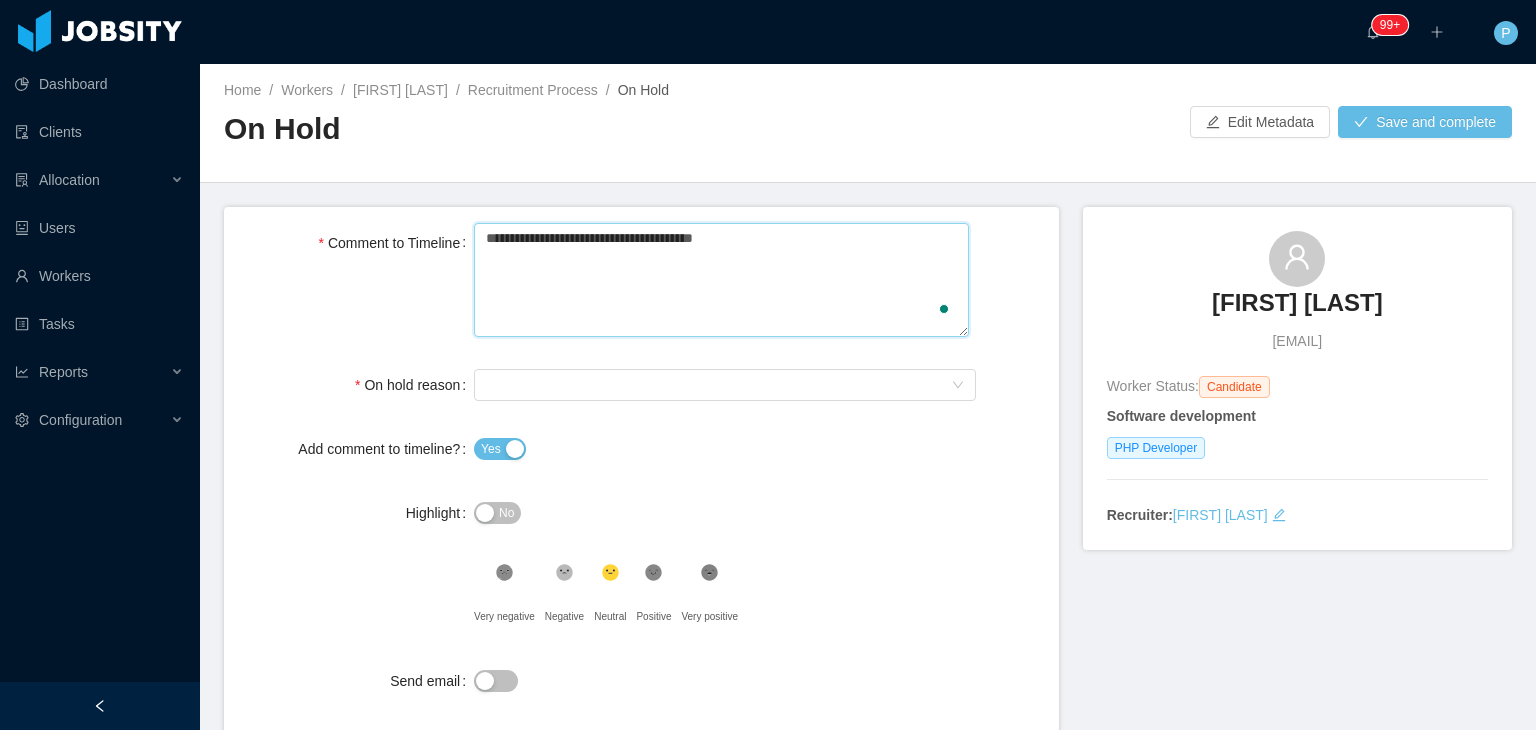 type 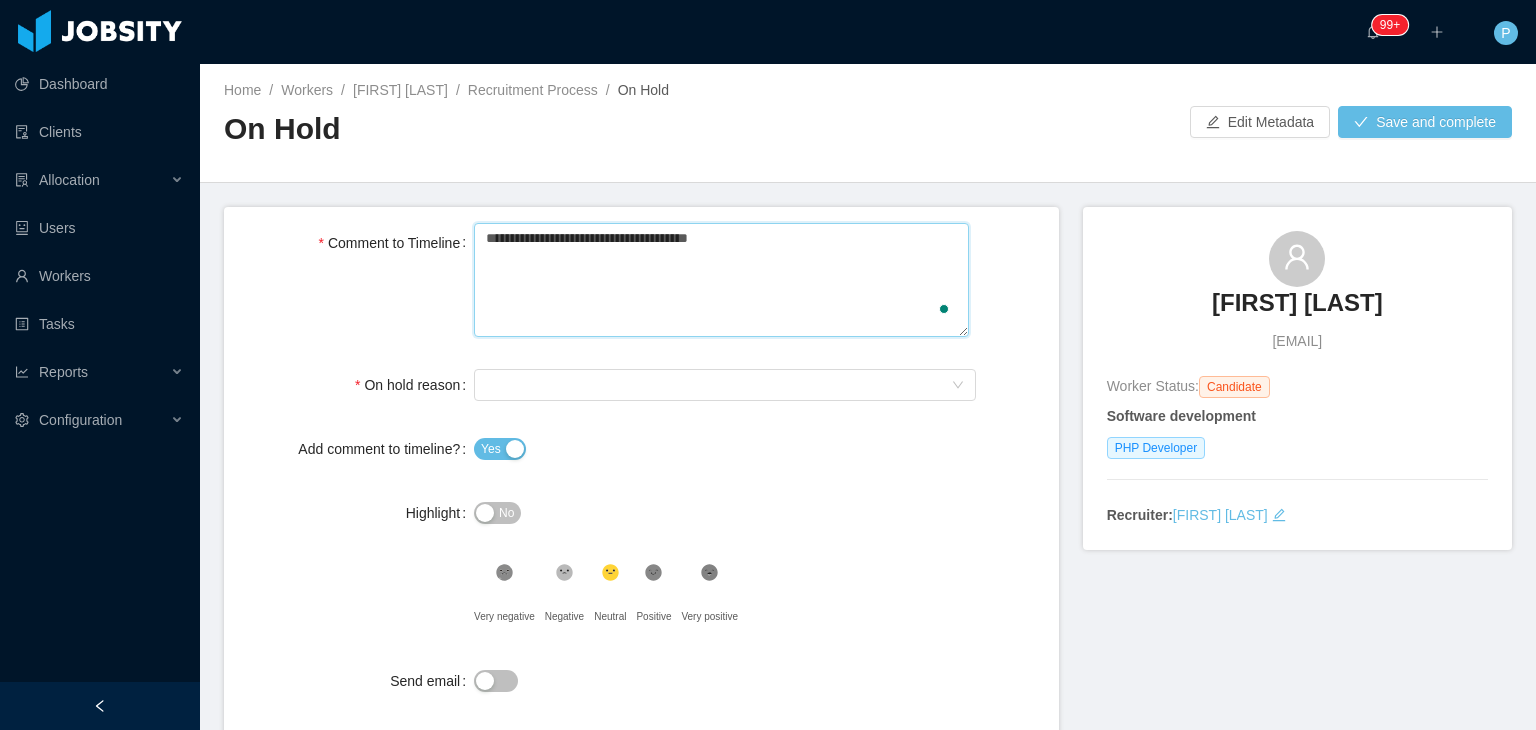 type 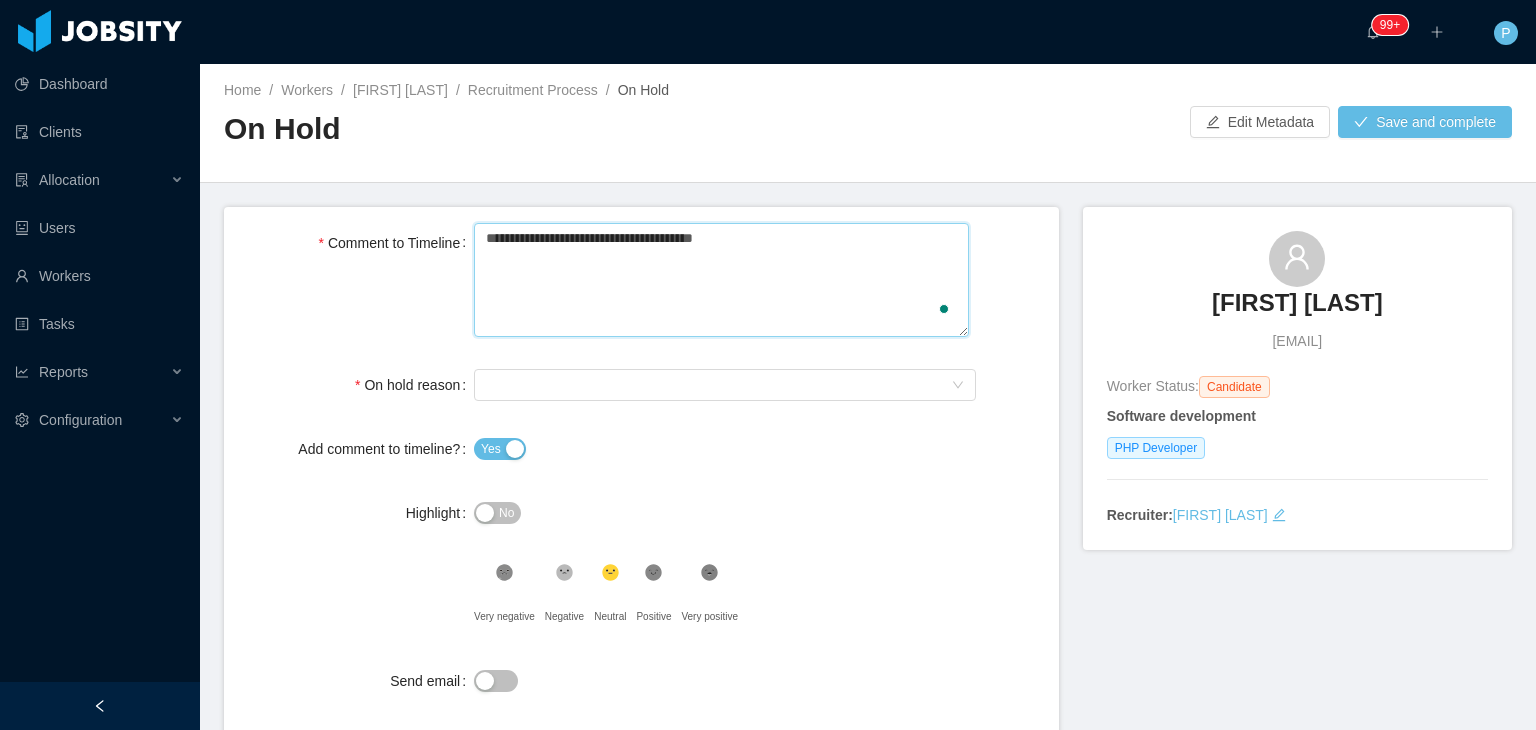 type 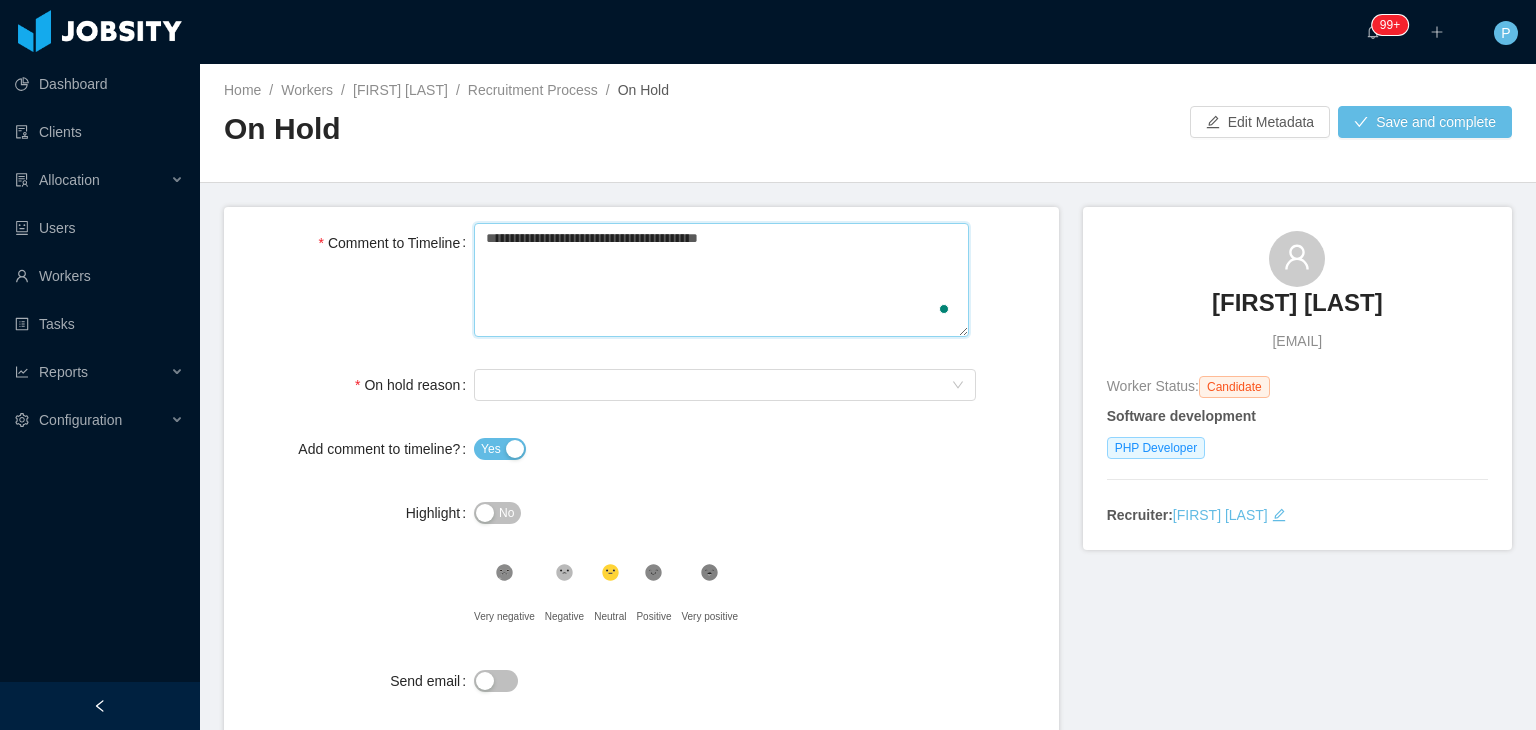 type 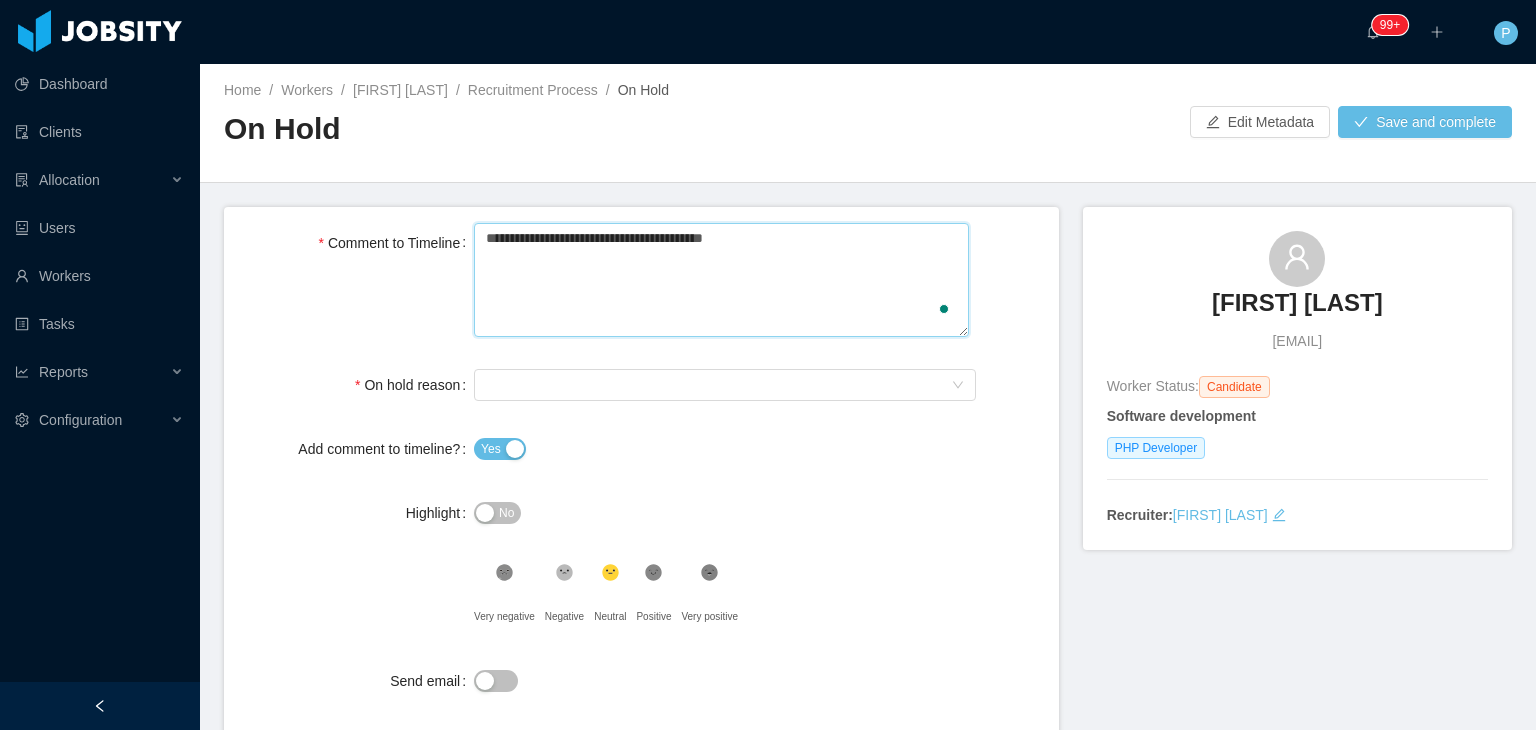 type on "**********" 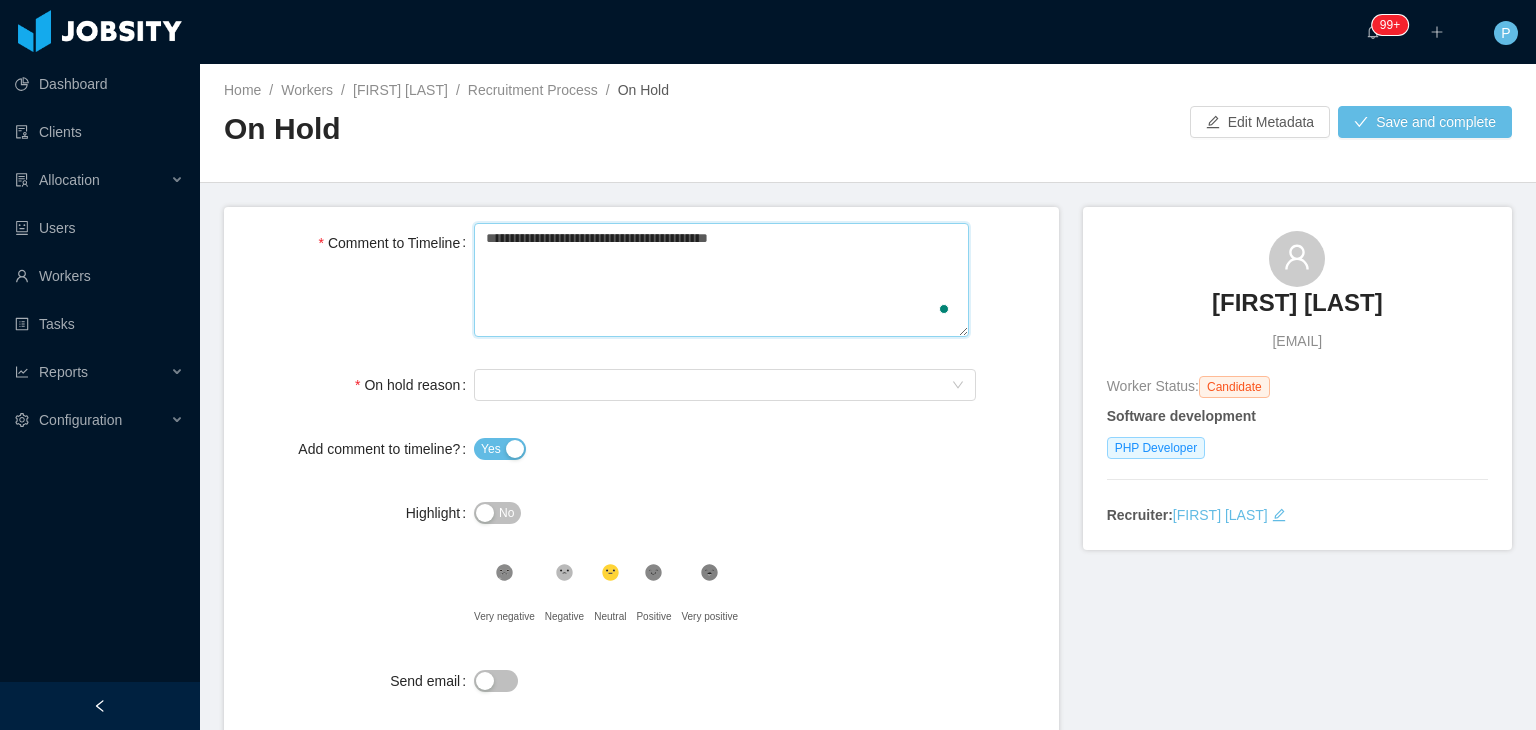 type 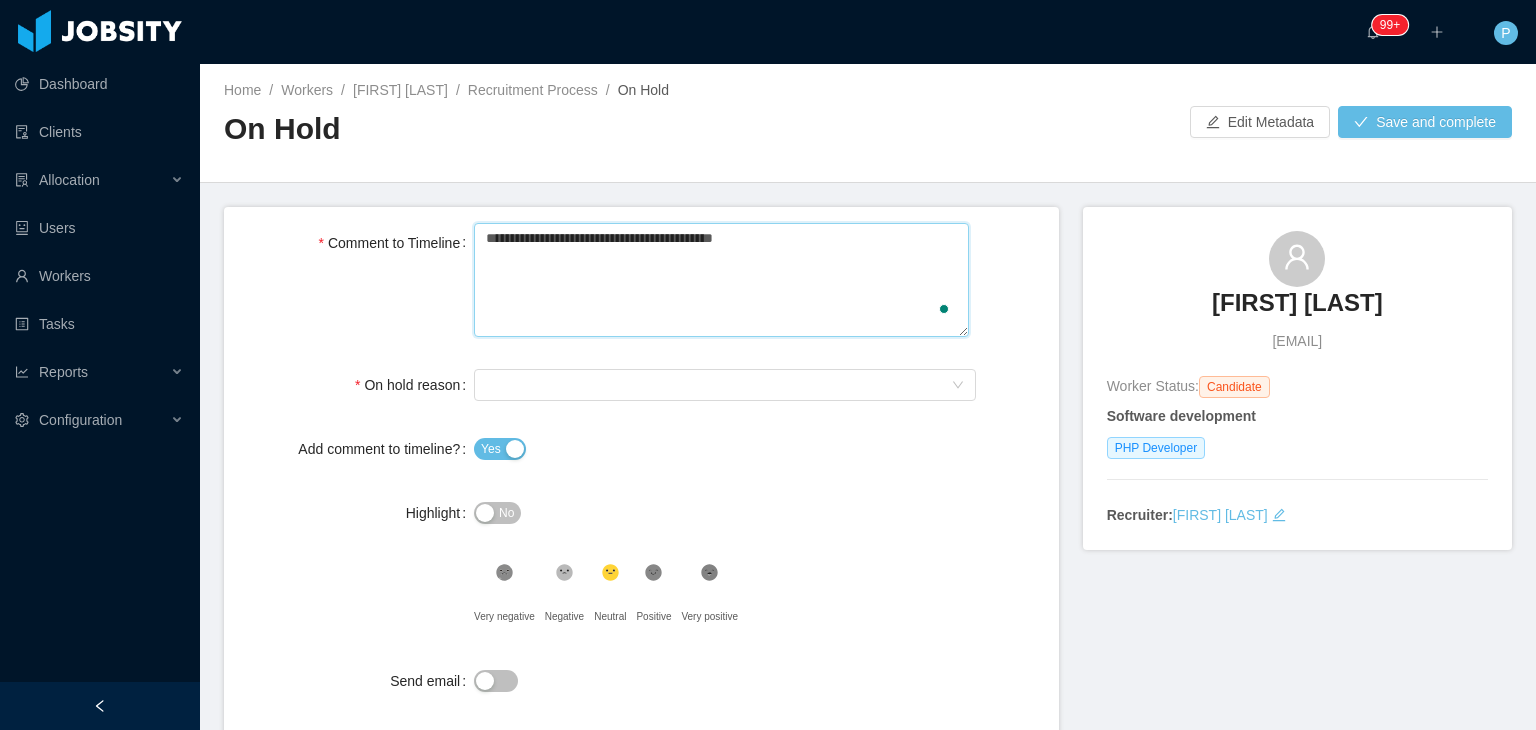 type 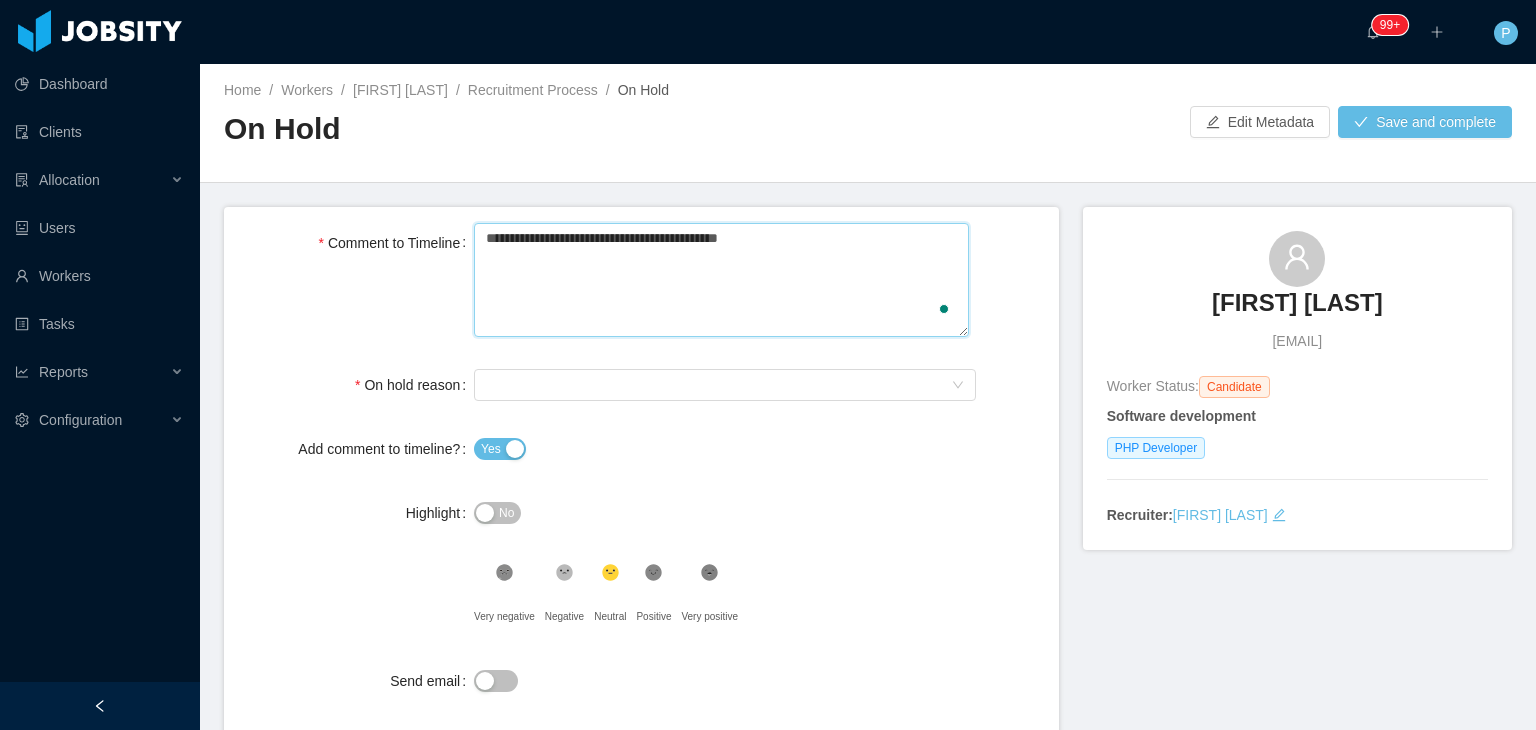 type 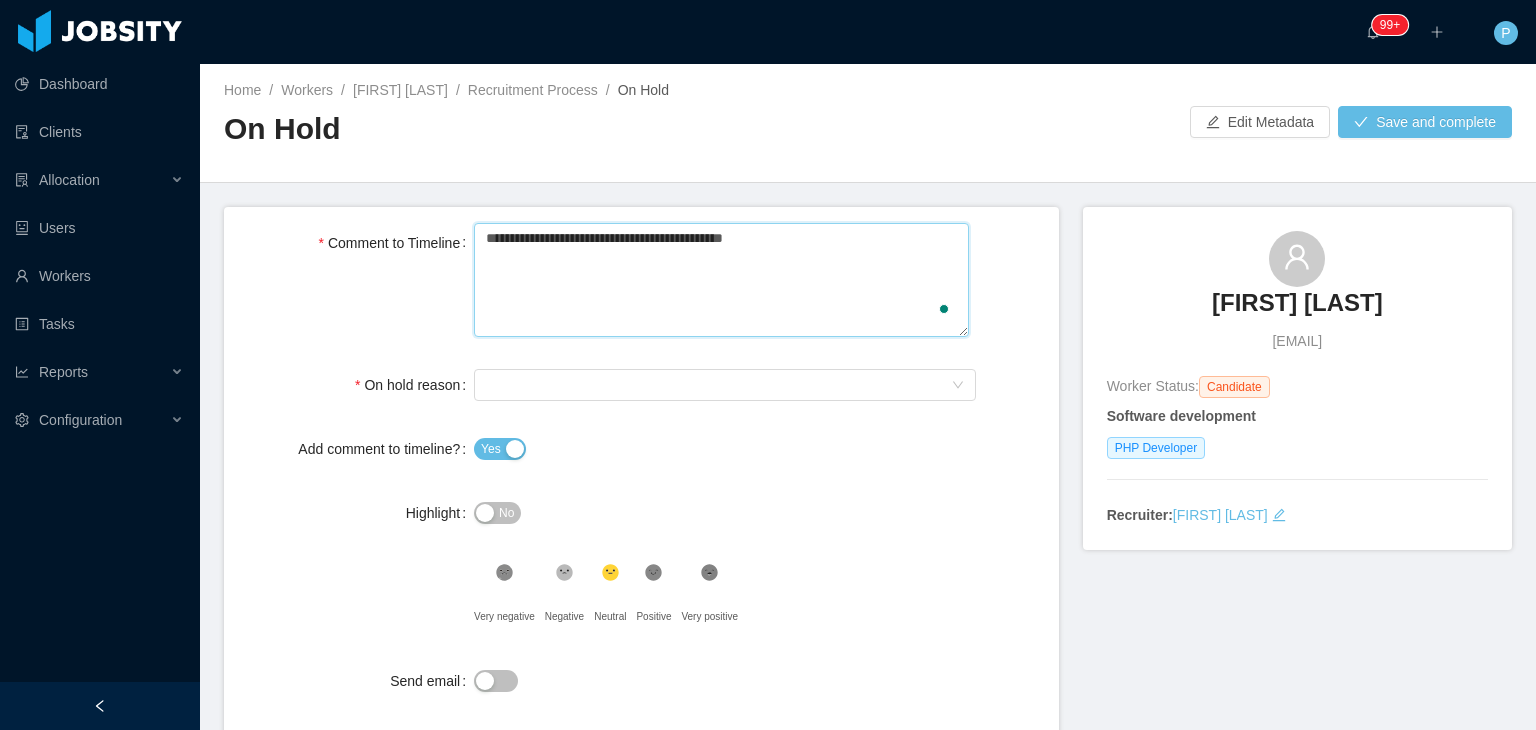 type 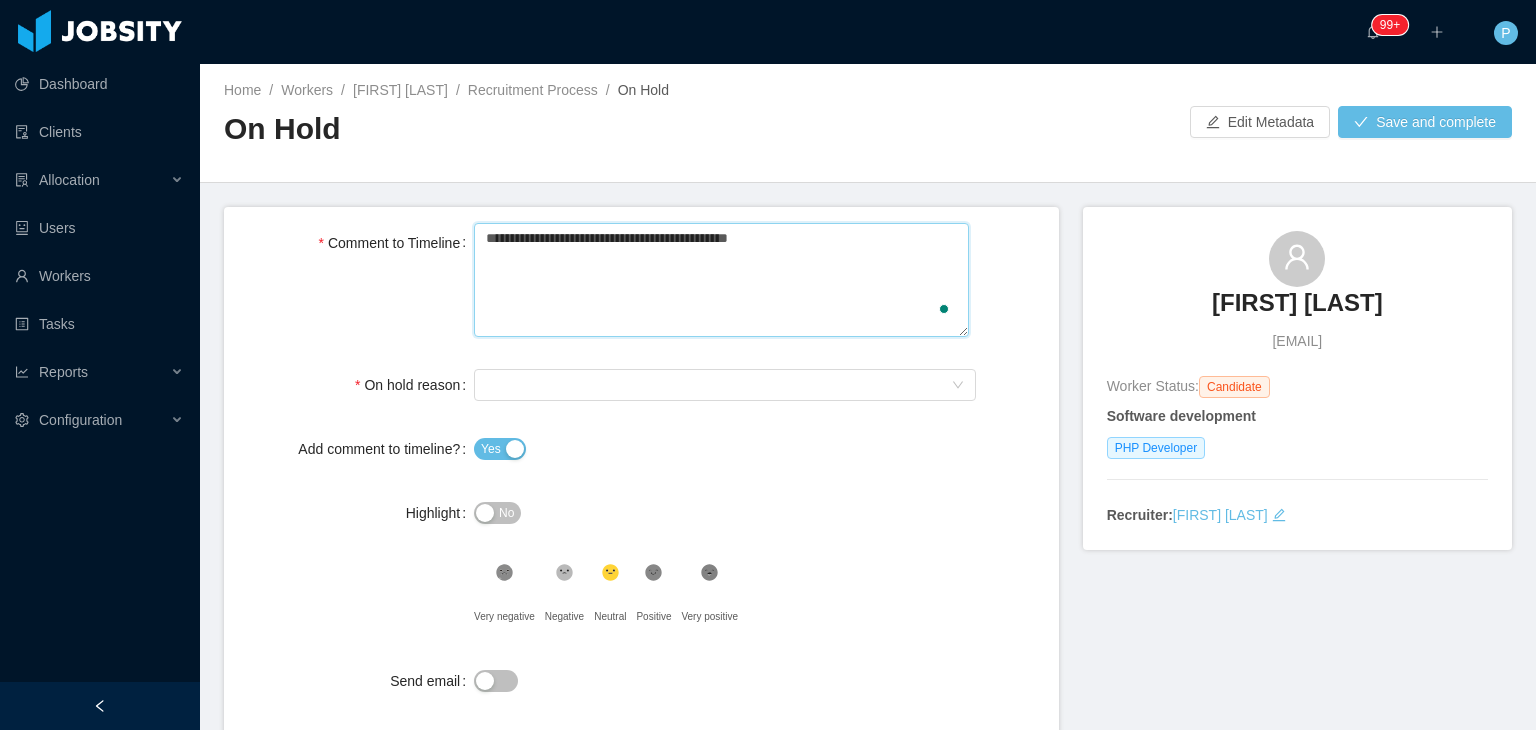 type 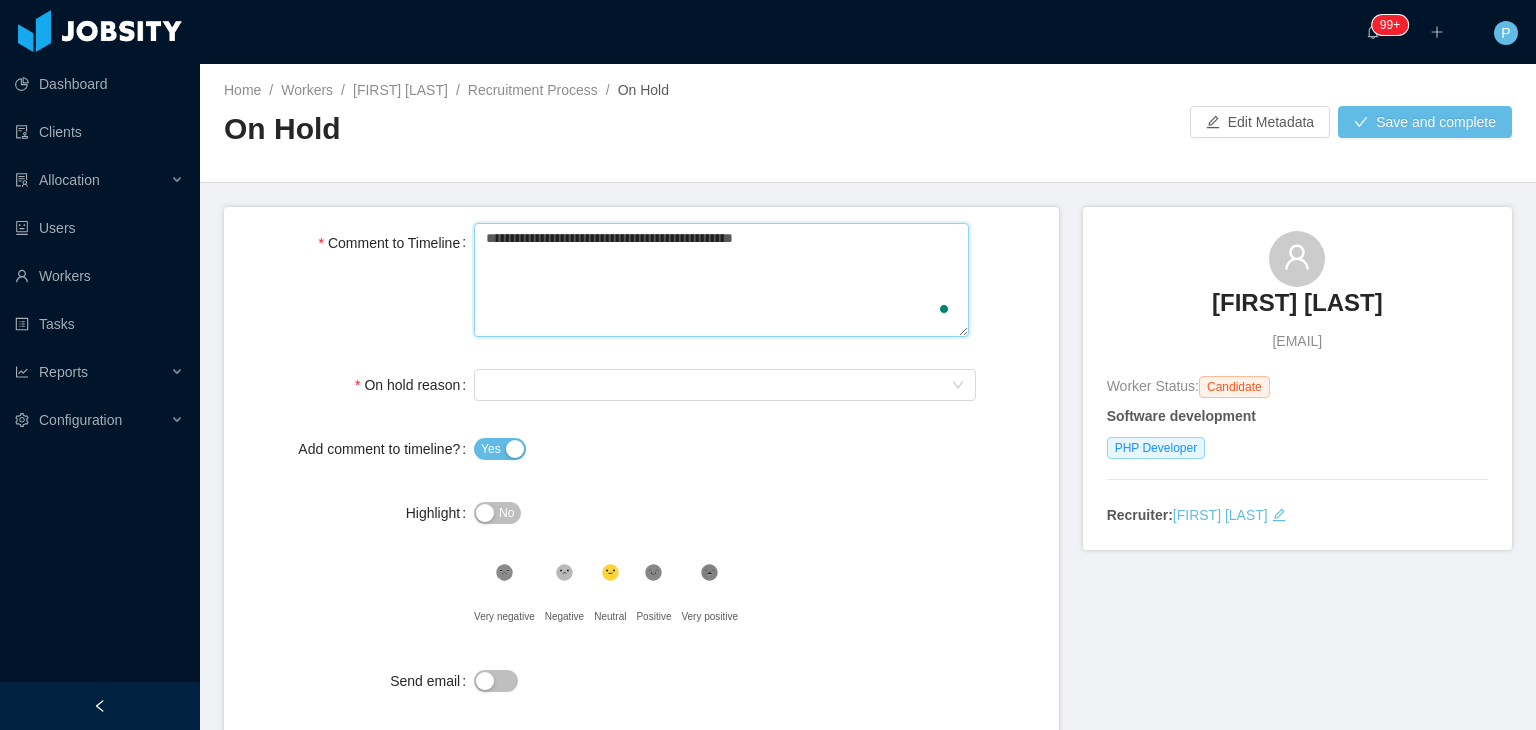 type 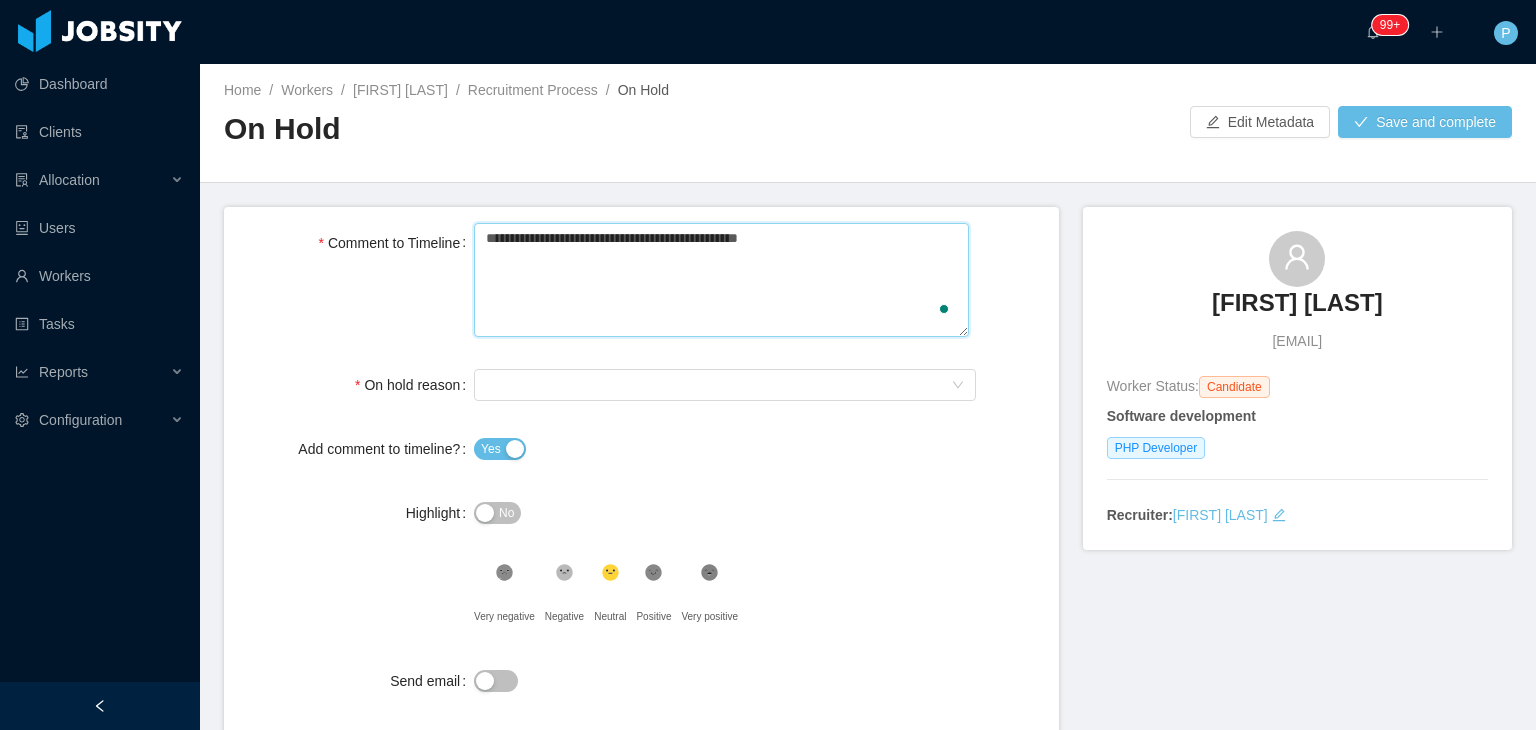 type 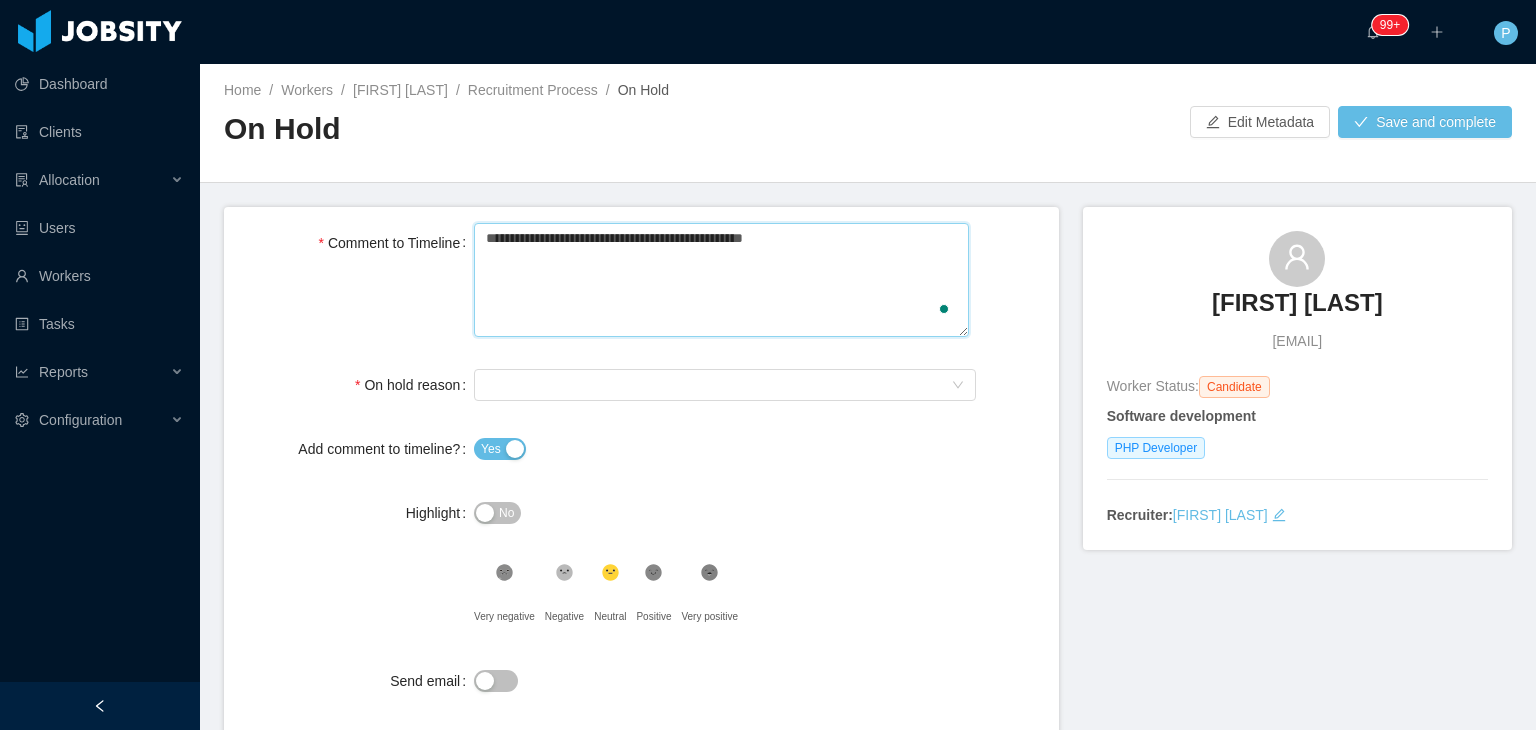 type 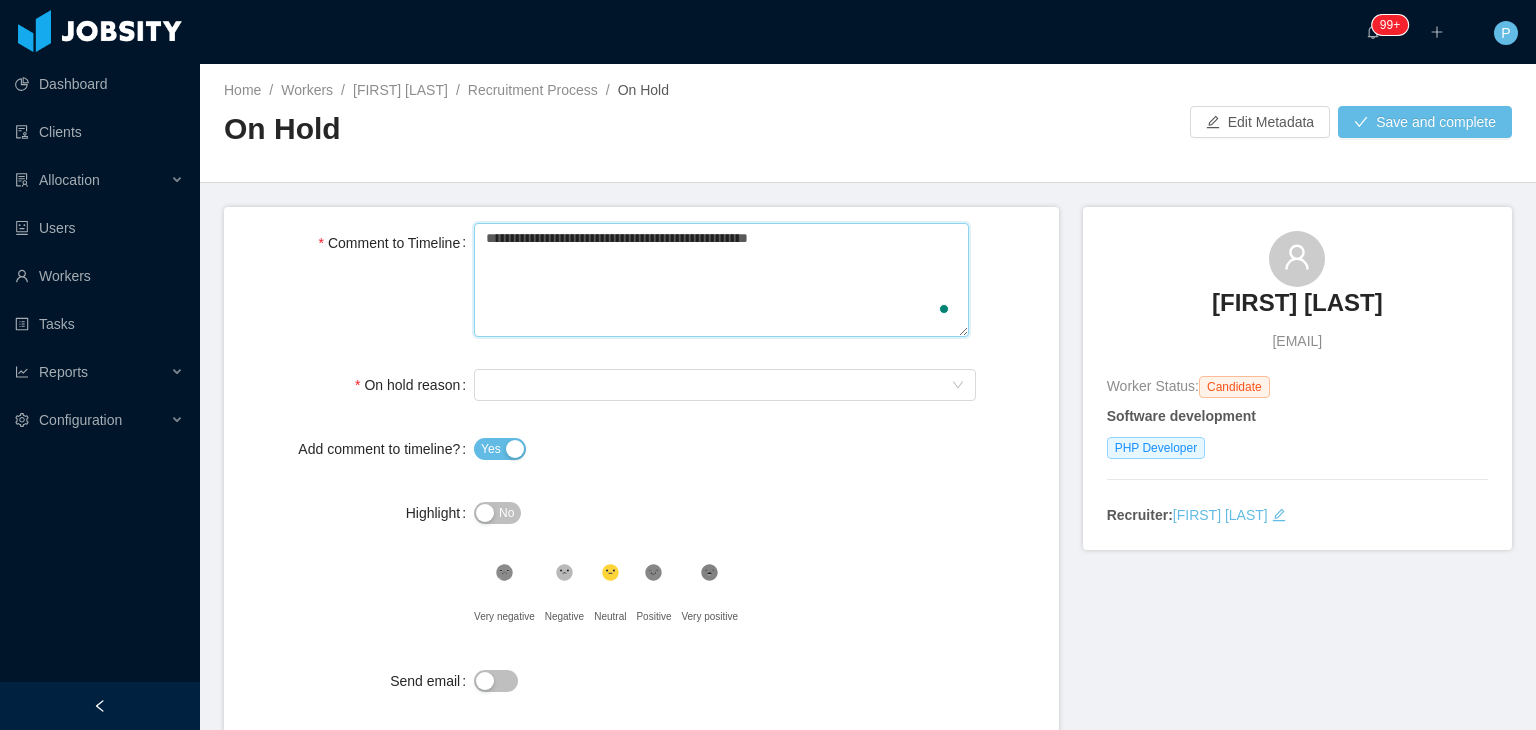 type 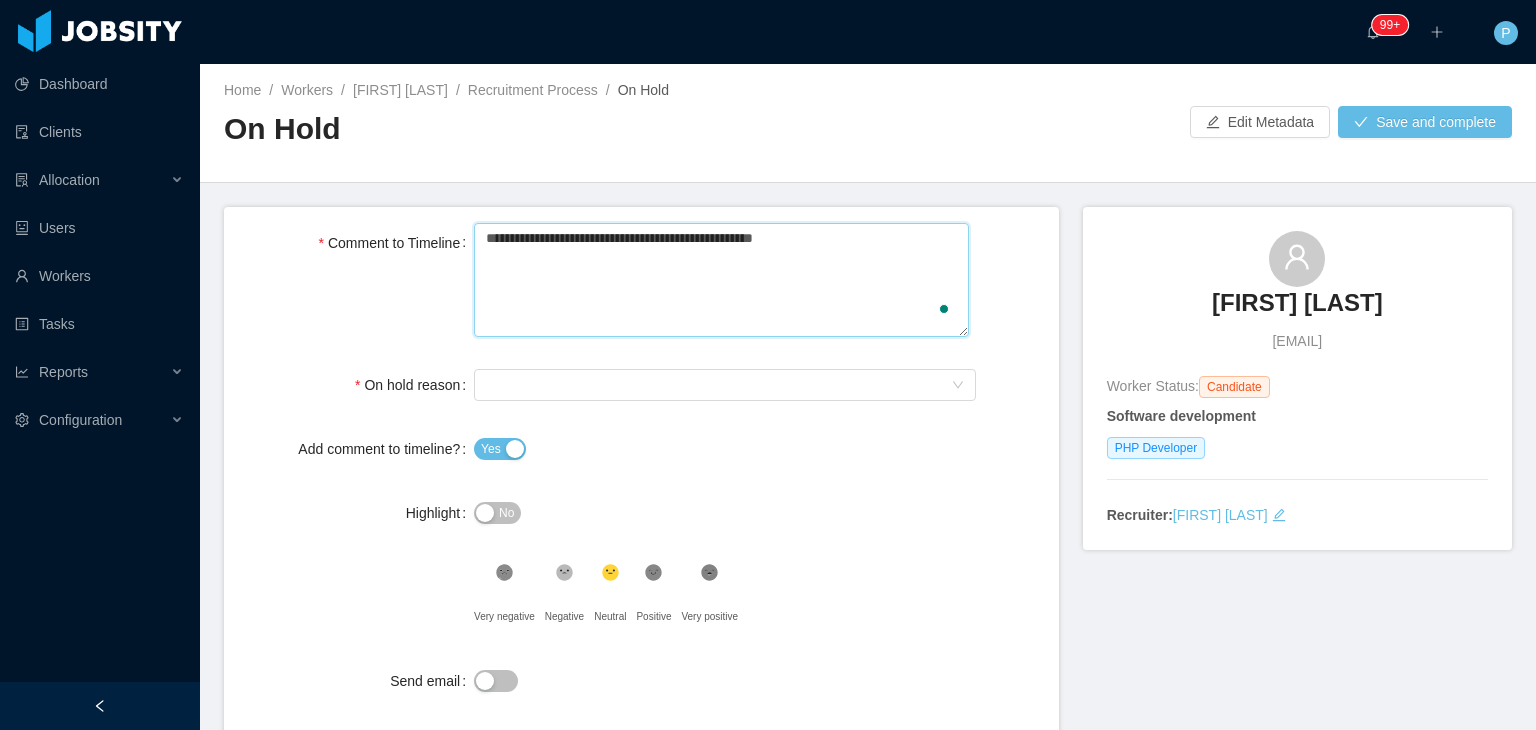 type 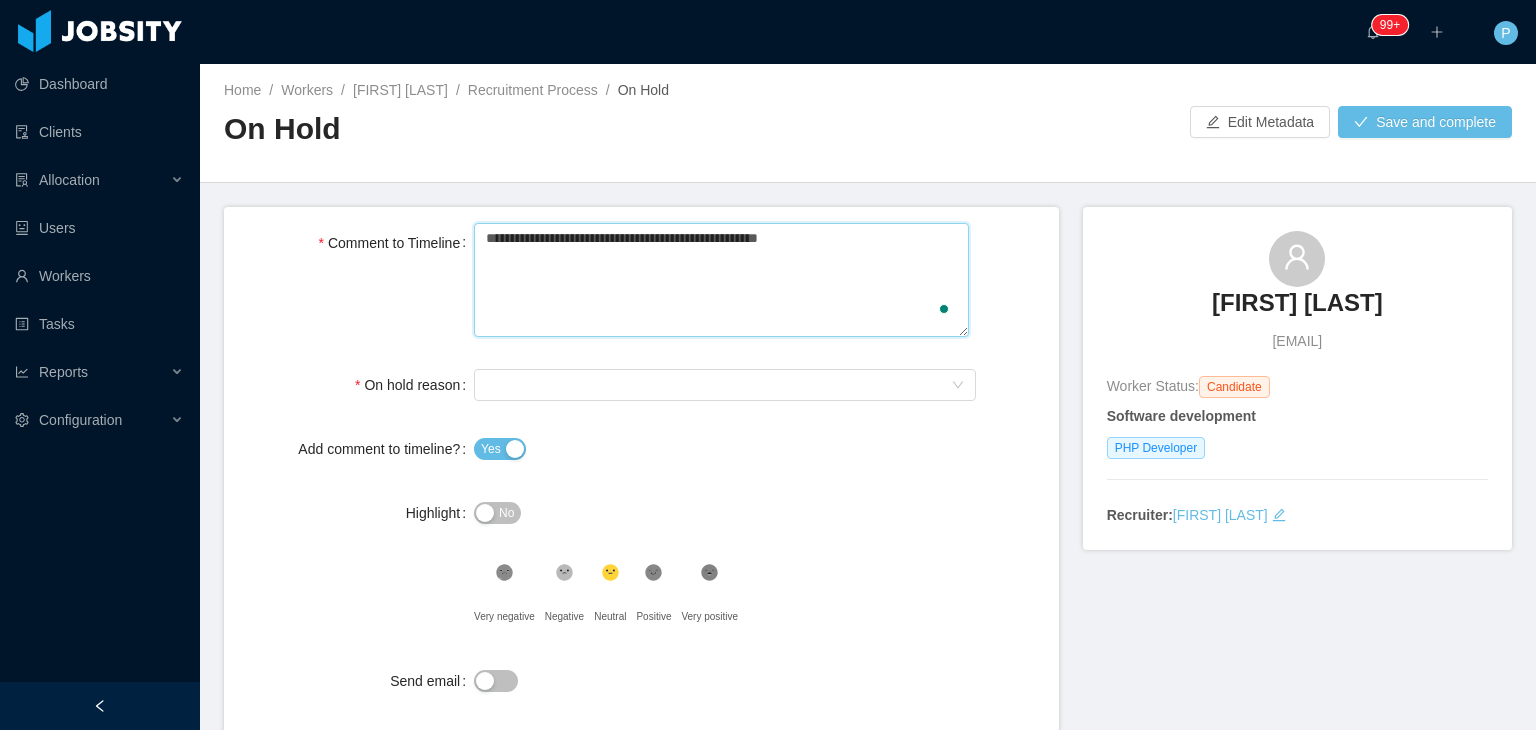 type 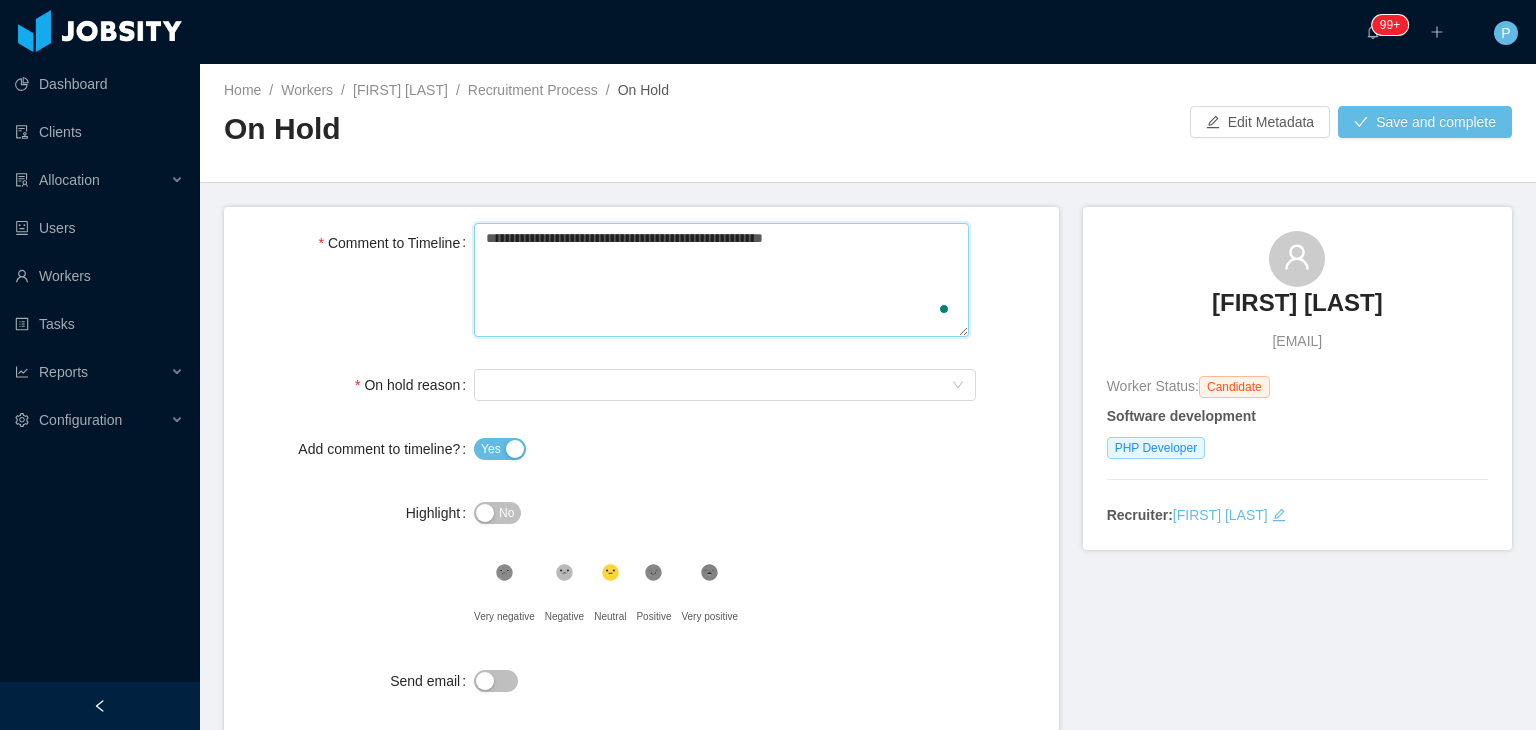 type 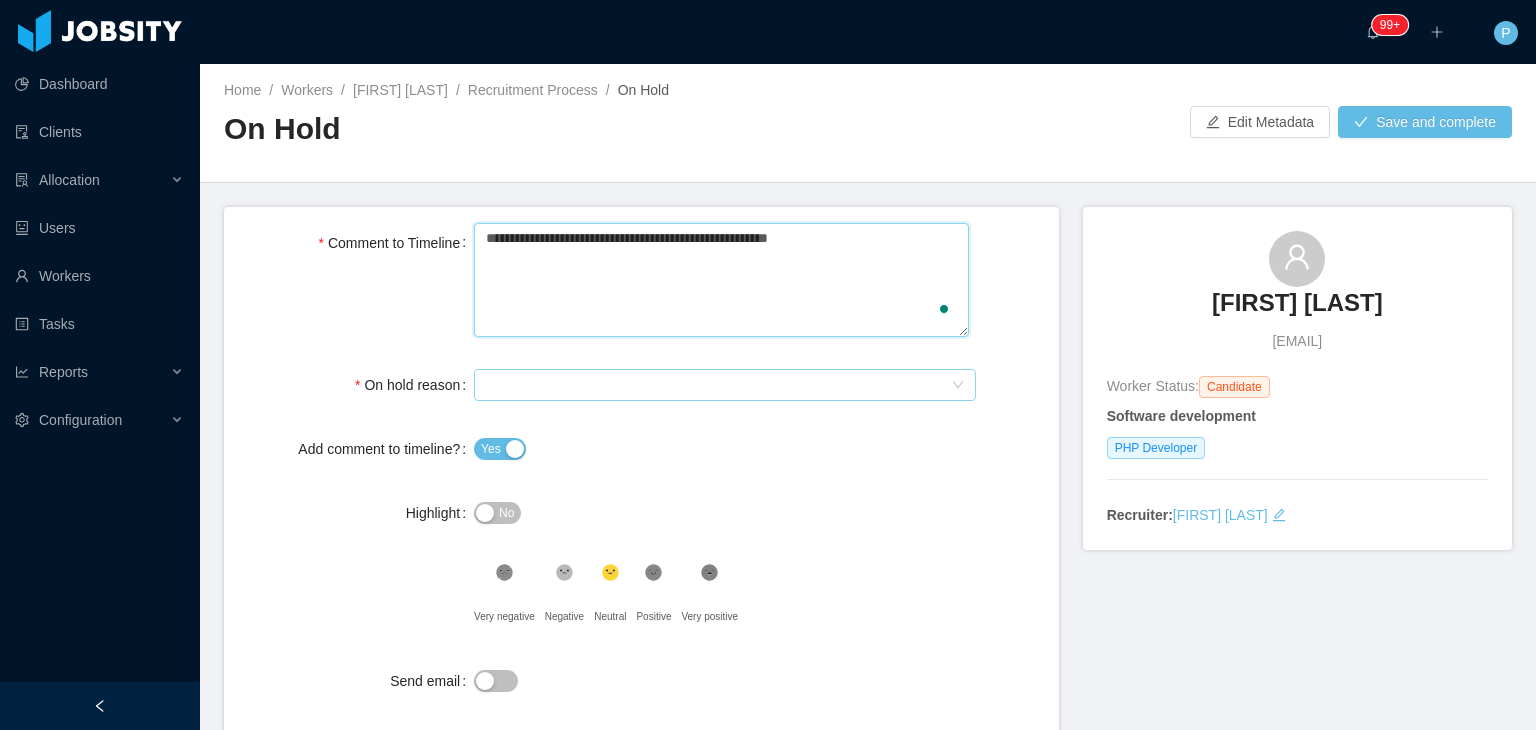 type on "**********" 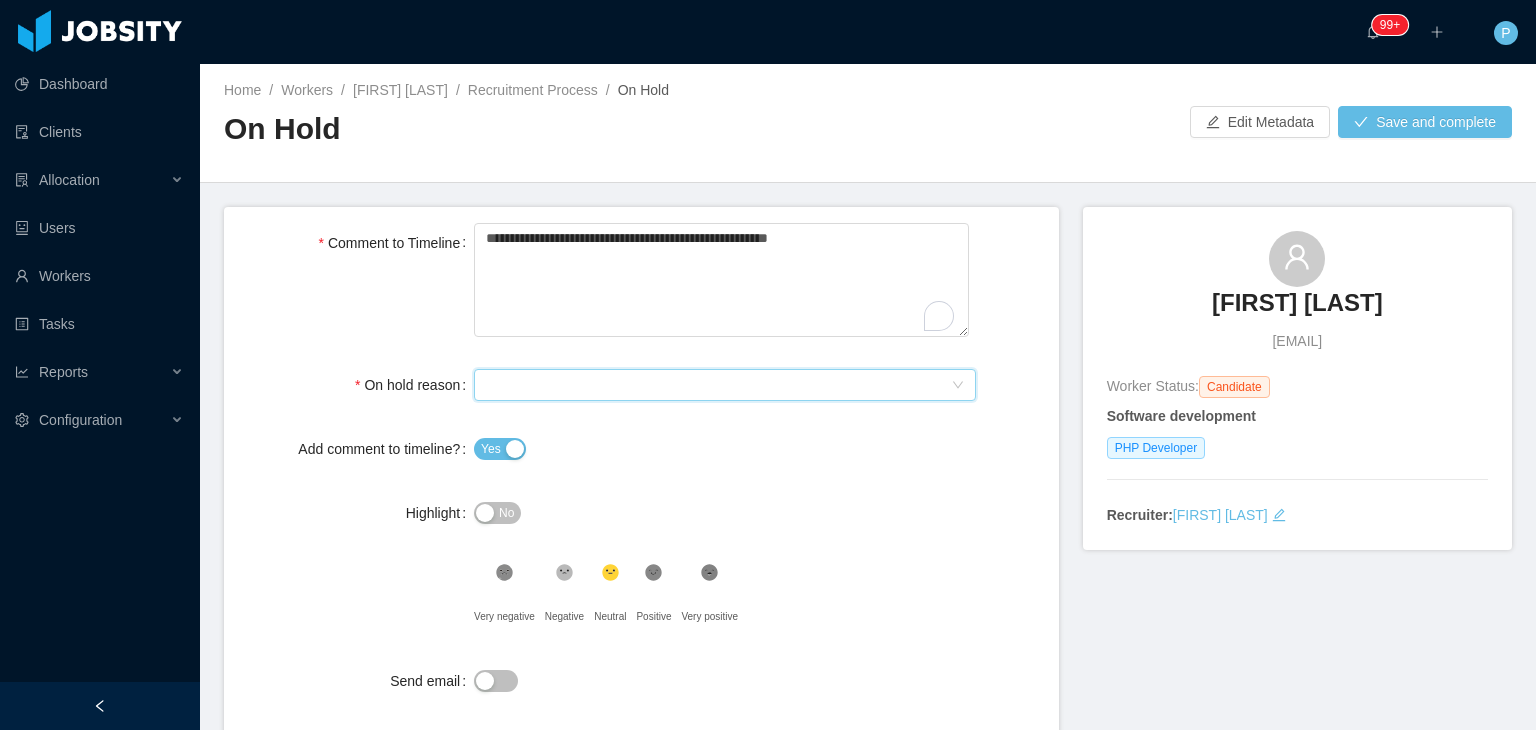 click on "Select On Hold reason" at bounding box center [718, 385] 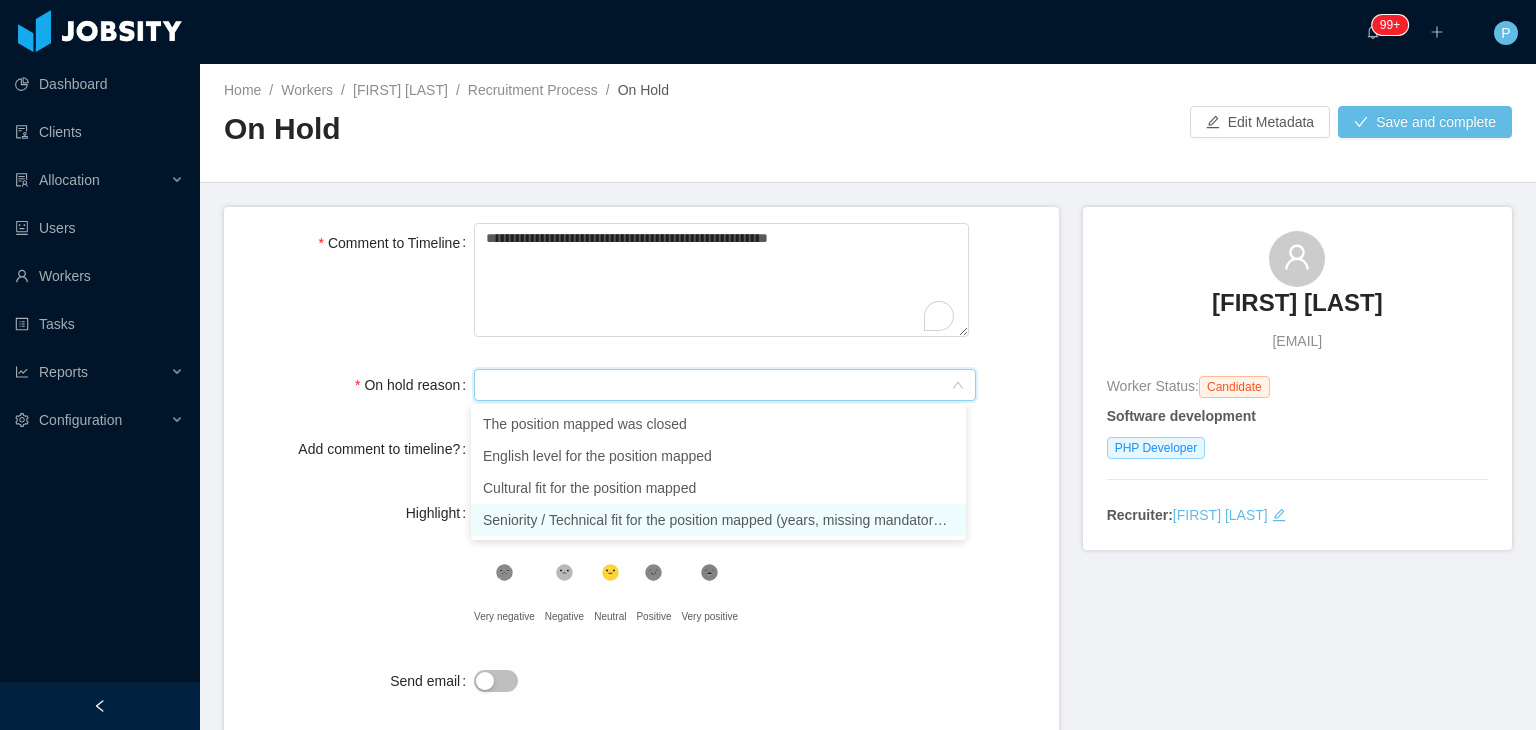 click on "Seniority / Technical fit for the position mapped (years, missing mandatory skills)" at bounding box center (718, 520) 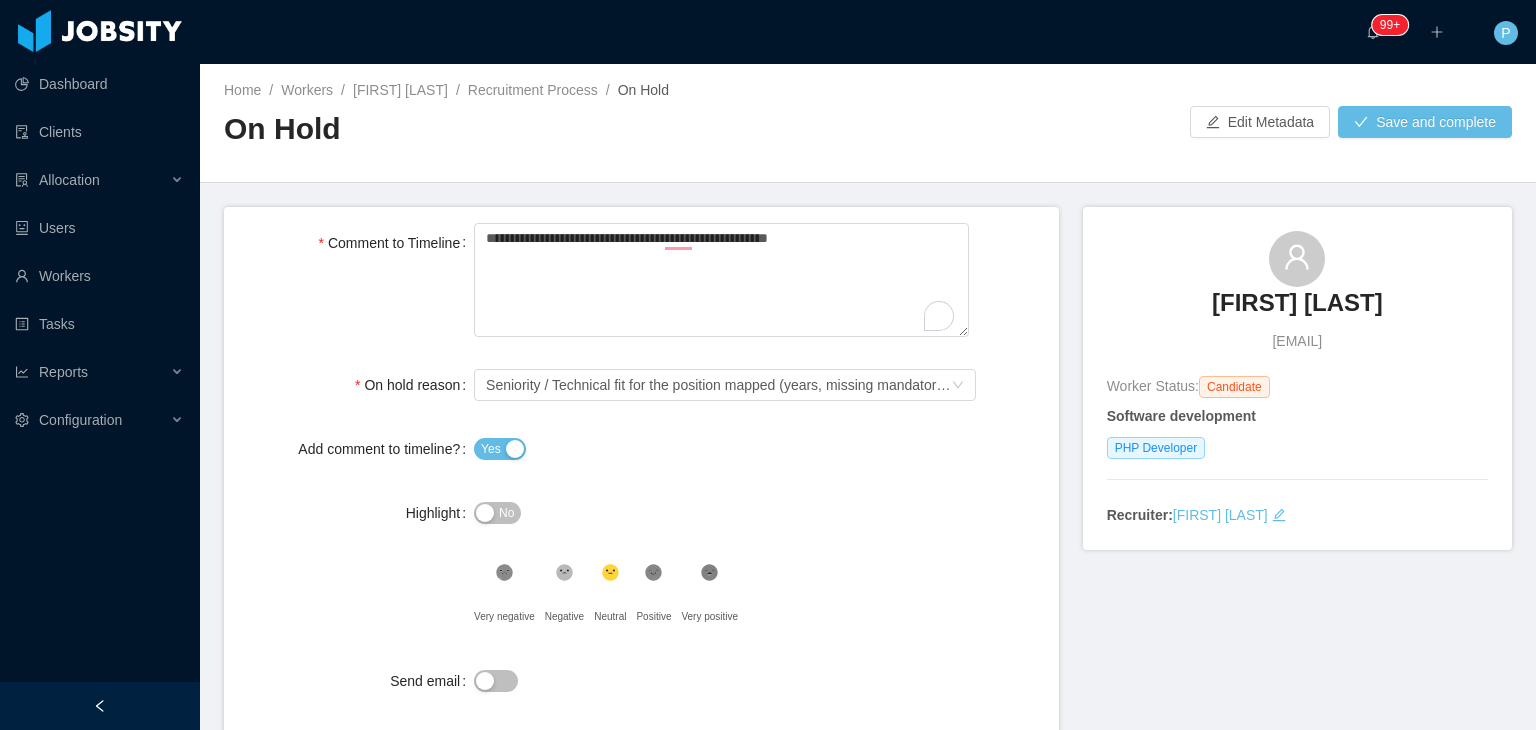 click on "No" at bounding box center [506, 513] 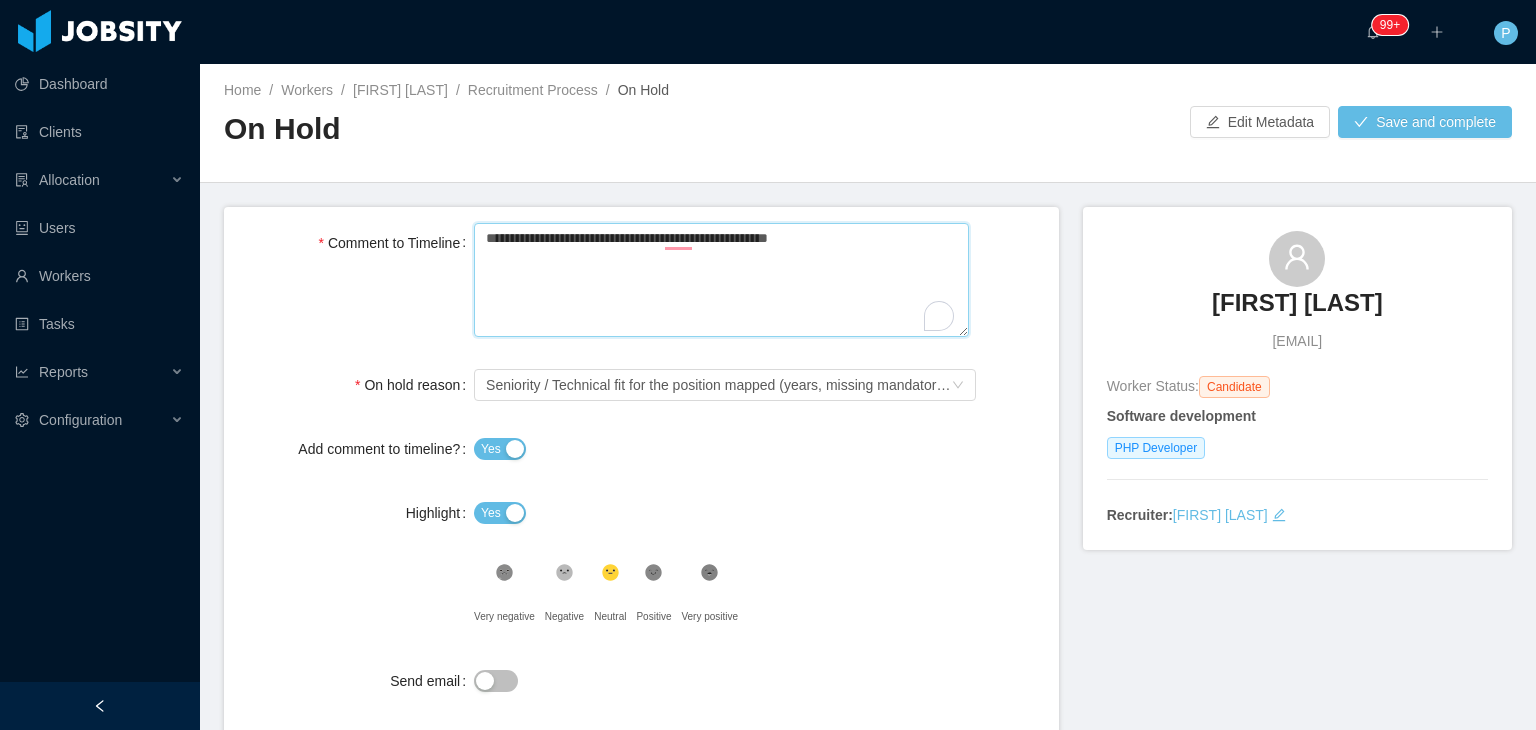 click on "**********" at bounding box center (721, 280) 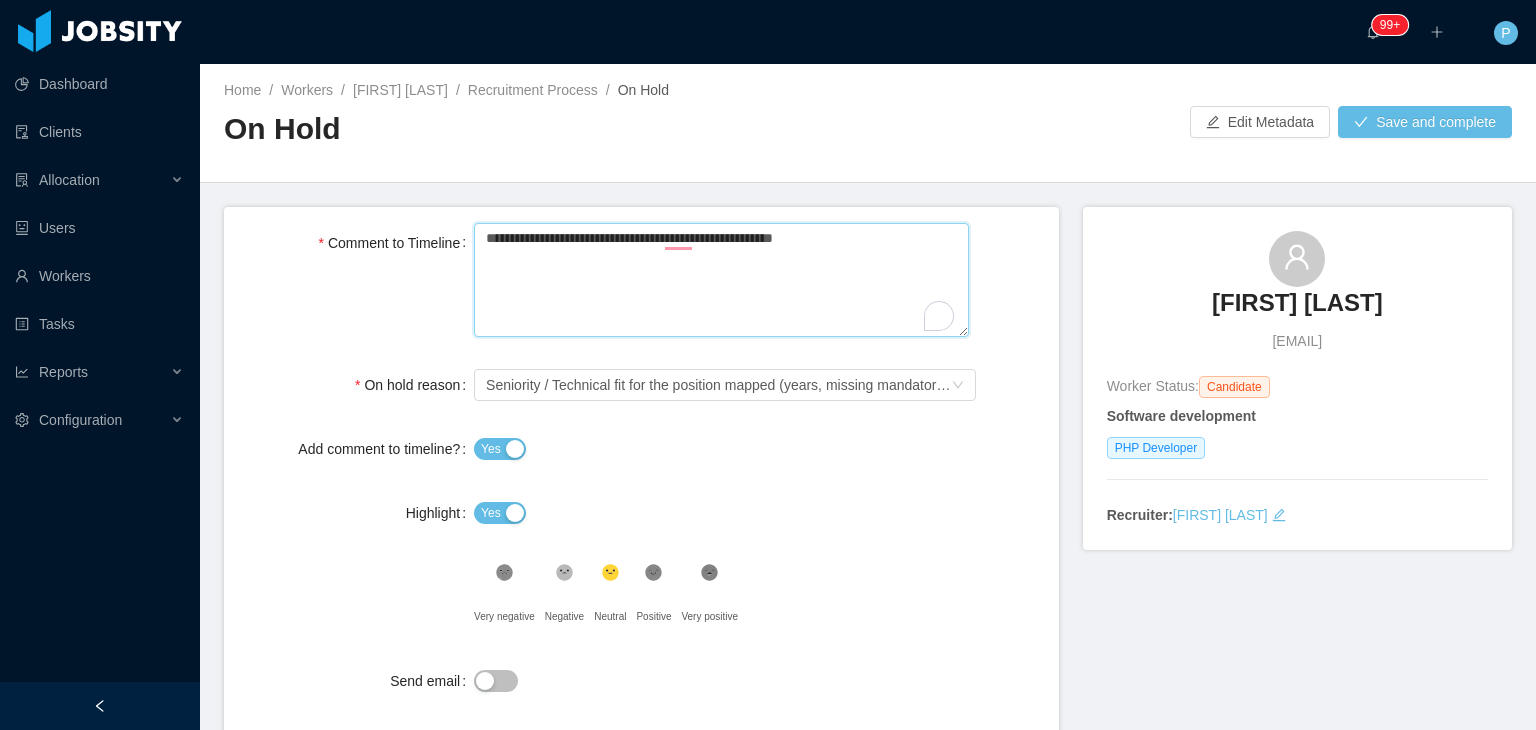 type 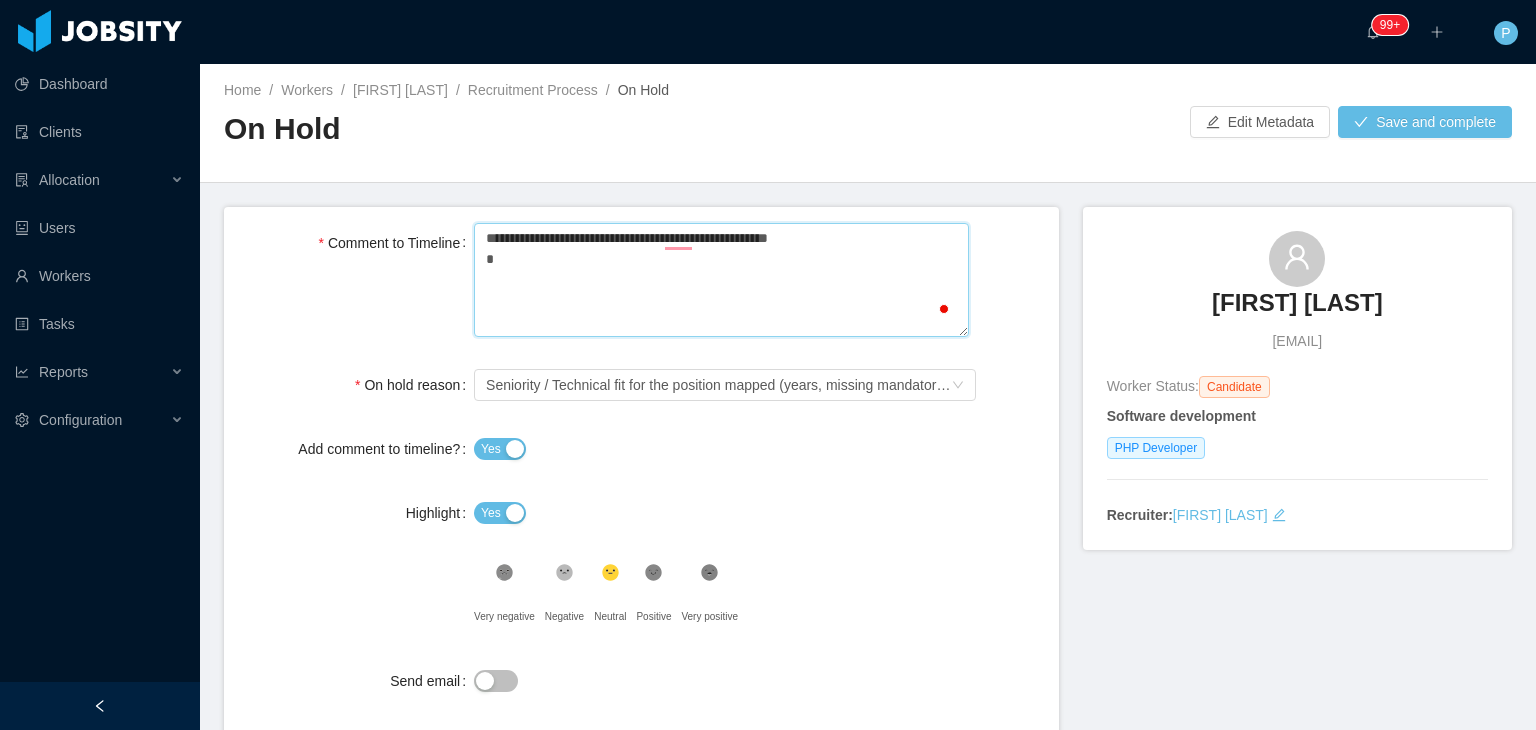 type 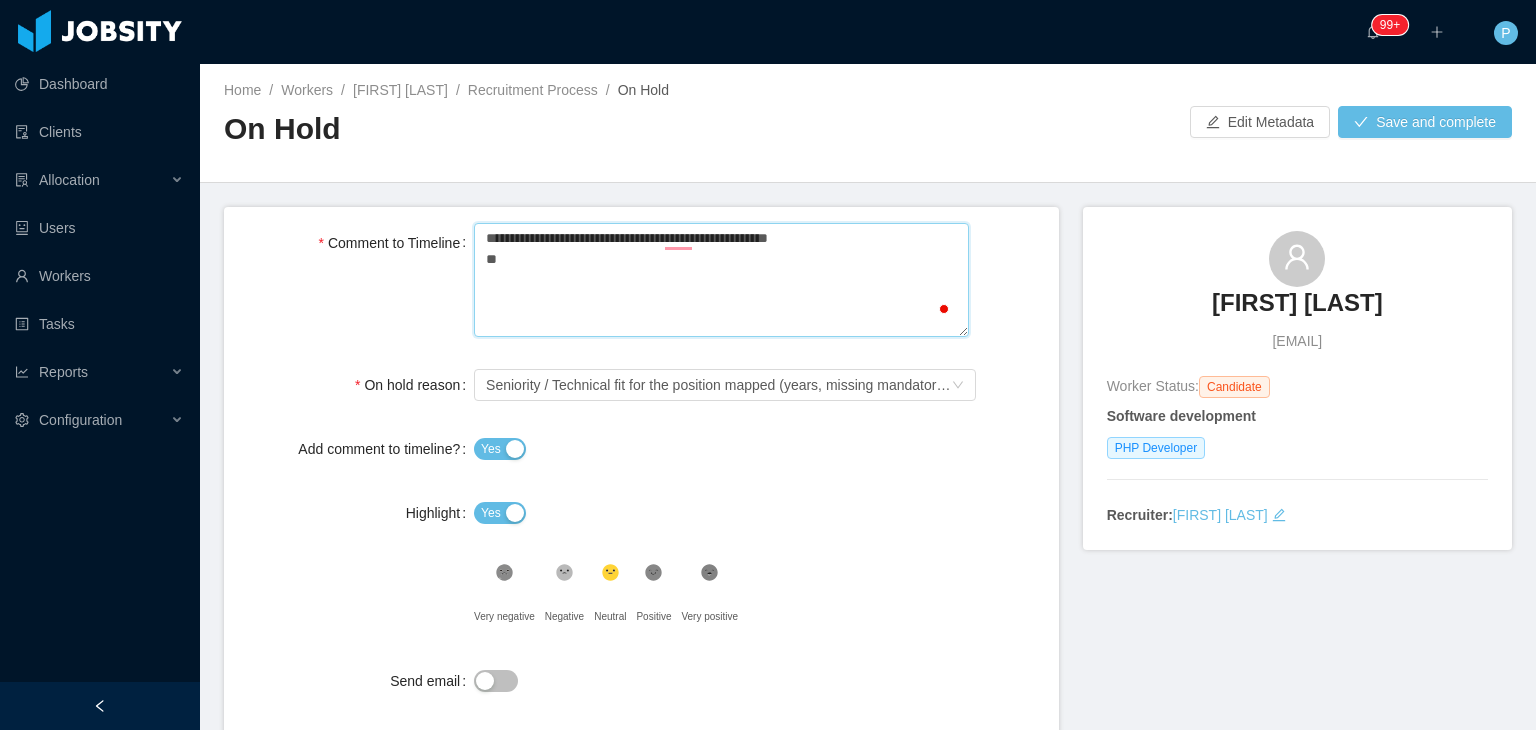 type 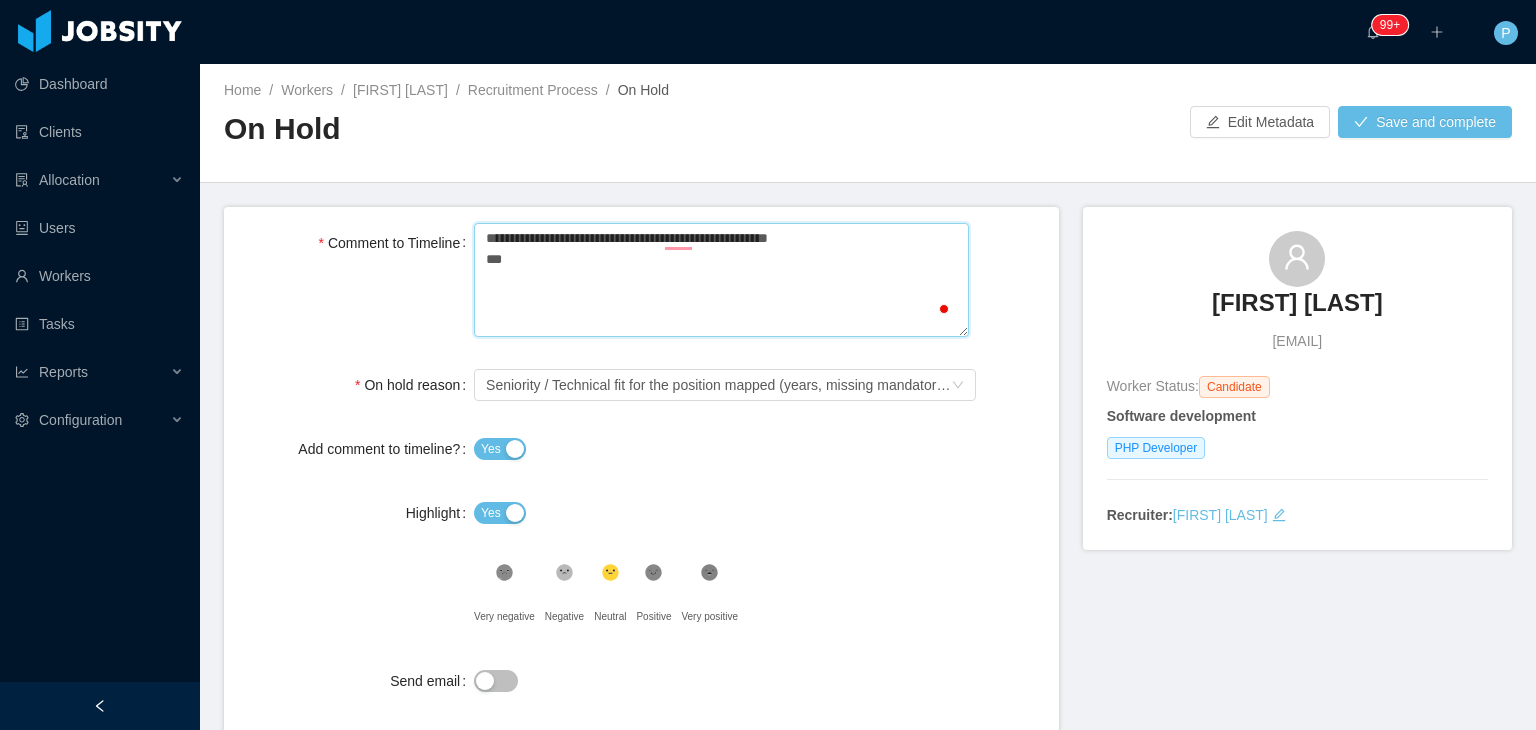 type 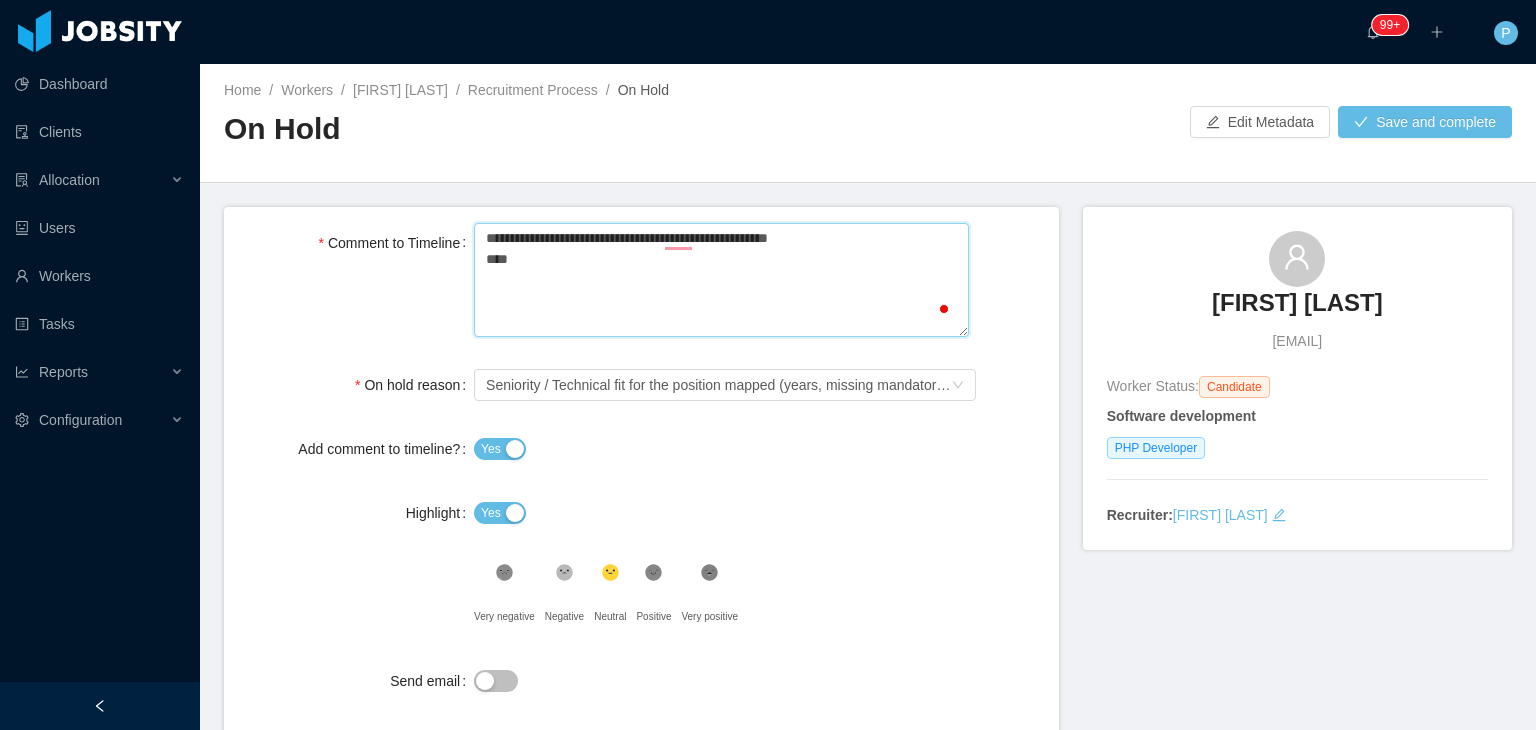 type 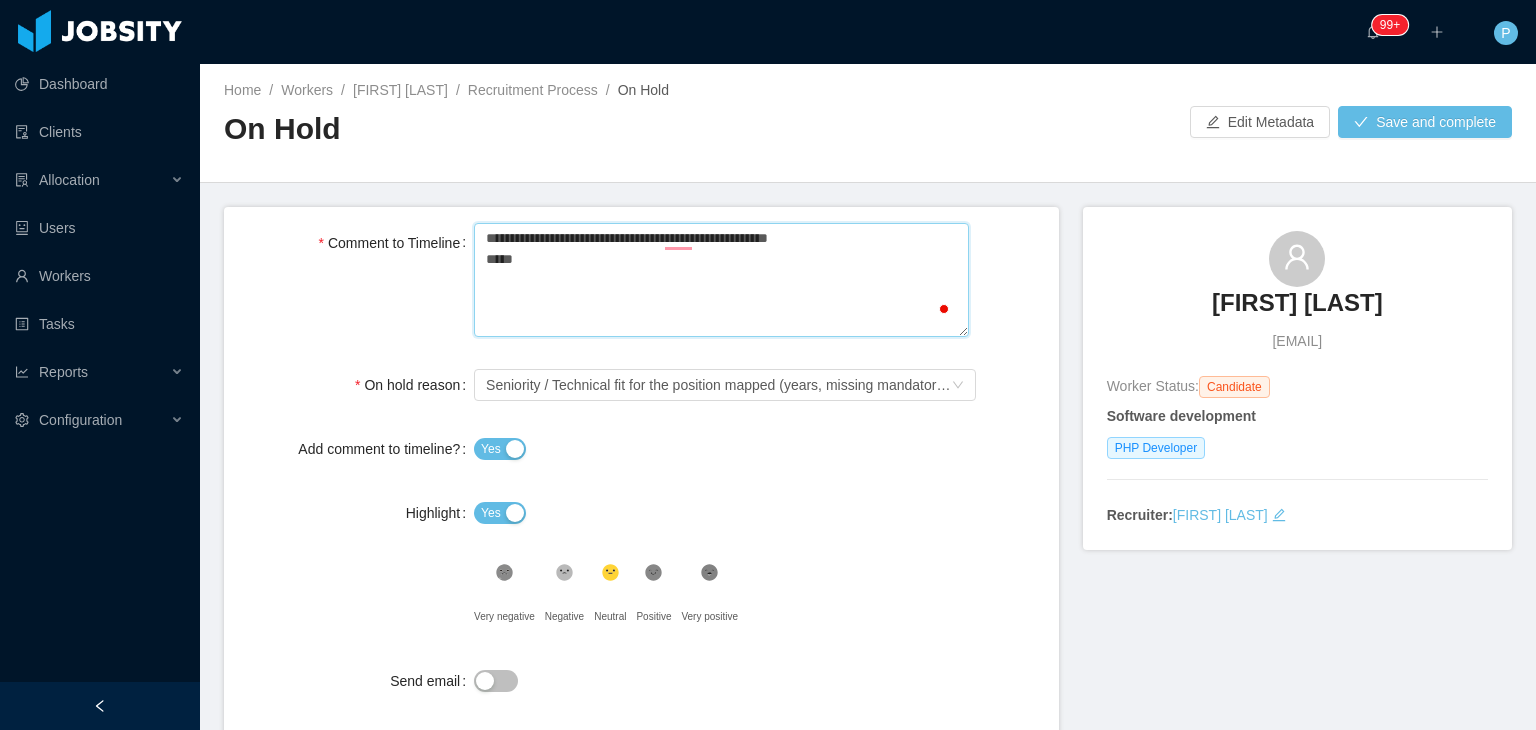type on "**********" 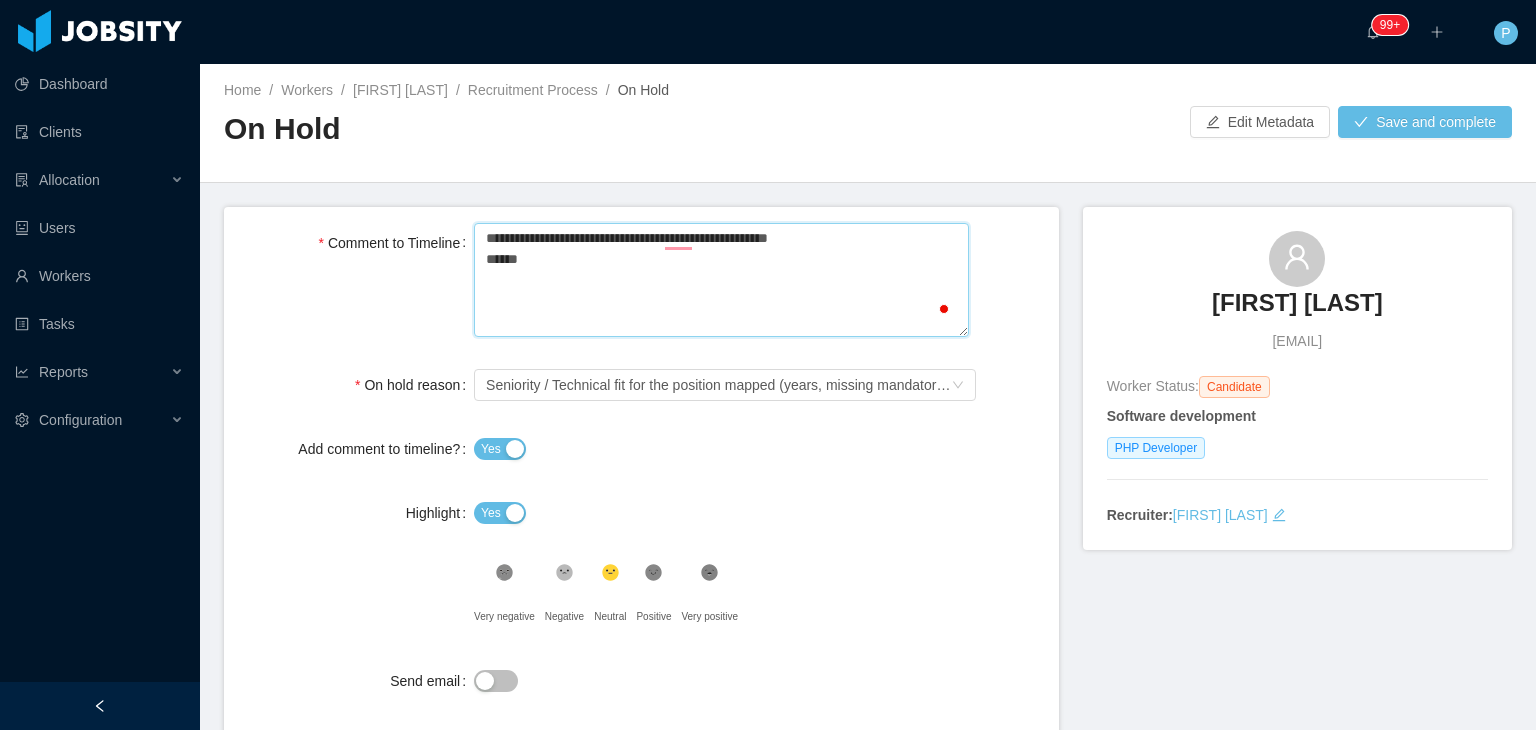 type 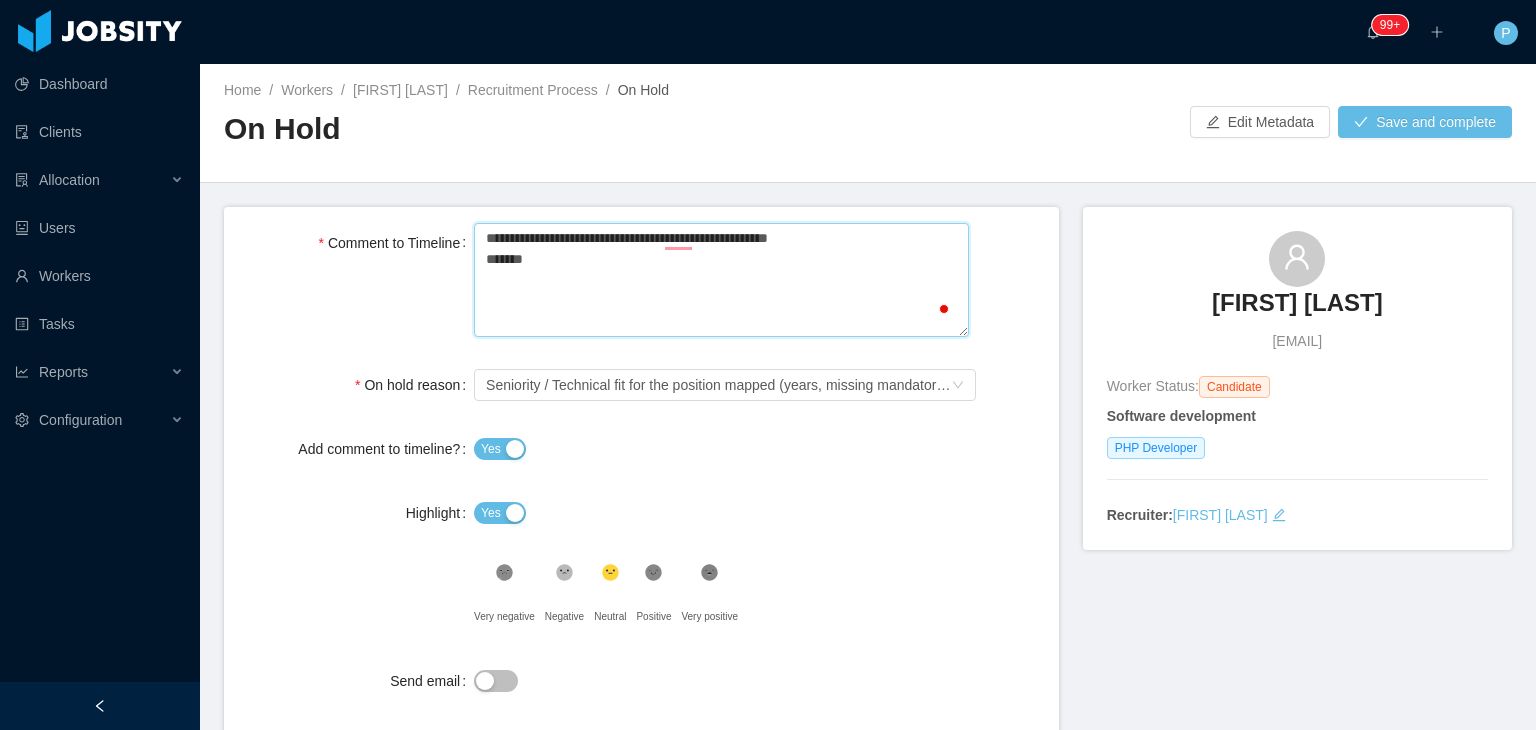 type 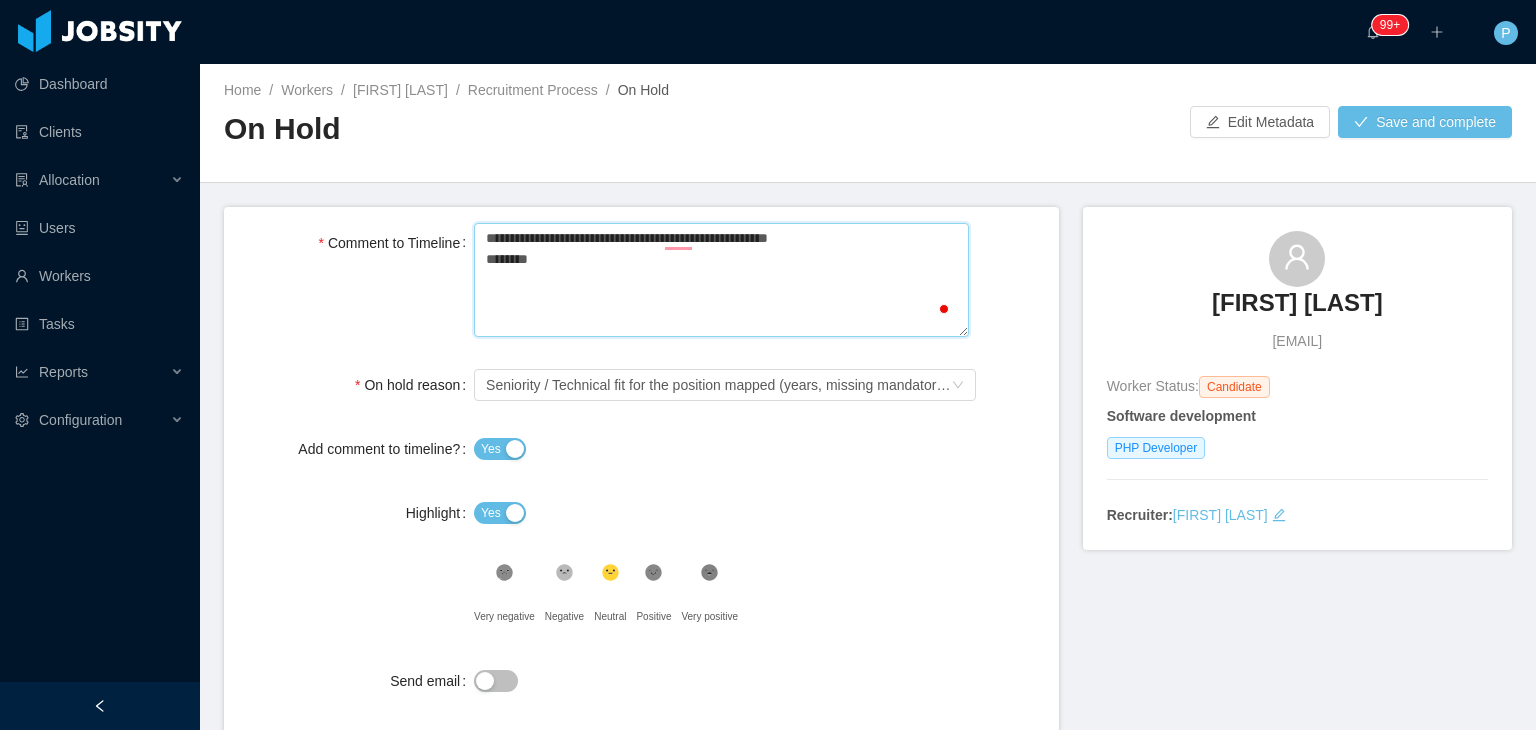 type 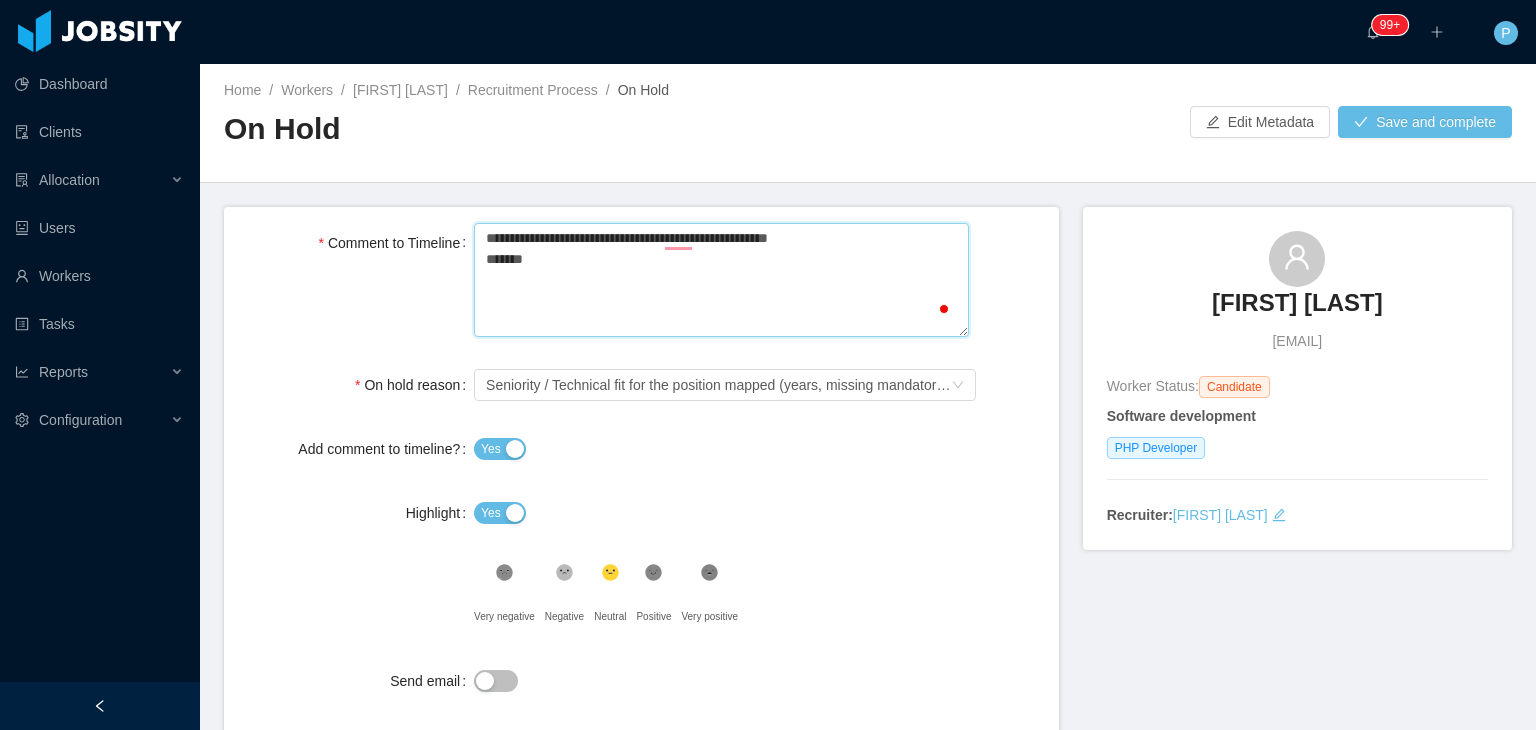 type 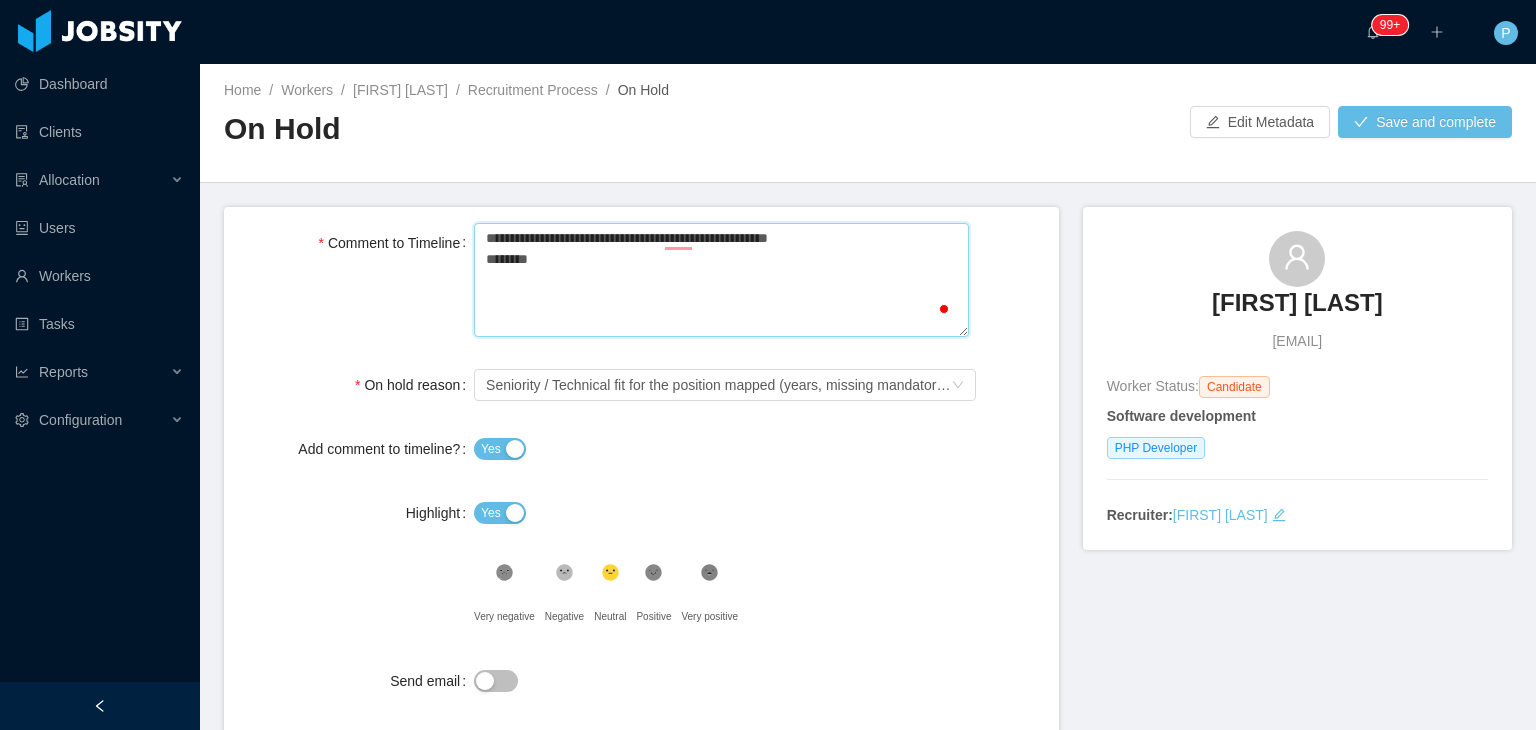 type 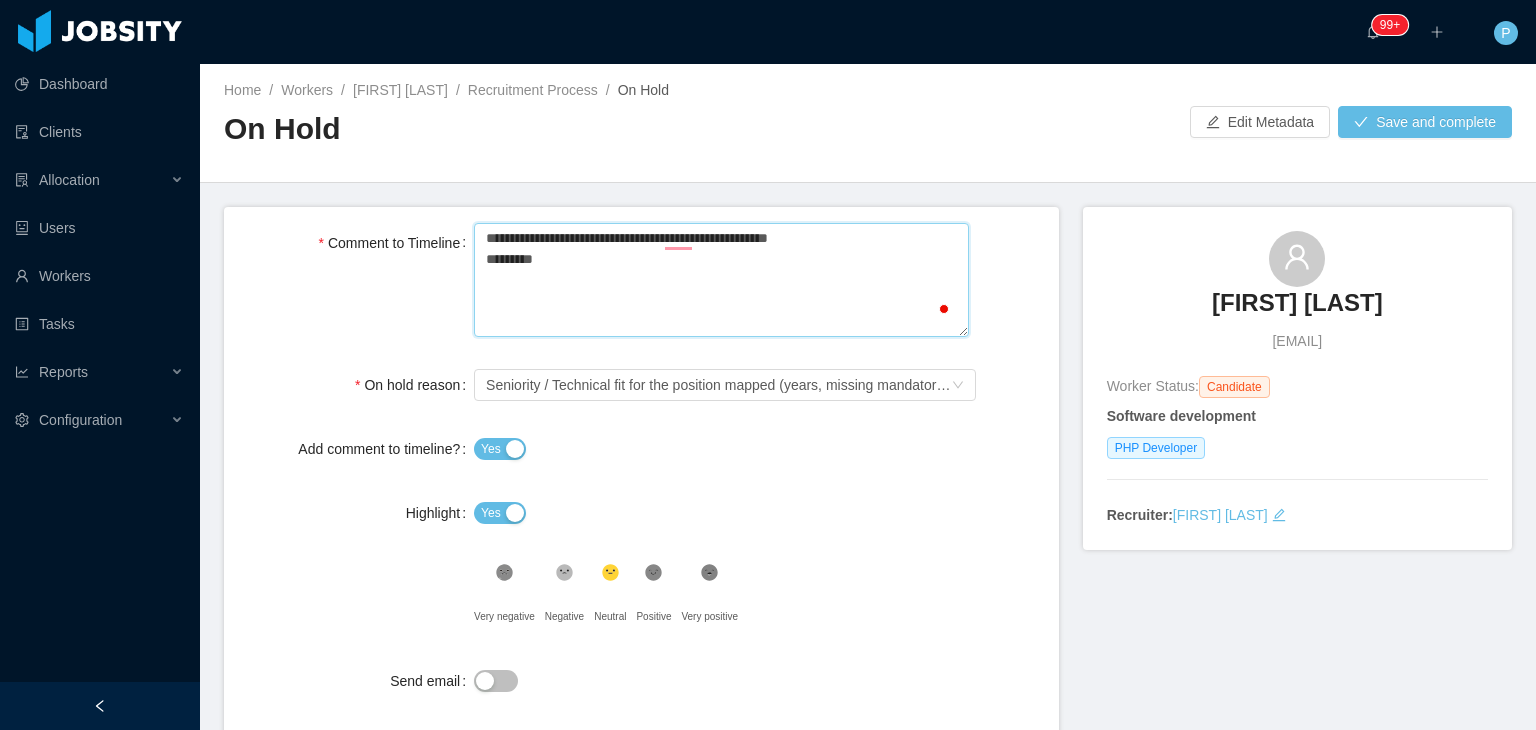 type 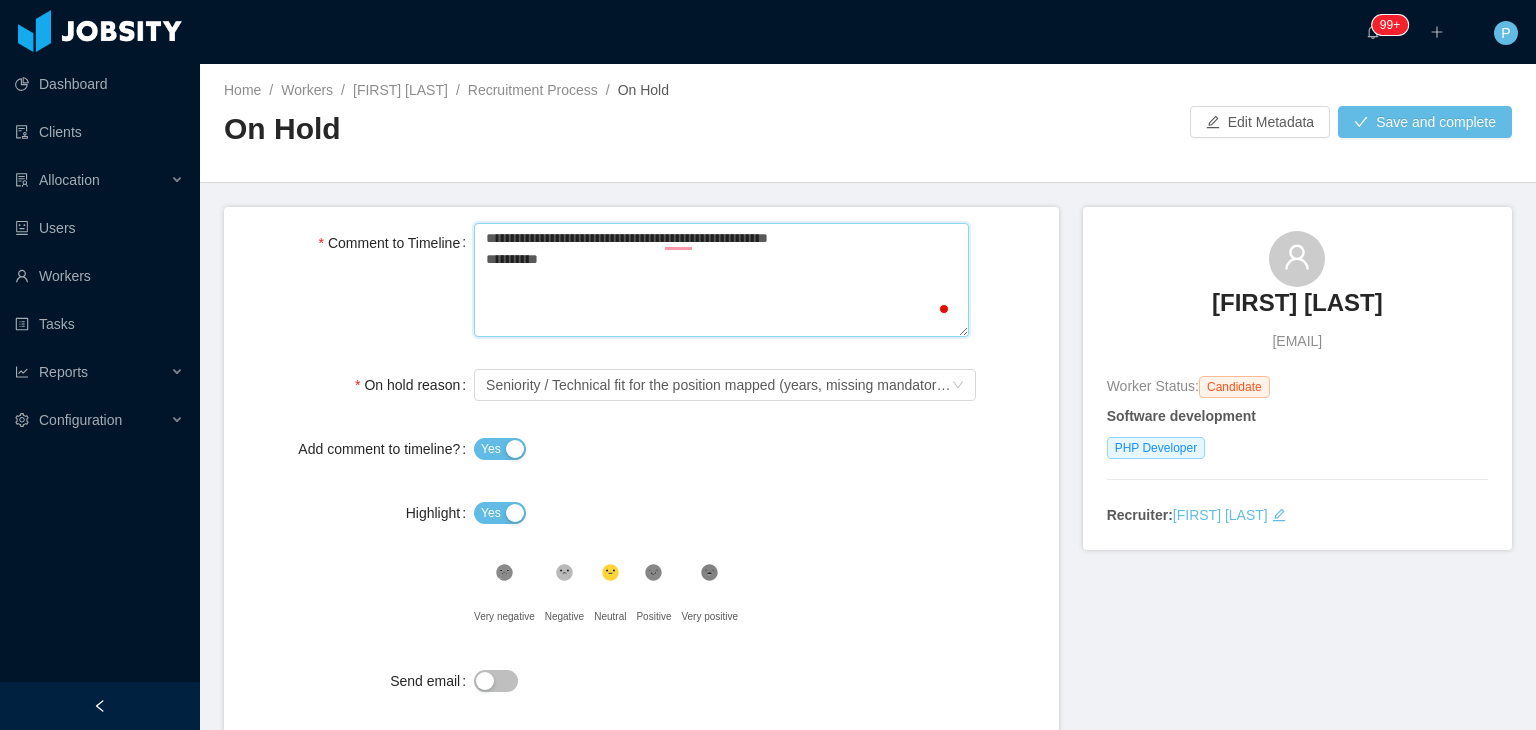 type 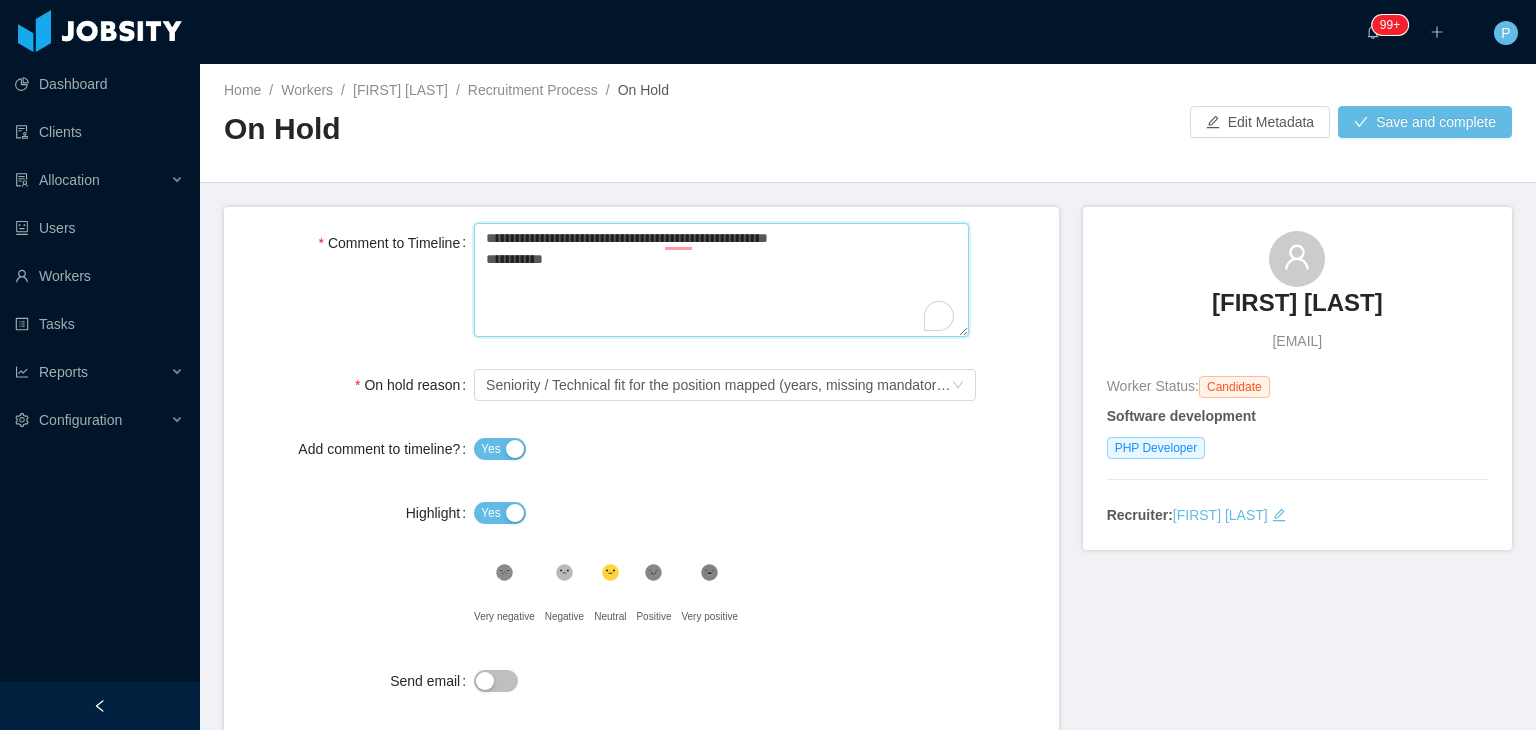 drag, startPoint x: 597, startPoint y: 269, endPoint x: 480, endPoint y: 244, distance: 119.64113 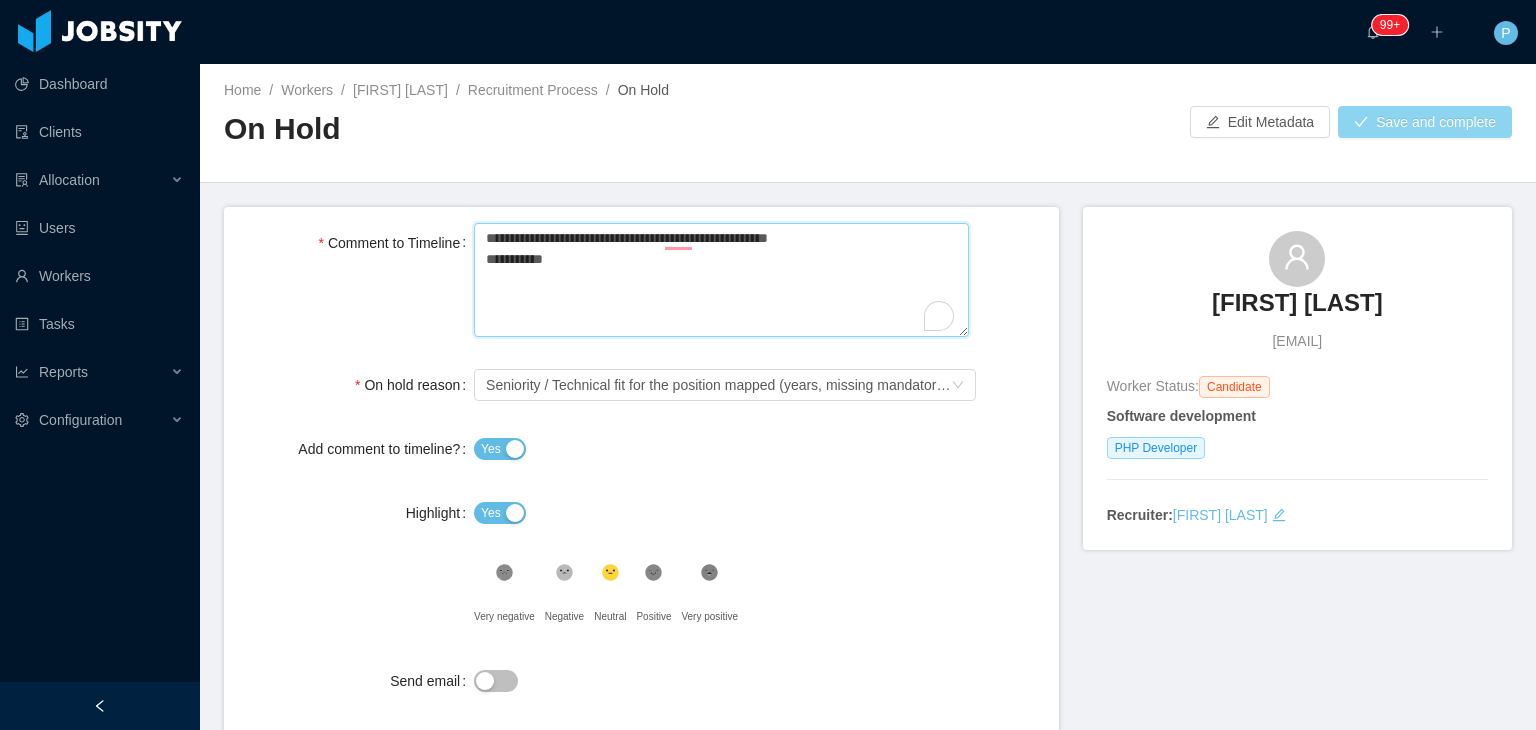 type on "**********" 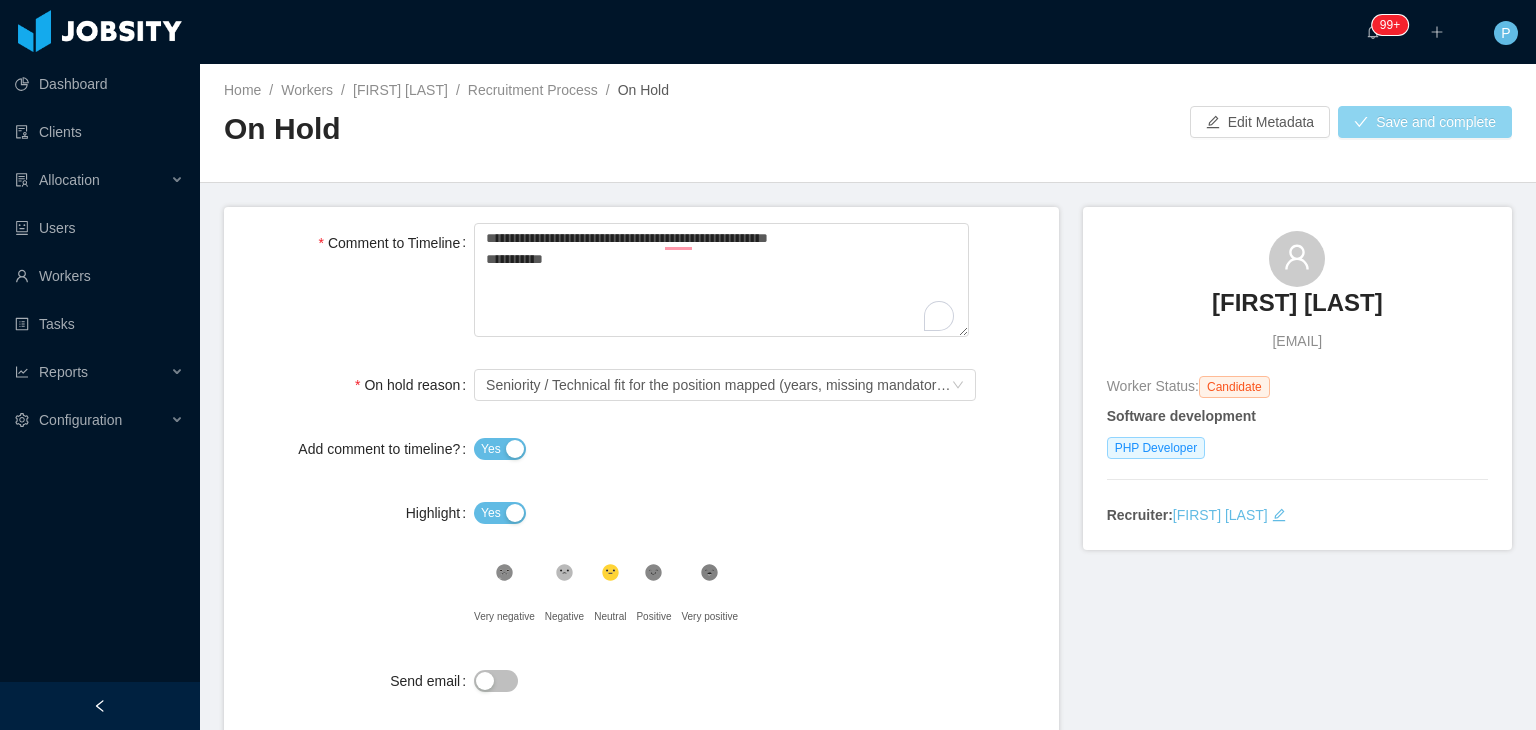 click on "Save and complete" at bounding box center (1425, 122) 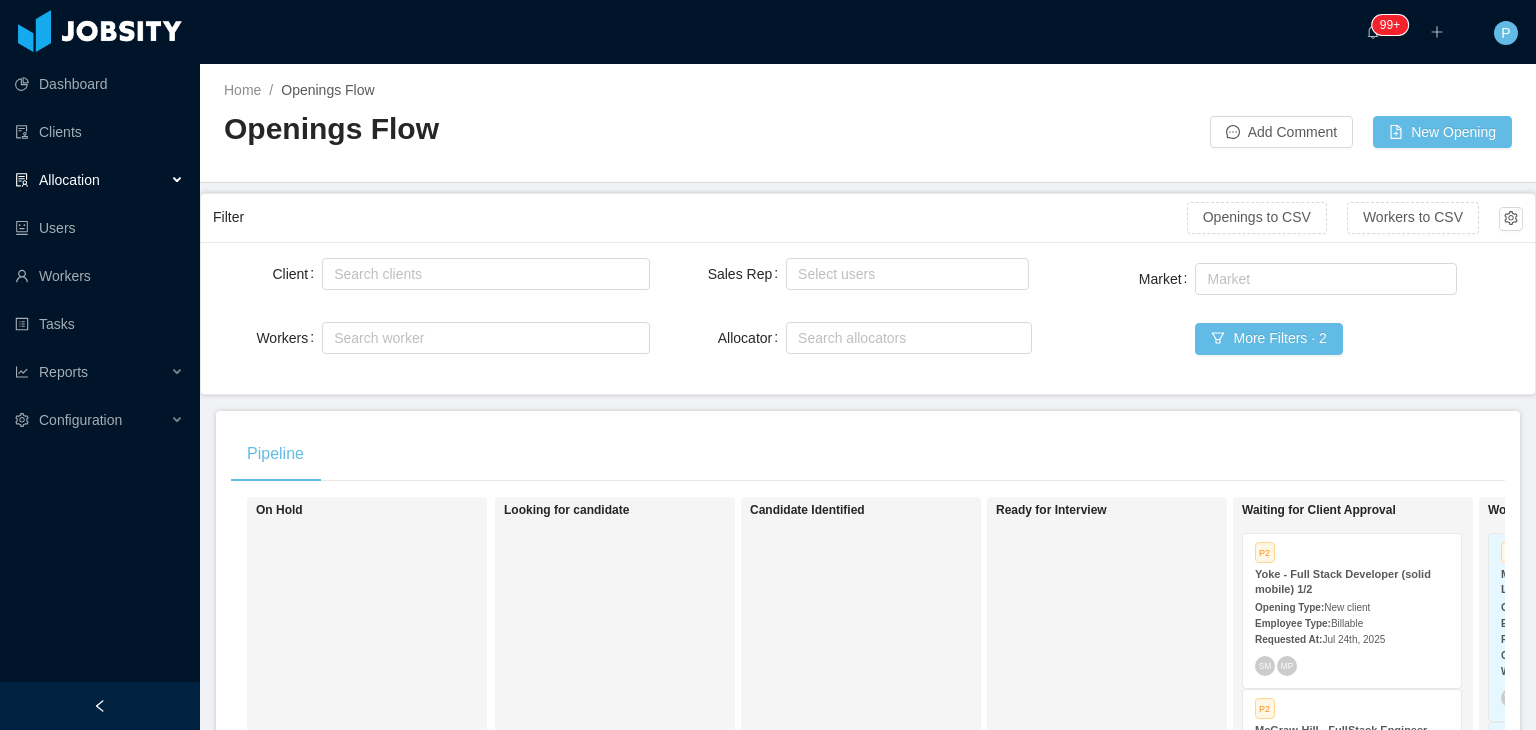 scroll, scrollTop: 0, scrollLeft: 0, axis: both 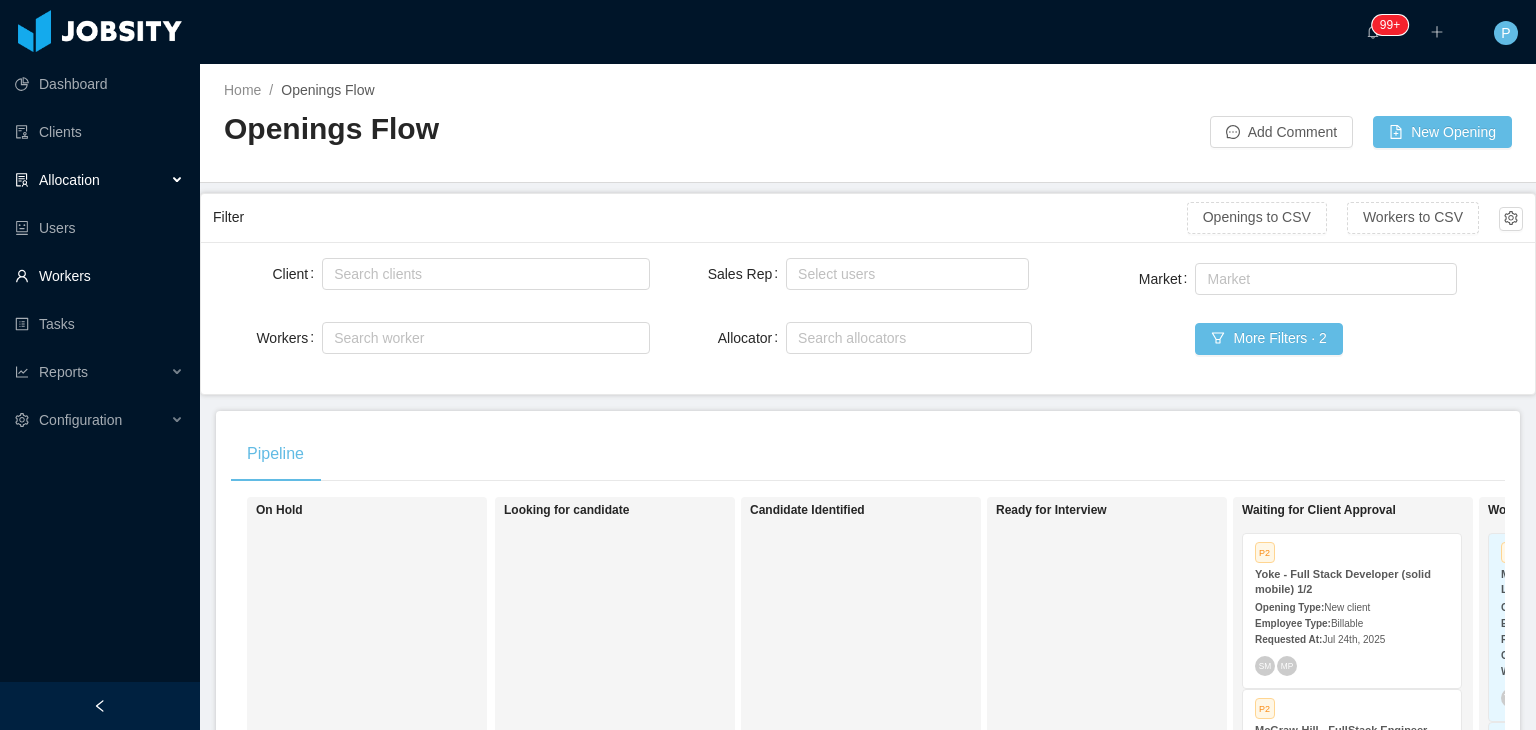 click on "Workers" at bounding box center [99, 276] 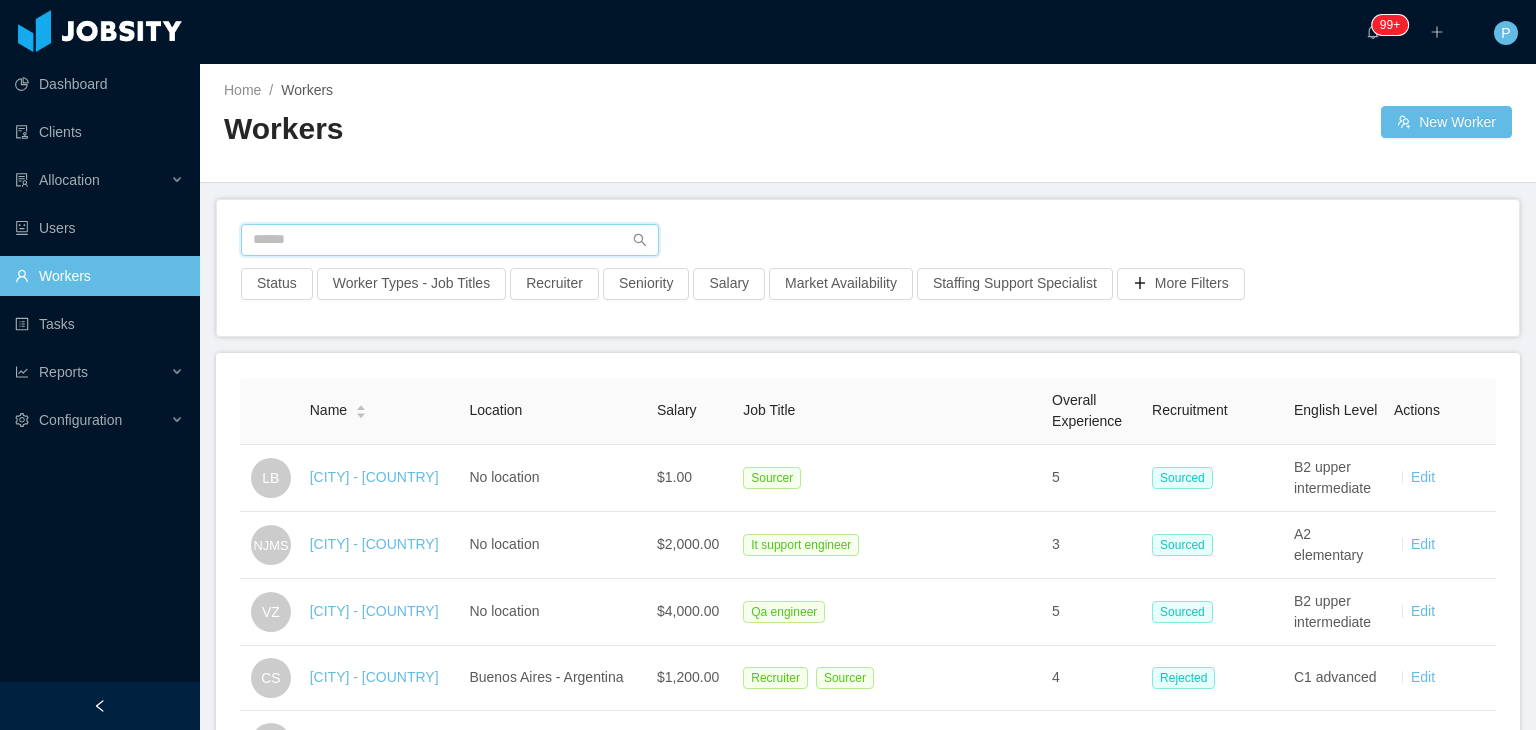 click at bounding box center [450, 240] 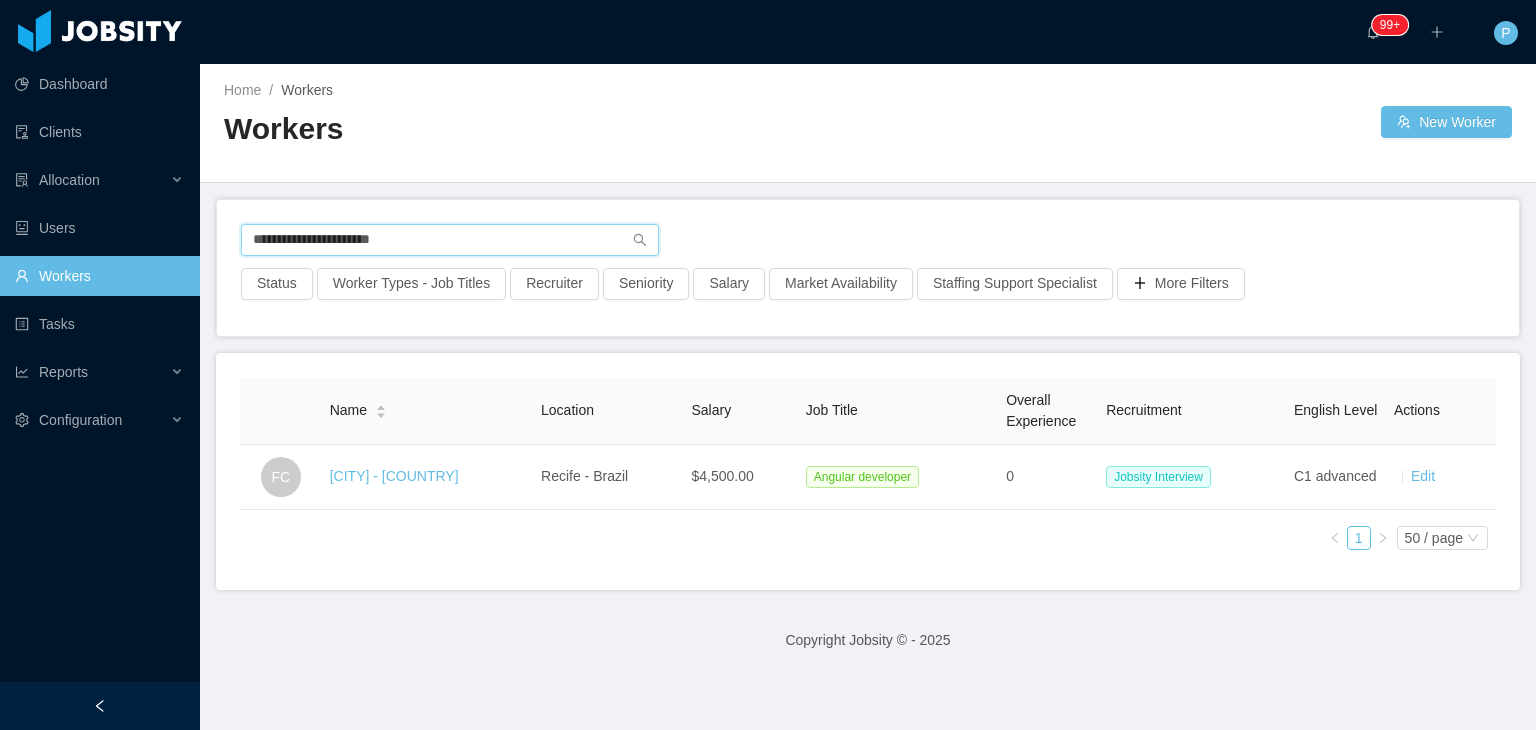 type on "**********" 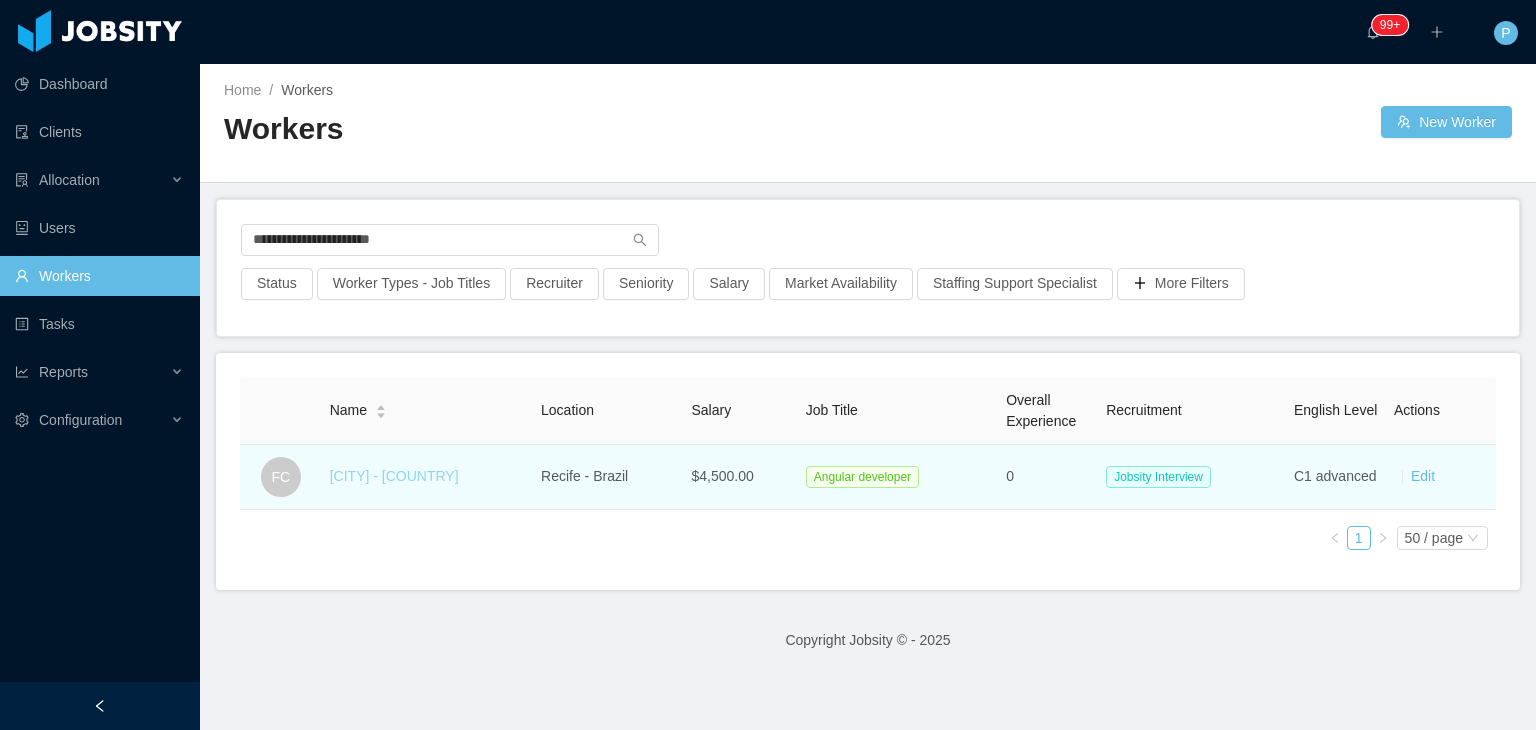 click on "[CITY] - [COUNTRY]" at bounding box center [394, 476] 